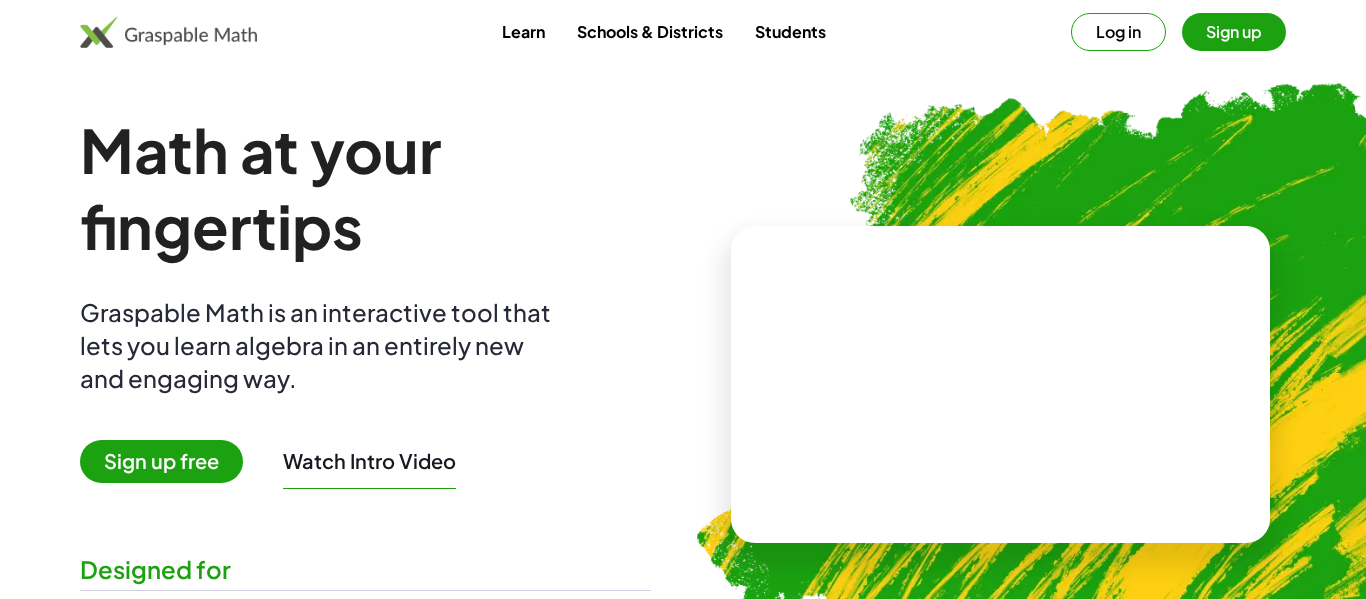 scroll, scrollTop: 0, scrollLeft: 0, axis: both 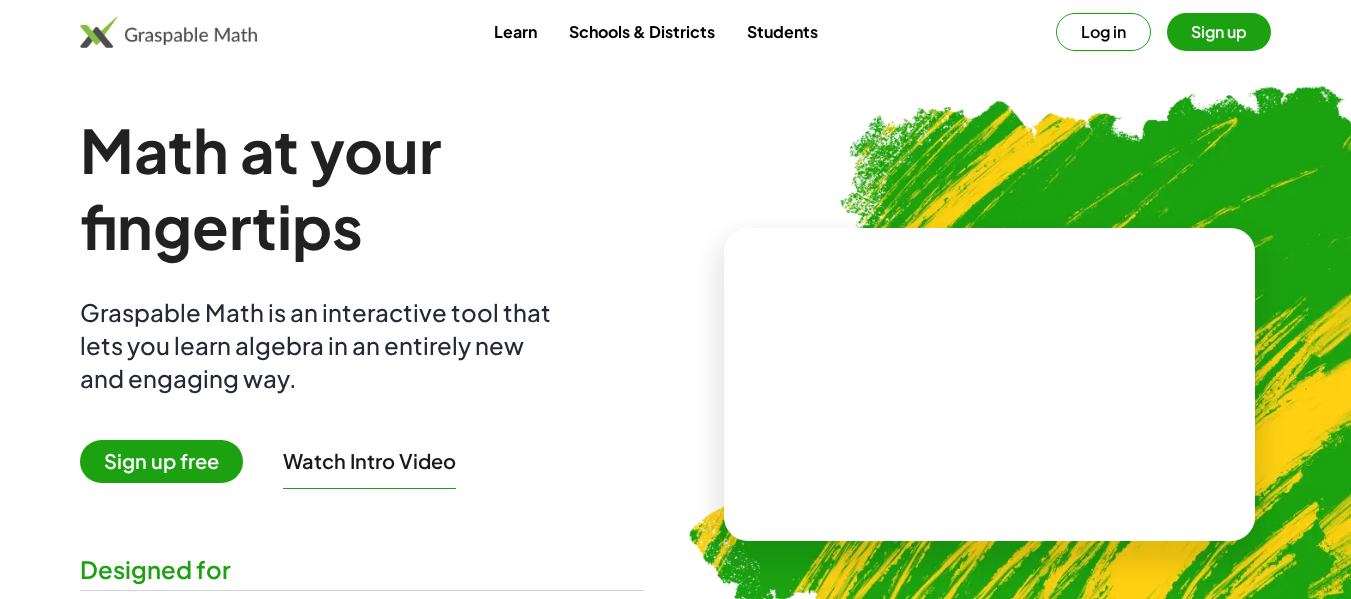 click on "Log in" at bounding box center (1103, 32) 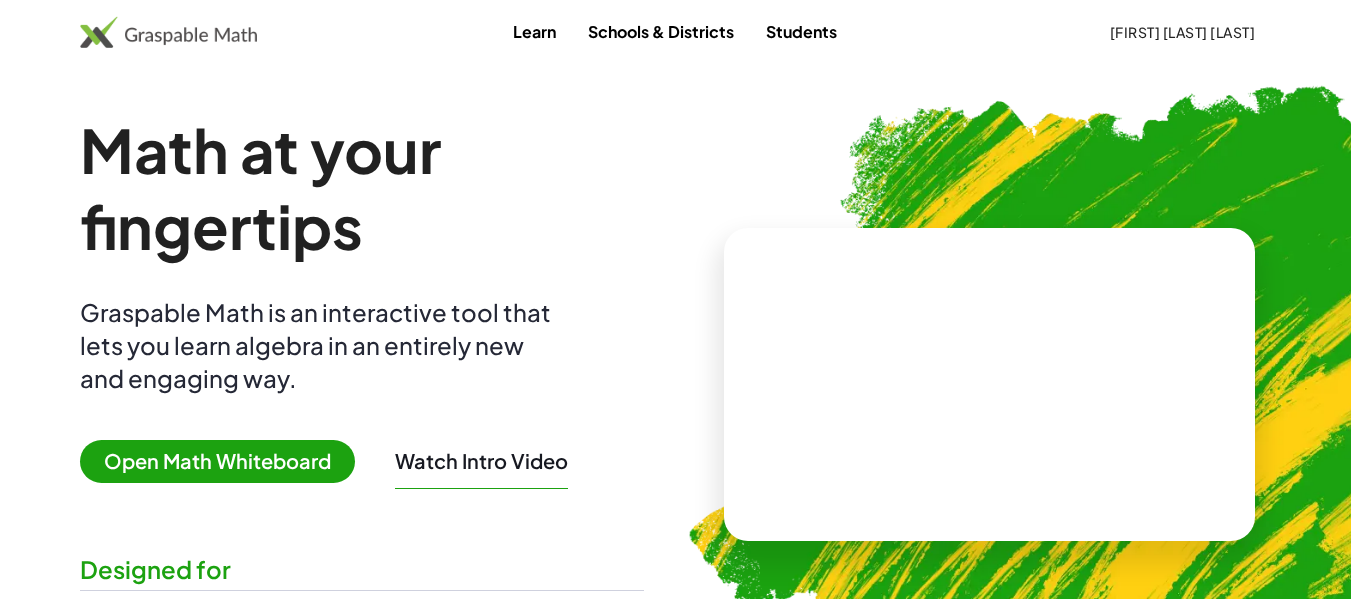 click at bounding box center [1090, 375] 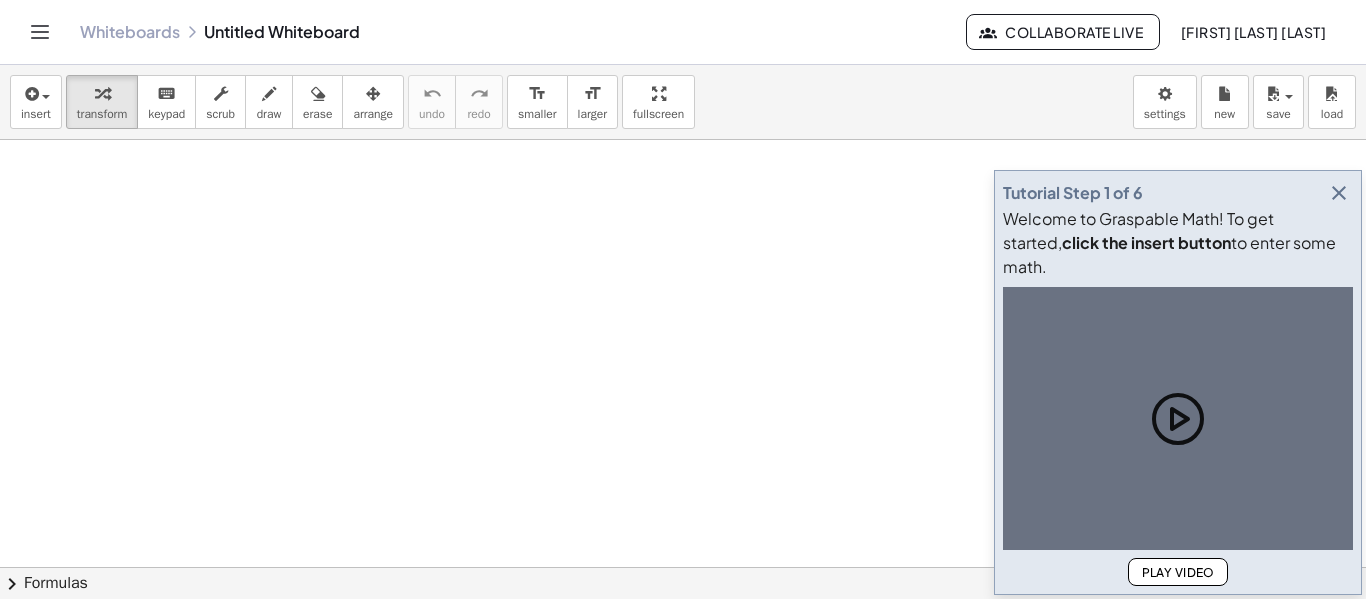 drag, startPoint x: 1350, startPoint y: 42, endPoint x: 1333, endPoint y: 214, distance: 172.83807 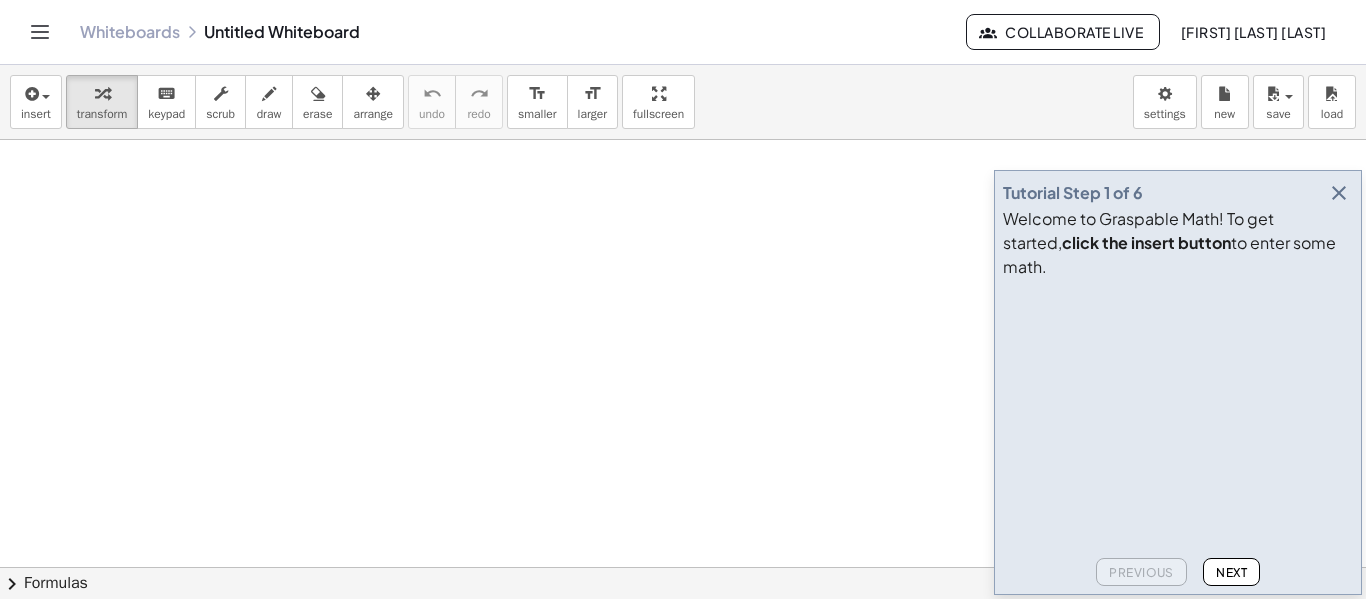 click 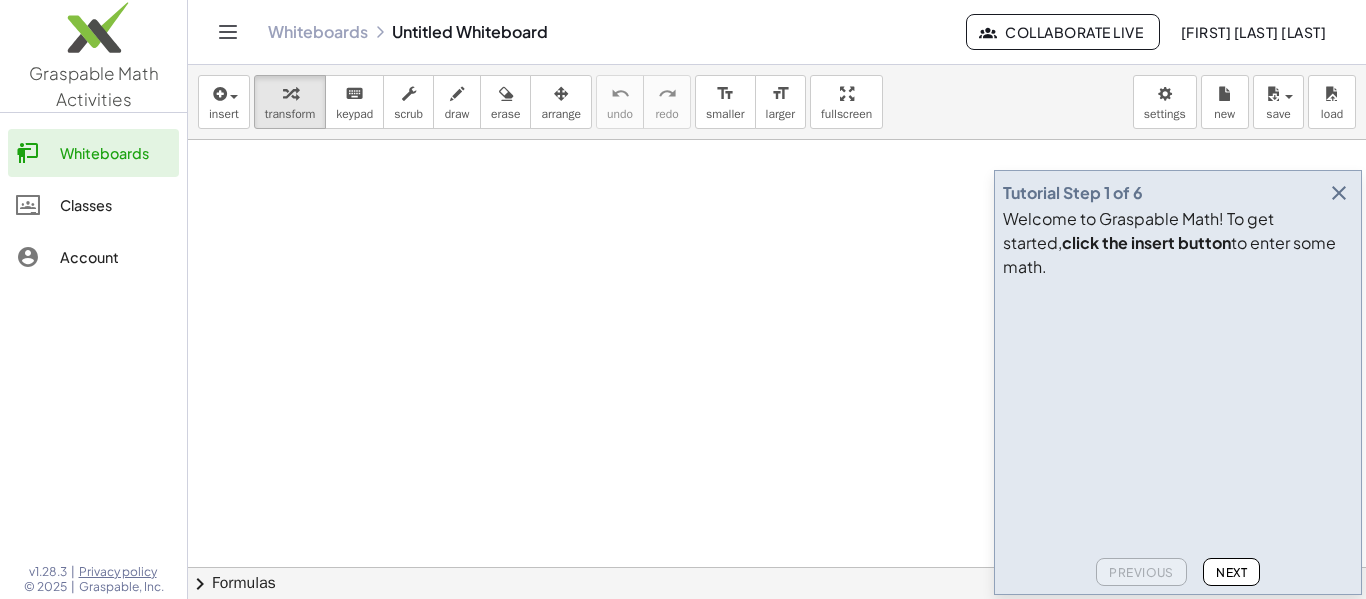 click at bounding box center [777, 632] 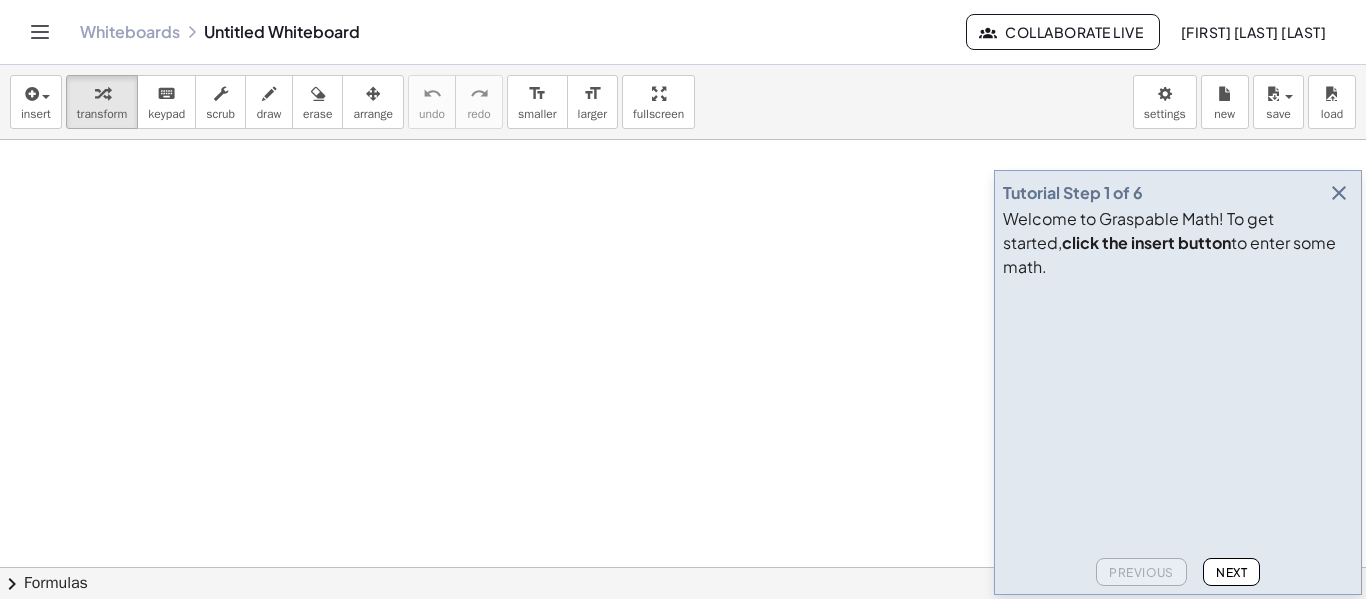 click on "Whiteboards" 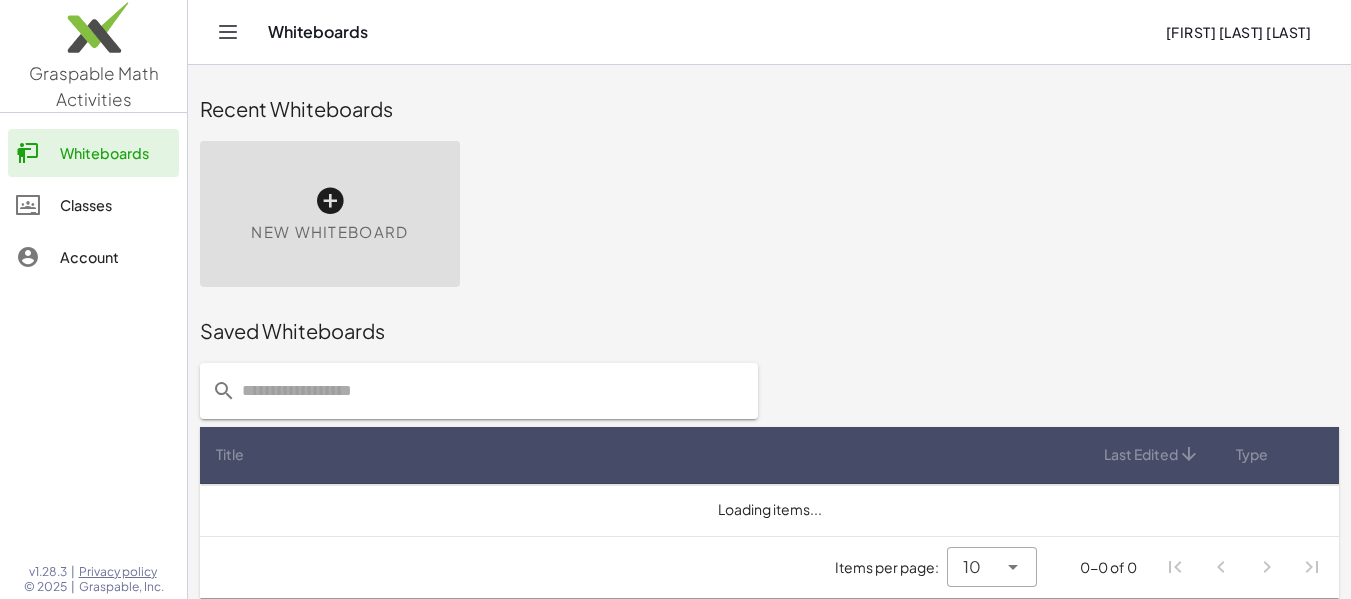 click on "New Whiteboard" at bounding box center [330, 214] 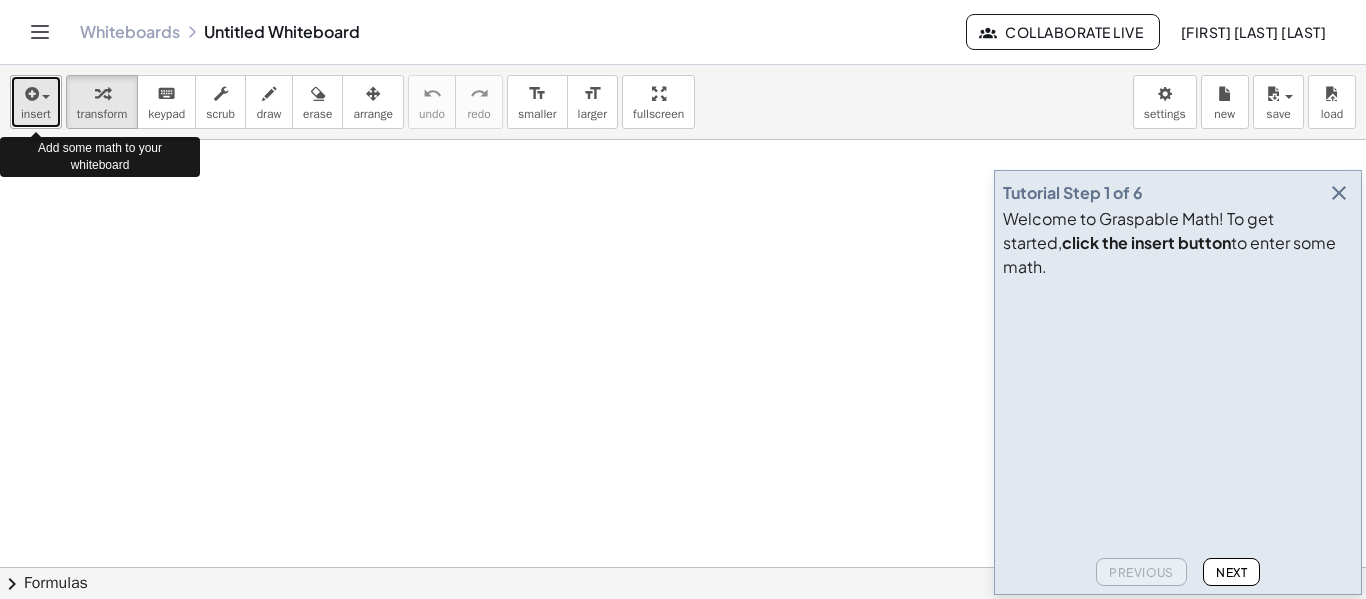 click at bounding box center [36, 93] 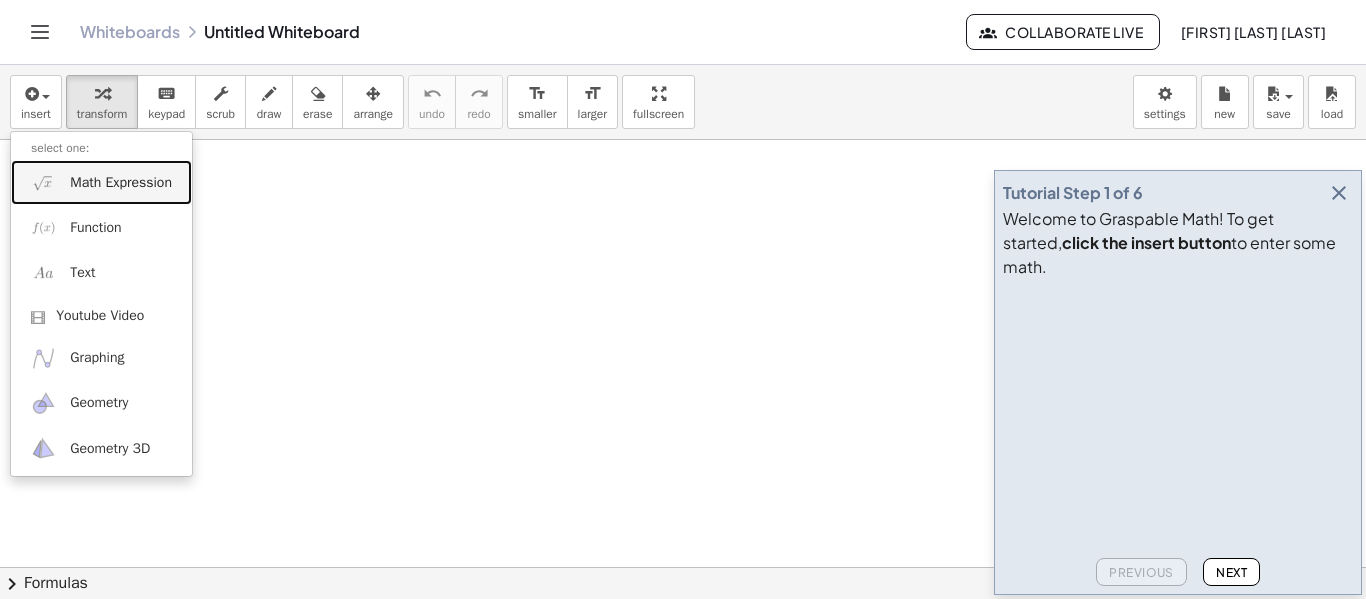 click on "Math Expression" at bounding box center (121, 183) 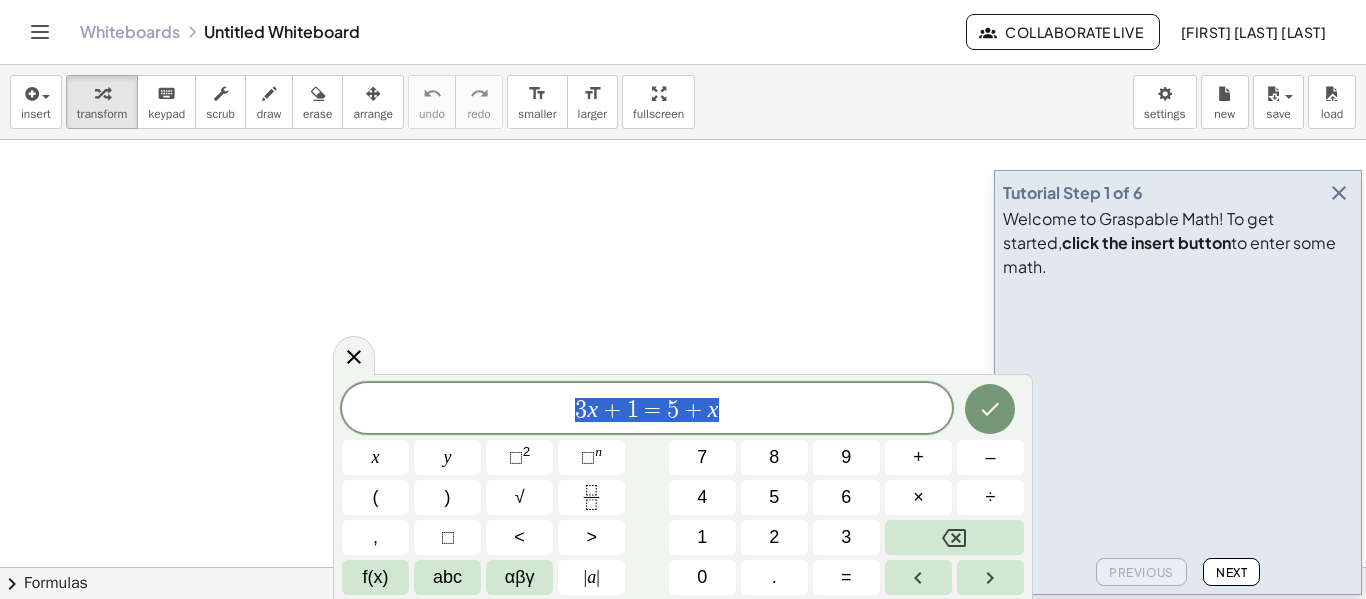drag, startPoint x: 736, startPoint y: 407, endPoint x: 513, endPoint y: 396, distance: 223.27113 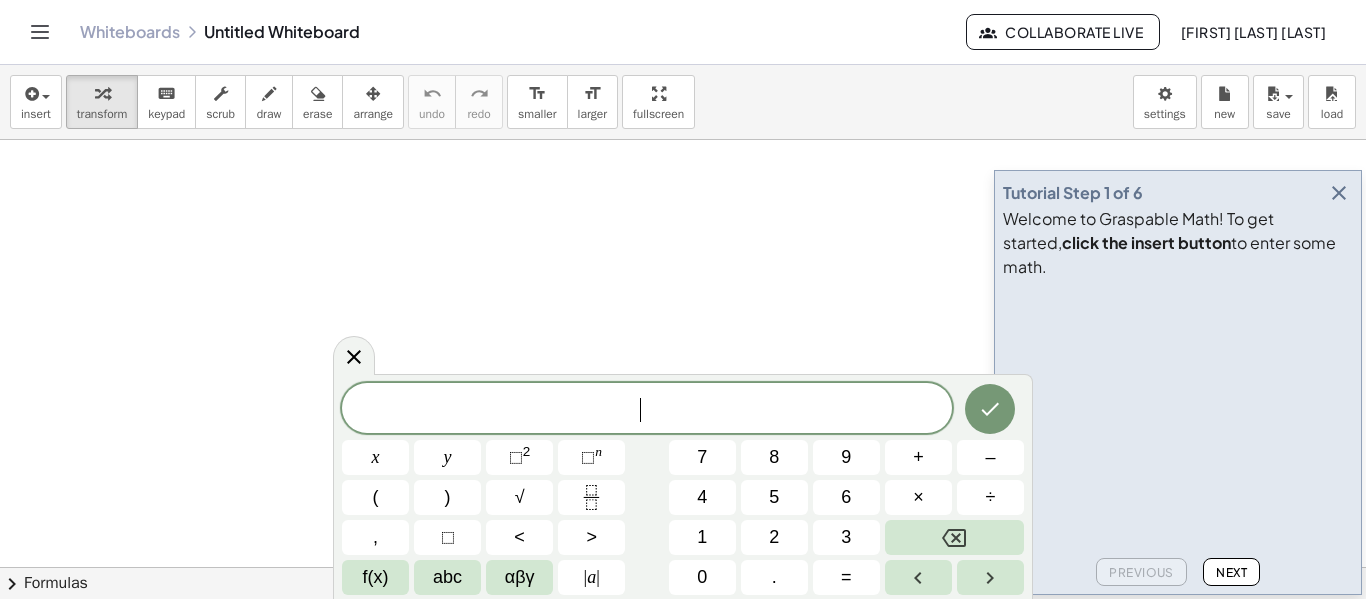 click at bounding box center [683, 567] 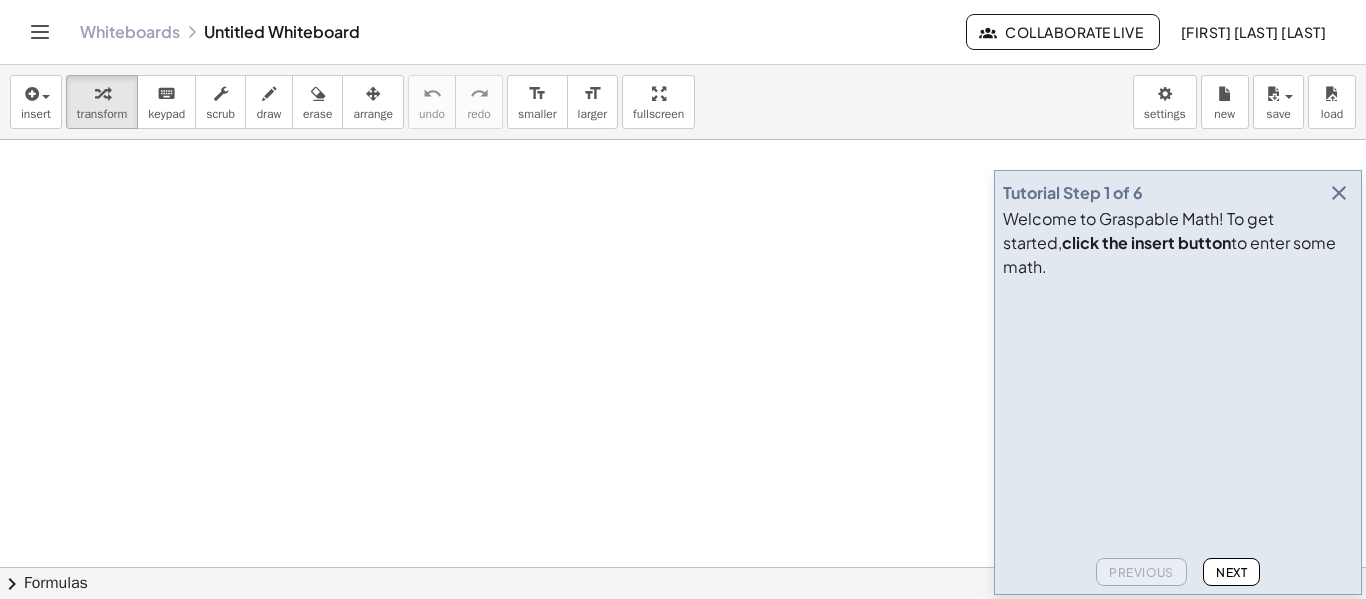 click at bounding box center [683, 567] 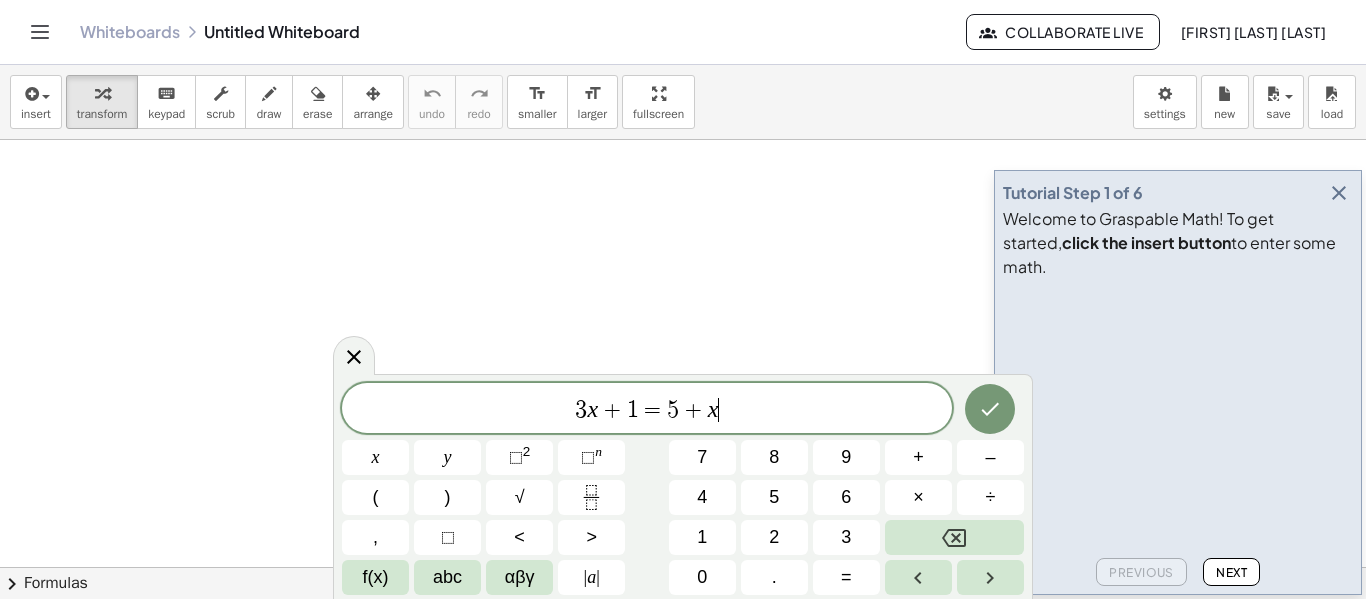 drag, startPoint x: 786, startPoint y: 426, endPoint x: 327, endPoint y: 416, distance: 459.10892 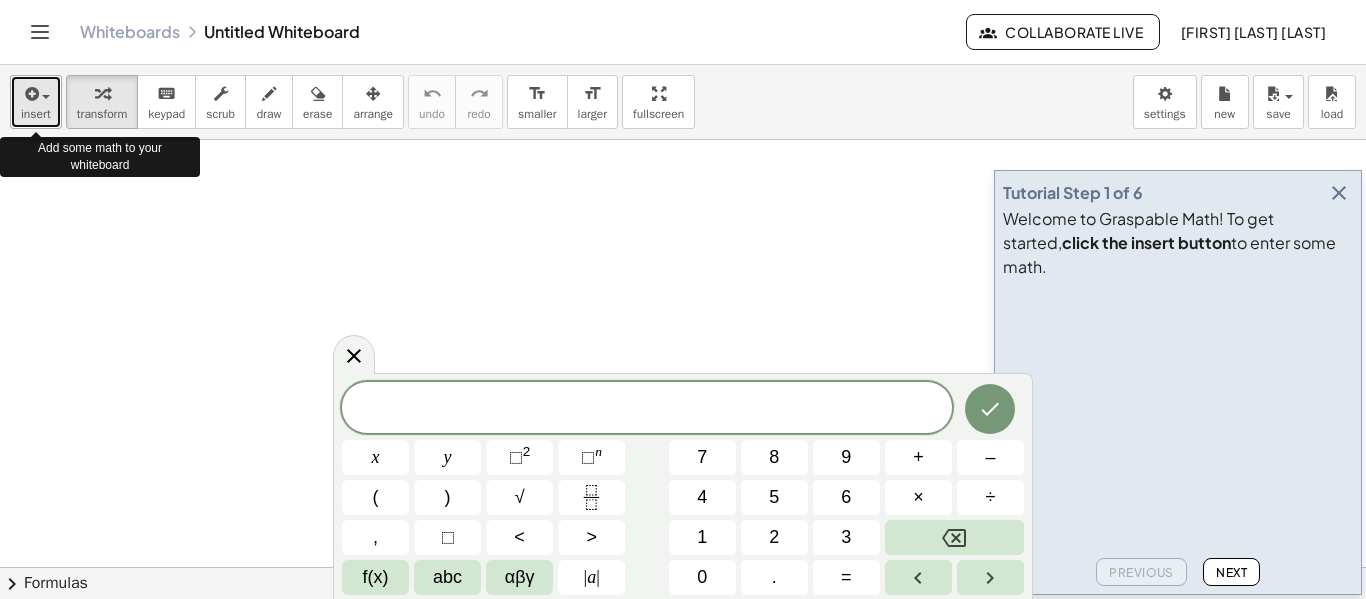 click on "insert" at bounding box center (36, 102) 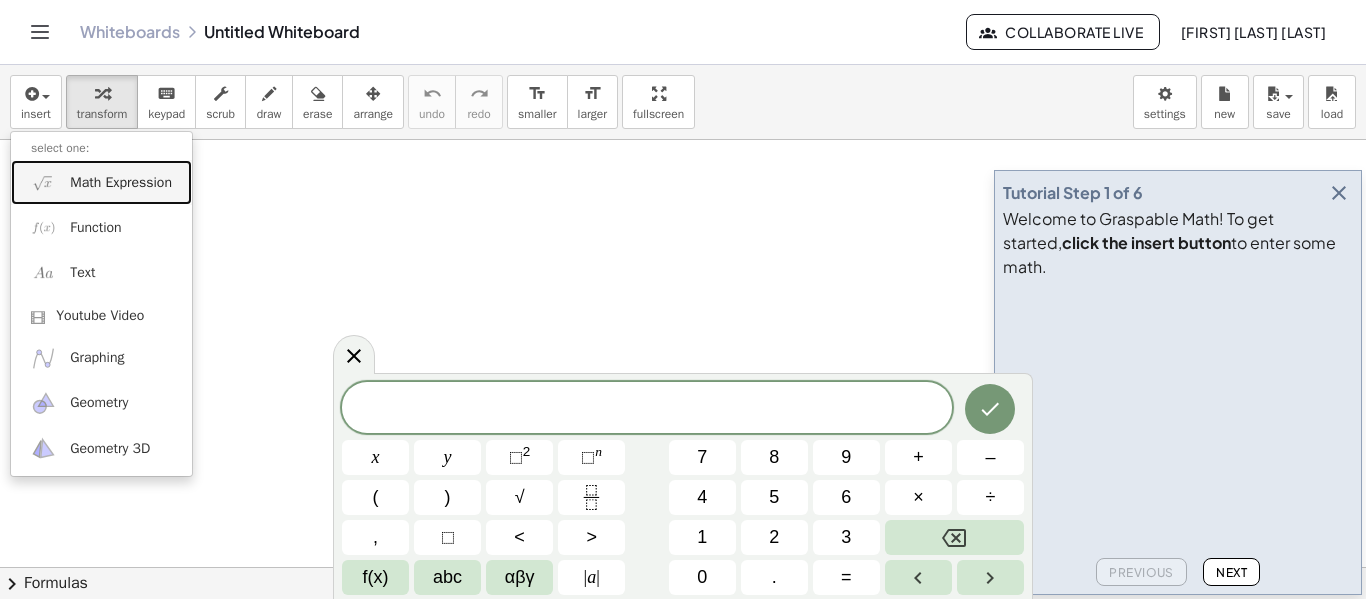 click on "Math Expression" at bounding box center (101, 182) 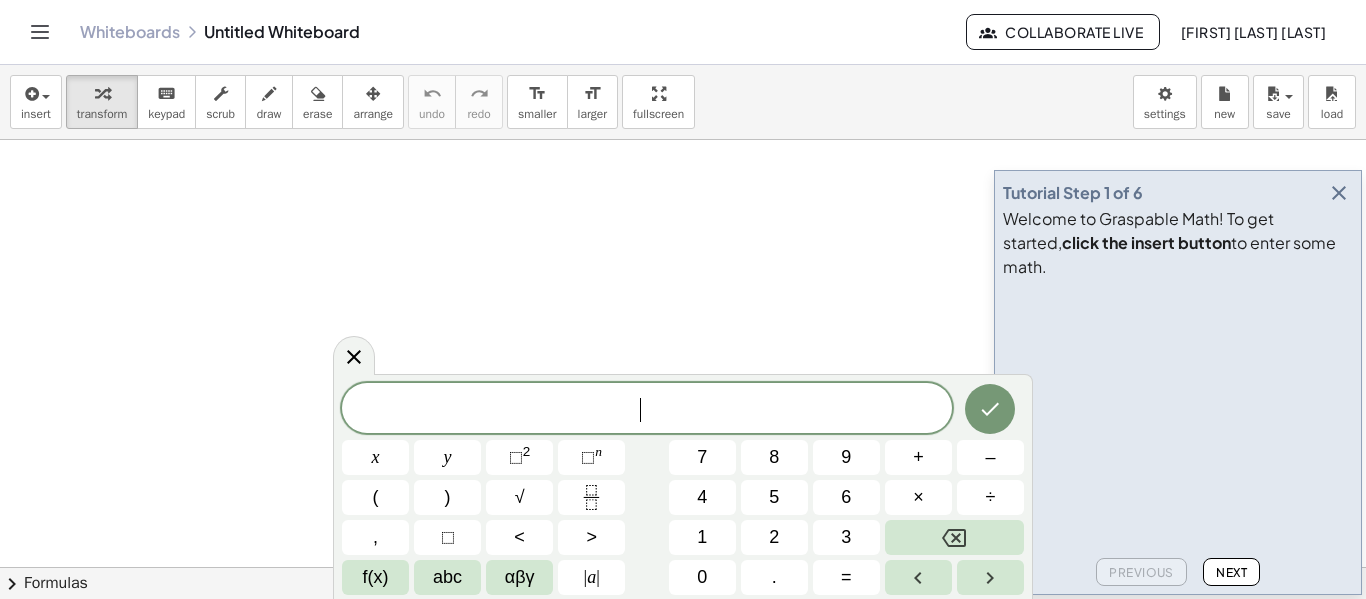 click at bounding box center (683, 567) 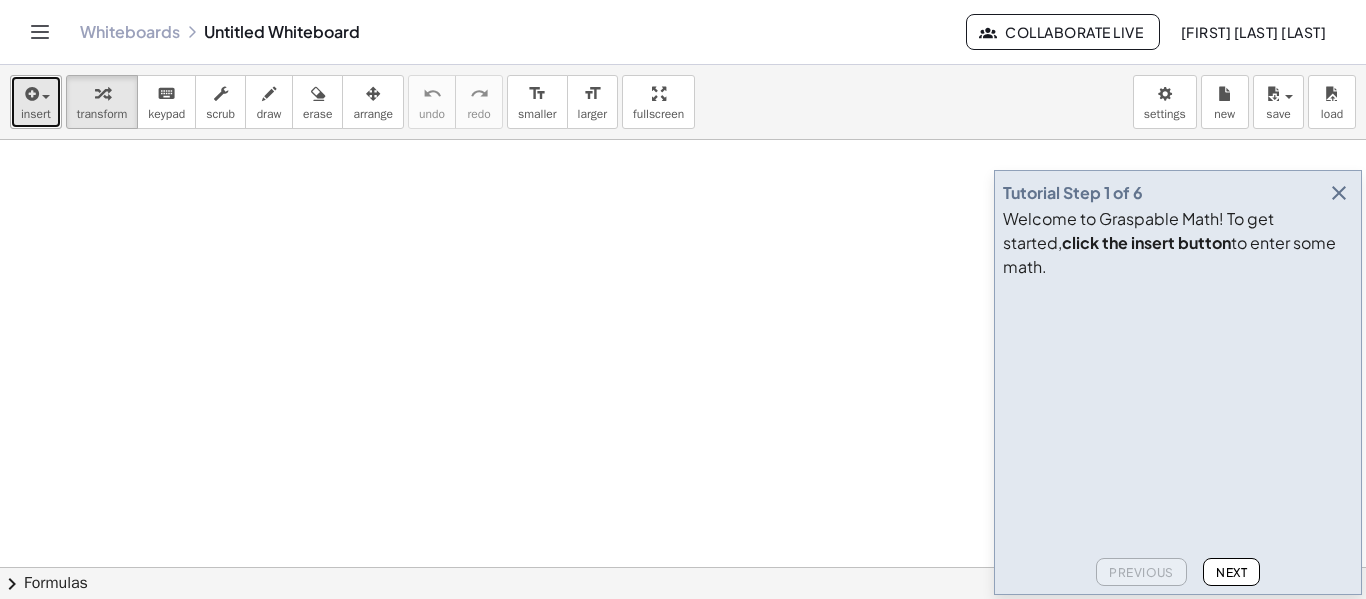 click on "insert" at bounding box center (36, 102) 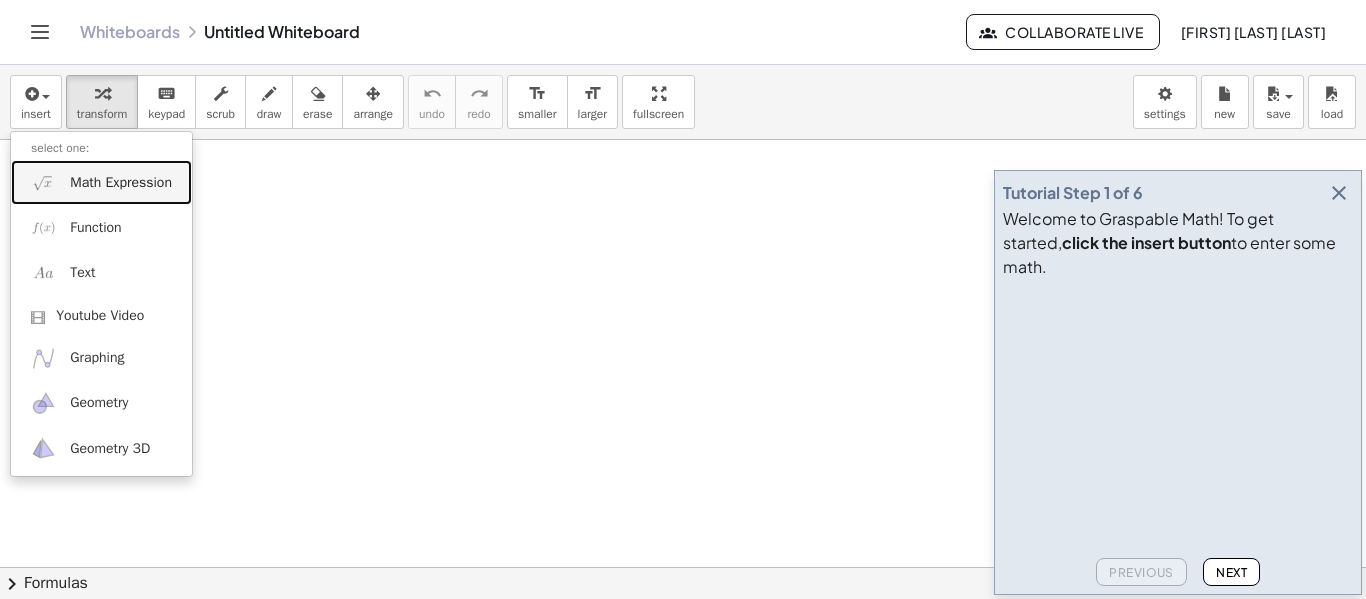 click on "Math Expression" at bounding box center [101, 182] 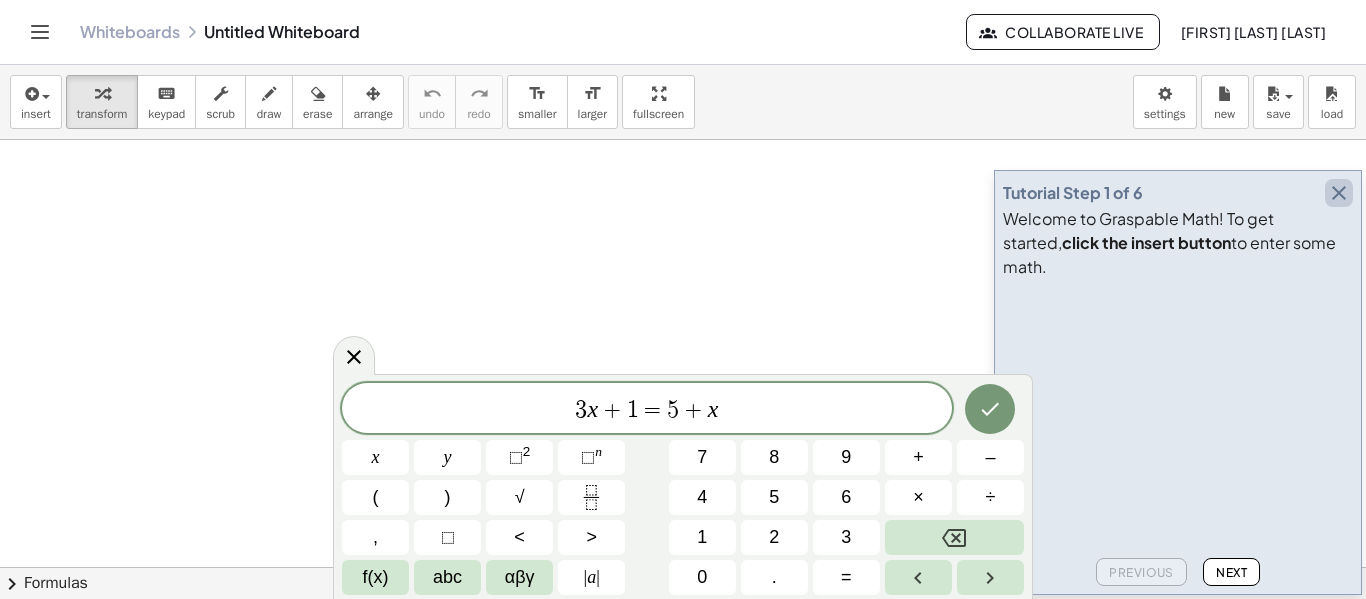 click at bounding box center (1339, 193) 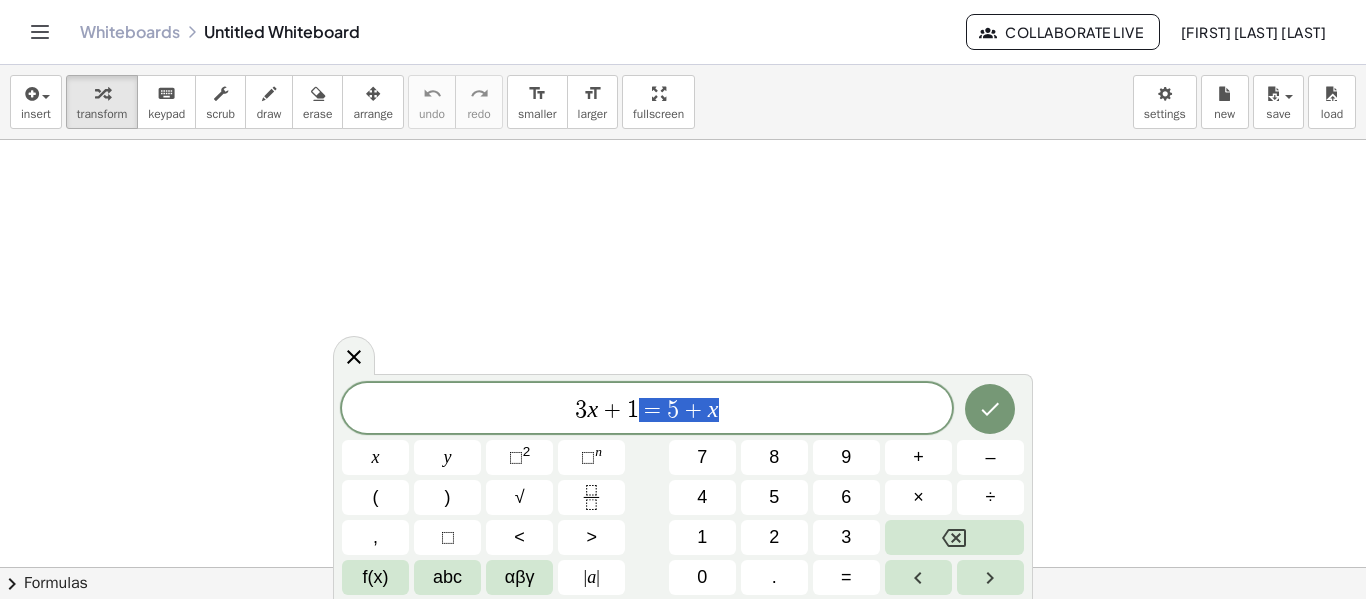 drag, startPoint x: 852, startPoint y: 411, endPoint x: 590, endPoint y: 424, distance: 262.32233 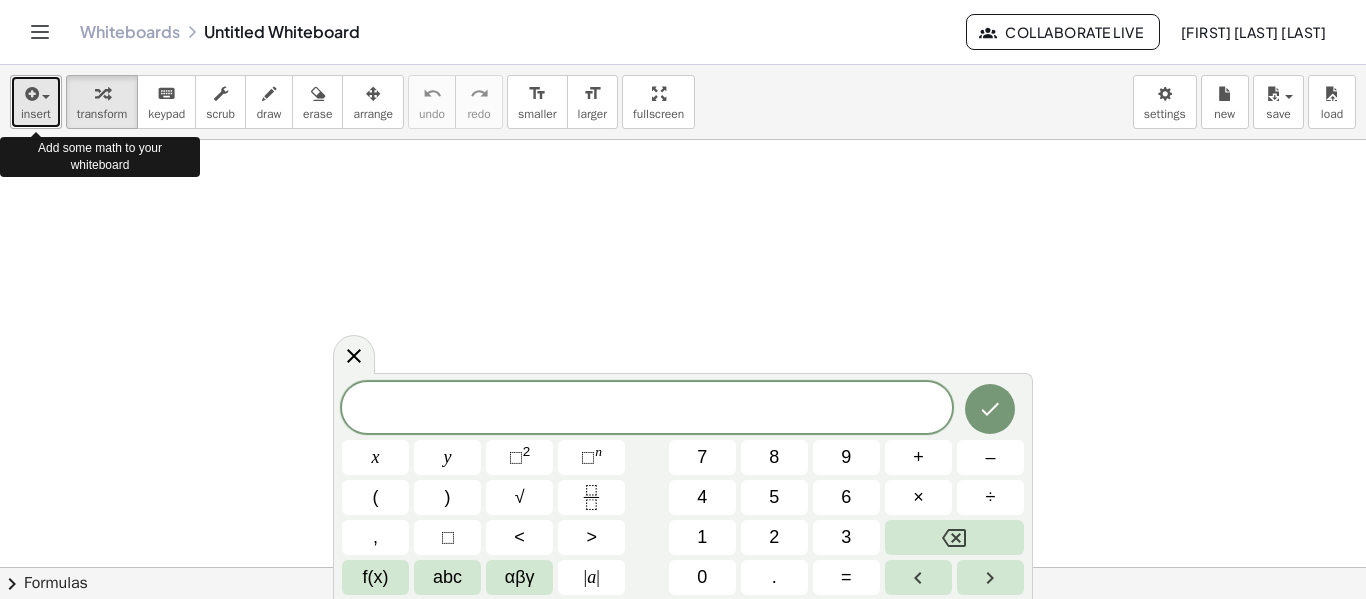 click at bounding box center [36, 93] 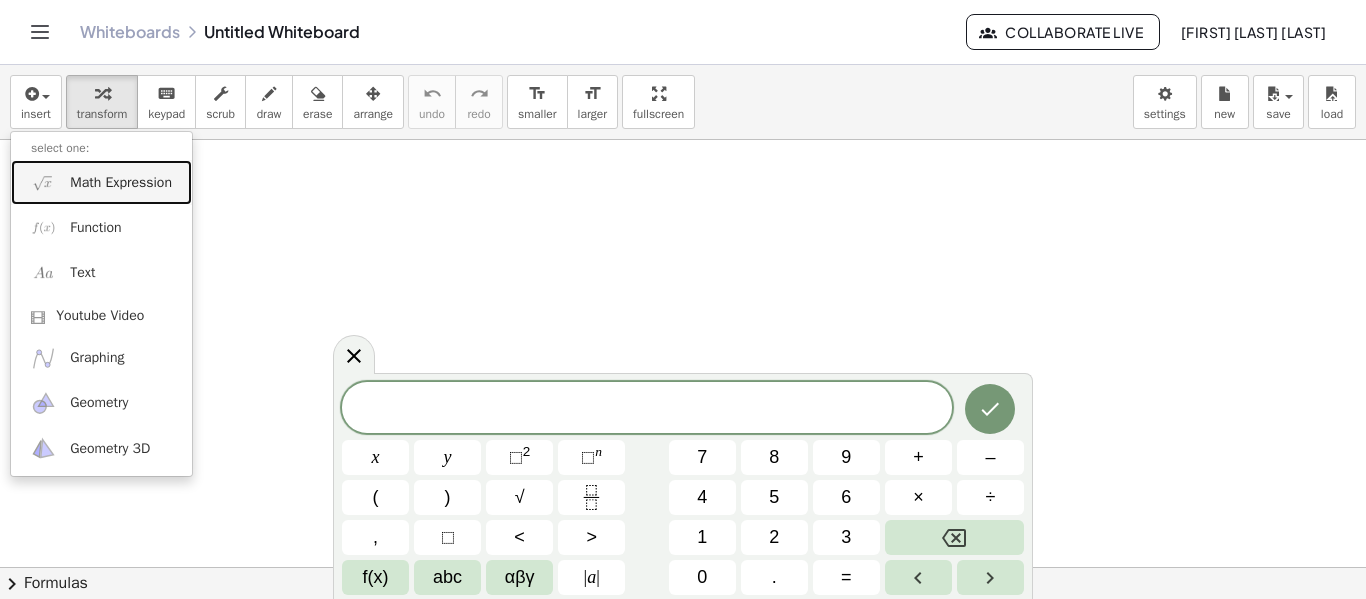 click on "Math Expression" at bounding box center (101, 182) 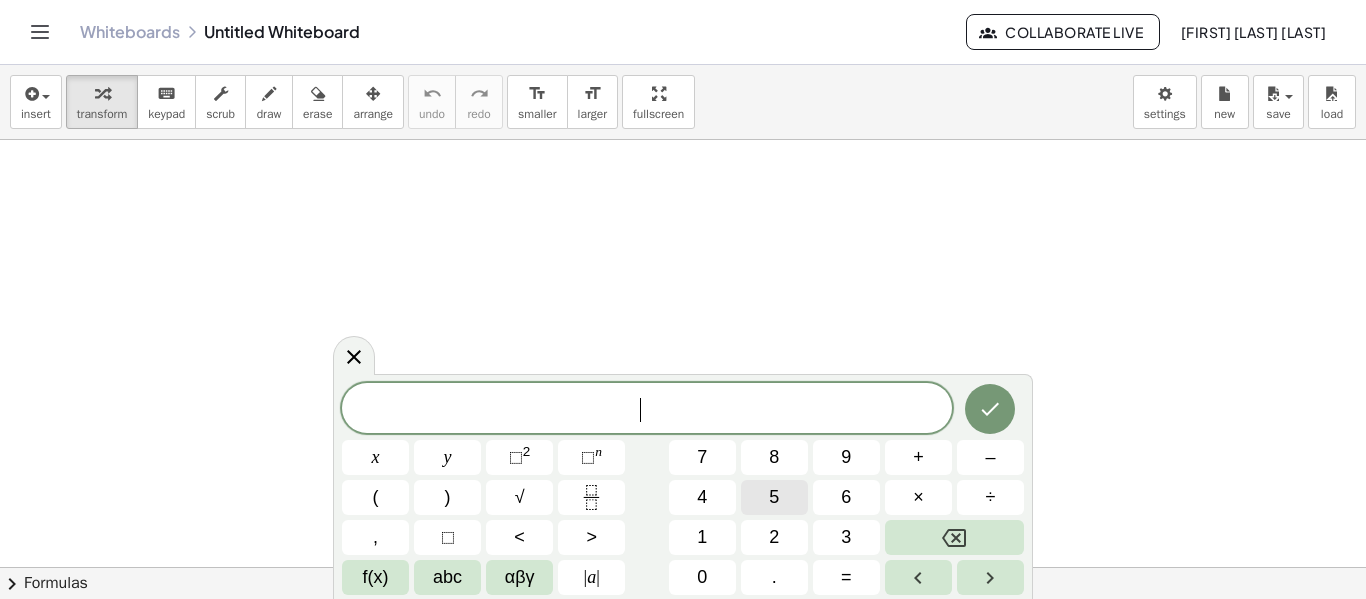 click on "5" at bounding box center [774, 497] 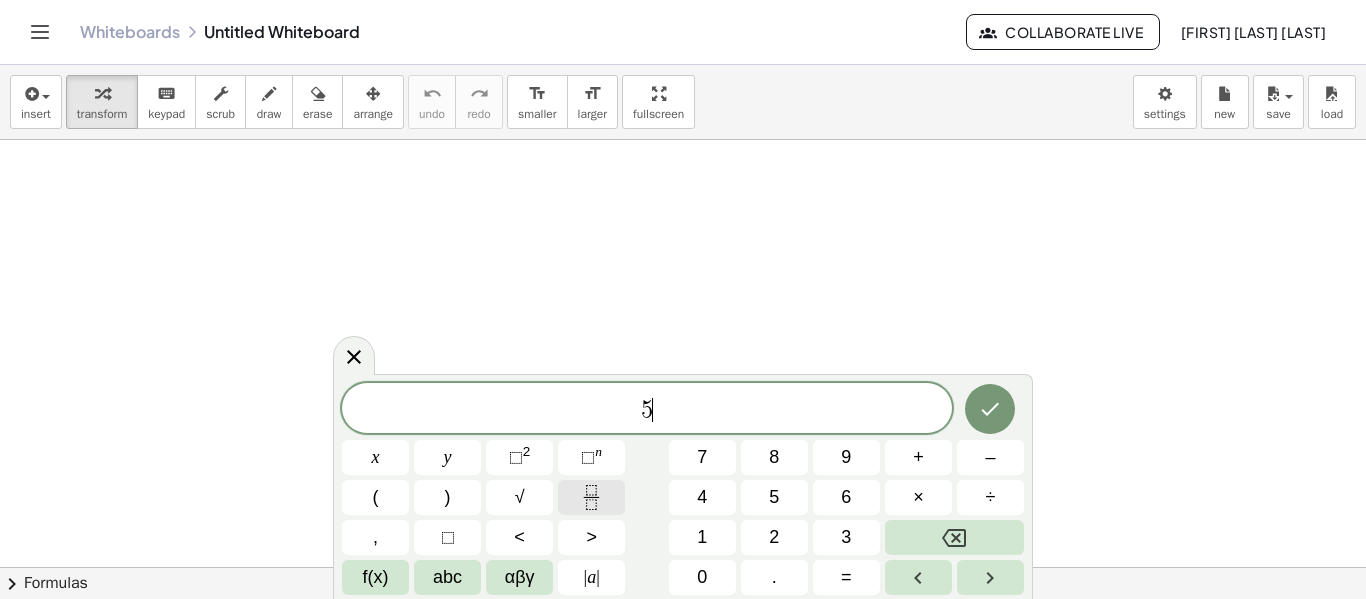 click 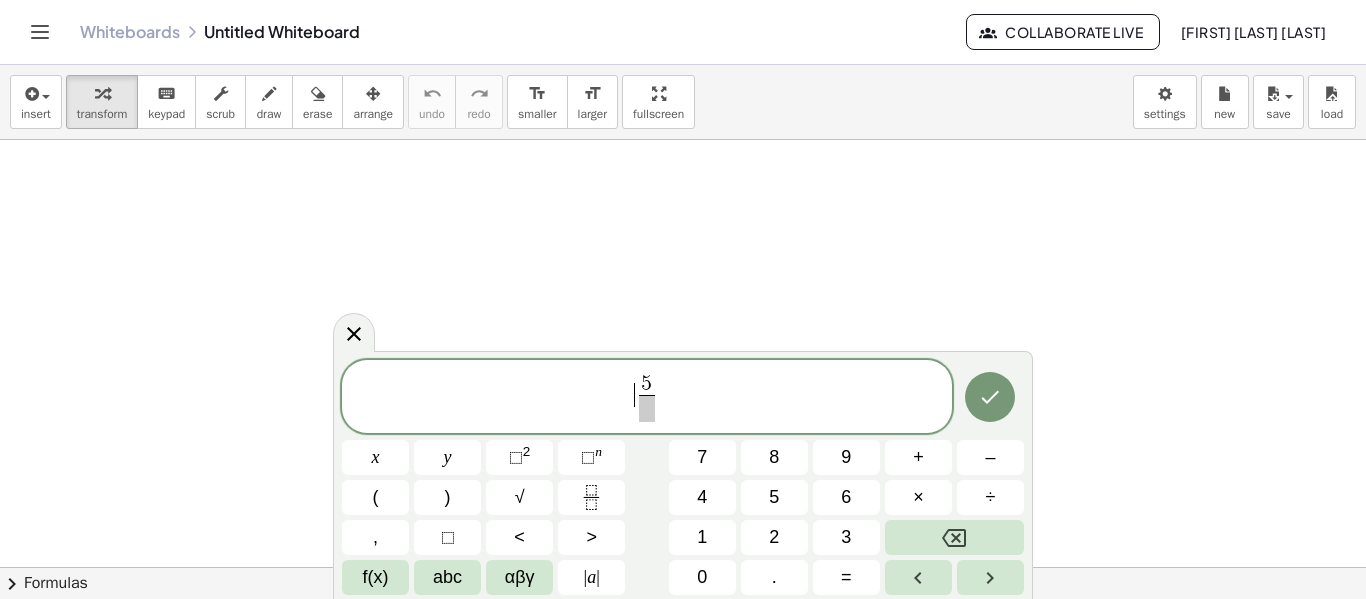click on "​ 5 ​" at bounding box center (647, 398) 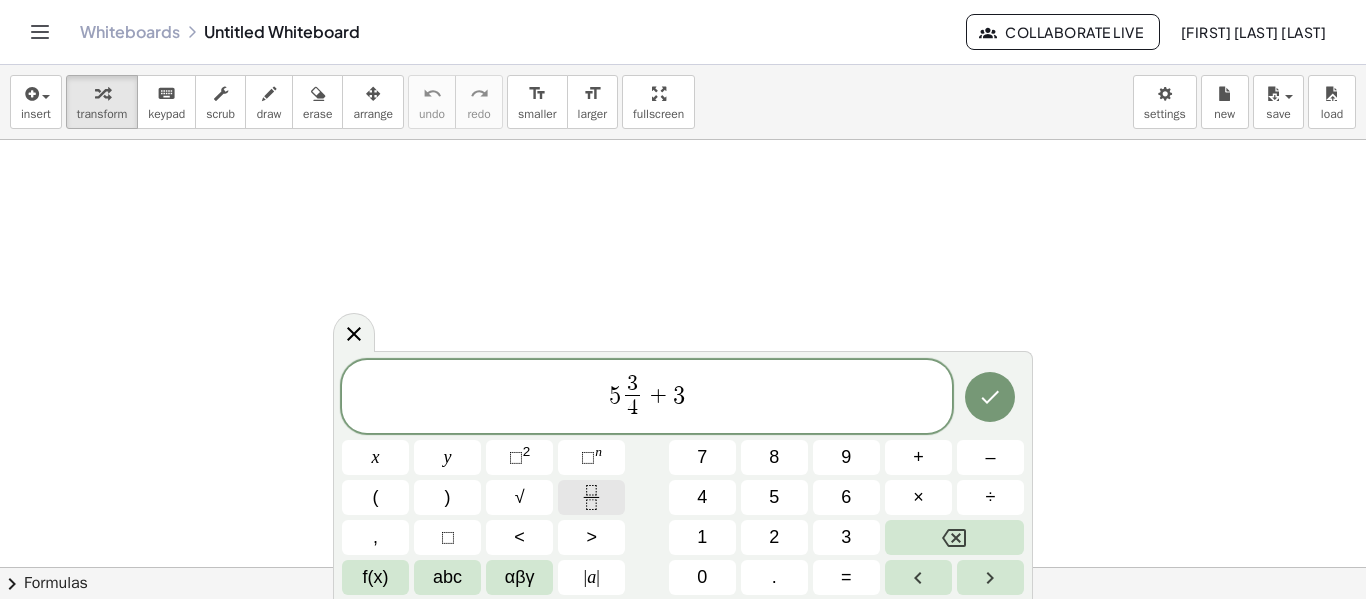 click at bounding box center [591, 497] 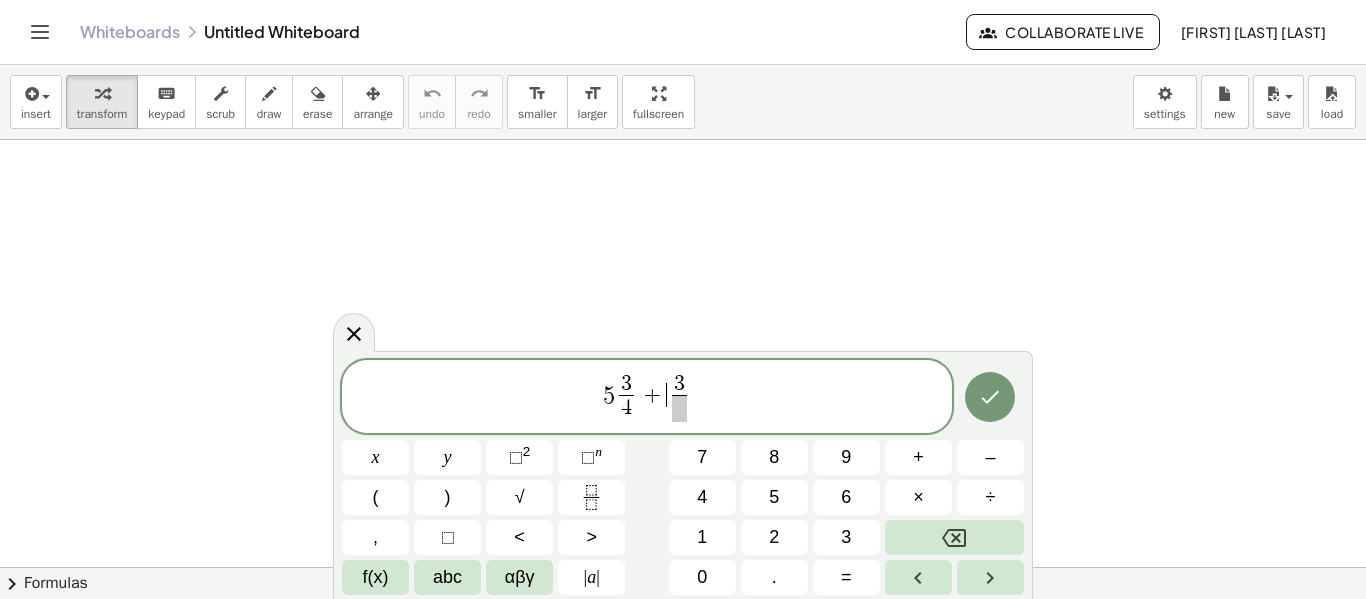 click on "+" at bounding box center [653, 395] 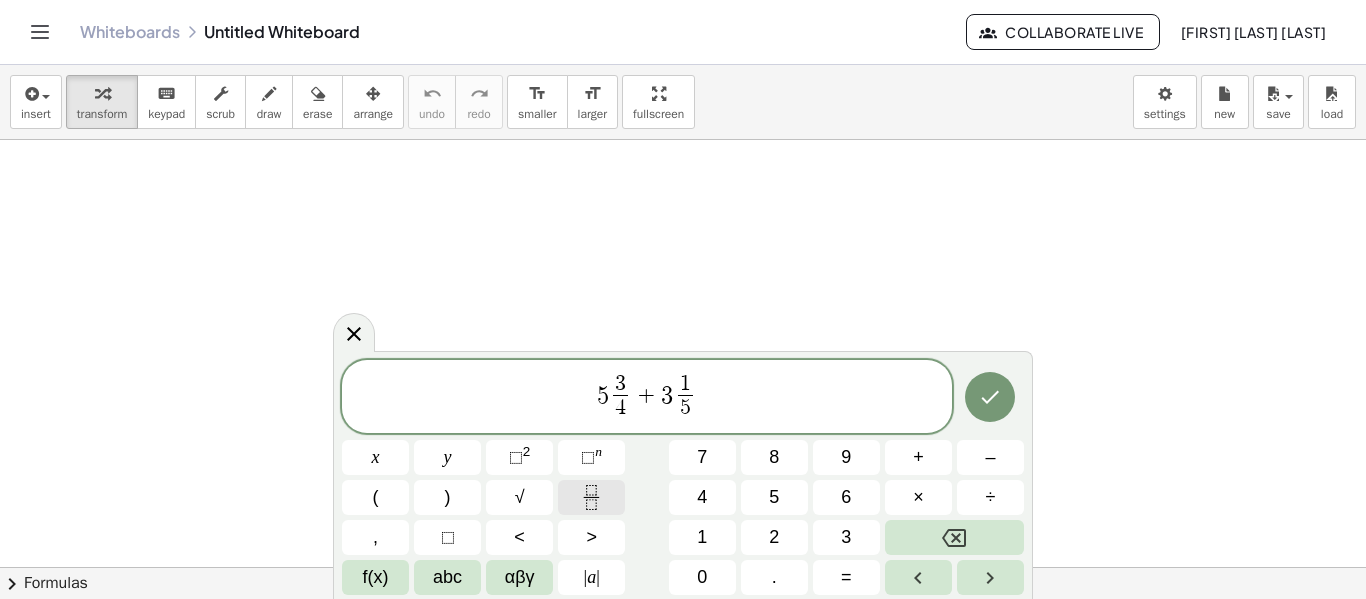 click at bounding box center [591, 497] 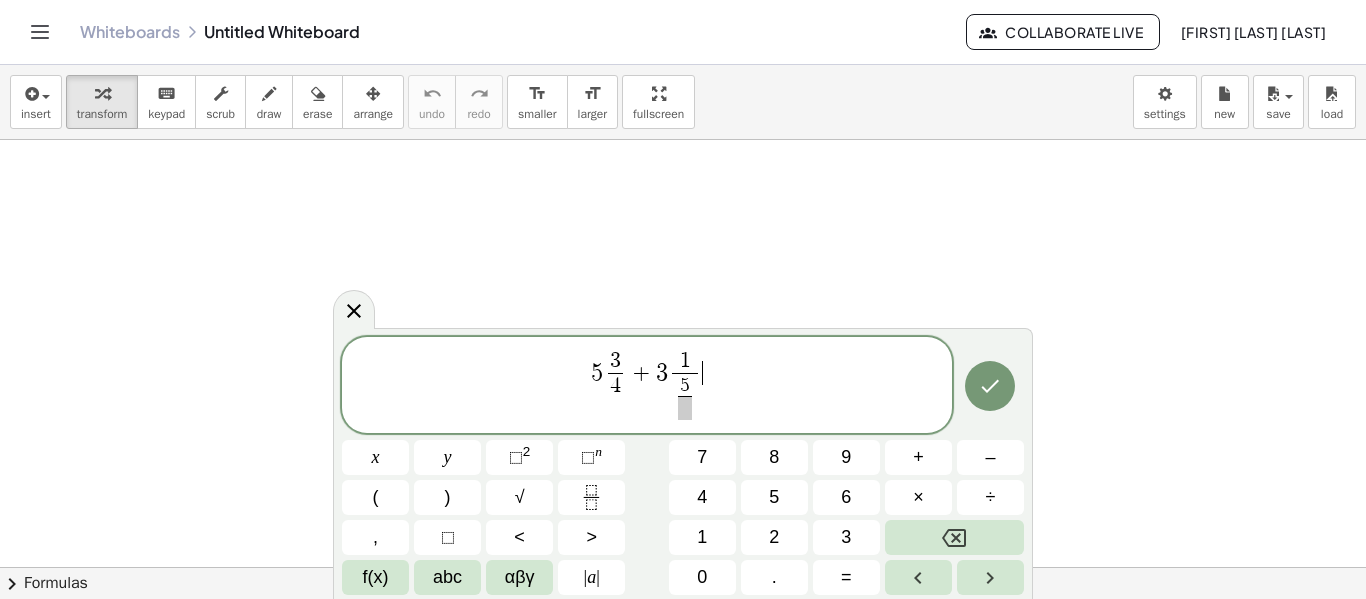 click on "5 3 4 ​ + 3 1 5 ​ ​ ​" at bounding box center (647, 386) 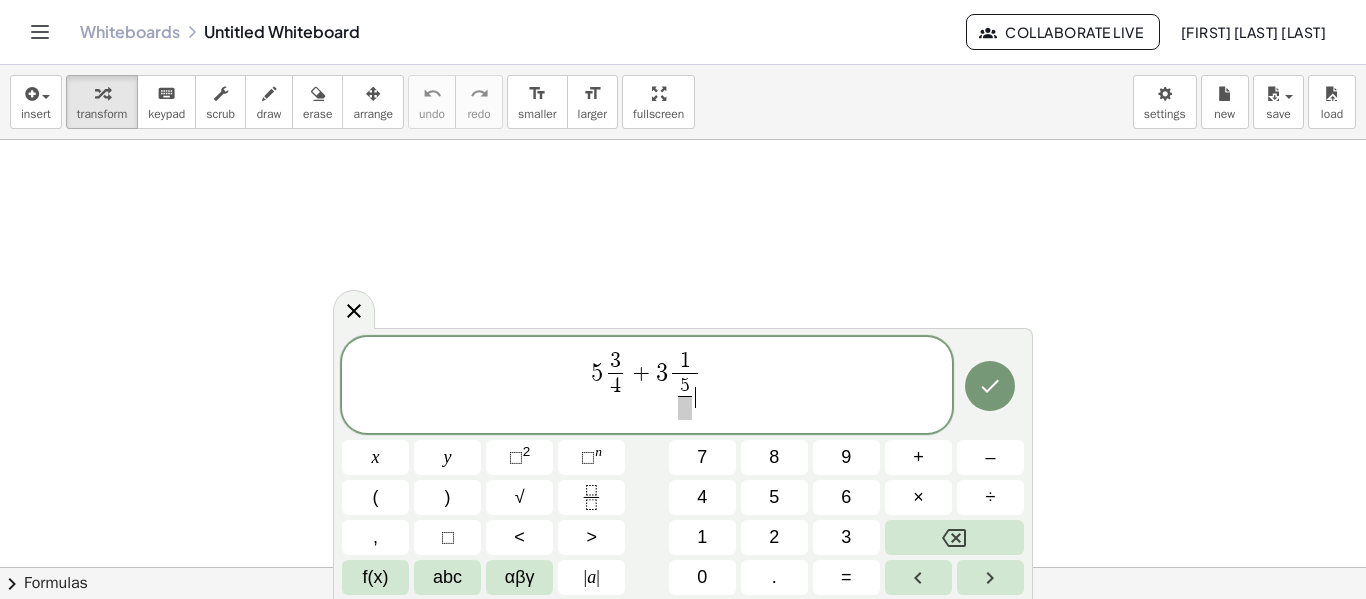 click on "5 ​ ​" at bounding box center [685, 397] 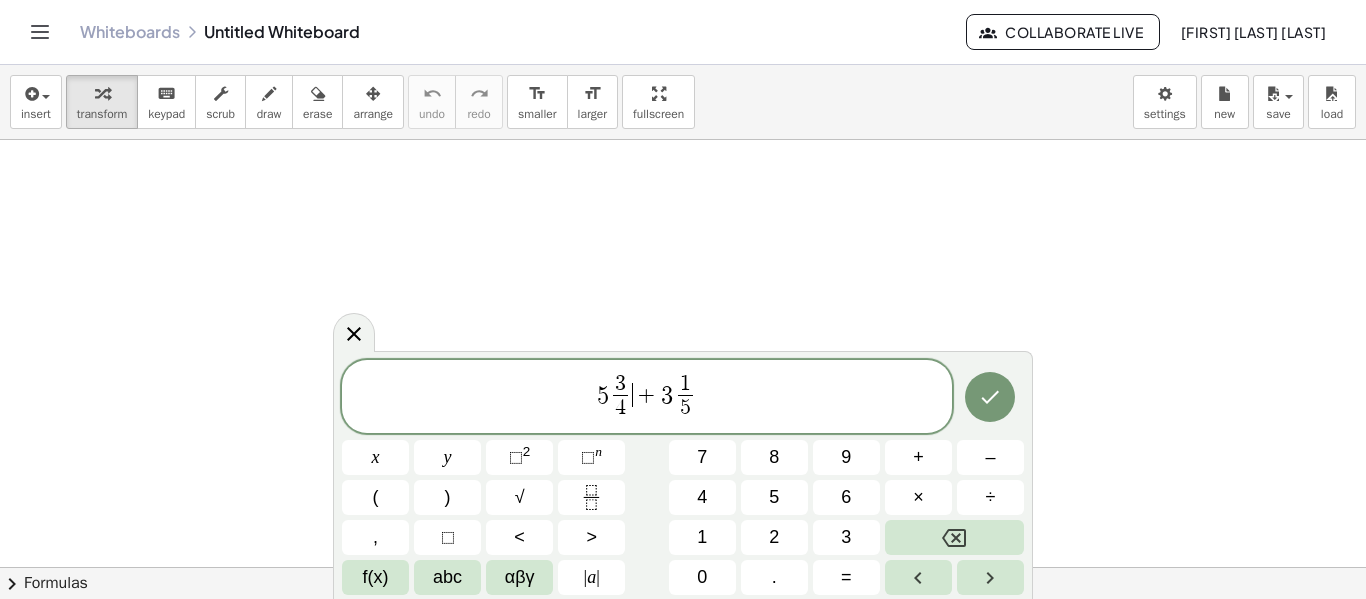 click on "5 3 4 ​ ​ + 3 1 5 ​" 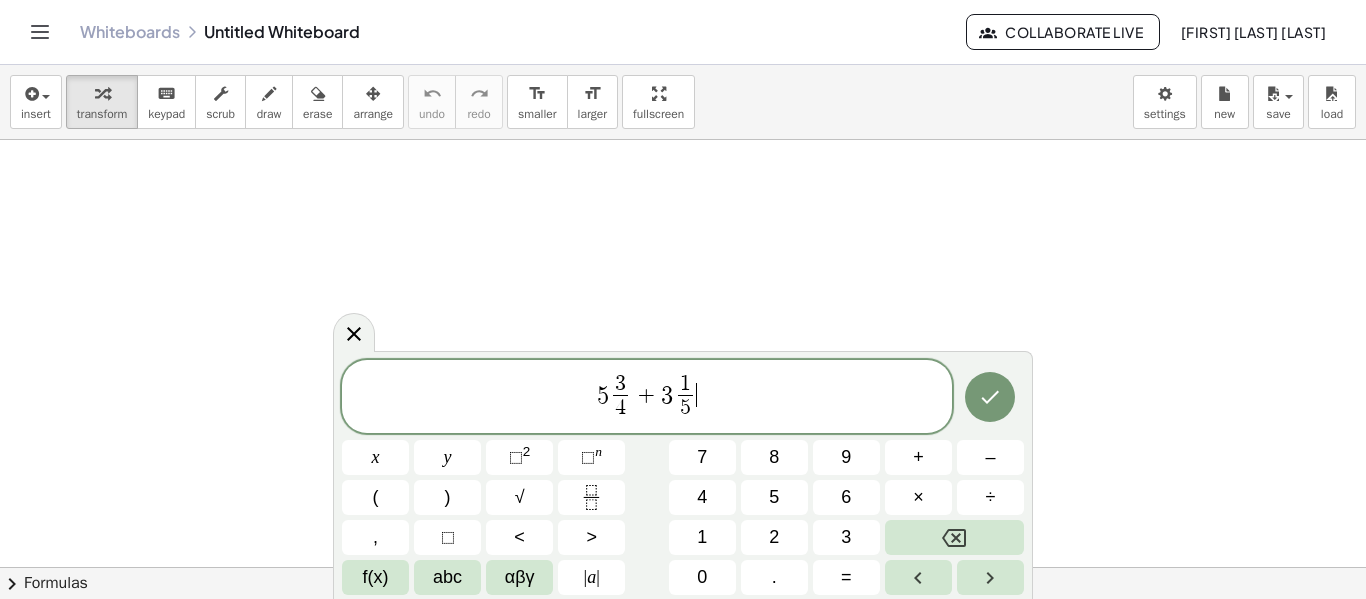 click on "5 3 4 ​ + 3 1 5 ​ ​" at bounding box center [647, 398] 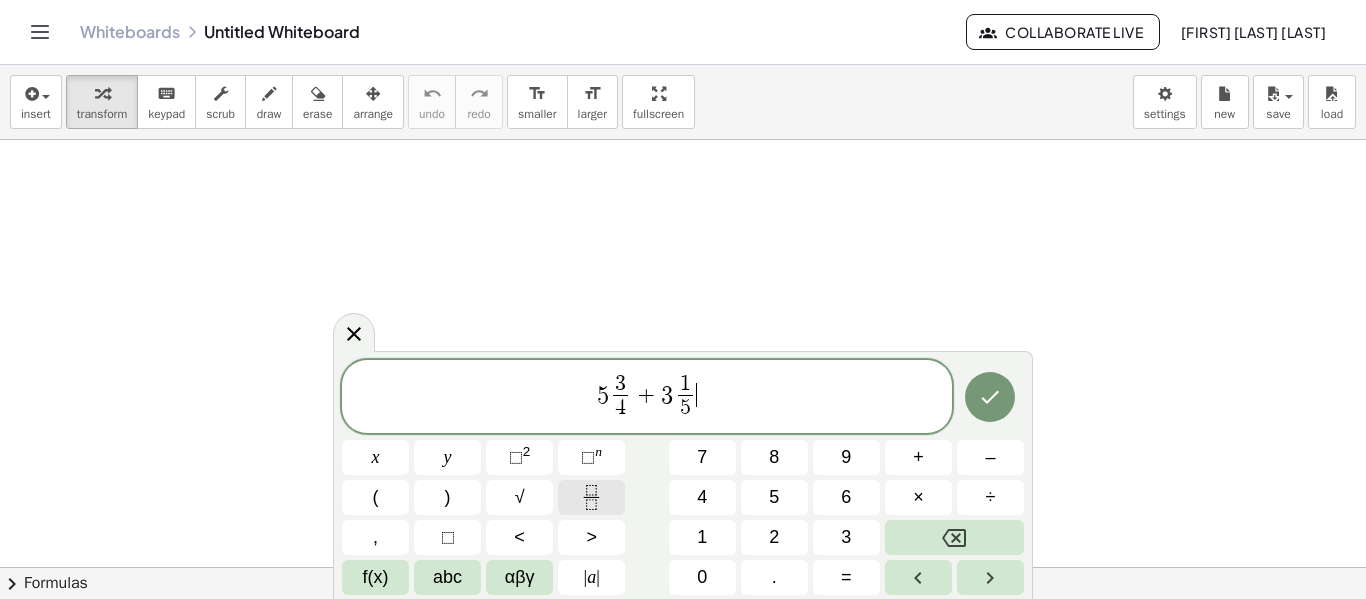 click 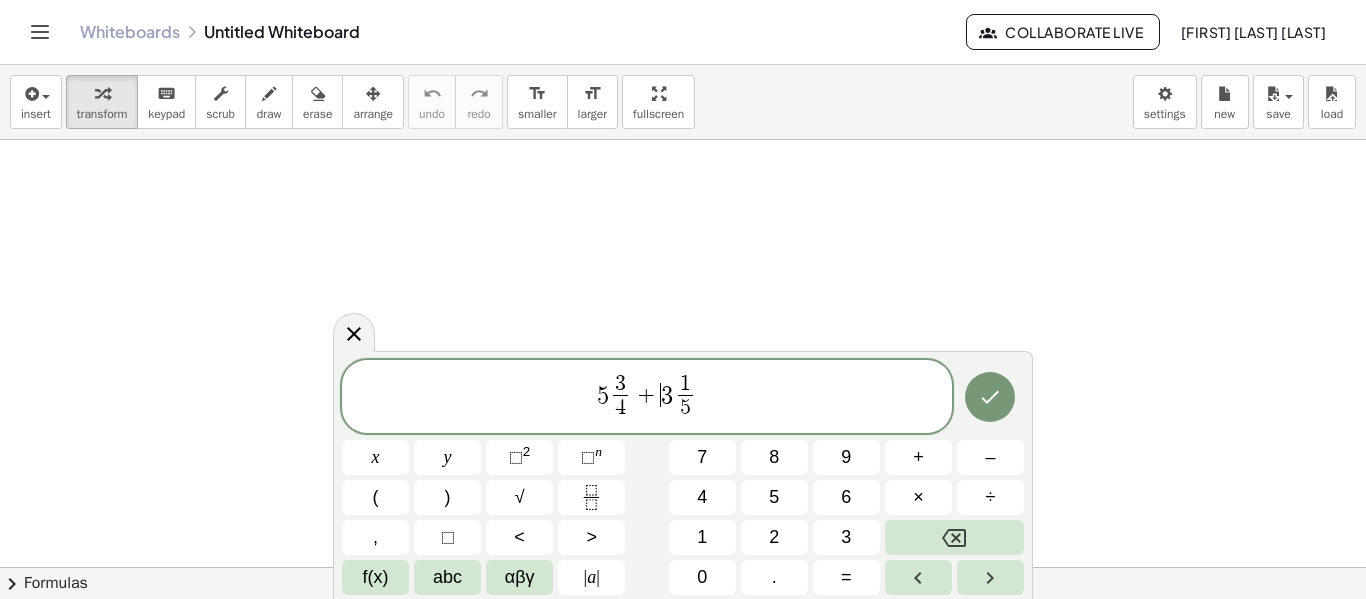click on "5 3 4 ​ + ​ 3 1 5 ​" 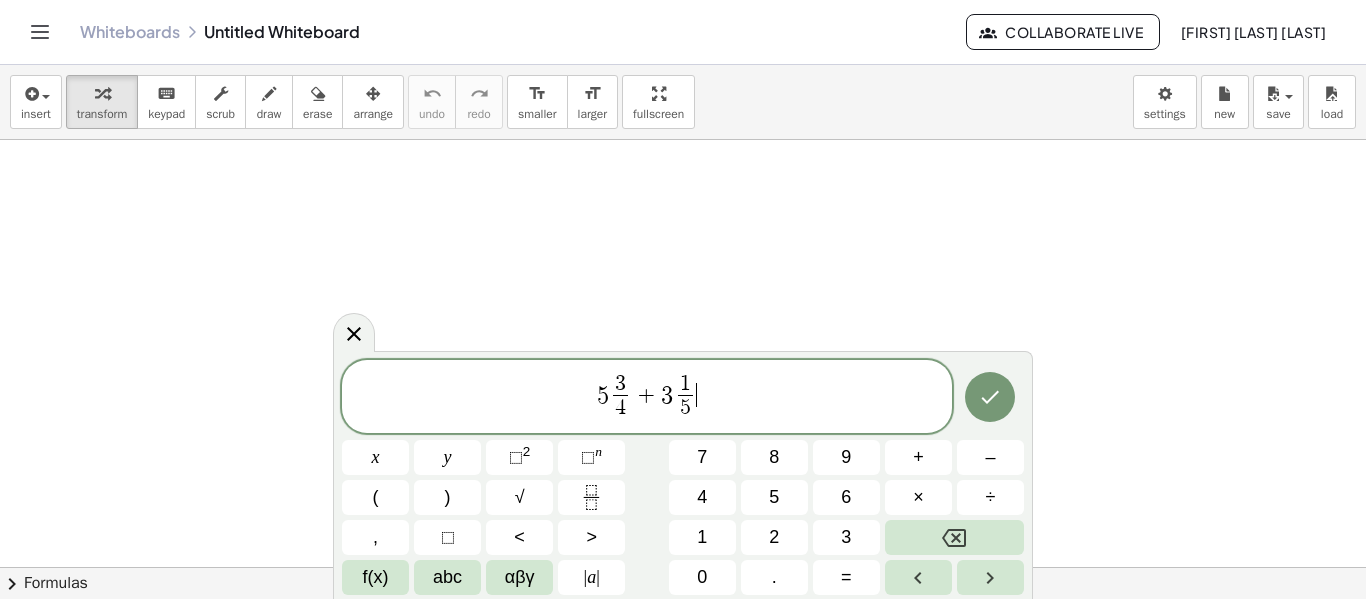 click on "5 3 4 ​ + 3 1 5 ​ ​" at bounding box center (647, 398) 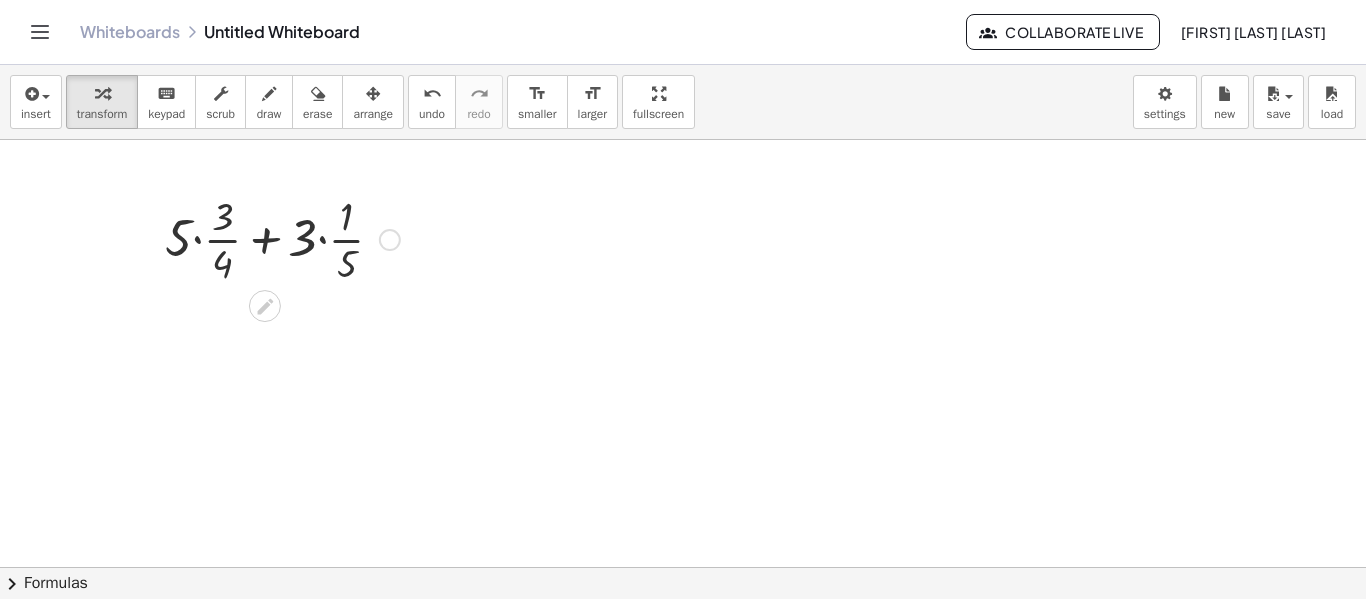 click at bounding box center (282, 238) 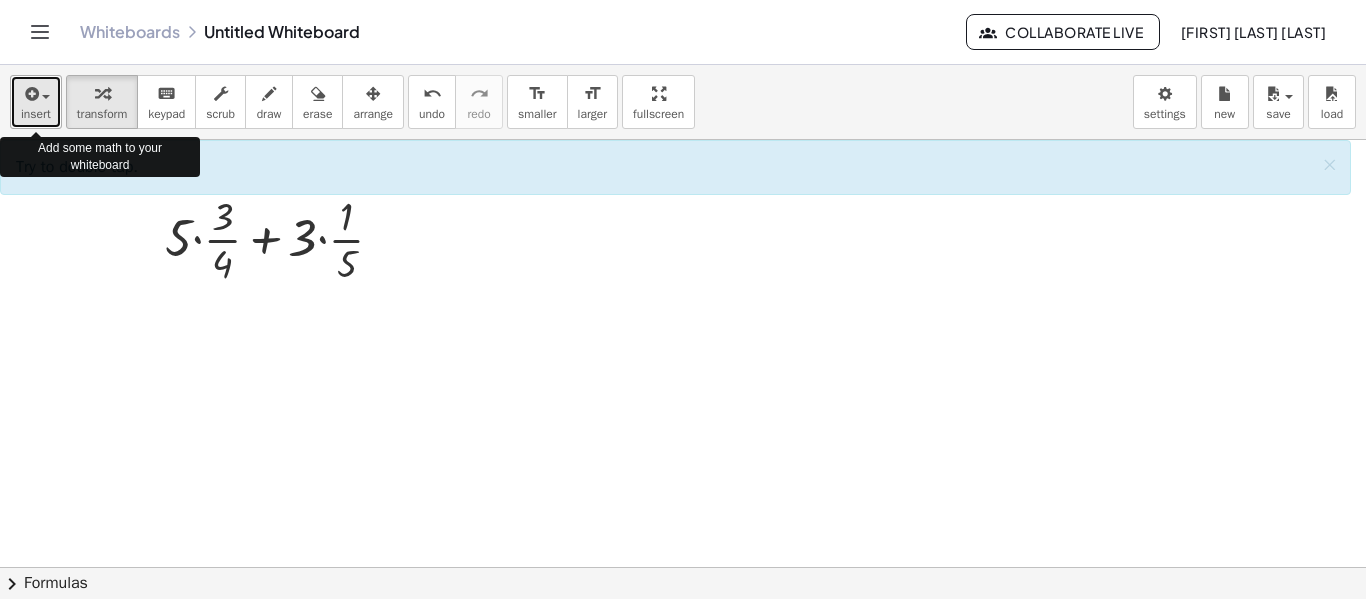 click on "insert" at bounding box center [36, 102] 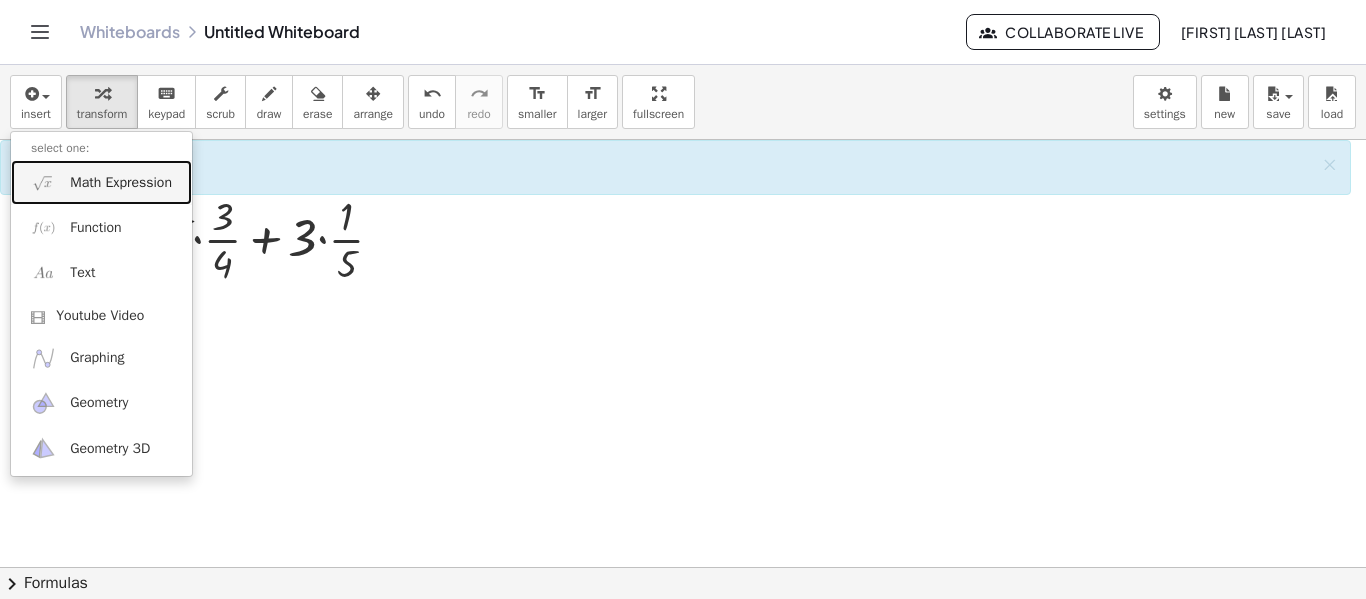 click on "Math Expression" at bounding box center [121, 183] 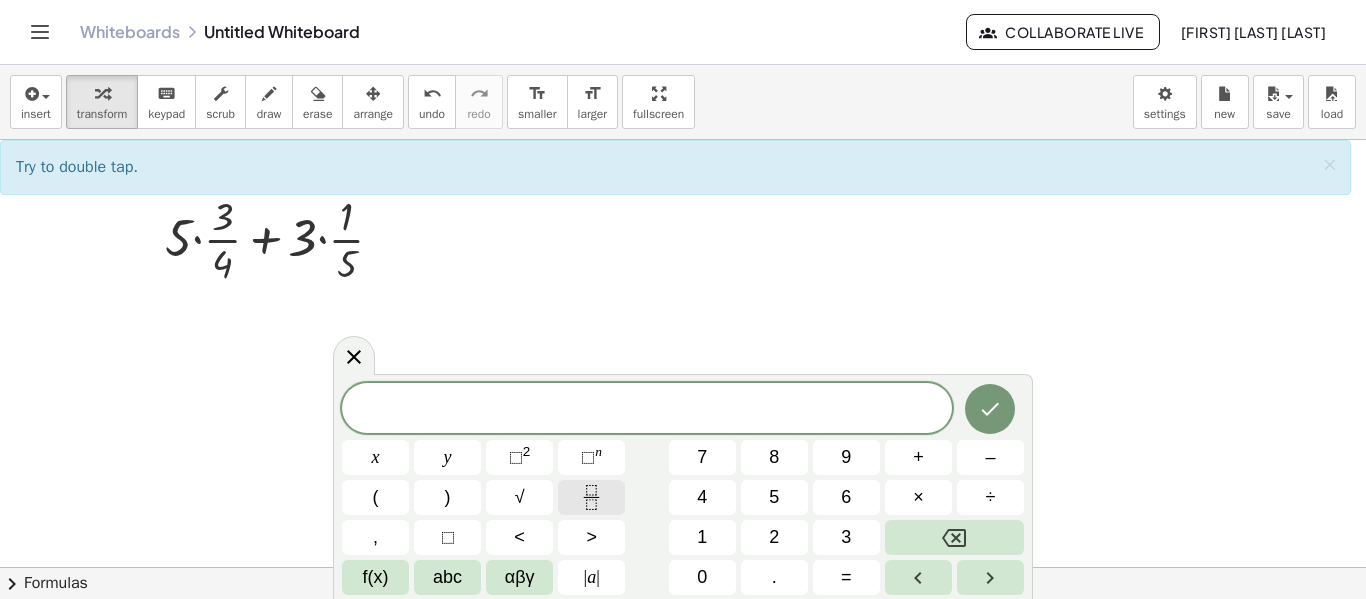 click at bounding box center [591, 497] 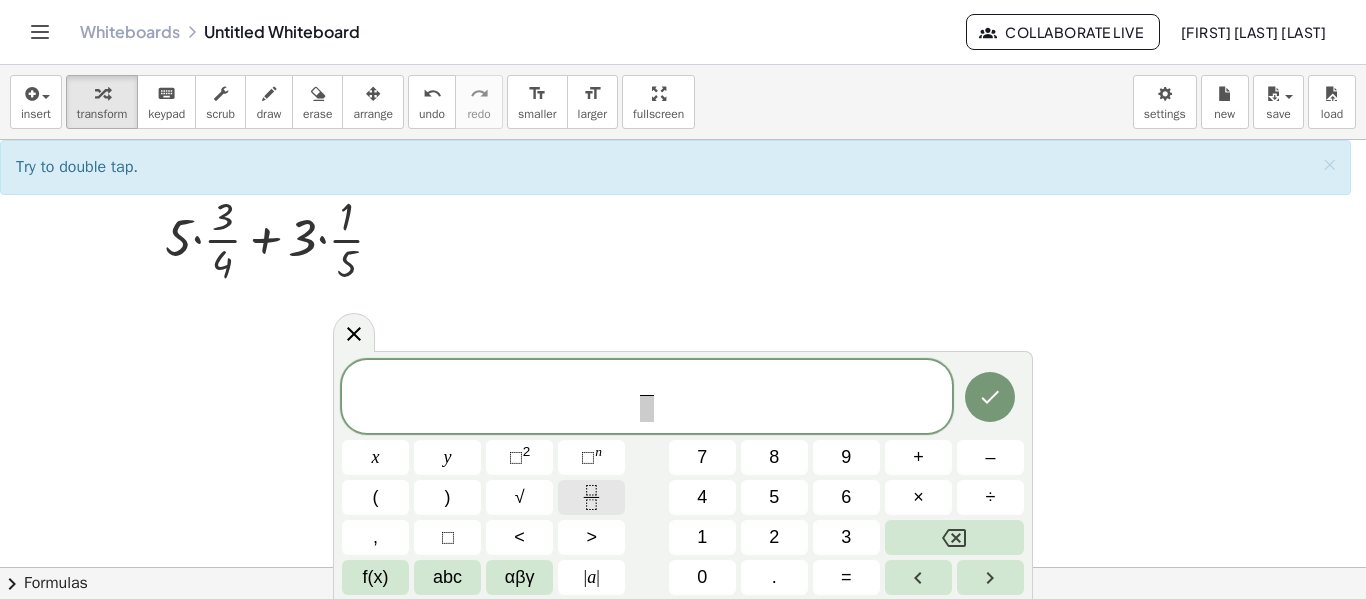 click at bounding box center (591, 497) 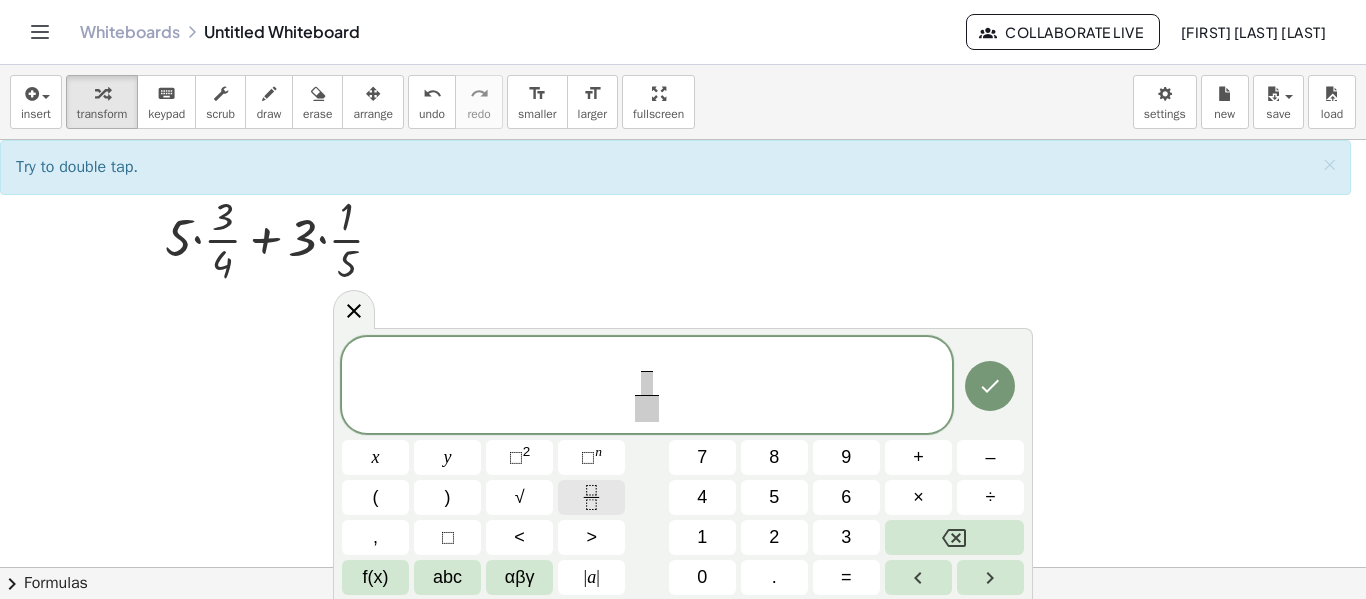 click at bounding box center [591, 497] 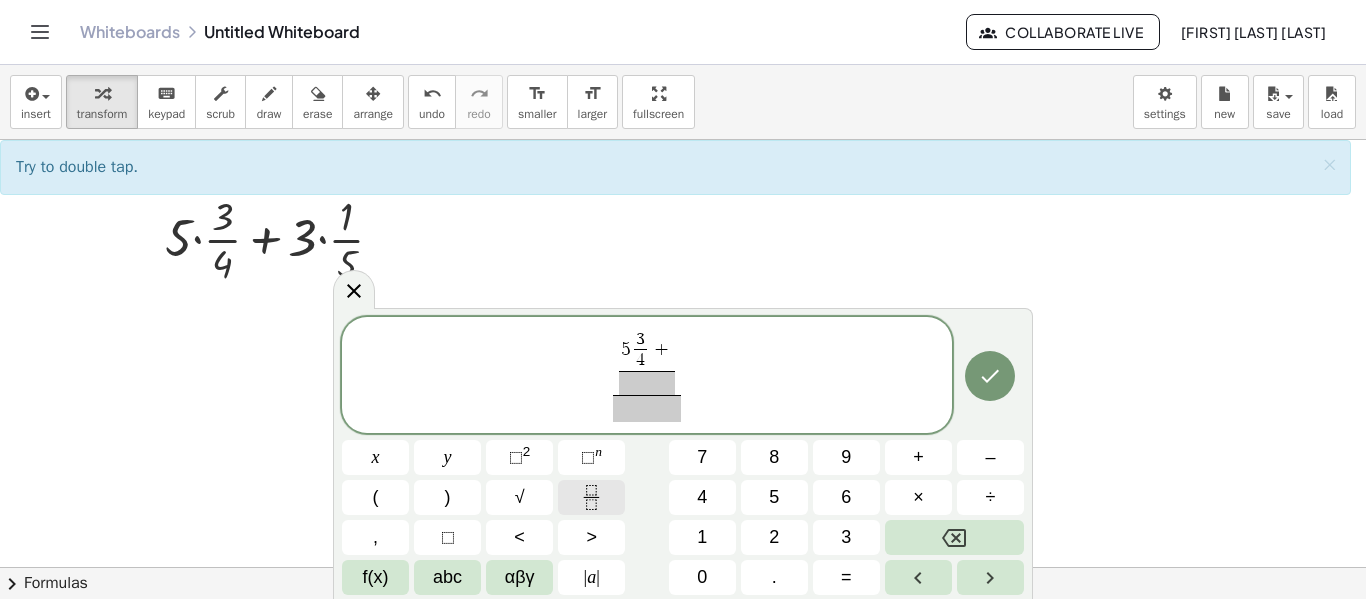 click 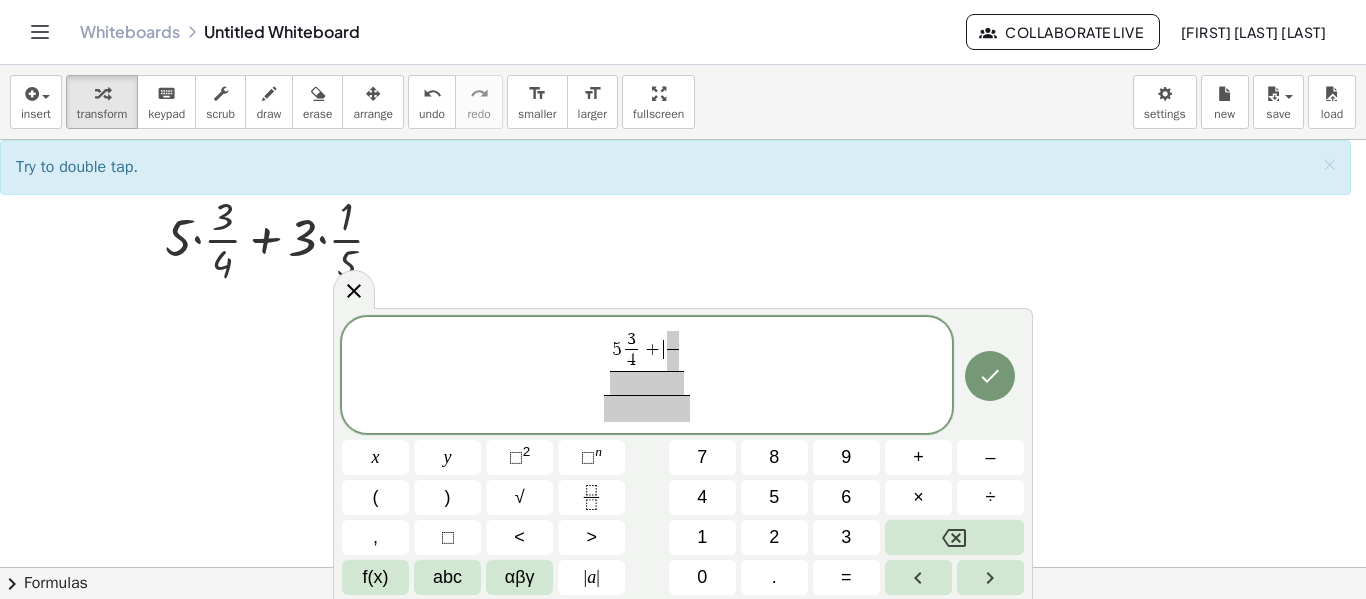 click on "+" at bounding box center [652, 349] 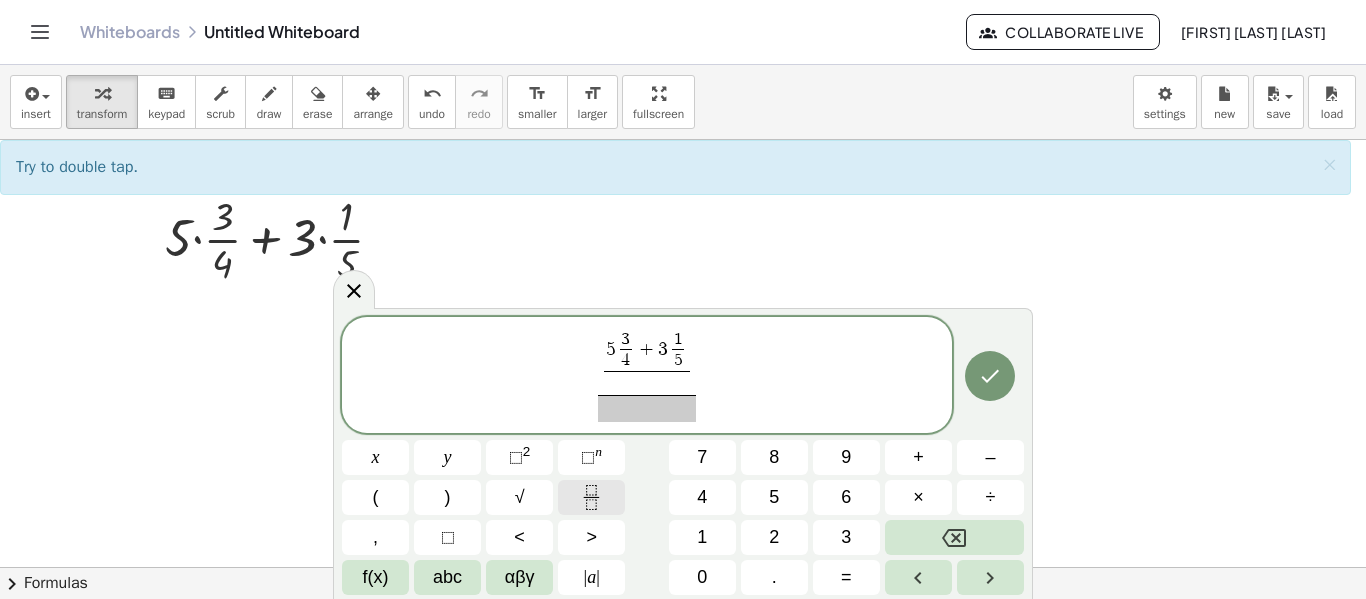 click 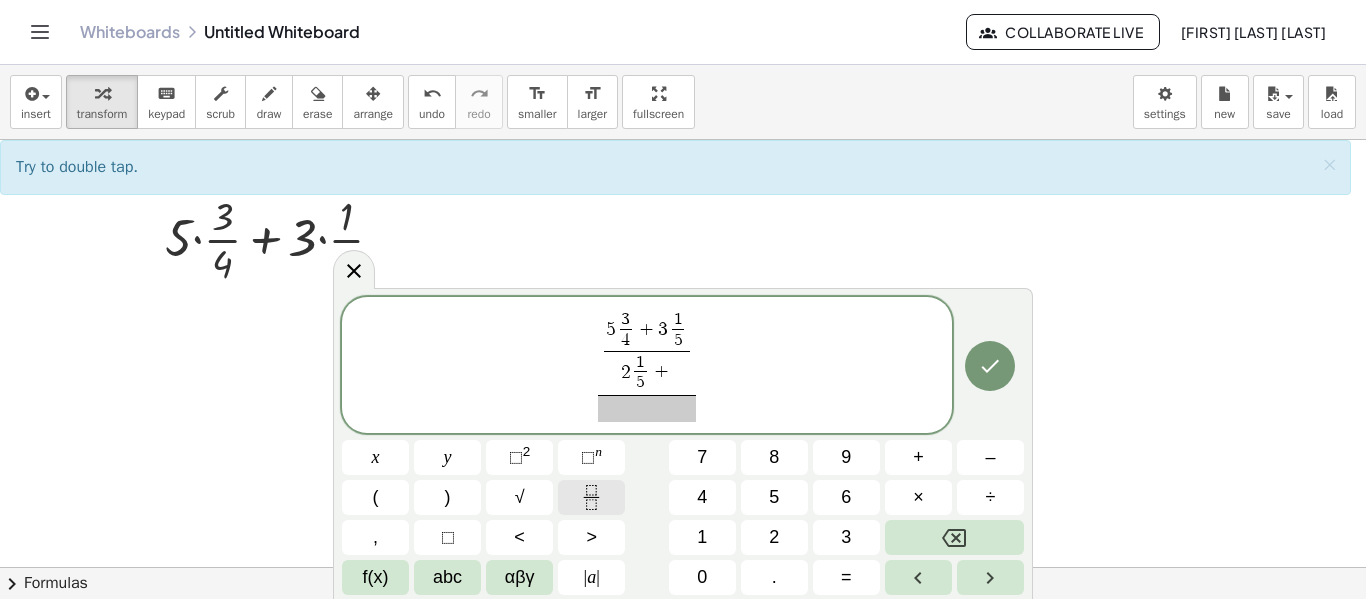 click at bounding box center [591, 497] 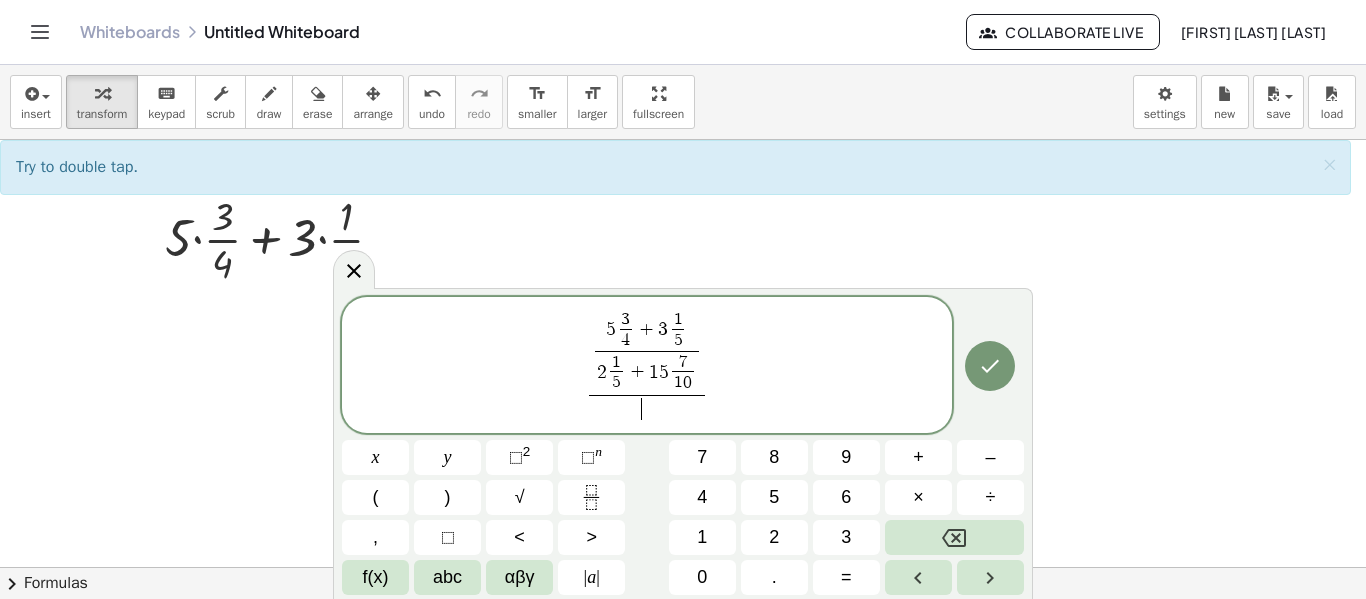 click on "​" at bounding box center [647, 408] 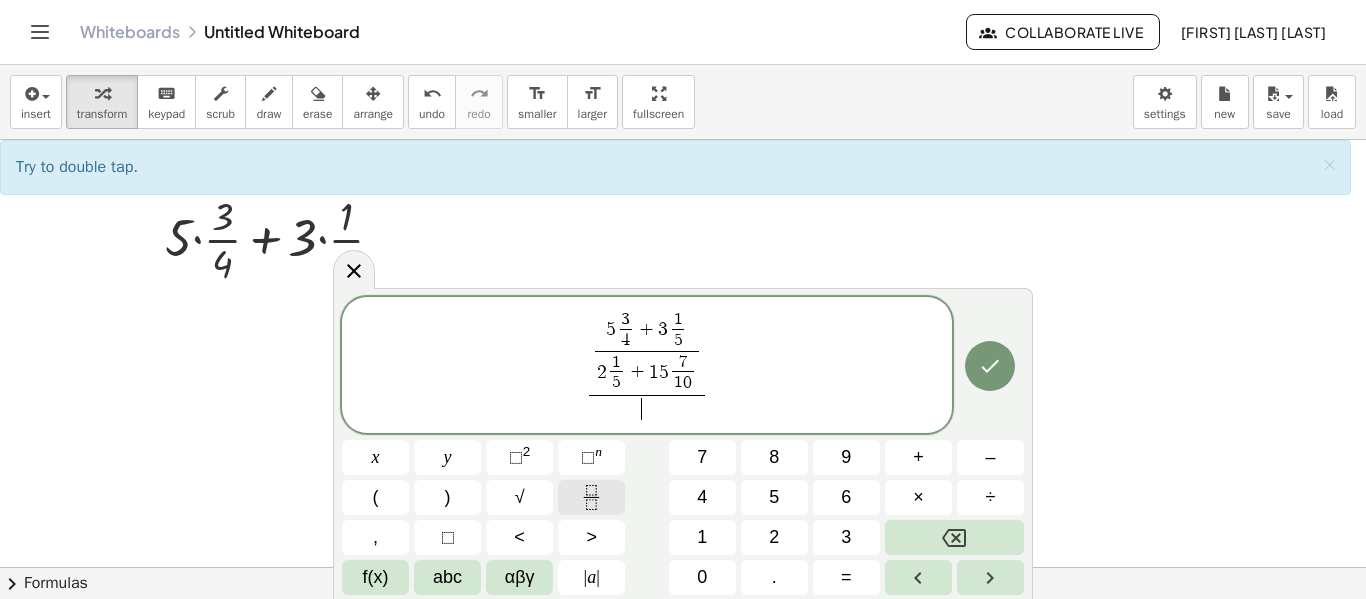click 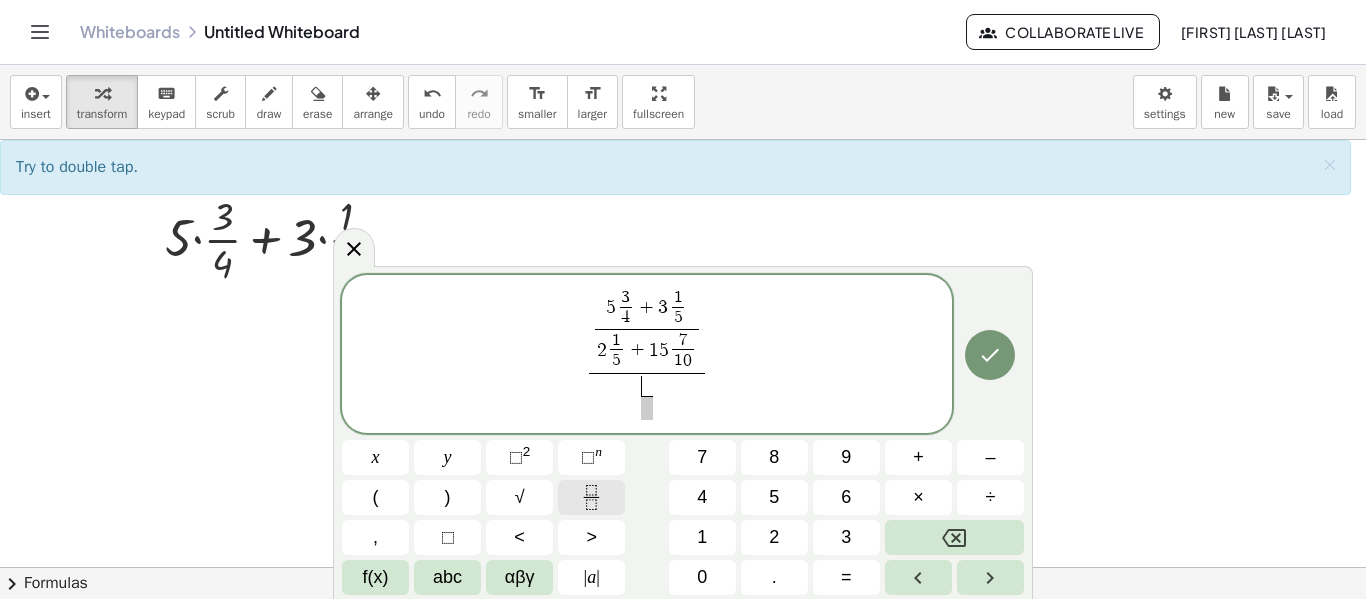 click 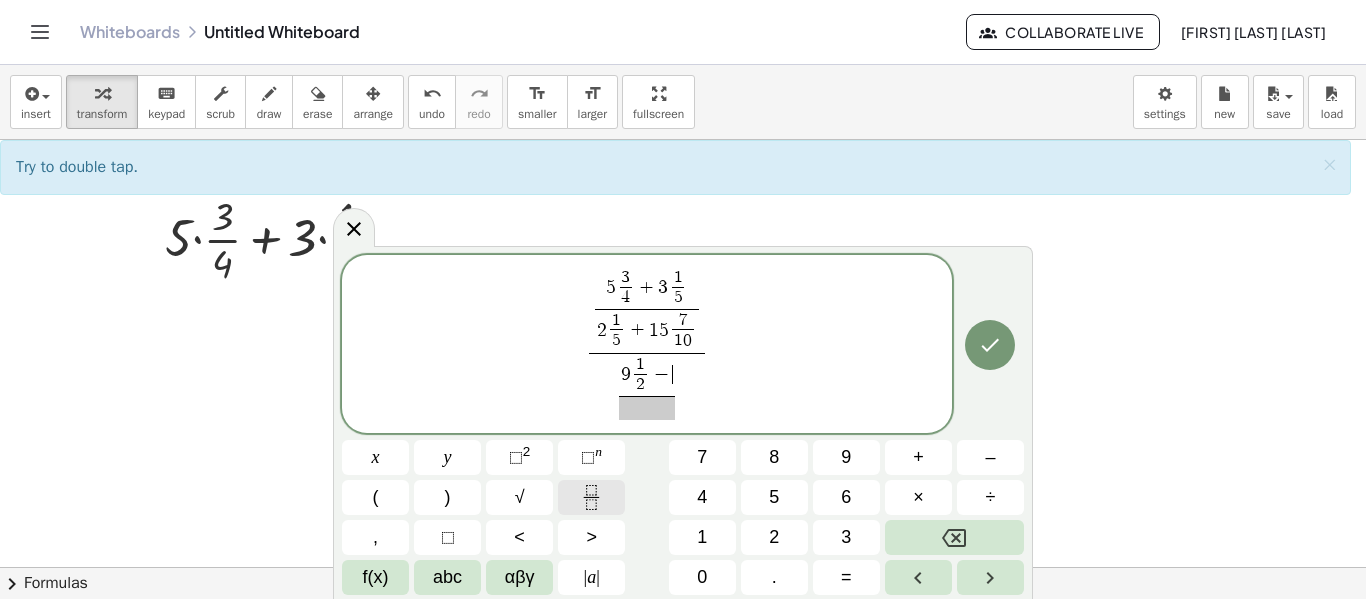 click 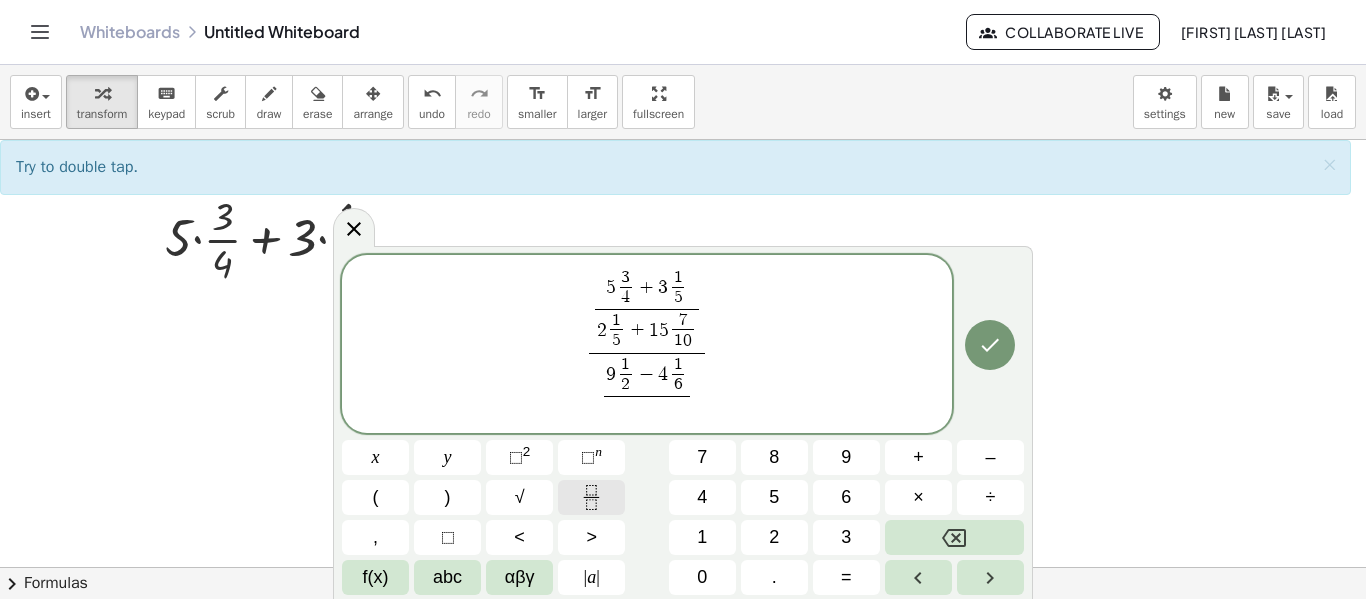 click 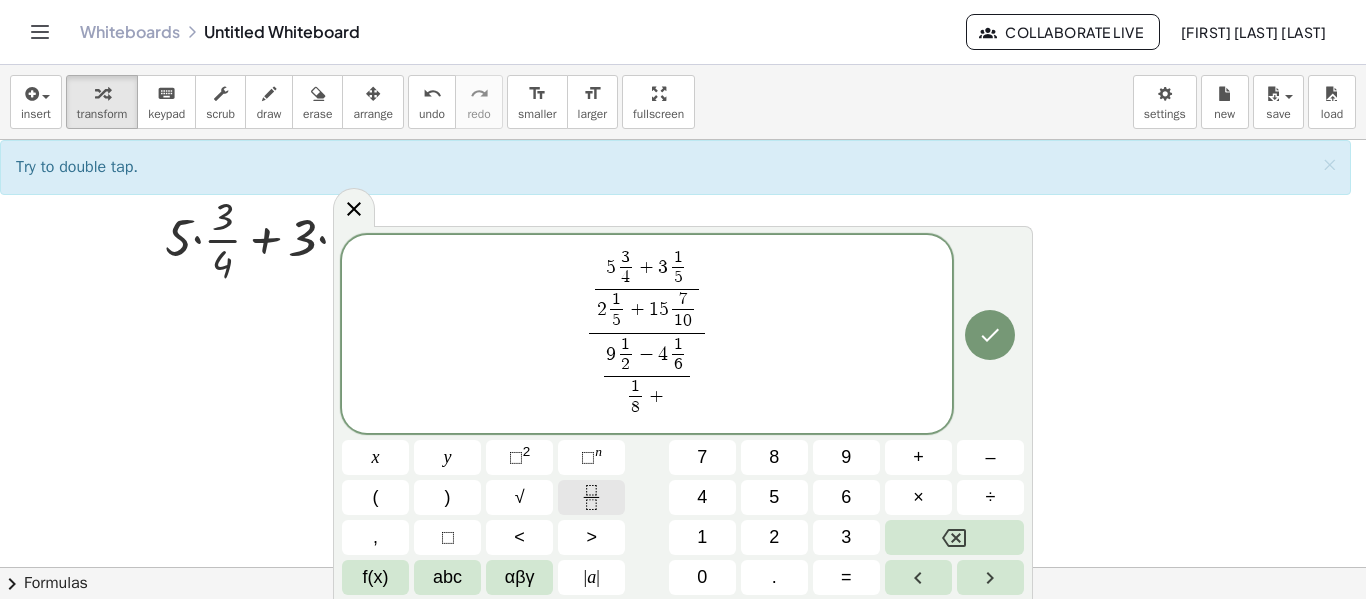 click 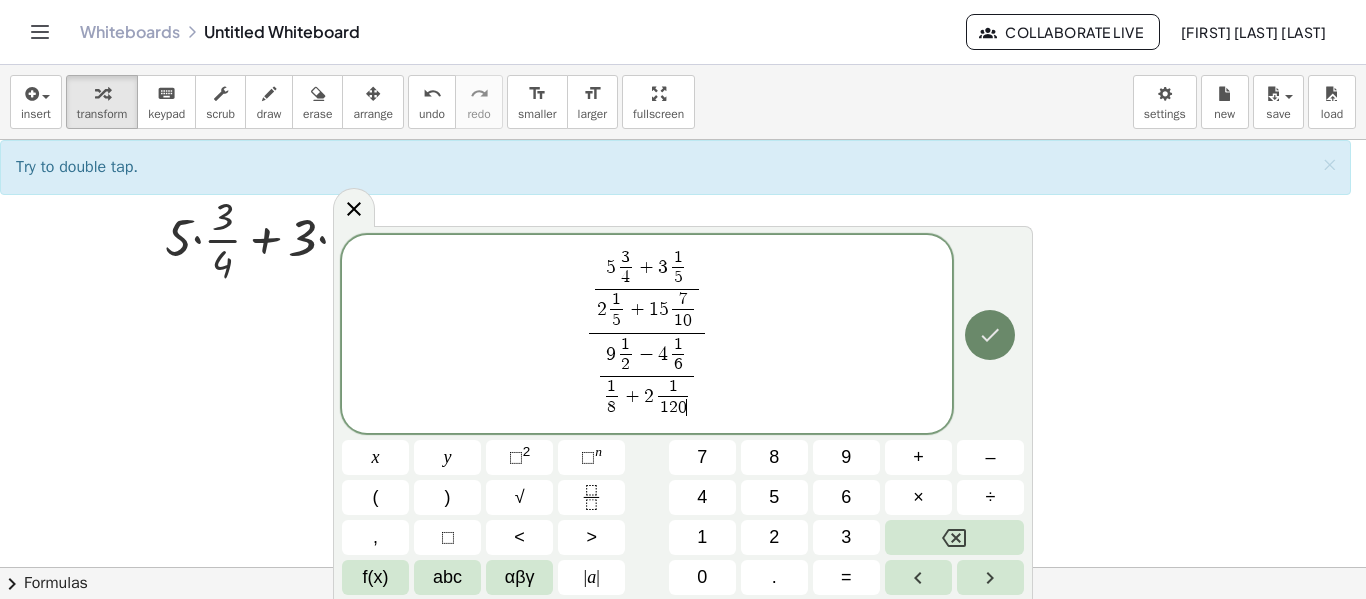click 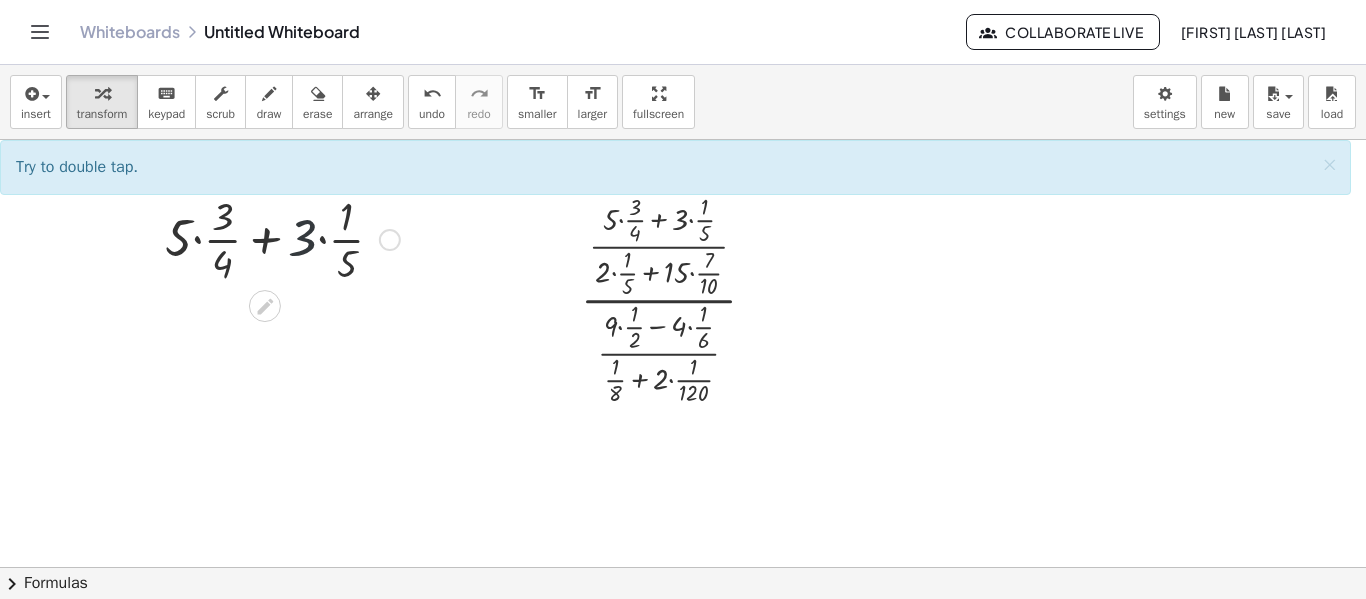 click at bounding box center [282, 238] 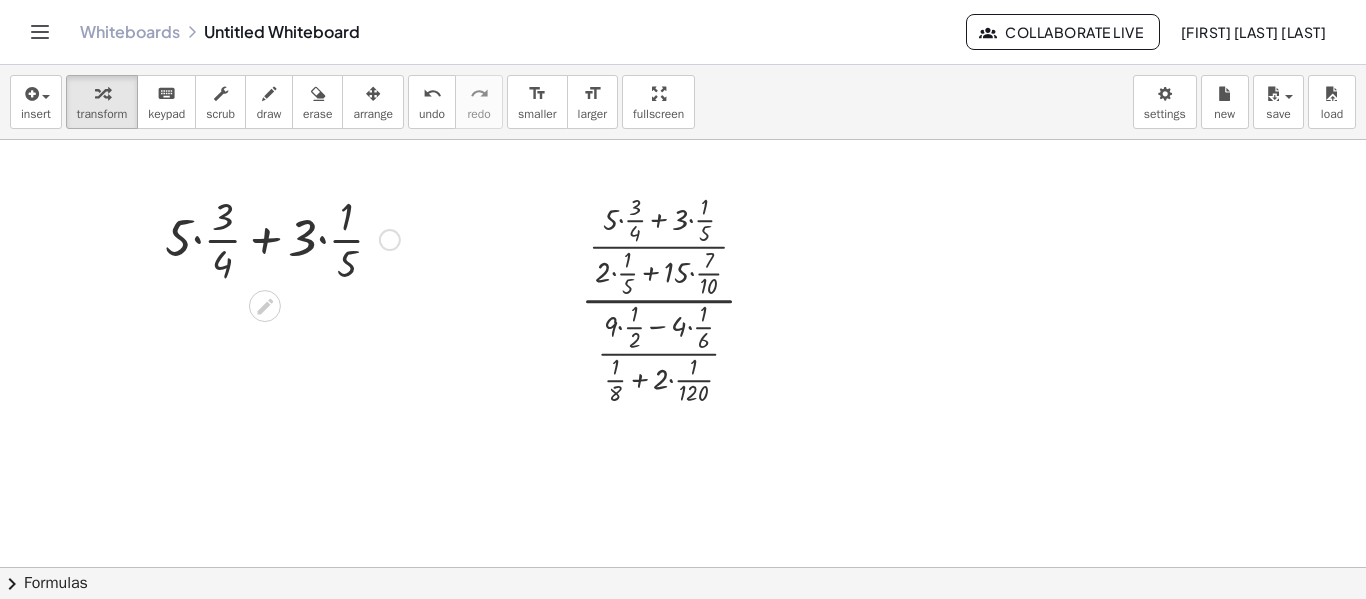click at bounding box center [390, 240] 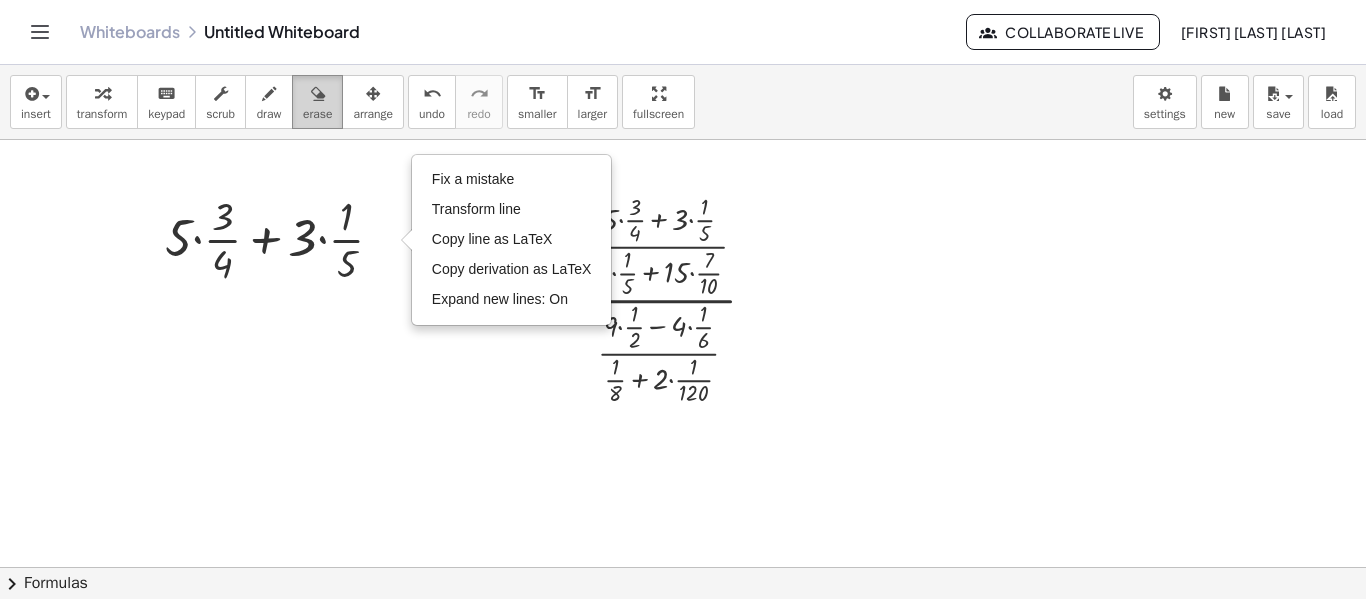 click on "erase" at bounding box center [317, 114] 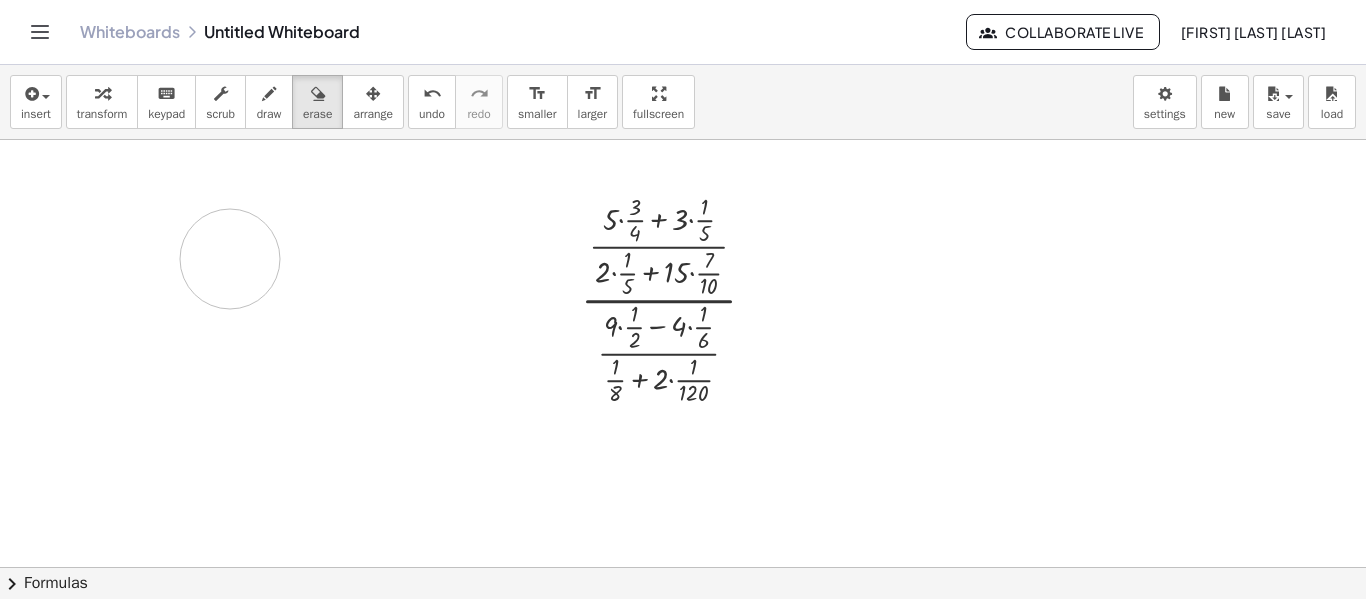 drag, startPoint x: 360, startPoint y: 244, endPoint x: 196, endPoint y: 254, distance: 164.3046 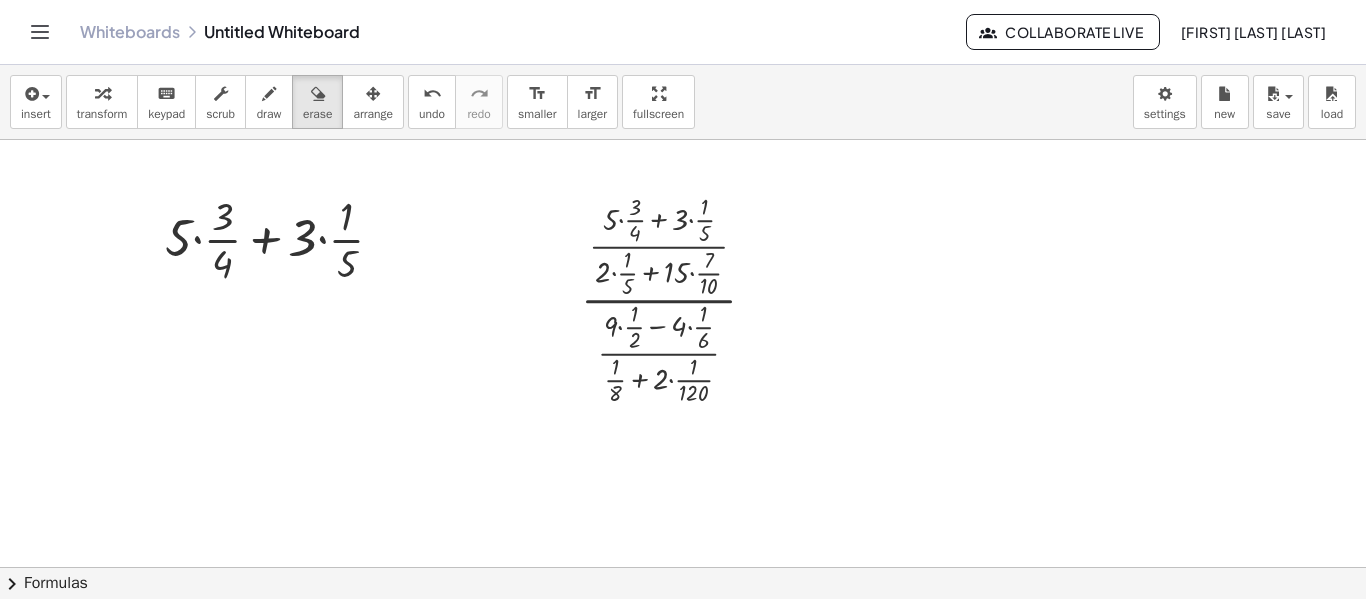 click at bounding box center (683, 567) 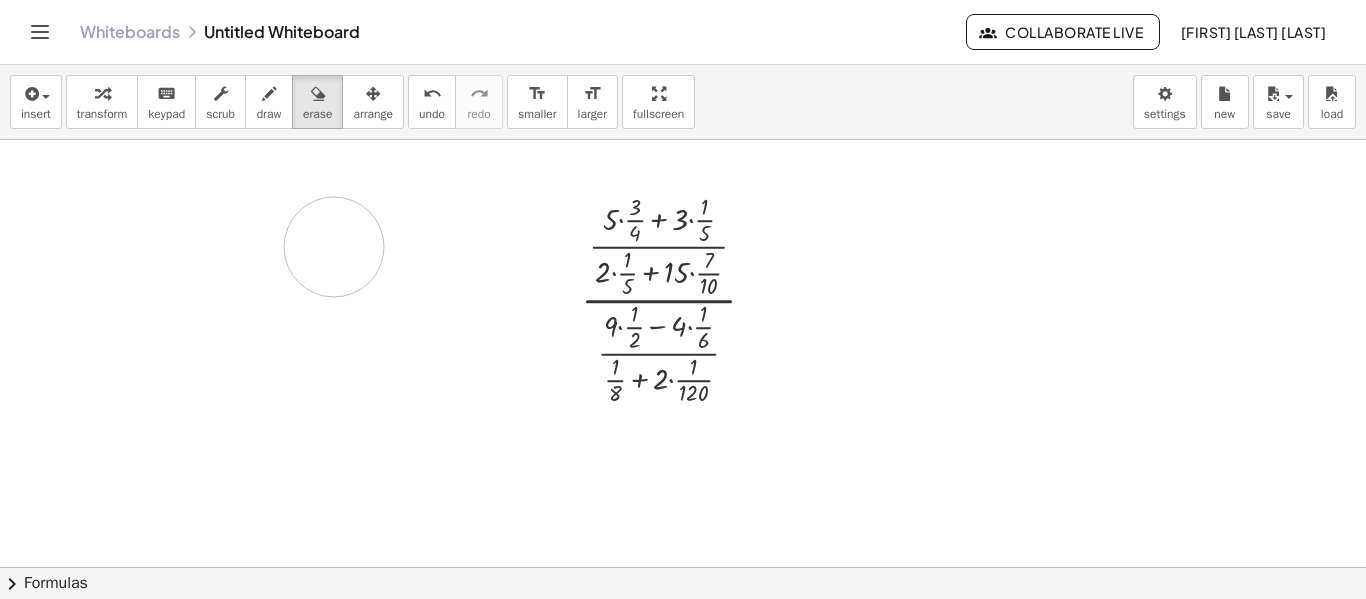 drag, startPoint x: 184, startPoint y: 232, endPoint x: 341, endPoint y: 234, distance: 157.01274 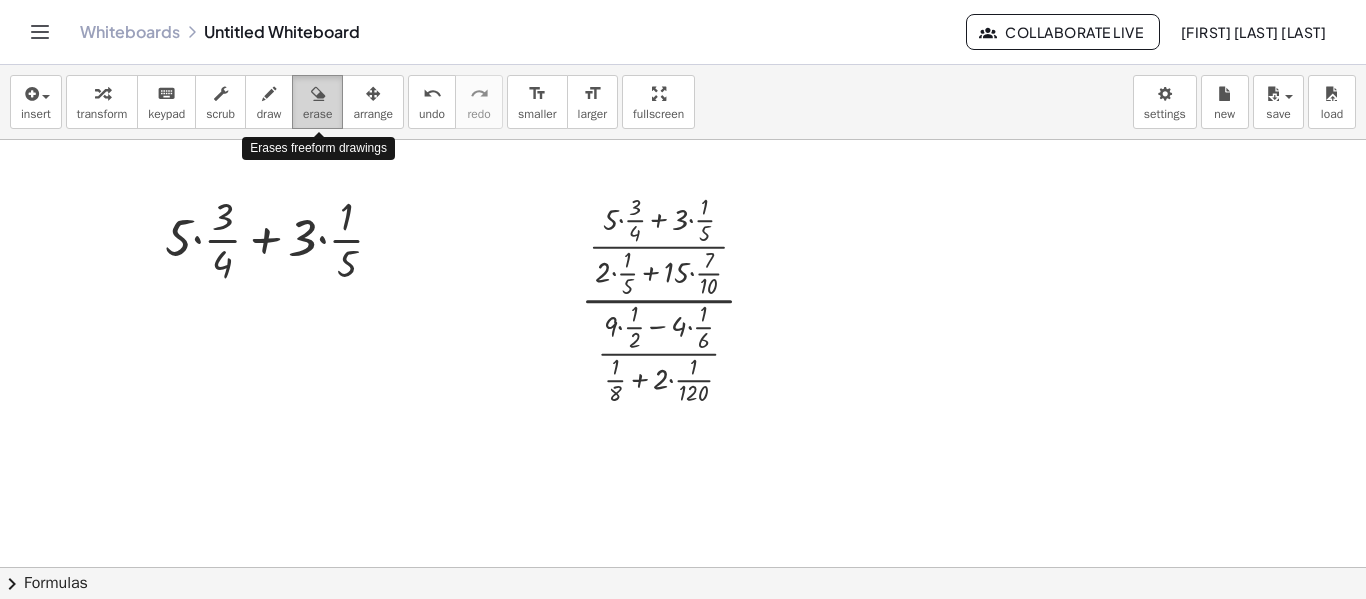 click at bounding box center [318, 94] 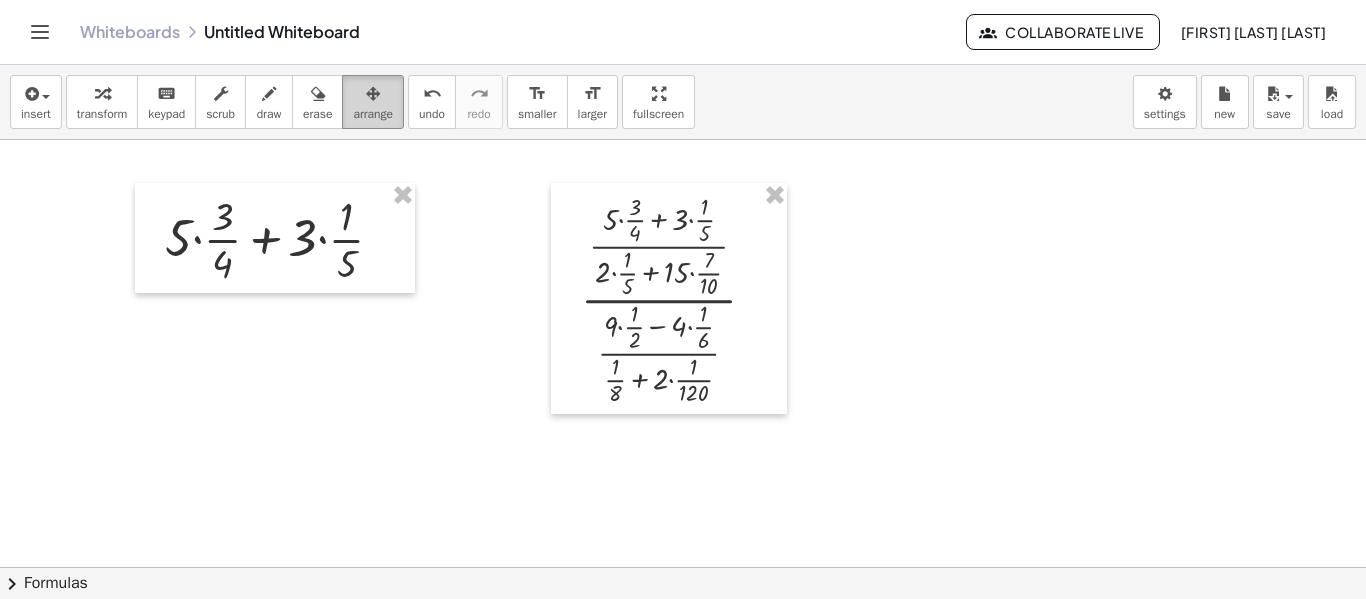 click at bounding box center [373, 94] 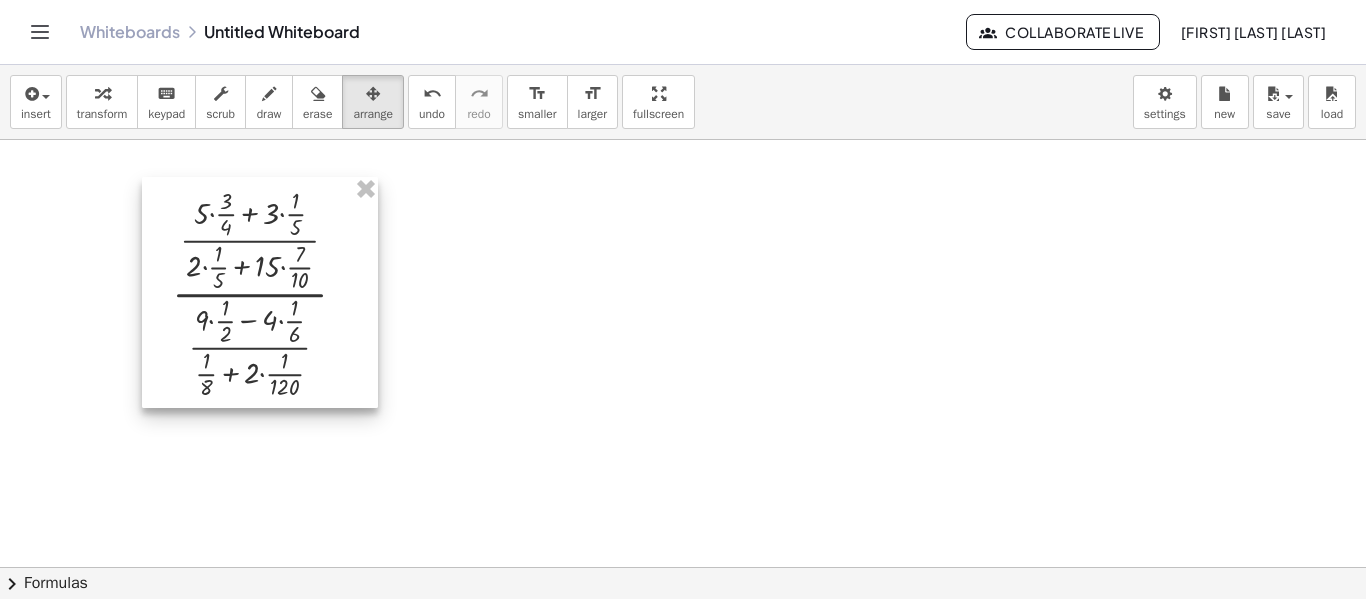 drag, startPoint x: 624, startPoint y: 289, endPoint x: 160, endPoint y: 285, distance: 464.01724 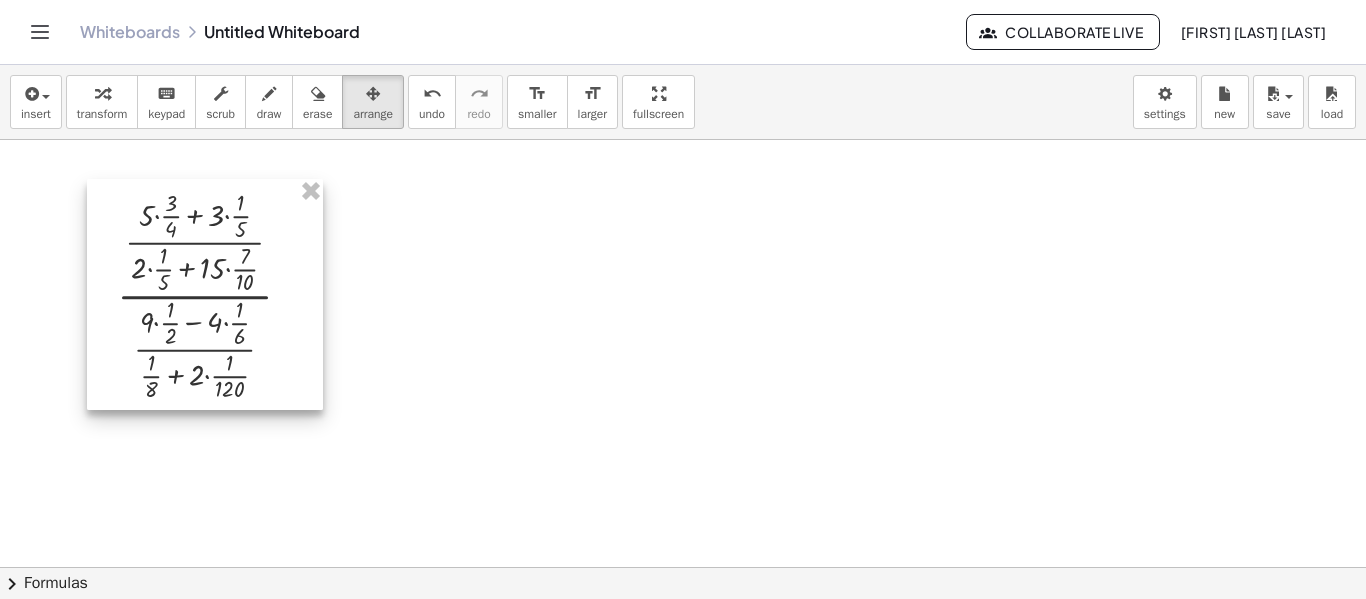 click at bounding box center (205, 294) 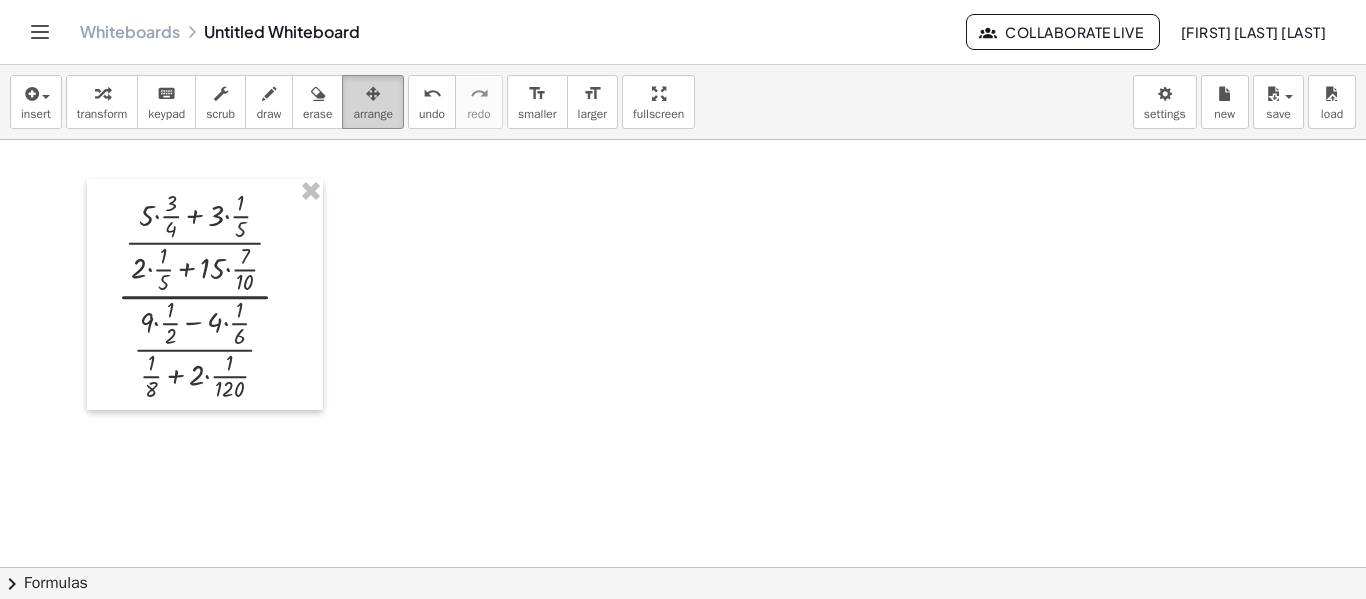 click on "arrange" at bounding box center [373, 114] 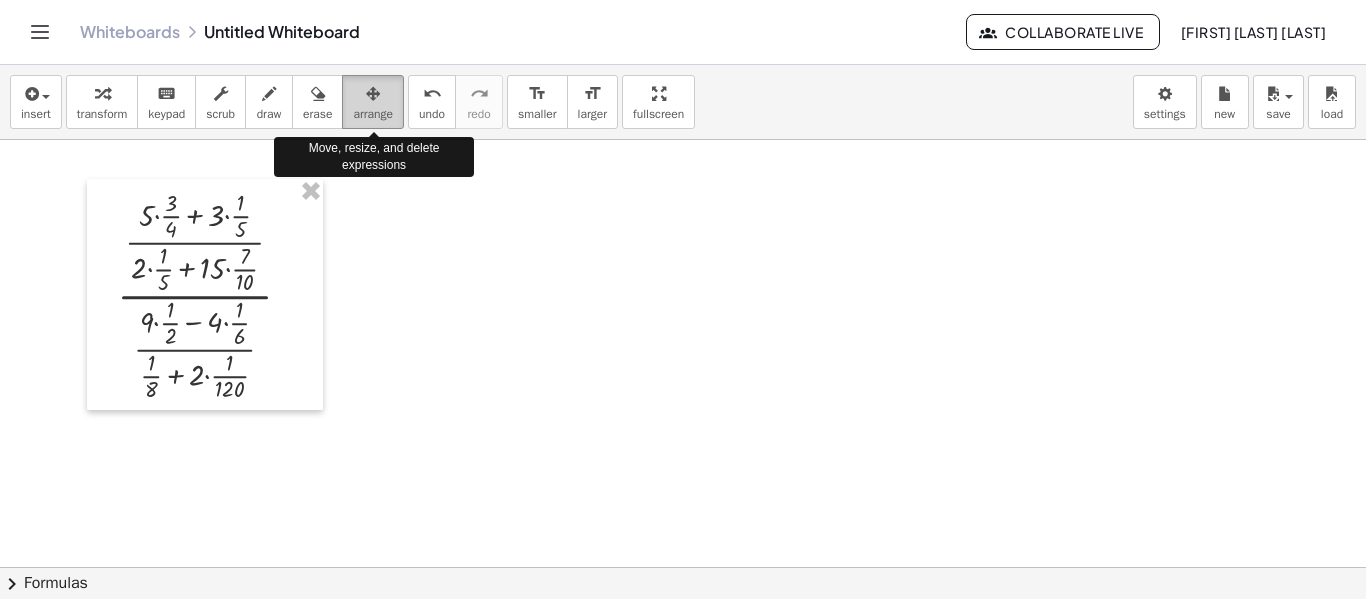 click on "arrange" at bounding box center [373, 114] 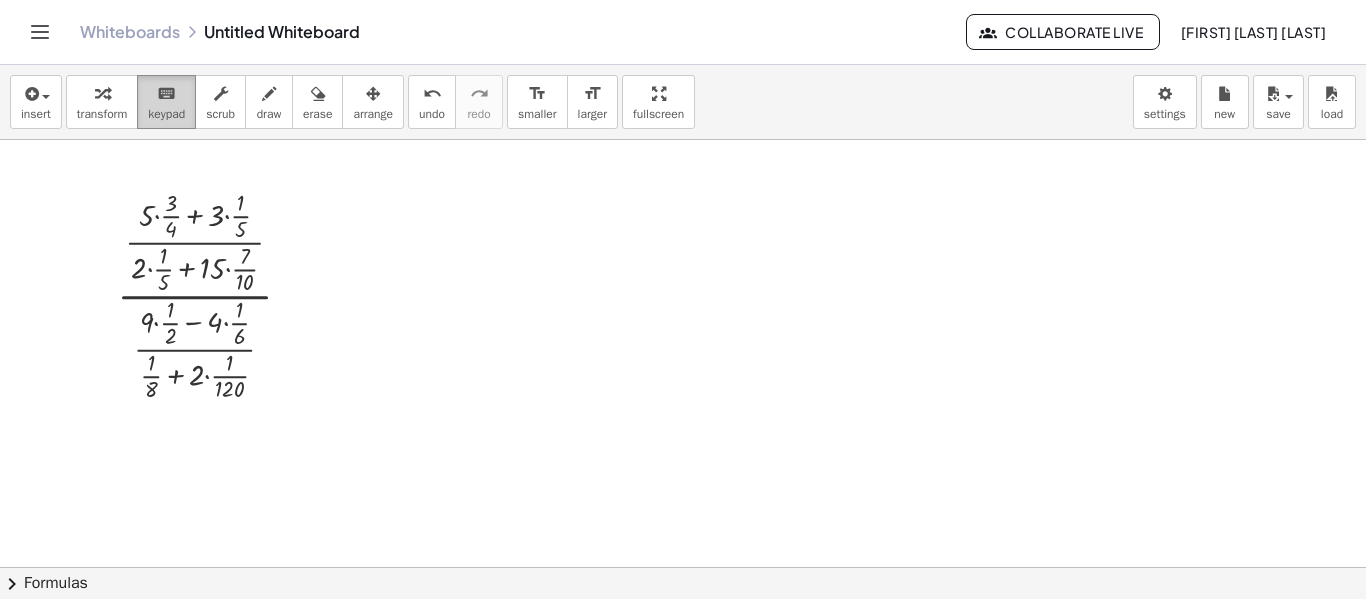 click on "keyboard" at bounding box center (166, 93) 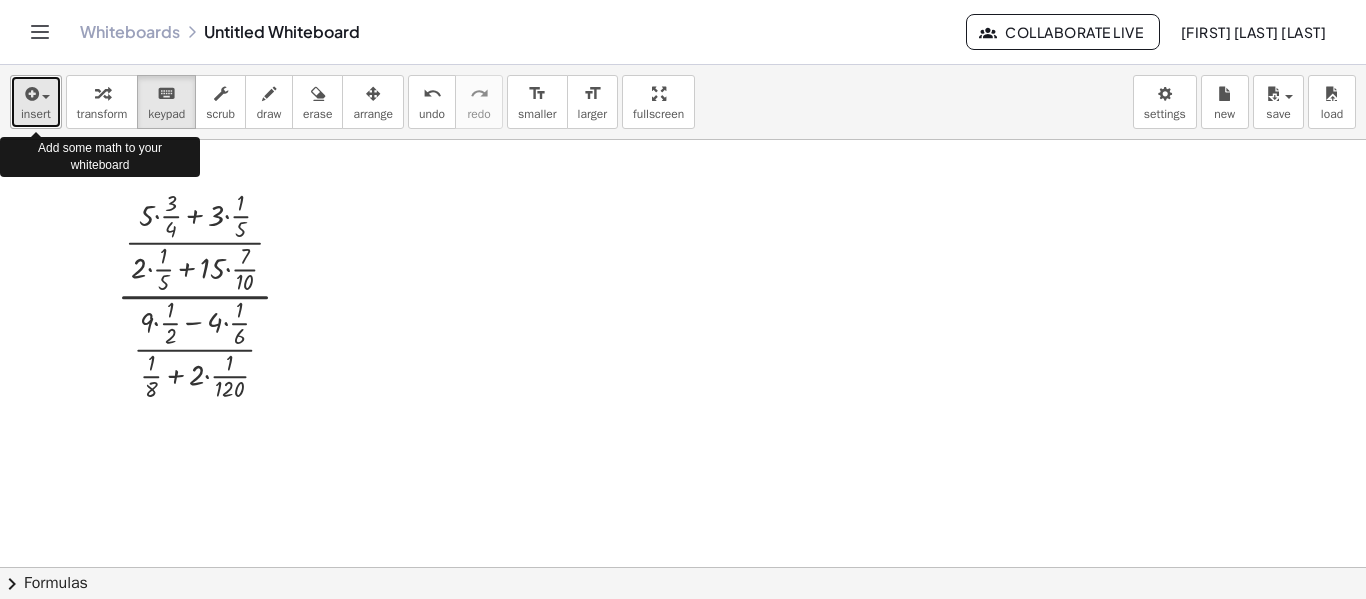 click on "insert" at bounding box center [36, 102] 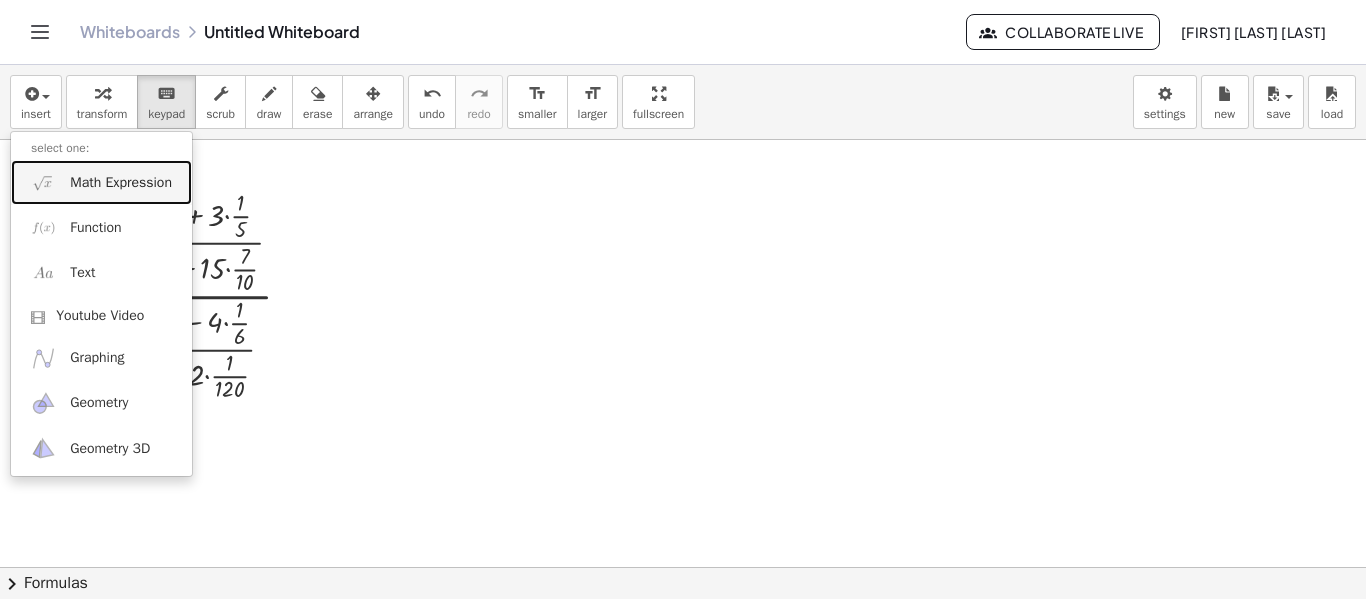 click on "Math Expression" at bounding box center [101, 182] 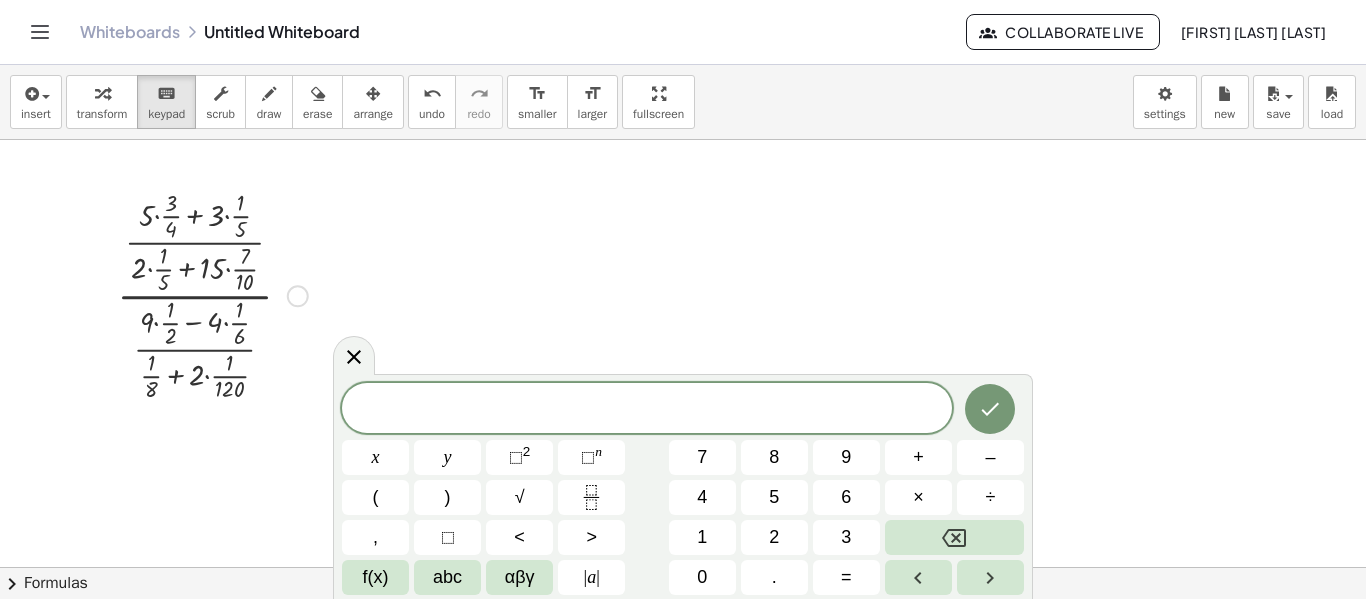 click at bounding box center (212, 294) 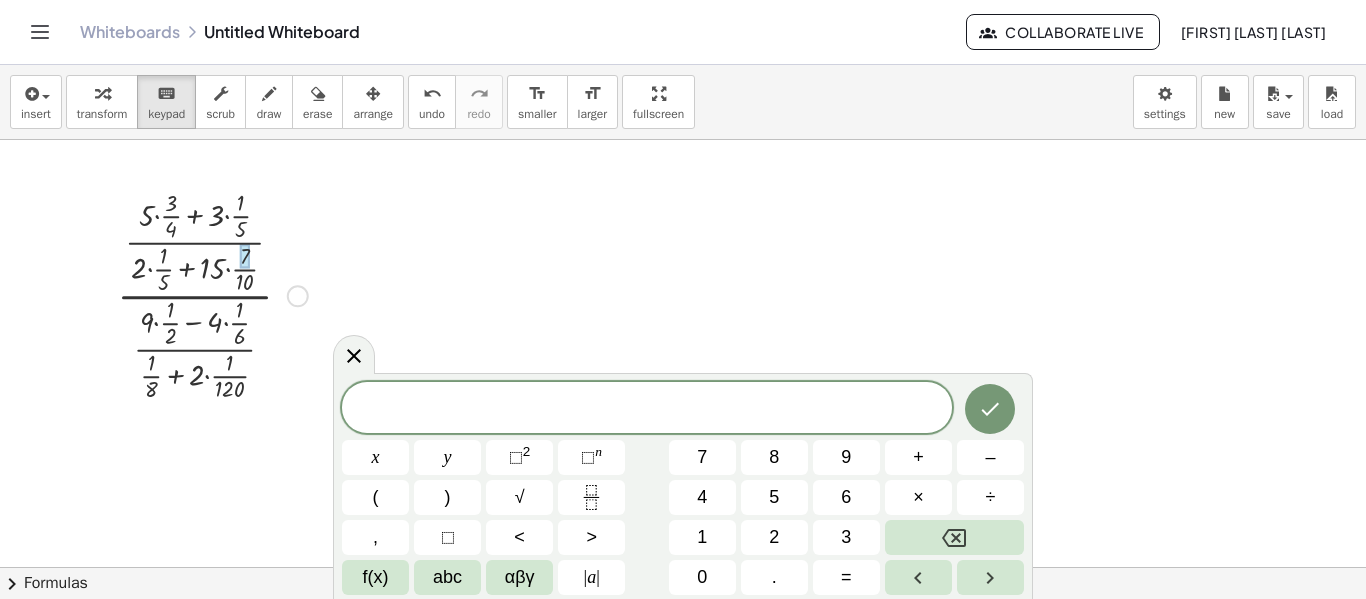 drag, startPoint x: 209, startPoint y: 275, endPoint x: 250, endPoint y: 254, distance: 46.06517 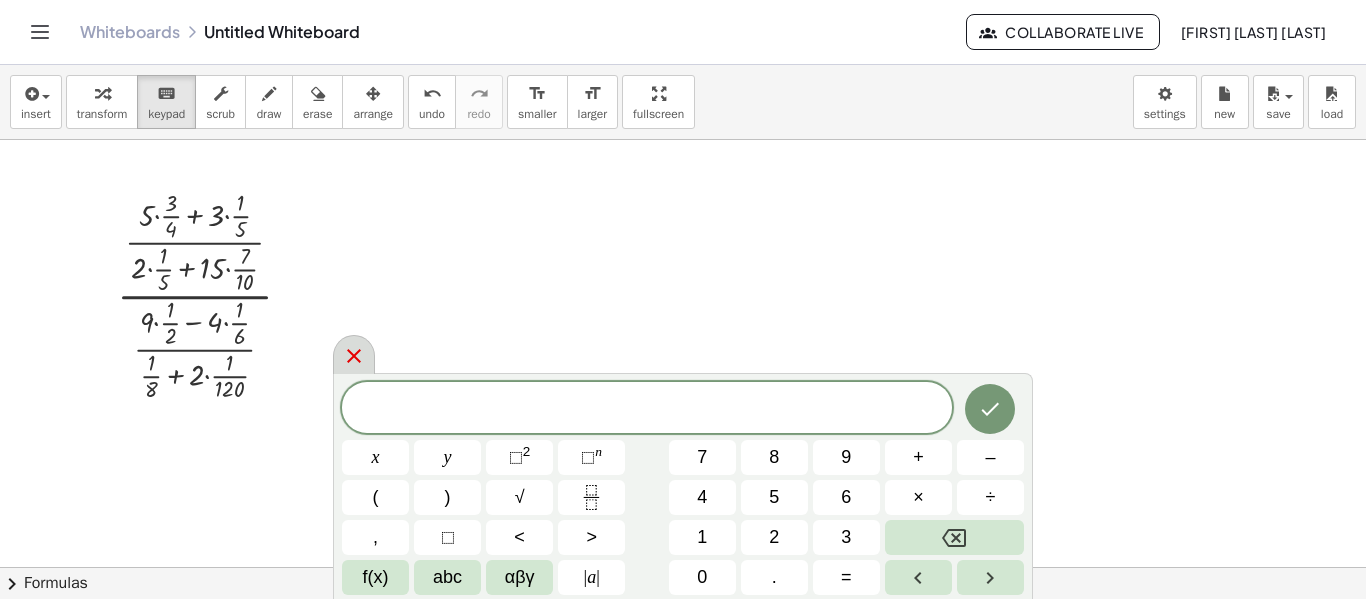 click 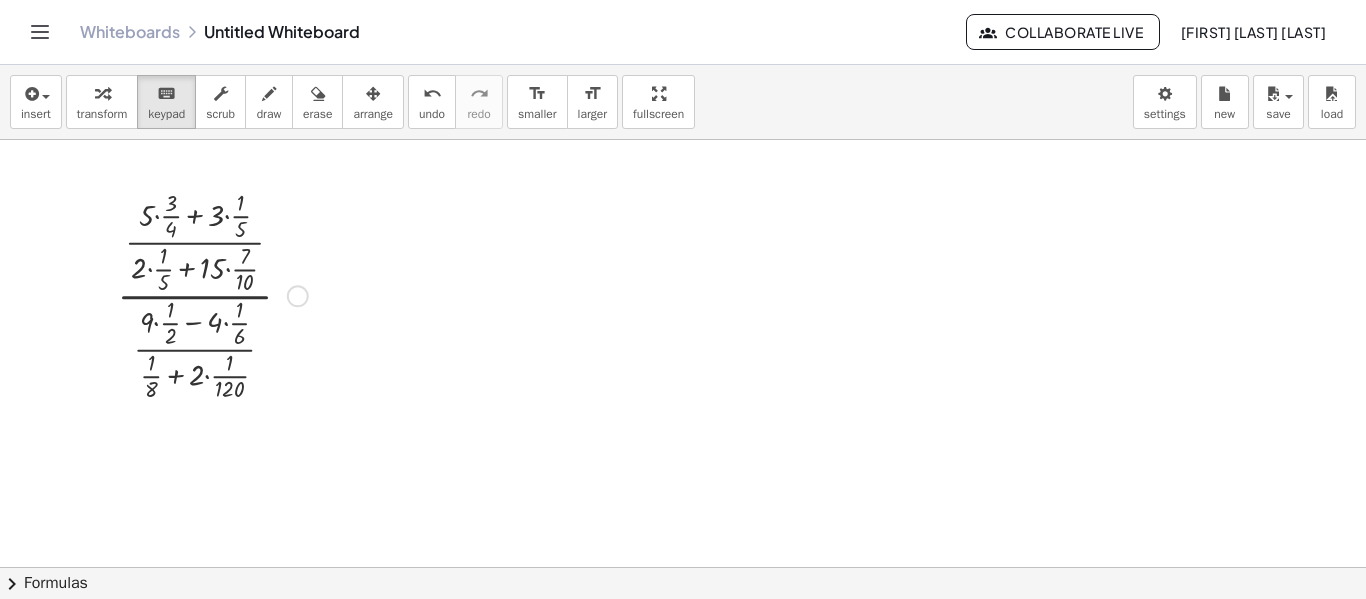 drag, startPoint x: 201, startPoint y: 376, endPoint x: 222, endPoint y: 245, distance: 132.67253 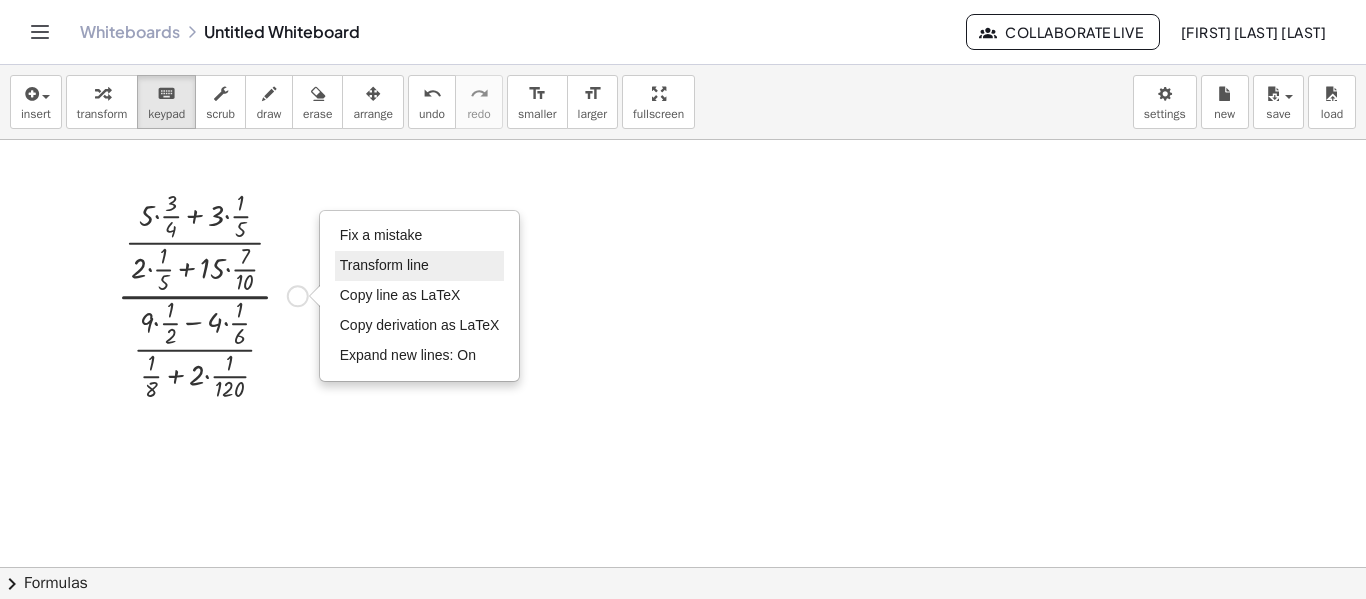 click on "Transform line" at bounding box center [384, 265] 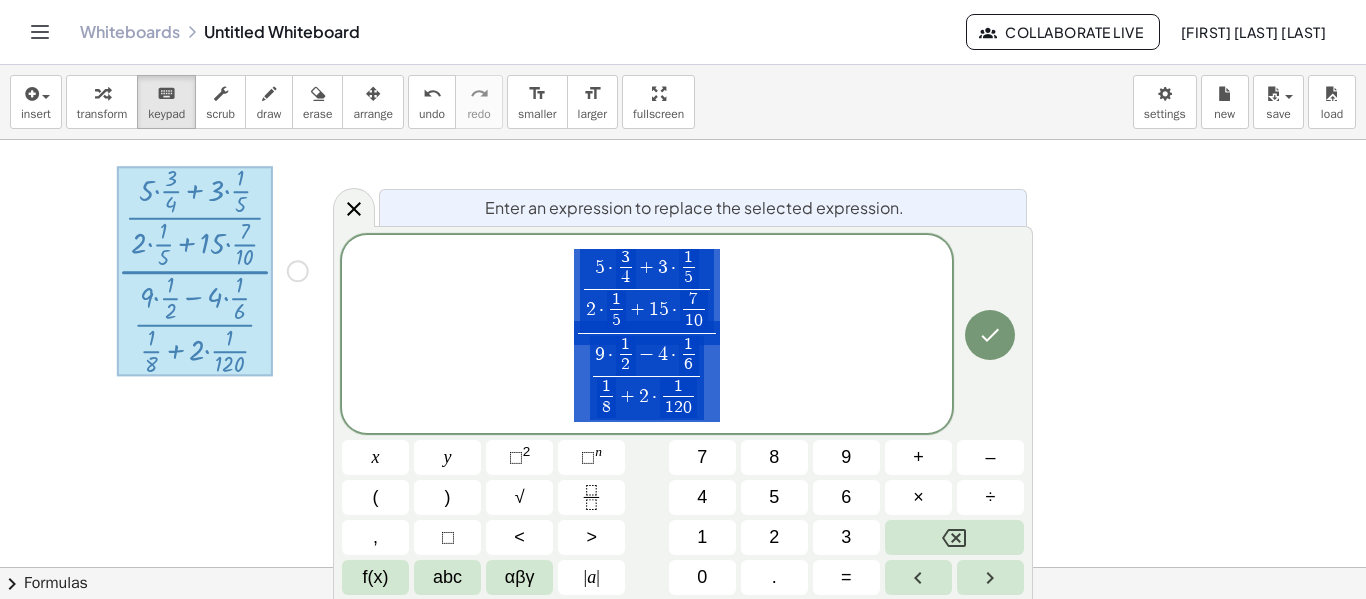 scroll, scrollTop: 29, scrollLeft: 0, axis: vertical 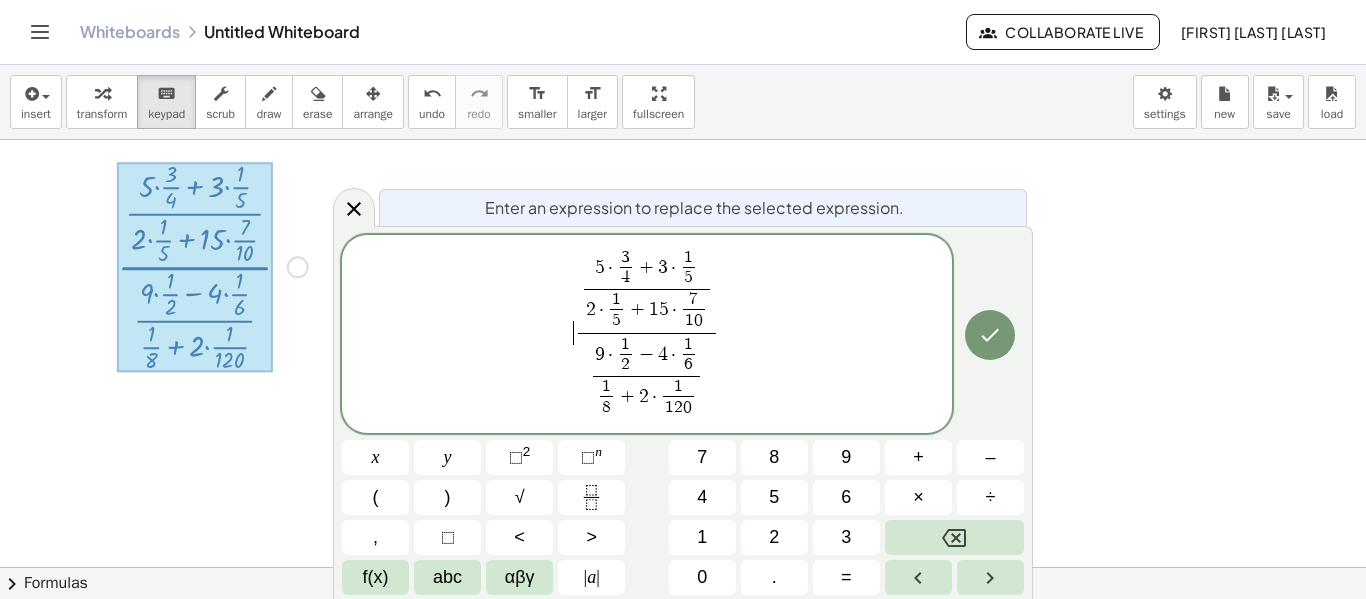 click on "​ 5 · 3 4 ​ + 3 · 1 5 ​ 2 · 1 5 ​ + 1 5 · 7 1 0 ​ ​ 9 · 1 2 ​ − 4 · 1 6 ​ 1 8 ​ + 2 · 1 1 2 0 ​ ​ ​" at bounding box center [647, 335] 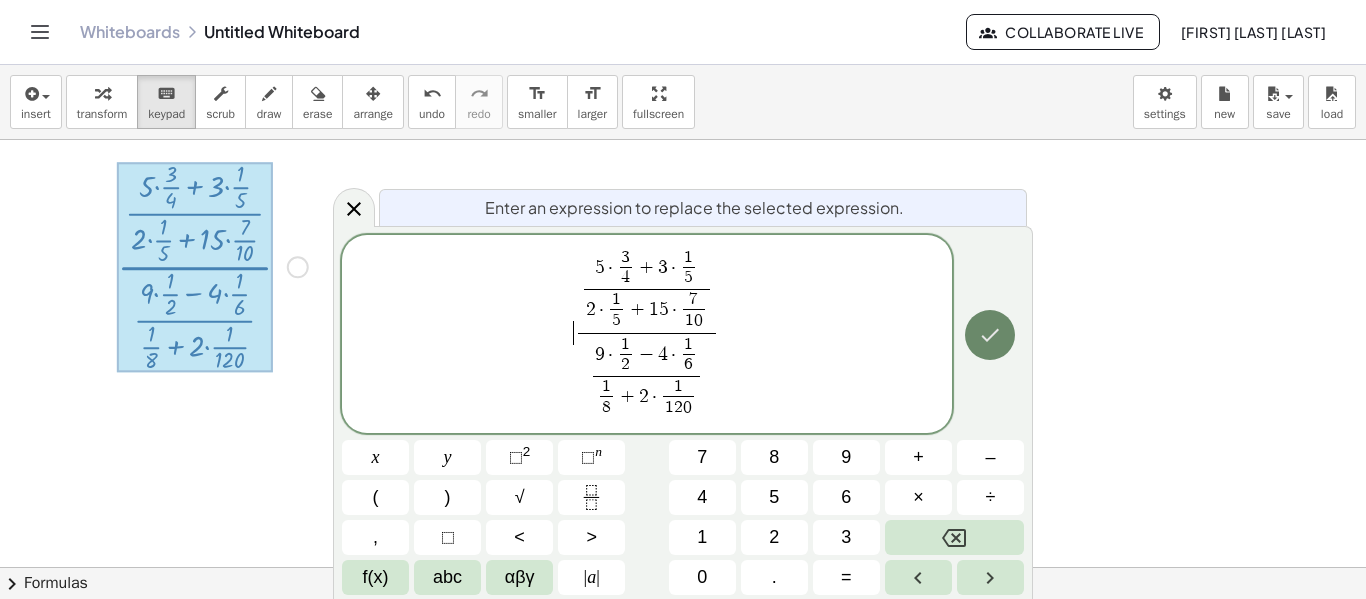 click at bounding box center [990, 335] 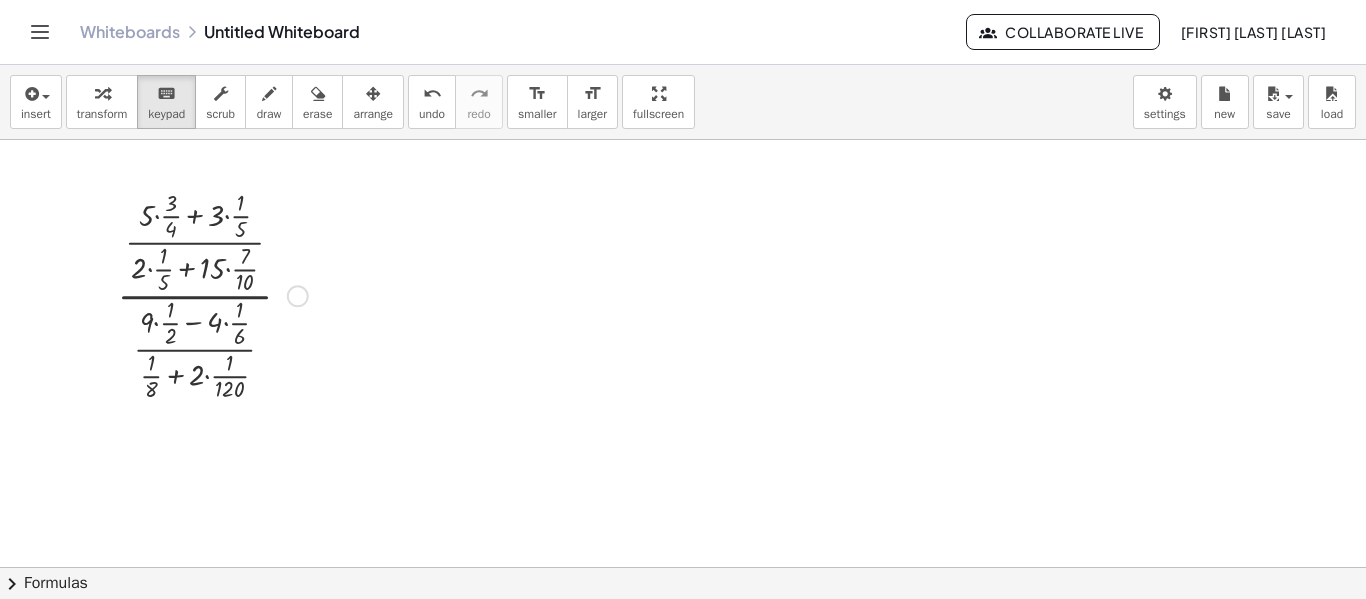 scroll, scrollTop: 0, scrollLeft: 0, axis: both 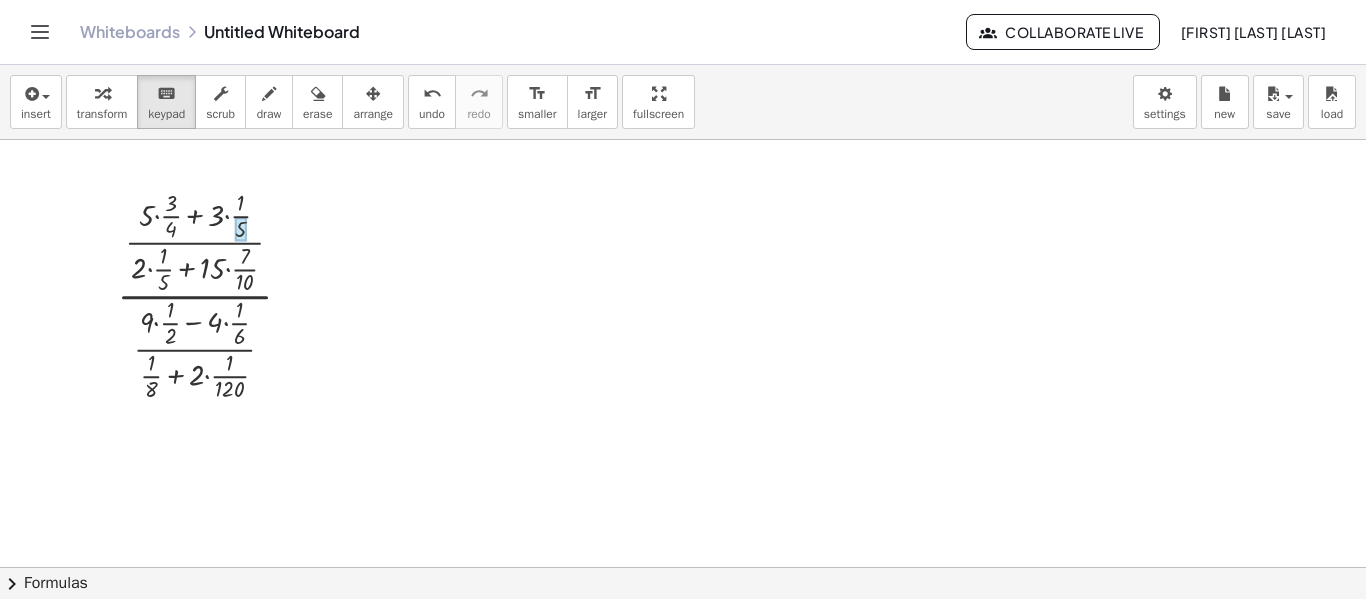 drag, startPoint x: 263, startPoint y: 289, endPoint x: 238, endPoint y: 229, distance: 65 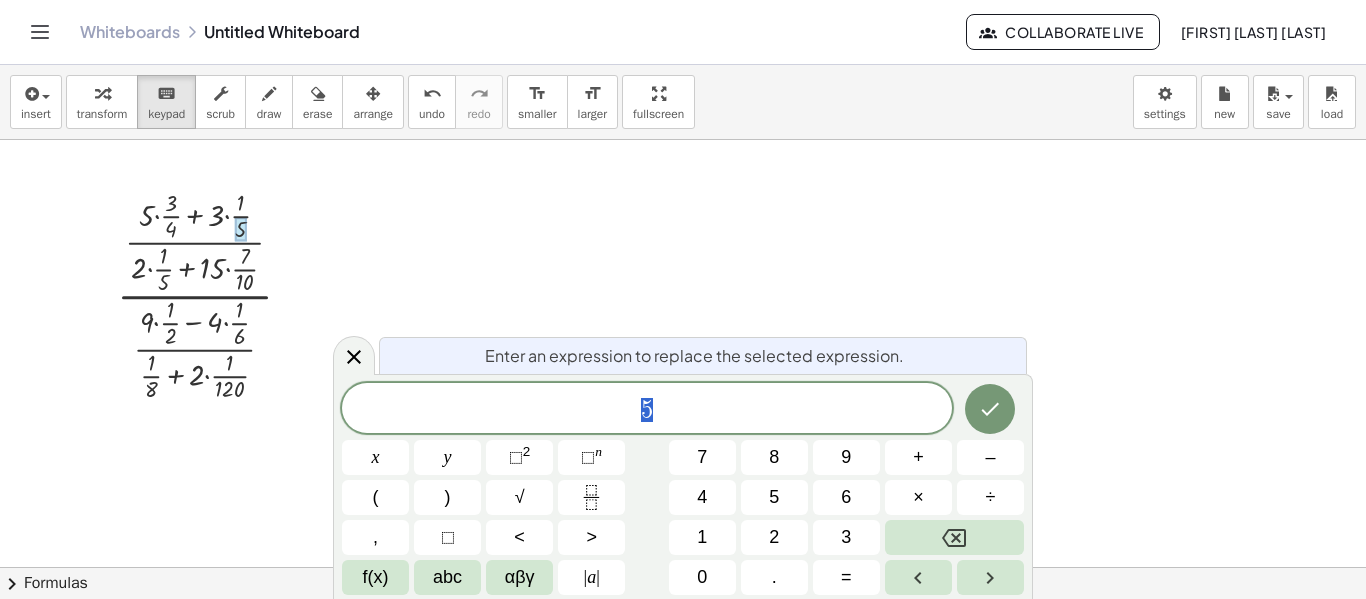drag, startPoint x: 238, startPoint y: 229, endPoint x: 538, endPoint y: 417, distance: 354.03955 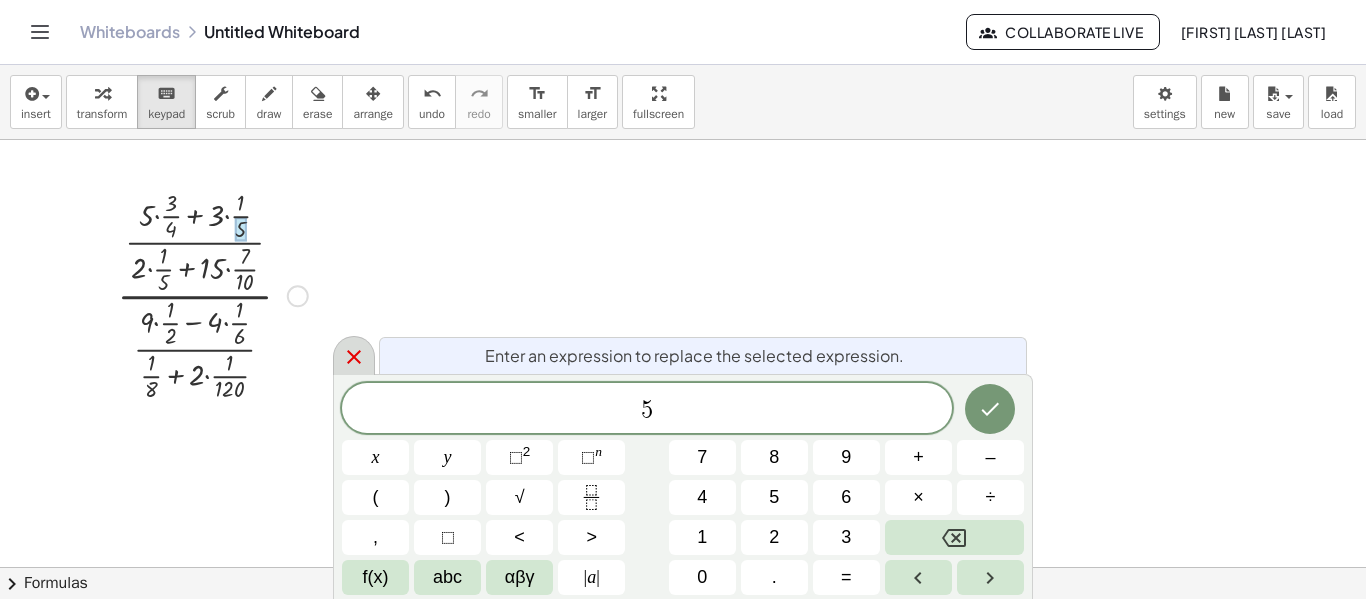 click 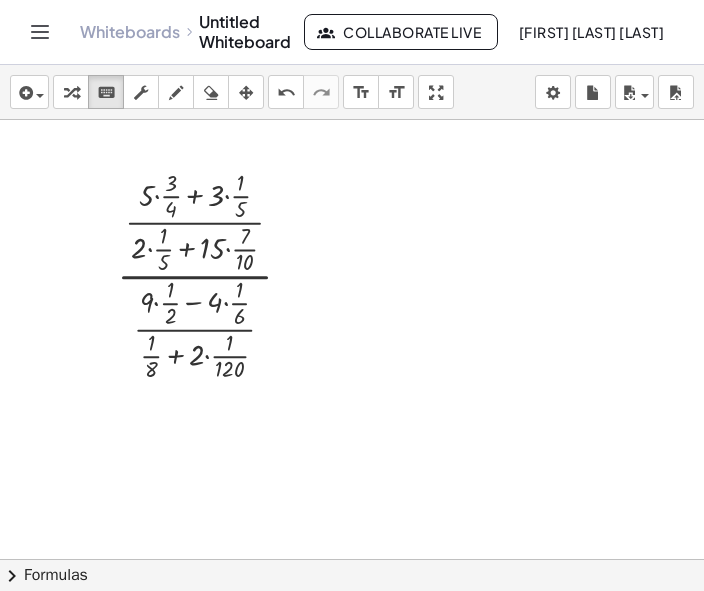 click at bounding box center [352, 559] 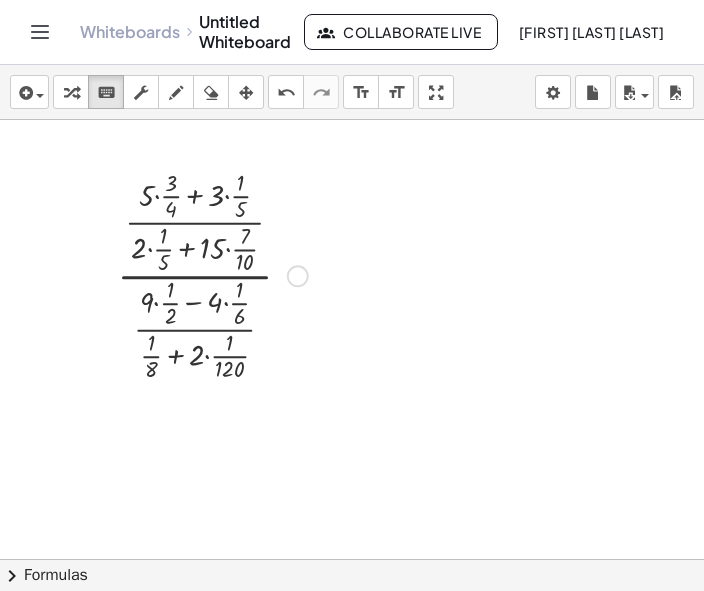 click at bounding box center [212, 274] 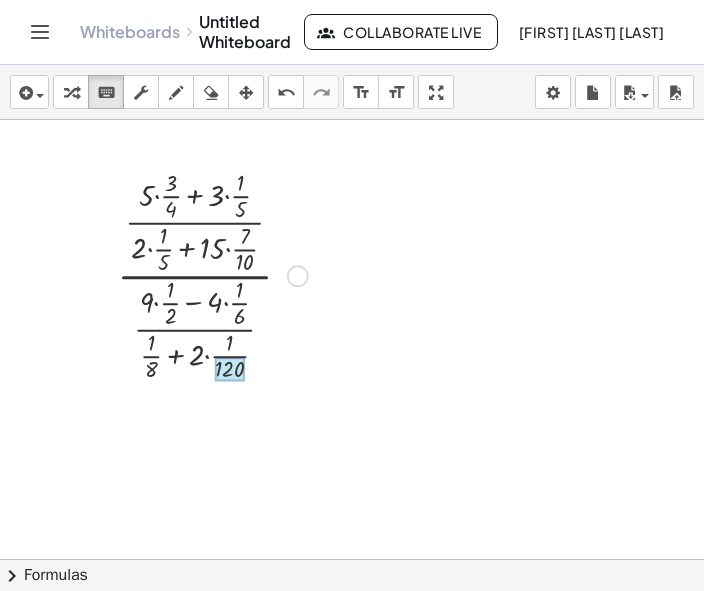 click at bounding box center (229, 369) 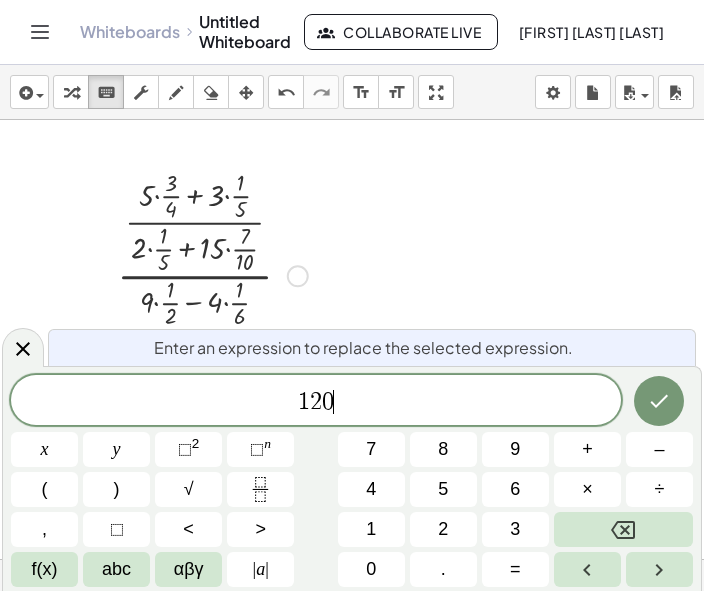 click on "1 2 0 ​" at bounding box center (316, 402) 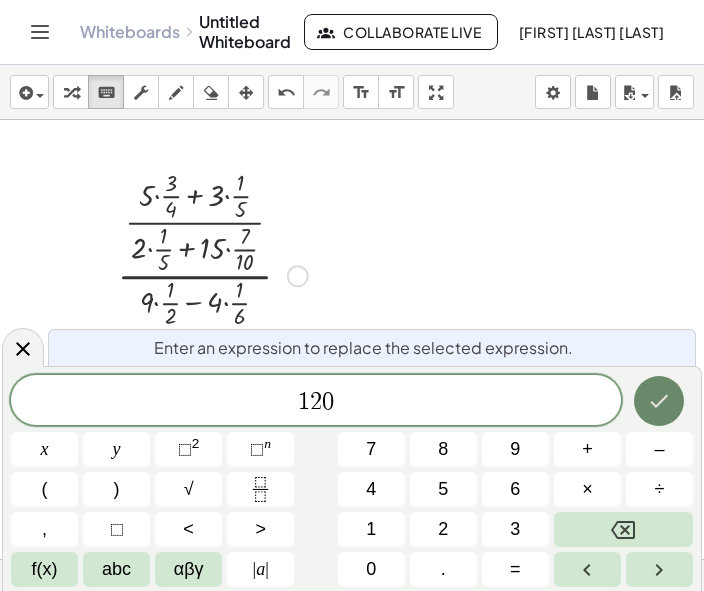click at bounding box center [659, 401] 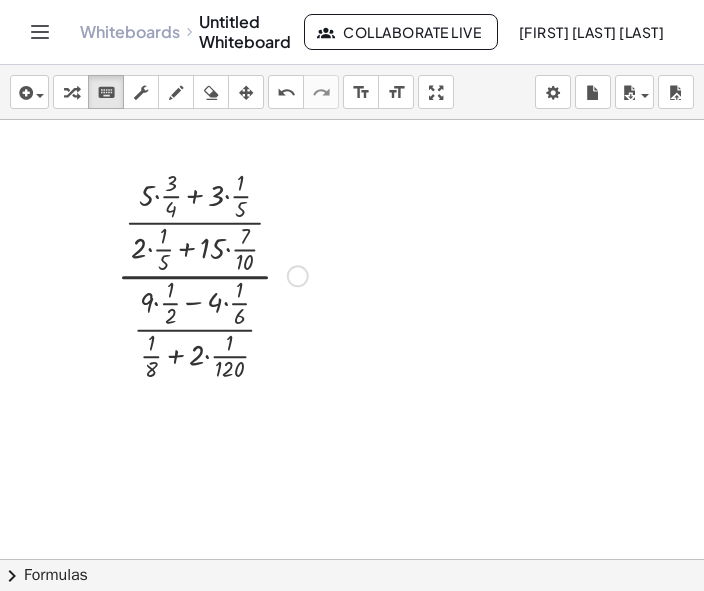 drag, startPoint x: 244, startPoint y: 273, endPoint x: 197, endPoint y: 205, distance: 82.661964 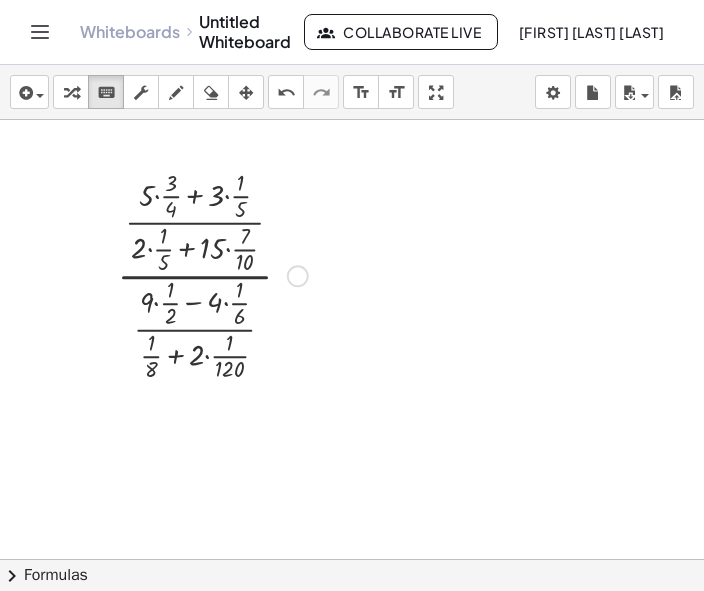 click at bounding box center [212, 274] 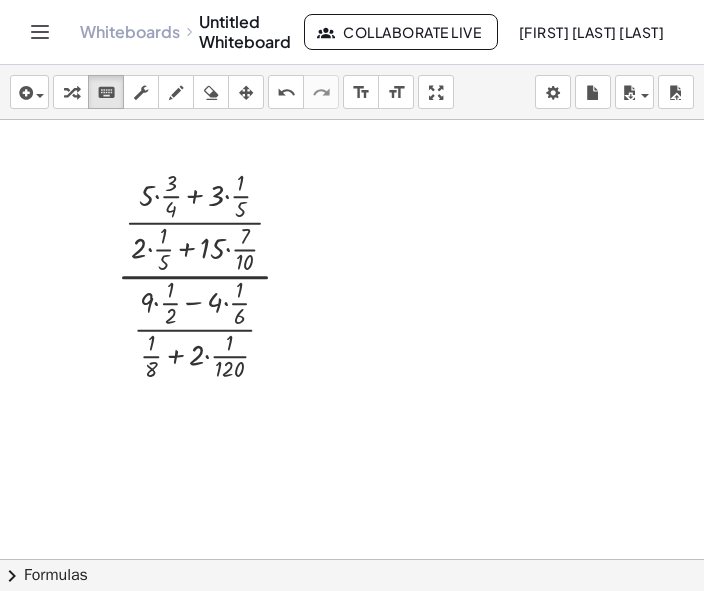 drag, startPoint x: 197, startPoint y: 190, endPoint x: 641, endPoint y: -113, distance: 537.5361 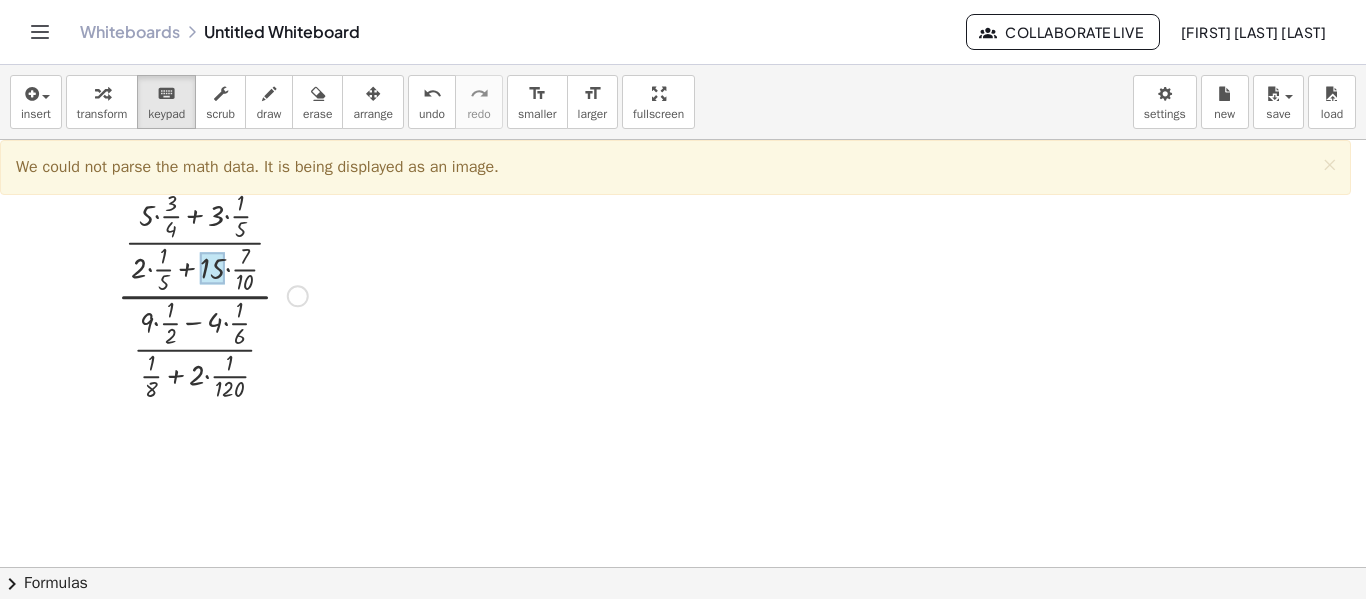 click at bounding box center (212, 268) 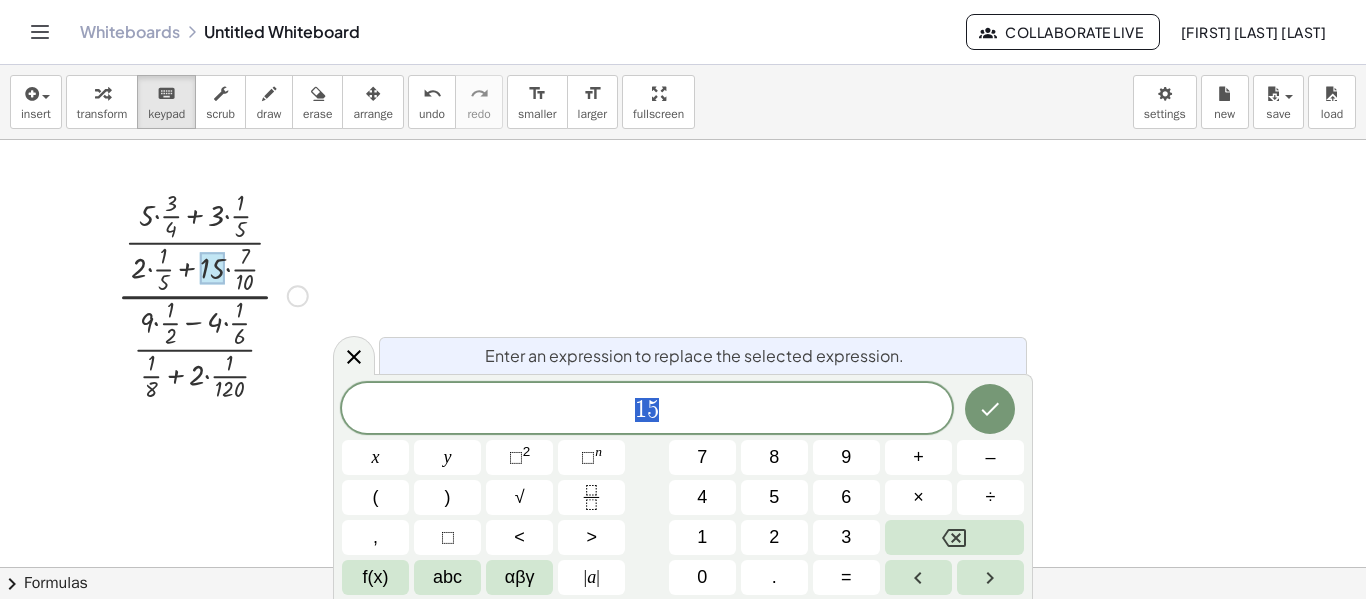 click at bounding box center [212, 268] 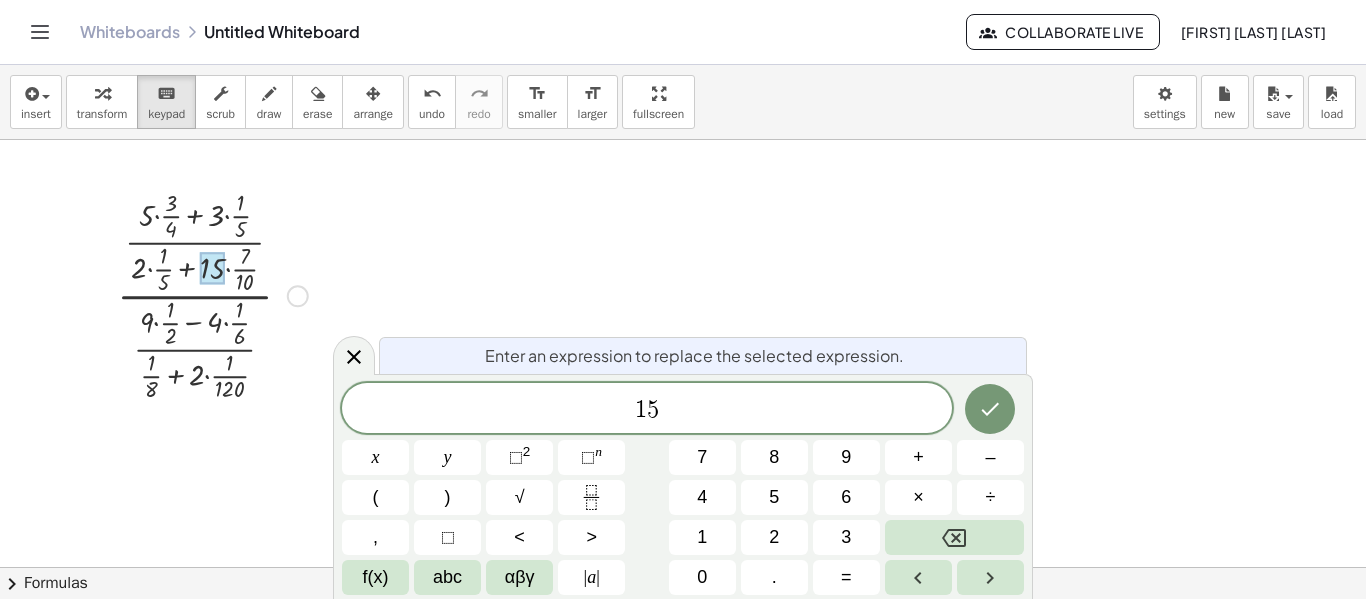 click at bounding box center [212, 268] 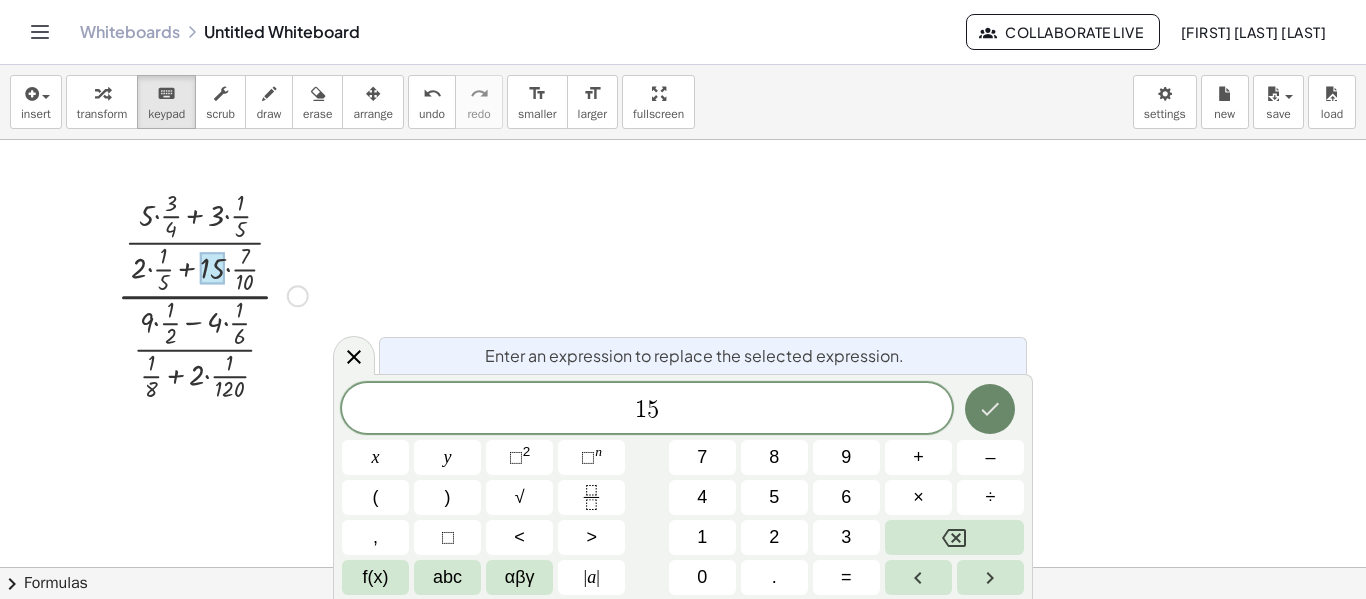 click at bounding box center (990, 409) 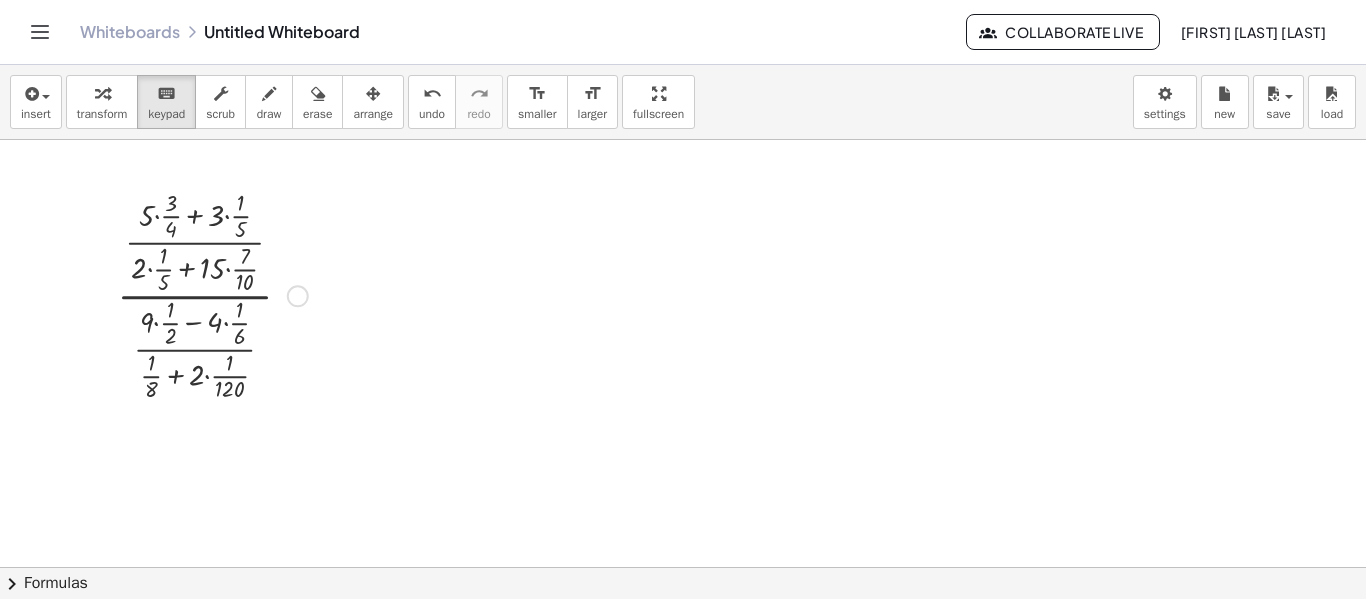 click at bounding box center (298, 296) 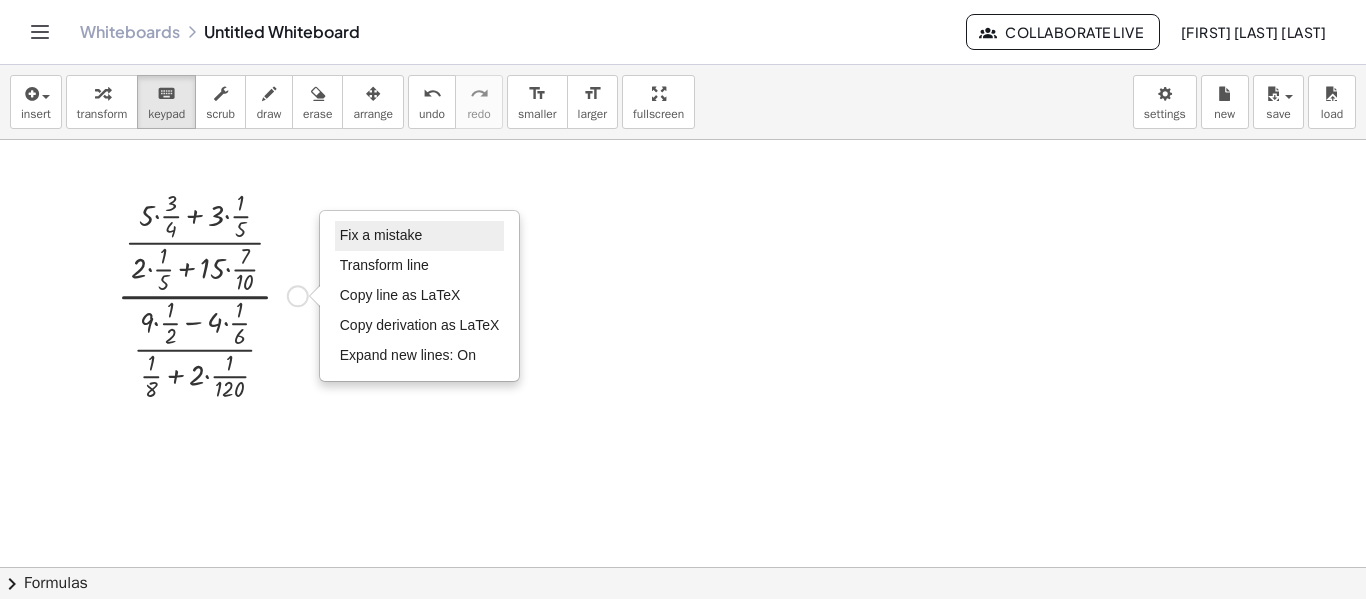 click on "Fix a mistake" at bounding box center (420, 236) 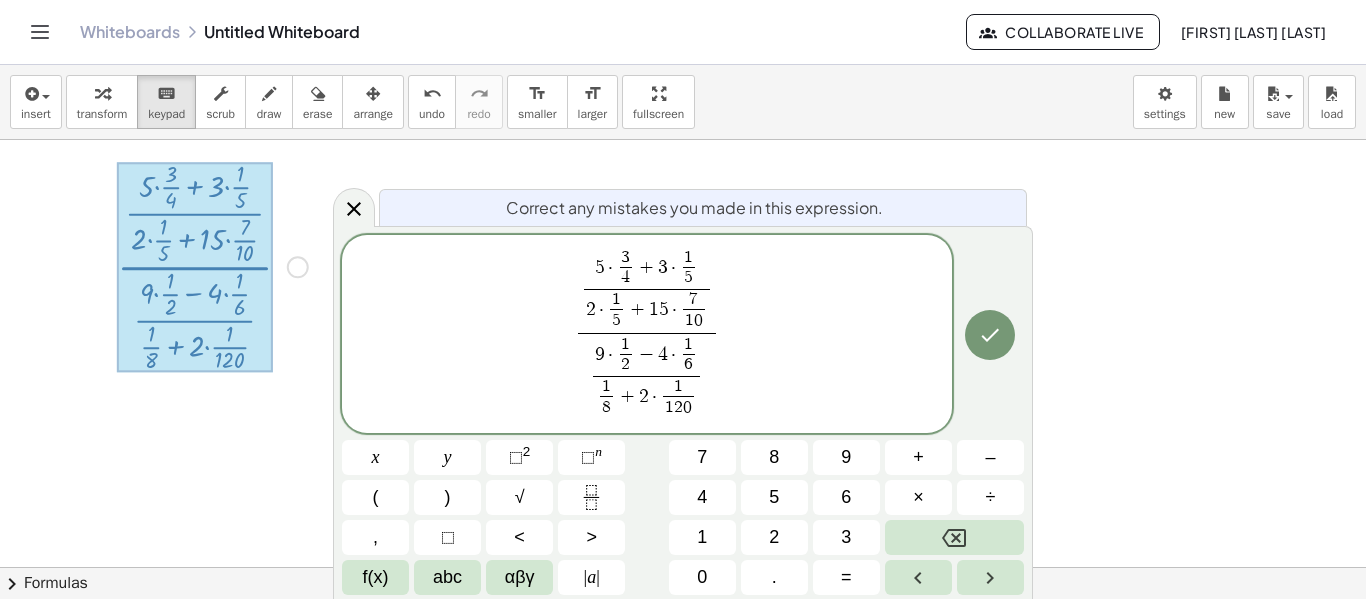 scroll, scrollTop: 29, scrollLeft: 0, axis: vertical 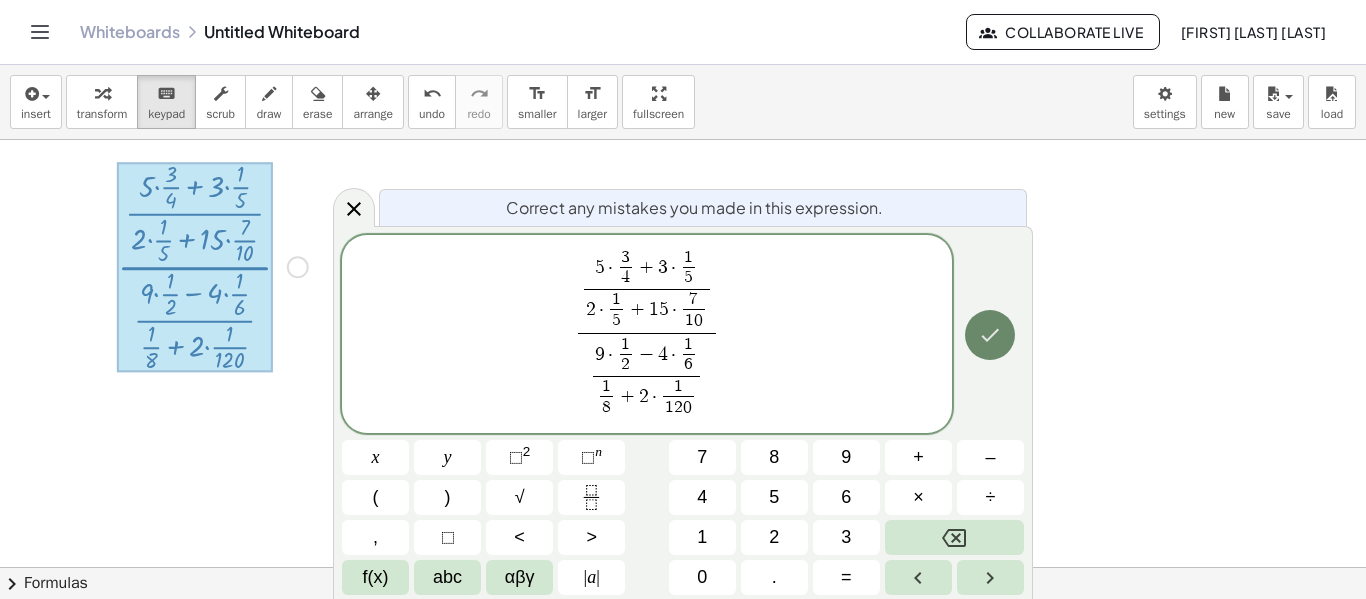 click at bounding box center (990, 335) 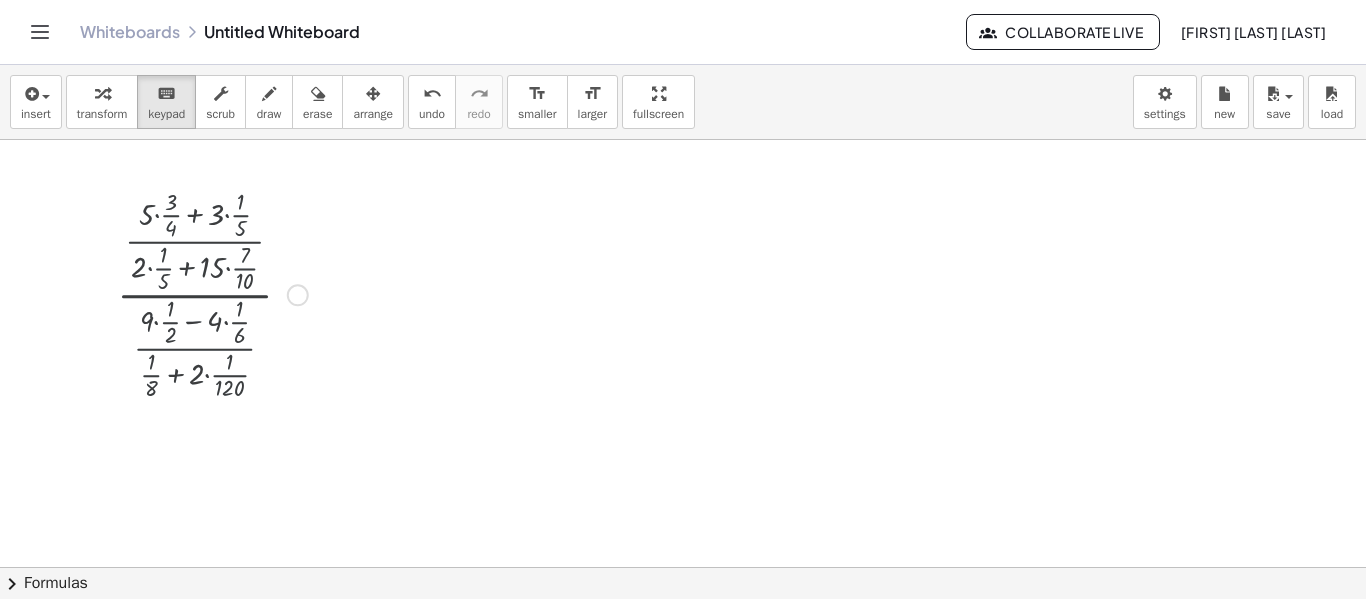 scroll, scrollTop: 0, scrollLeft: 0, axis: both 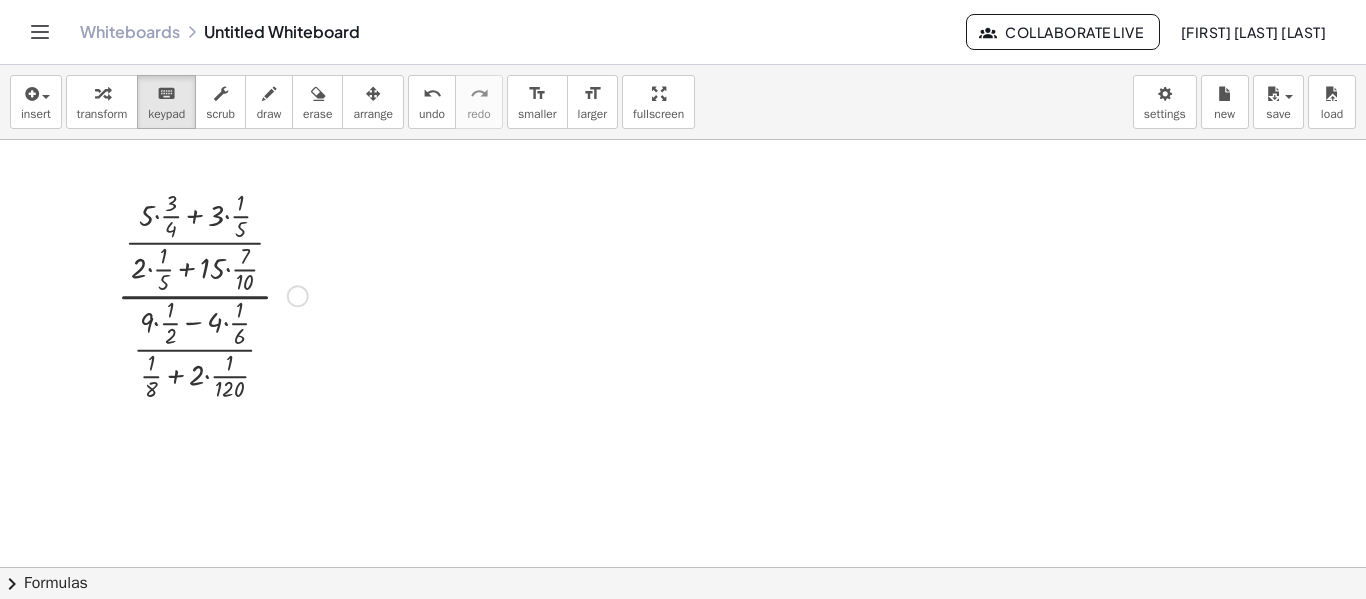 click on "Fix a mistake Transform line Copy line as LaTeX Copy derivation as LaTeX Expand new lines: On" at bounding box center [298, 296] 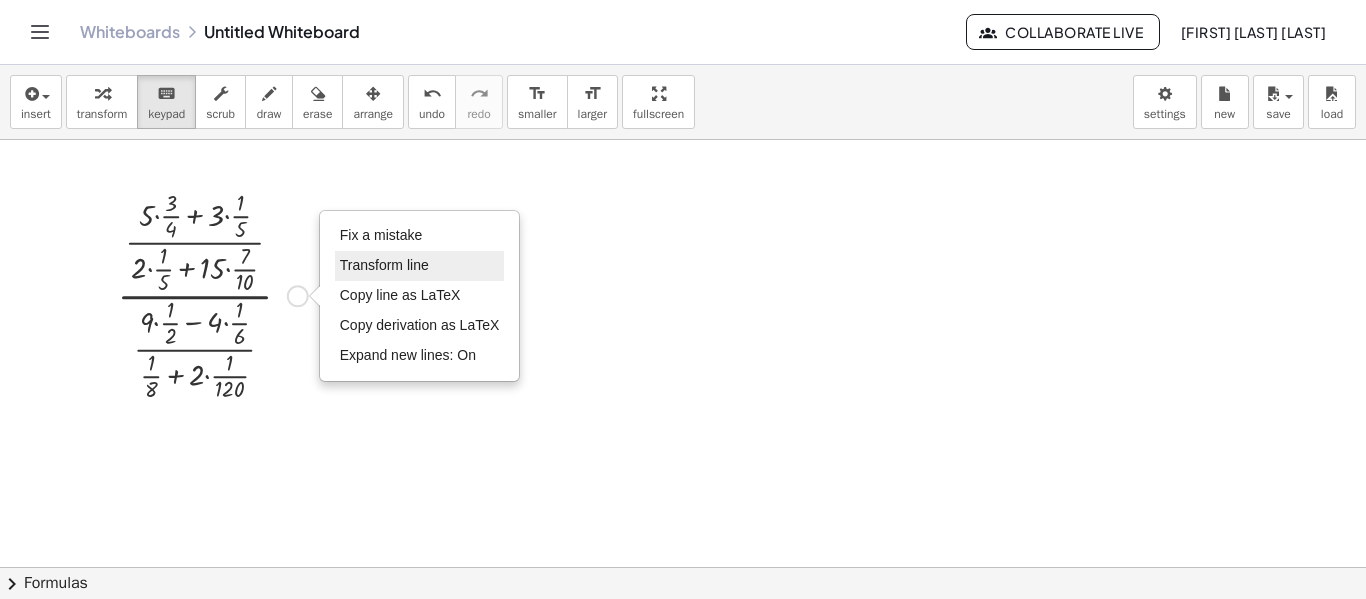 click on "Transform line" at bounding box center (420, 266) 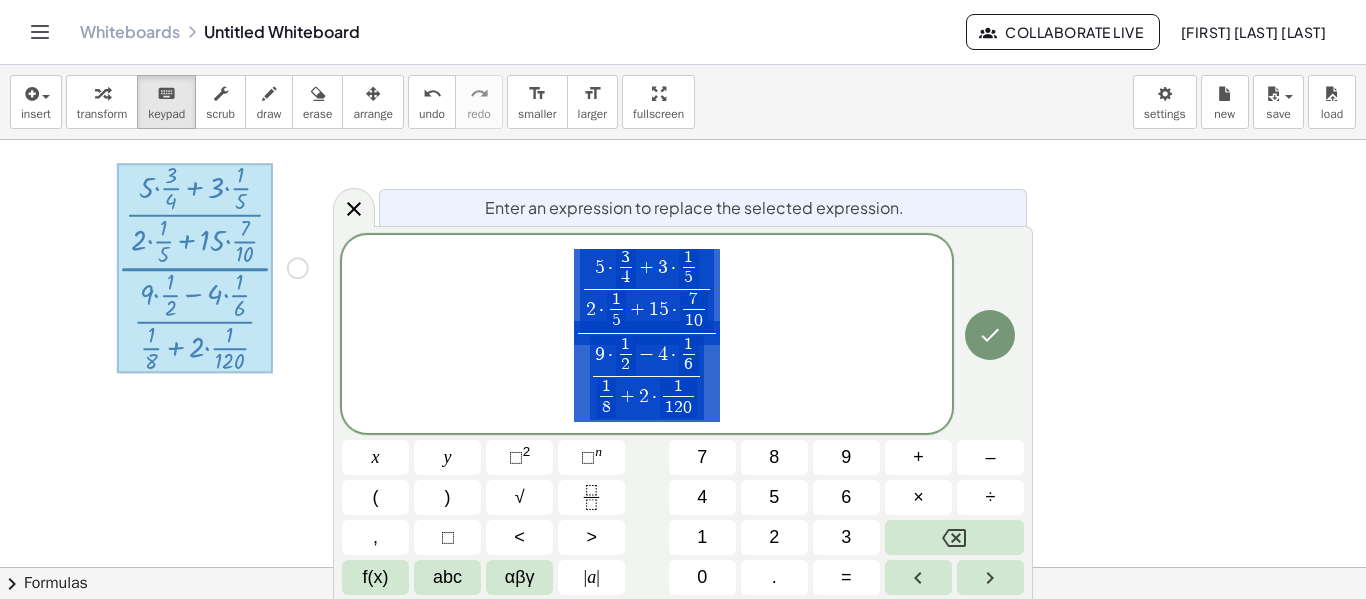 scroll, scrollTop: 29, scrollLeft: 0, axis: vertical 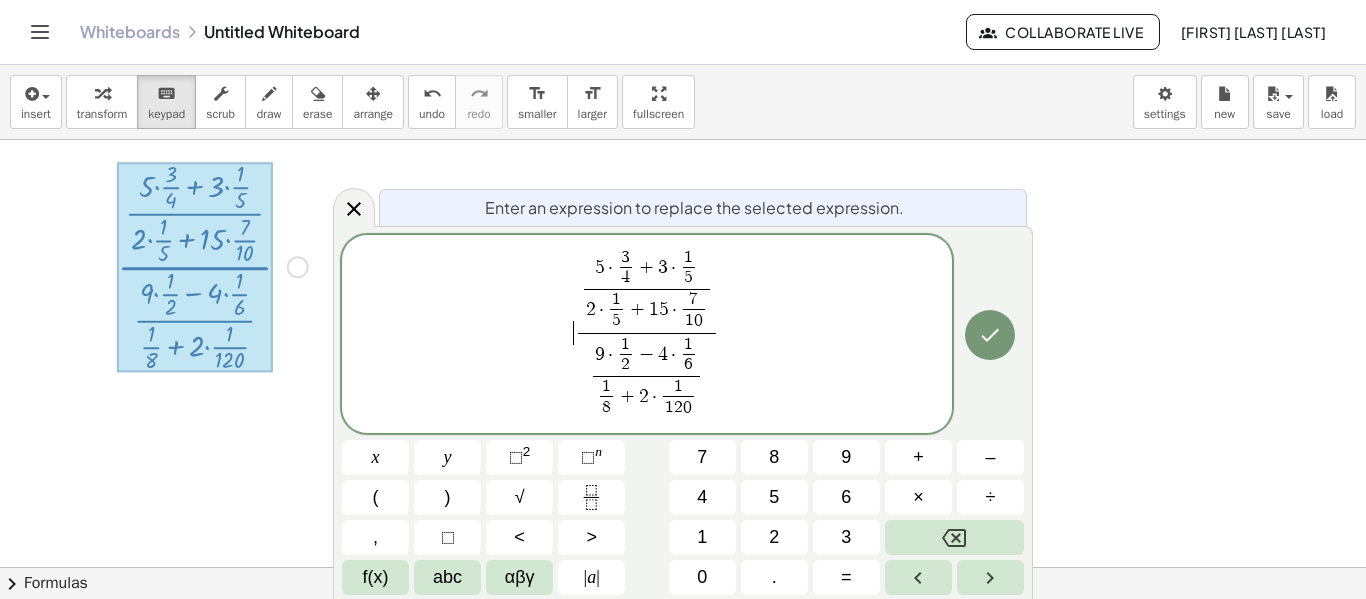 click on "​ 5 · 3 4 ​ + 3 · 1 5 ​ 2 · 1 5 ​ + 1 5 · 7 1 0 ​ ​ 9 · 1 2 ​ − 4 · 1 6 ​ 1 8 ​ + 2 · 1 1 2 0 ​ ​ ​" at bounding box center [647, 335] 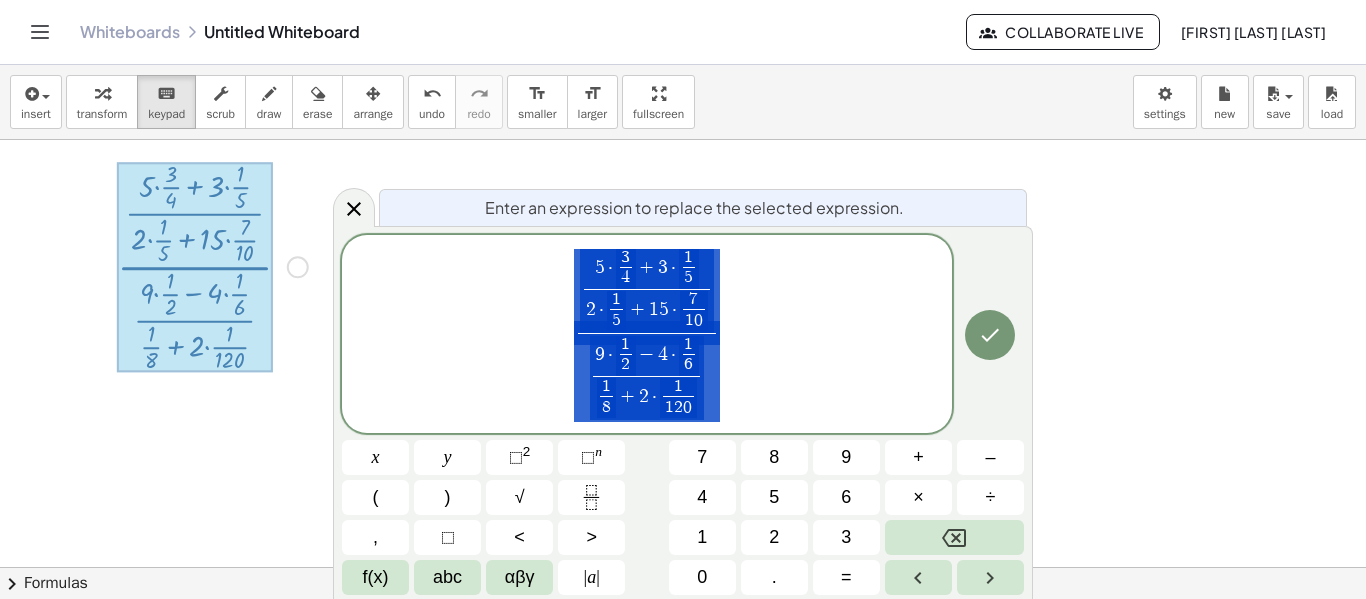 drag, startPoint x: 593, startPoint y: 244, endPoint x: 745, endPoint y: 393, distance: 212.84972 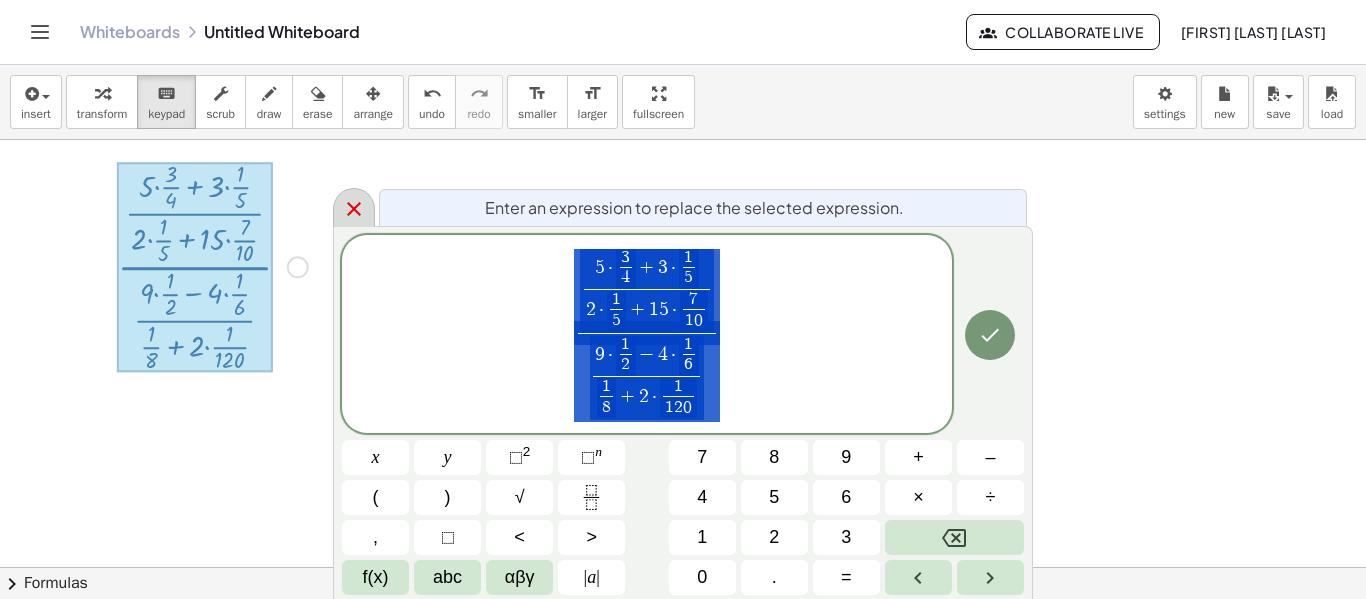 click at bounding box center (354, 207) 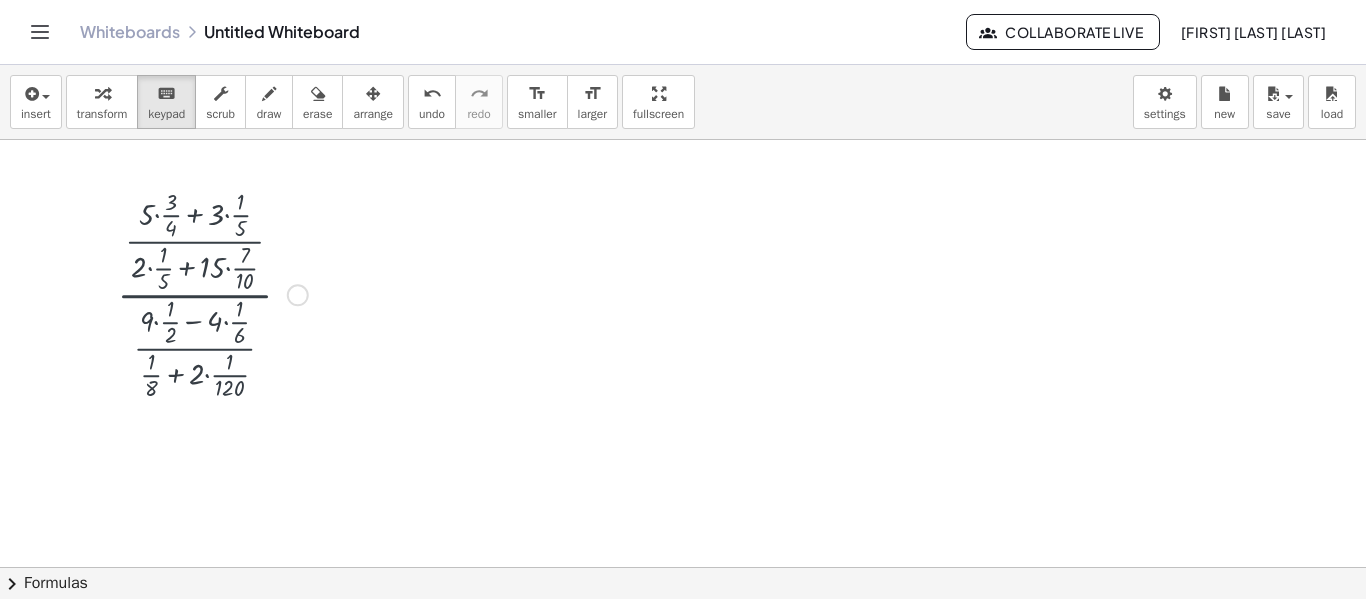scroll, scrollTop: 0, scrollLeft: 0, axis: both 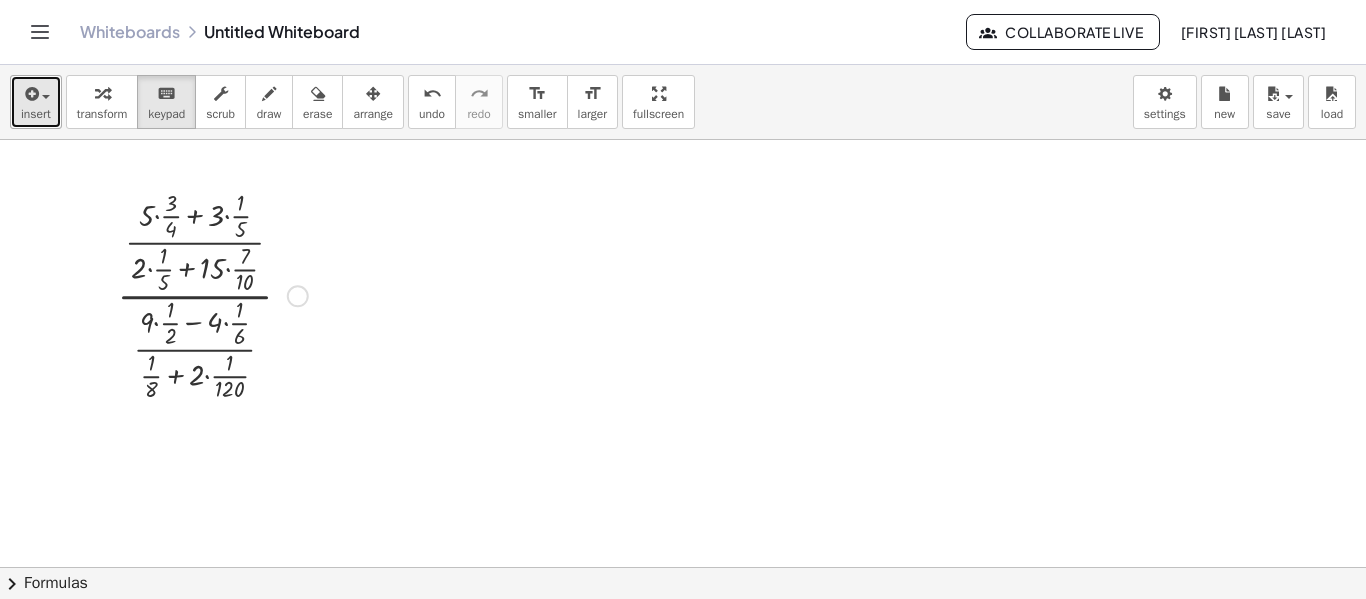 click on "insert" at bounding box center [36, 102] 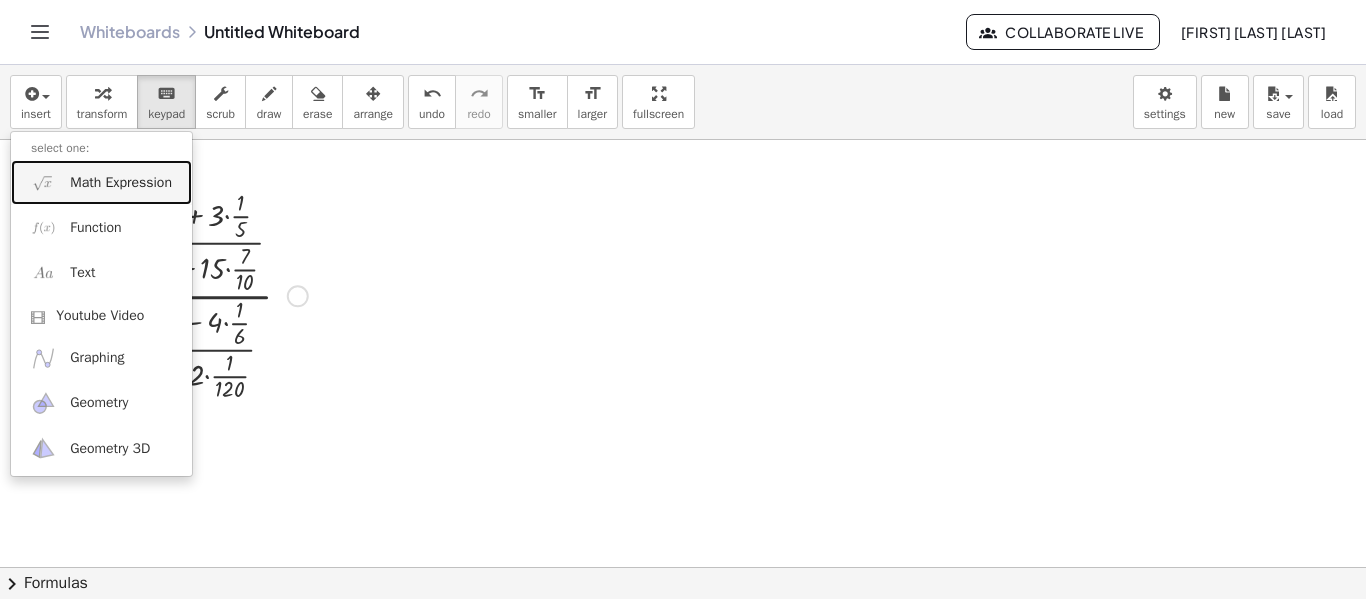 click on "Math Expression" at bounding box center [121, 183] 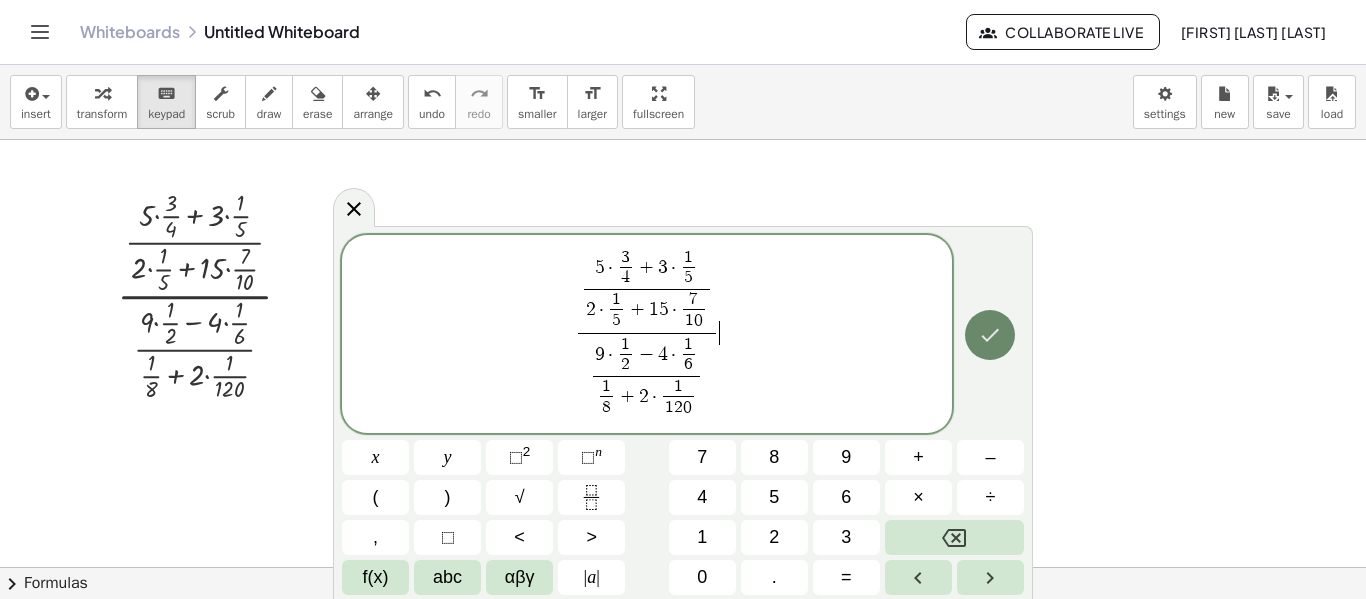 click 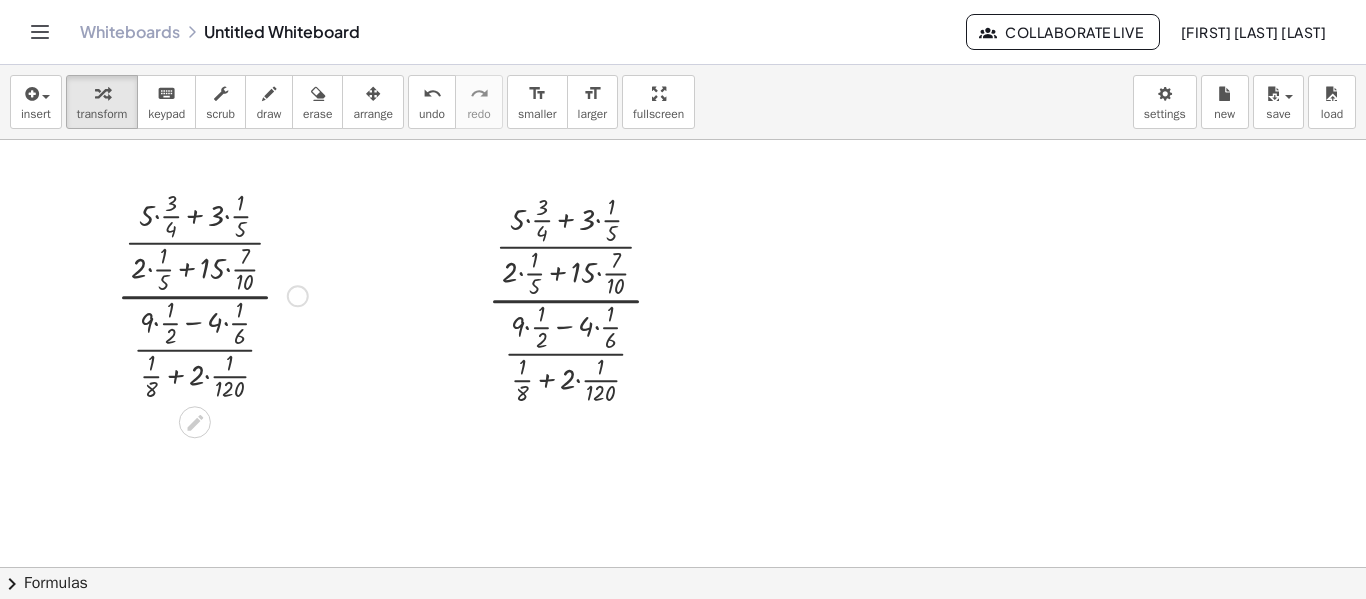 click at bounding box center (212, 294) 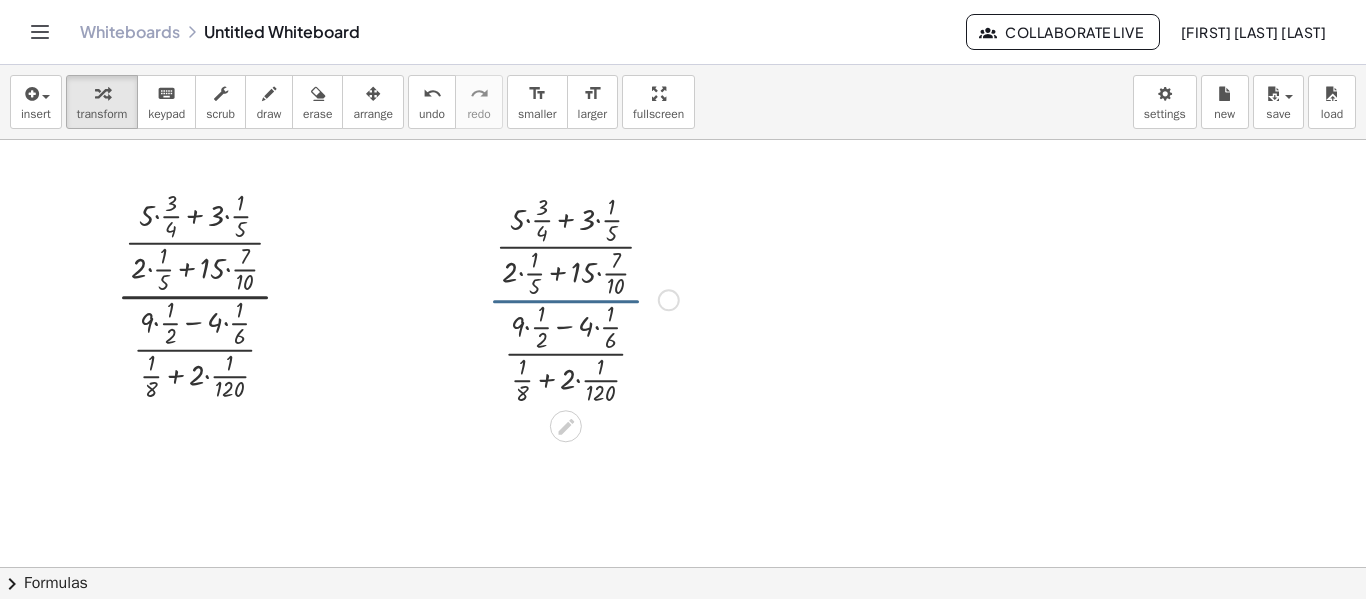 click at bounding box center (583, 298) 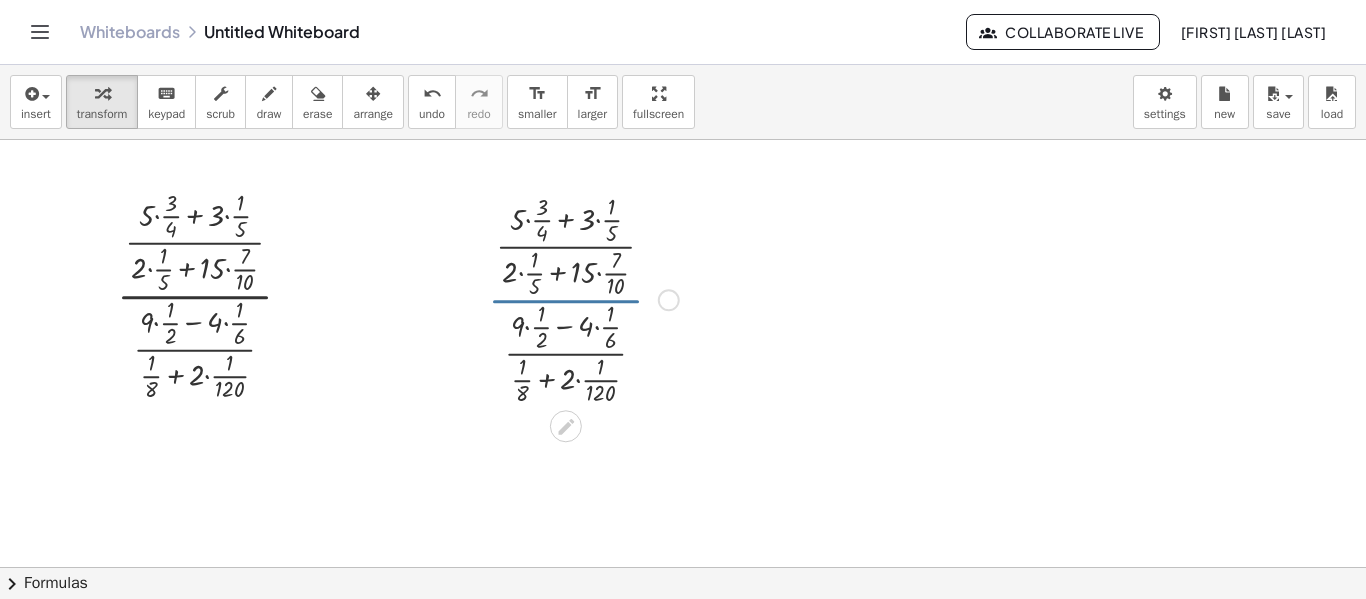 click at bounding box center [583, 298] 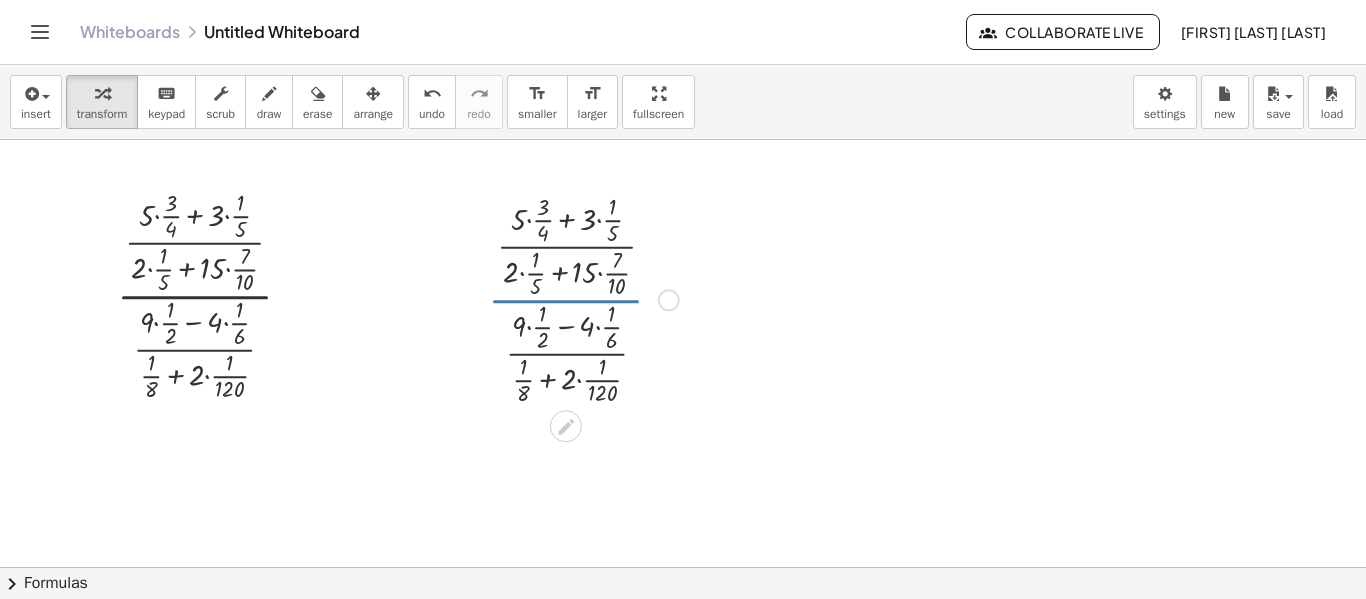 click at bounding box center [583, 298] 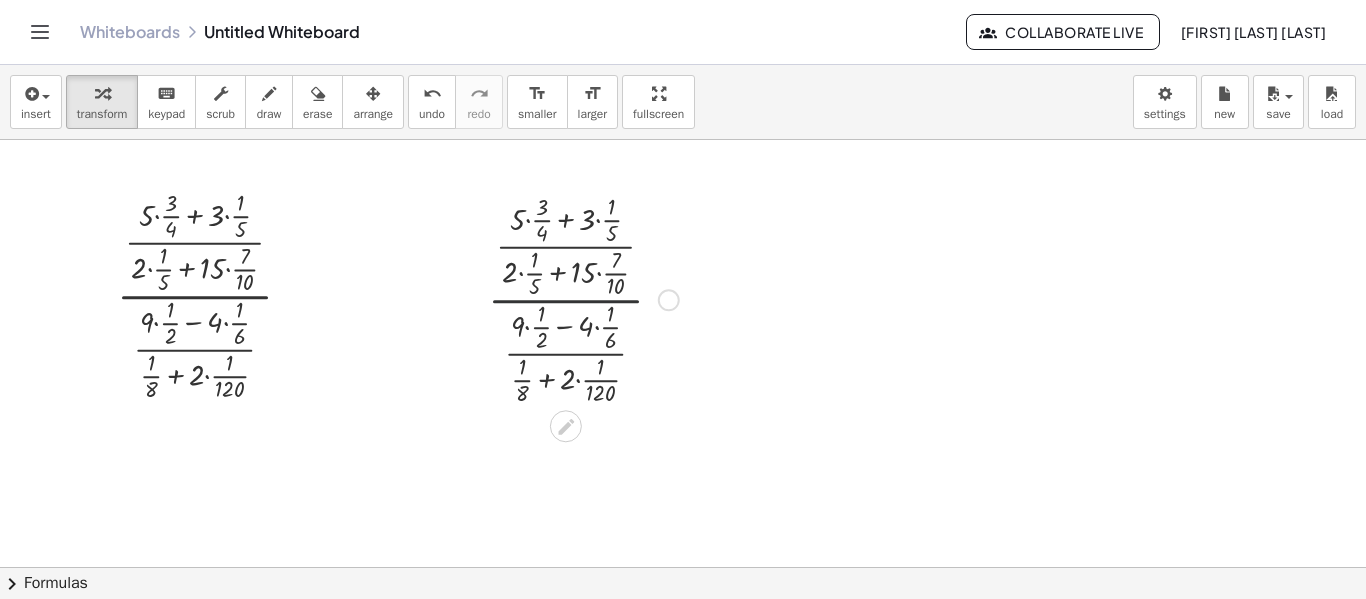 click at bounding box center [583, 298] 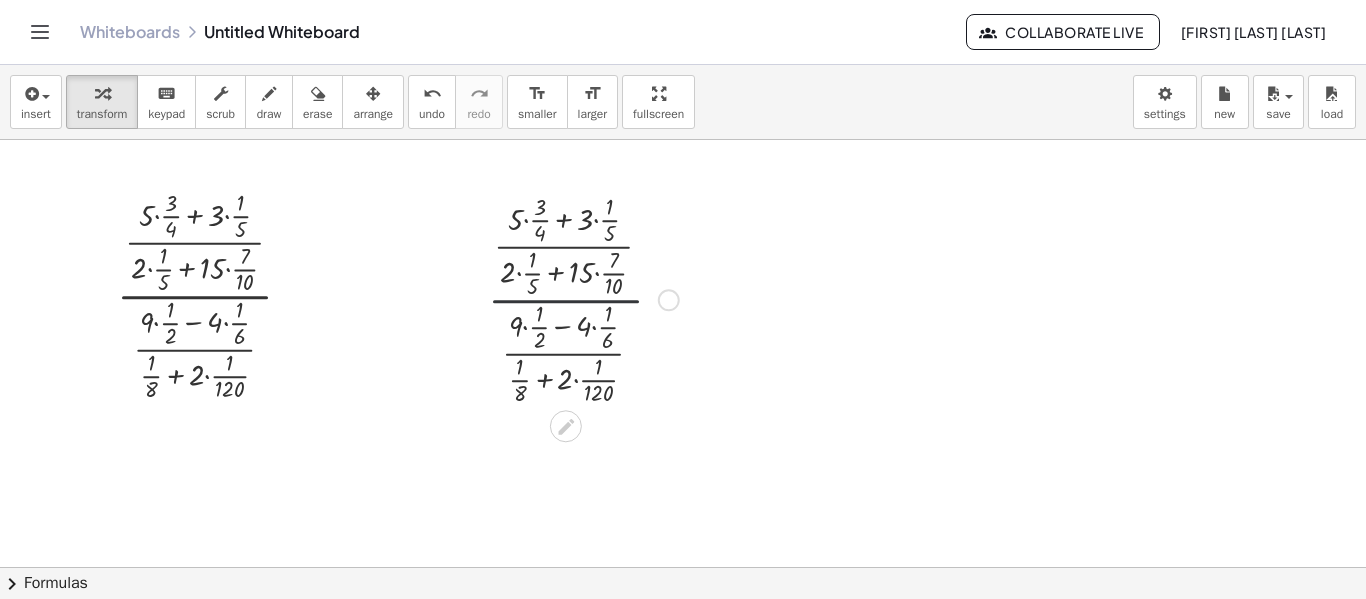 click at bounding box center (583, 298) 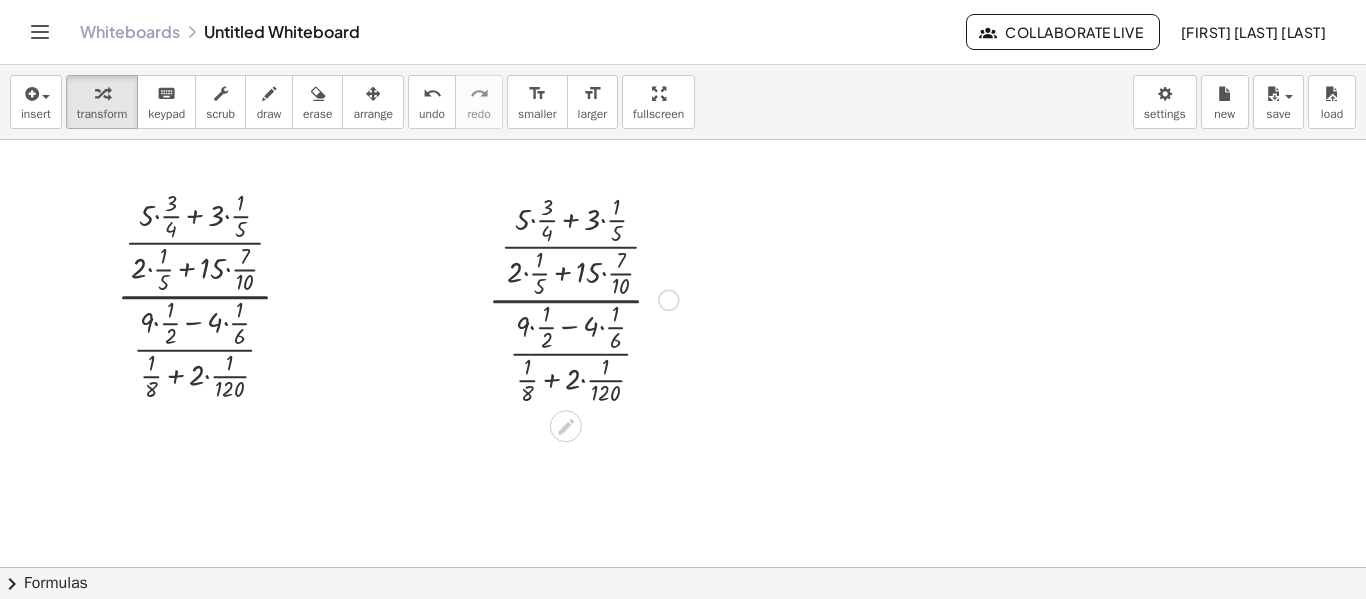 click at bounding box center (583, 298) 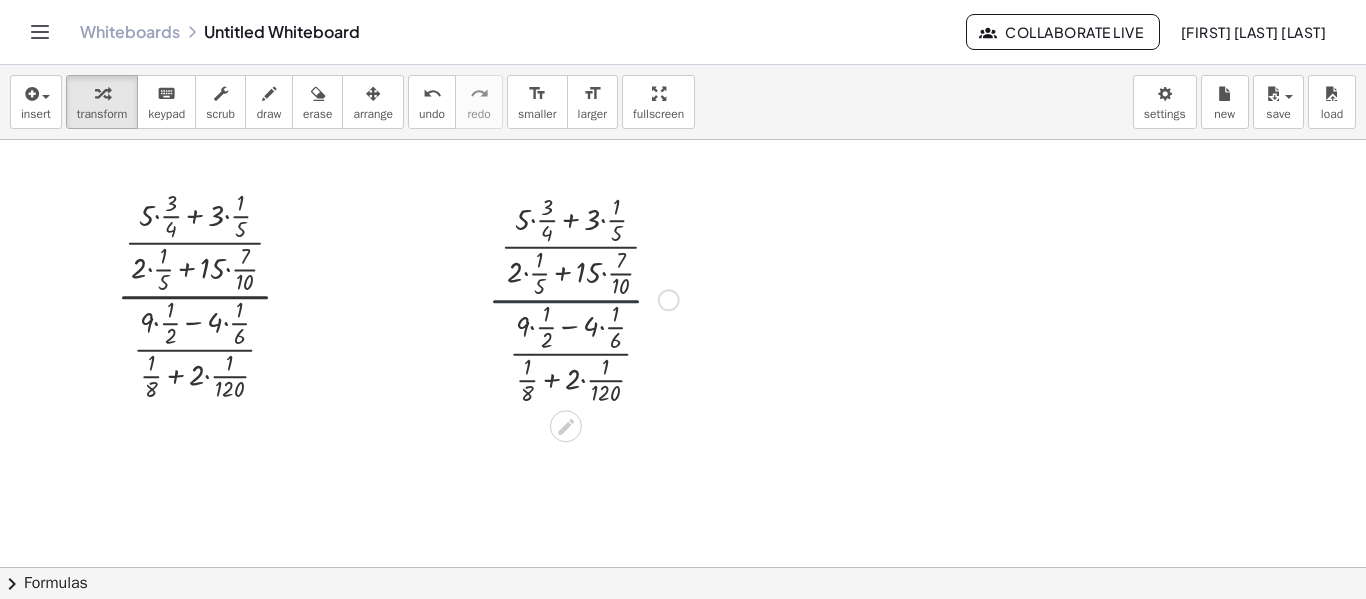 click at bounding box center (583, 298) 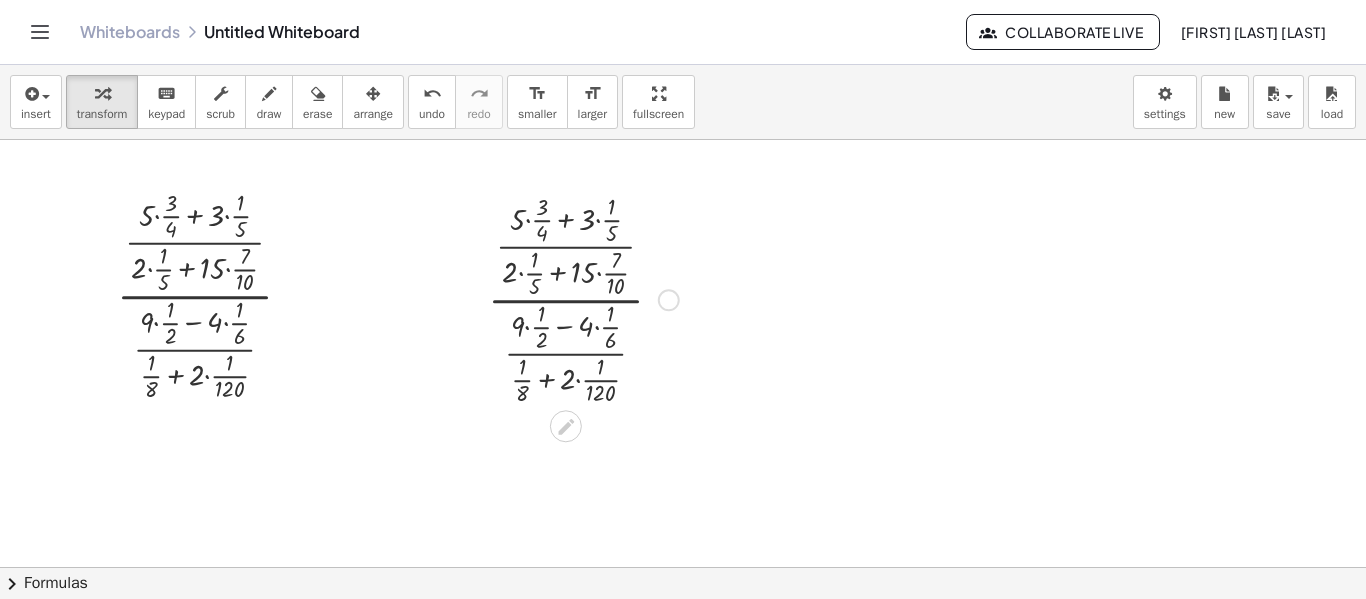 click at bounding box center [583, 298] 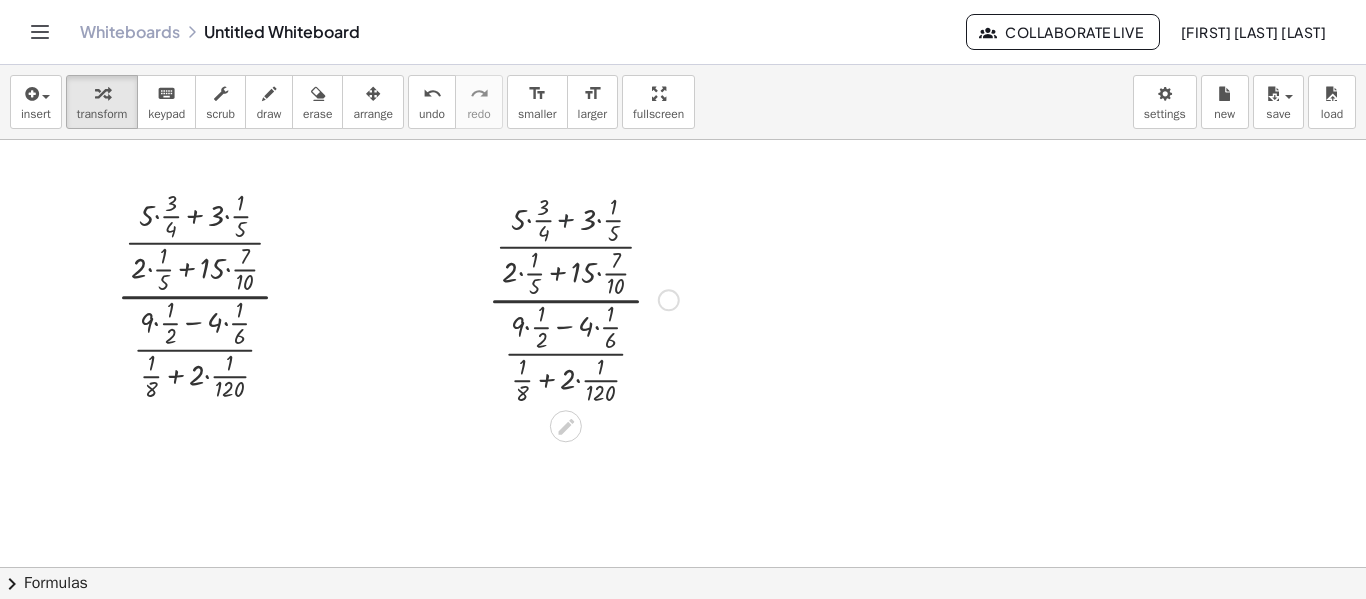click at bounding box center [583, 298] 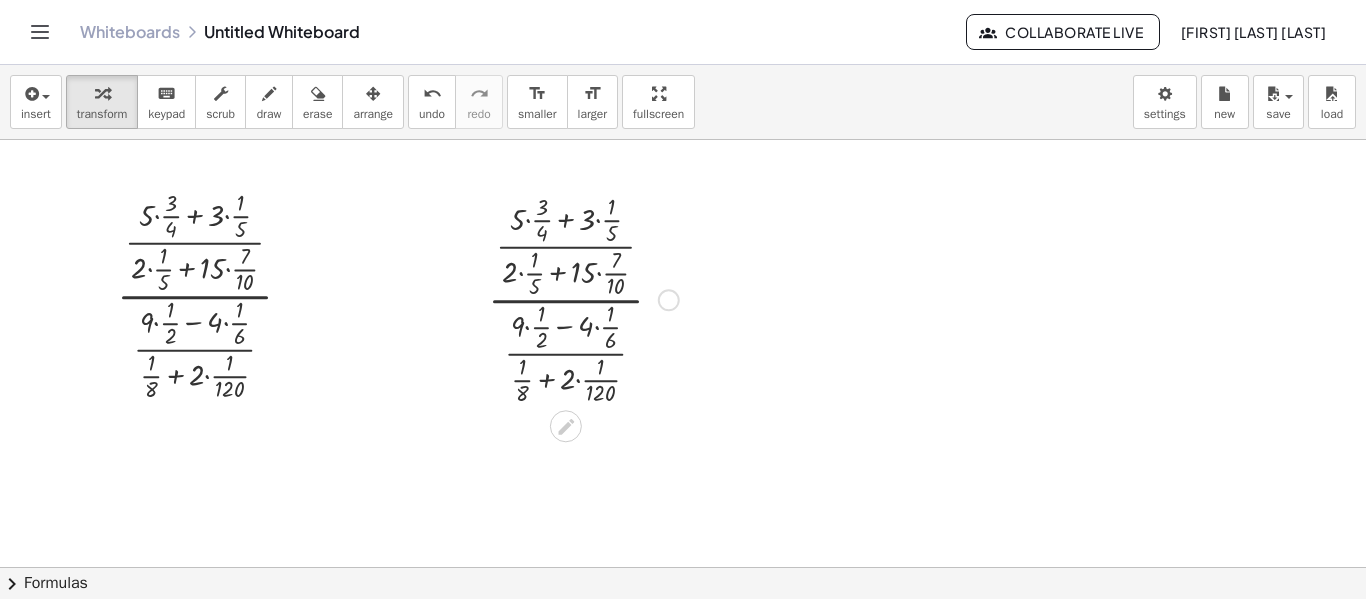 click at bounding box center (583, 298) 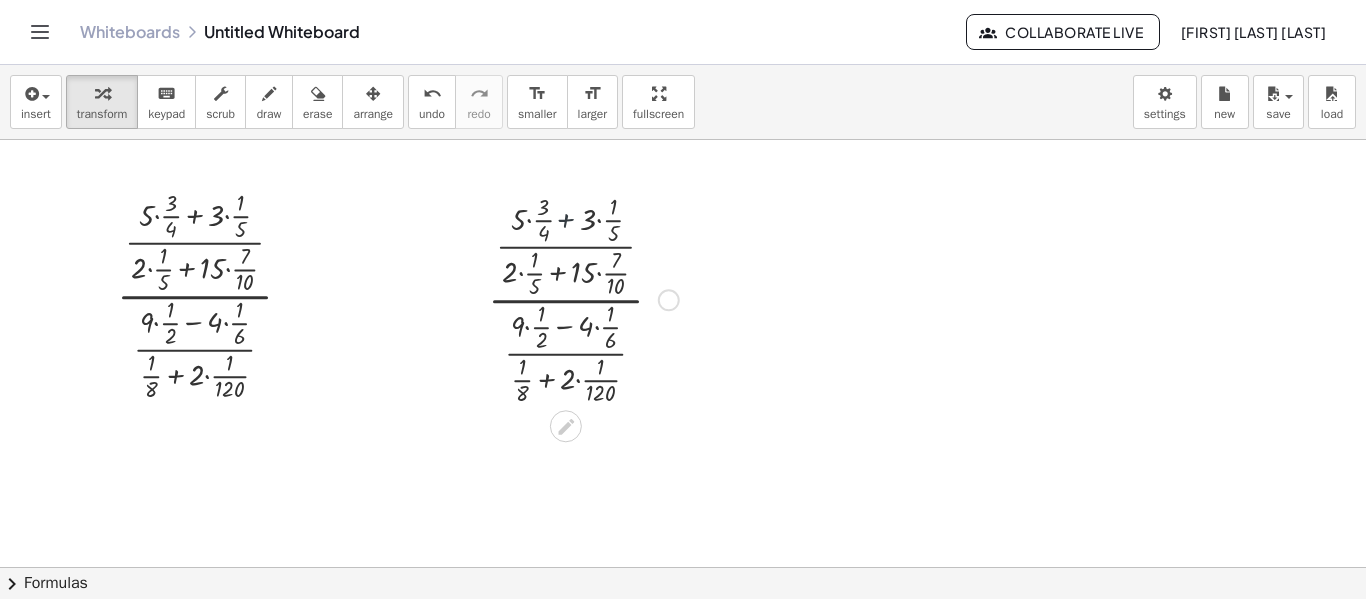 click at bounding box center (583, 298) 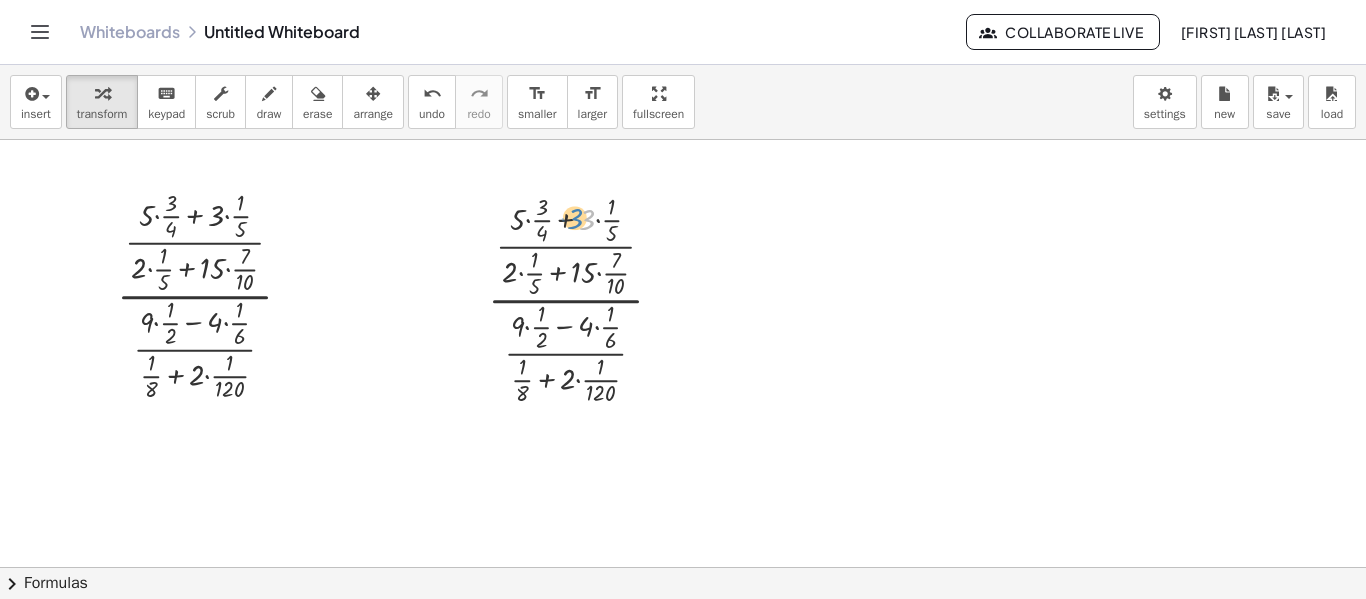 drag, startPoint x: 582, startPoint y: 221, endPoint x: 566, endPoint y: 221, distance: 16 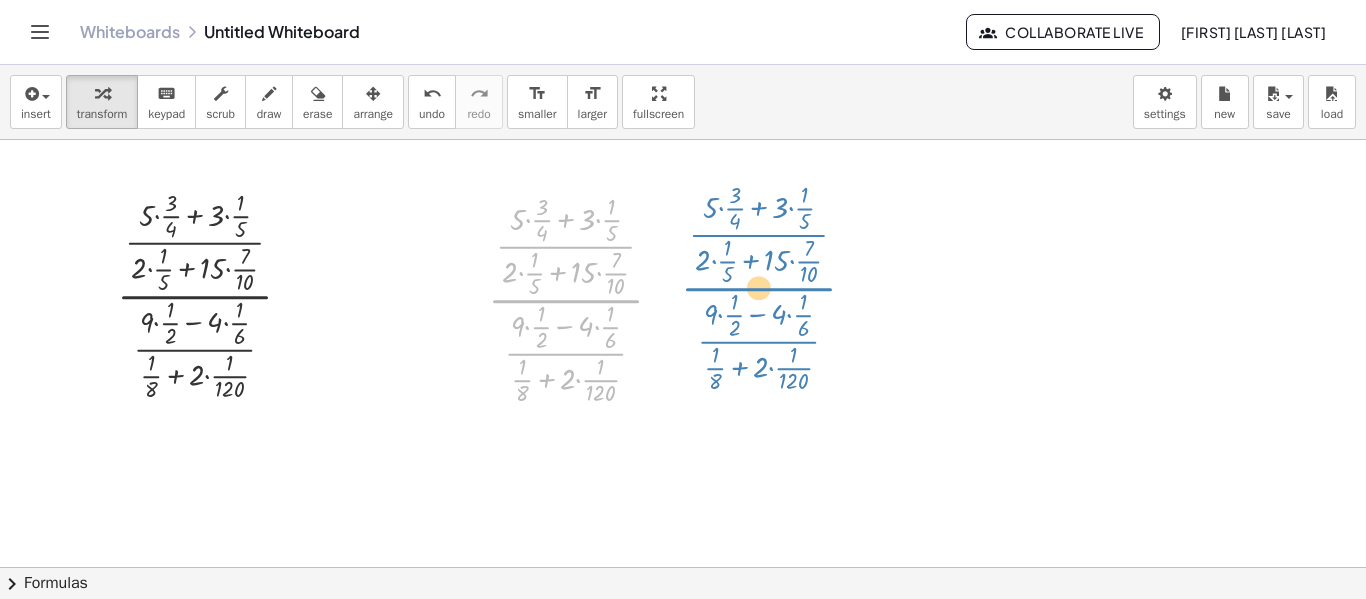 drag, startPoint x: 560, startPoint y: 299, endPoint x: 764, endPoint y: 288, distance: 204.29636 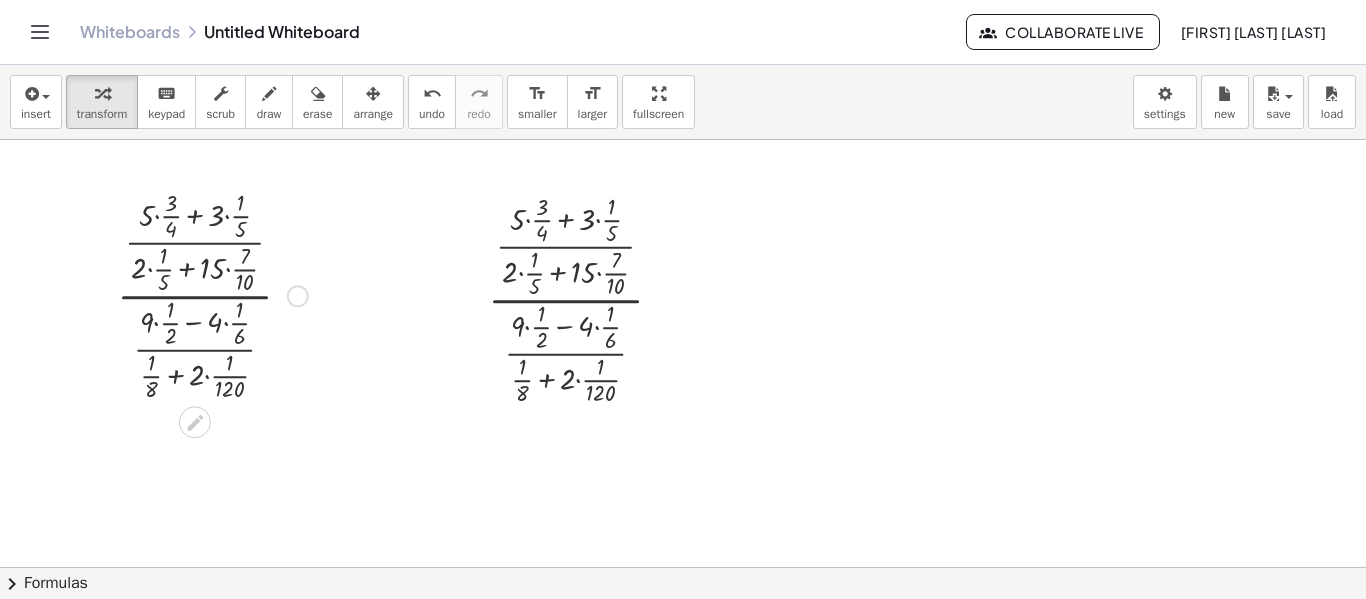 click at bounding box center [212, 294] 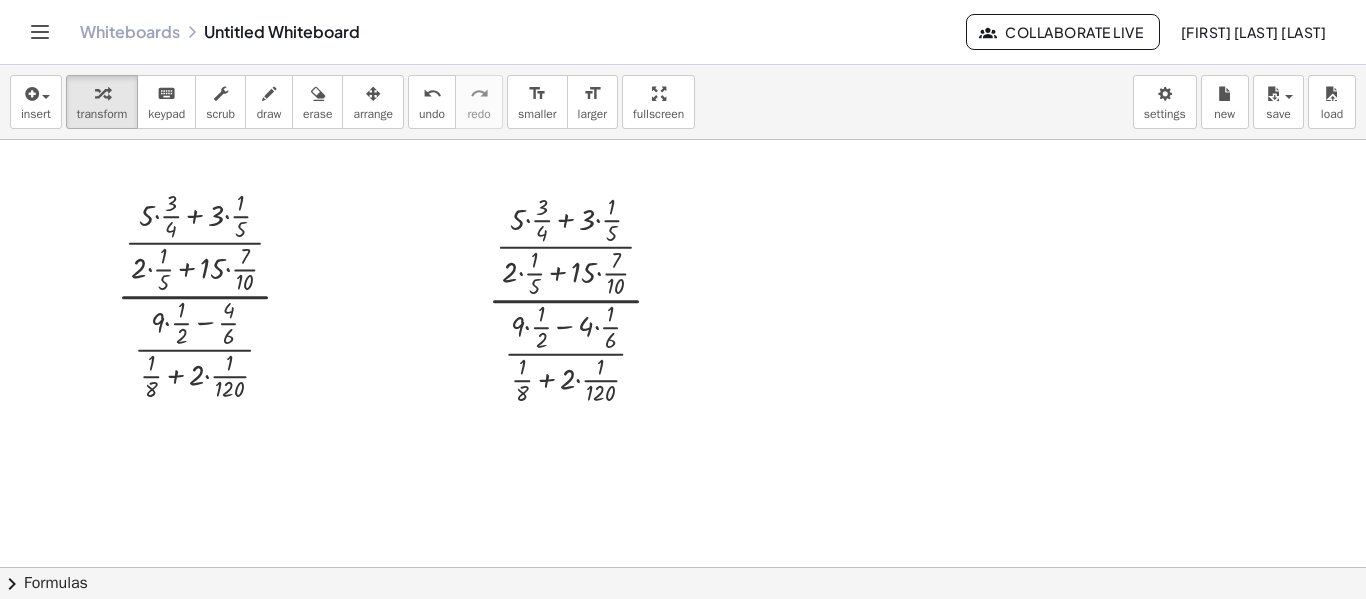 click at bounding box center (683, 567) 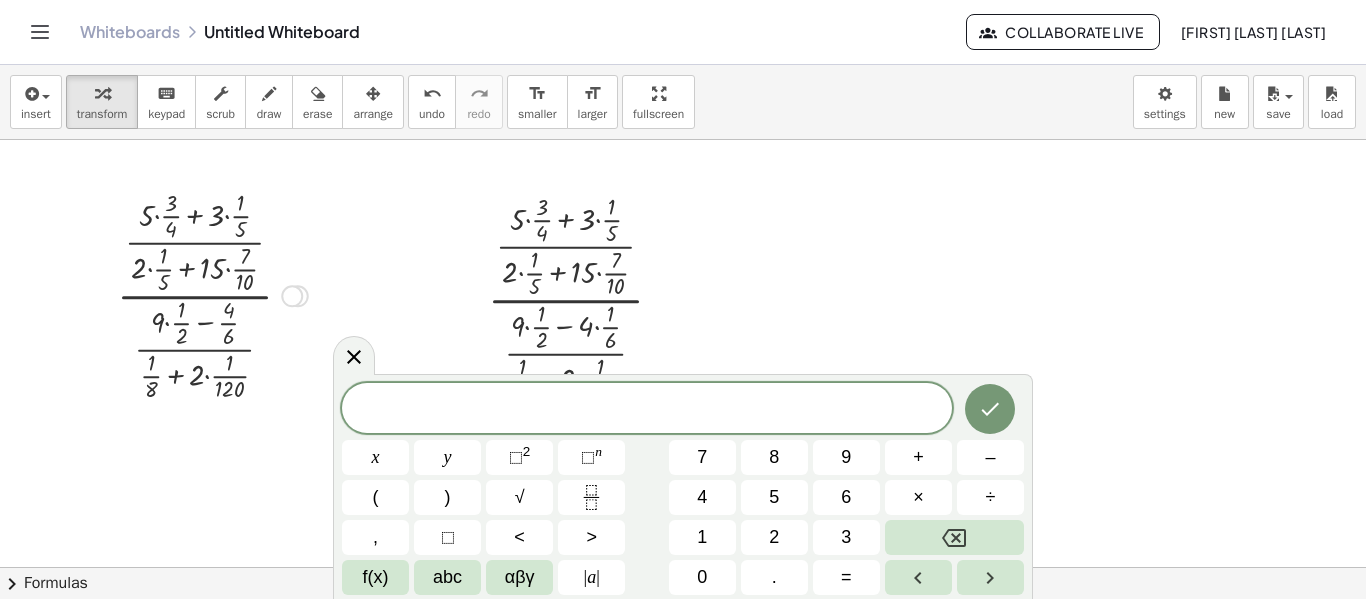 click at bounding box center (292, 296) 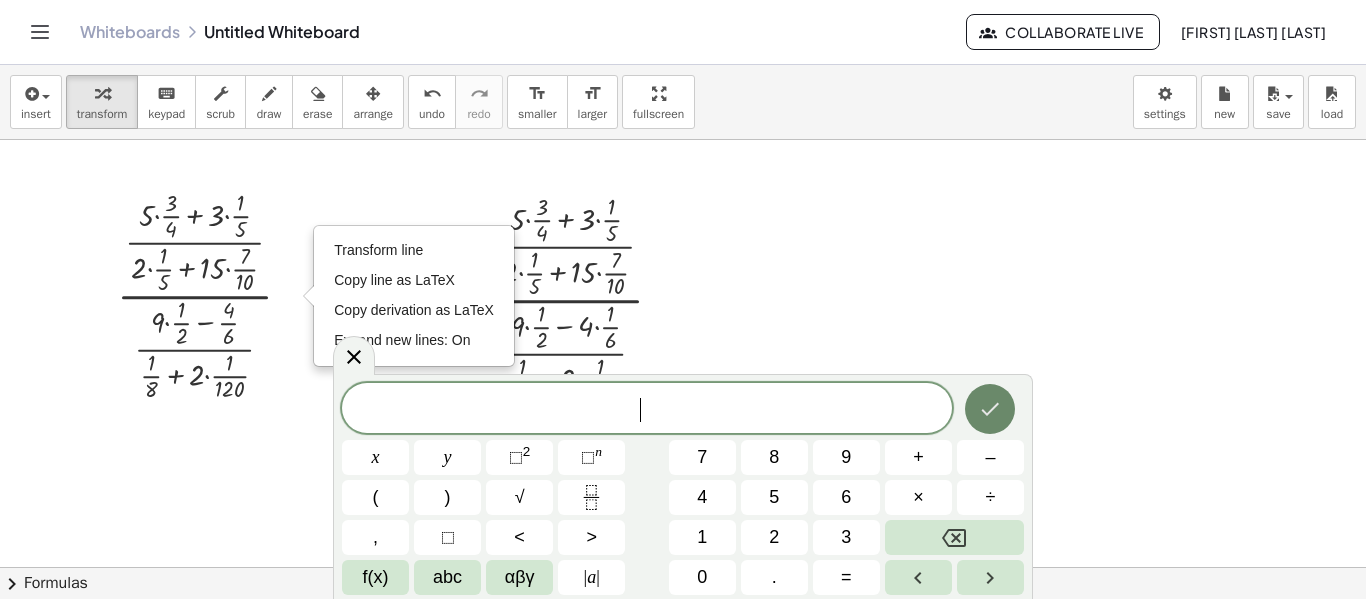 click 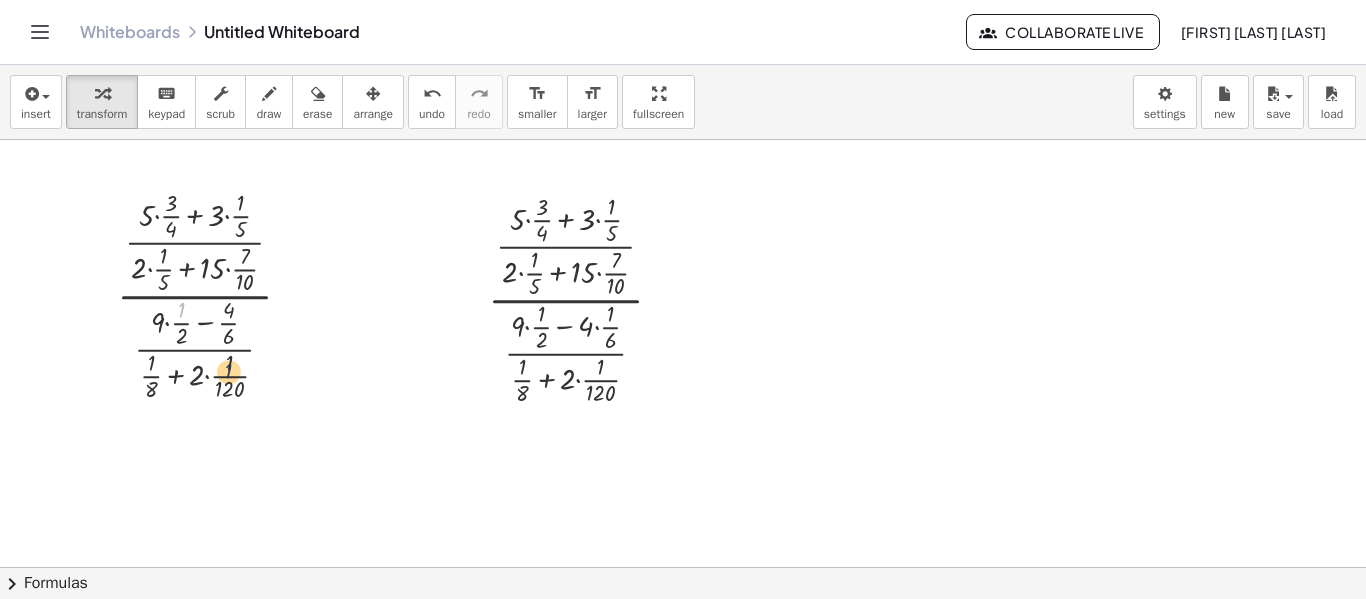 drag, startPoint x: 185, startPoint y: 310, endPoint x: 235, endPoint y: 375, distance: 82.006096 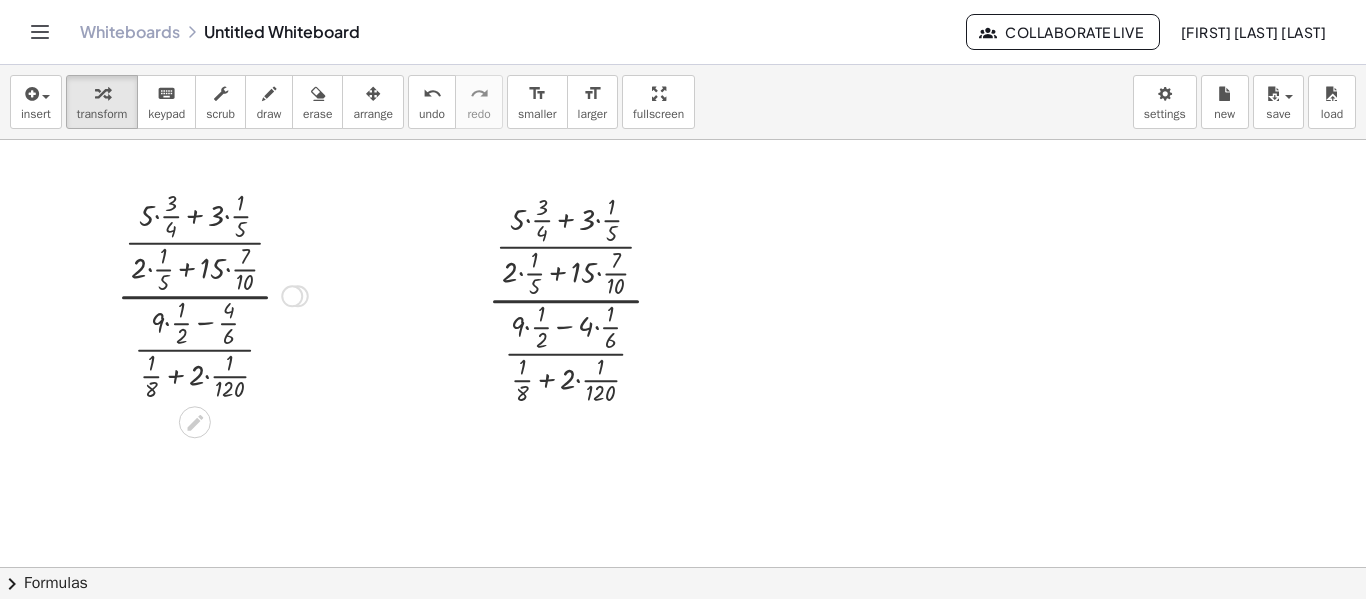 click at bounding box center [212, 294] 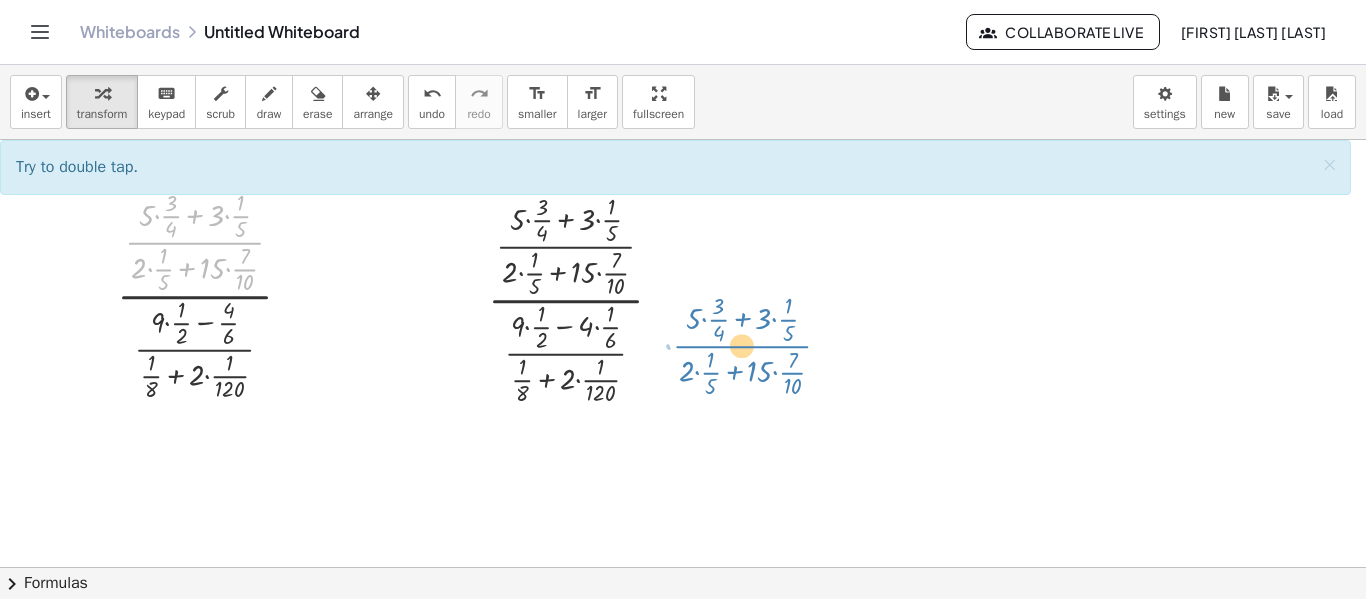 drag, startPoint x: 201, startPoint y: 243, endPoint x: 742, endPoint y: 349, distance: 551.2867 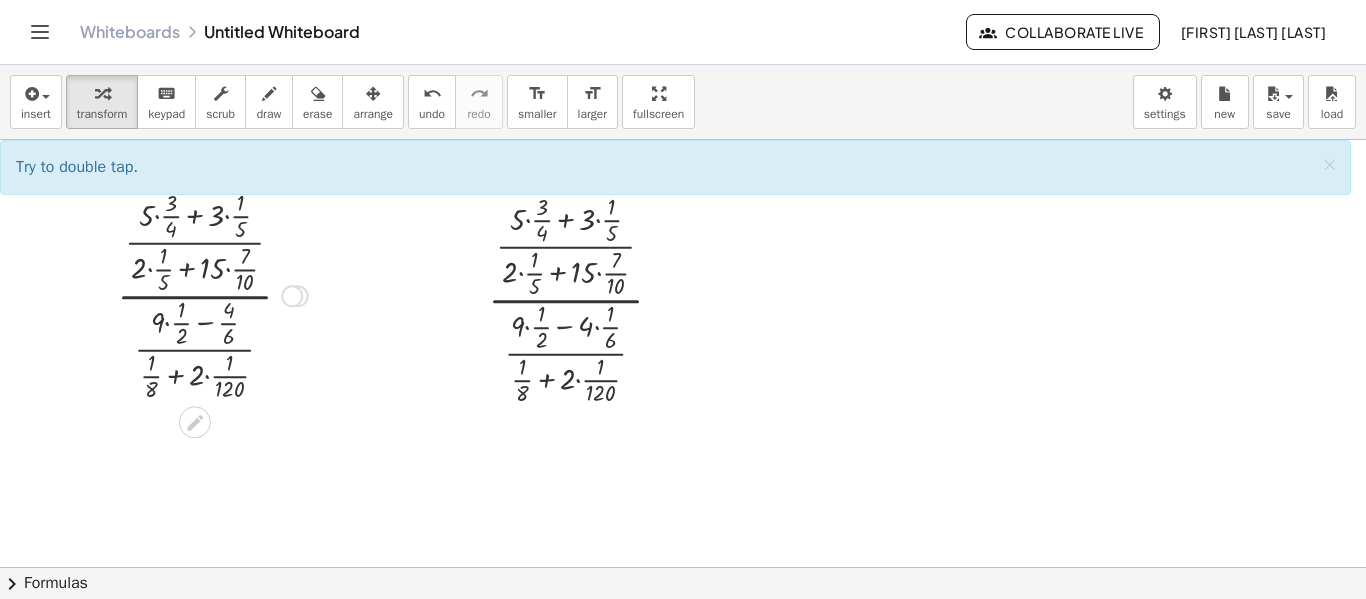 click on "Transform line Copy line as LaTeX Copy derivation as LaTeX Expand new lines: On" at bounding box center [292, 296] 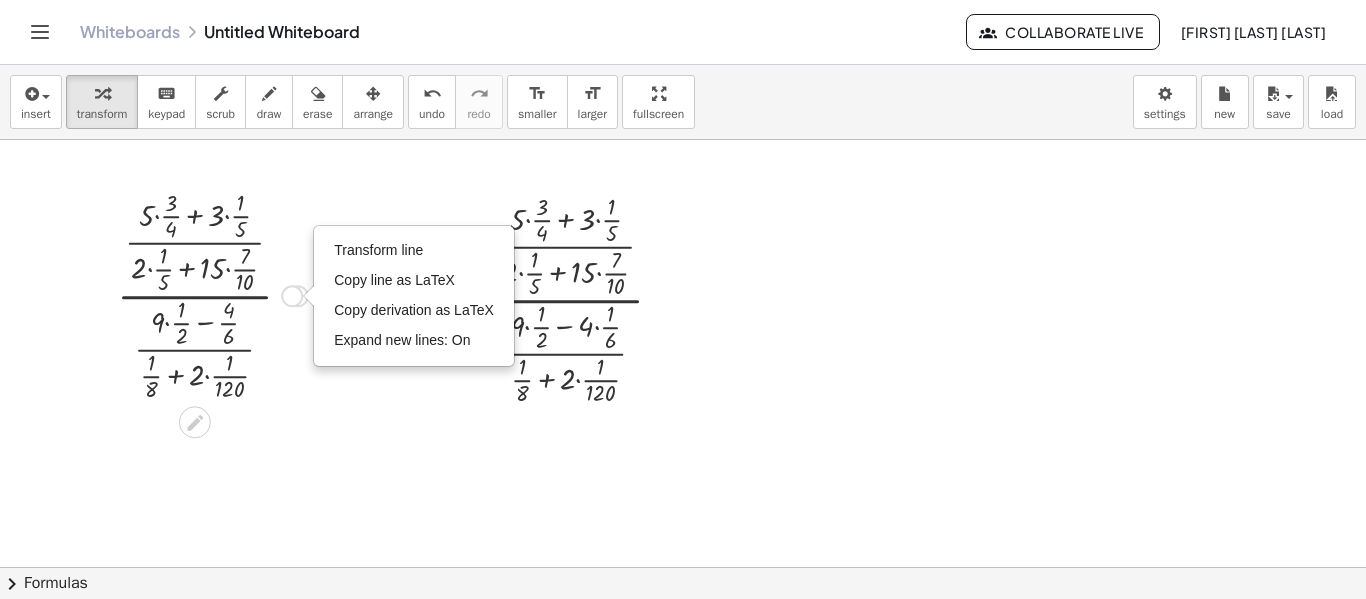 click at bounding box center [212, 294] 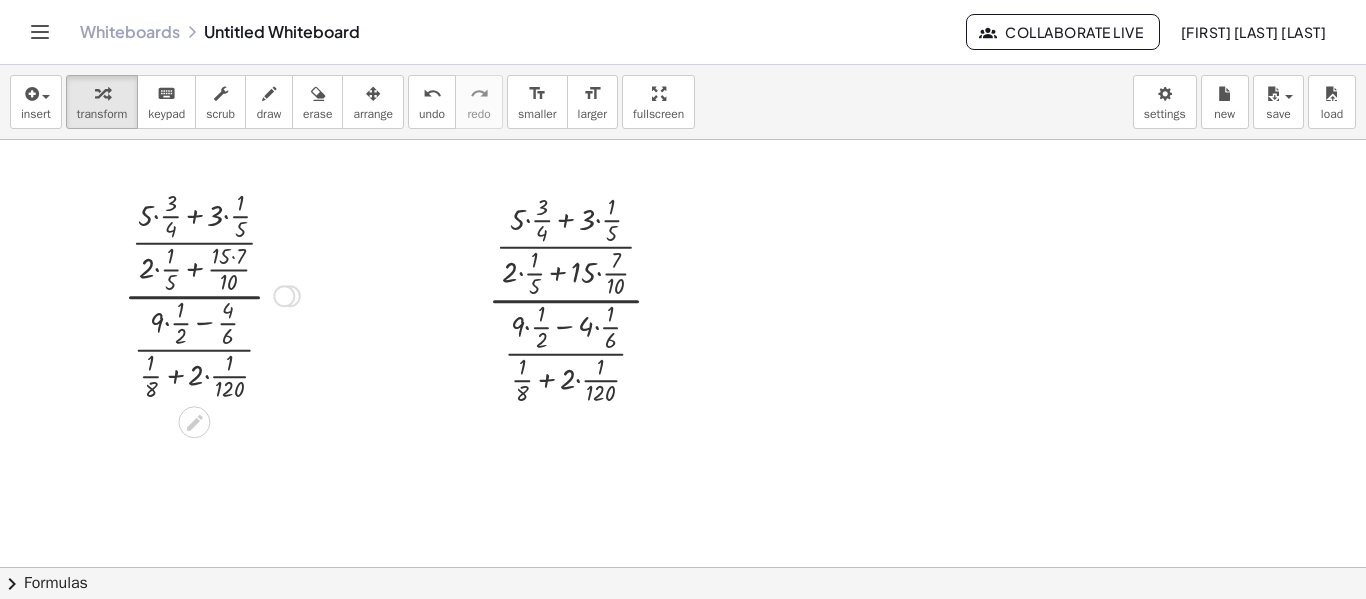 click at bounding box center [212, 294] 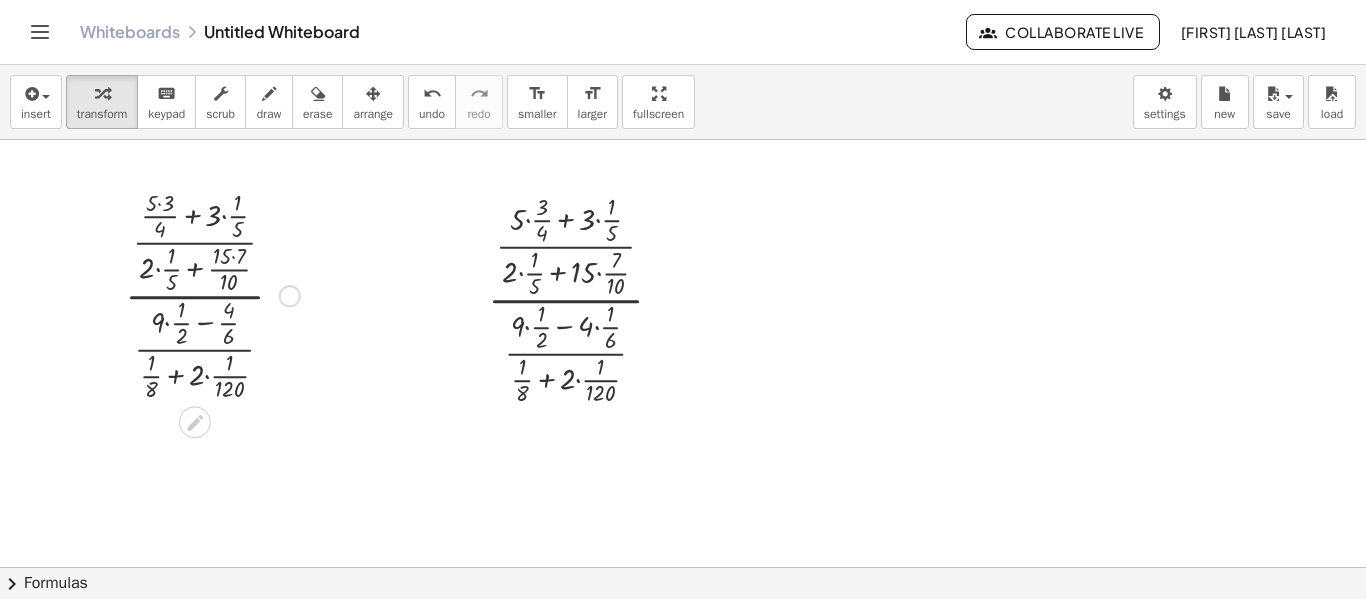 click at bounding box center [212, 294] 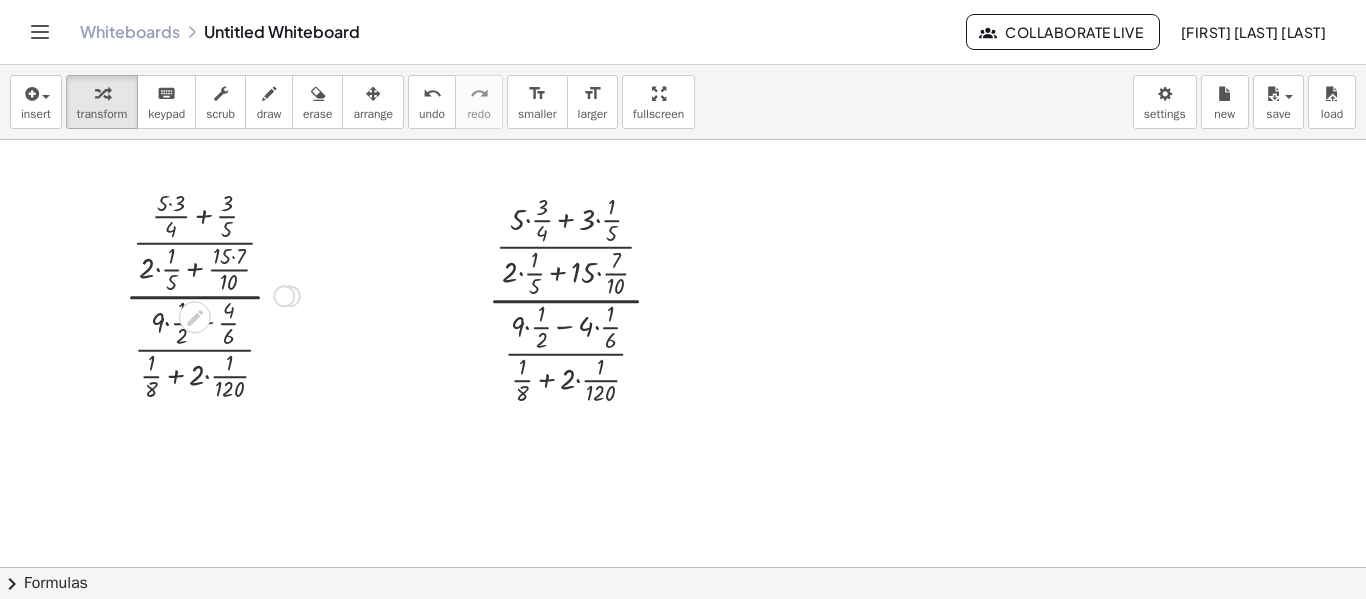 click at bounding box center (212, 294) 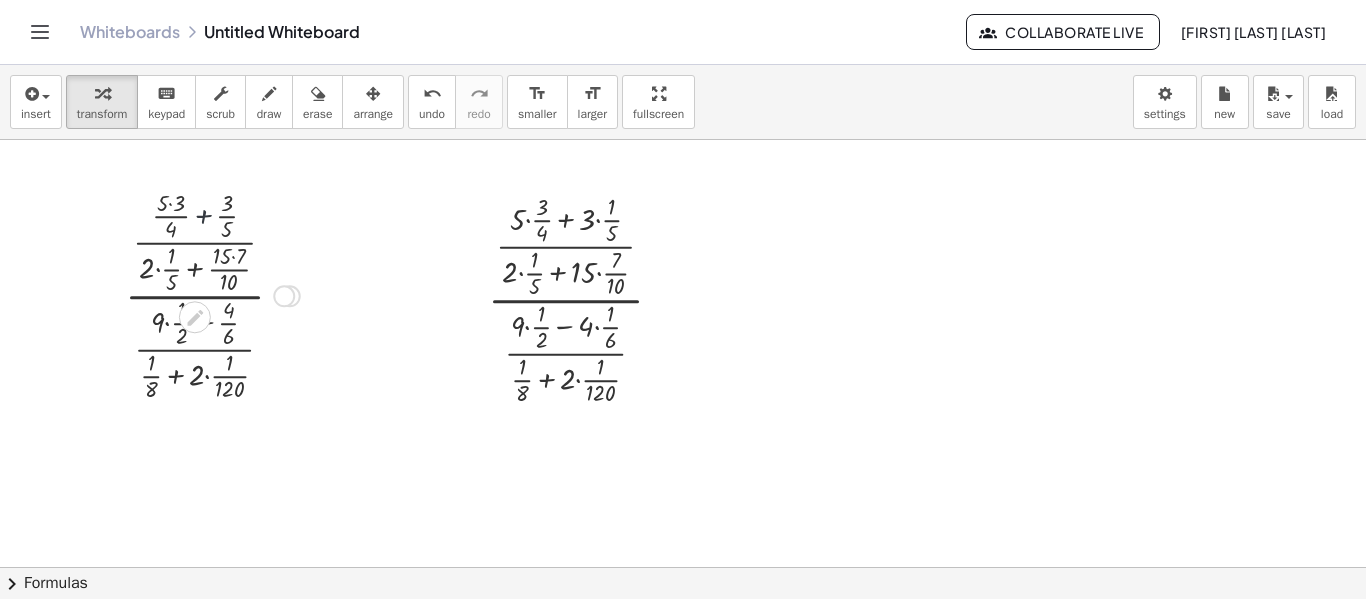 click at bounding box center (212, 294) 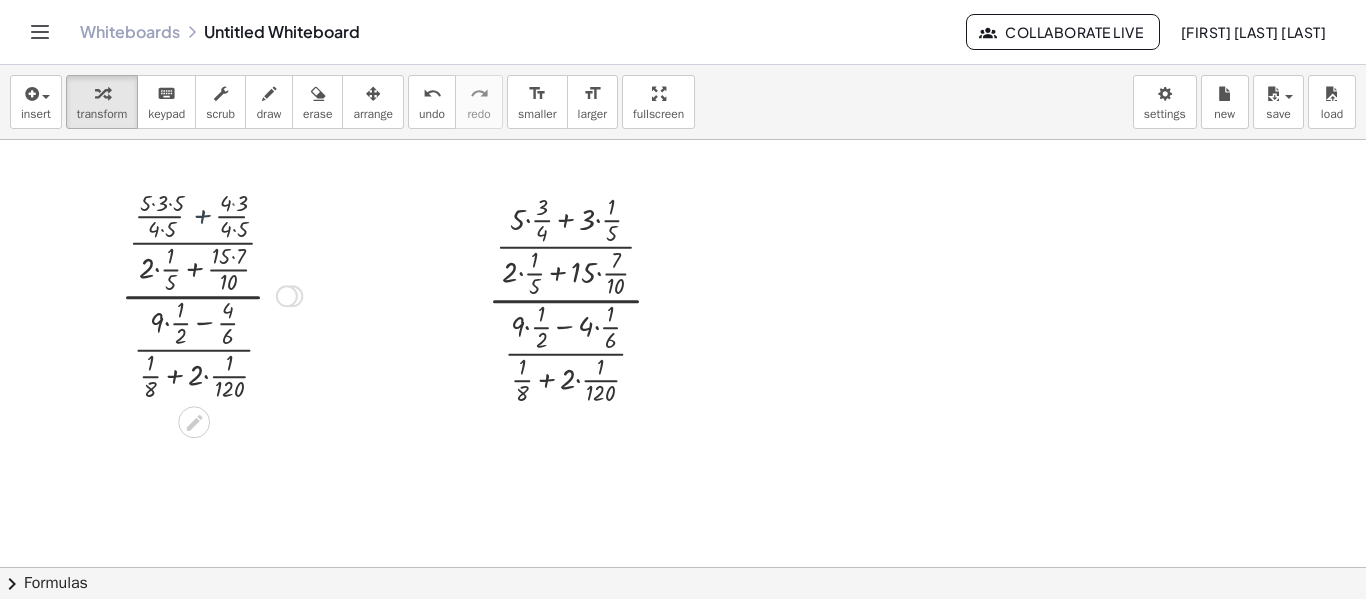 click at bounding box center [211, 294] 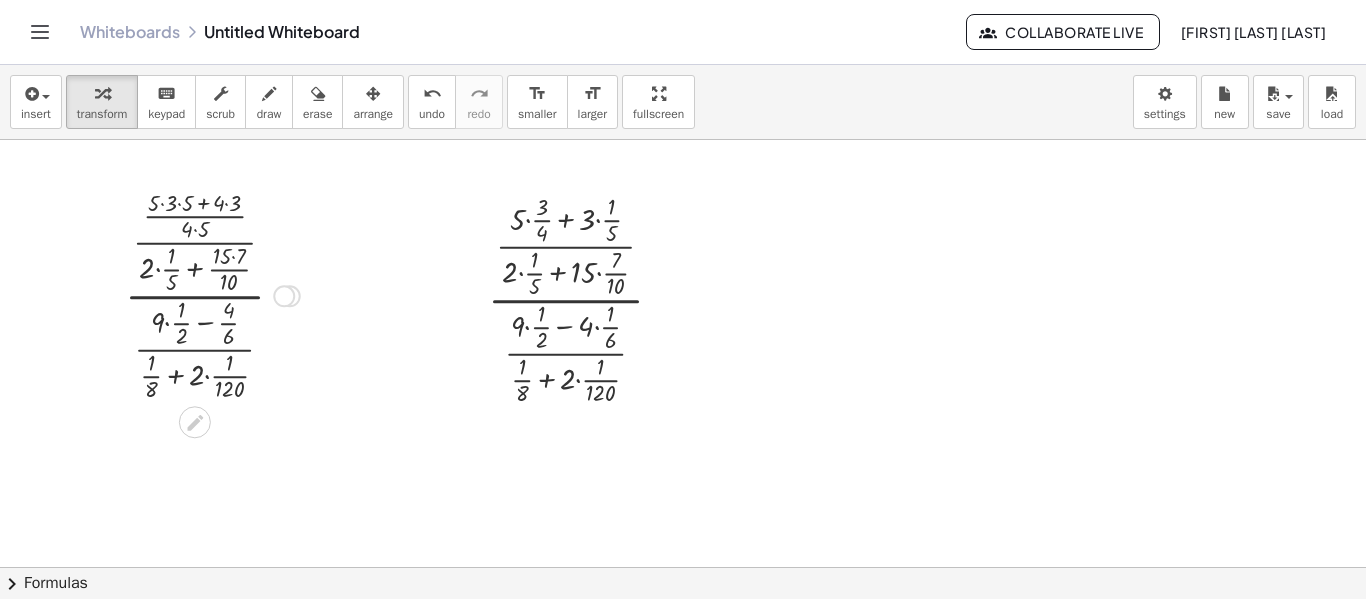 click at bounding box center [212, 294] 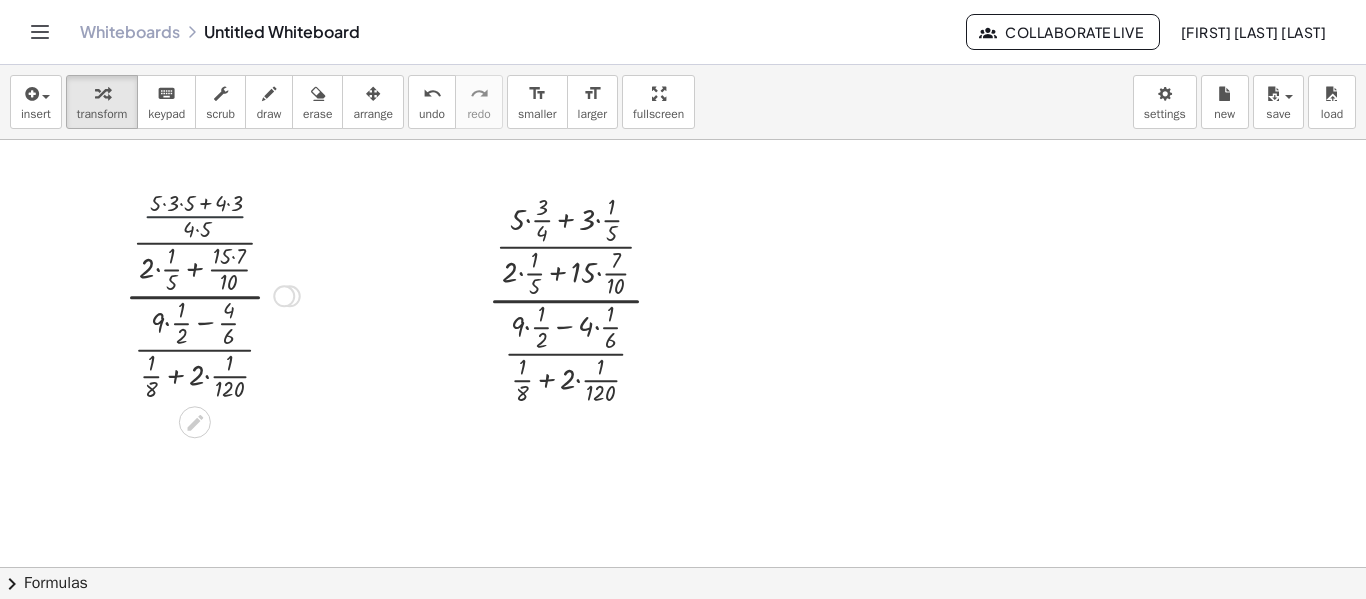 click at bounding box center (212, 294) 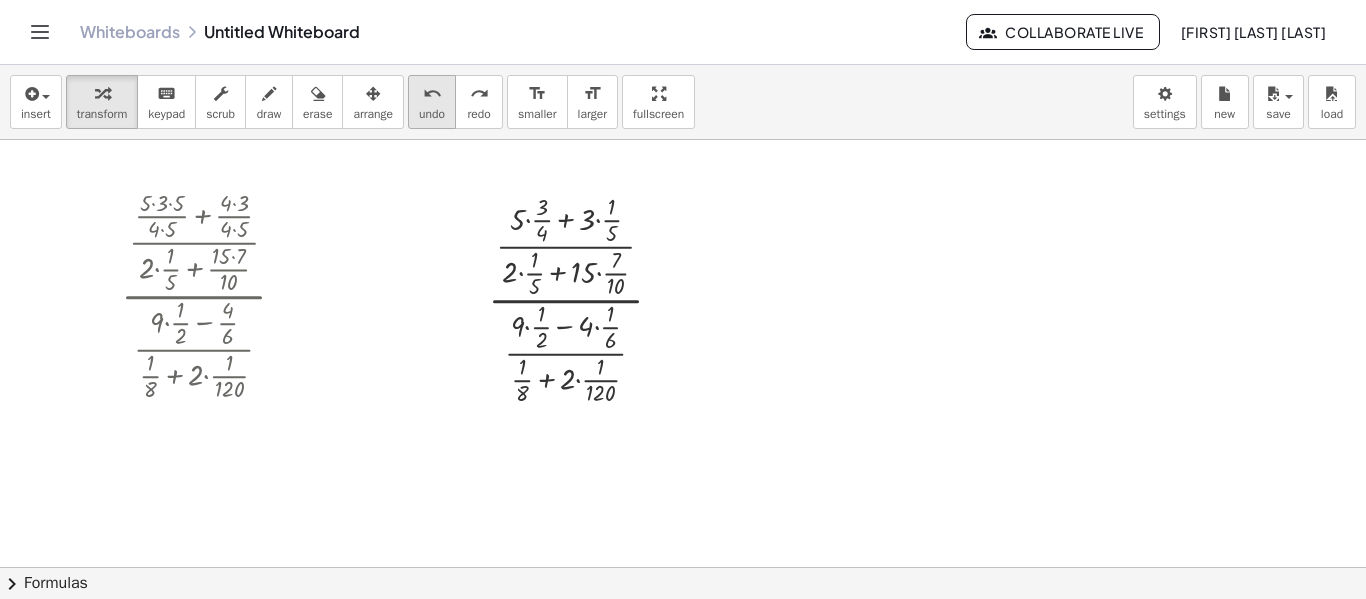 click on "undo" at bounding box center [432, 94] 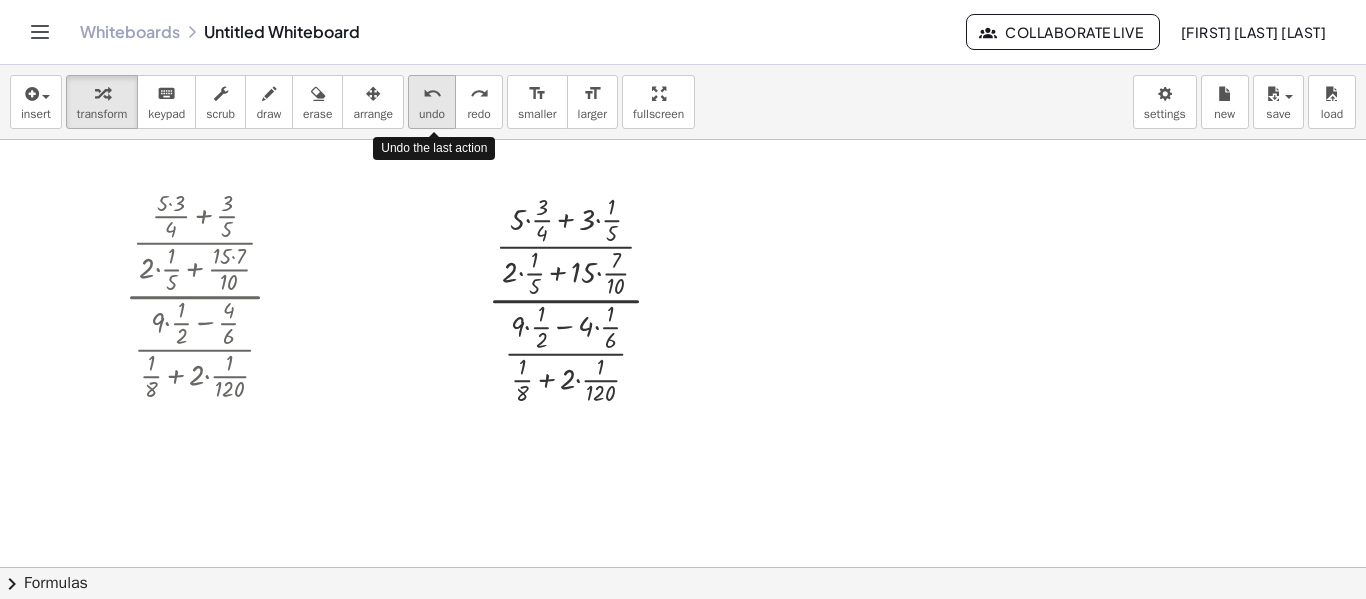 click on "undo" at bounding box center (432, 94) 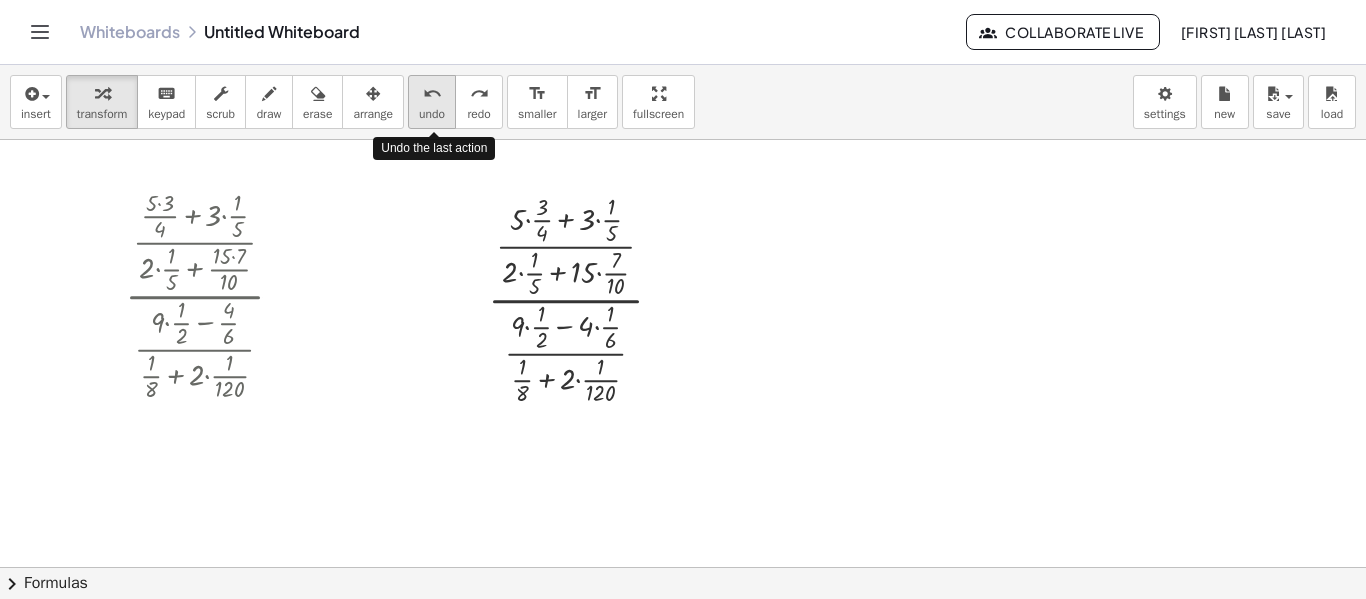 click on "undo" at bounding box center [432, 94] 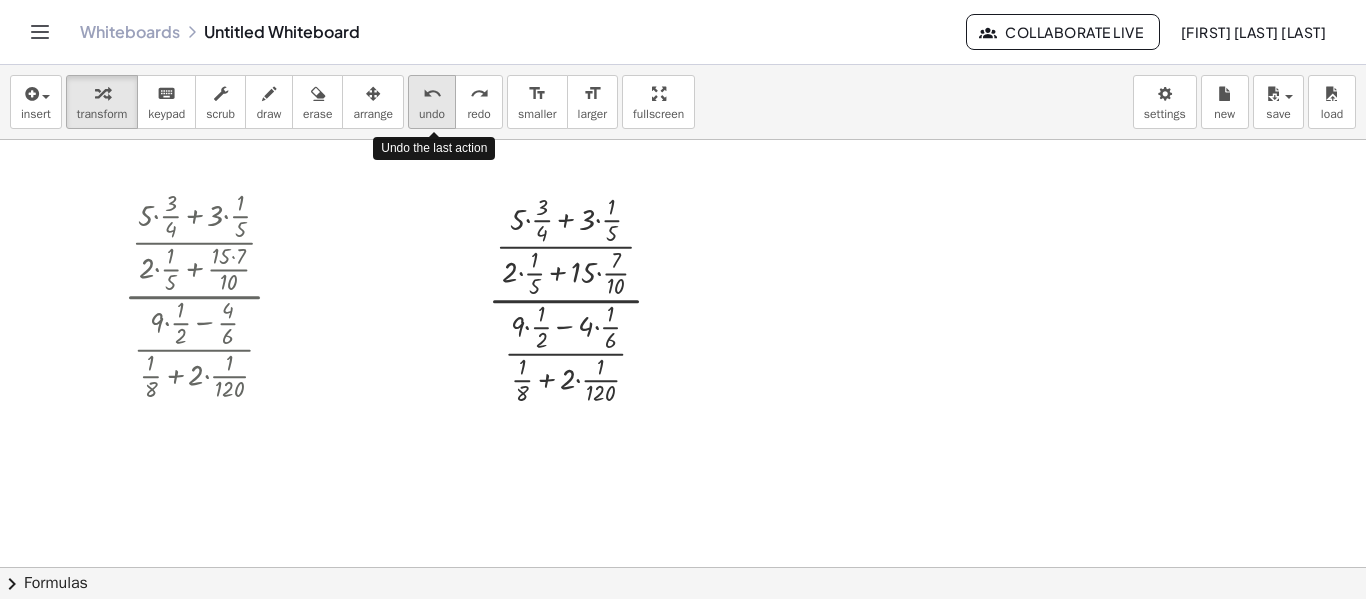 click on "undo" at bounding box center (432, 94) 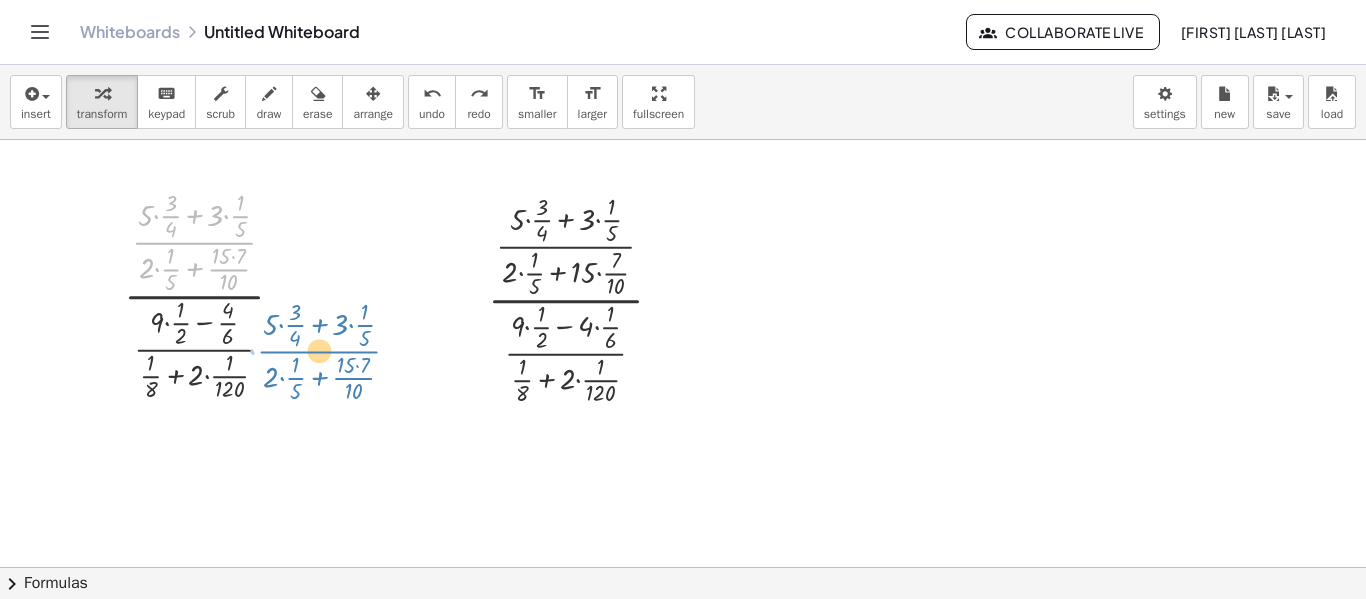 drag, startPoint x: 191, startPoint y: 243, endPoint x: 315, endPoint y: 351, distance: 164.43843 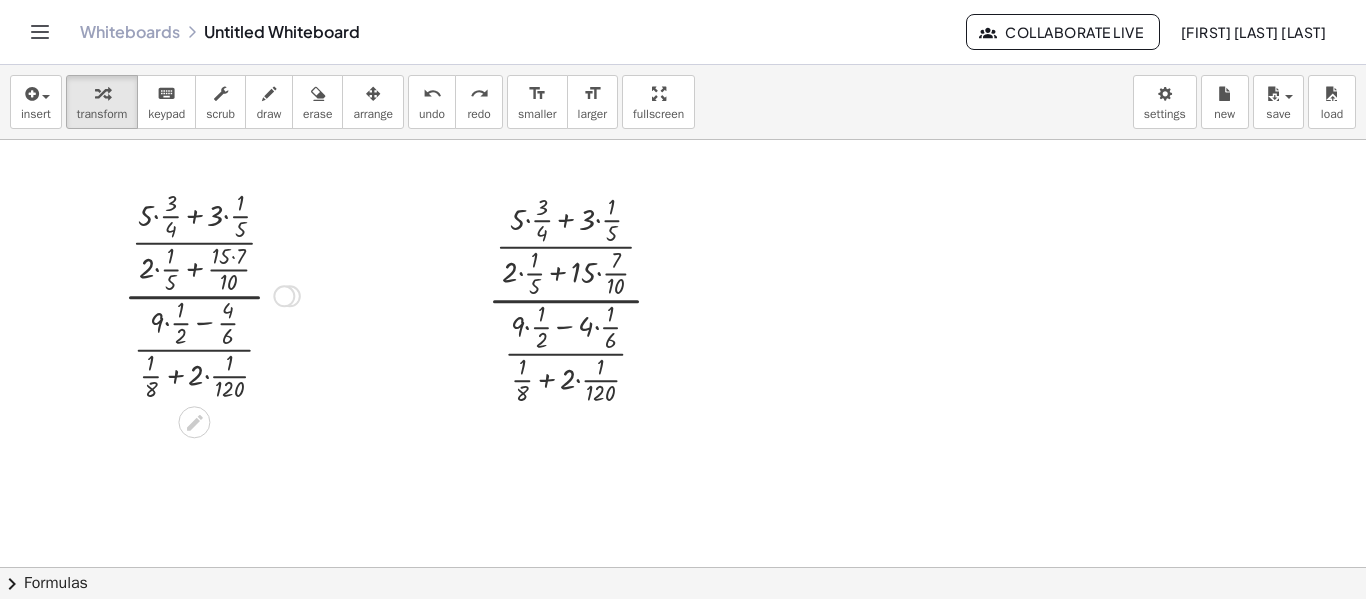 click at bounding box center [212, 294] 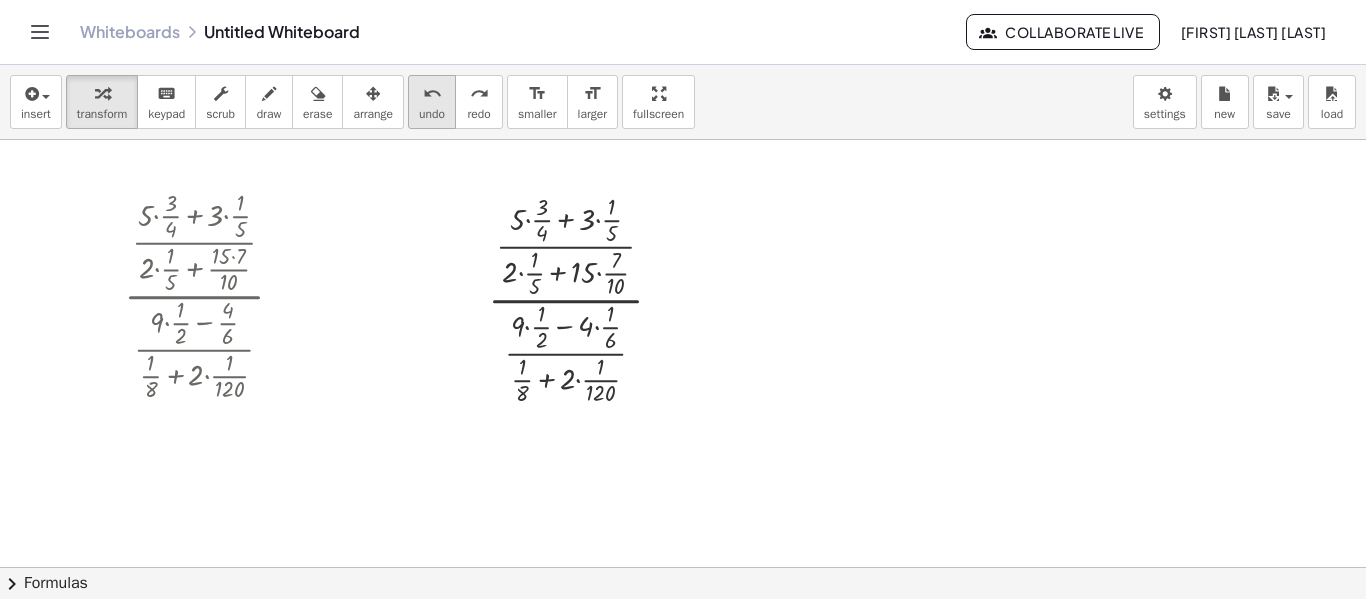 click on "undo undo" at bounding box center (432, 102) 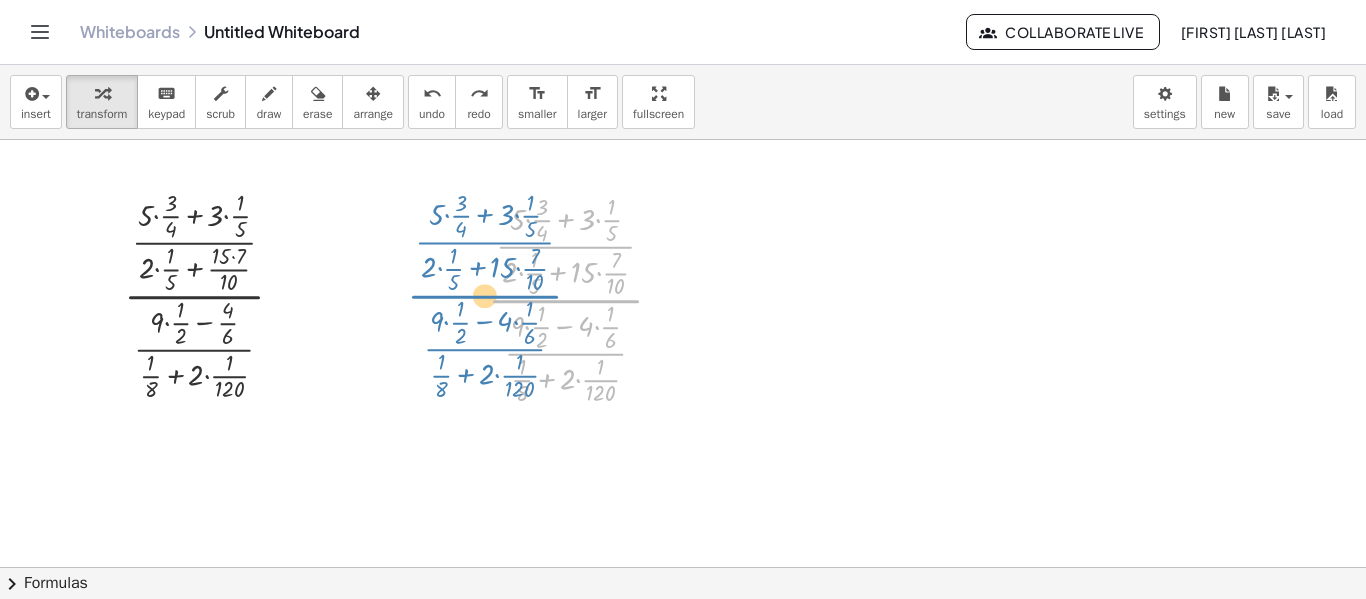 drag, startPoint x: 564, startPoint y: 302, endPoint x: 507, endPoint y: 302, distance: 57 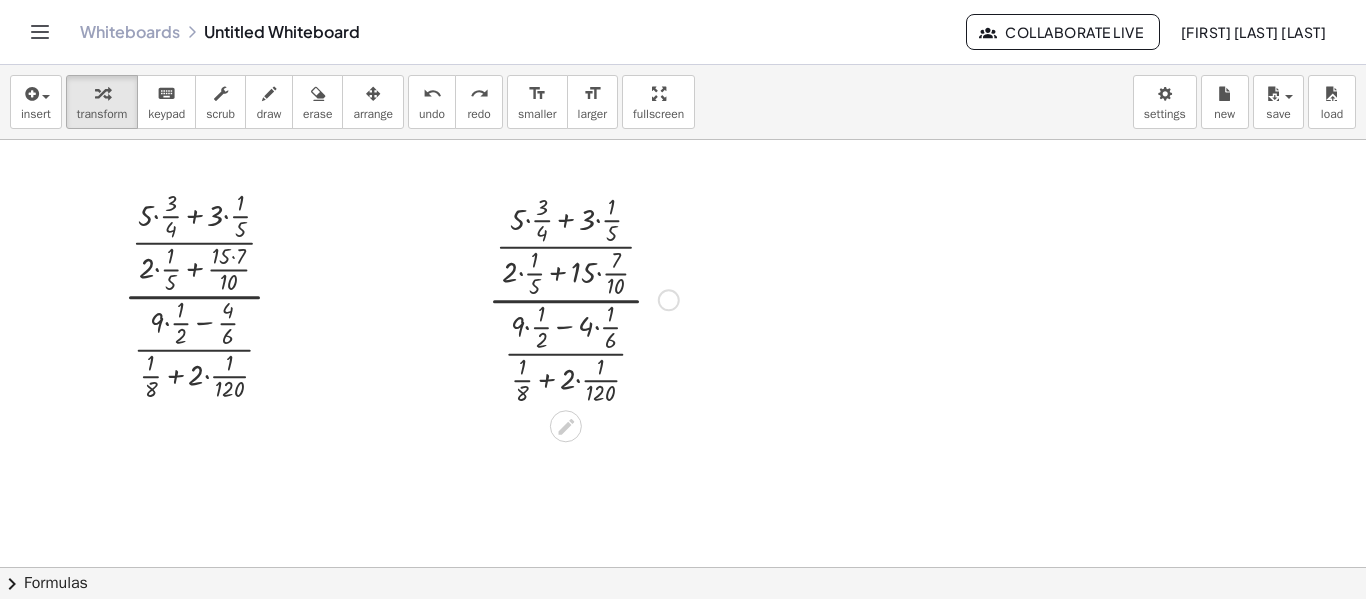 click at bounding box center [583, 298] 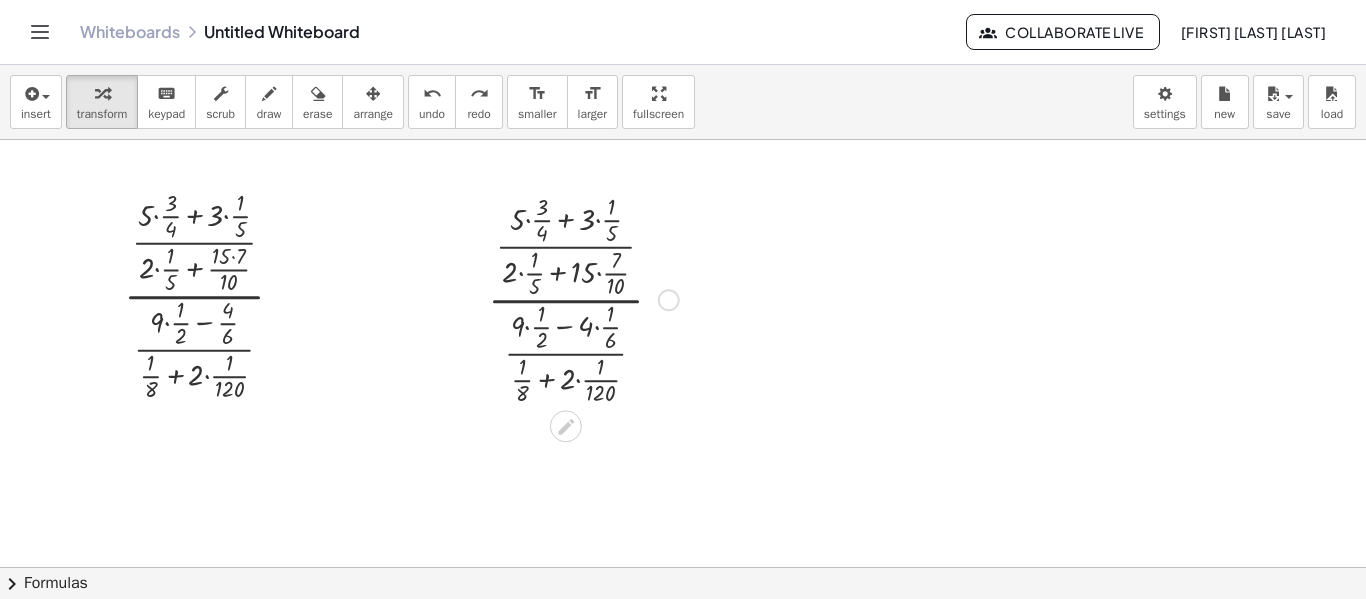 click at bounding box center [583, 298] 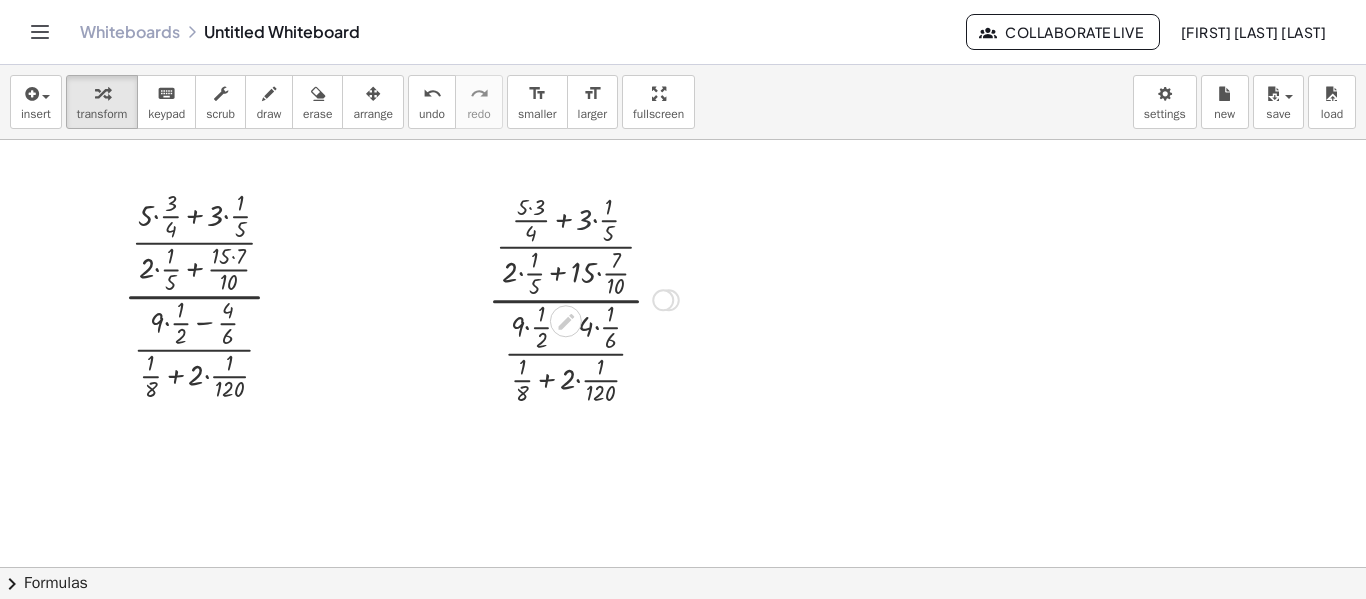 click at bounding box center [583, 298] 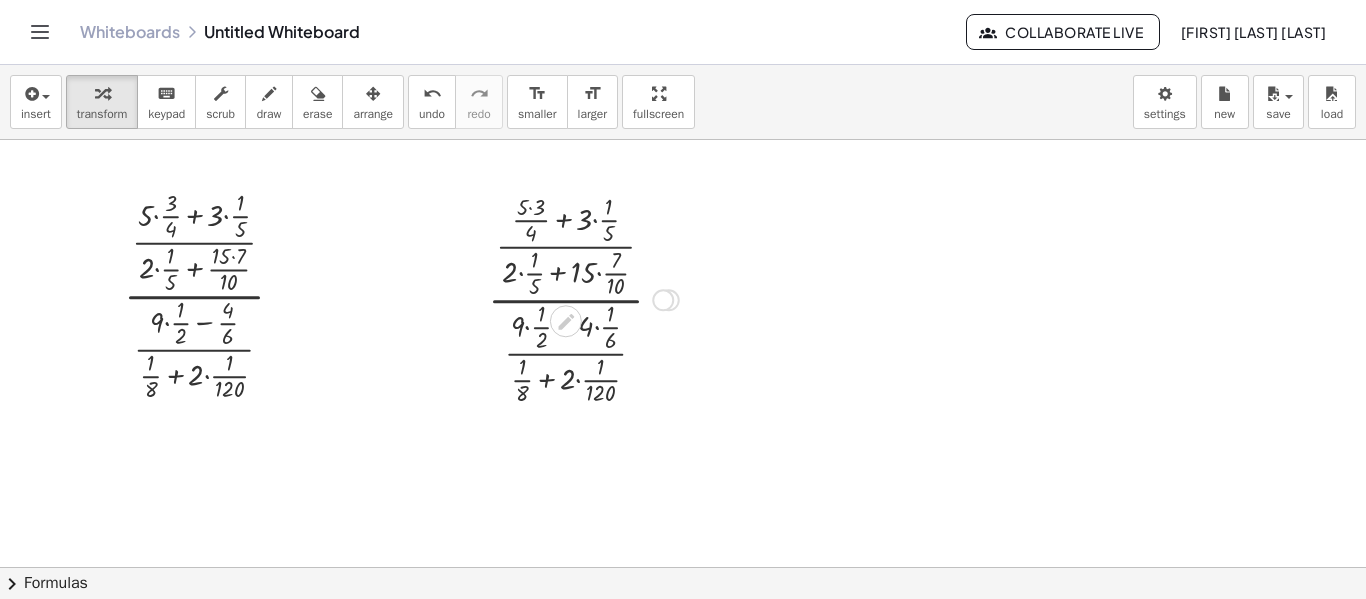 click at bounding box center [583, 298] 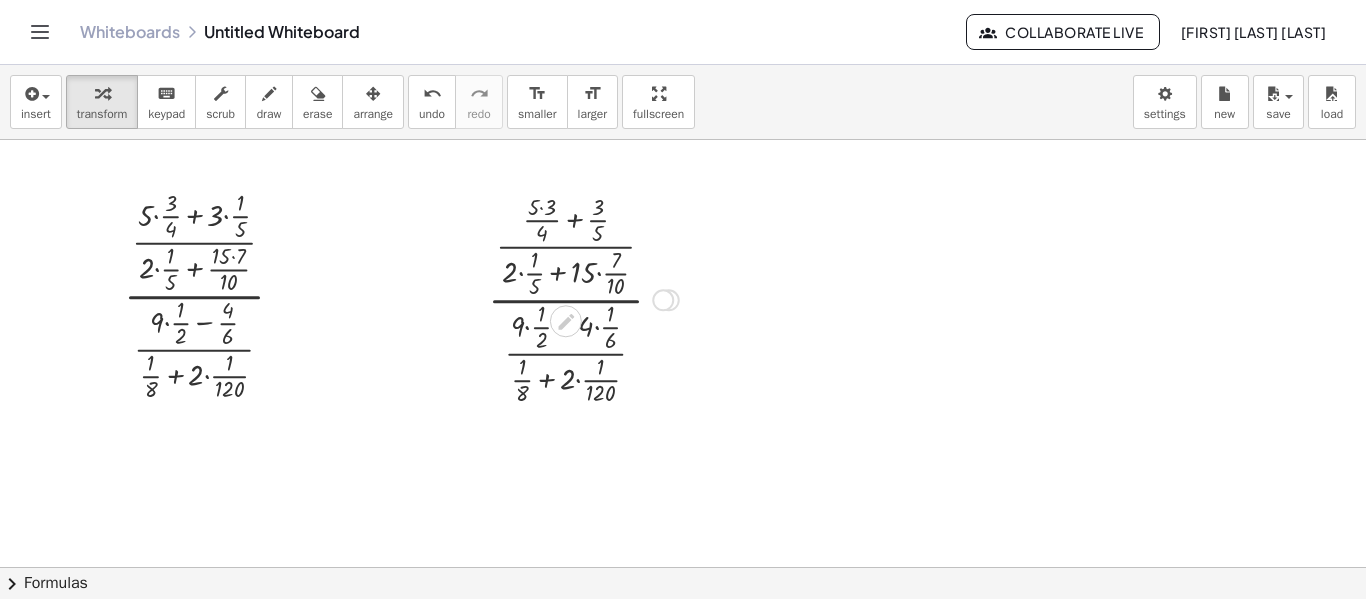 click at bounding box center [583, 298] 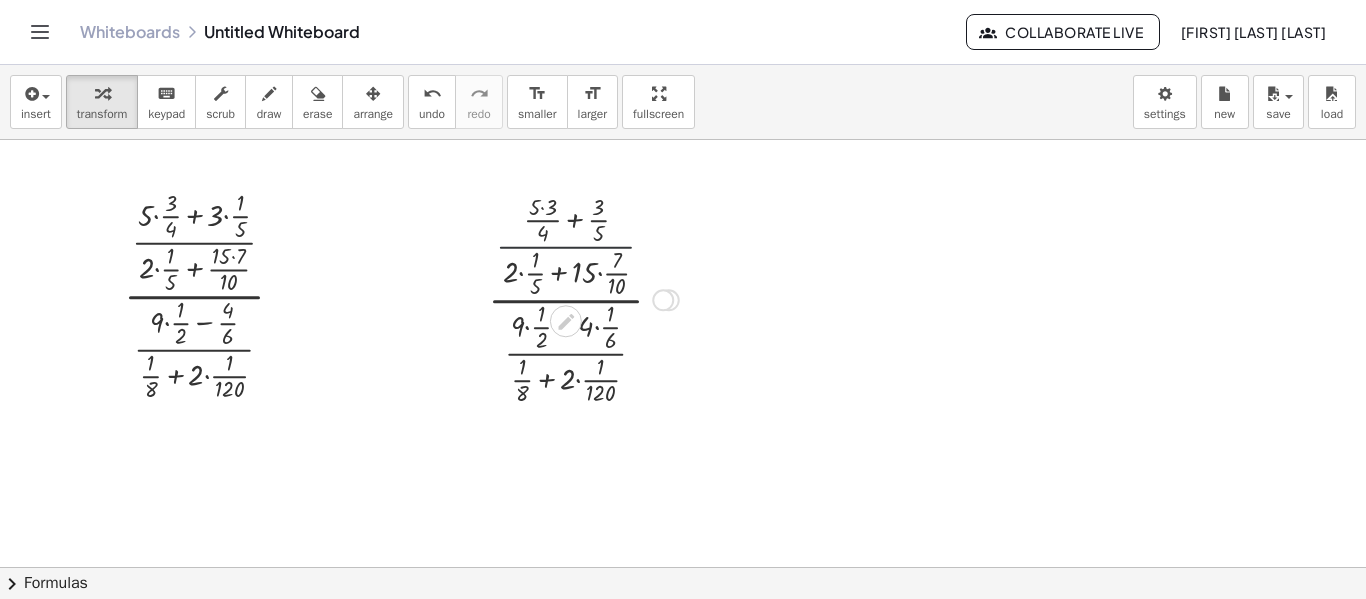 click at bounding box center [583, 298] 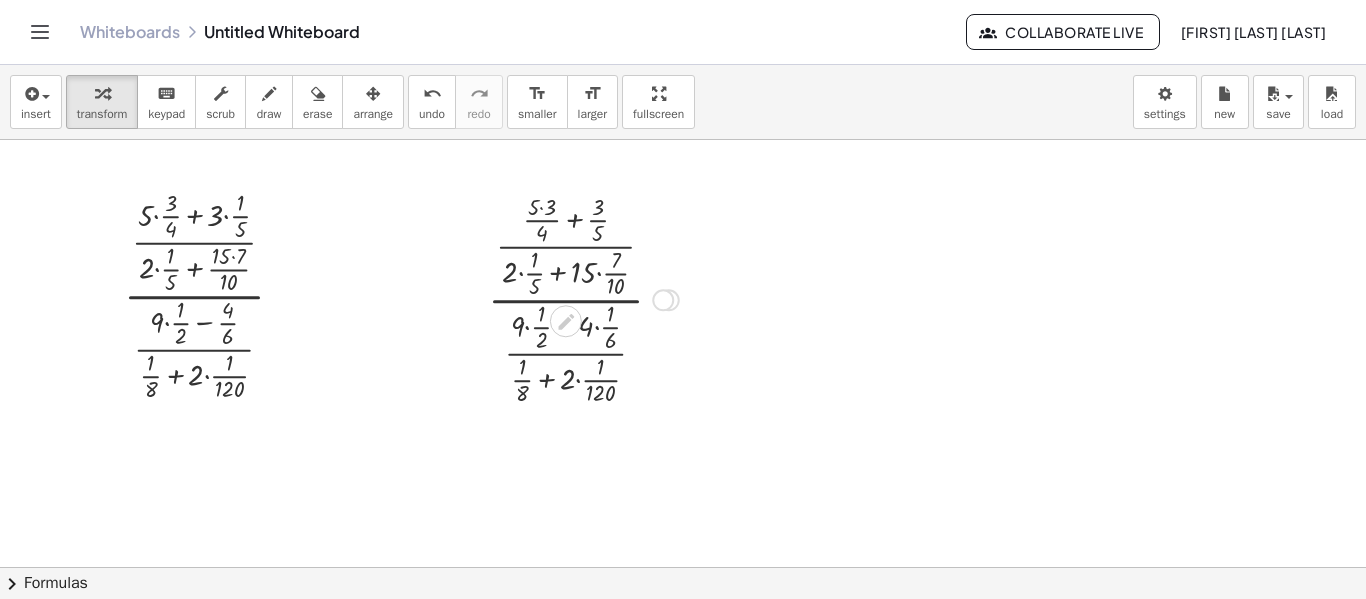 click at bounding box center [583, 298] 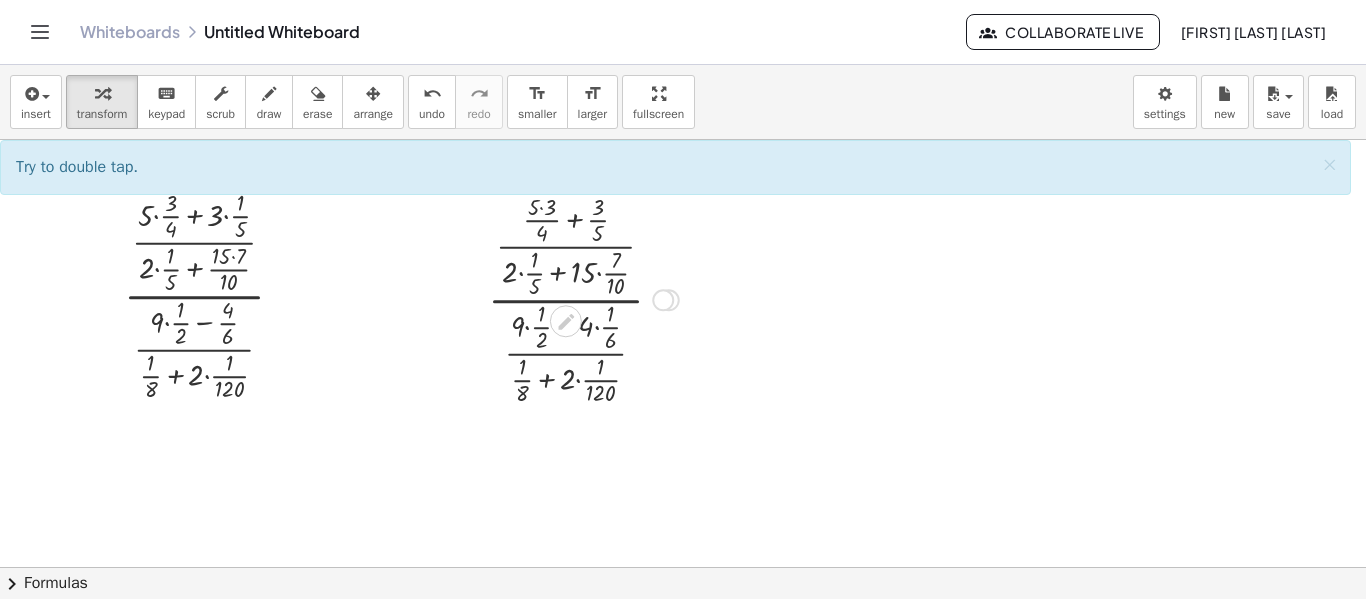 click at bounding box center (583, 298) 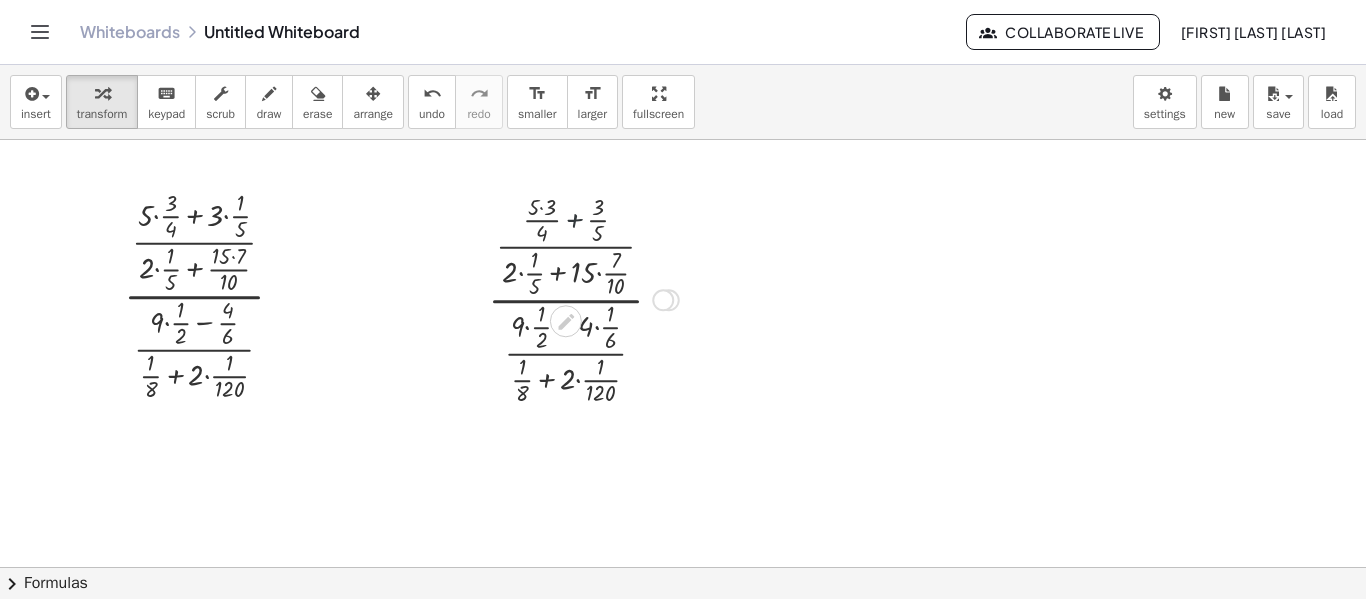click at bounding box center (583, 298) 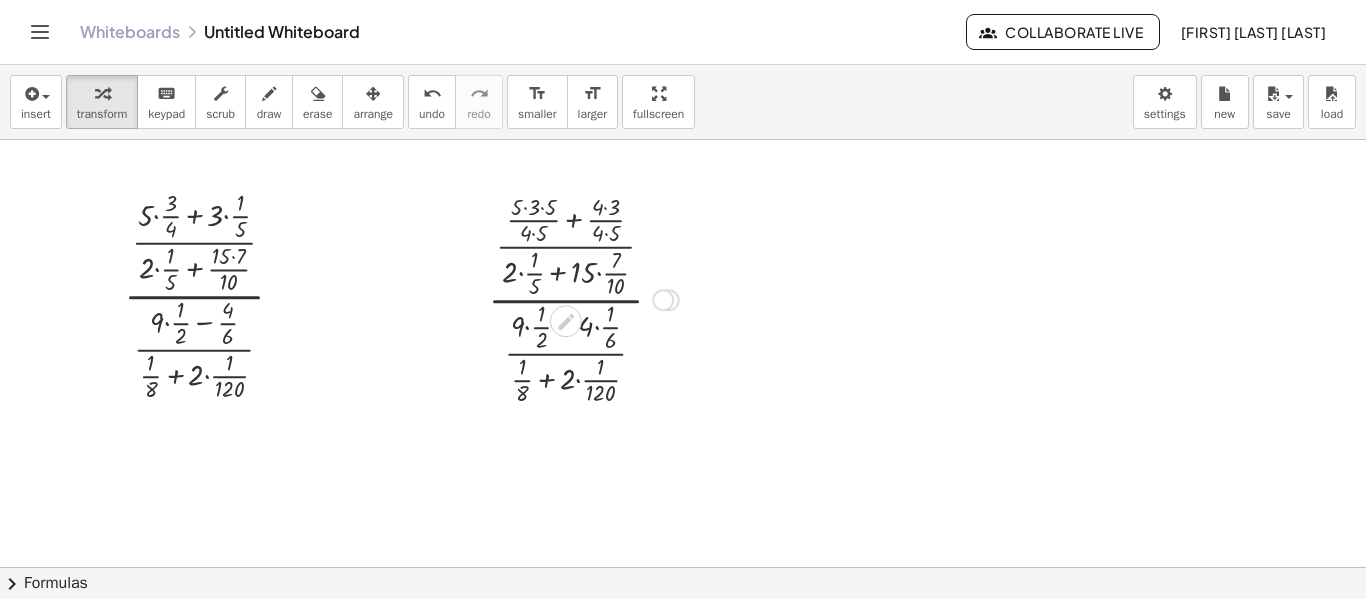 click at bounding box center [583, 298] 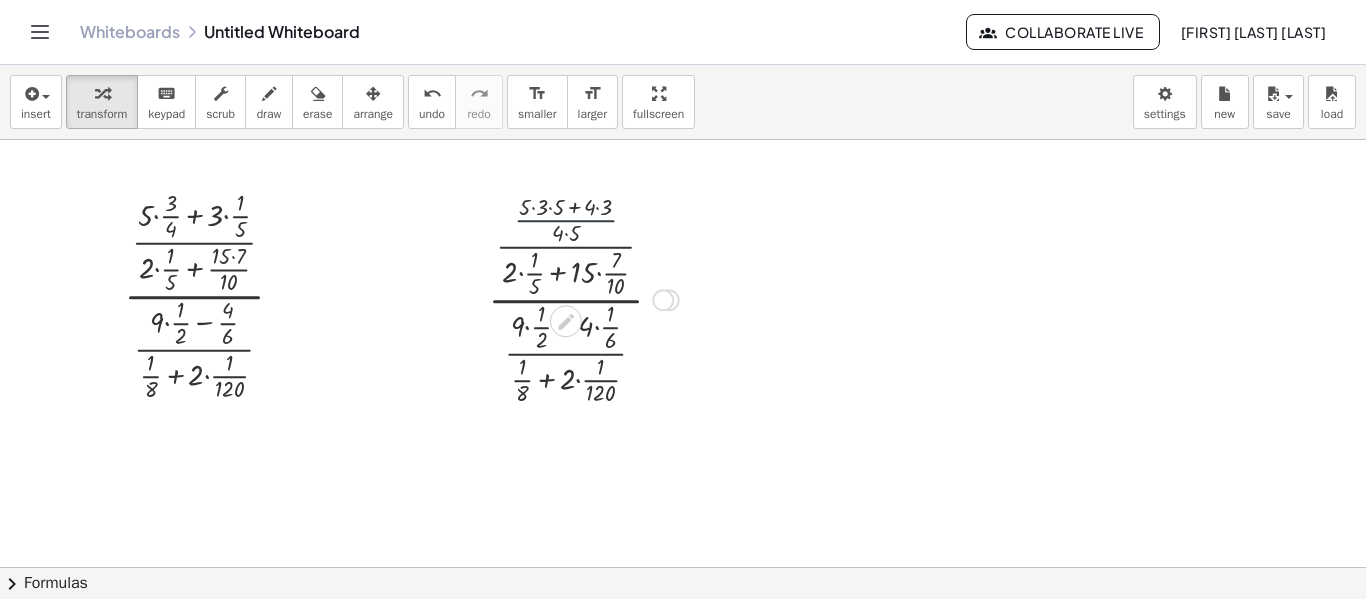 click at bounding box center [583, 298] 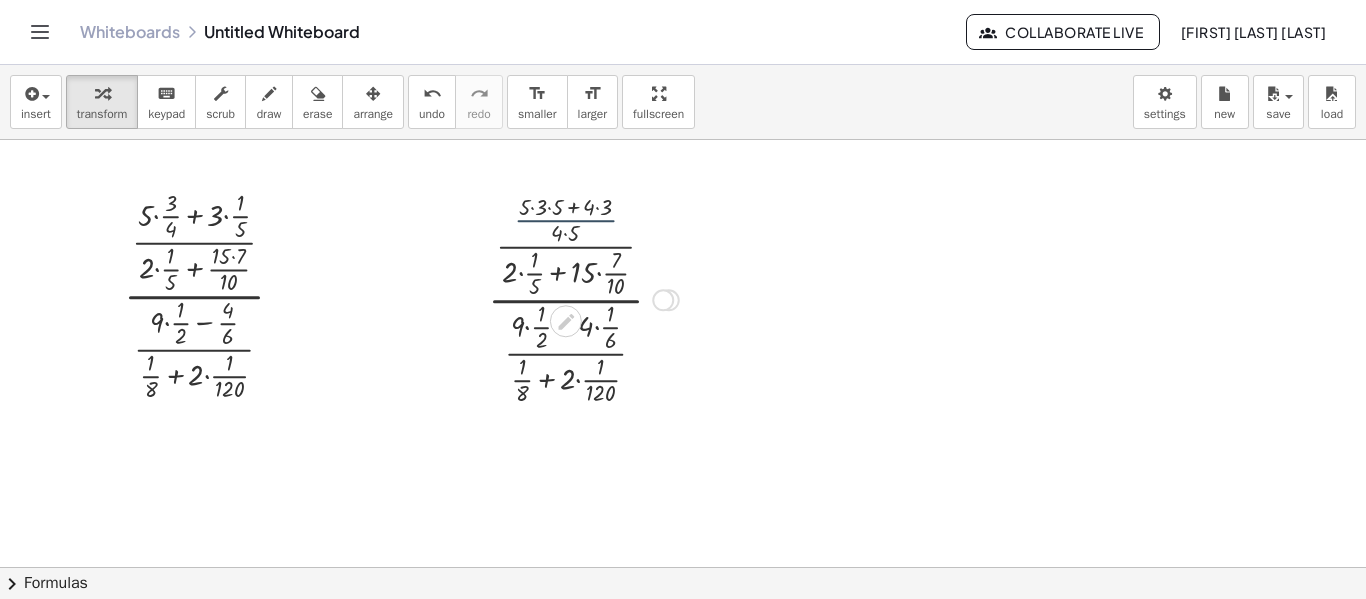 drag, startPoint x: 574, startPoint y: 220, endPoint x: 574, endPoint y: 199, distance: 21 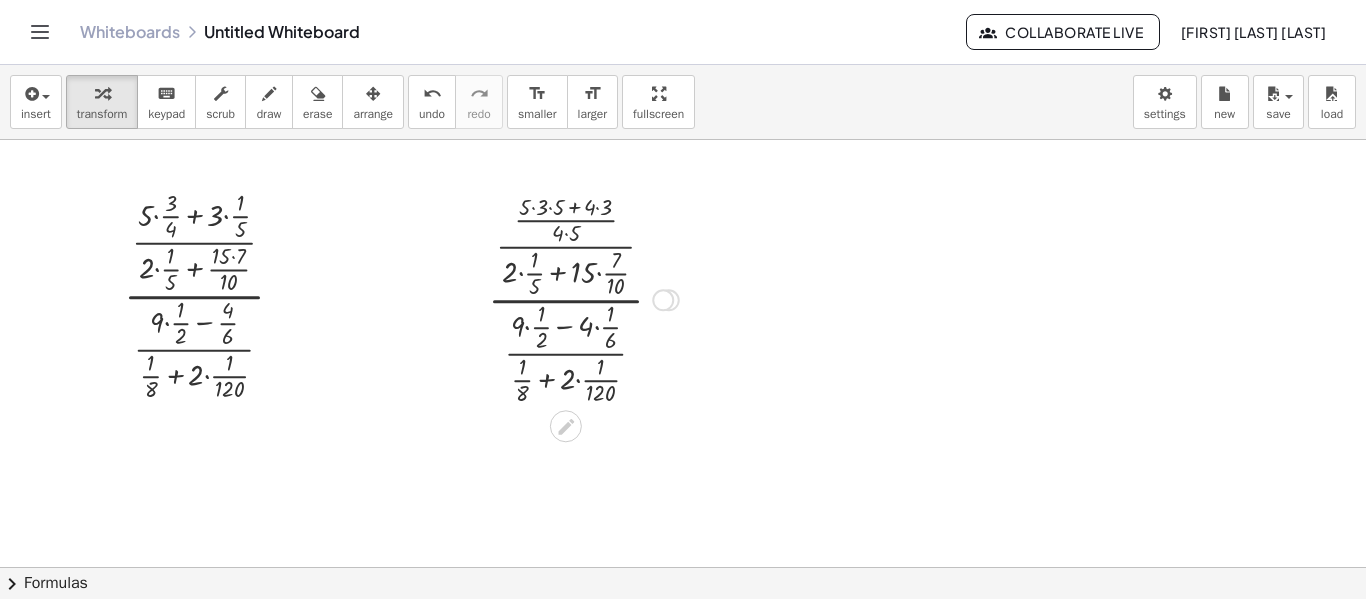 click at bounding box center [583, 298] 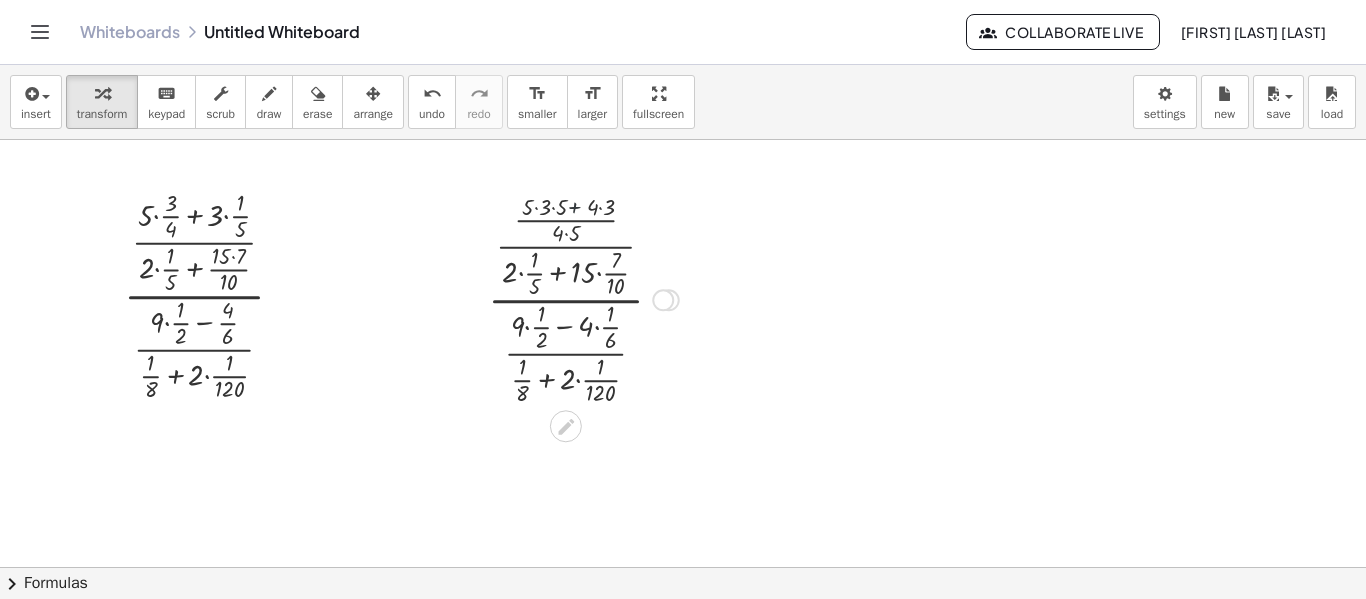 click at bounding box center (583, 298) 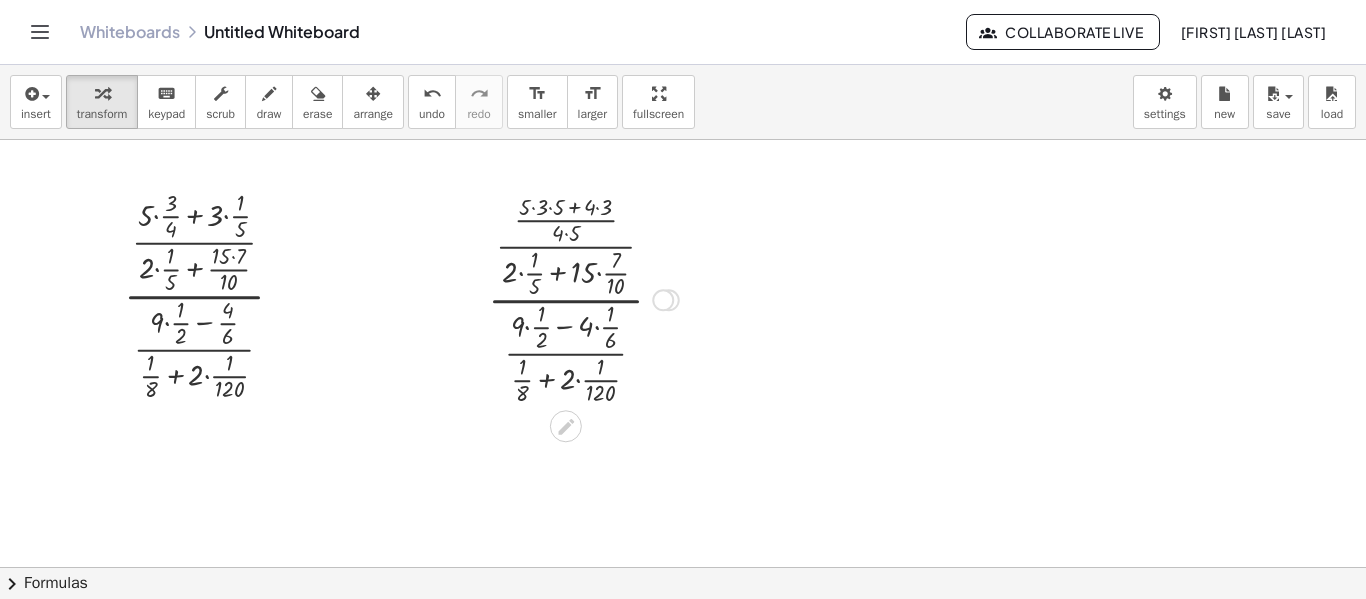 click at bounding box center [583, 298] 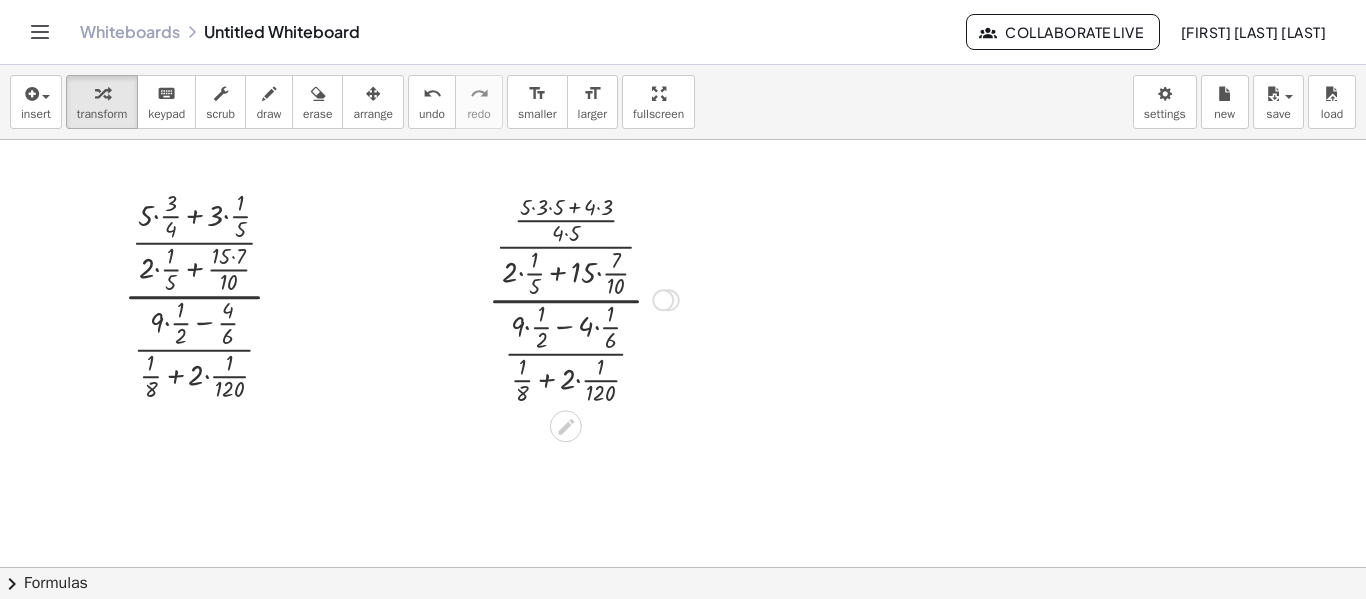 click at bounding box center (583, 298) 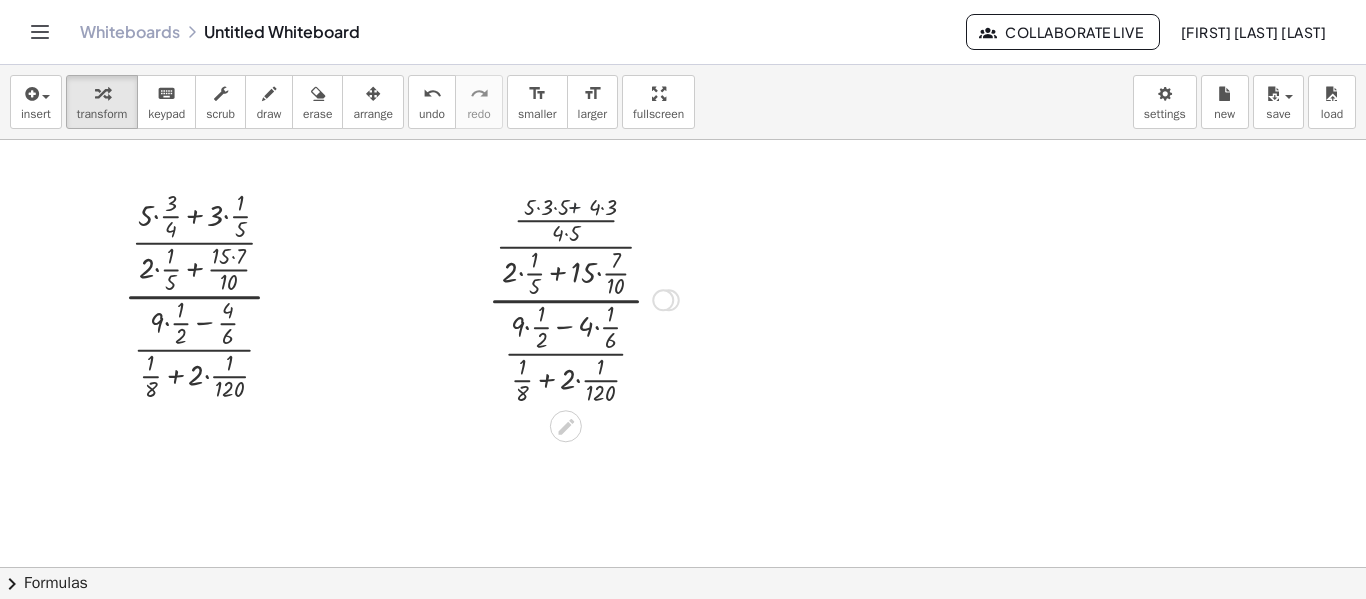 click at bounding box center [583, 298] 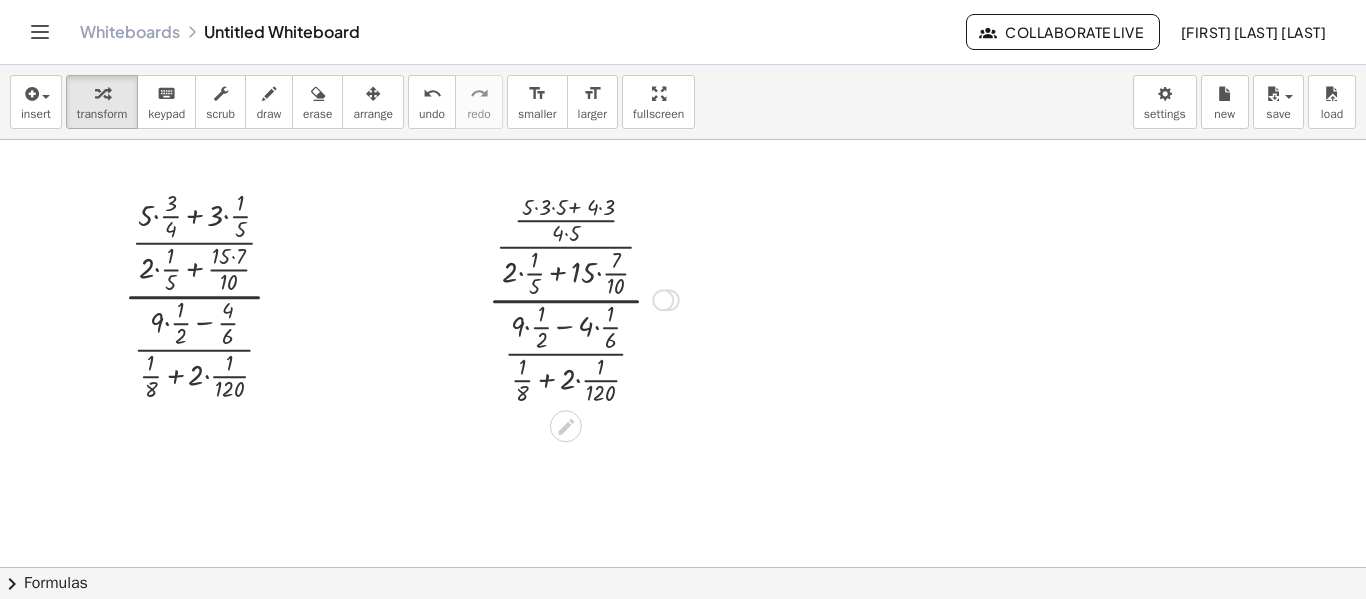 click at bounding box center [583, 298] 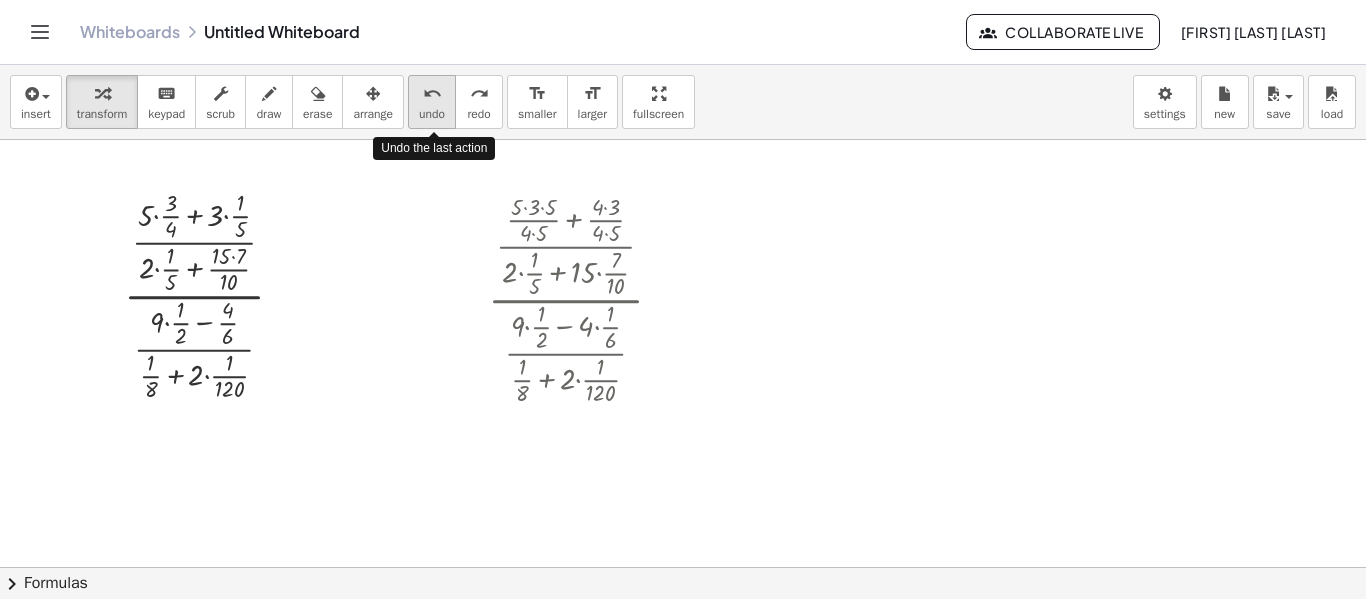 click on "undo" at bounding box center (432, 114) 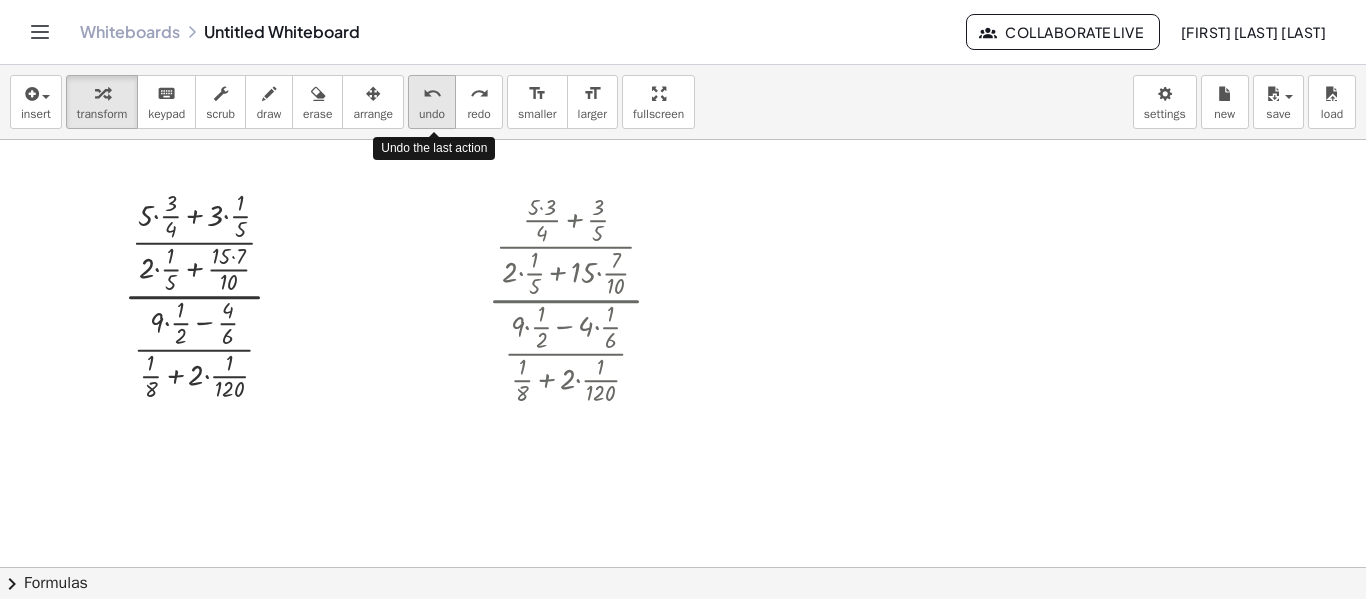 click on "undo" at bounding box center [432, 114] 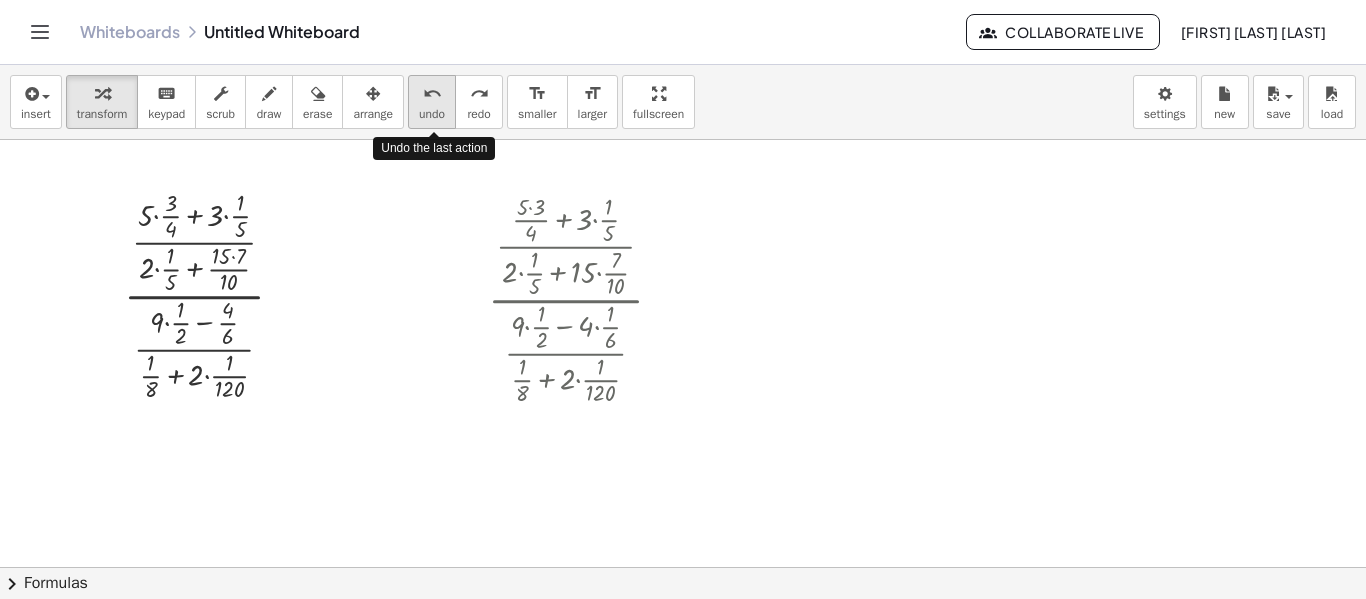 click on "undo" at bounding box center (432, 114) 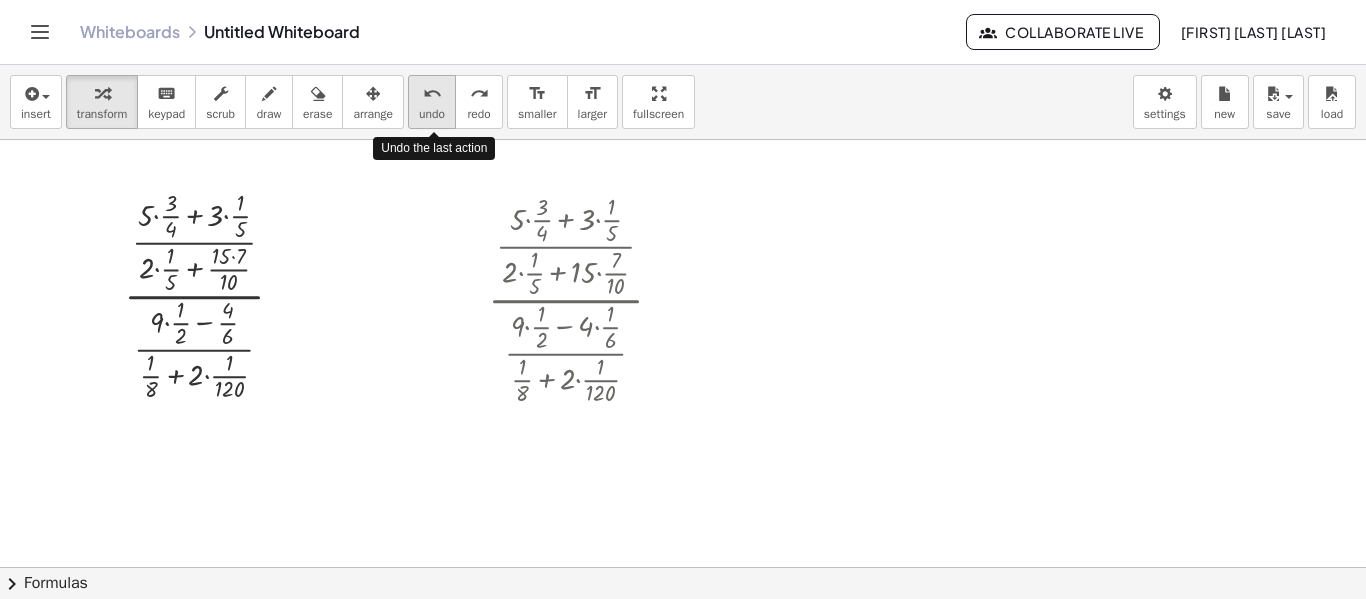 click on "undo" at bounding box center (432, 114) 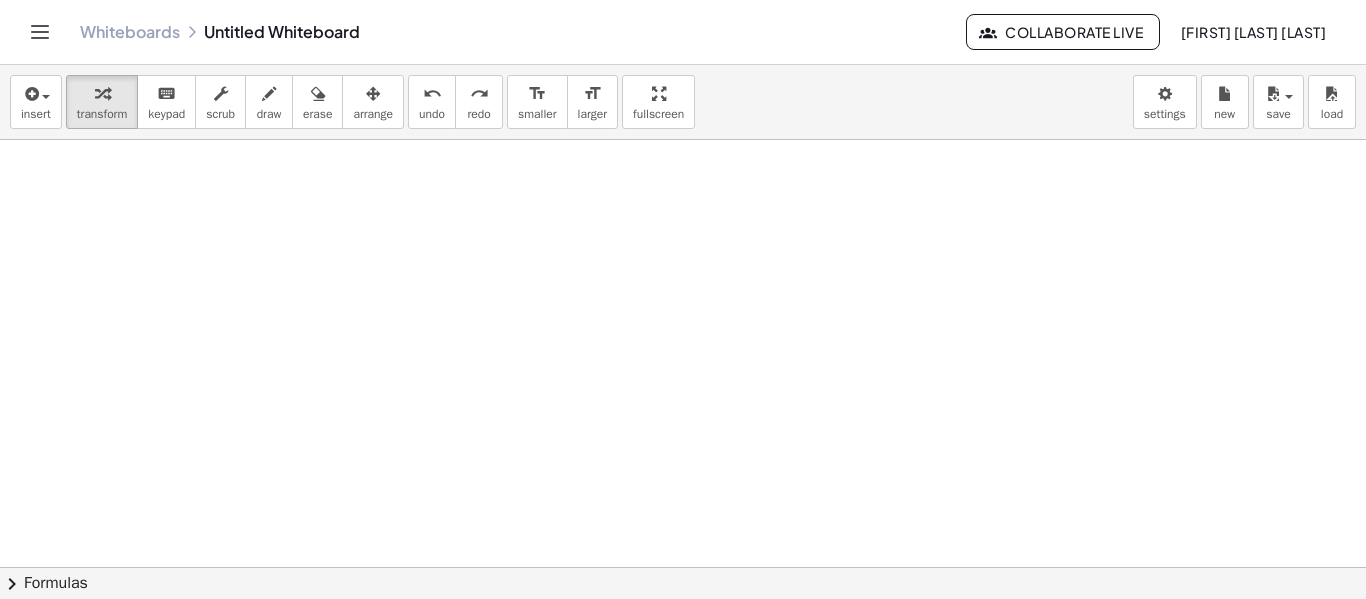 scroll, scrollTop: 151, scrollLeft: 0, axis: vertical 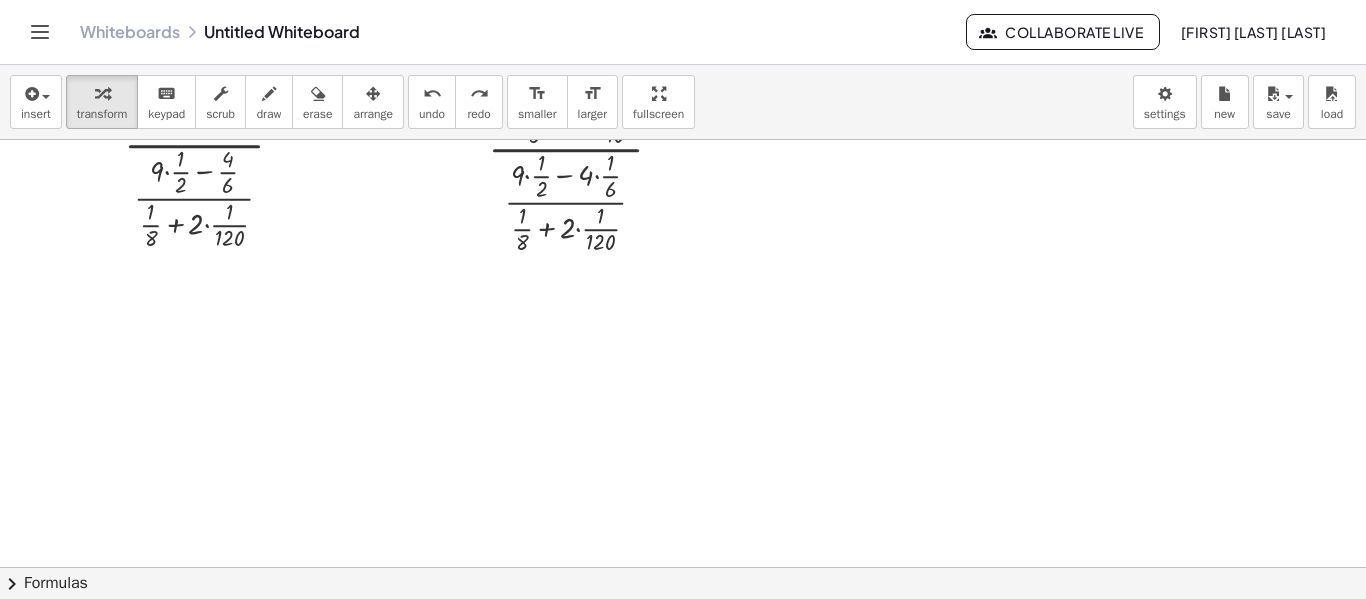 click at bounding box center (683, 416) 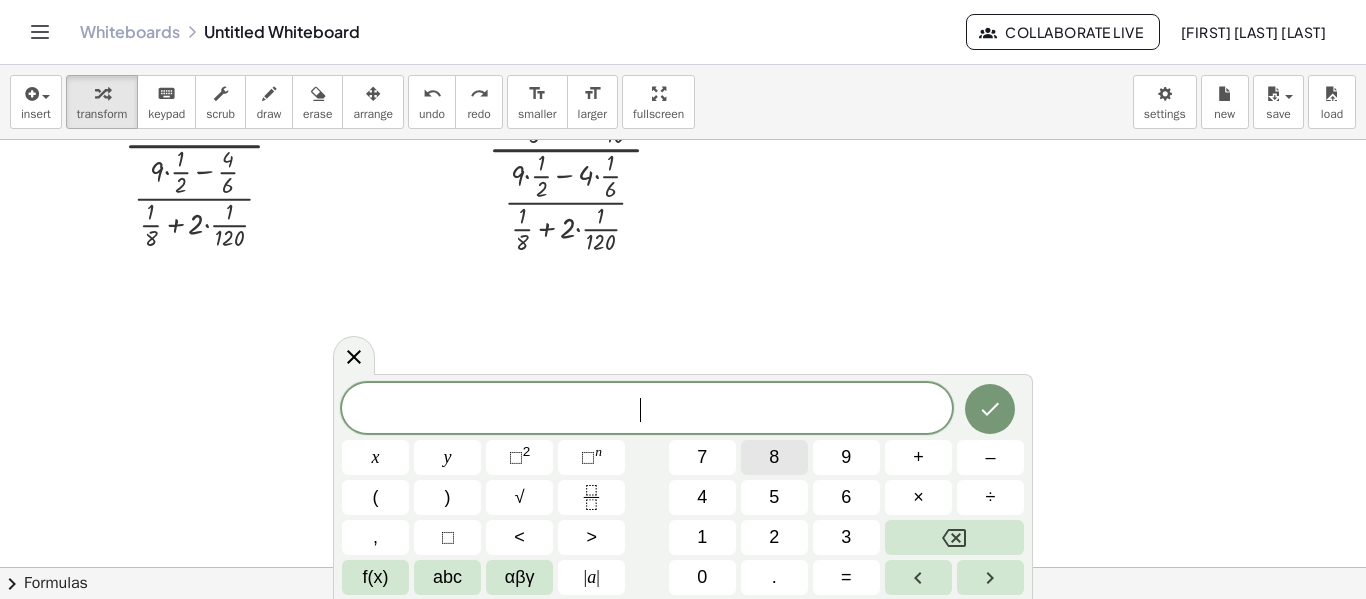 click on "8" at bounding box center [774, 457] 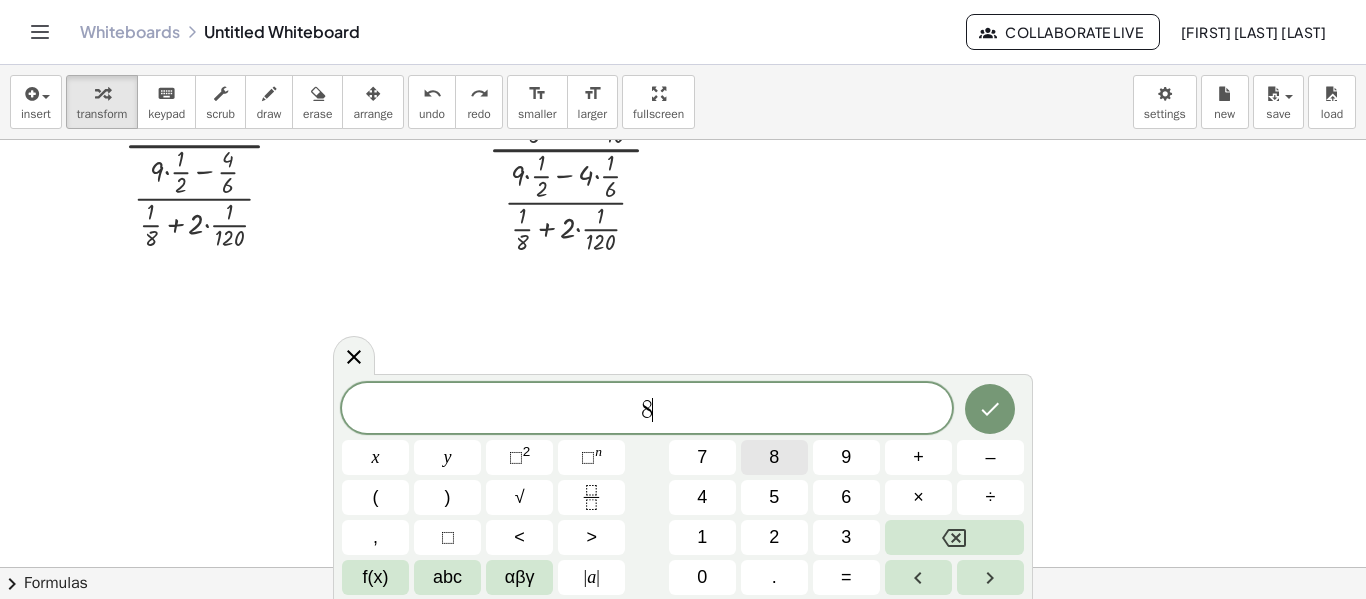click on "8" at bounding box center (774, 457) 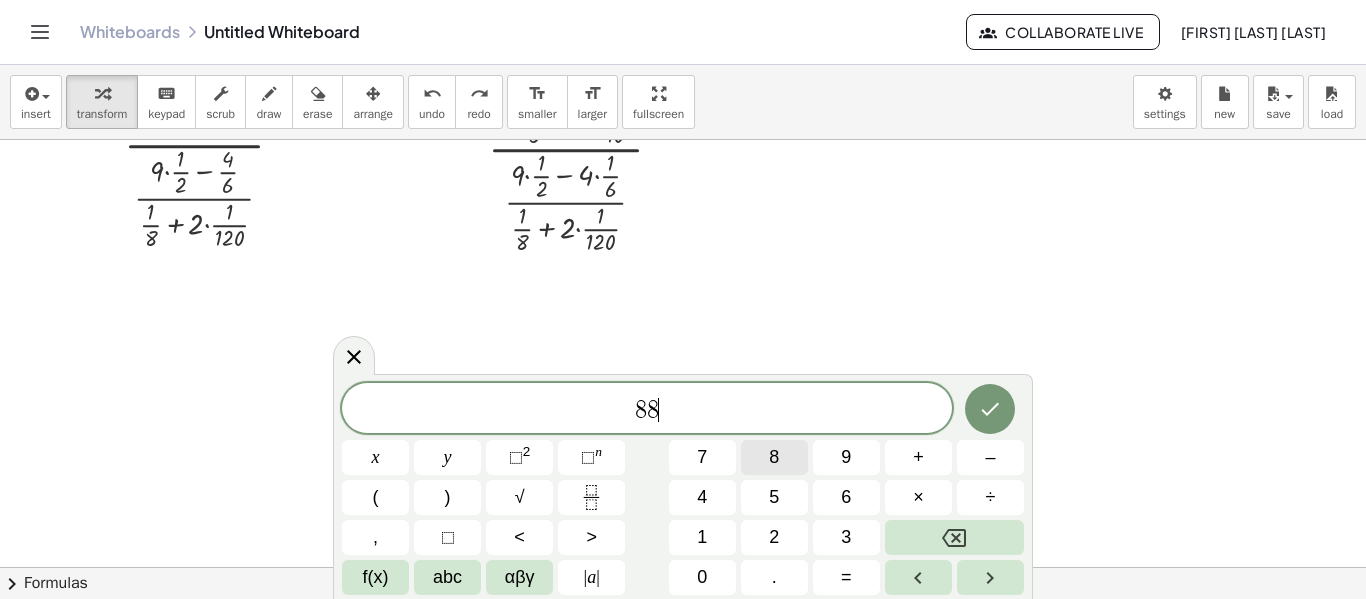 click on "8" at bounding box center (774, 457) 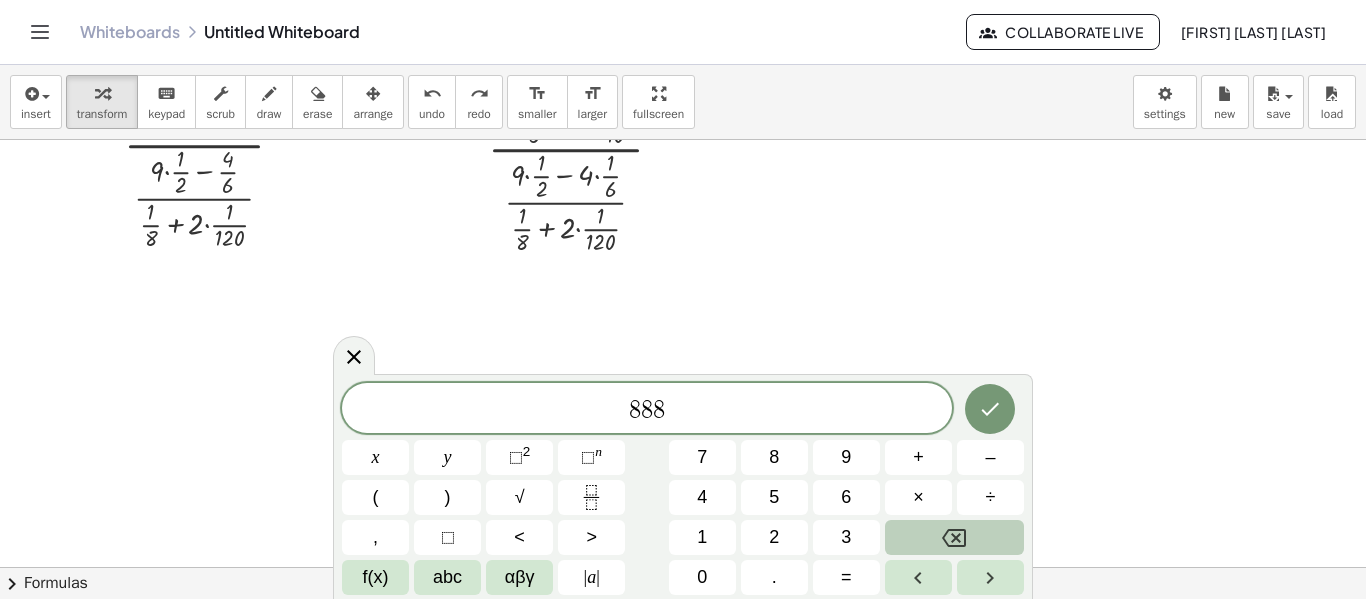click 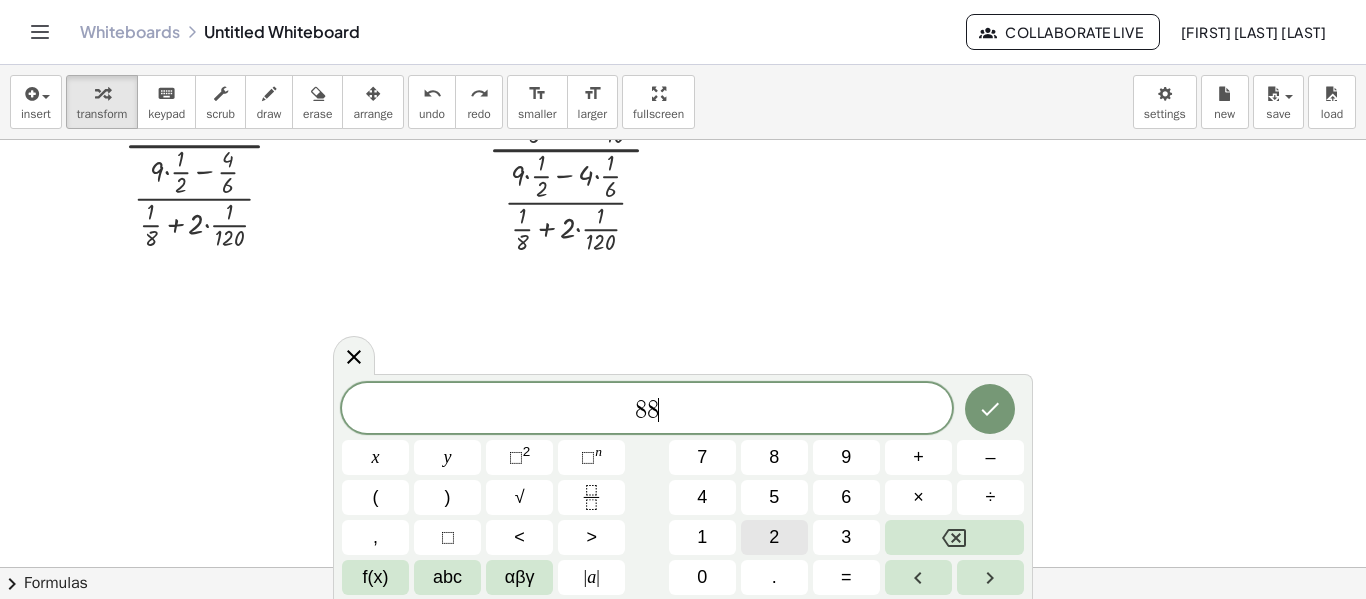 click on "2" at bounding box center [774, 537] 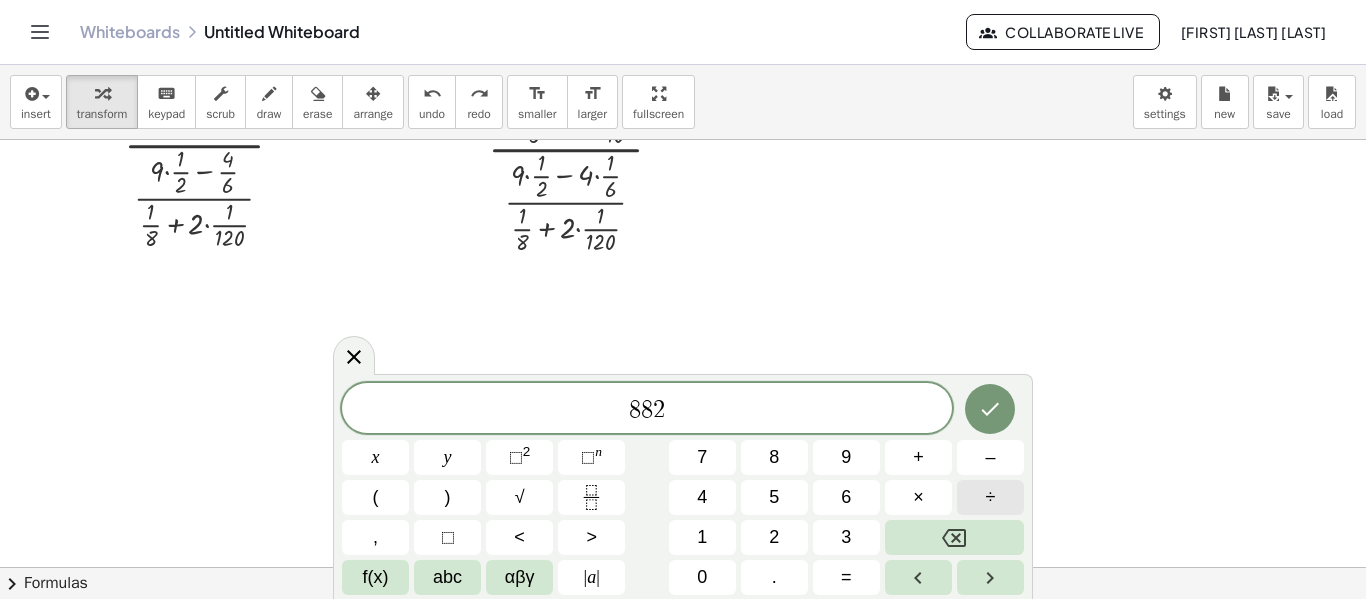 click on "÷" at bounding box center (990, 497) 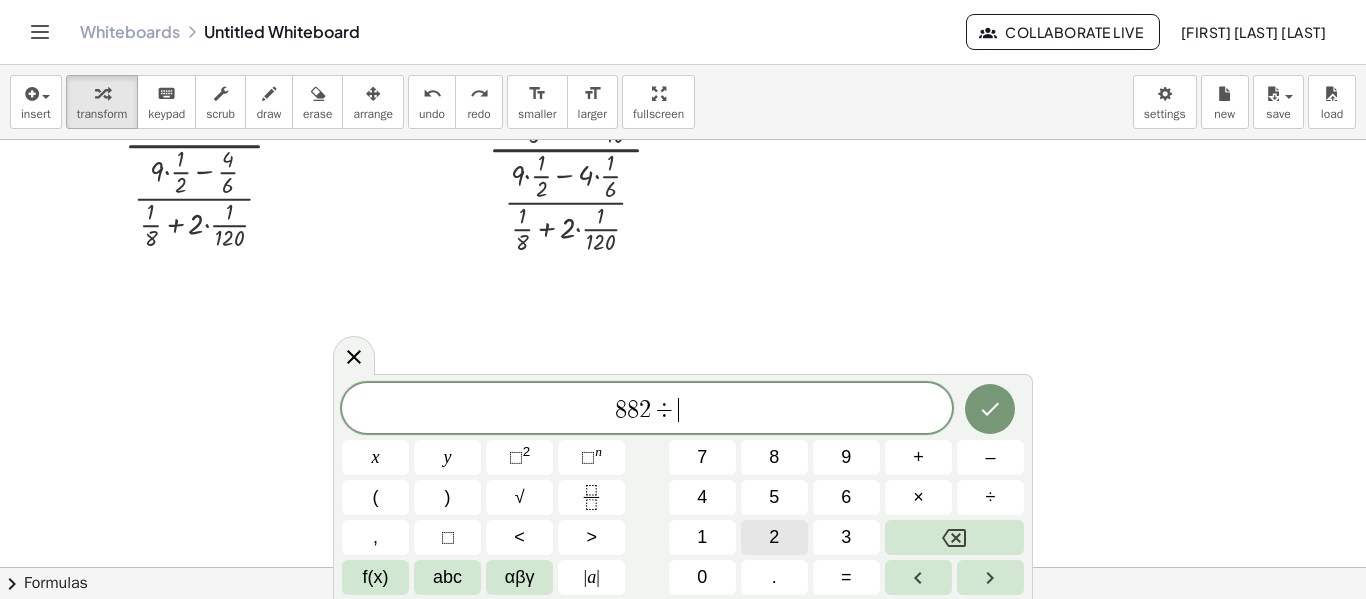 click on "2" at bounding box center (774, 537) 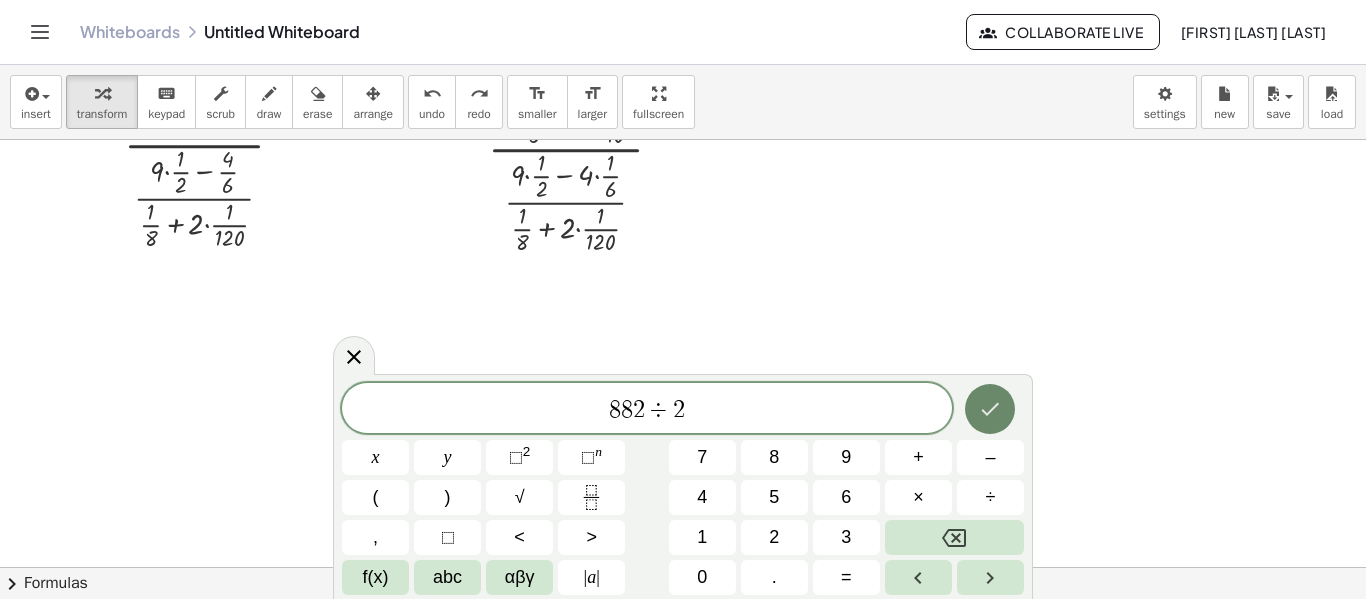 click 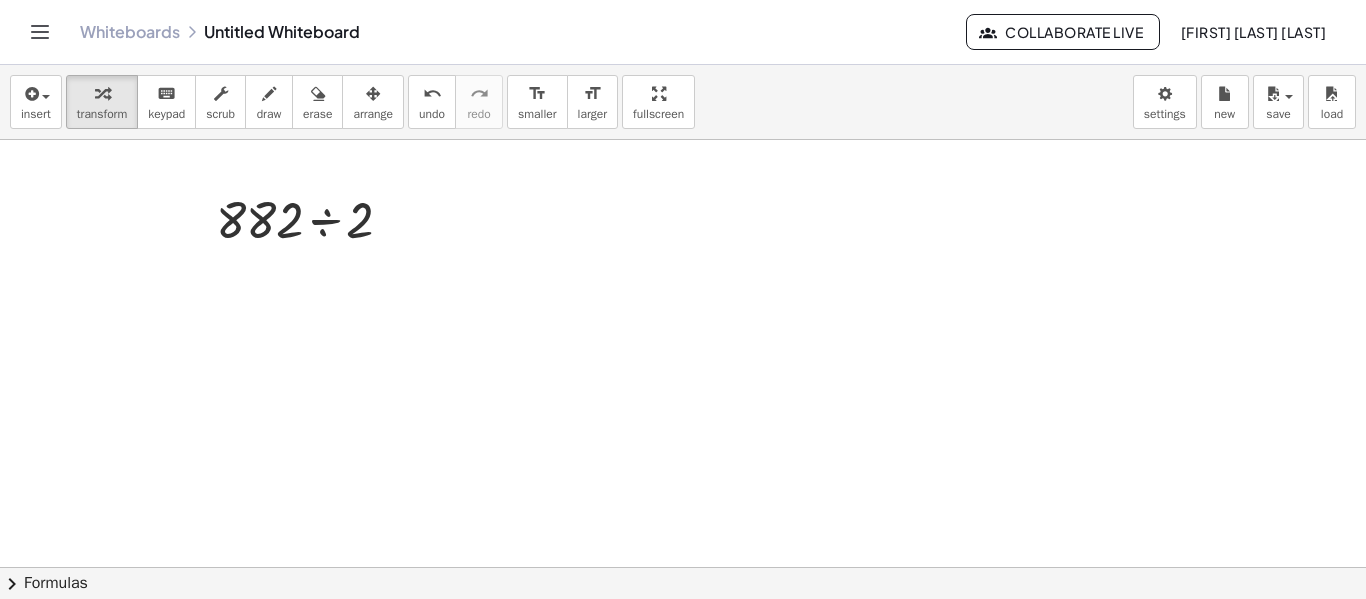 scroll, scrollTop: 394, scrollLeft: 0, axis: vertical 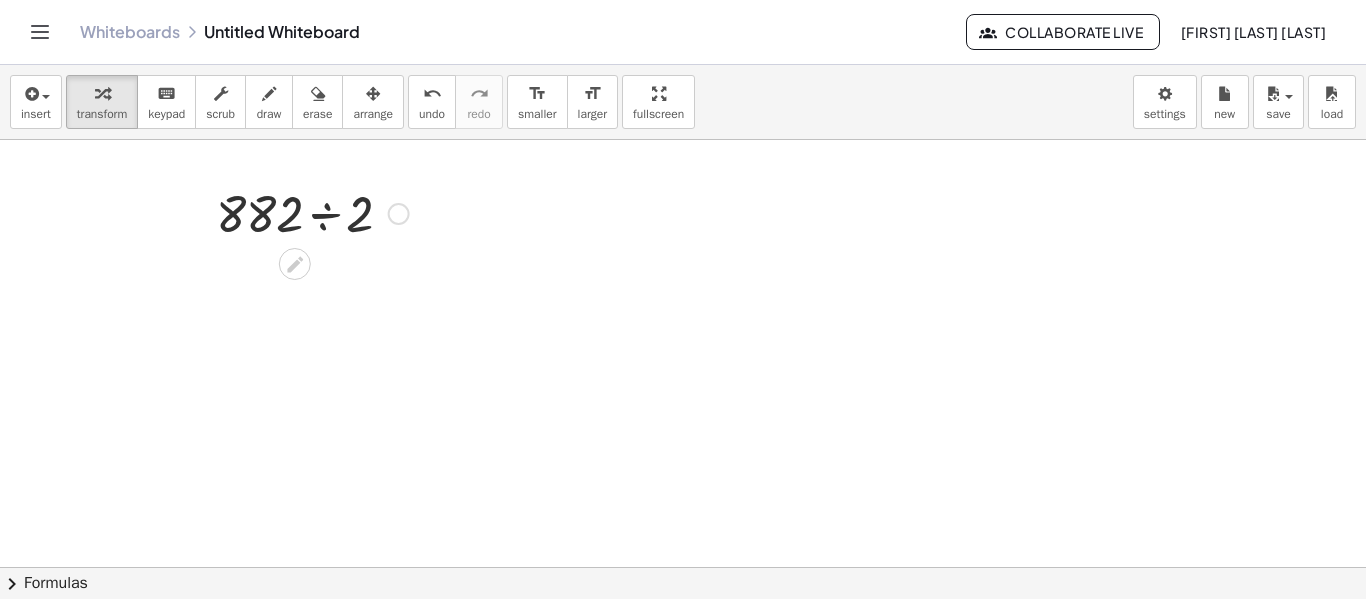 click at bounding box center (312, 212) 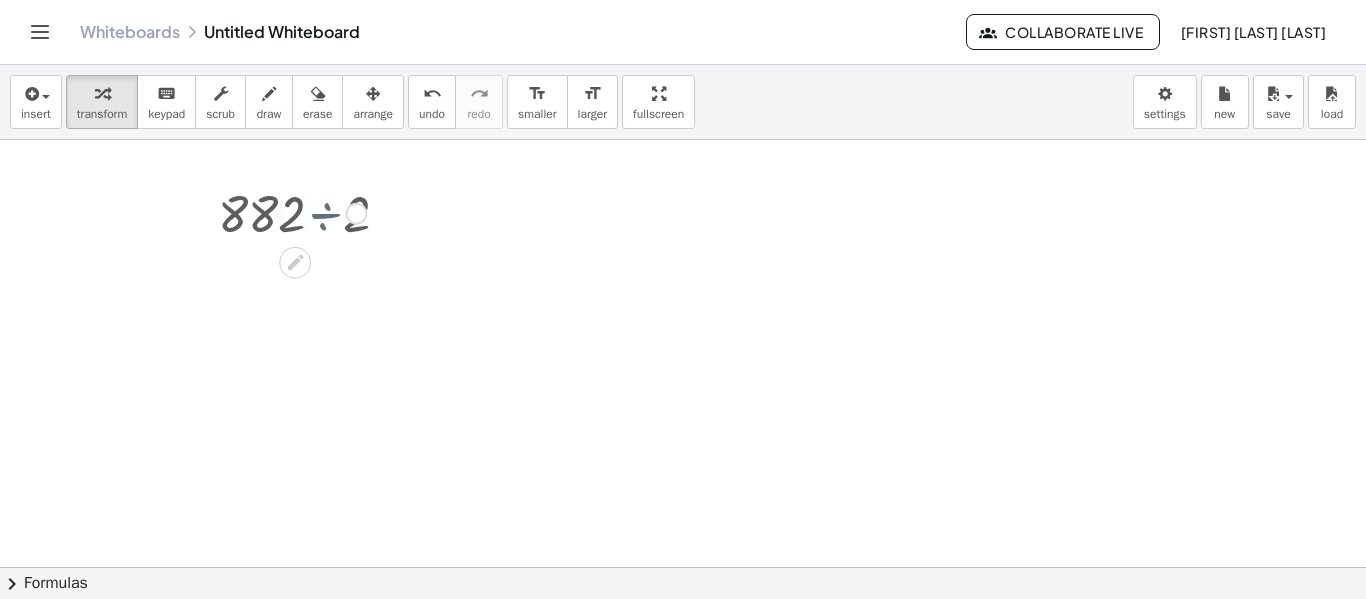click at bounding box center (312, 212) 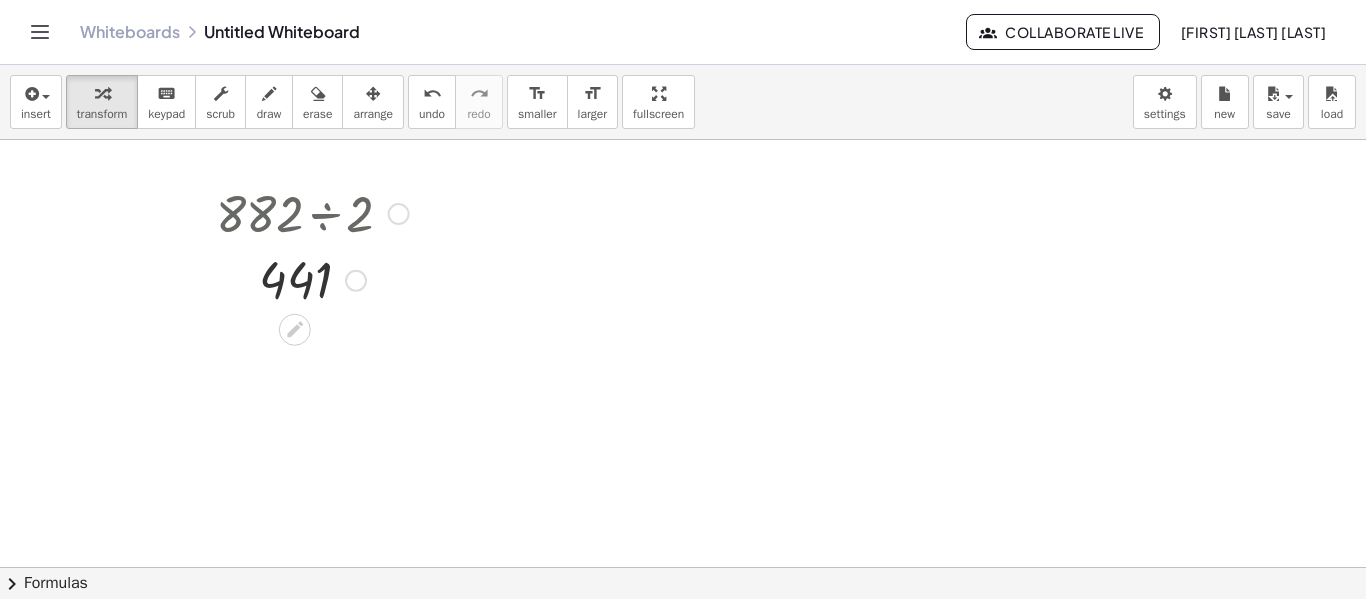 click at bounding box center (312, 279) 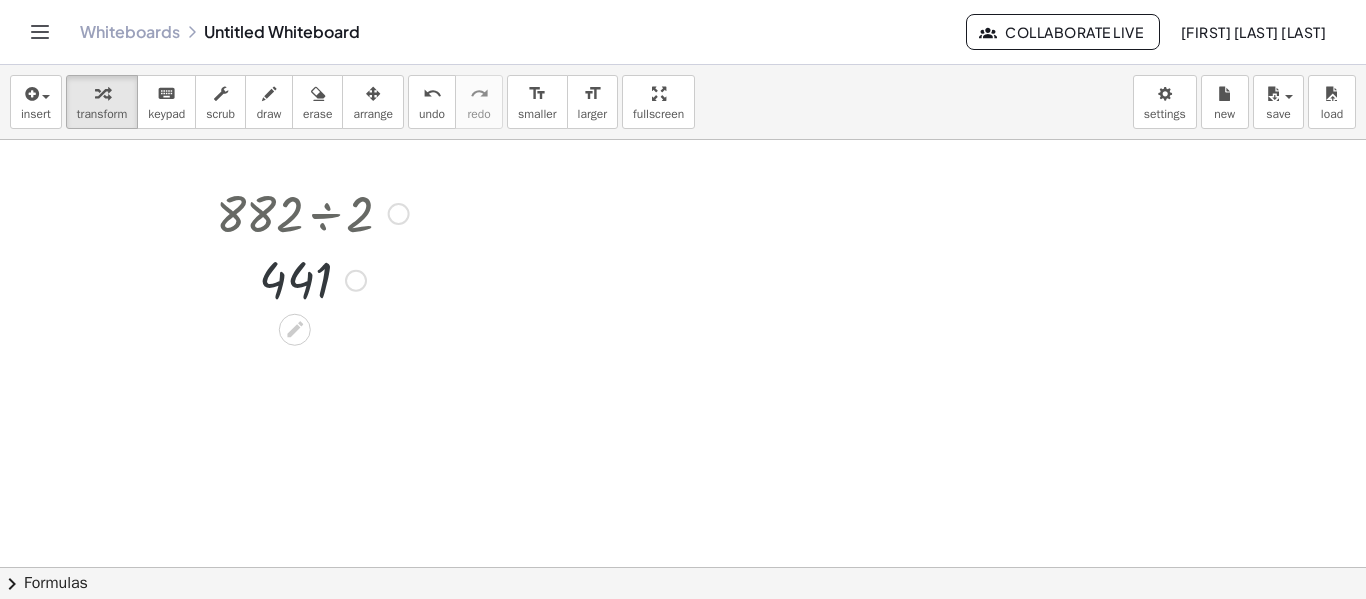 click at bounding box center [312, 279] 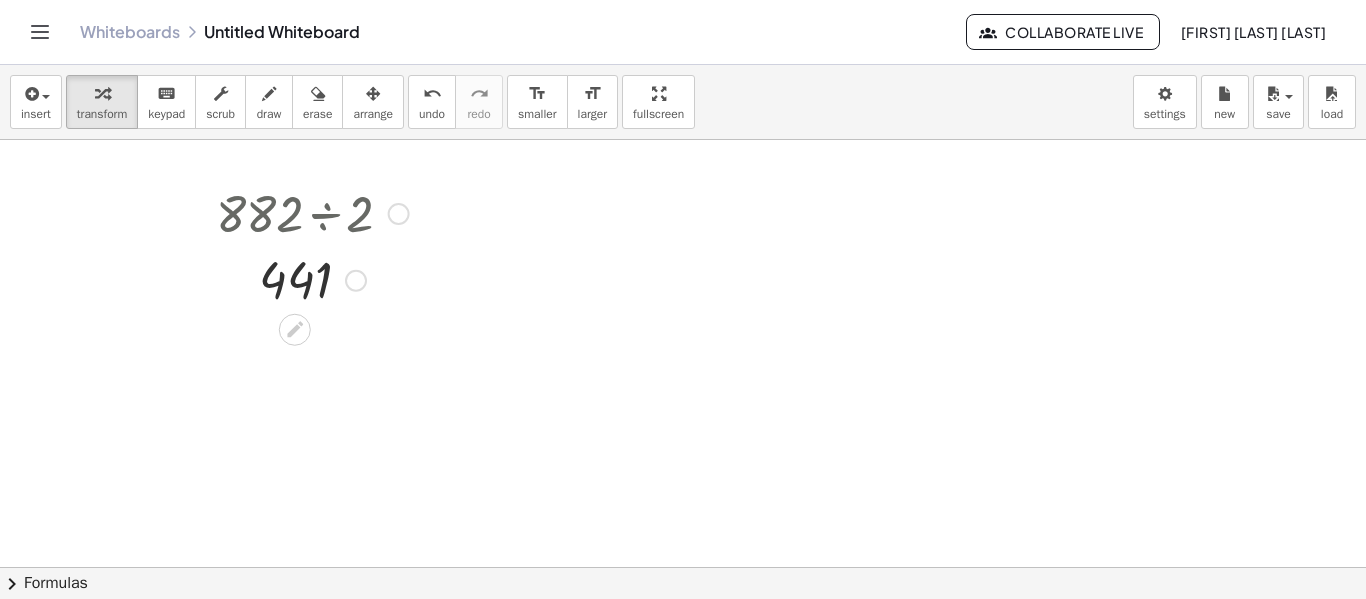 click at bounding box center [356, 281] 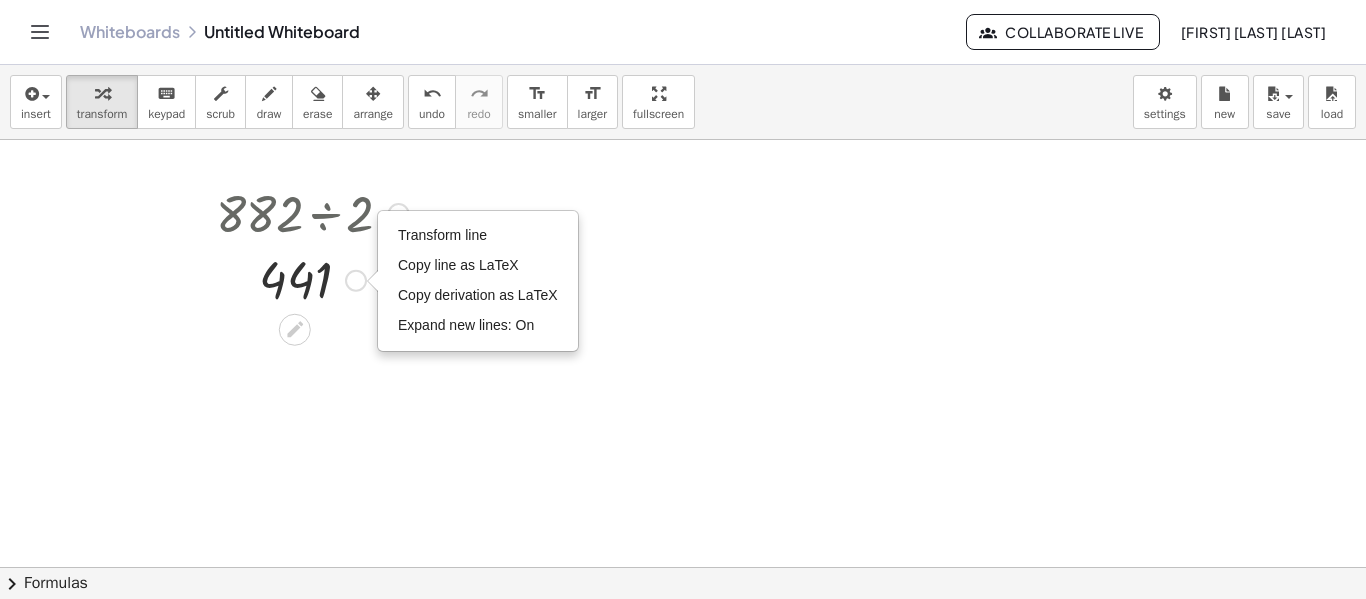 click on "Transform line Copy line as LaTeX Copy derivation as LaTeX Expand new lines: On" at bounding box center (356, 281) 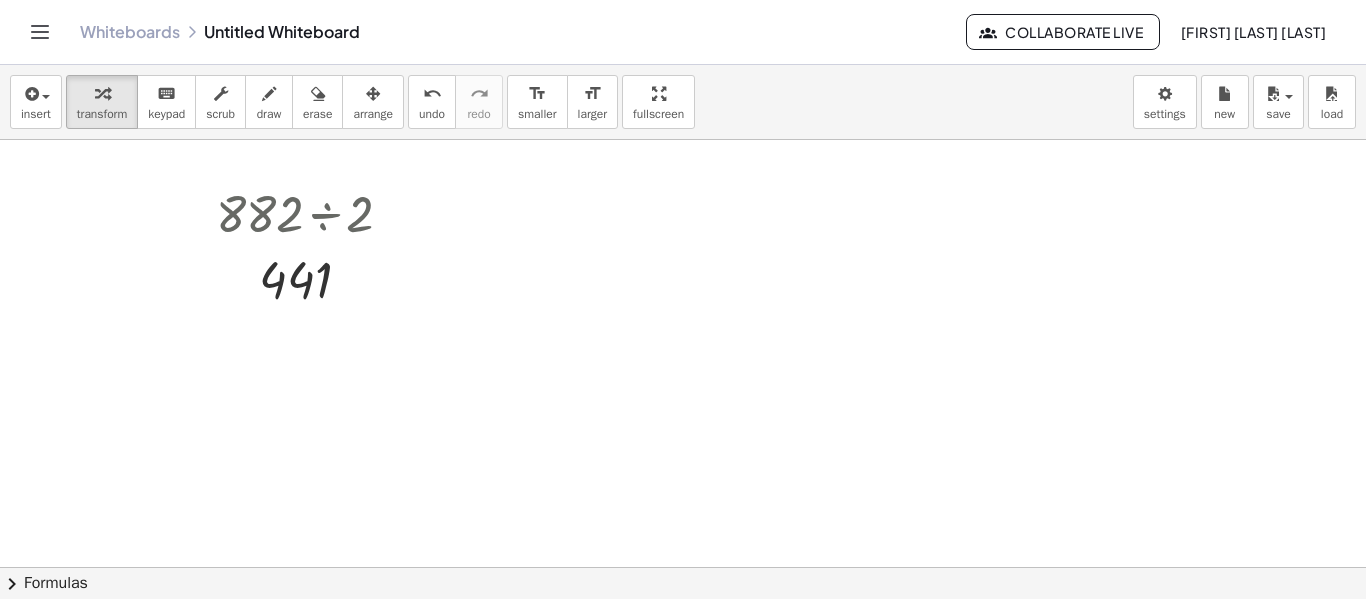 click at bounding box center (683, 173) 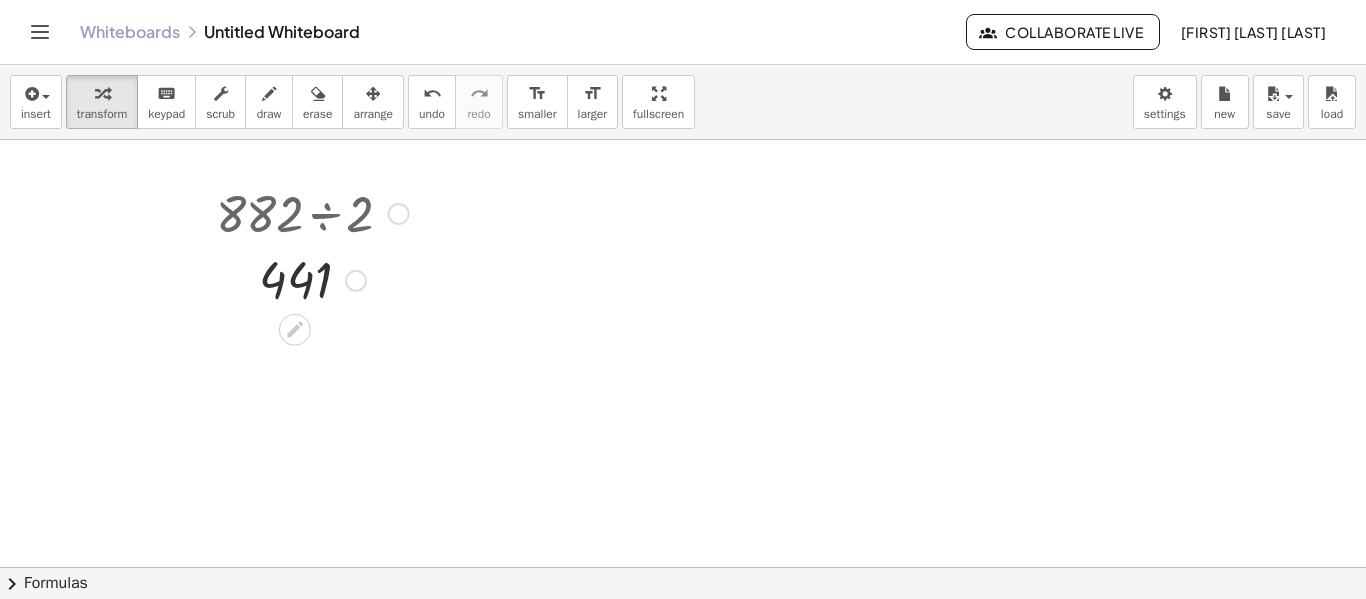 click at bounding box center [295, 330] 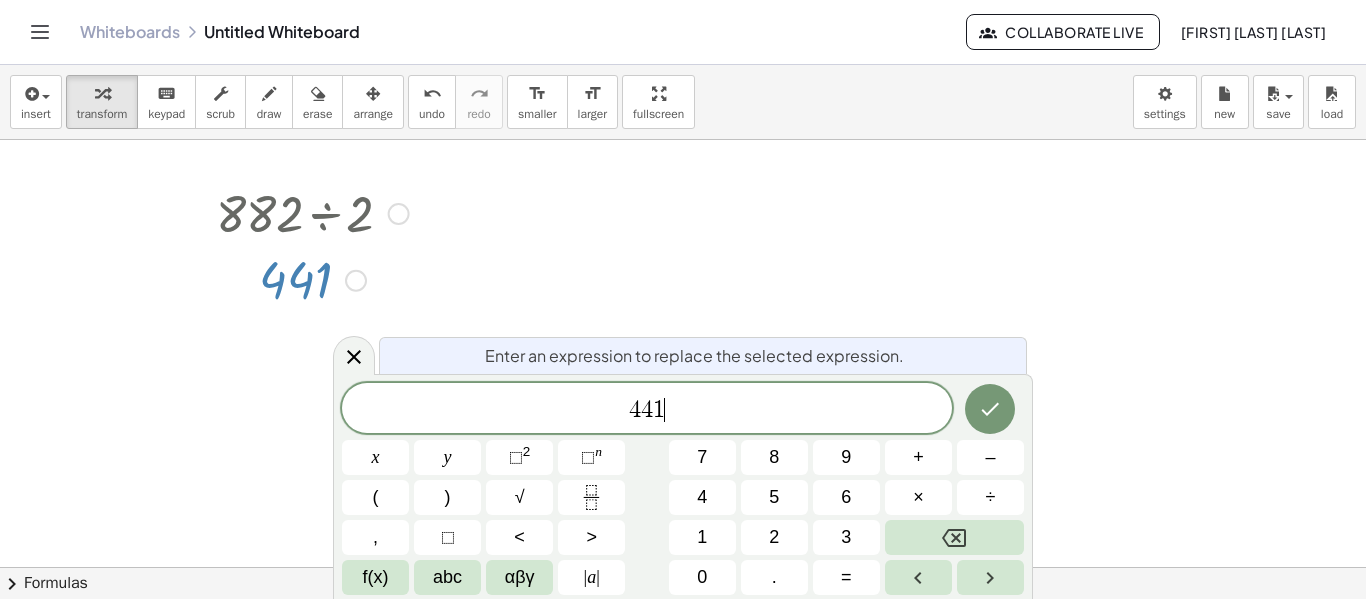 click on "4 4 1 ​" at bounding box center (647, 410) 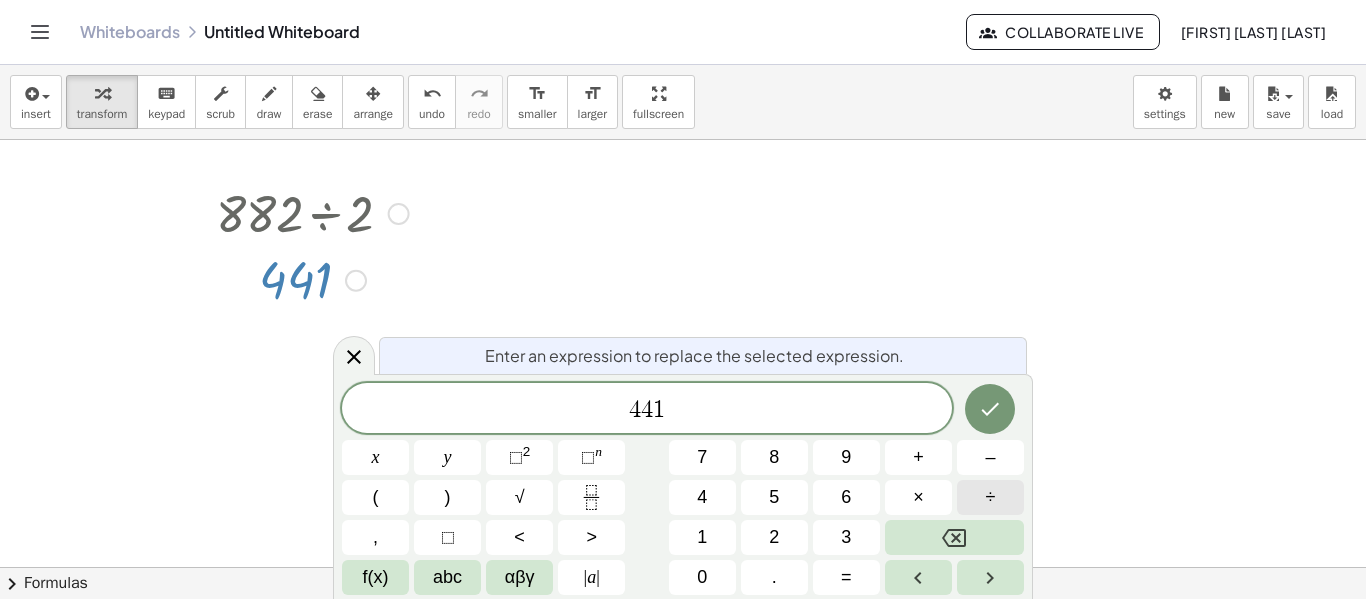 click on "÷" at bounding box center (990, 497) 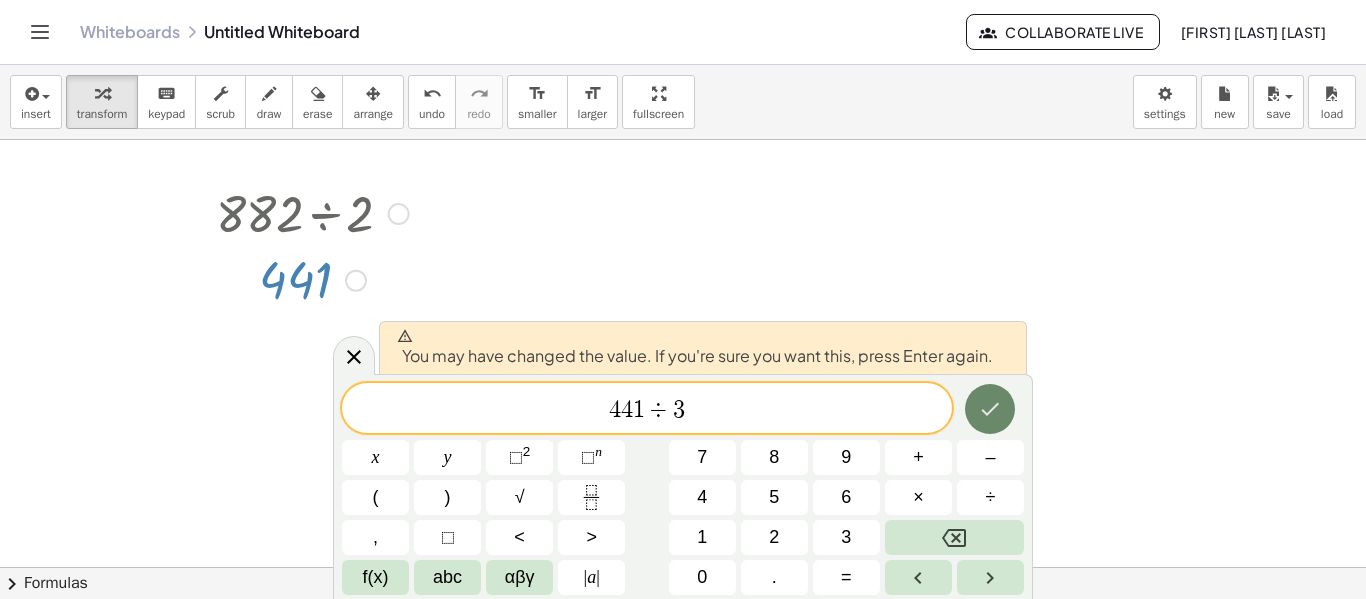 click at bounding box center (990, 409) 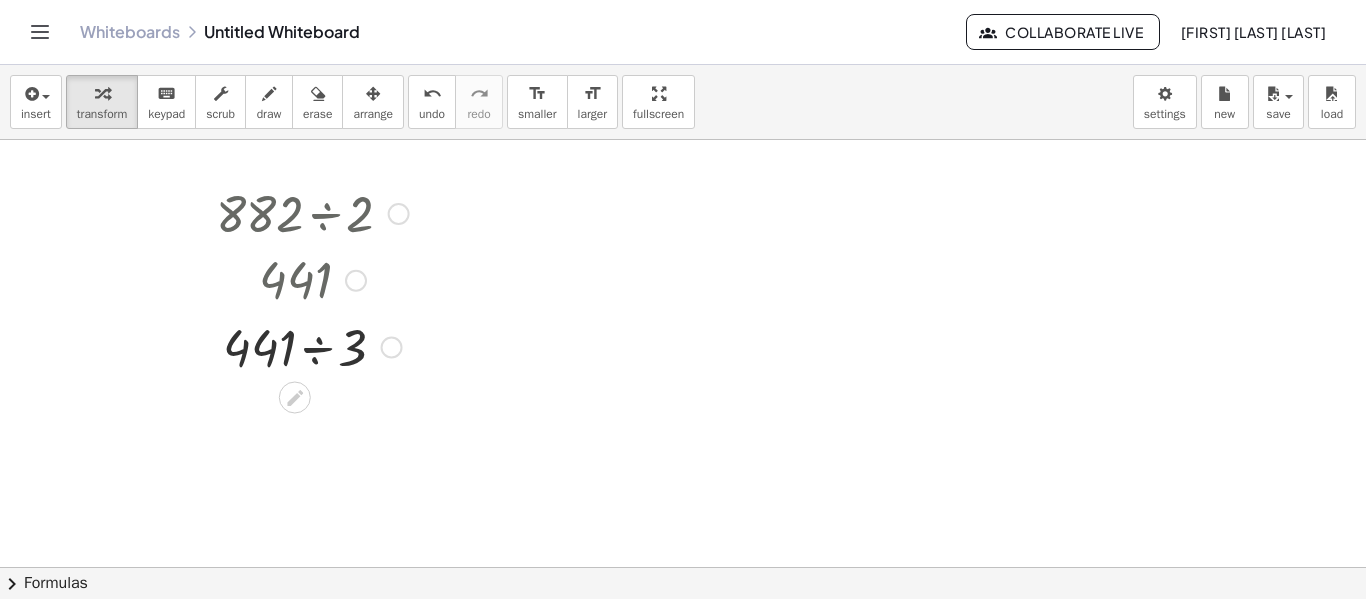 click at bounding box center [312, 346] 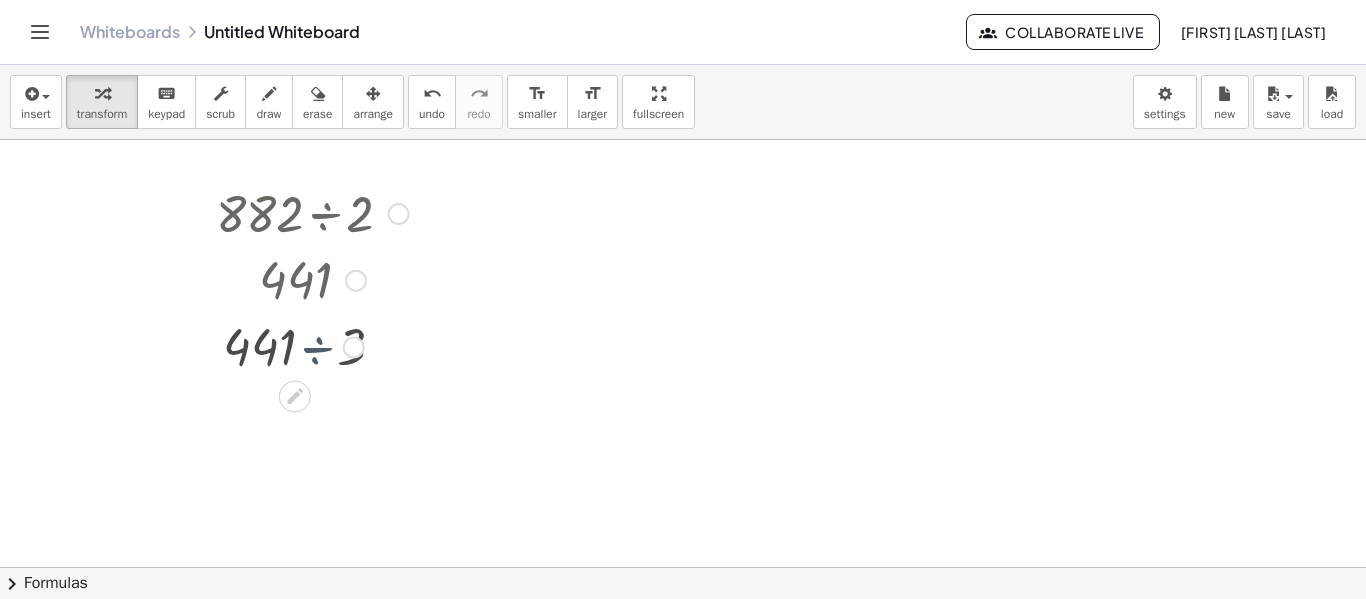click at bounding box center [312, 346] 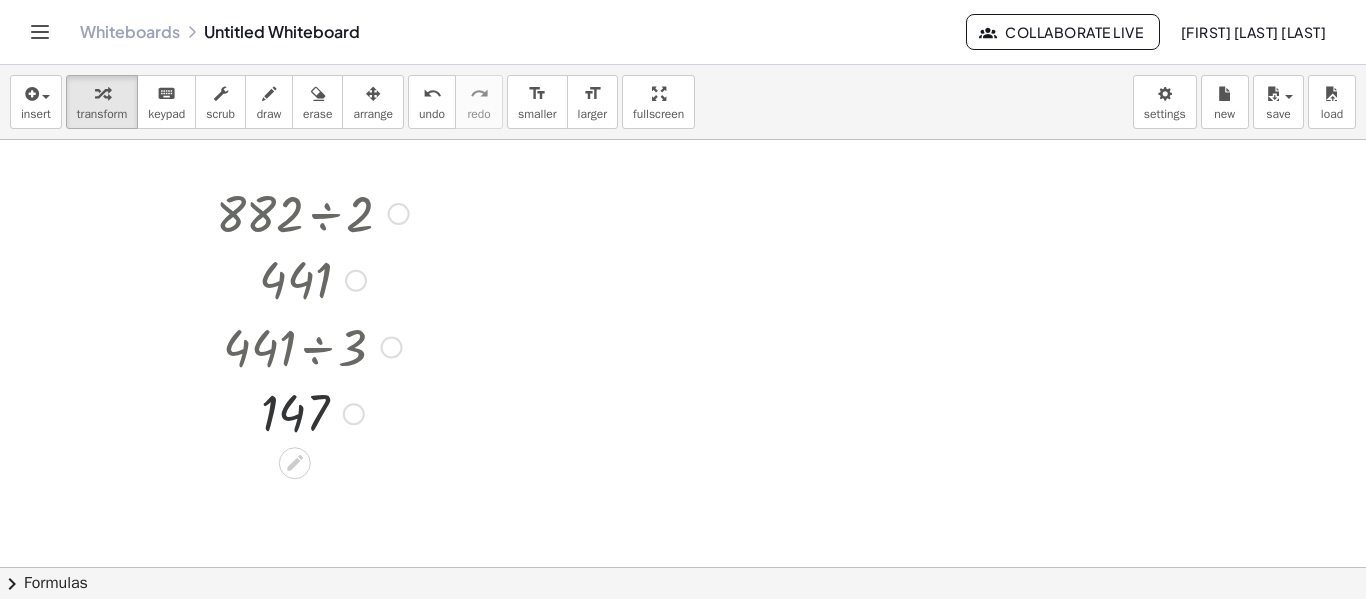 click at bounding box center [312, 413] 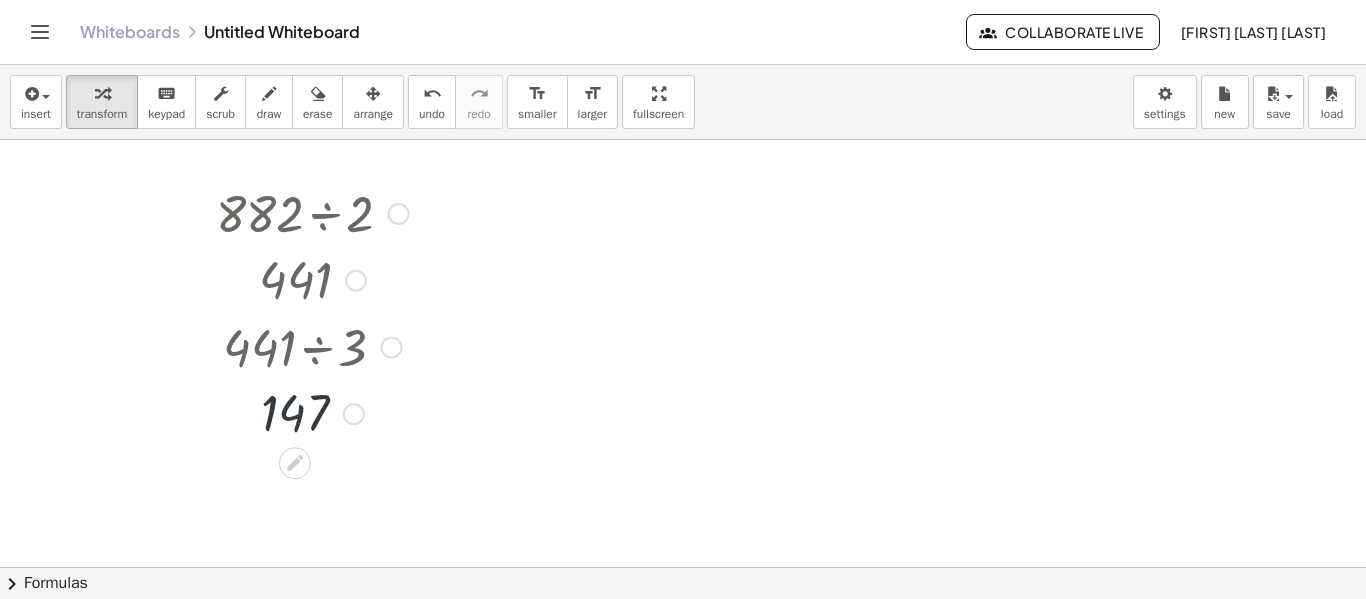 click at bounding box center [312, 413] 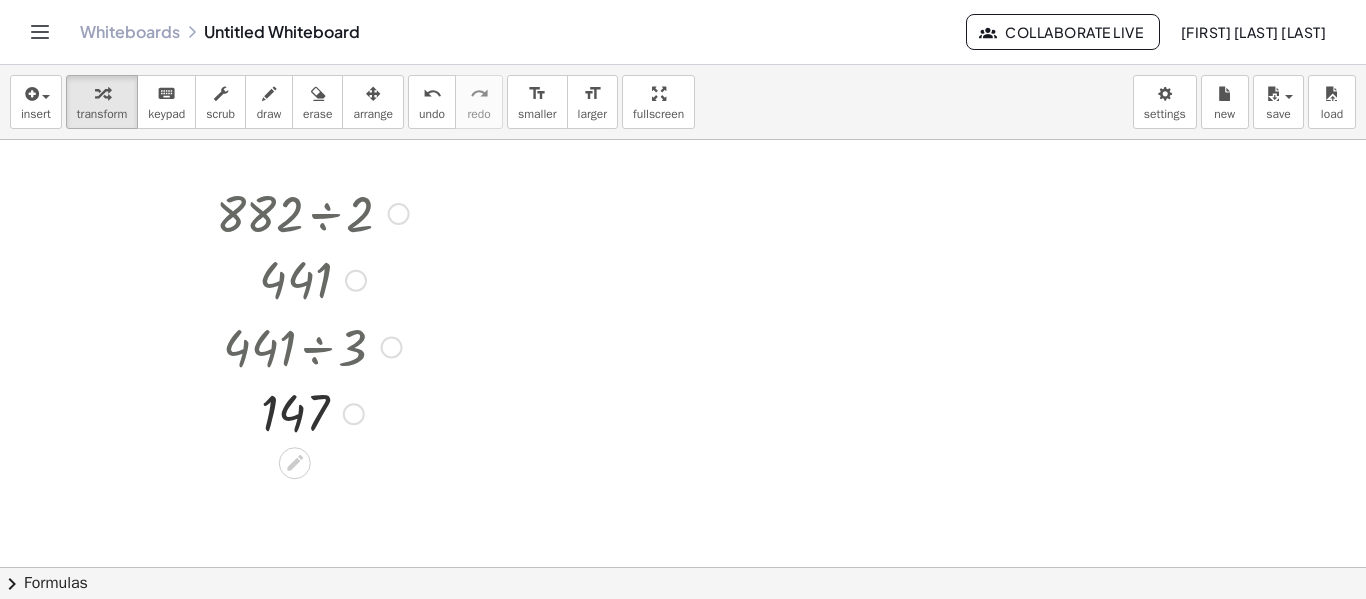 click at bounding box center [295, 463] 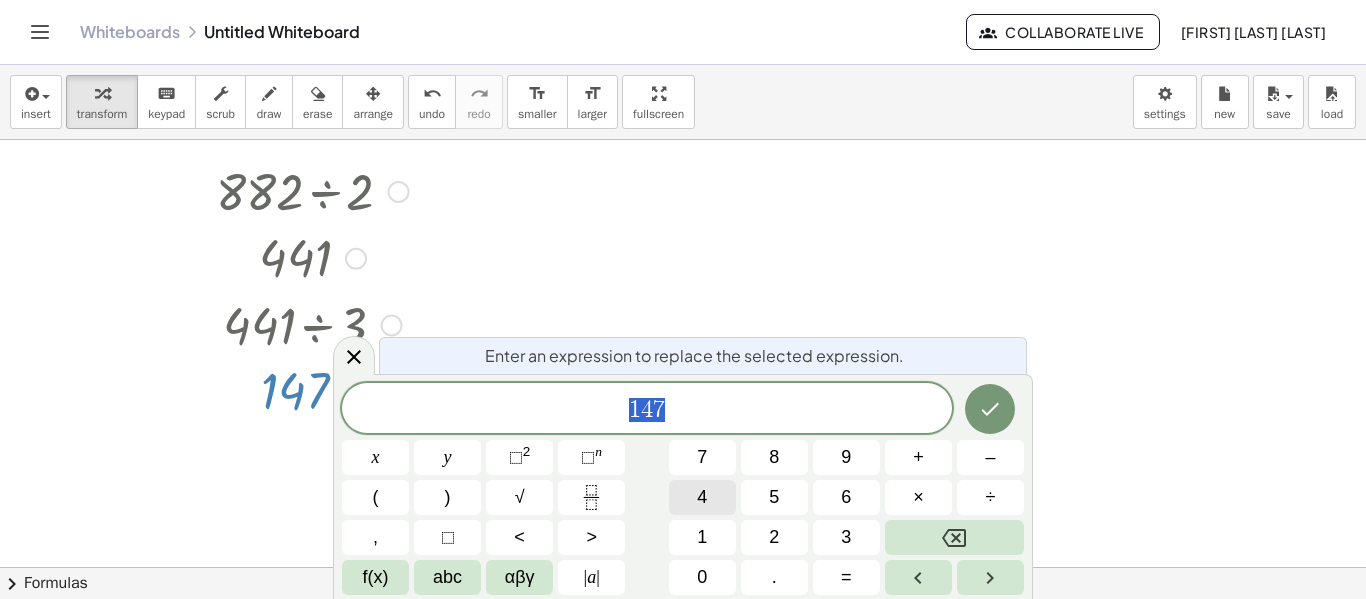 scroll, scrollTop: 417, scrollLeft: 0, axis: vertical 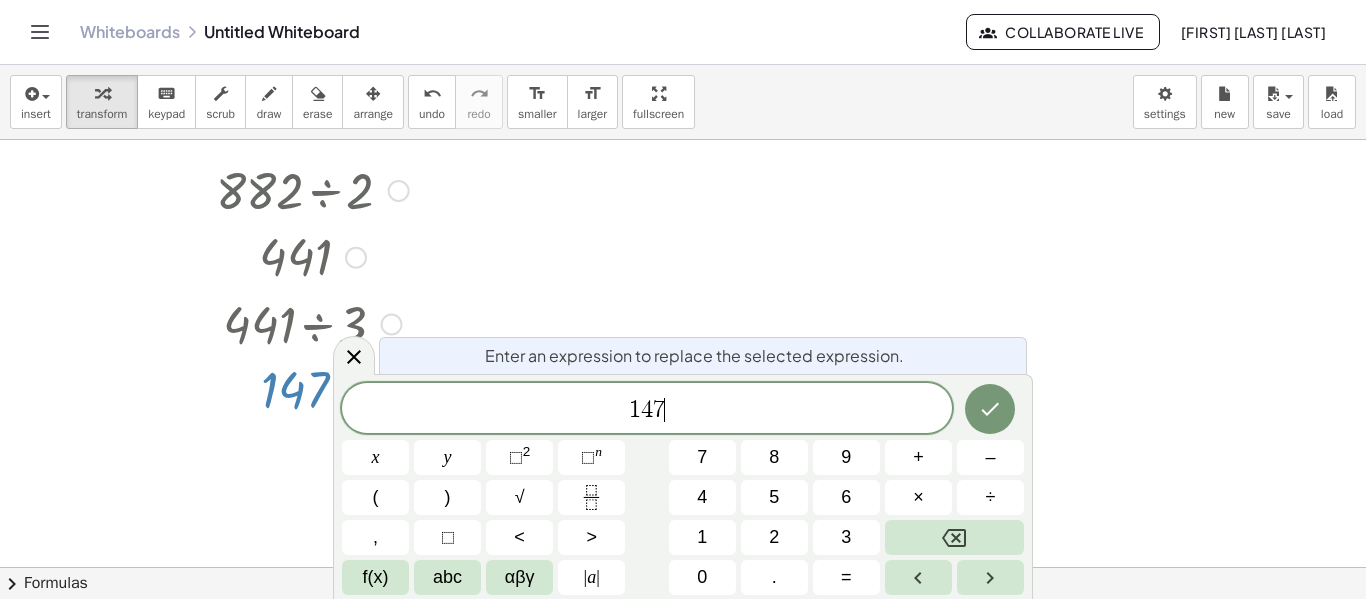 click on "1 4 7 ​" at bounding box center (647, 410) 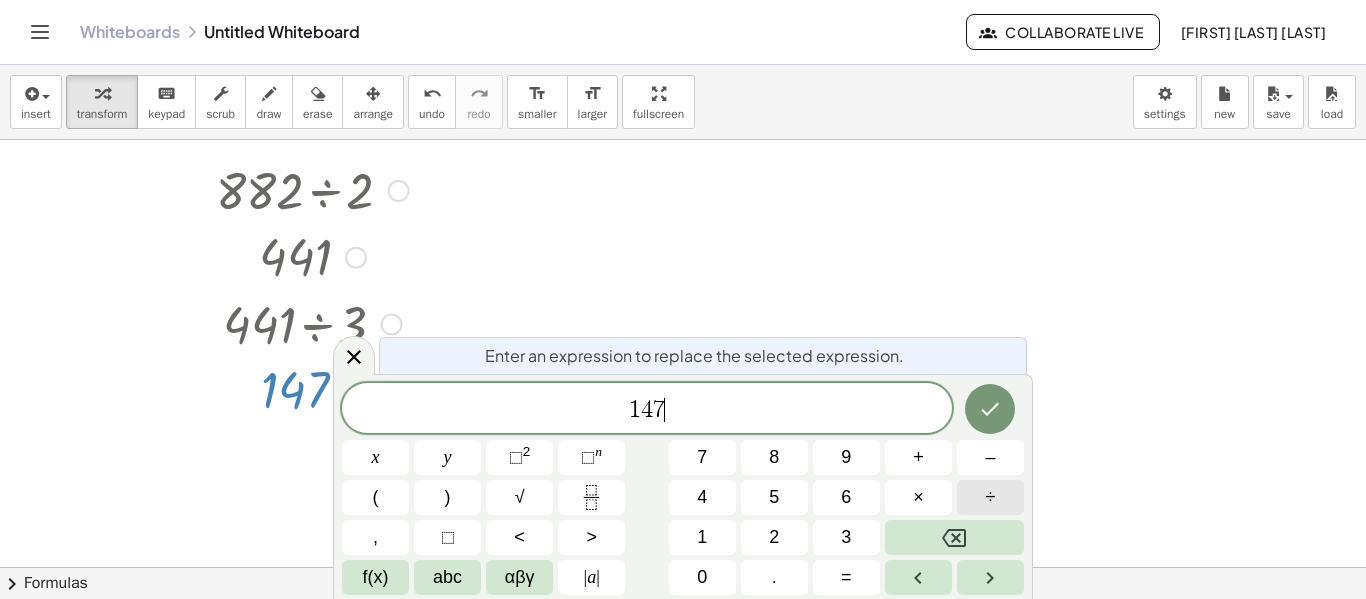 click on "÷" at bounding box center (990, 497) 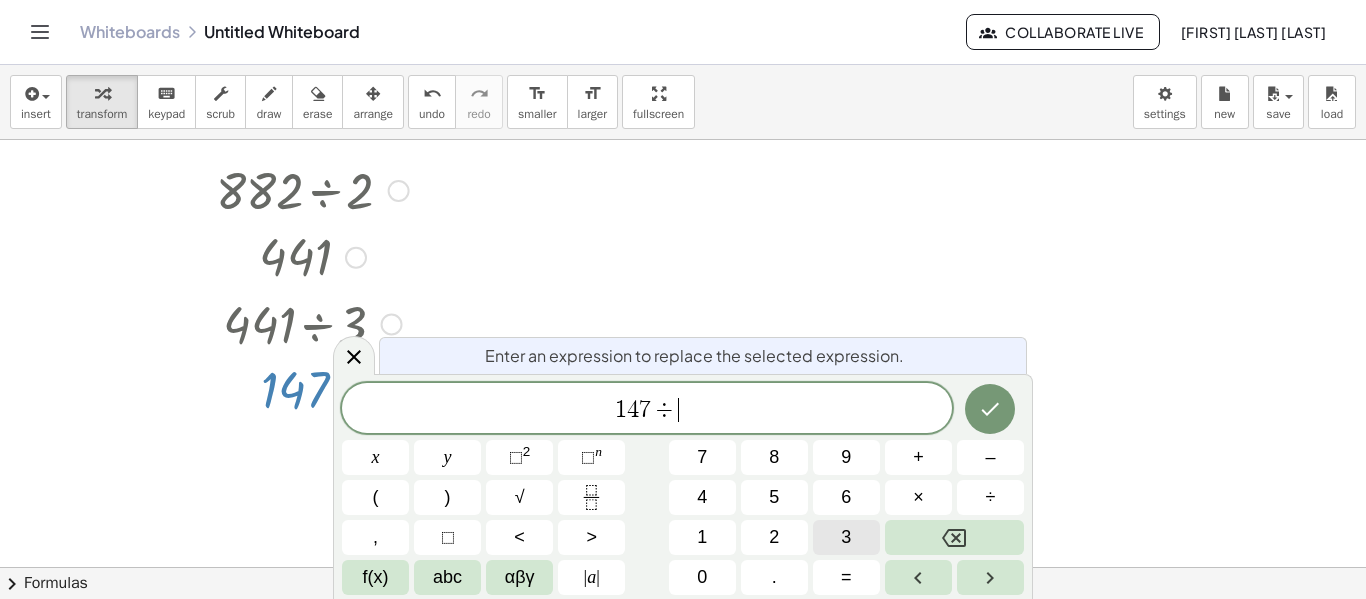 click on "3" at bounding box center (846, 537) 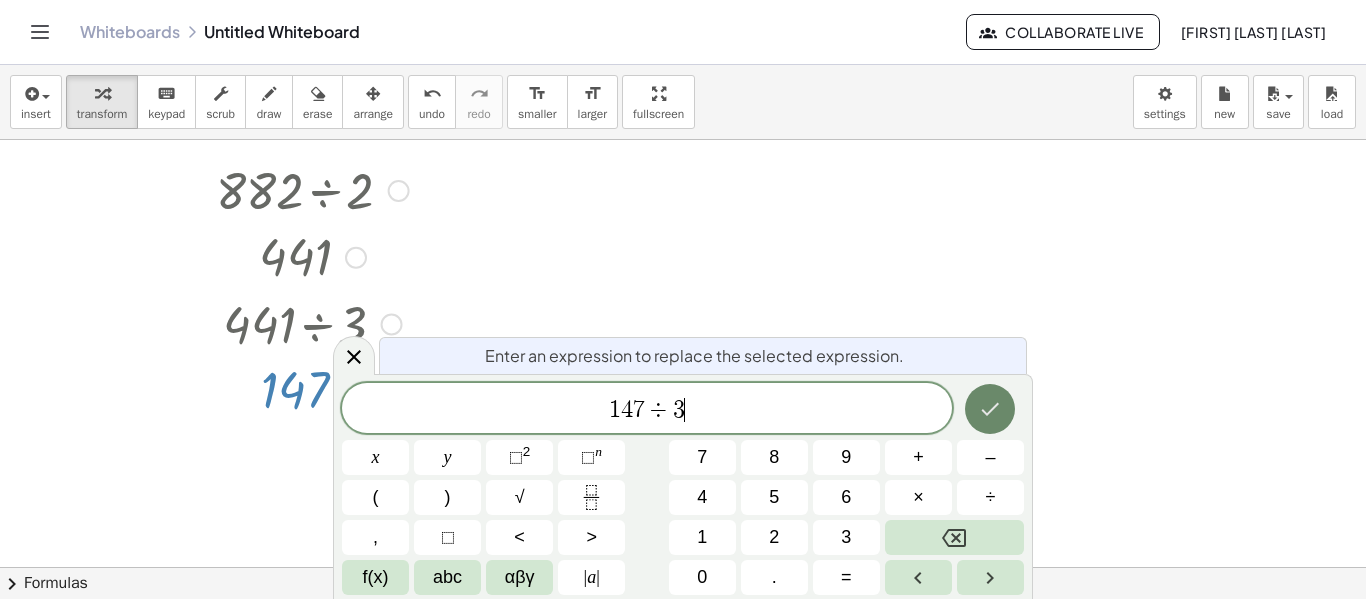 click 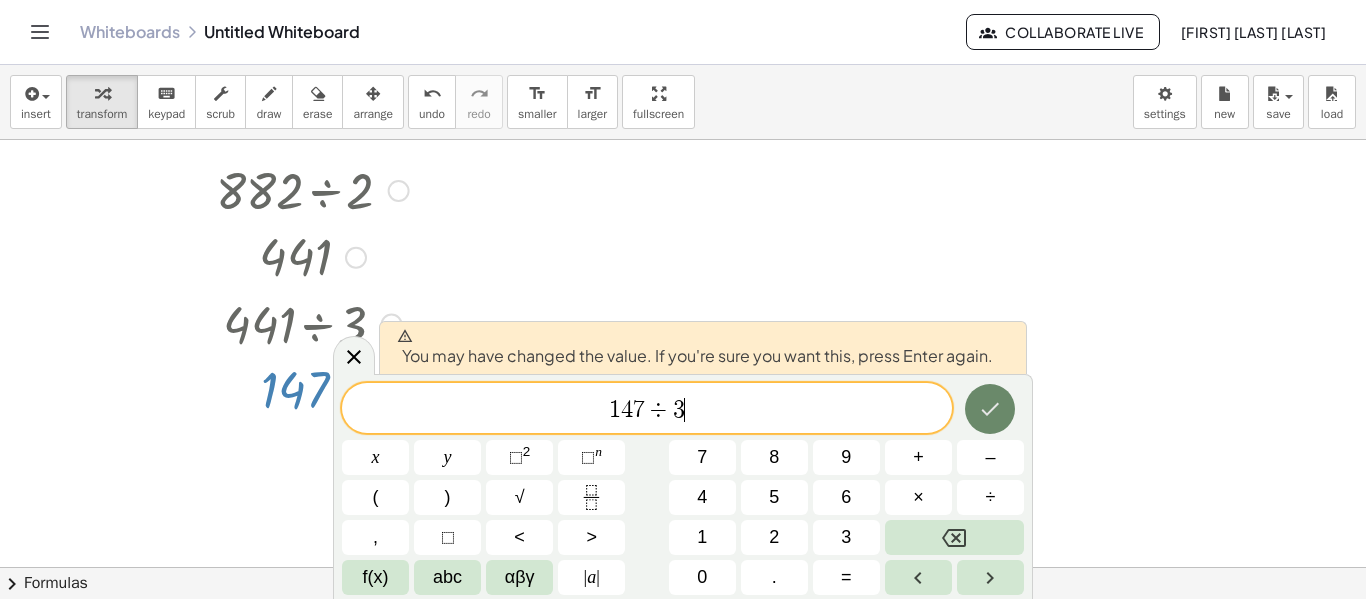 click 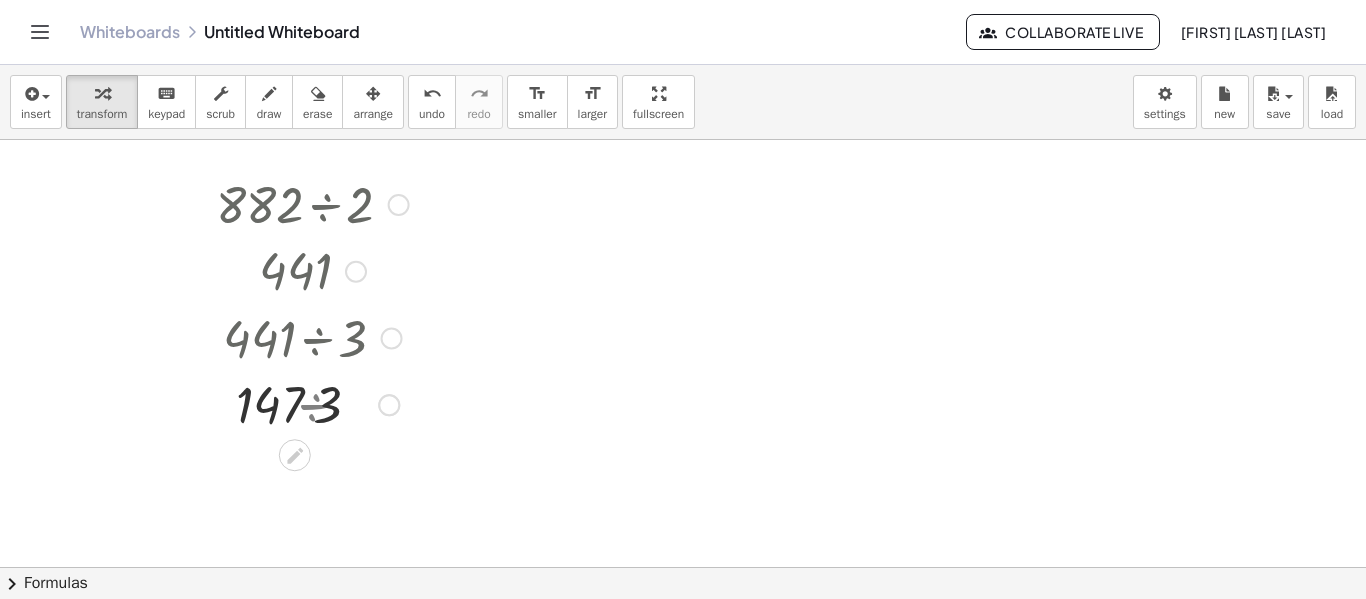 scroll, scrollTop: 394, scrollLeft: 0, axis: vertical 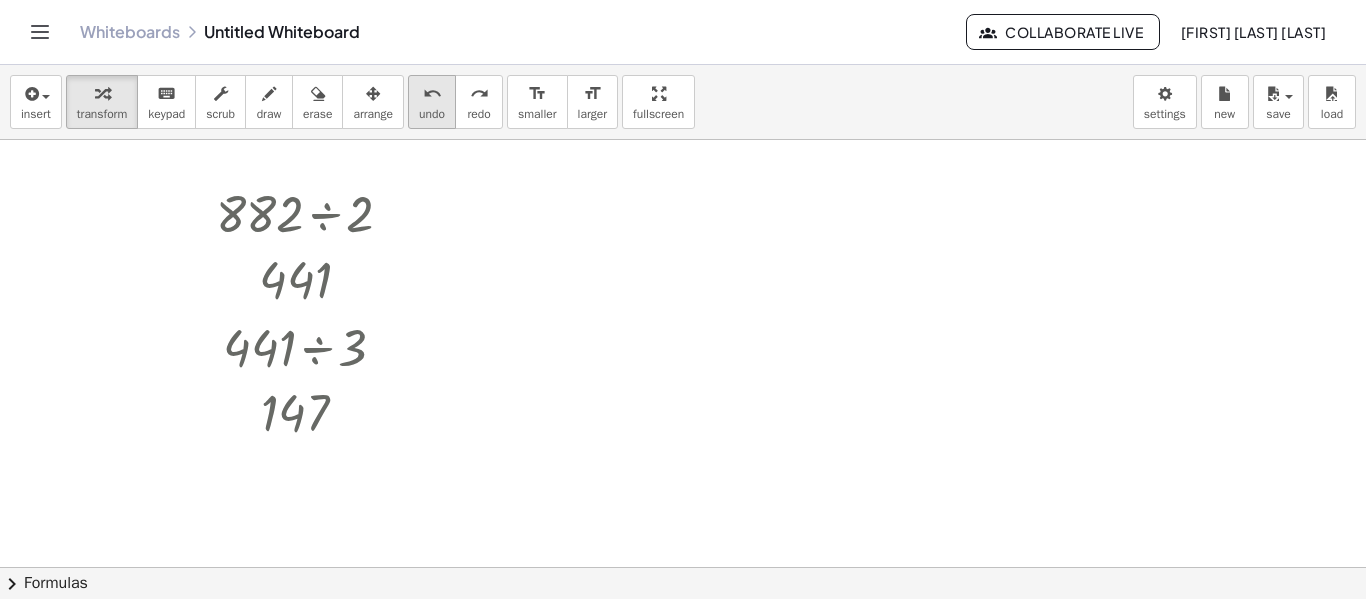 click on "undo" at bounding box center (432, 94) 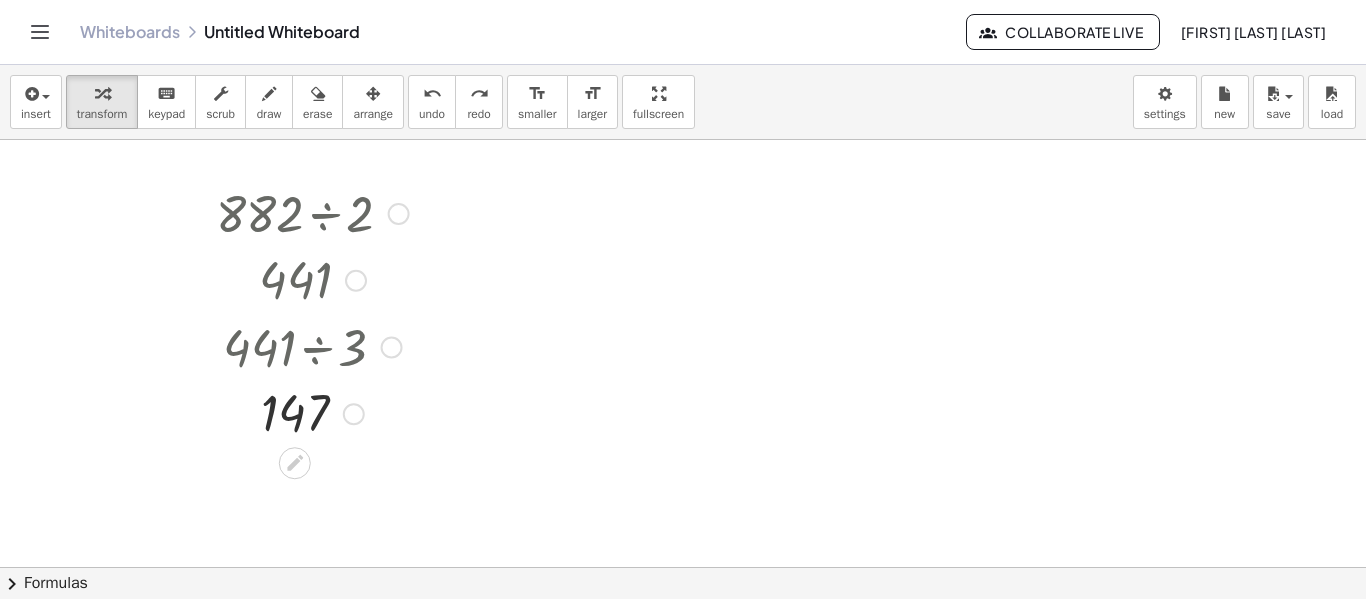 click at bounding box center (312, 346) 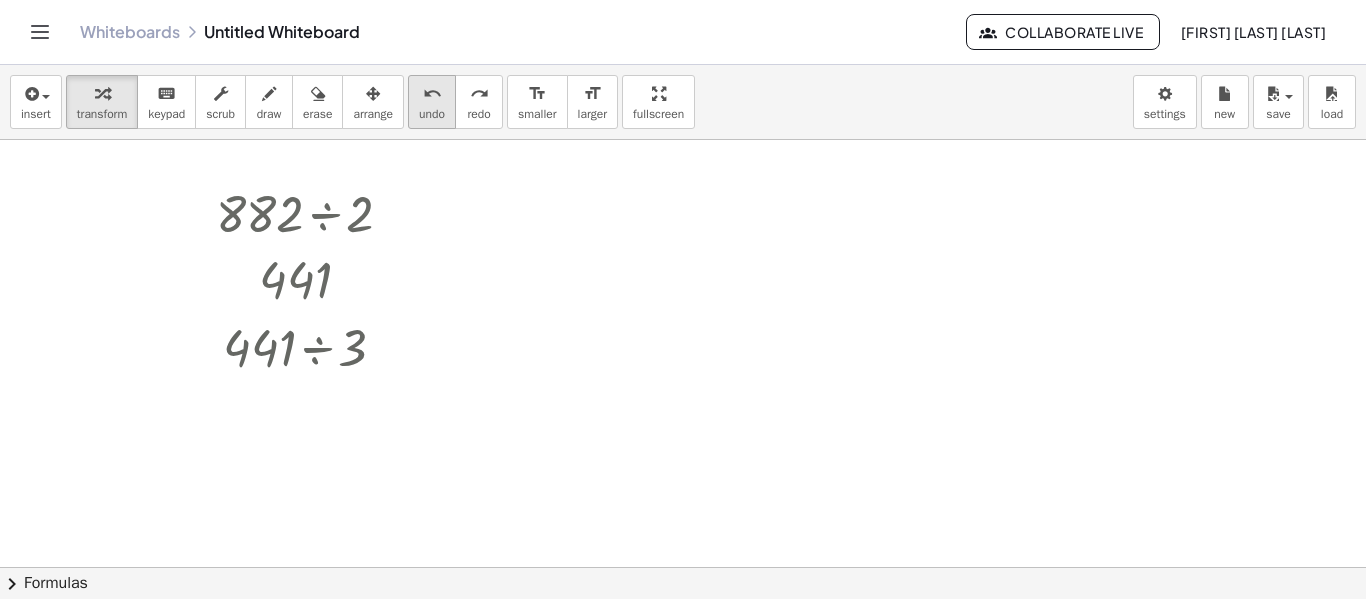 click on "undo" at bounding box center [432, 114] 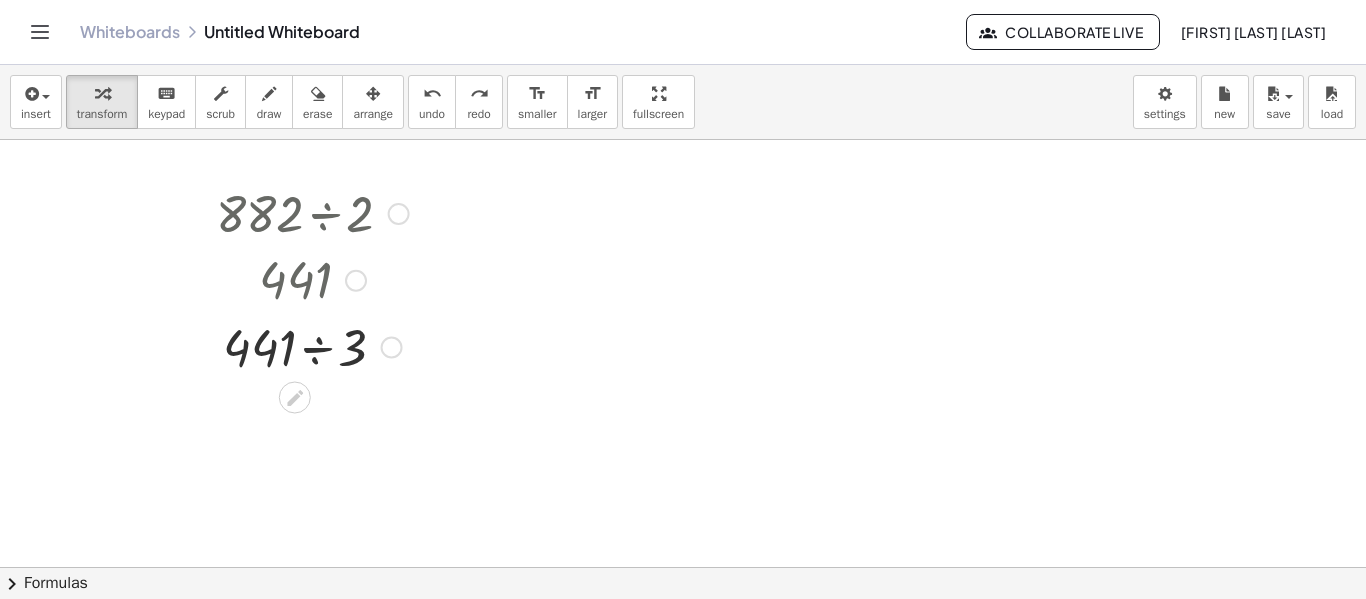 click at bounding box center (312, 346) 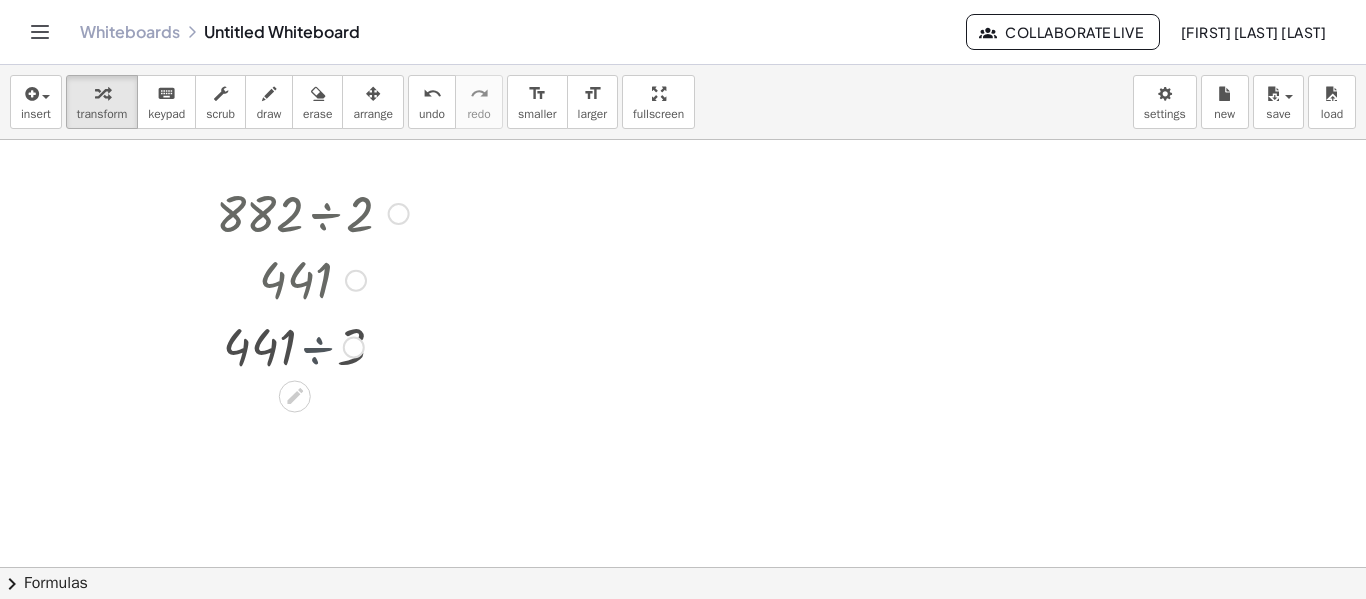 click at bounding box center [312, 346] 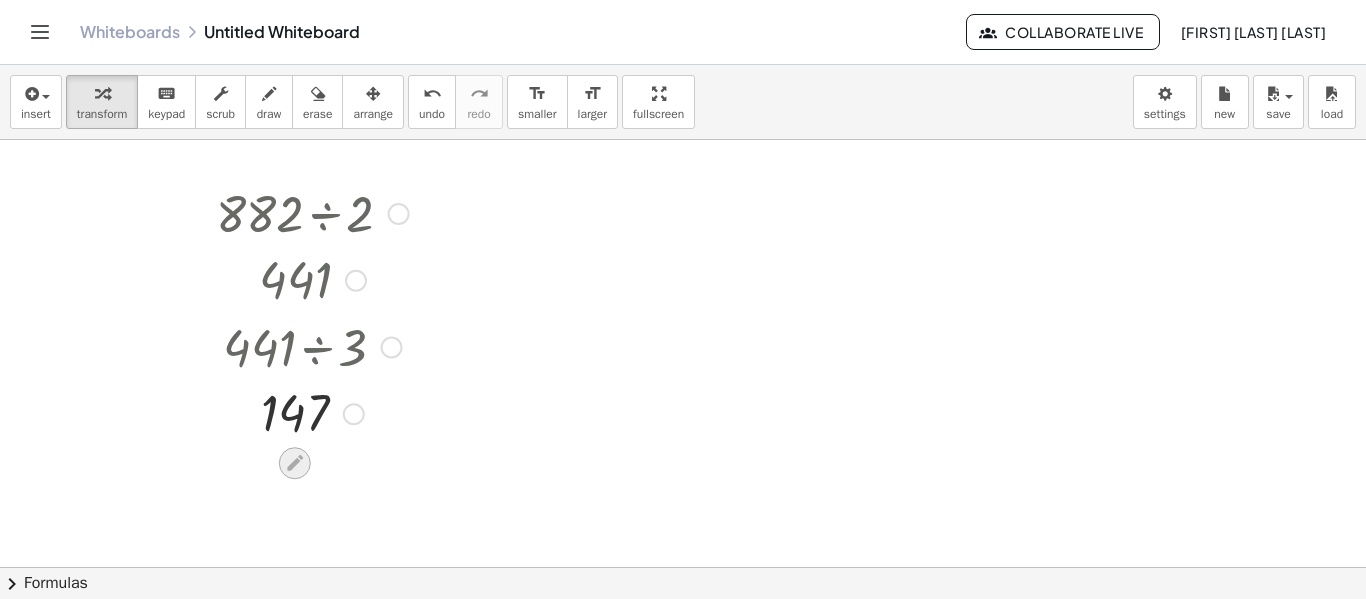 click 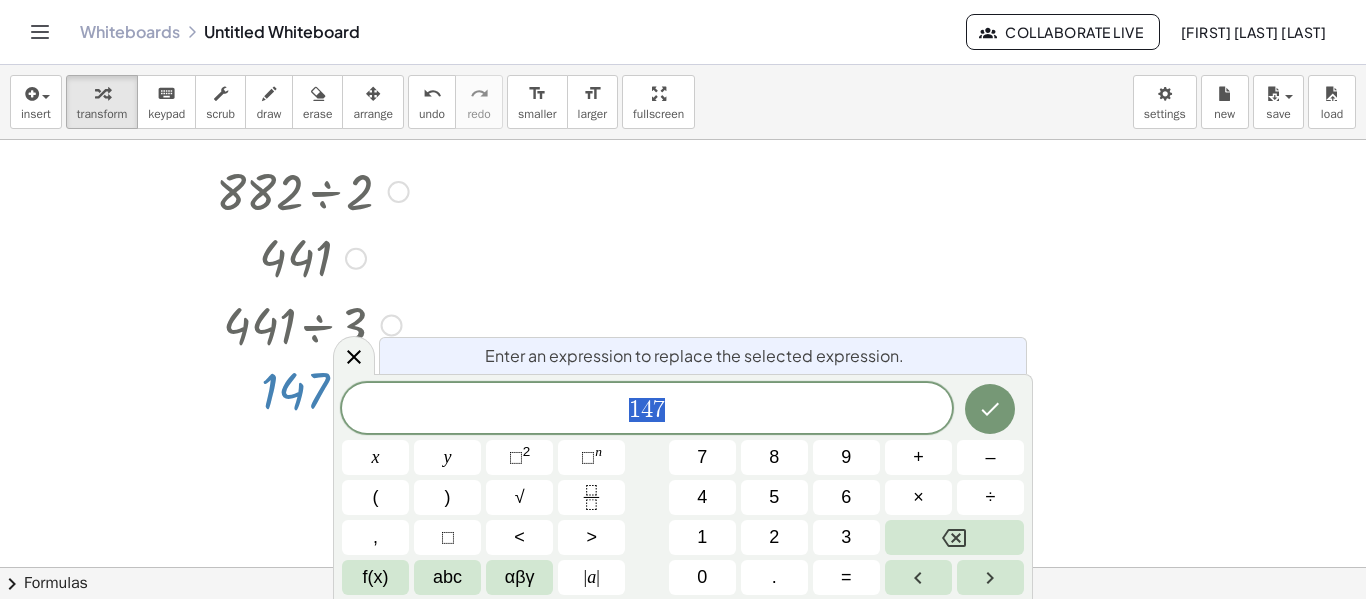 scroll, scrollTop: 417, scrollLeft: 0, axis: vertical 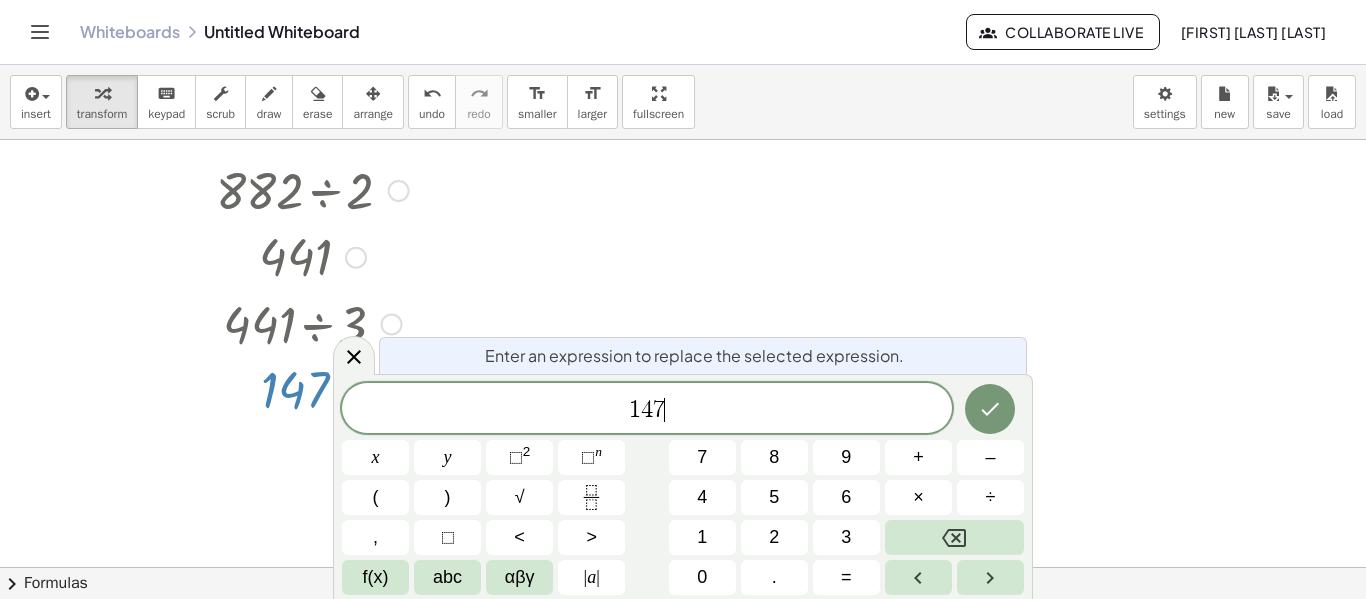 click on "1 4 7 ​" at bounding box center (647, 410) 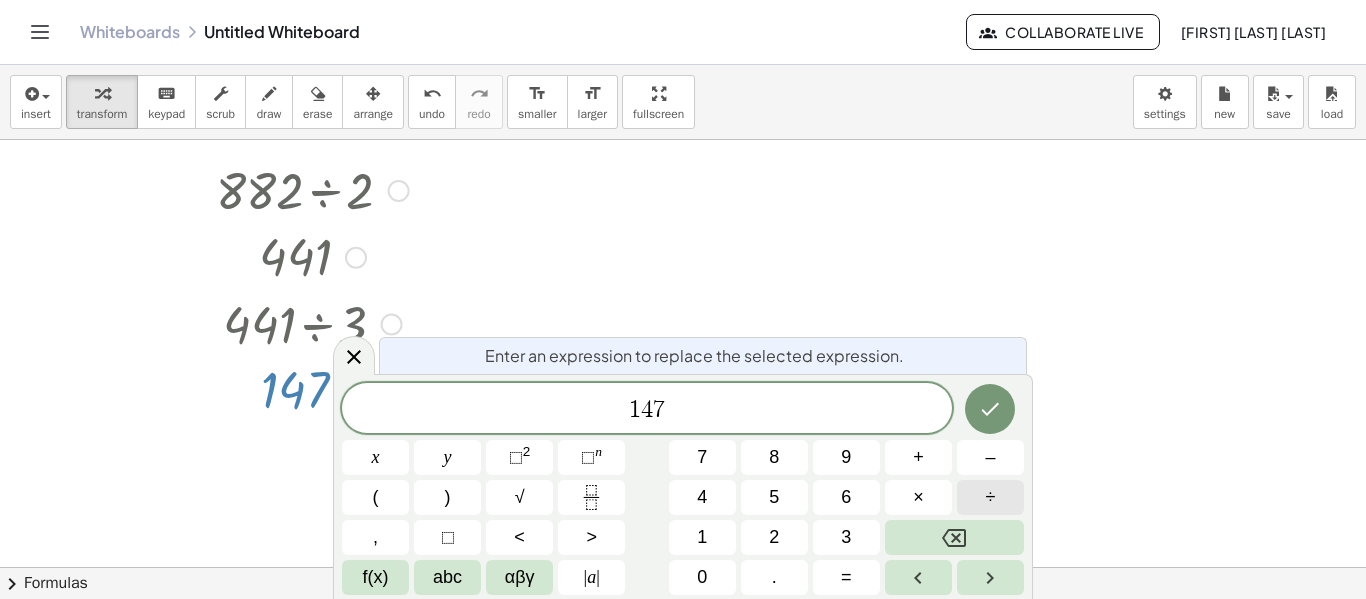 click on "÷" at bounding box center (990, 497) 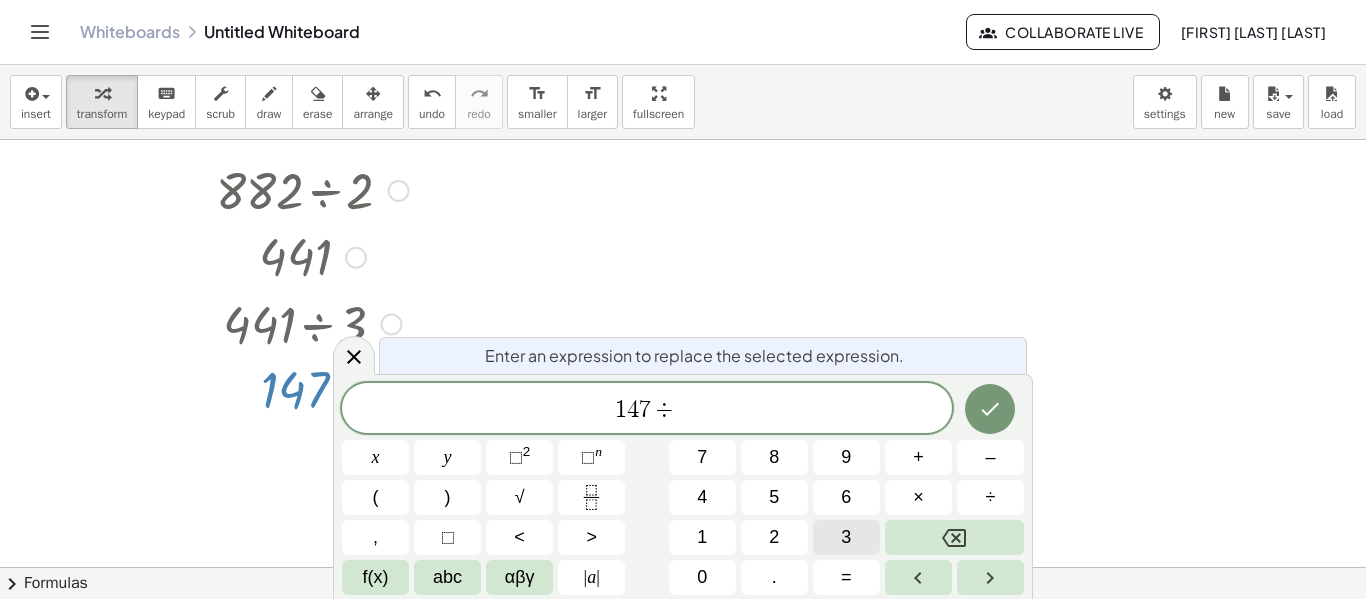 click on "3" at bounding box center (846, 537) 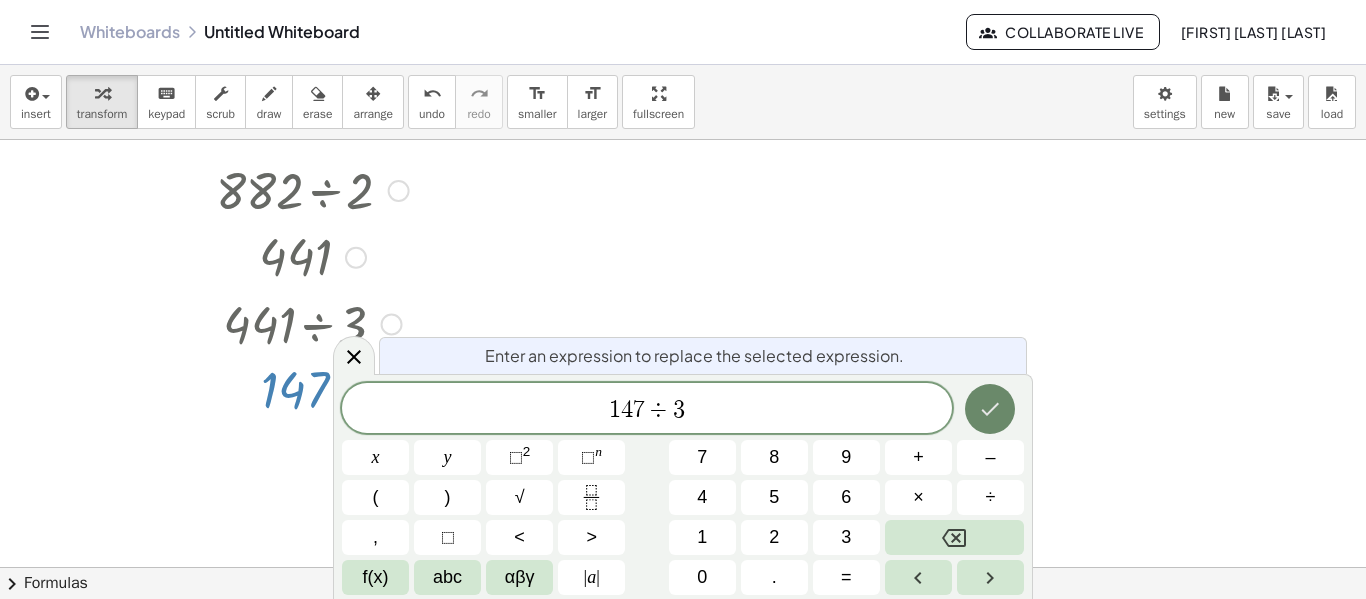 click 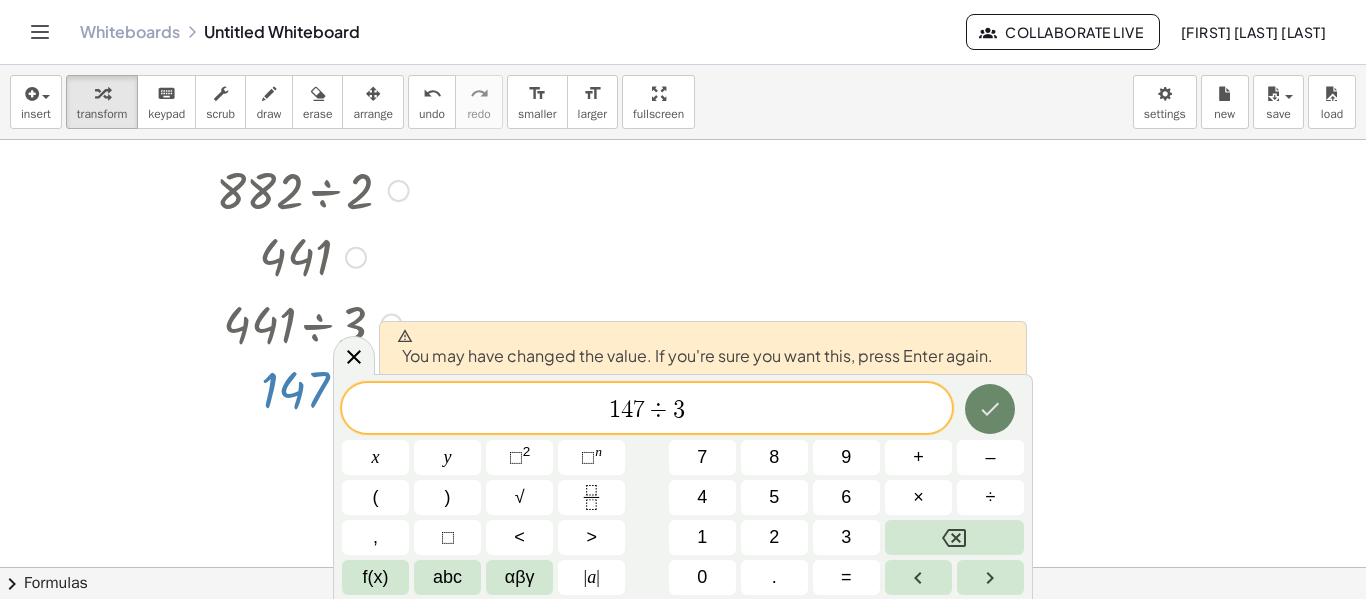 click at bounding box center (990, 409) 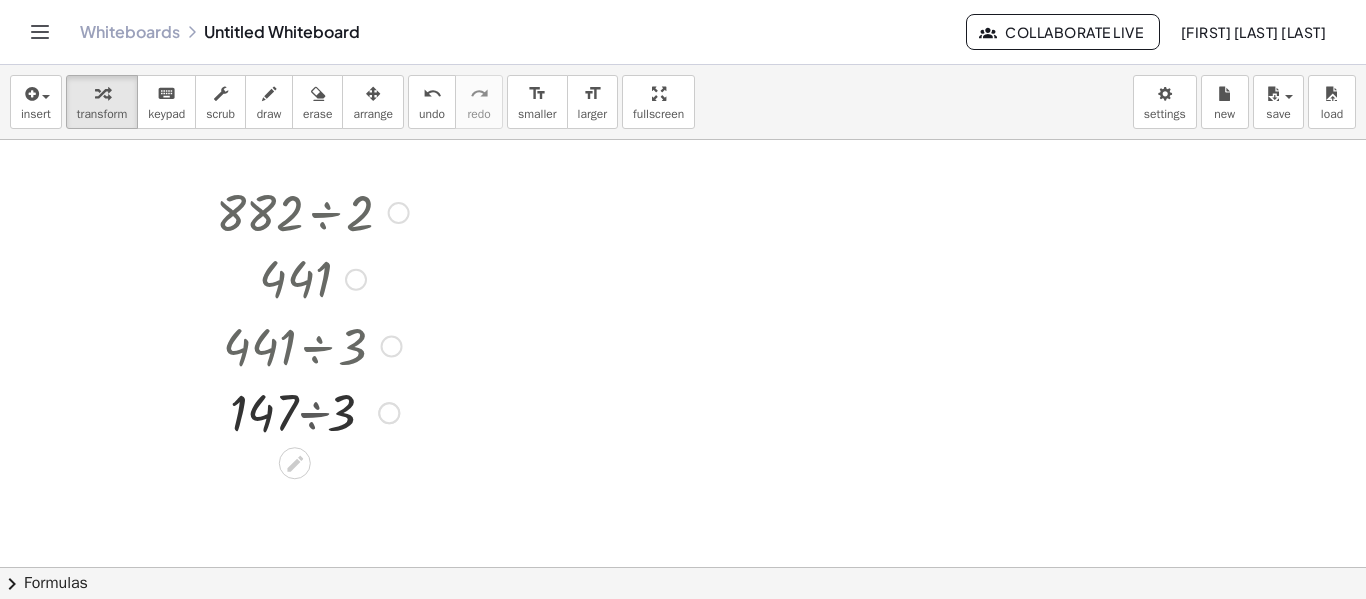 scroll, scrollTop: 394, scrollLeft: 0, axis: vertical 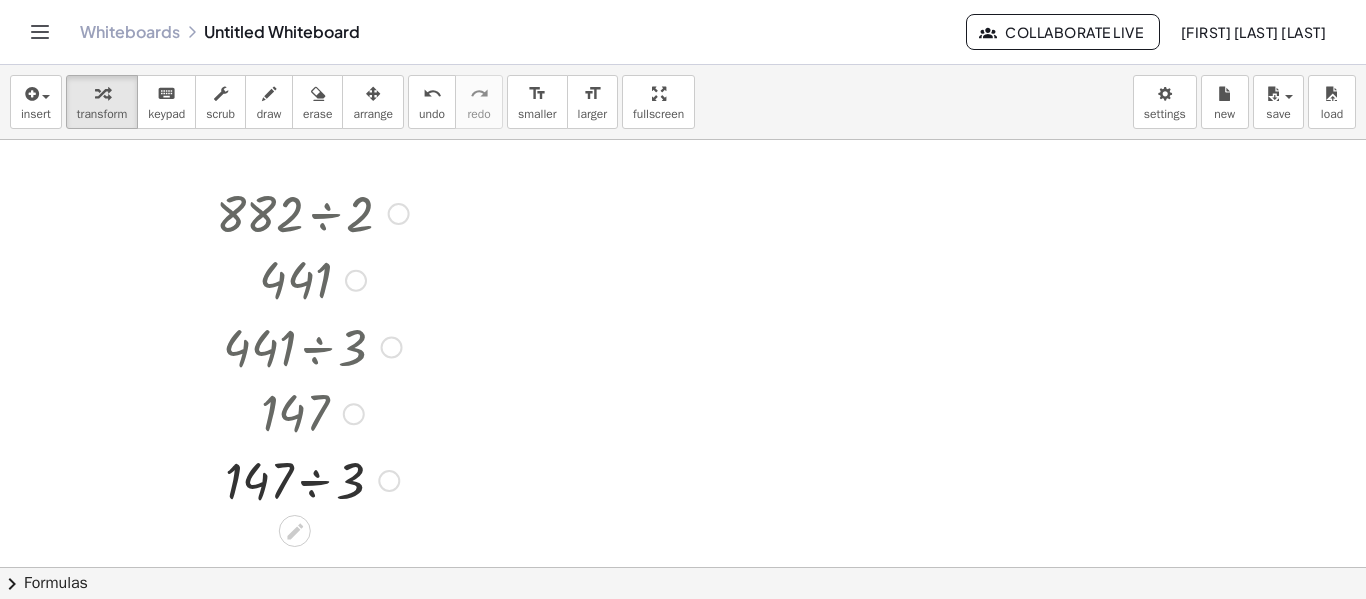 click at bounding box center [312, 479] 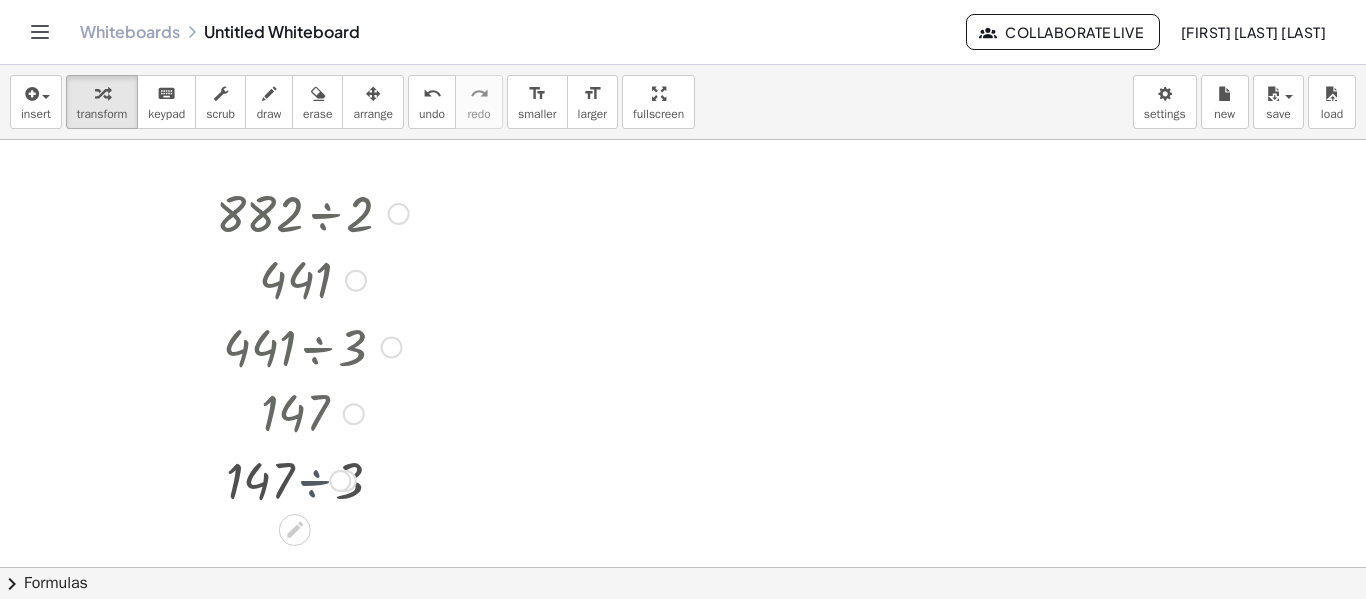 click at bounding box center [312, 479] 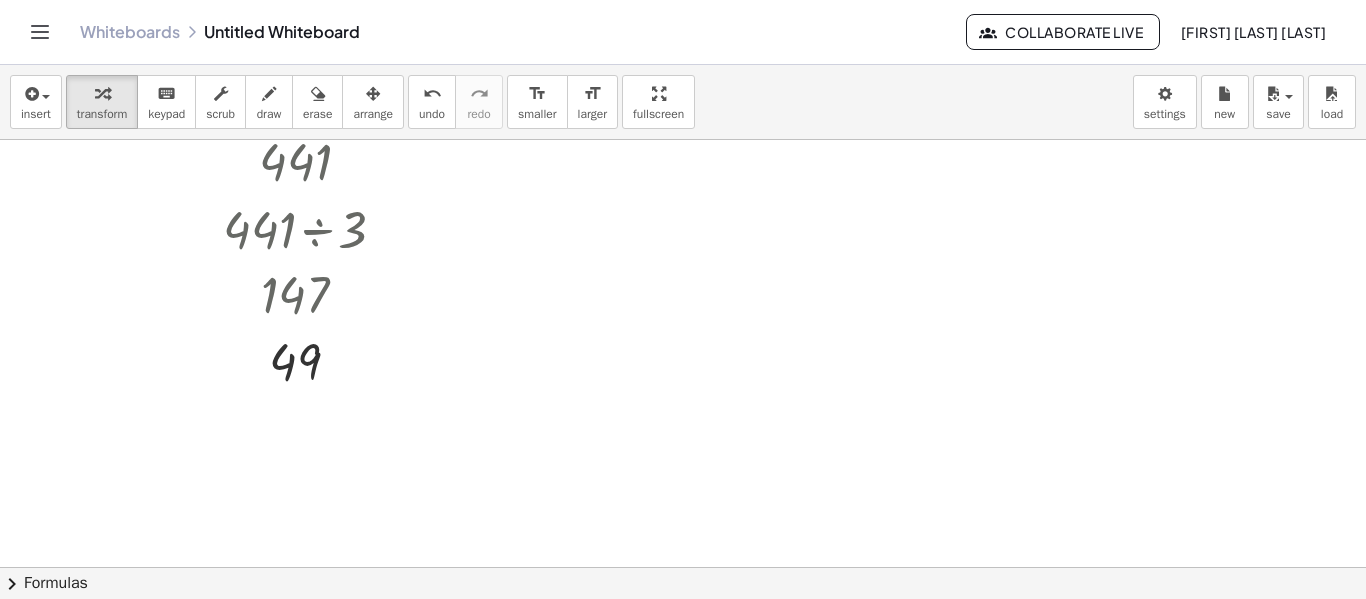 scroll, scrollTop: 558, scrollLeft: 0, axis: vertical 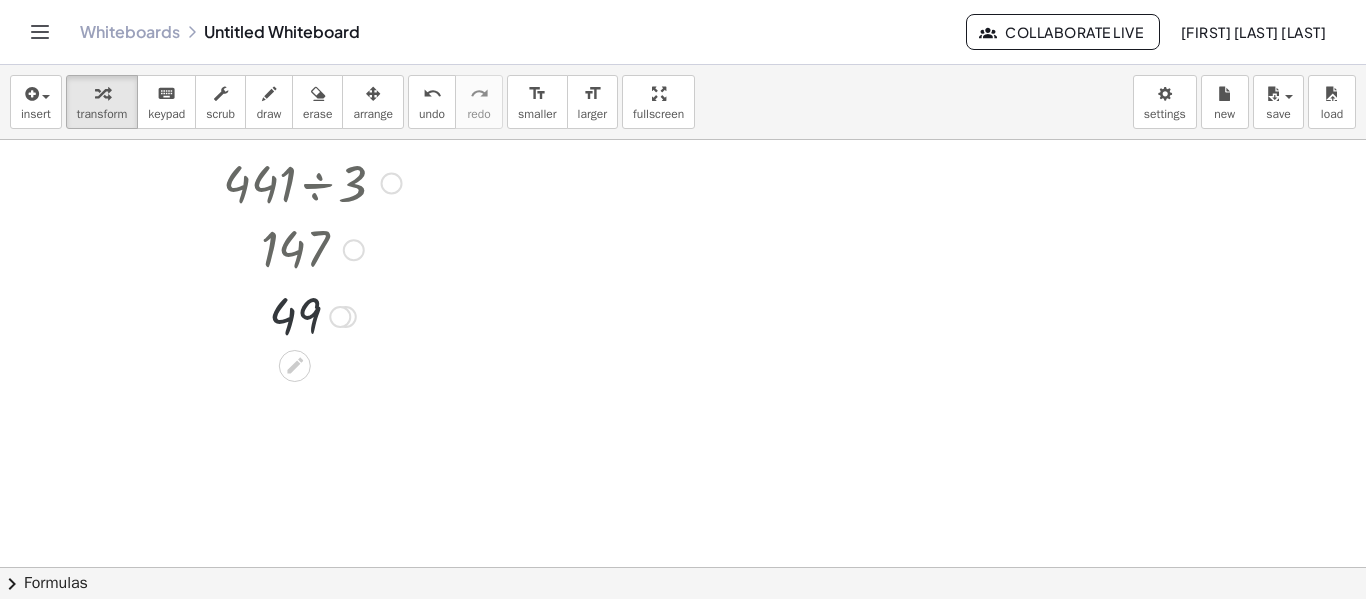 click at bounding box center (312, 315) 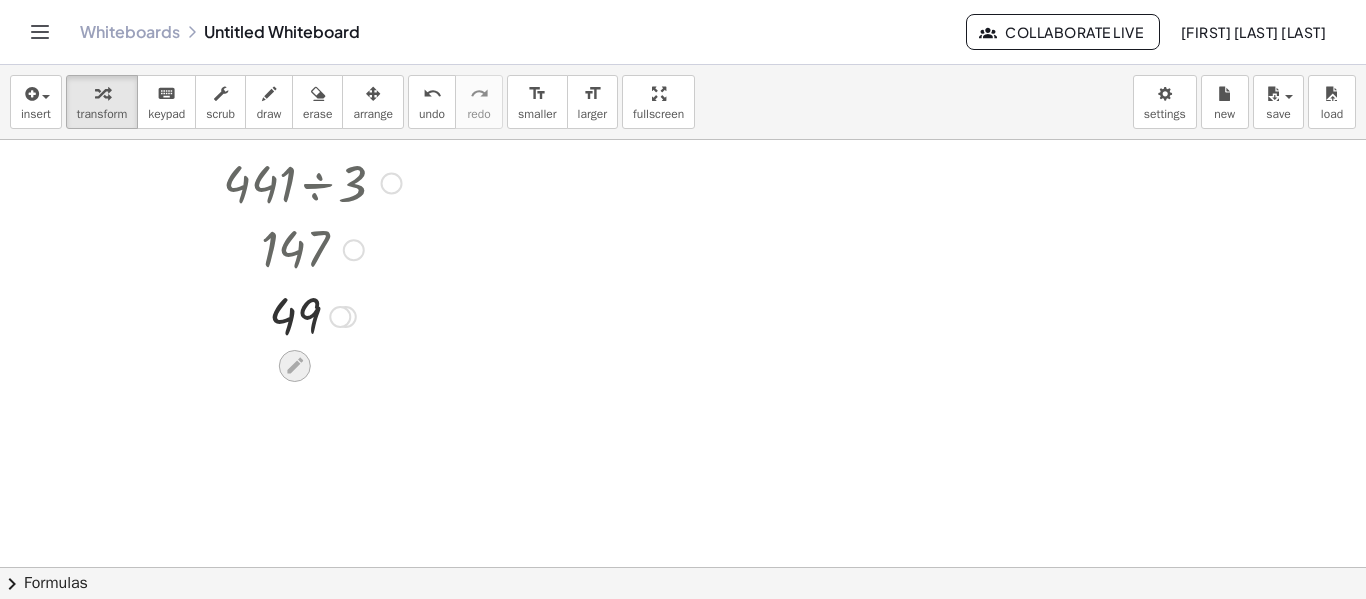 click 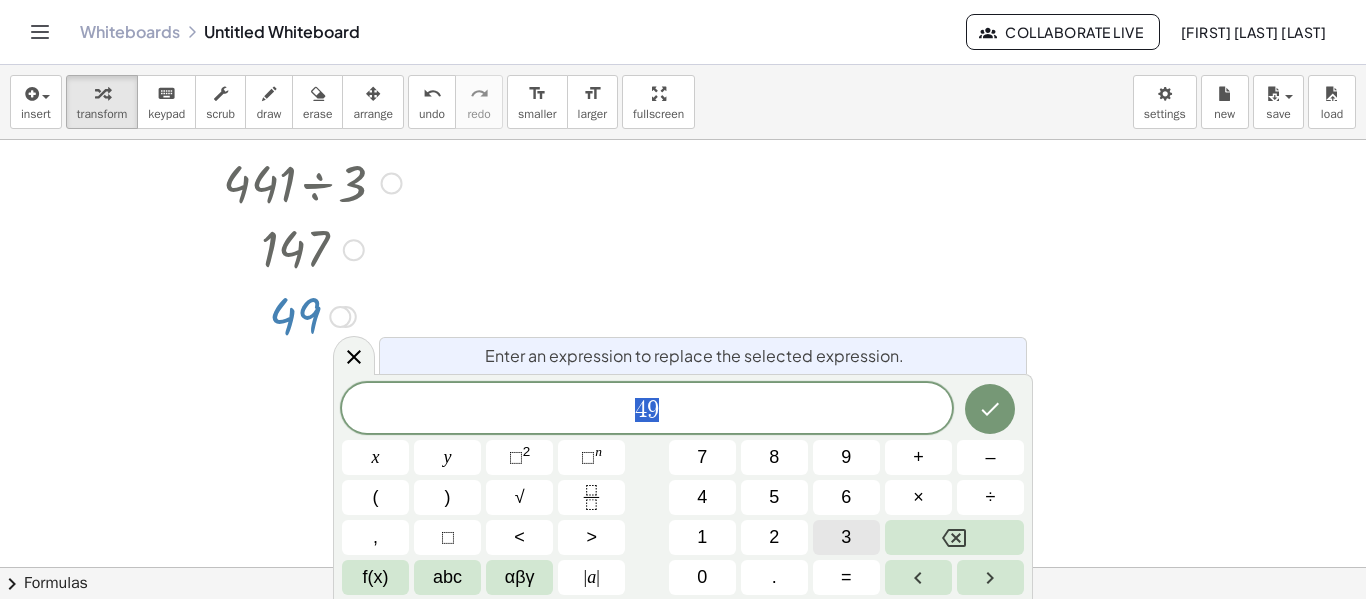 click on "3" at bounding box center [846, 537] 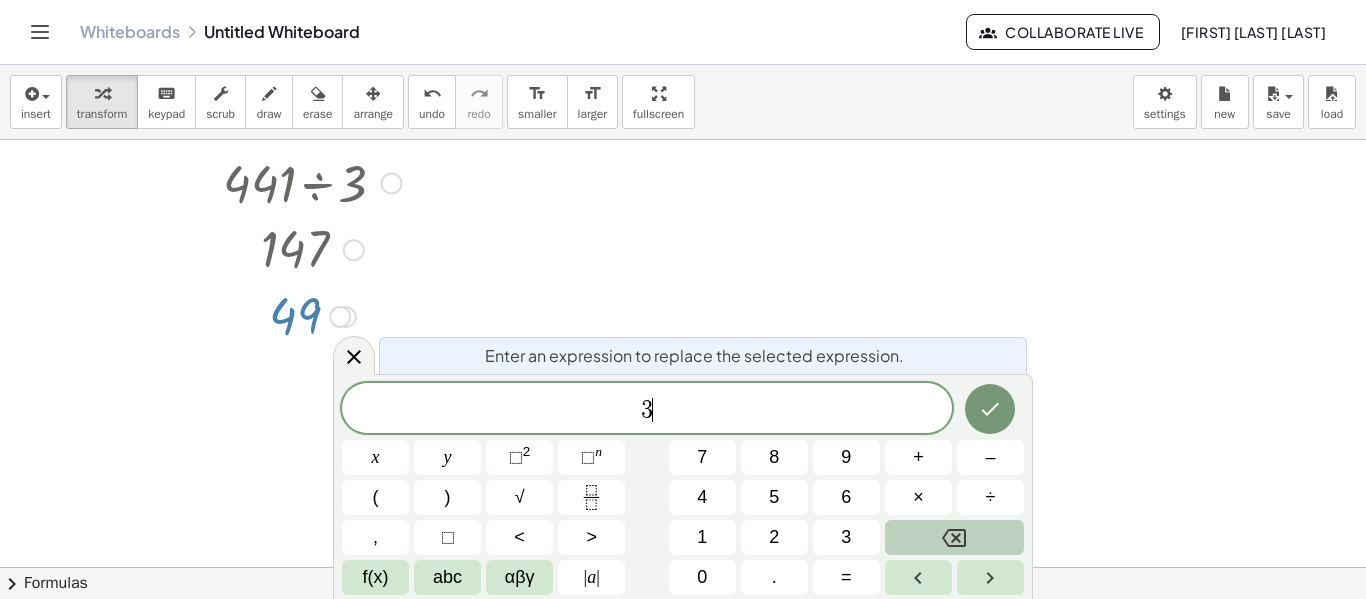 click 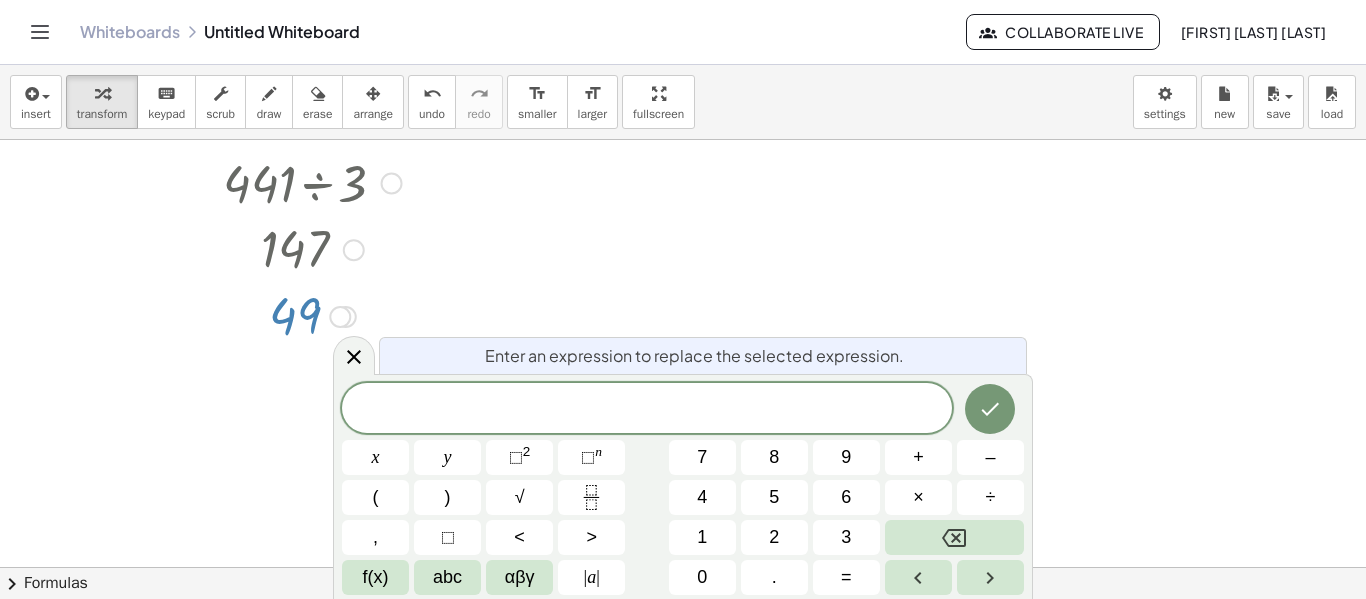 click at bounding box center (312, 315) 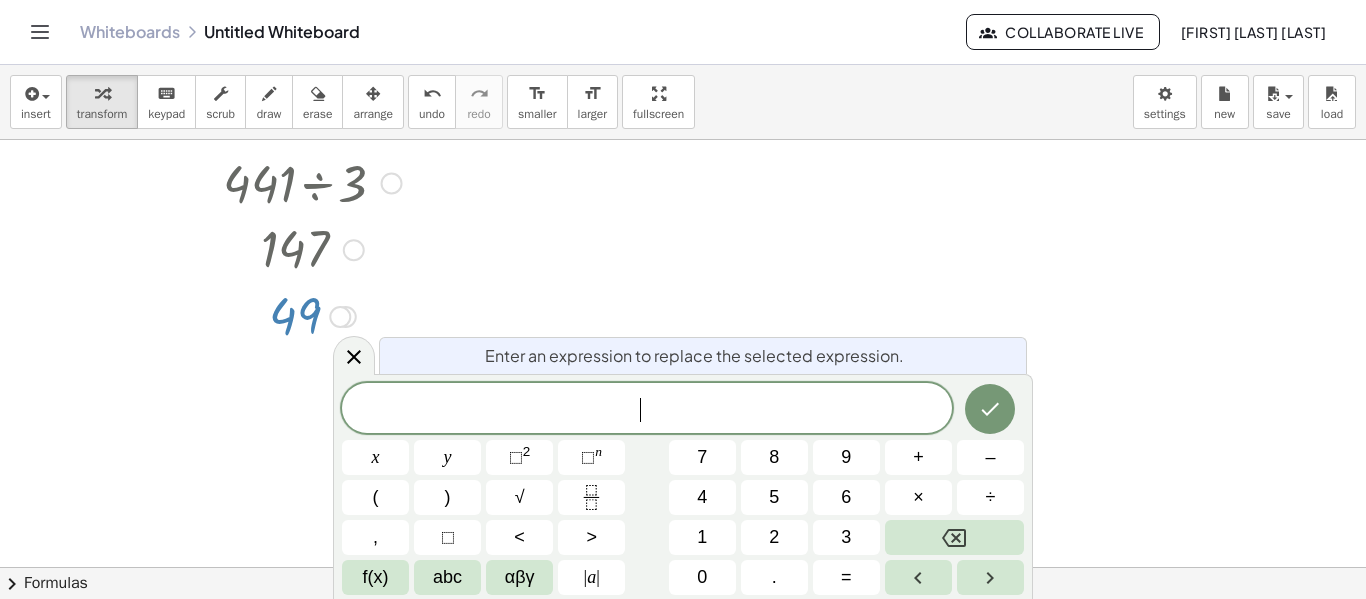 click at bounding box center [312, 315] 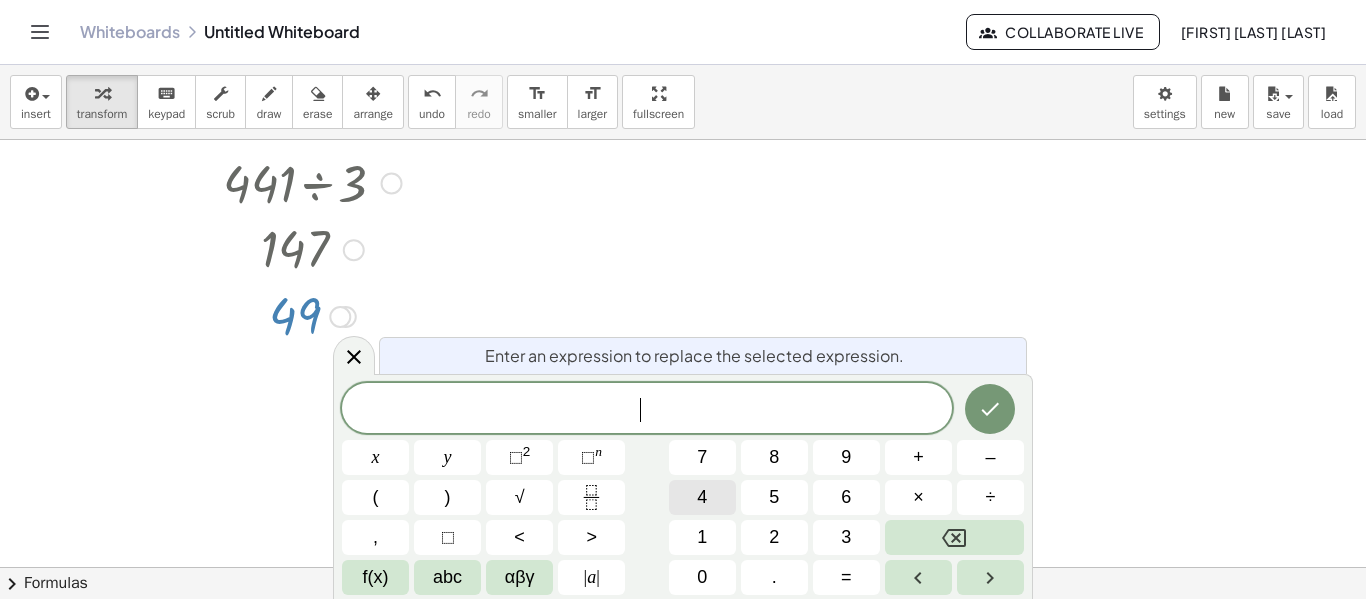 click on "​ x y ⬚ 2 ⬚ n 7 8 9 + – ( ) √ 4 5 6 × ÷ , ⬚ < > 1 2 3 f(x) abc αβγ | a | 0 . =" at bounding box center [683, 489] 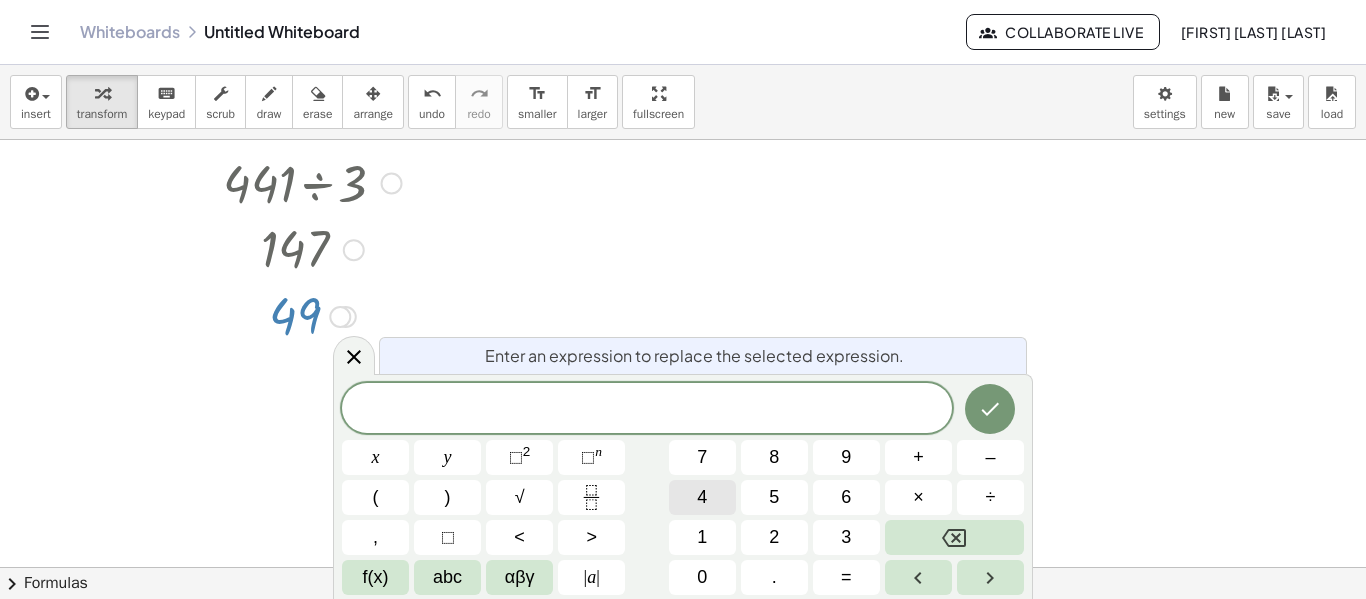 click on "4" at bounding box center [702, 497] 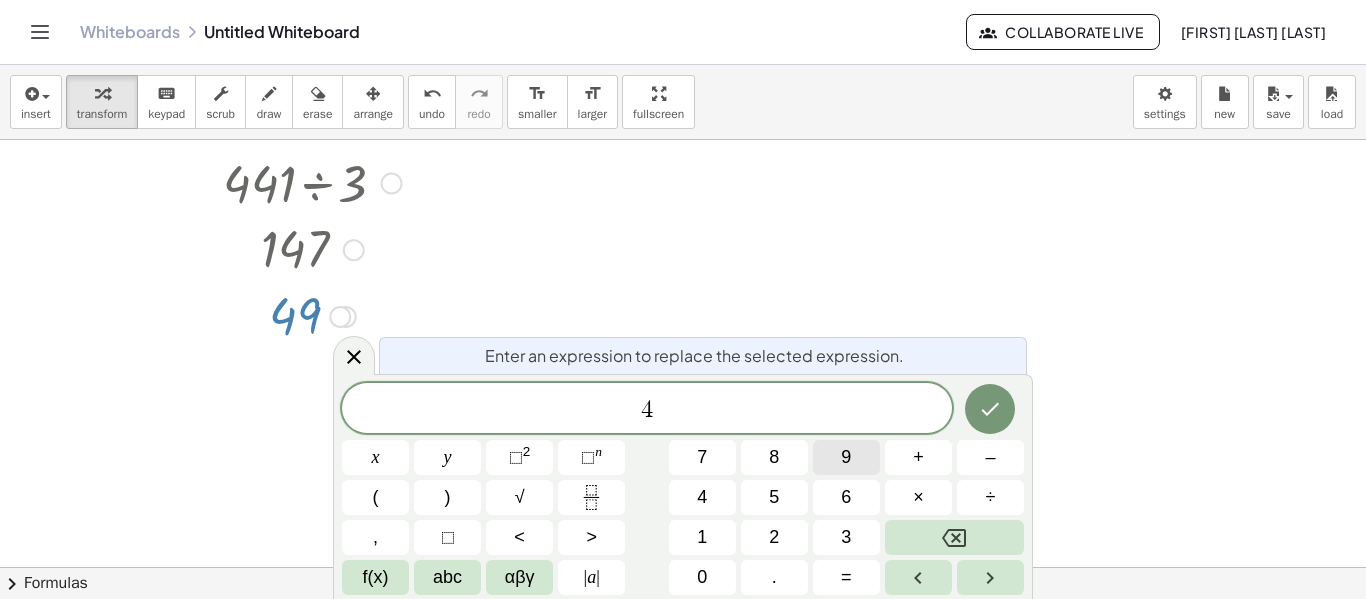 click on "9" at bounding box center [846, 457] 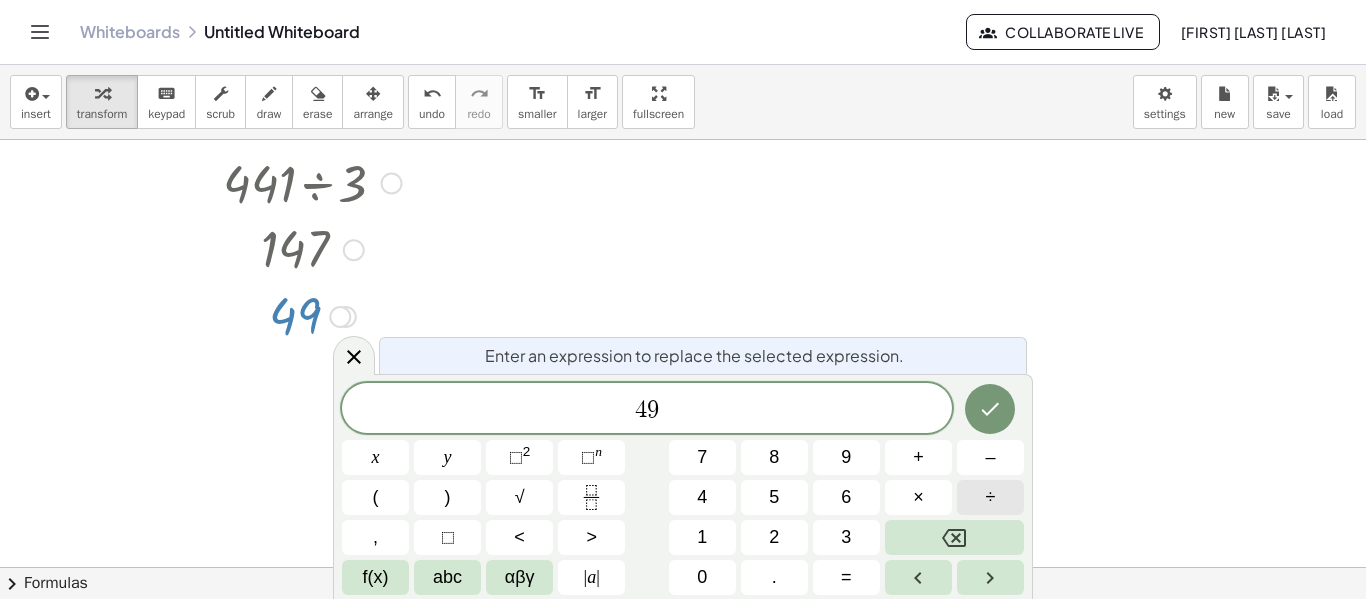 click on "÷" at bounding box center [990, 497] 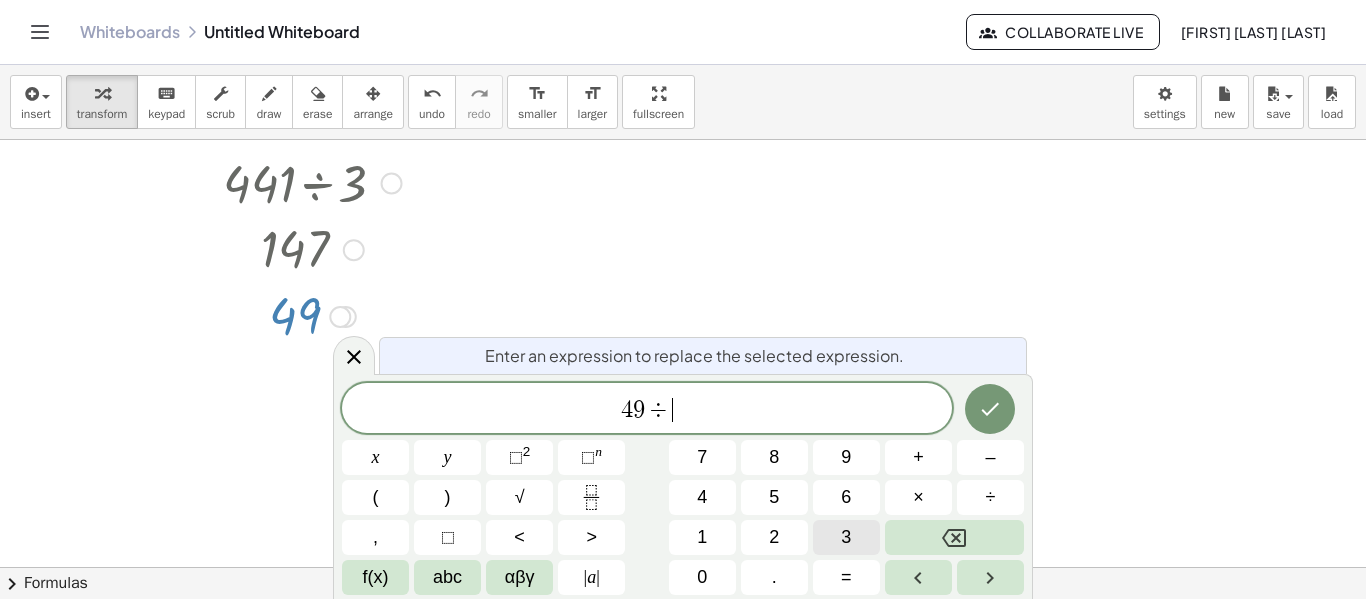 click on "3" at bounding box center [846, 537] 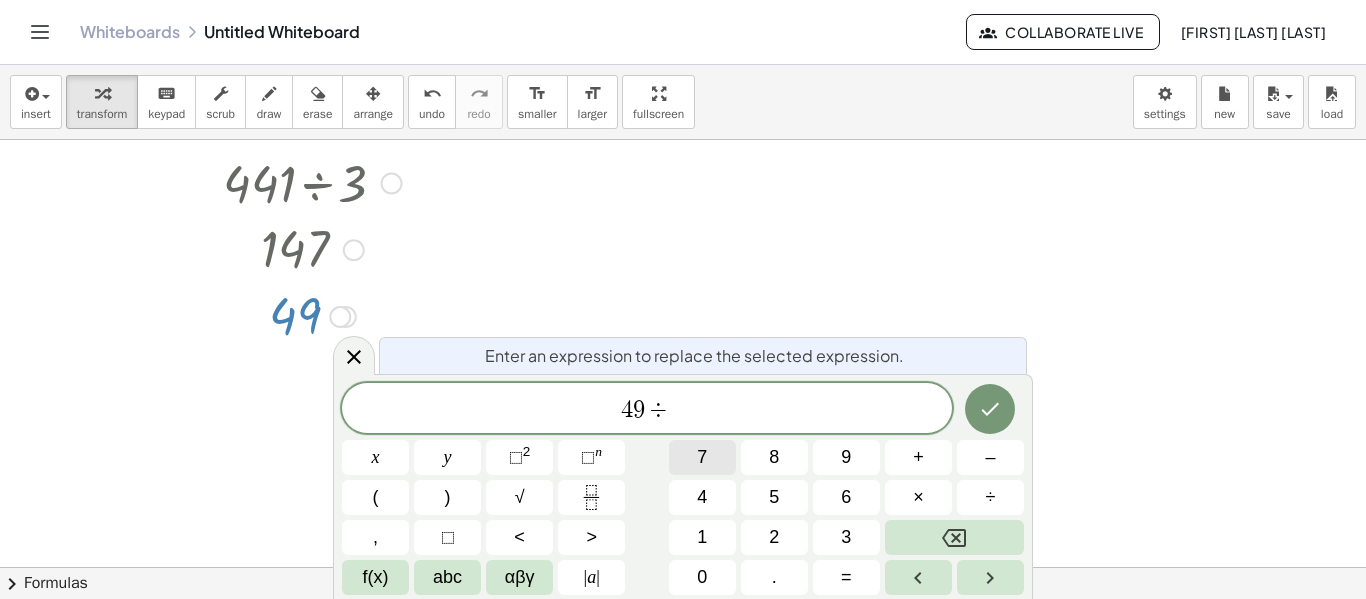 click on "7" at bounding box center [702, 457] 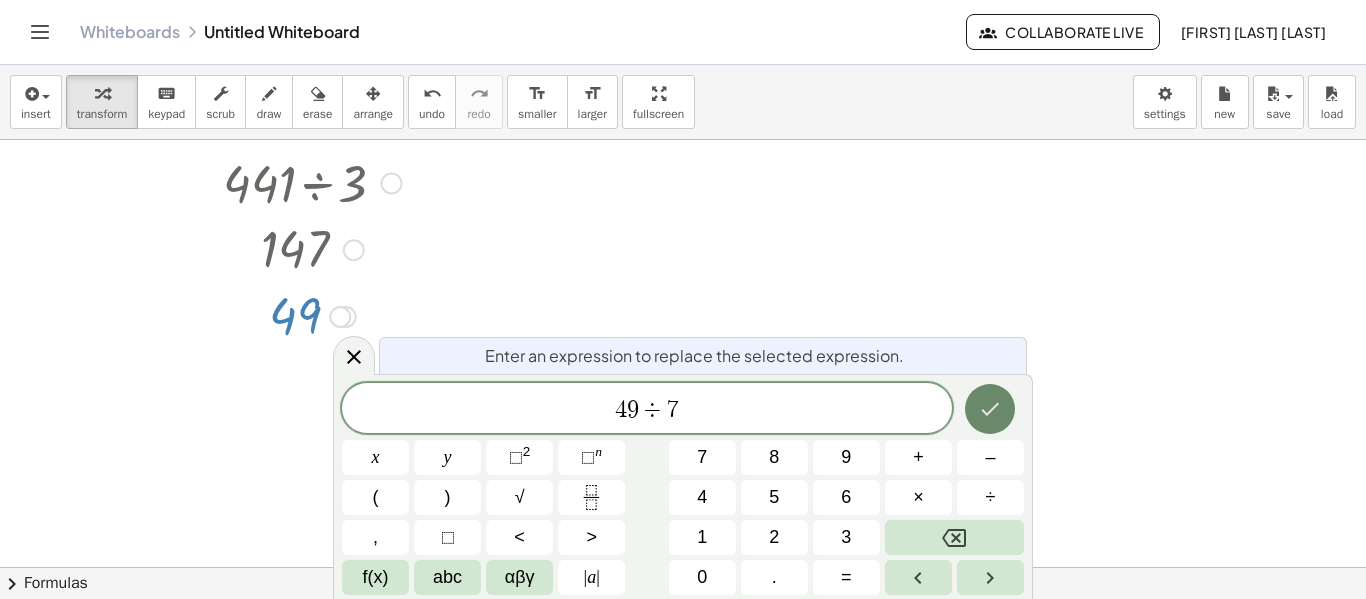 click 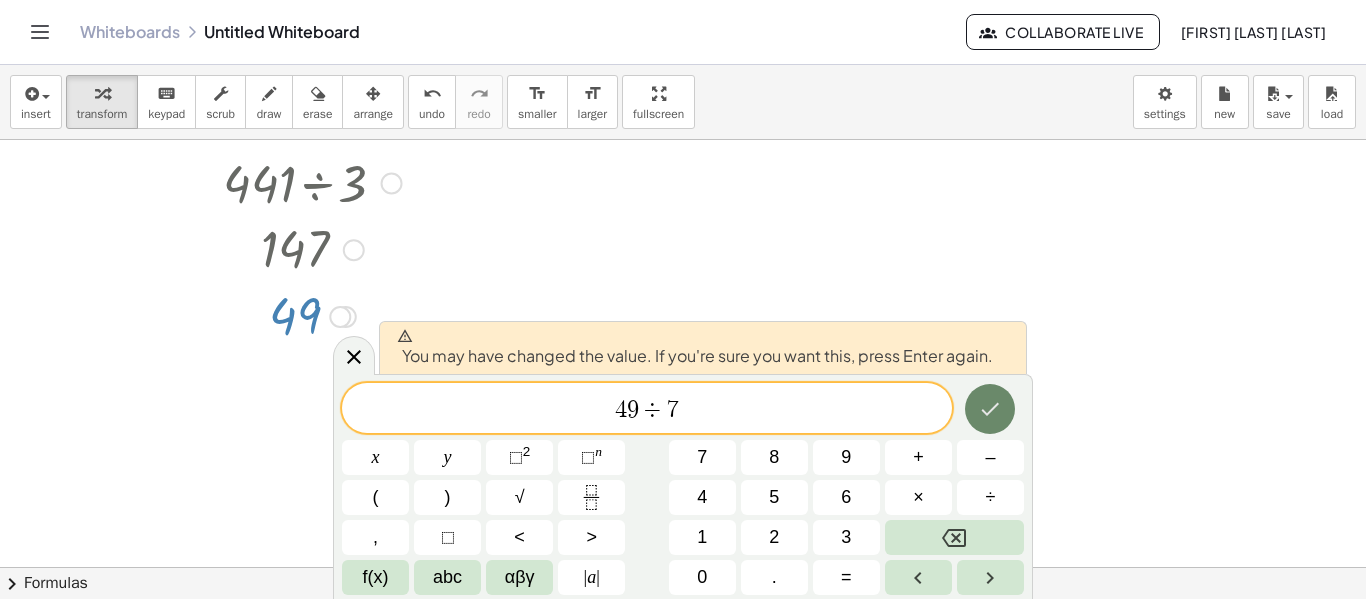 click at bounding box center [990, 409] 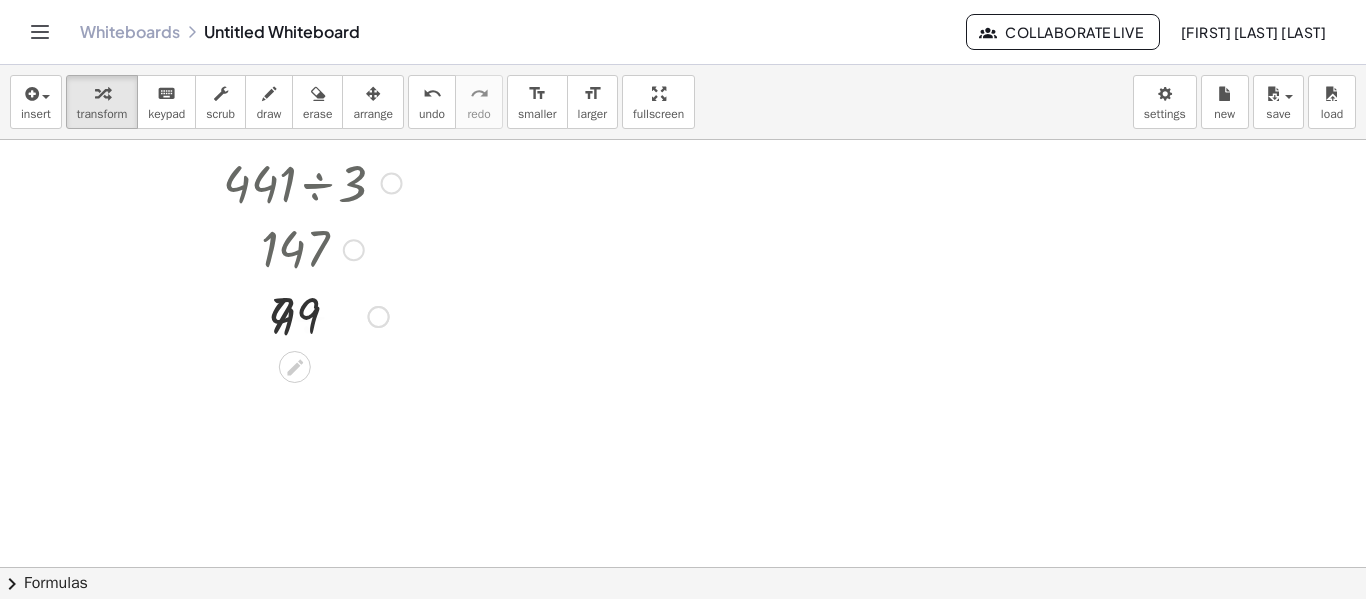 click at bounding box center (683, 222) 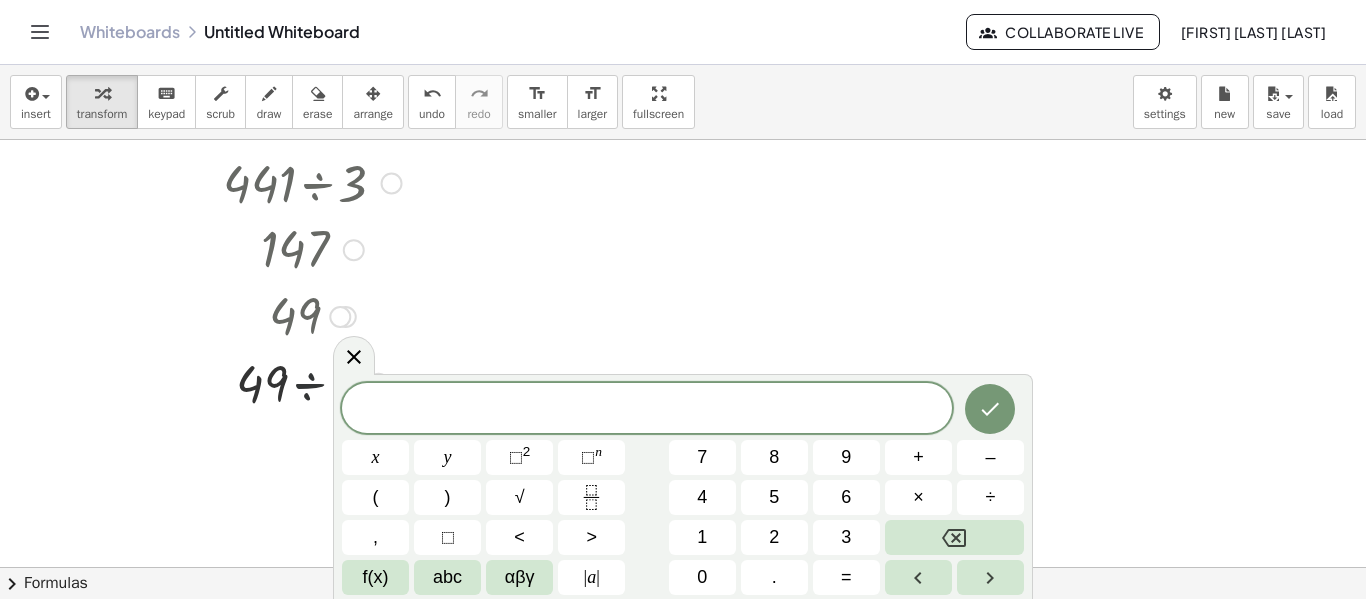 click at bounding box center [312, 382] 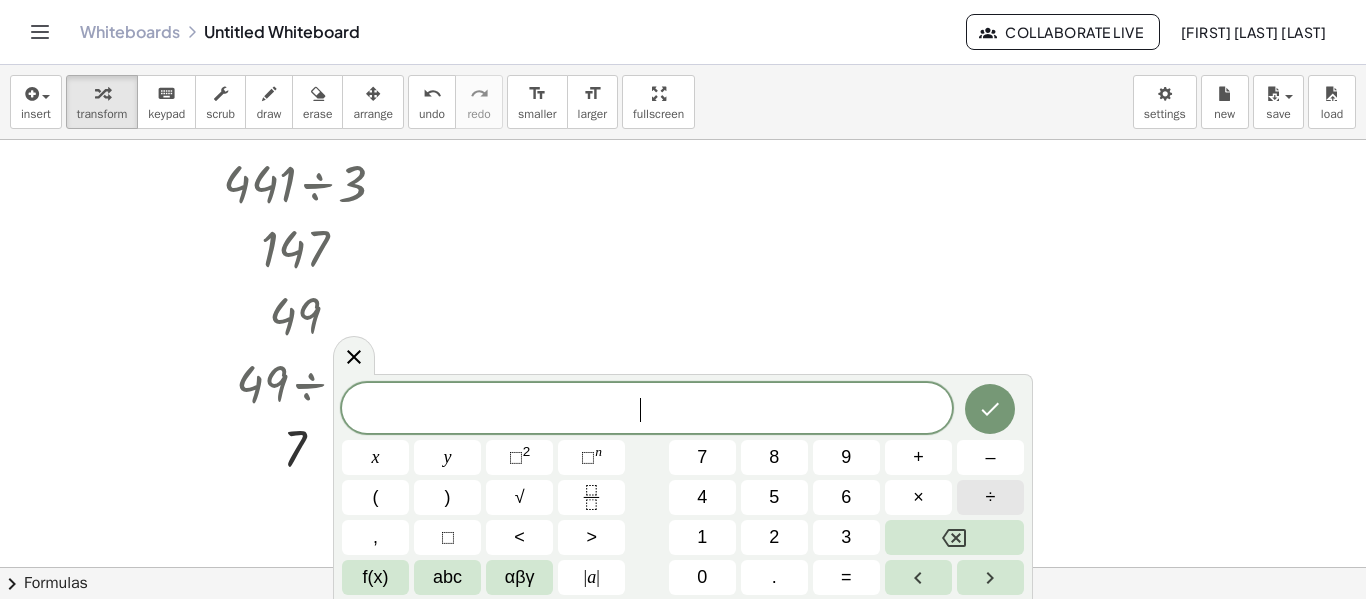 click on "÷" at bounding box center (991, 497) 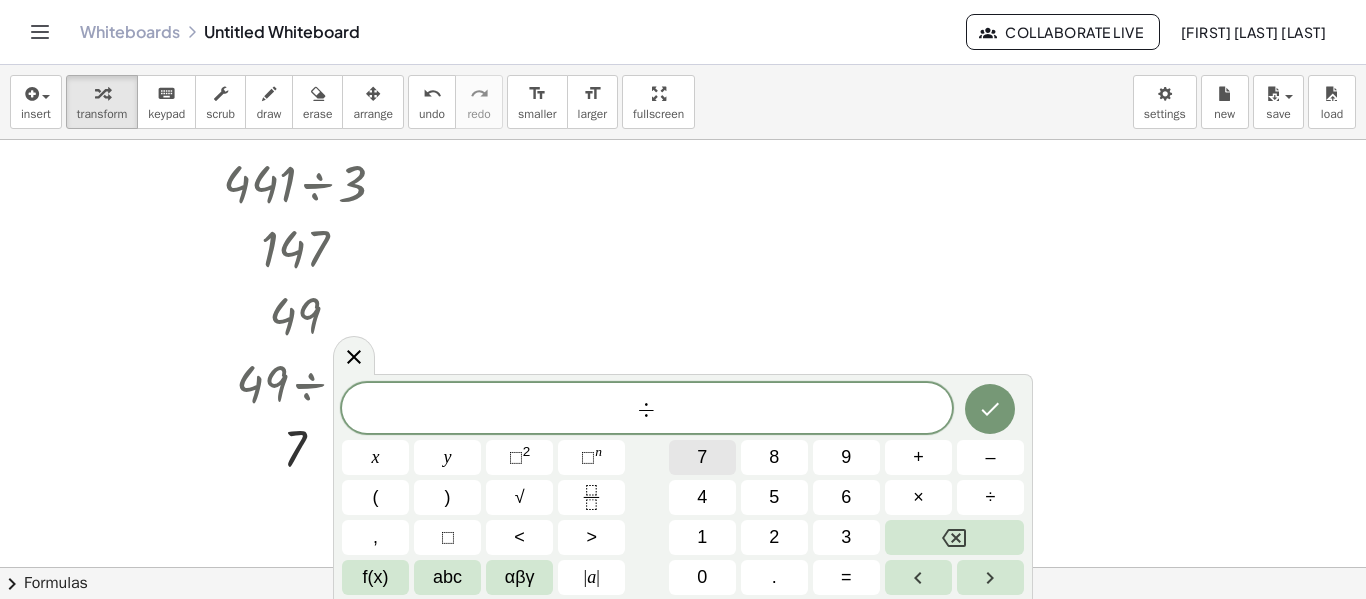 click on "7" at bounding box center [702, 457] 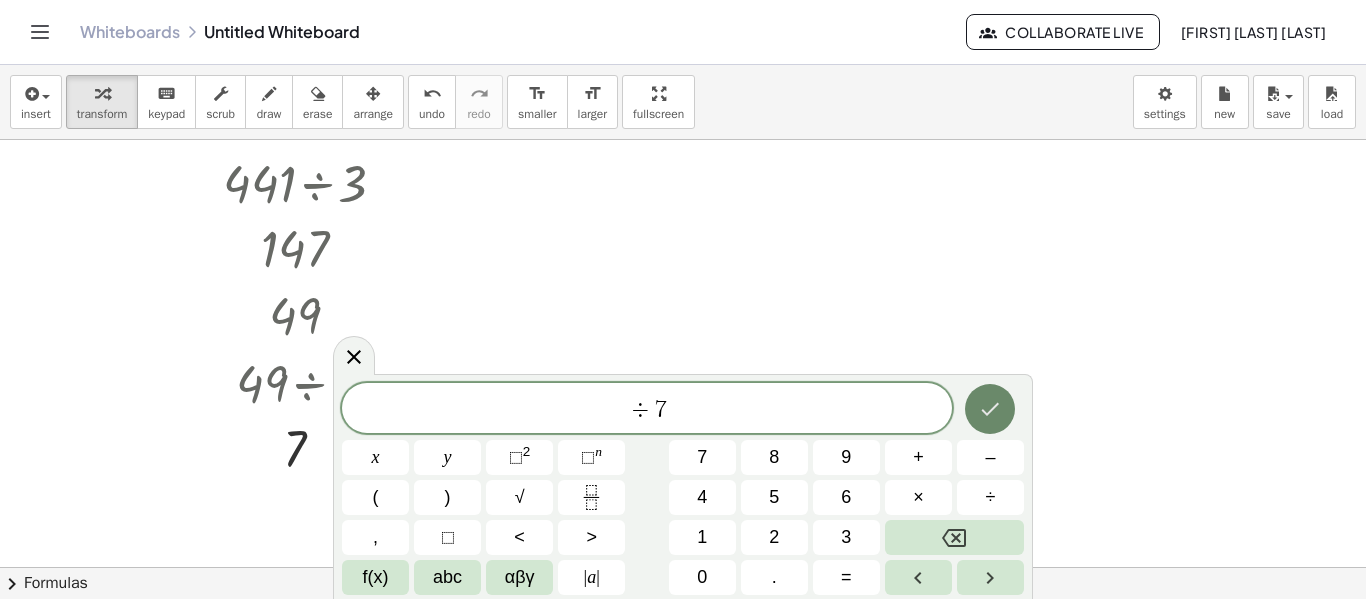 click at bounding box center (990, 409) 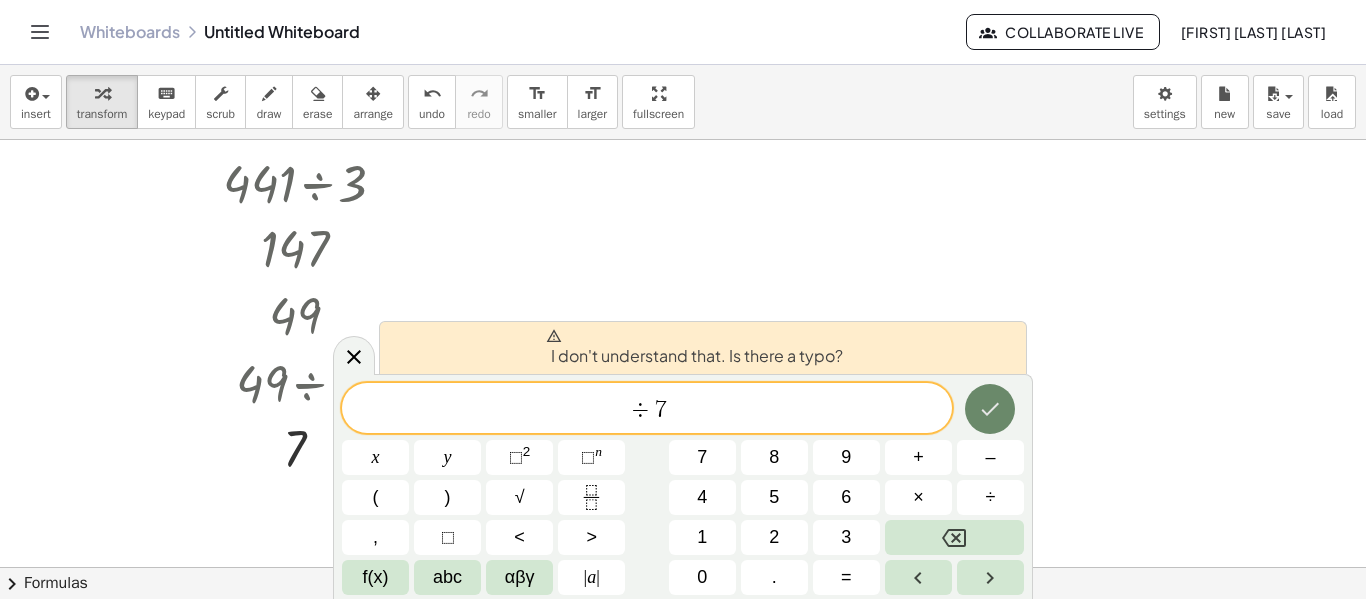 click at bounding box center [990, 409] 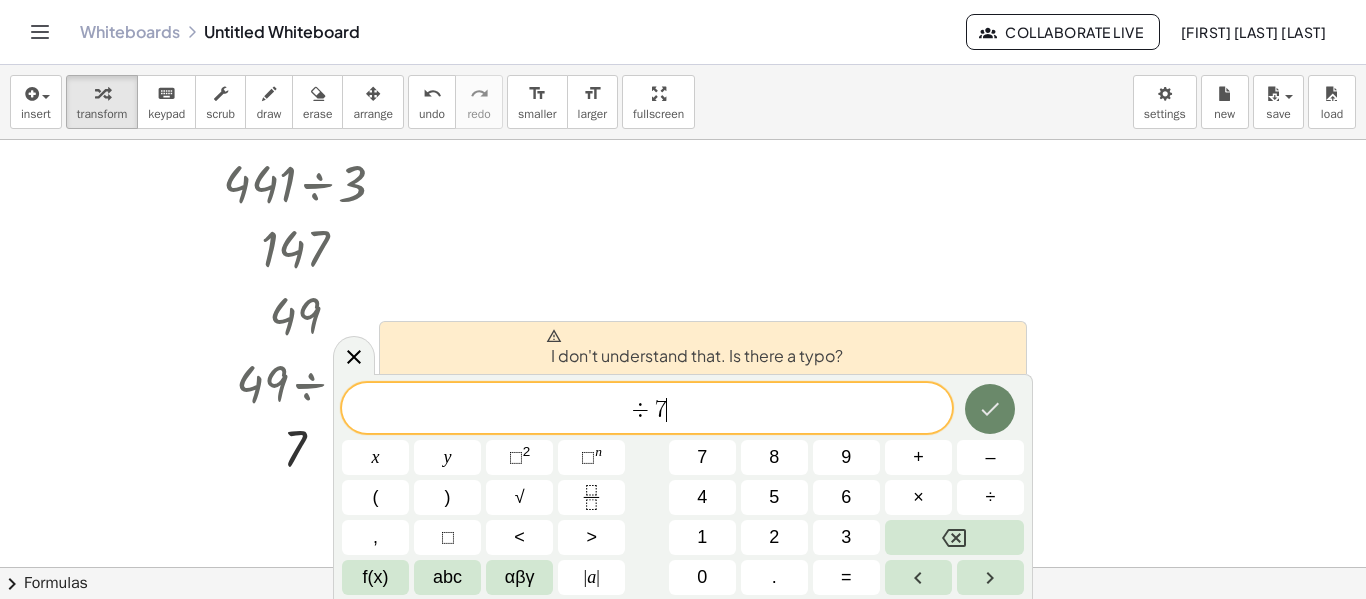click at bounding box center (990, 409) 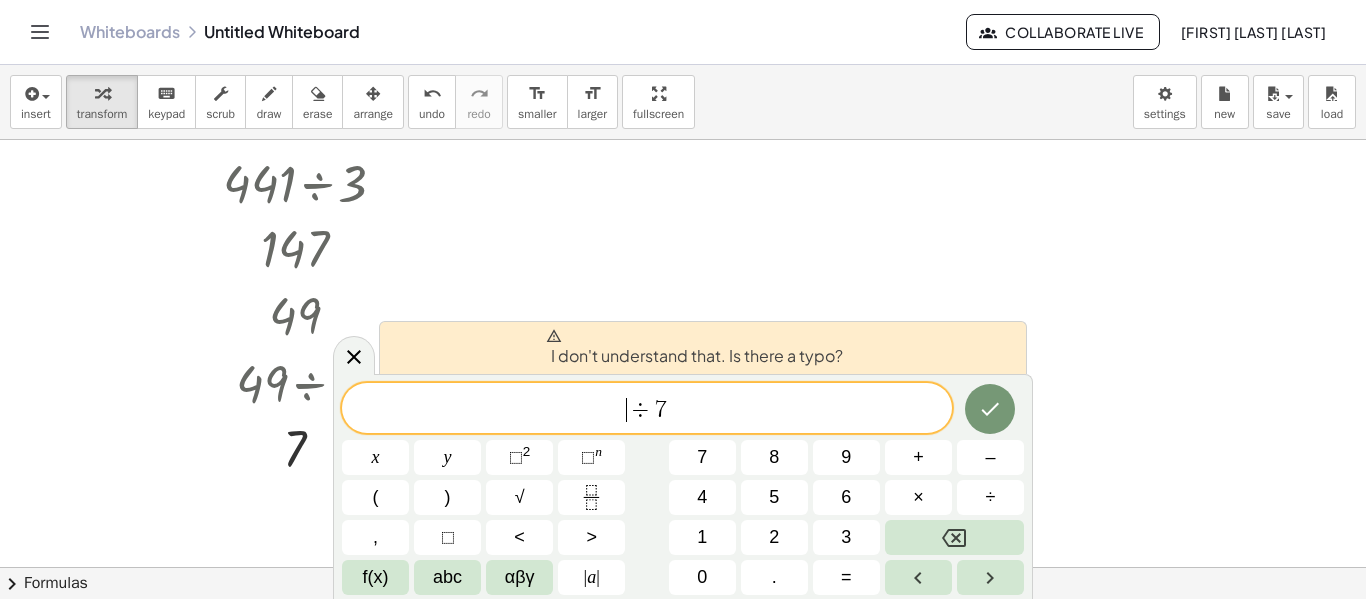 click on "÷" at bounding box center (641, 410) 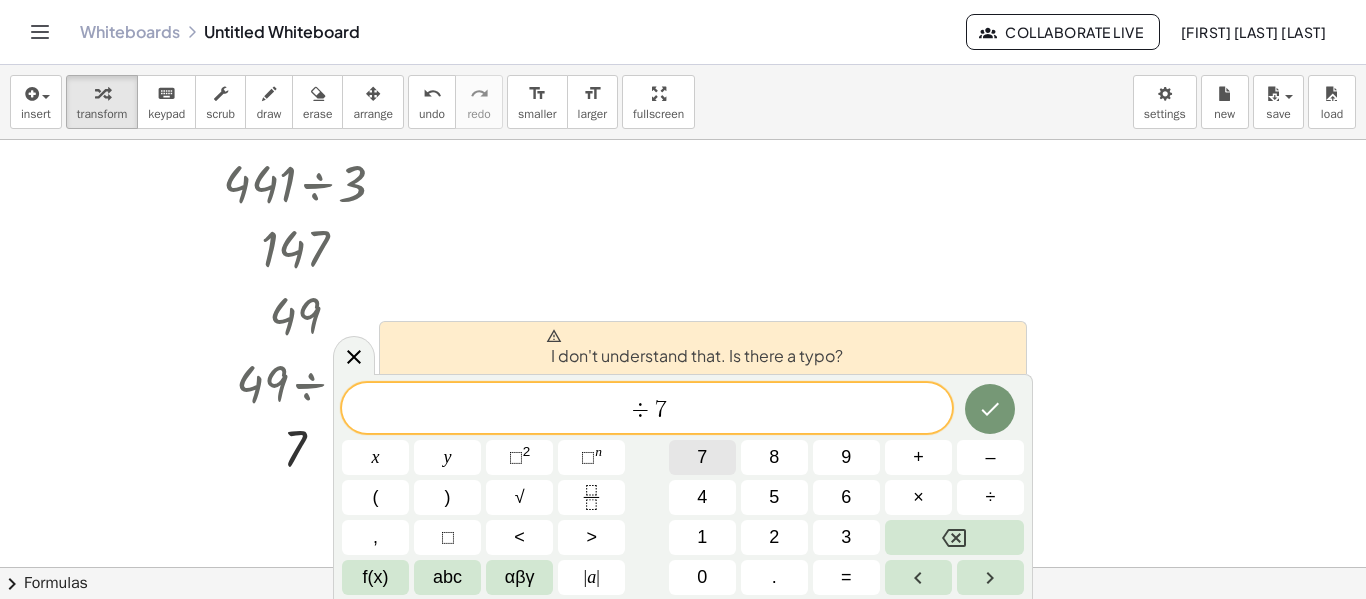 click on "7" at bounding box center [702, 457] 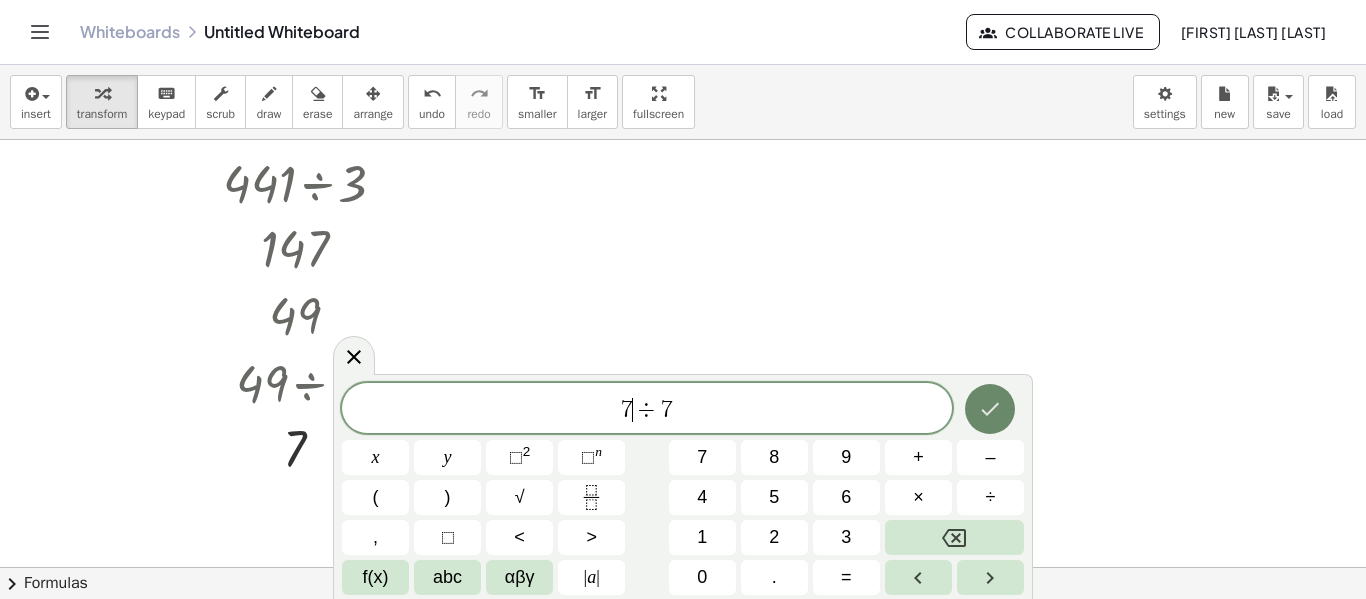 click 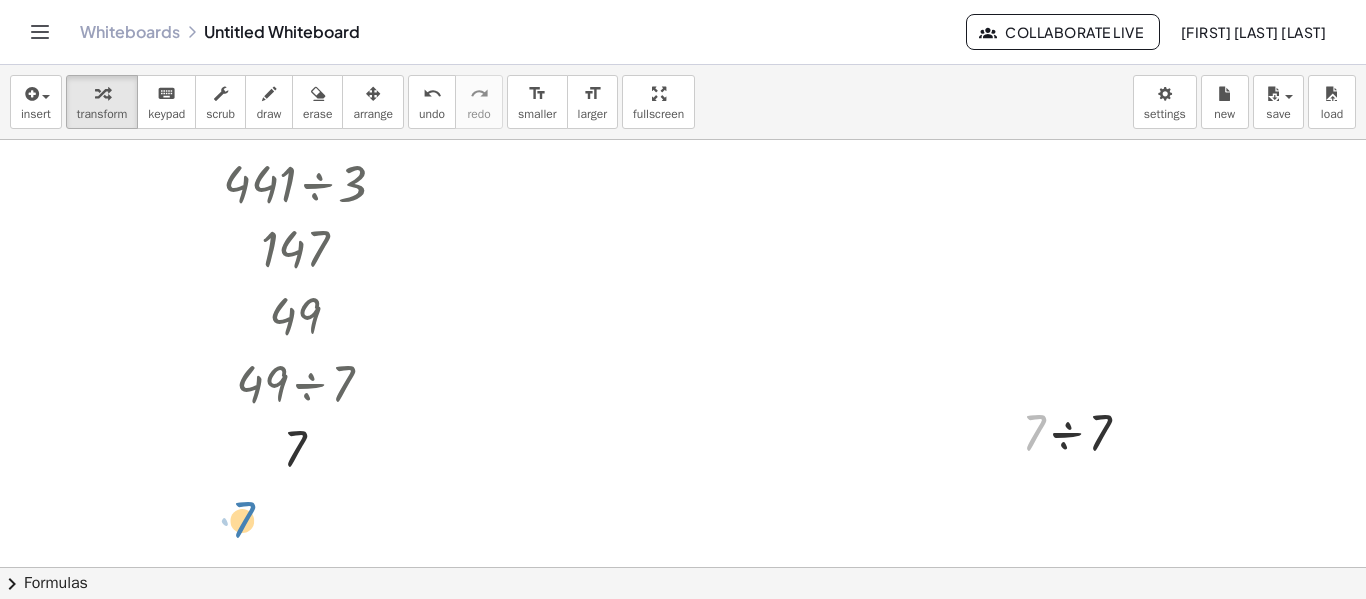 drag, startPoint x: 1041, startPoint y: 437, endPoint x: 297, endPoint y: 515, distance: 748.0775 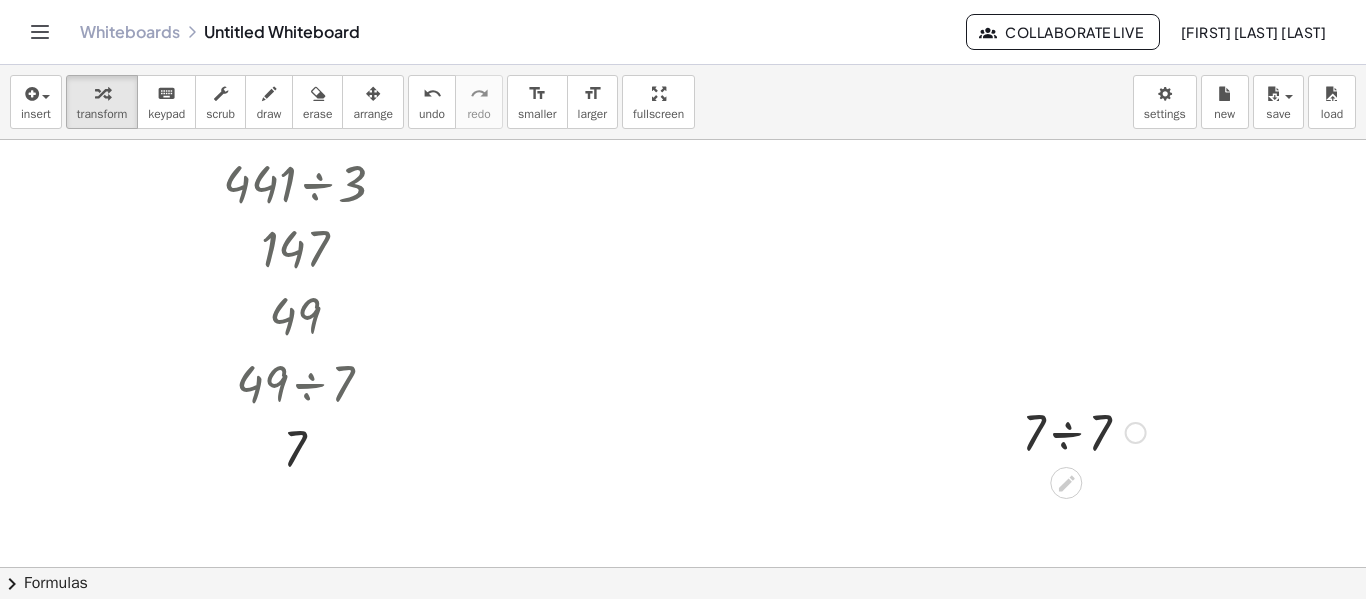 click at bounding box center (1136, 433) 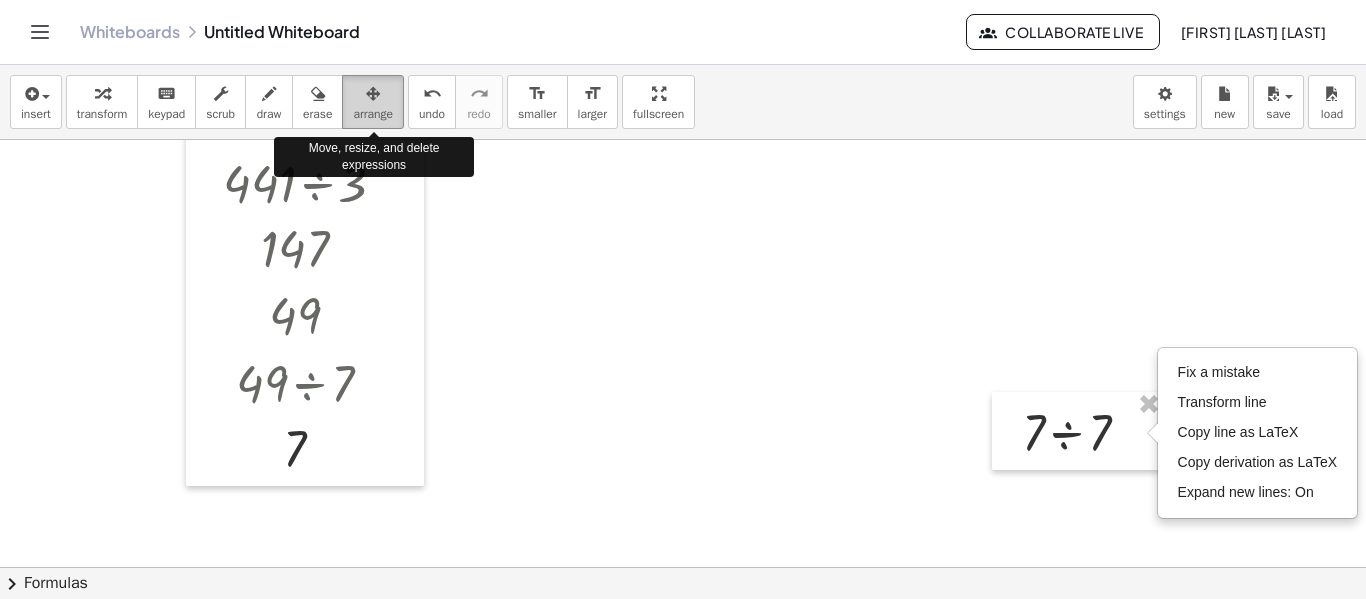 click at bounding box center [373, 94] 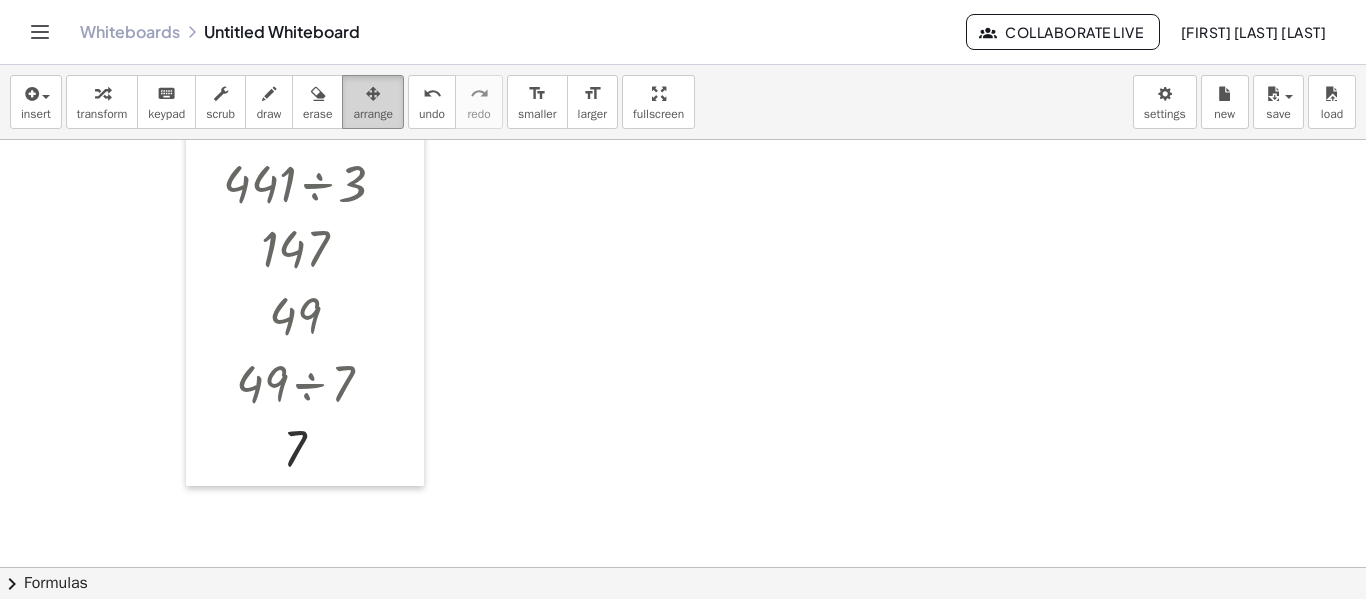 click at bounding box center [373, 93] 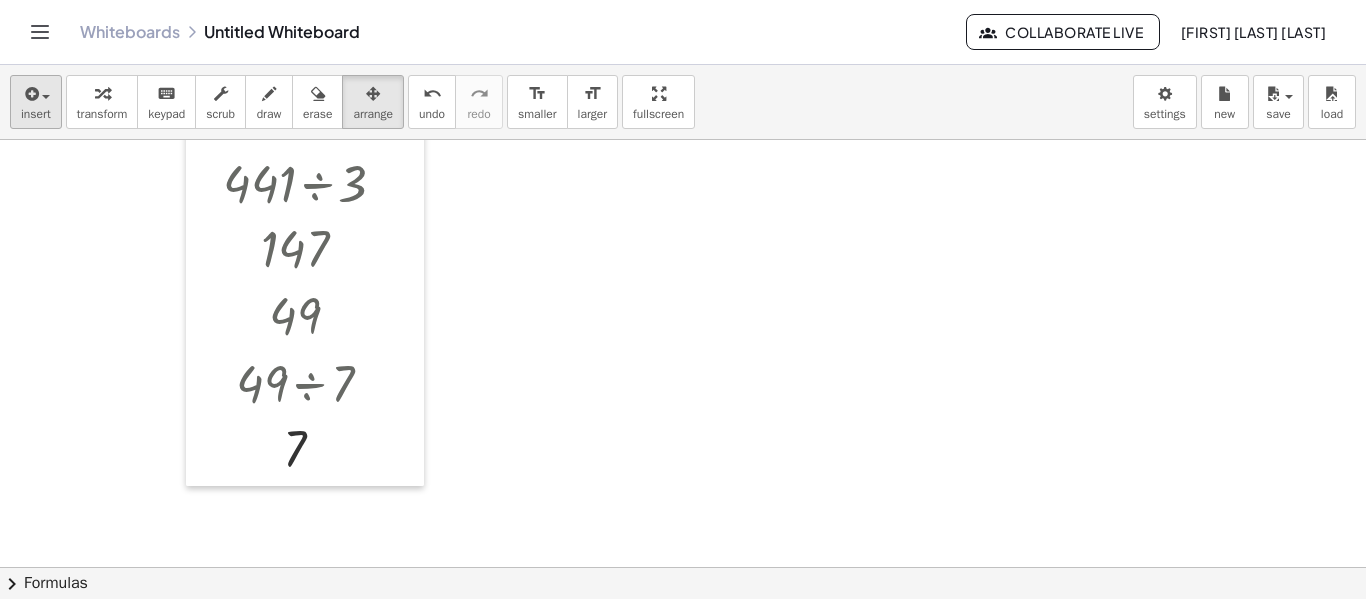 drag, startPoint x: 389, startPoint y: 85, endPoint x: 25, endPoint y: 84, distance: 364.00137 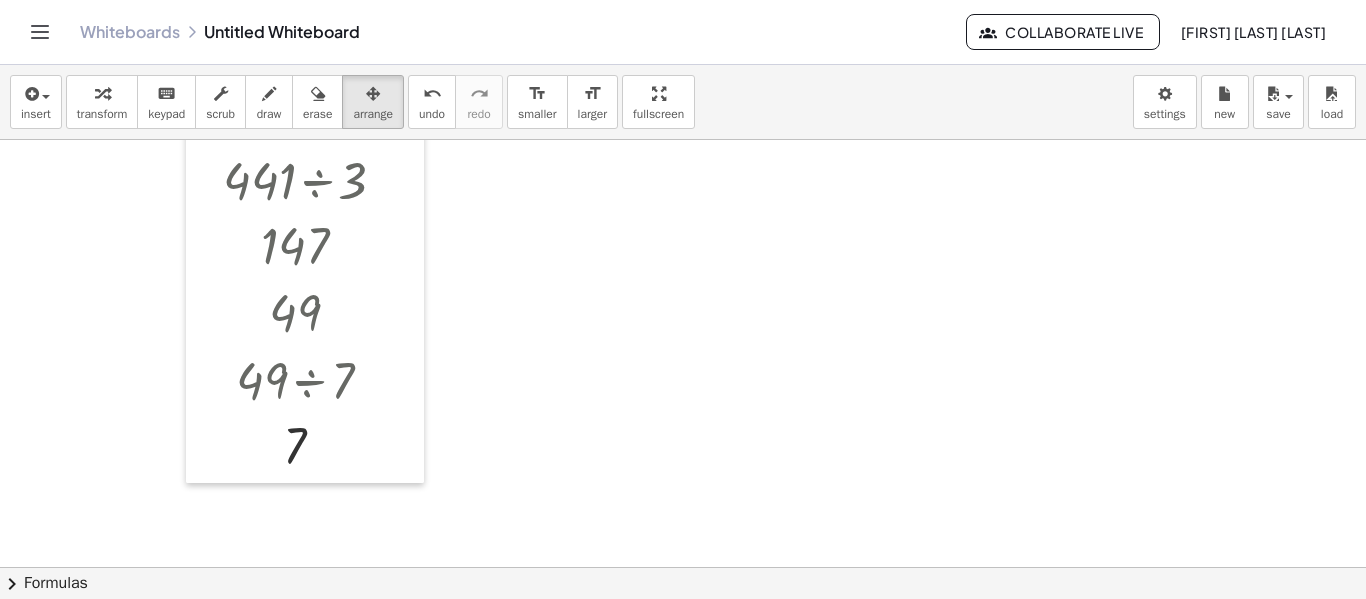 scroll, scrollTop: 584, scrollLeft: 0, axis: vertical 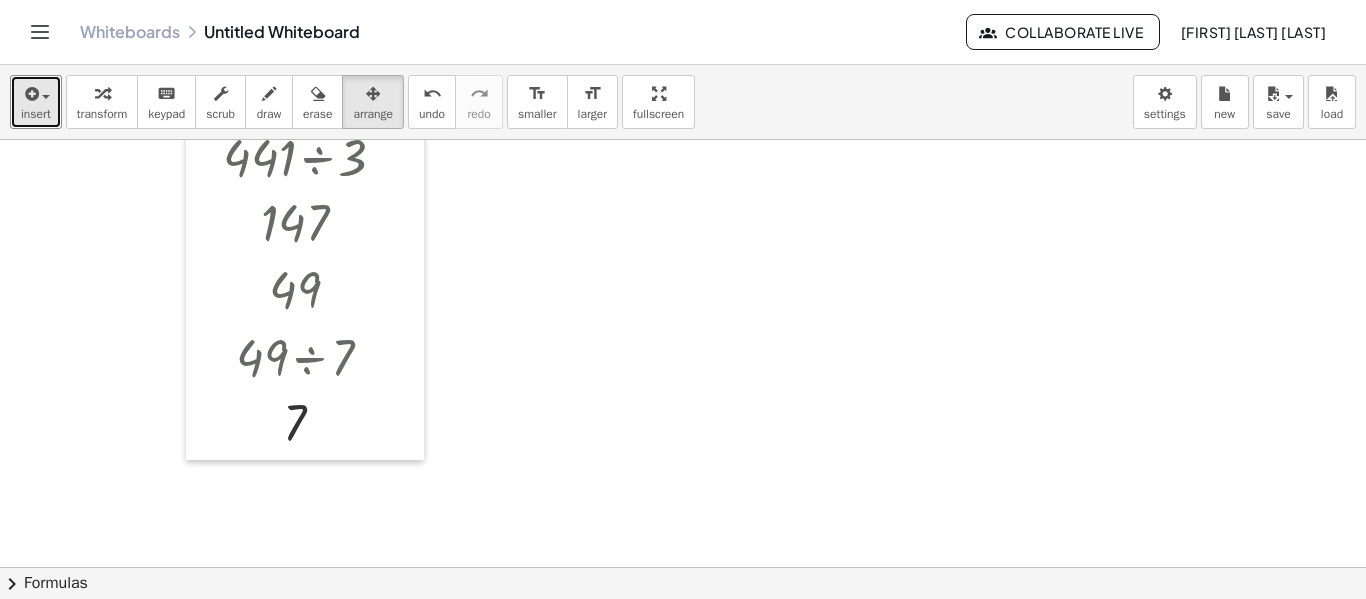 drag, startPoint x: 40, startPoint y: 110, endPoint x: 47, endPoint y: 134, distance: 25 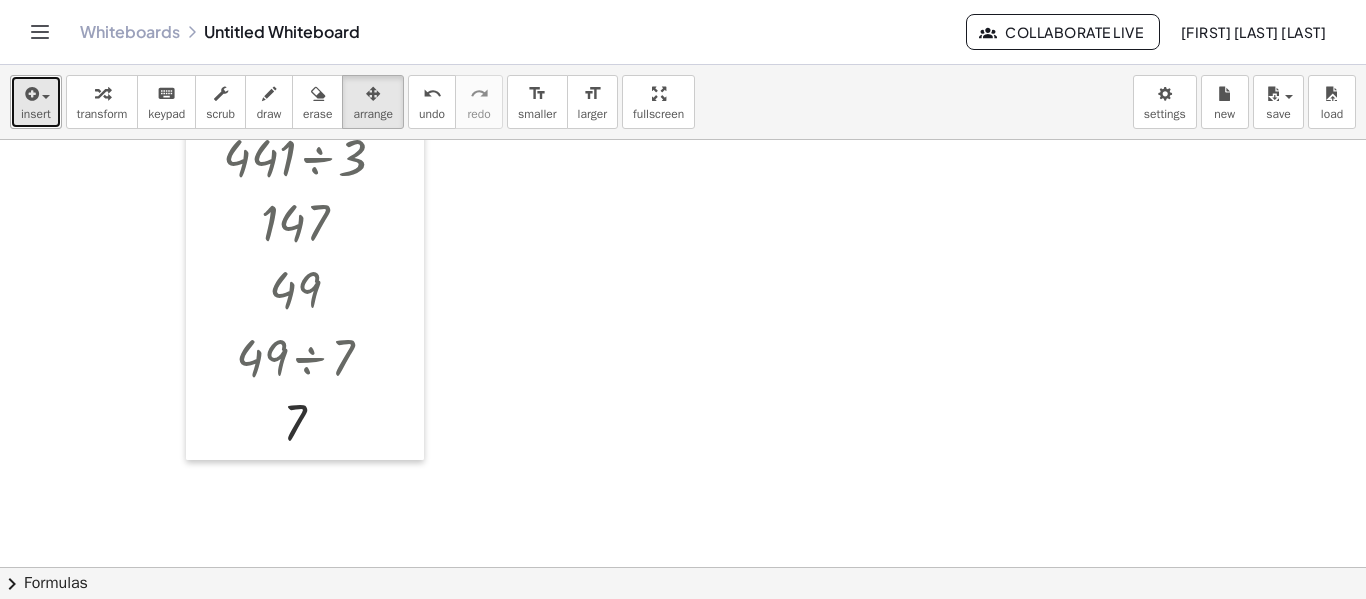 click on "insert" at bounding box center (36, 102) 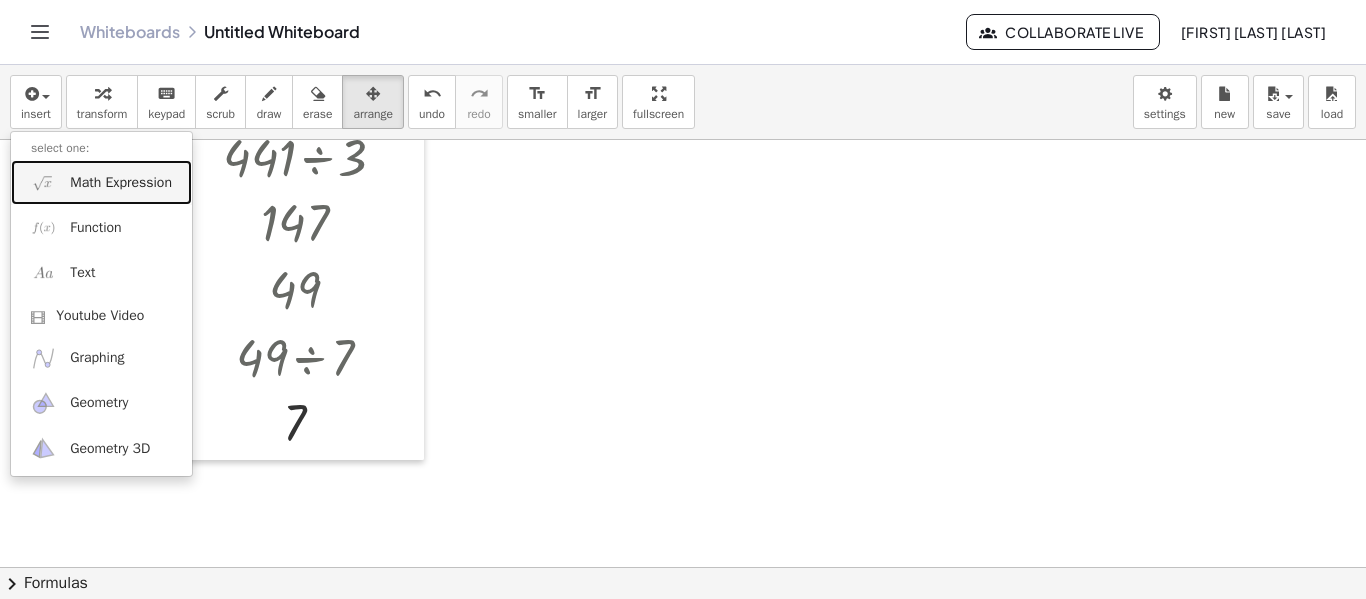 click on "Math Expression" at bounding box center (101, 182) 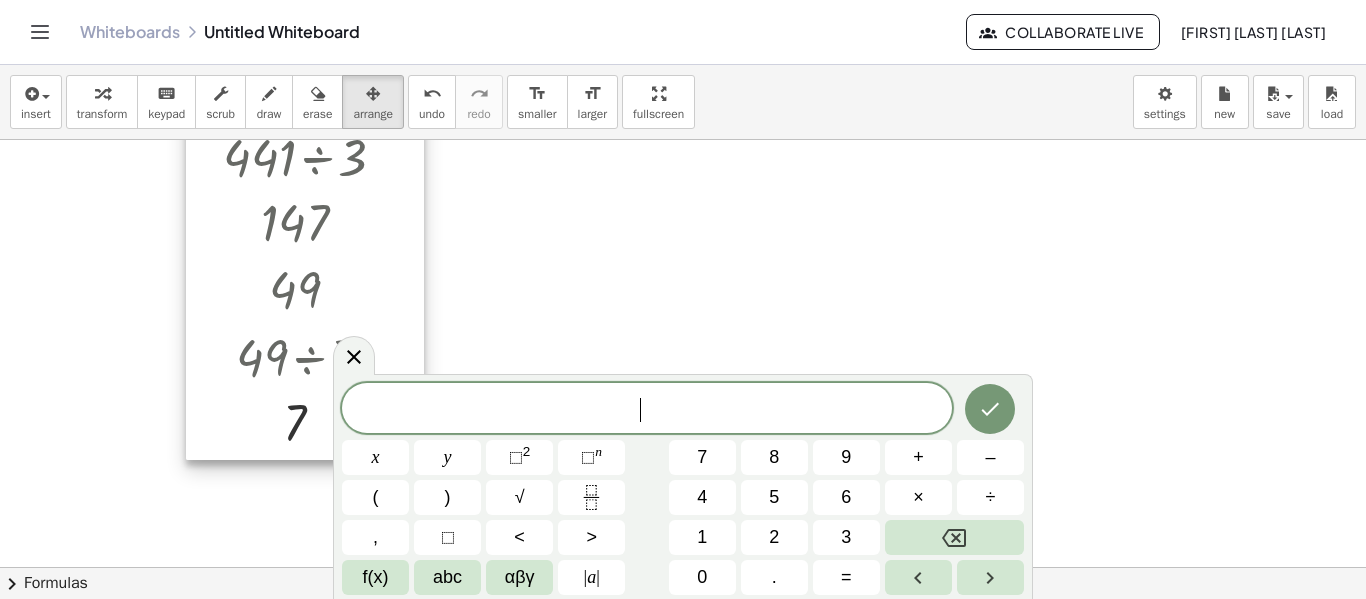 click at bounding box center (305, 221) 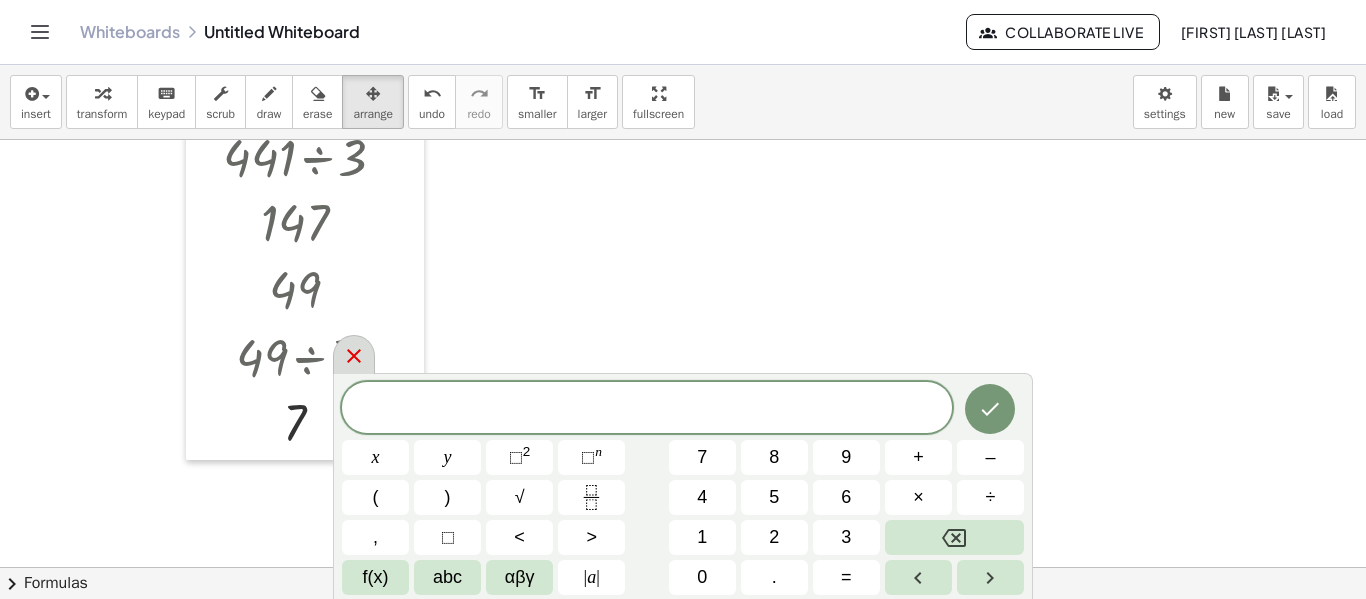 click 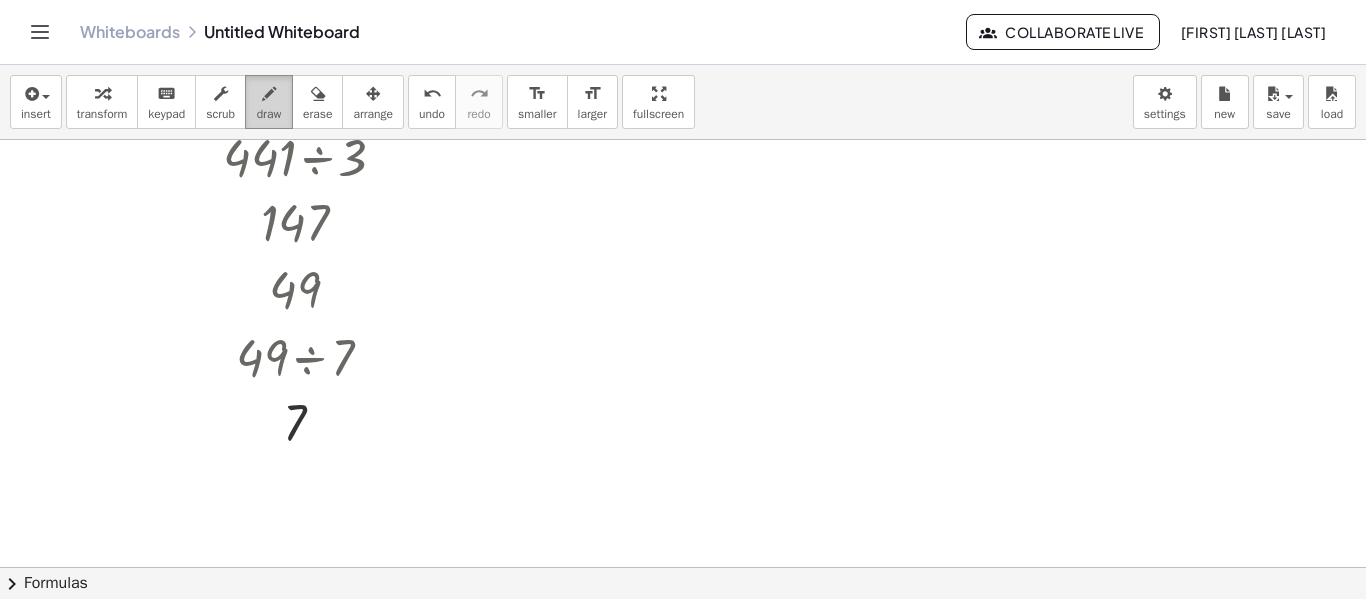 click on "draw" at bounding box center (269, 114) 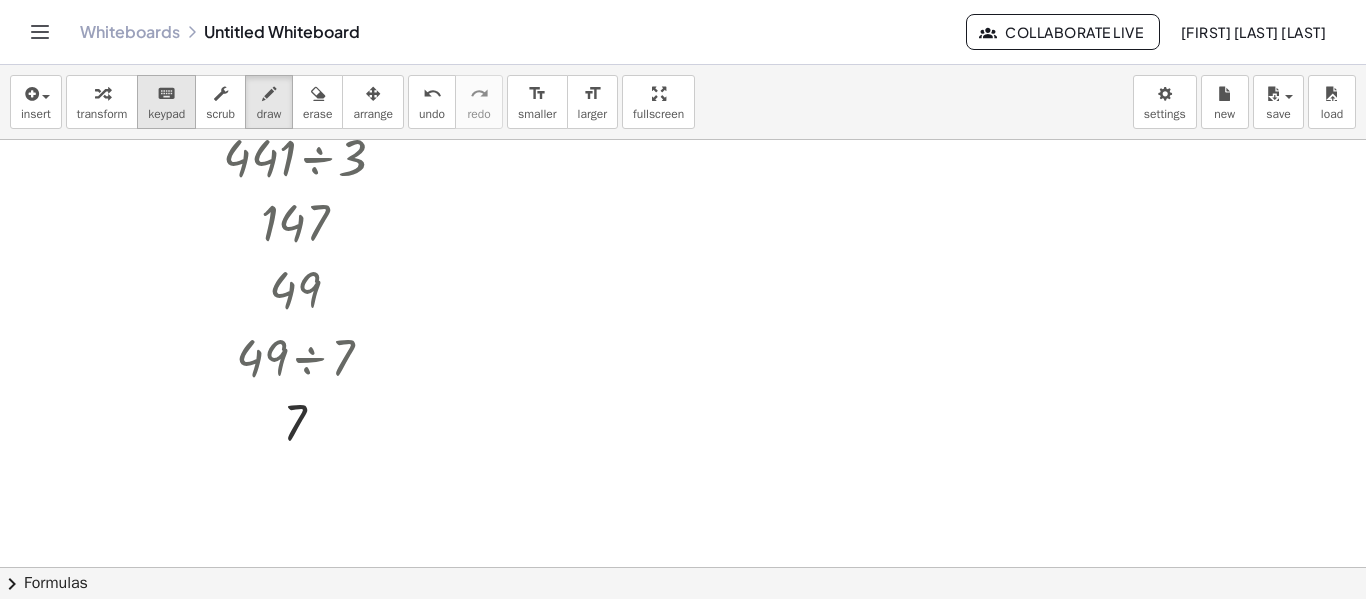 click on "keyboard" at bounding box center [166, 94] 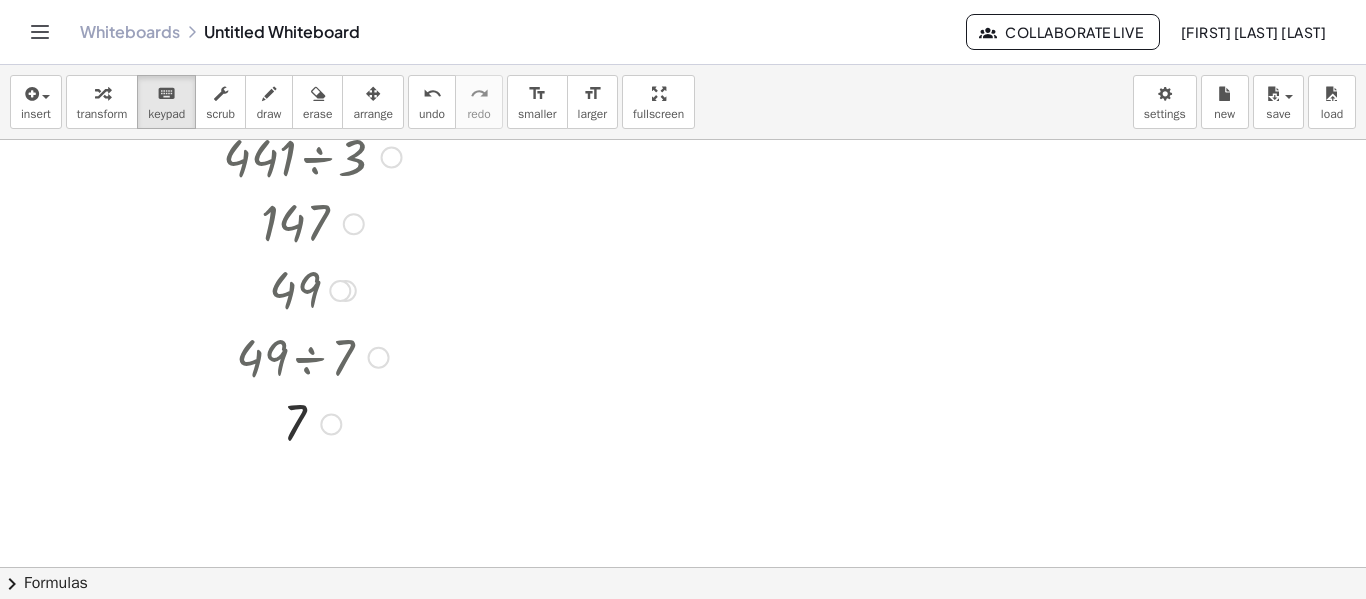 click at bounding box center [331, 425] 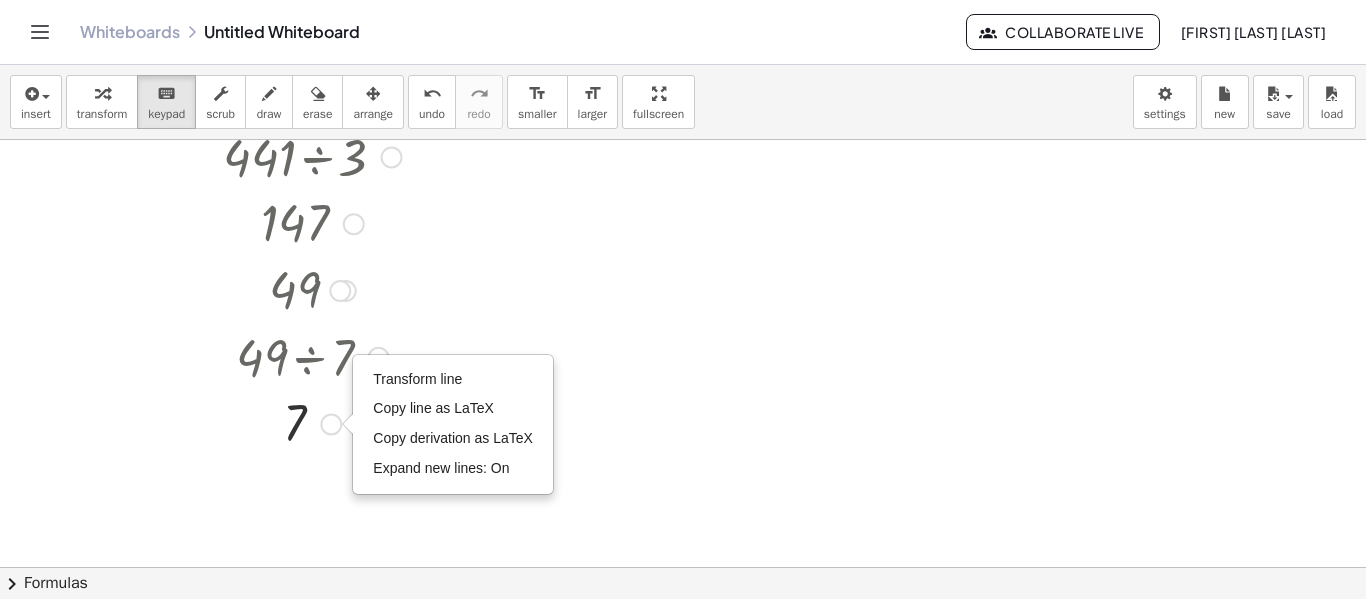 click on "Transform line Copy line as LaTeX Copy derivation as LaTeX Expand new lines: On" at bounding box center (331, 425) 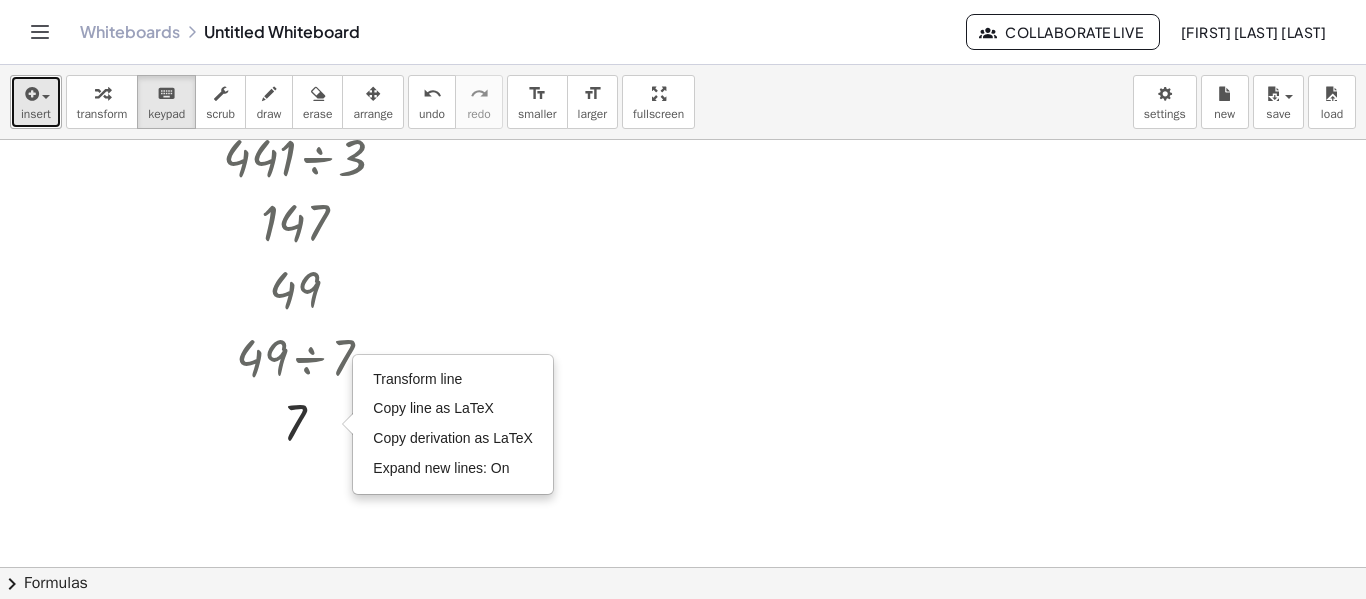 click at bounding box center (36, 93) 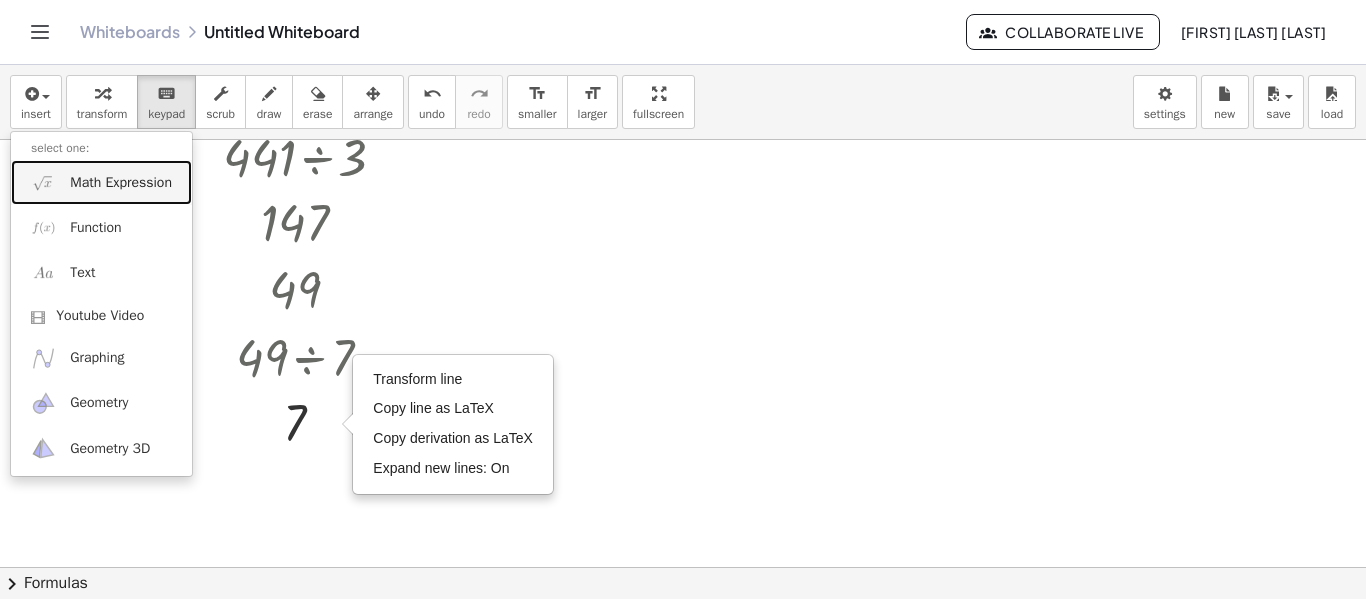 click on "Math Expression" at bounding box center (101, 182) 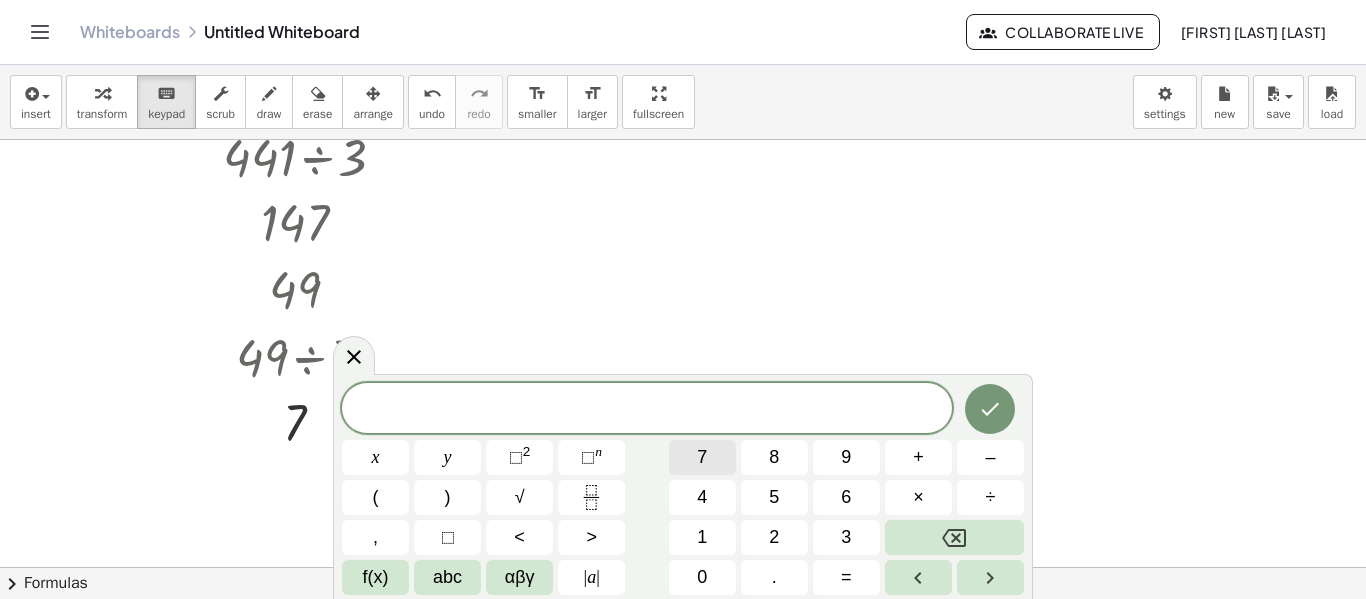 click on "7" at bounding box center [702, 457] 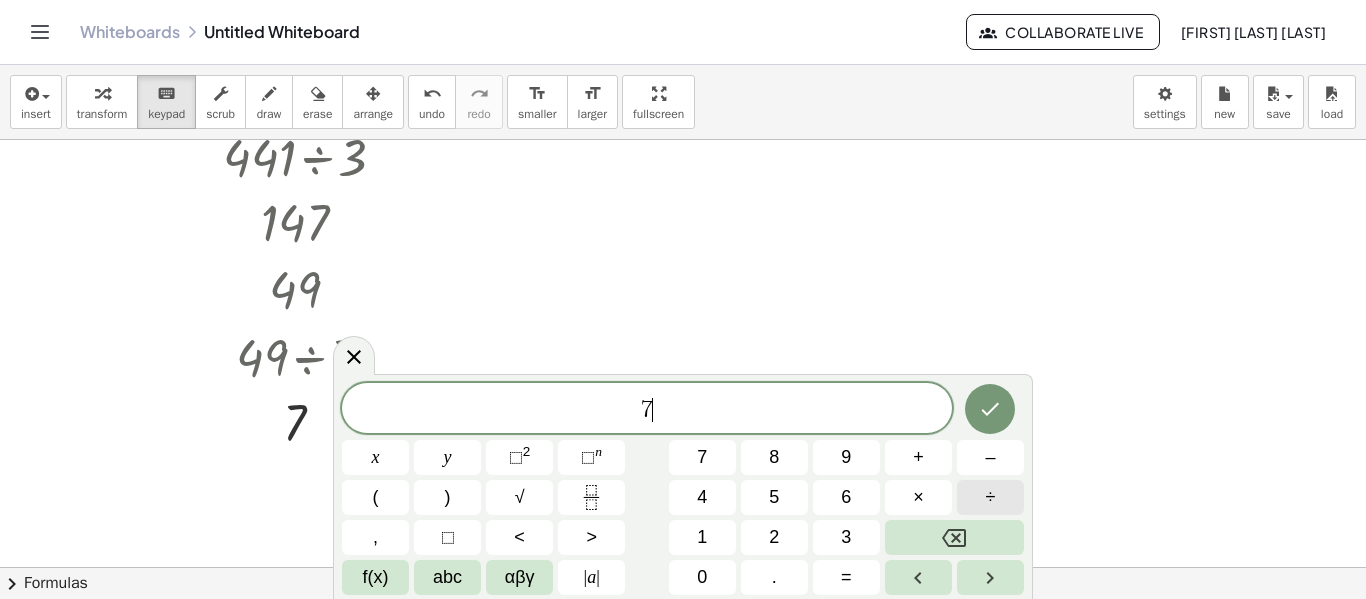 click on "÷" at bounding box center (991, 497) 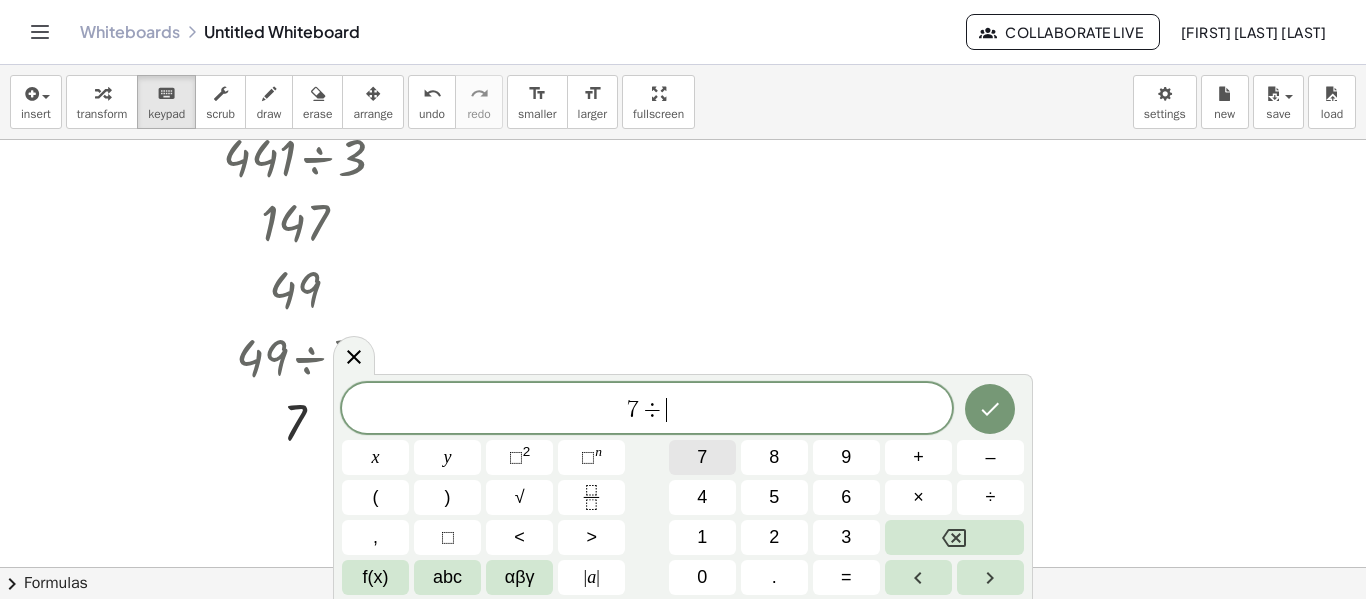 click on "7" at bounding box center (702, 457) 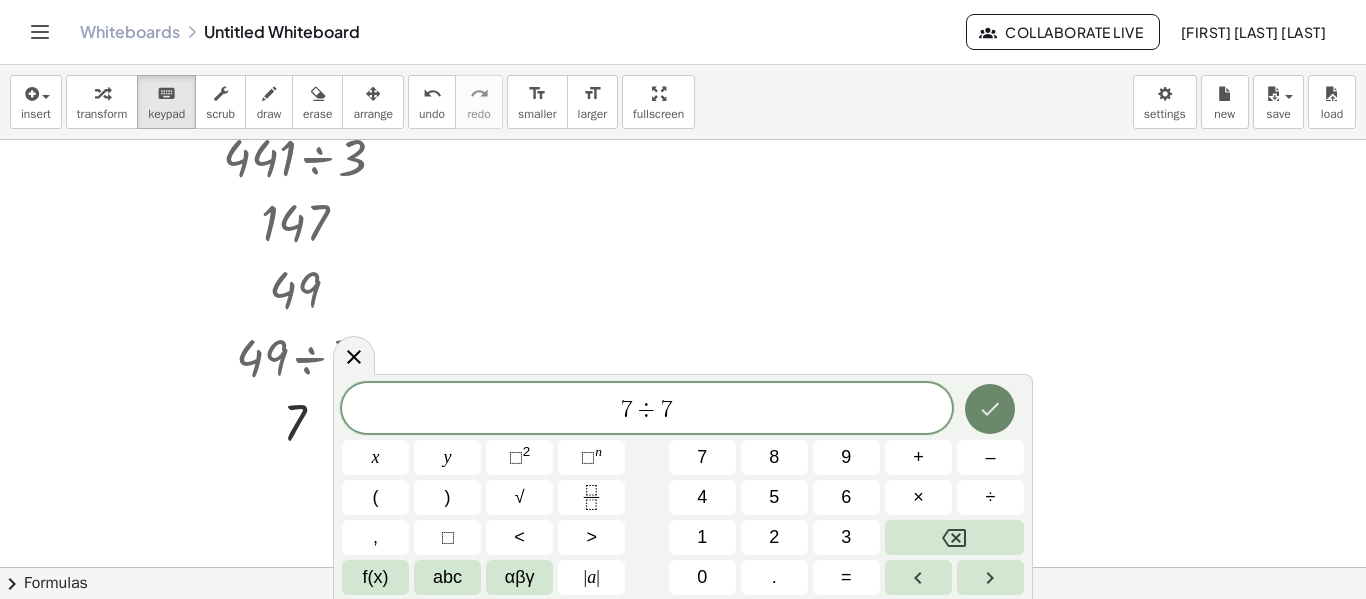 click at bounding box center [990, 409] 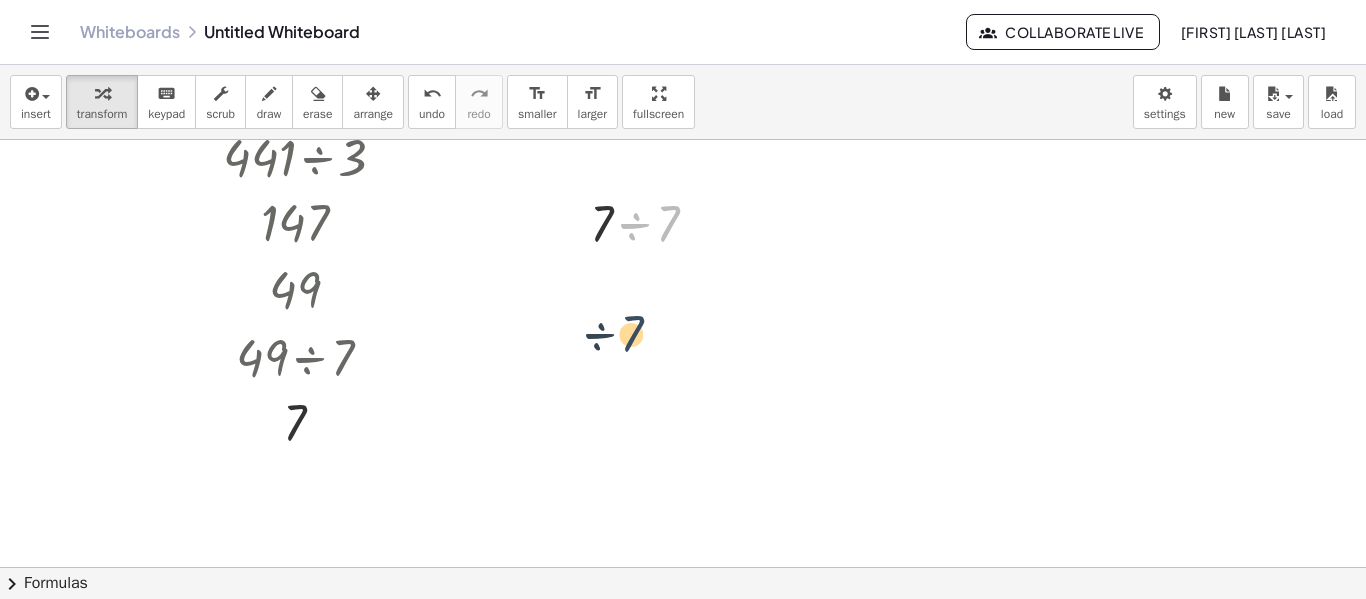 drag, startPoint x: 657, startPoint y: 243, endPoint x: 621, endPoint y: 355, distance: 117.64353 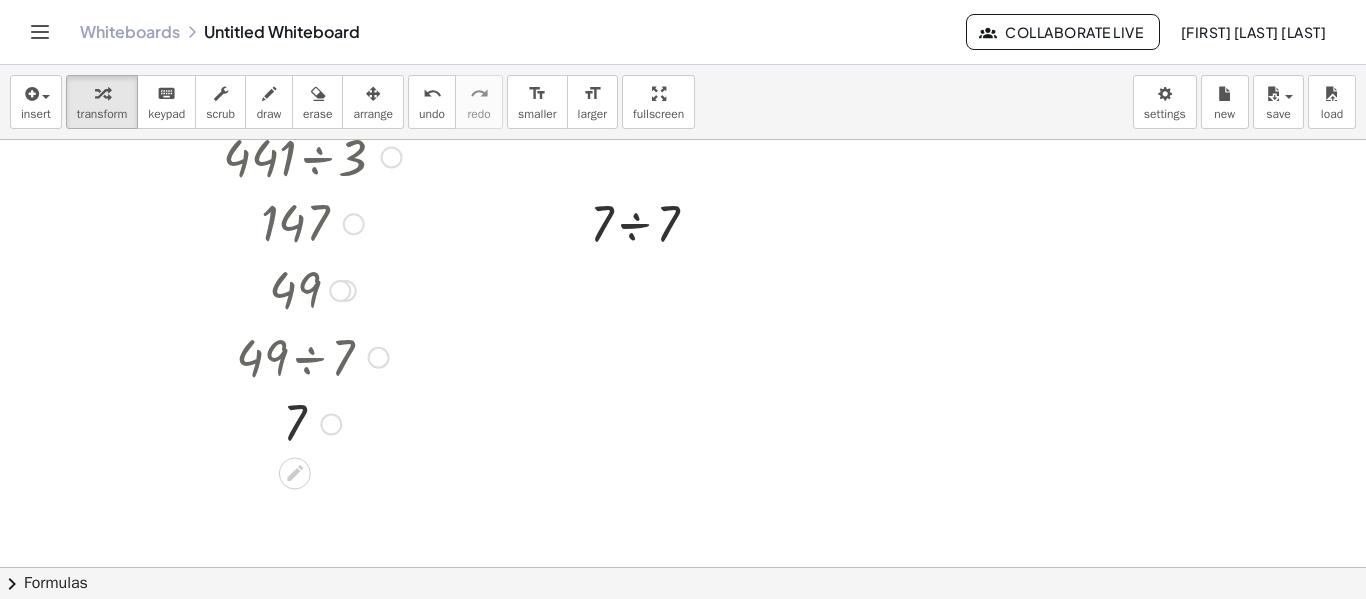 click at bounding box center [312, 423] 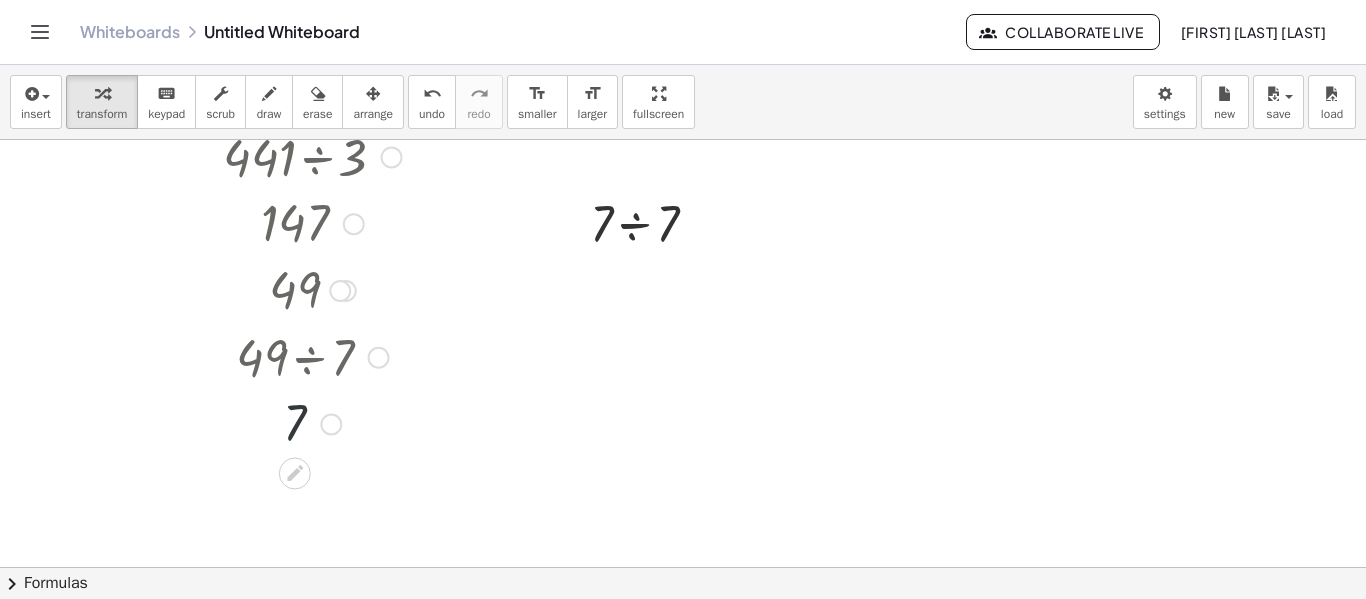 click at bounding box center [312, 423] 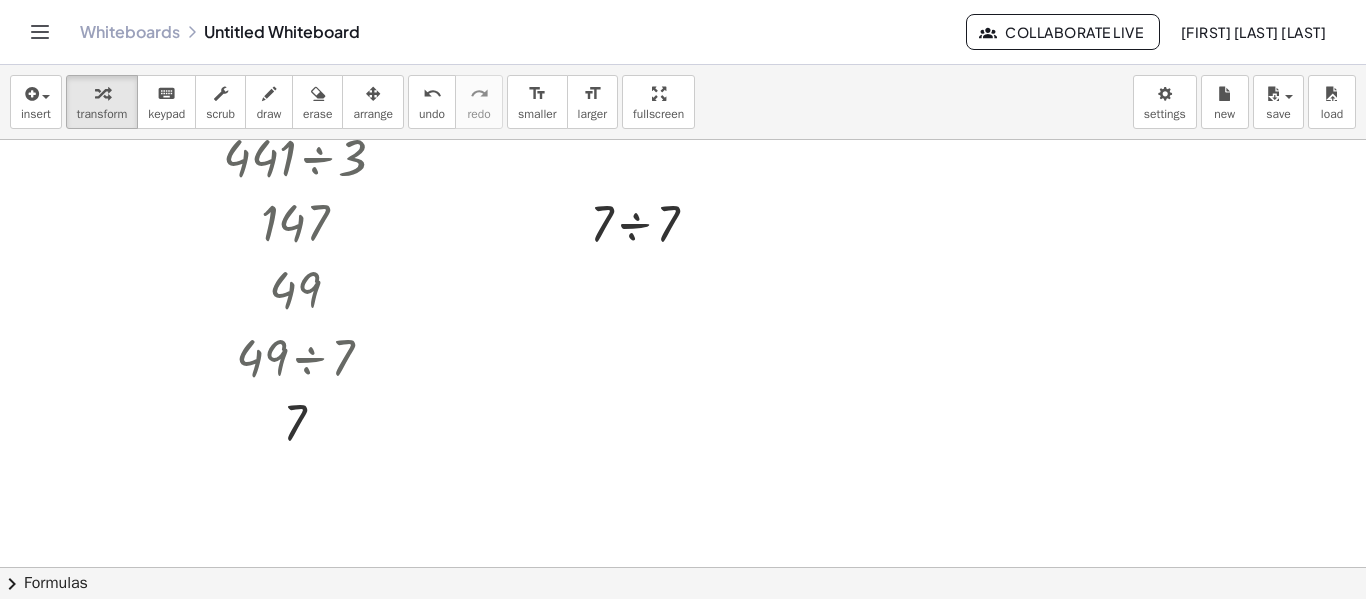 click at bounding box center (683, 196) 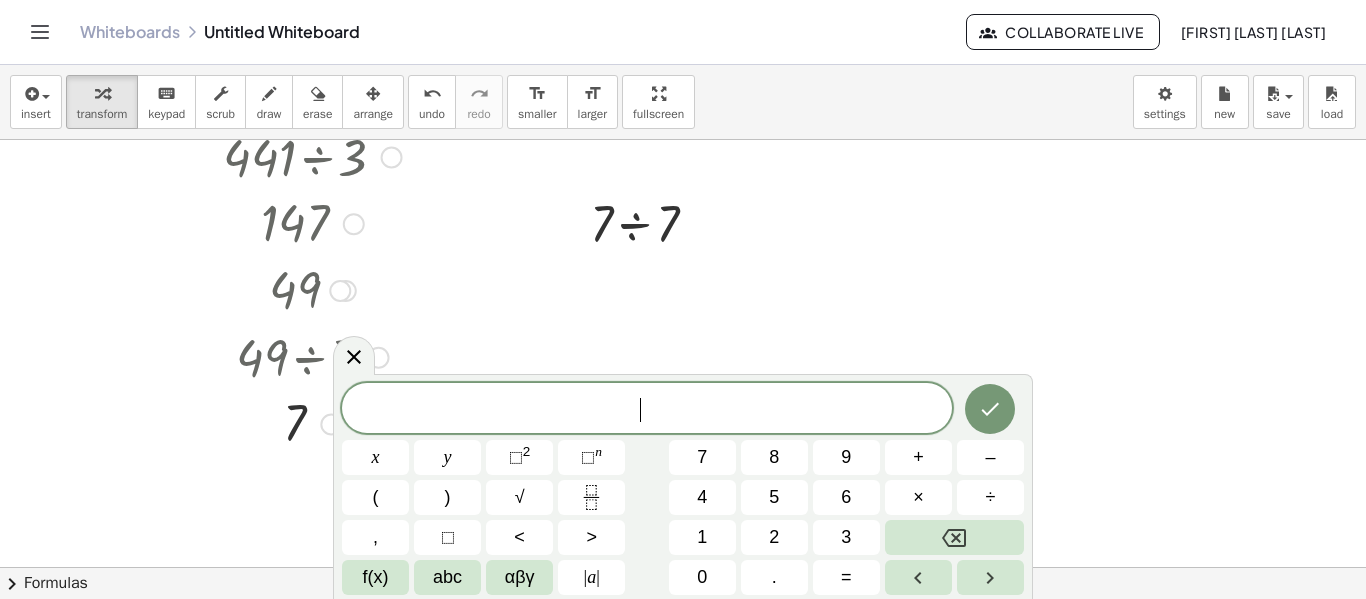 click on "Transform line Copy line as LaTeX Copy derivation as LaTeX Expand new lines: On" at bounding box center (331, 425) 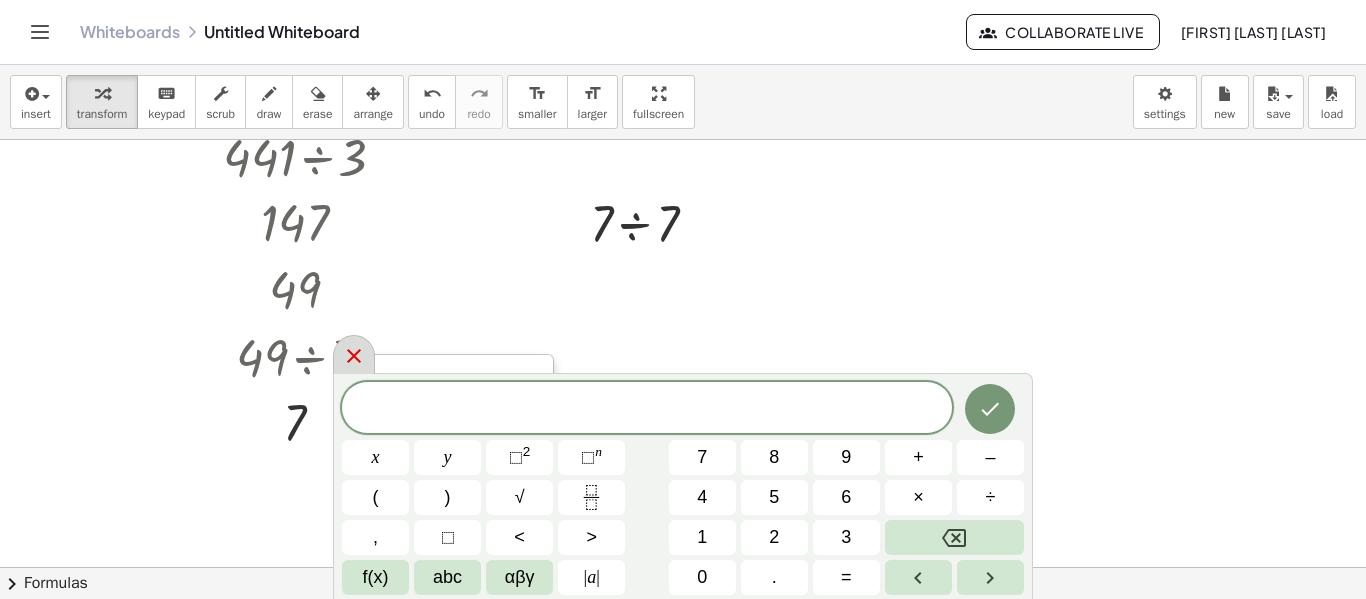click 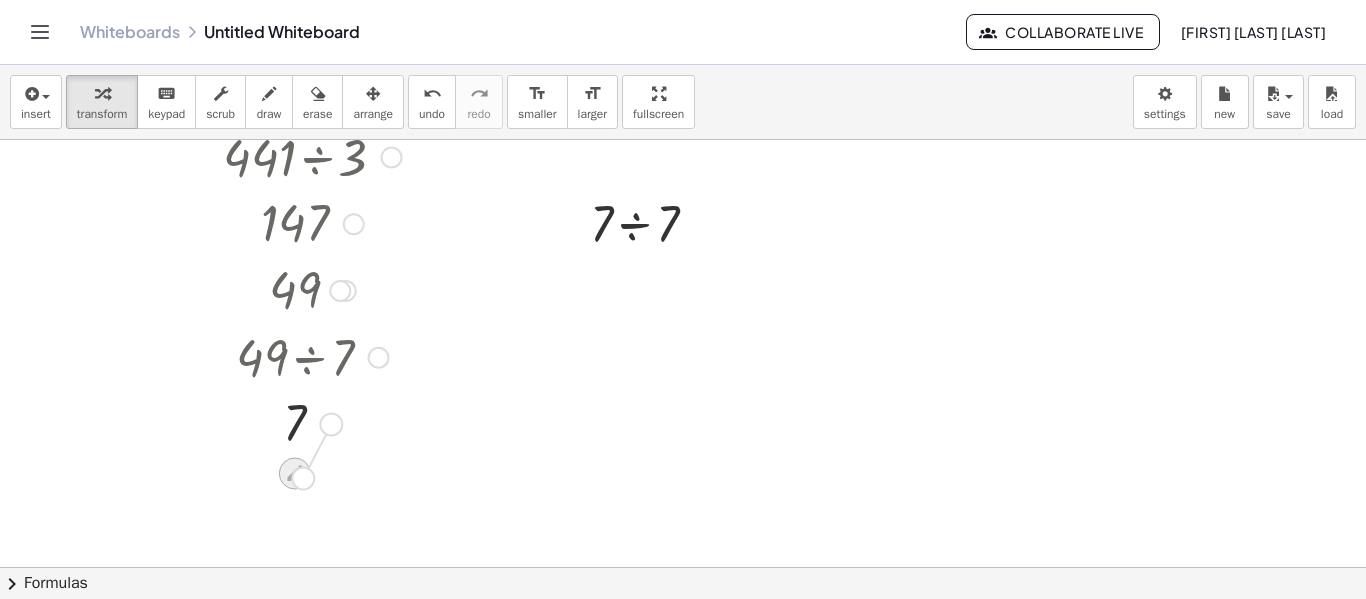 drag, startPoint x: 329, startPoint y: 425, endPoint x: 308, endPoint y: 481, distance: 59.808025 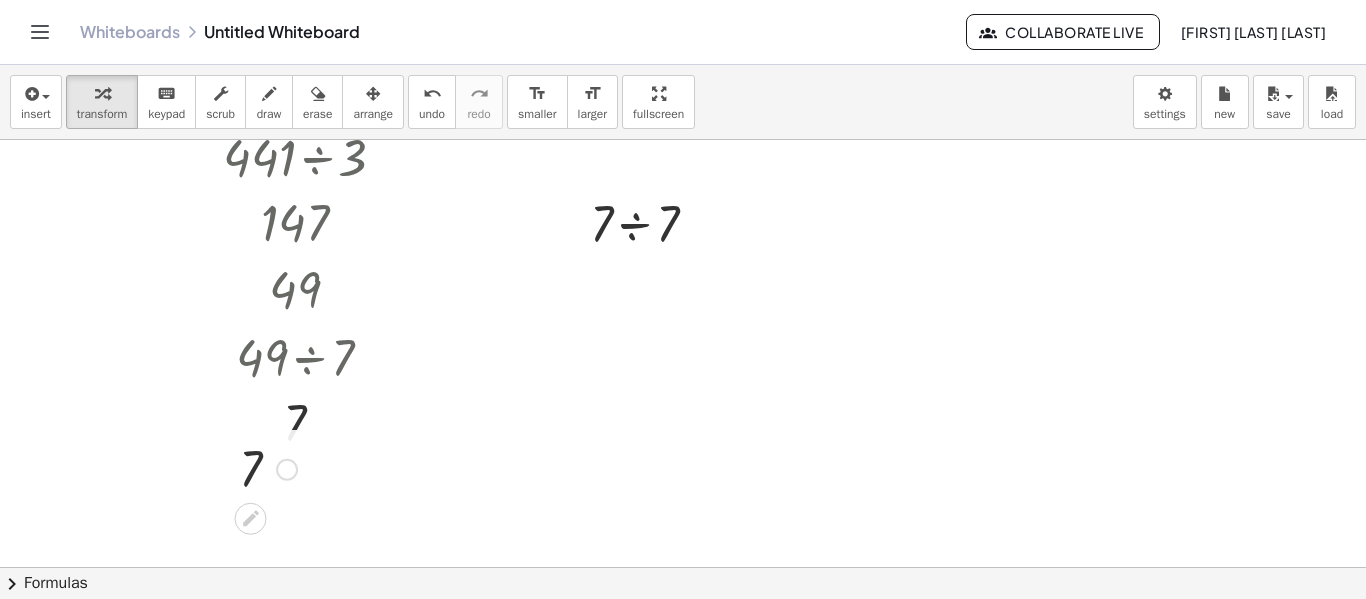 click at bounding box center [287, 470] 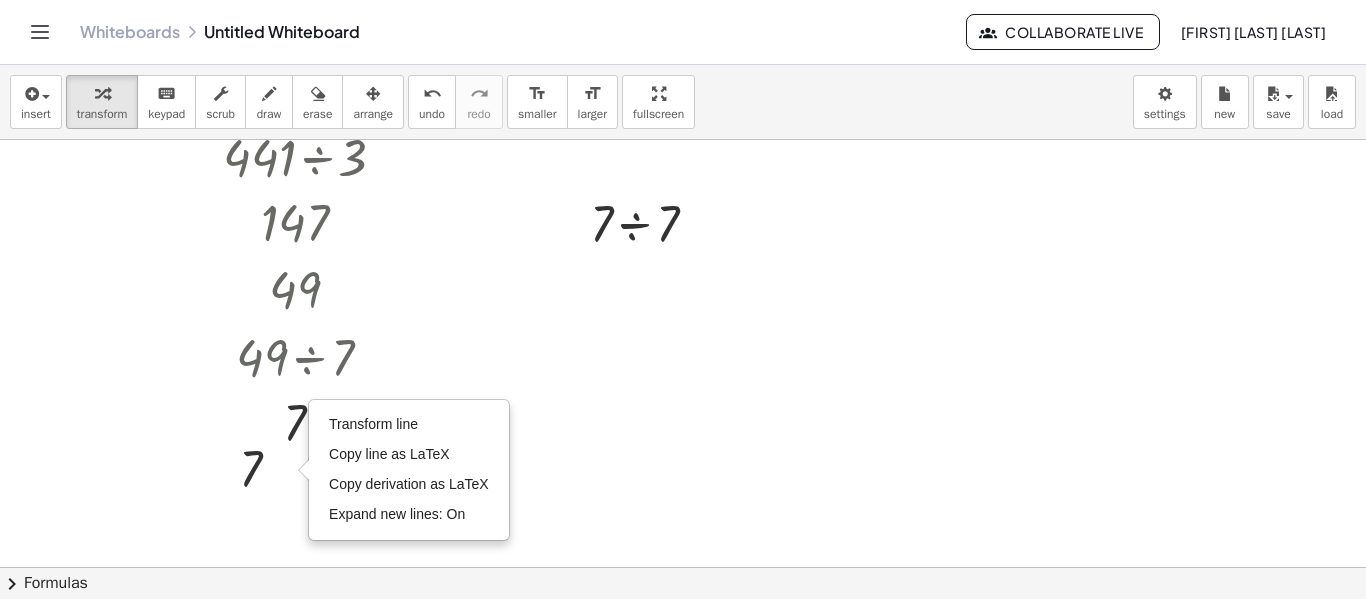 click at bounding box center (683, 196) 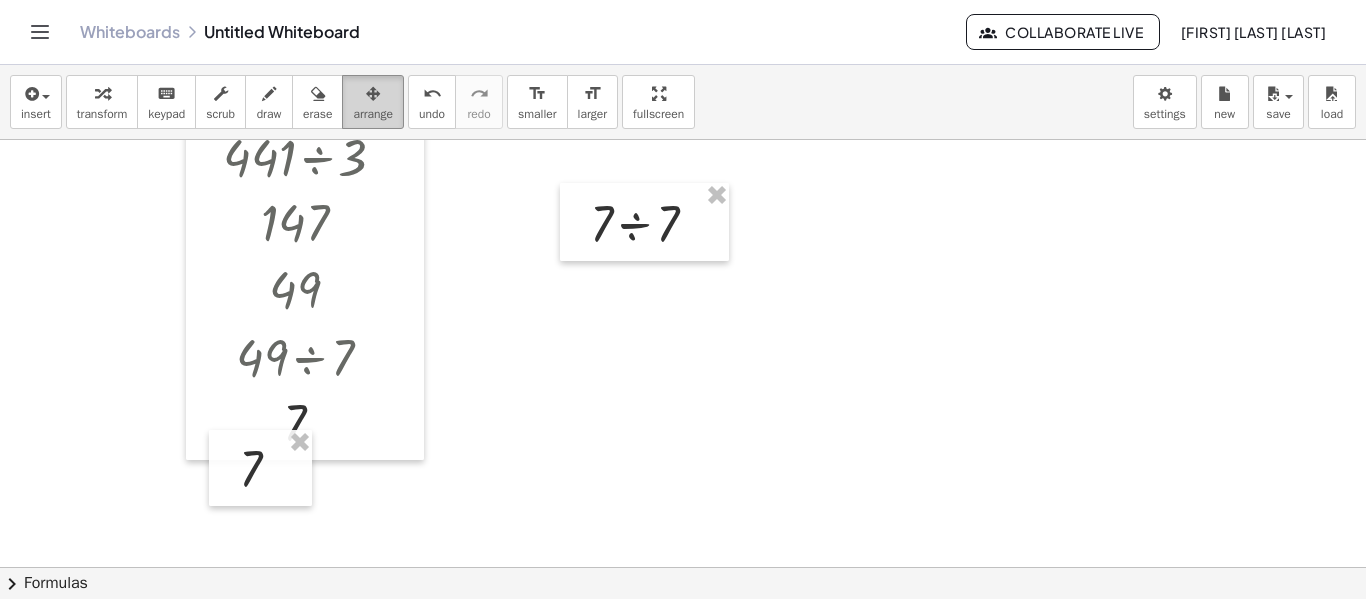 click on "arrange" at bounding box center (373, 102) 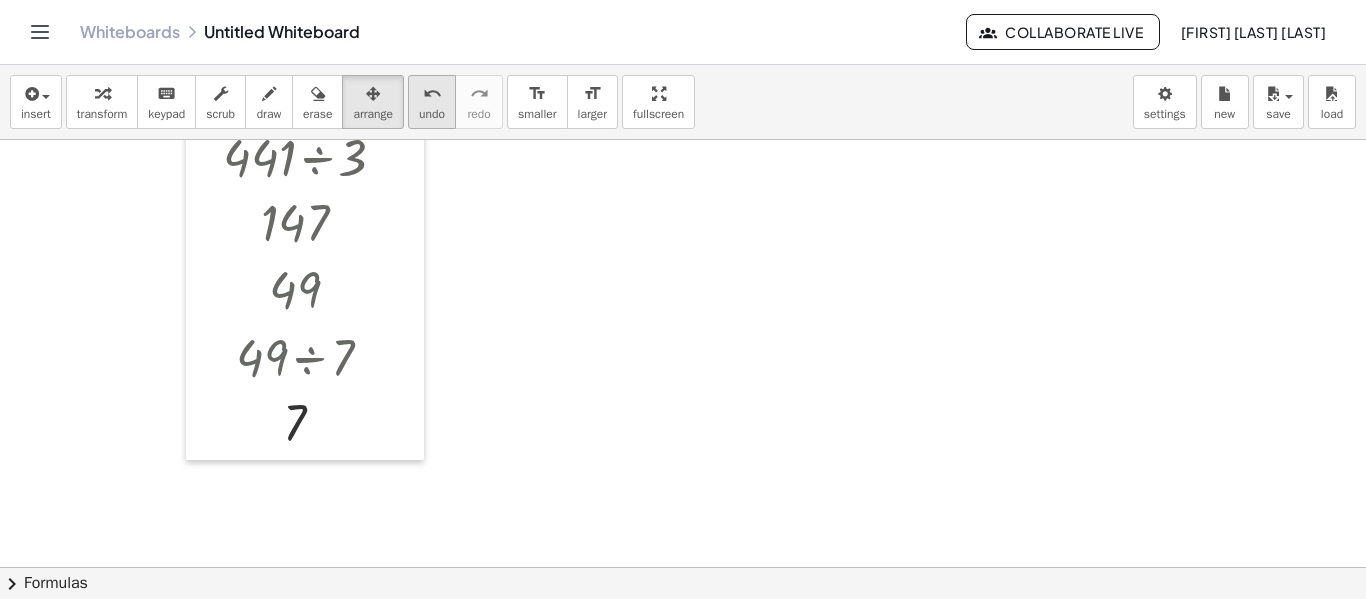 click on "undo" at bounding box center (432, 94) 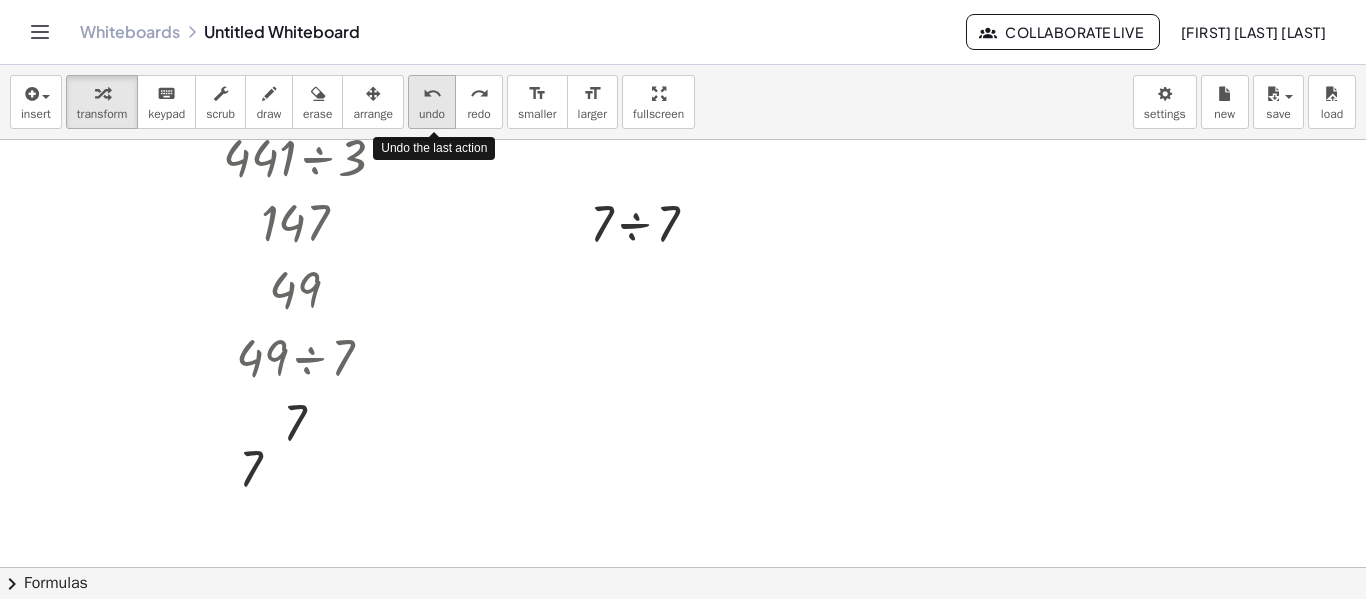 click on "undo" at bounding box center (432, 94) 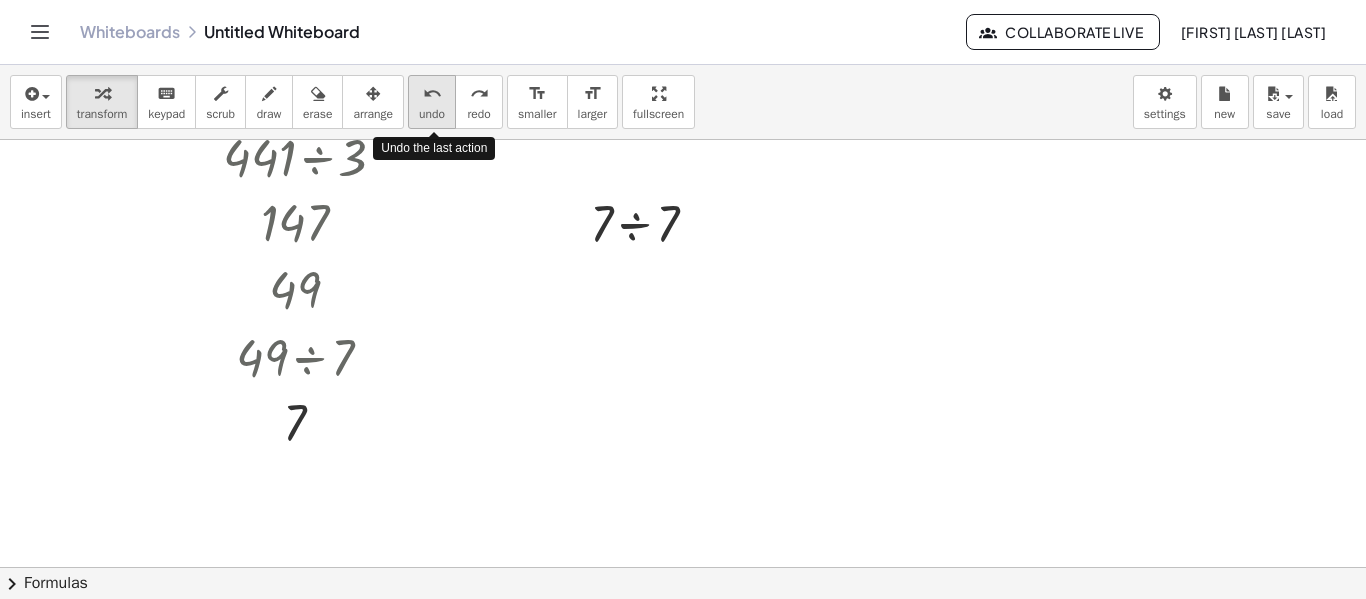 click on "undo" at bounding box center (432, 94) 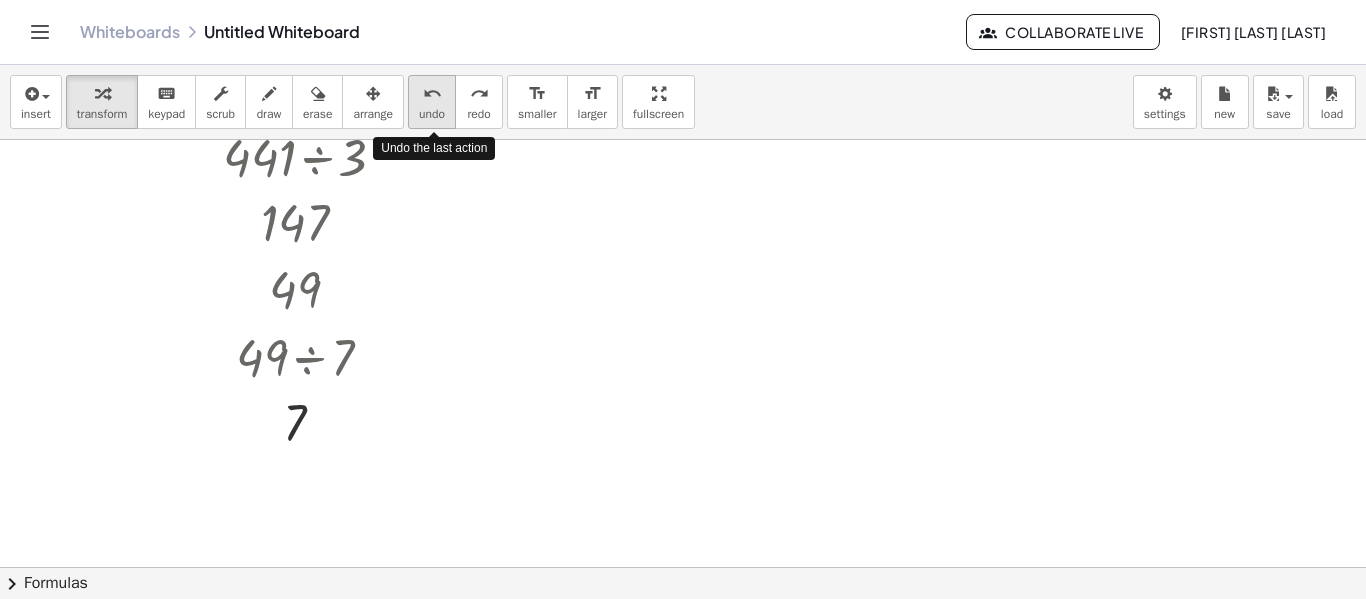 click on "undo" at bounding box center (432, 94) 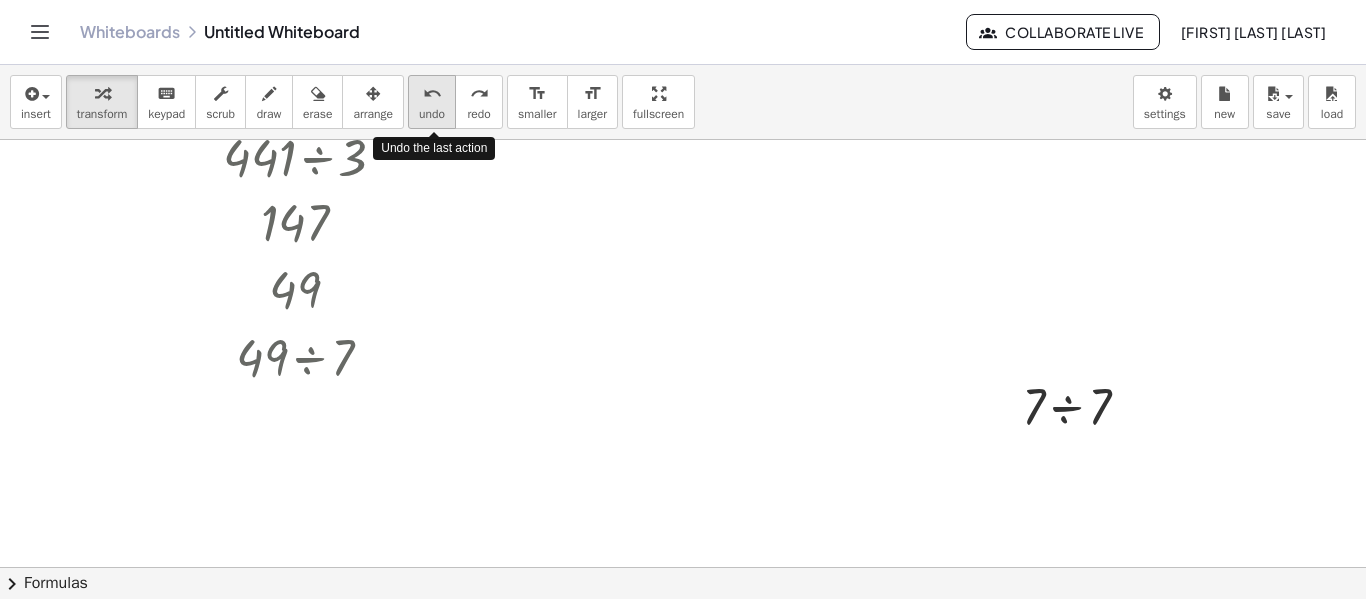 click on "undo" at bounding box center (432, 94) 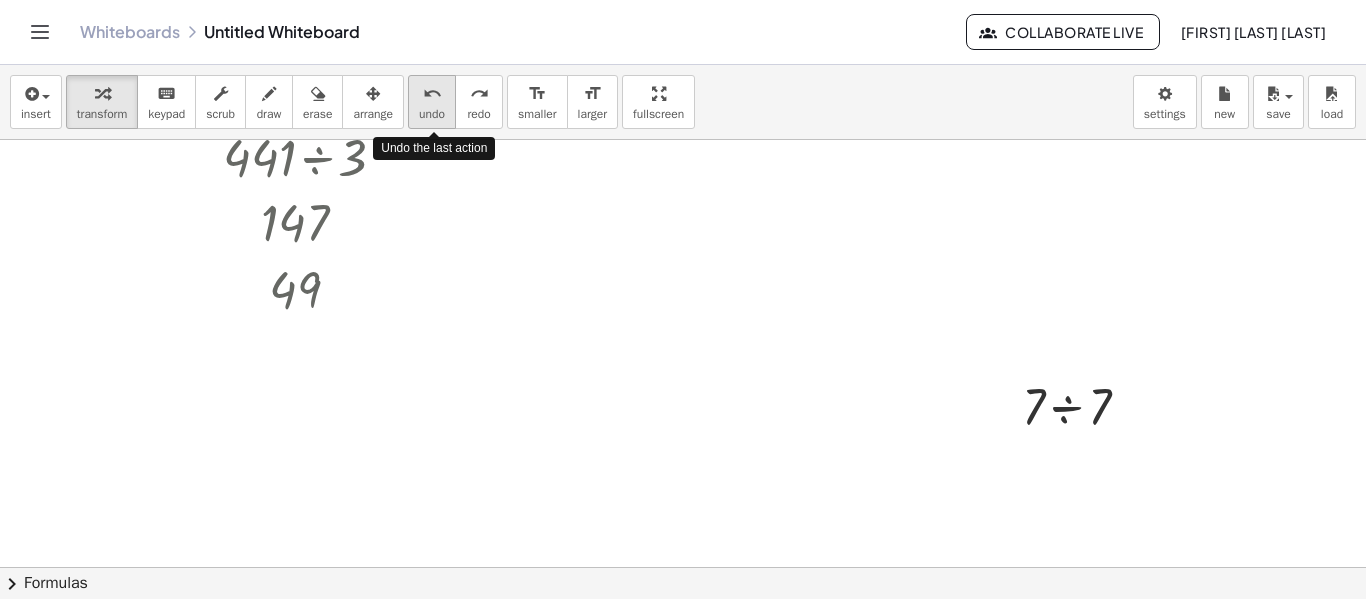 click on "undo" at bounding box center [432, 94] 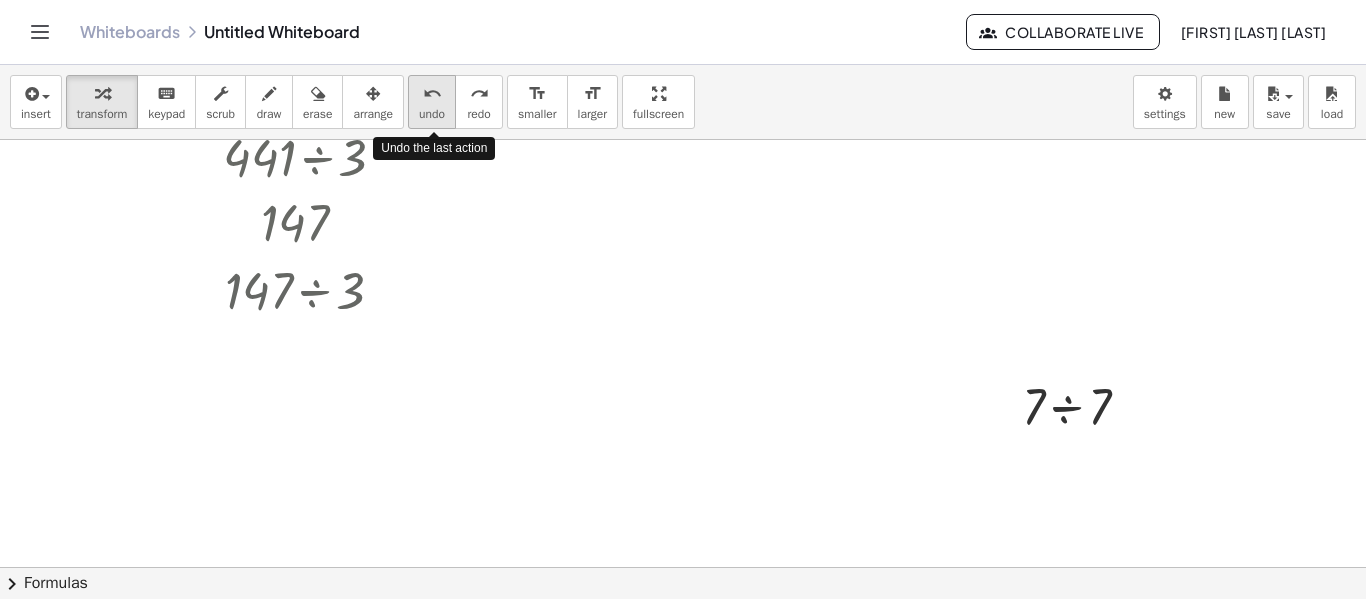 click on "undo undo" at bounding box center [432, 102] 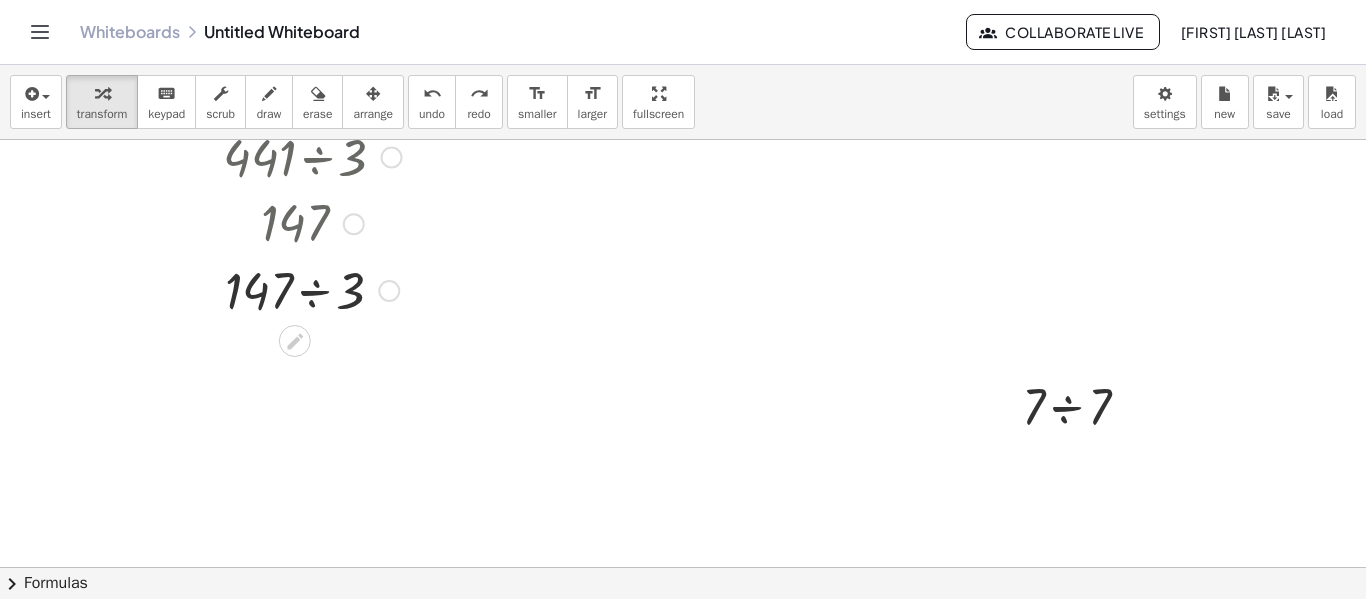 click at bounding box center [312, 289] 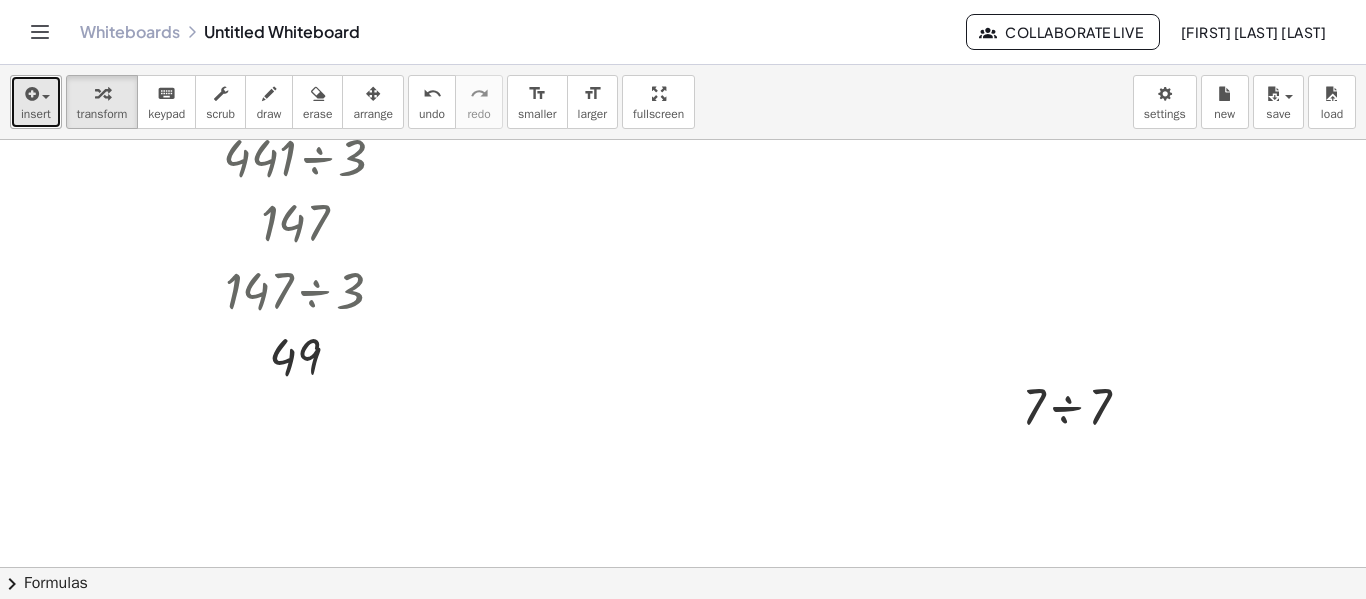 click on "insert" at bounding box center (36, 114) 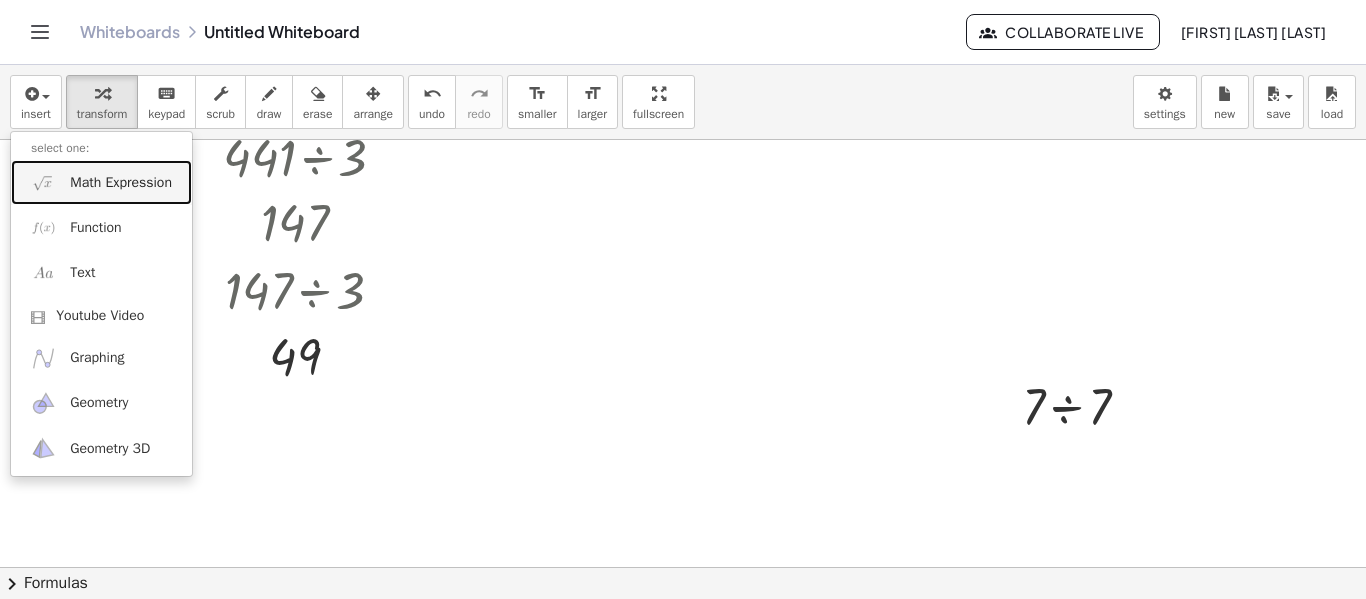 click on "Math Expression" at bounding box center (121, 183) 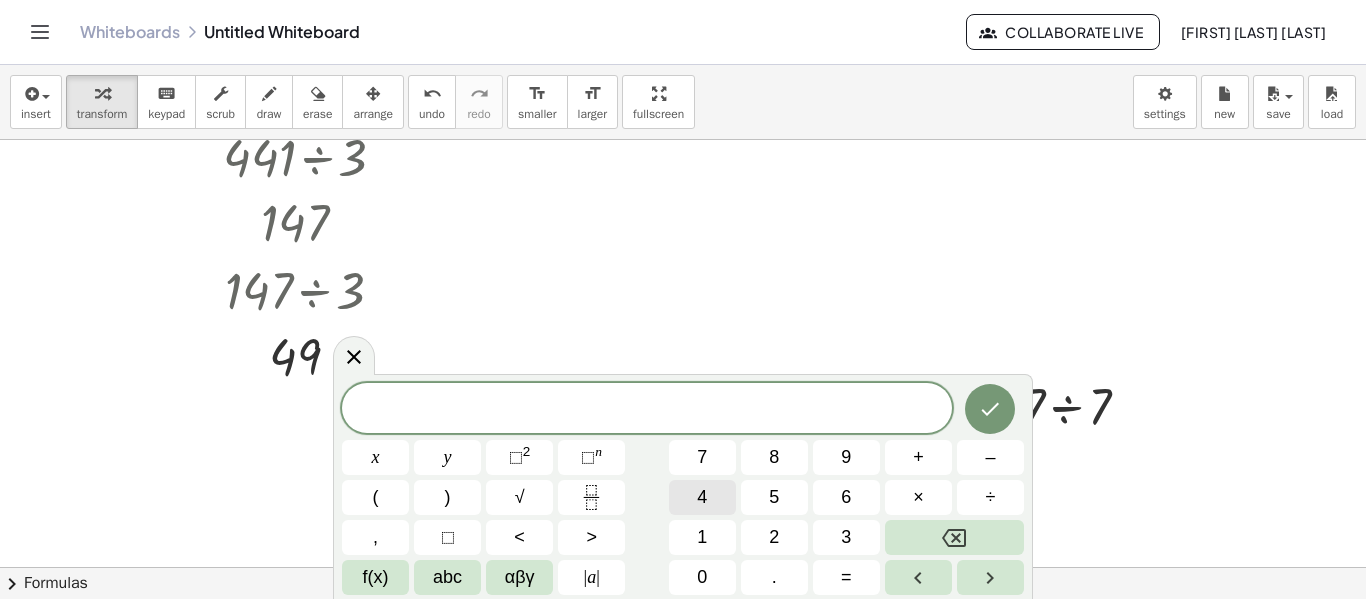 click on "4" at bounding box center (702, 497) 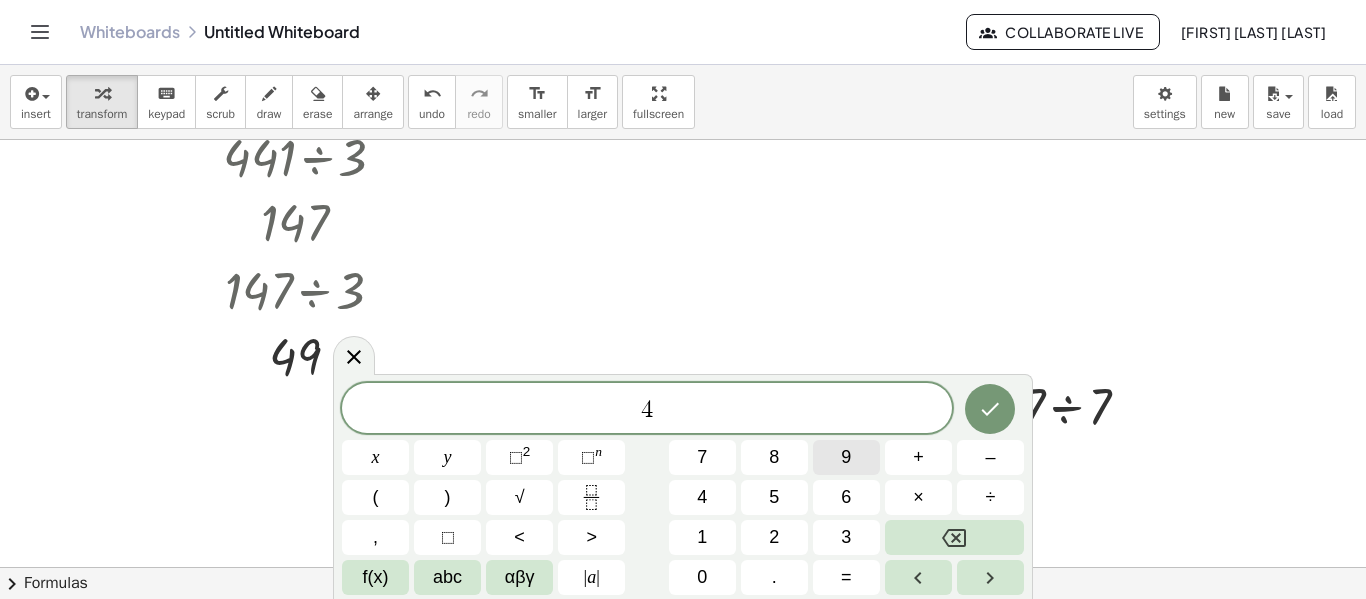 click on "9" at bounding box center [846, 457] 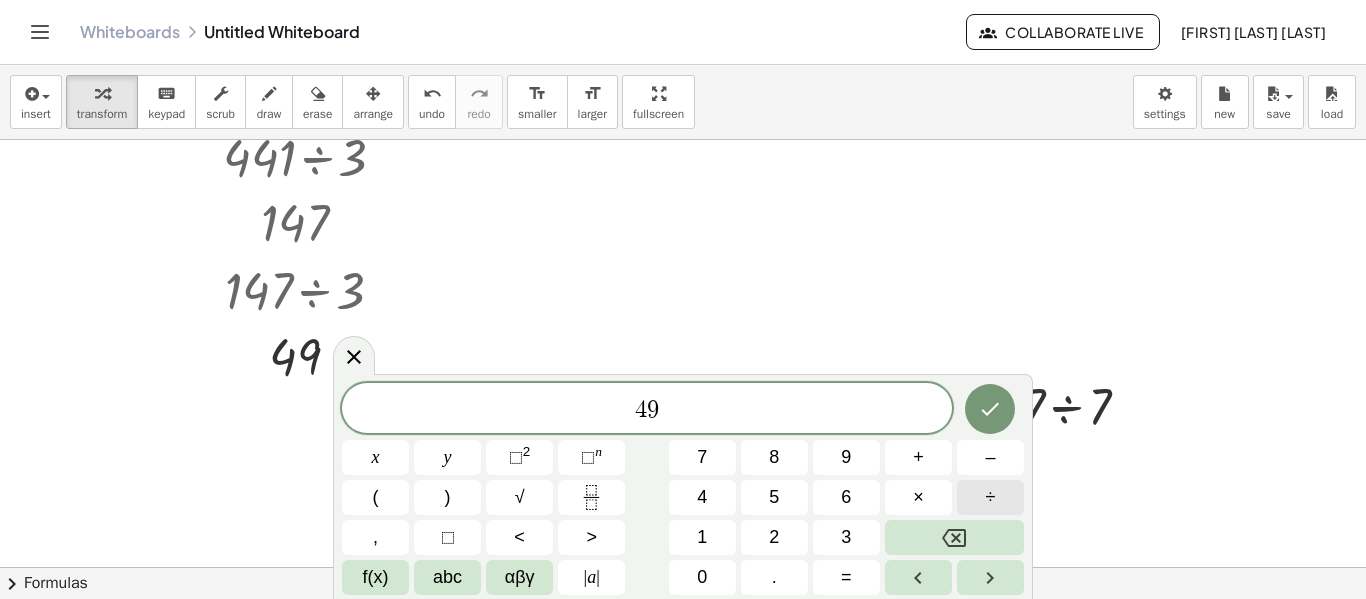 click on "÷" at bounding box center [990, 497] 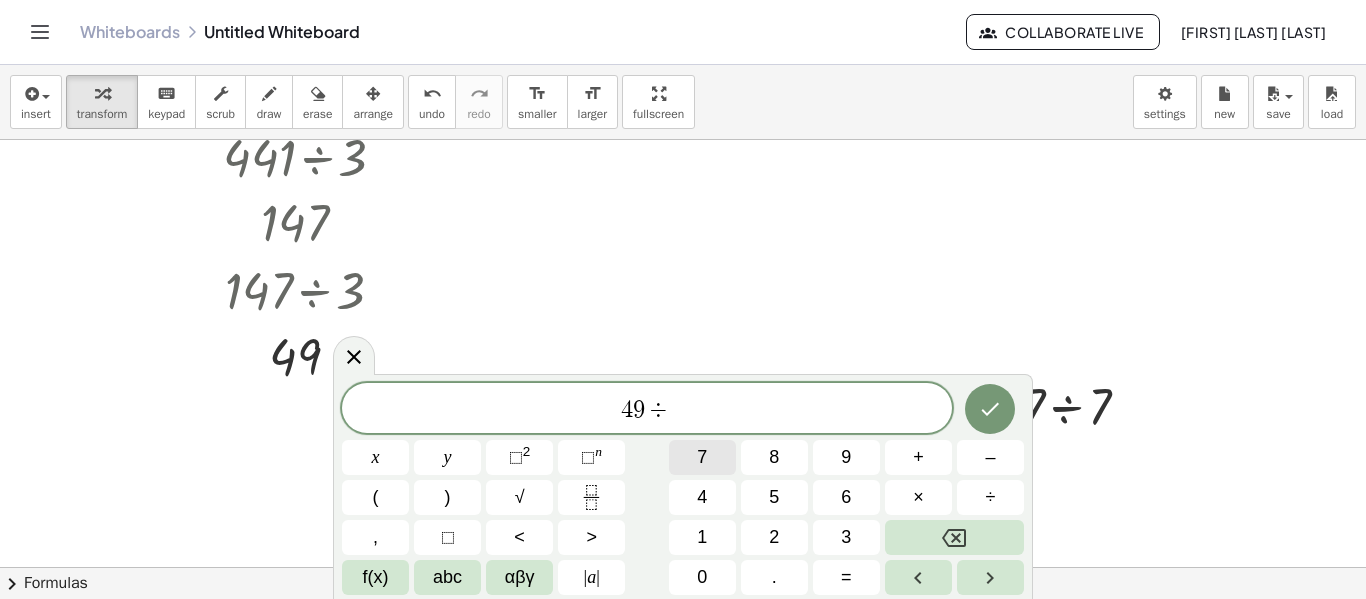 click on "7" at bounding box center (702, 457) 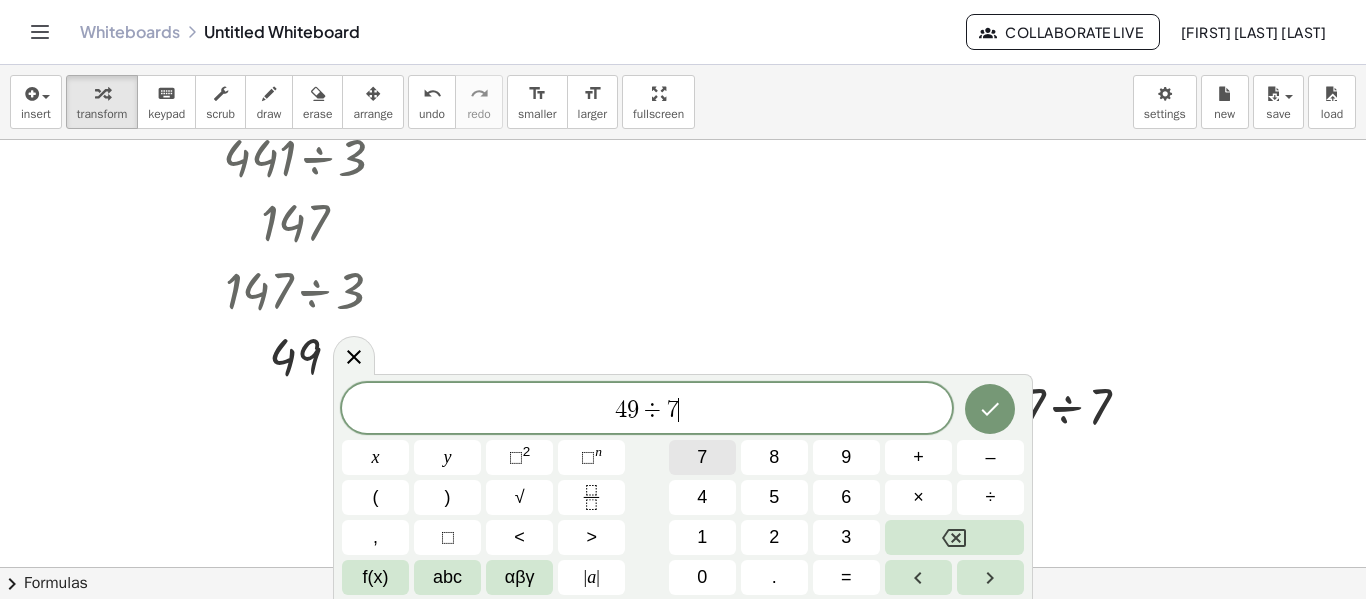 click on "7" at bounding box center [702, 457] 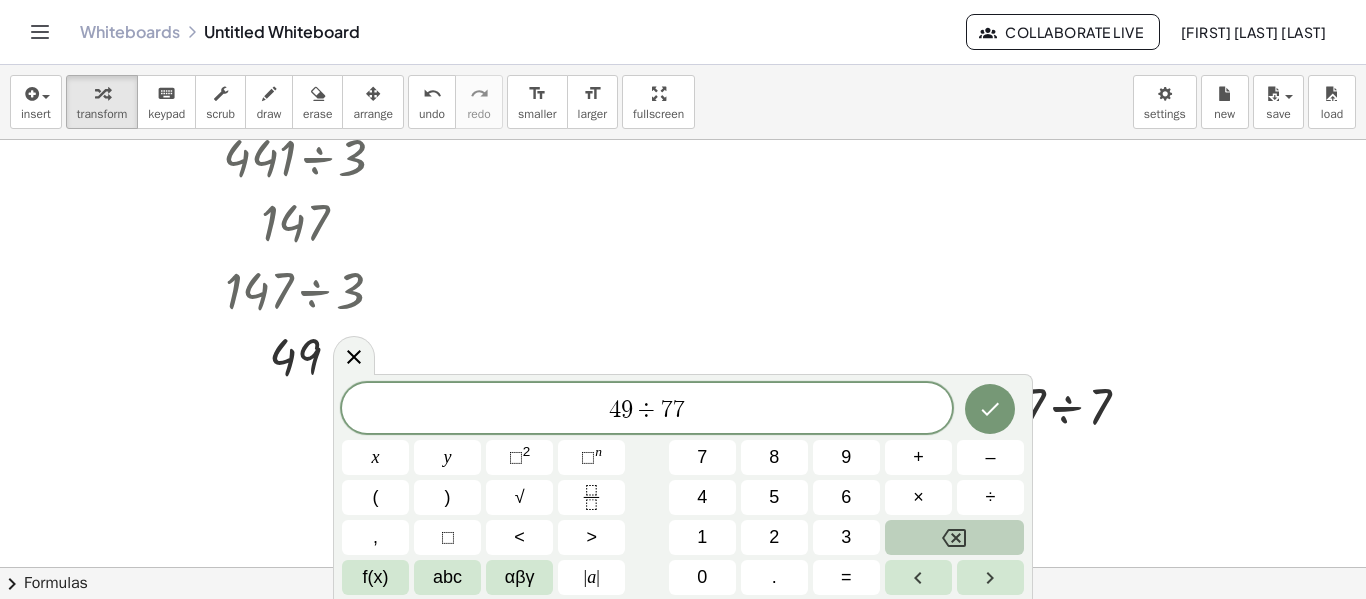 click at bounding box center (954, 537) 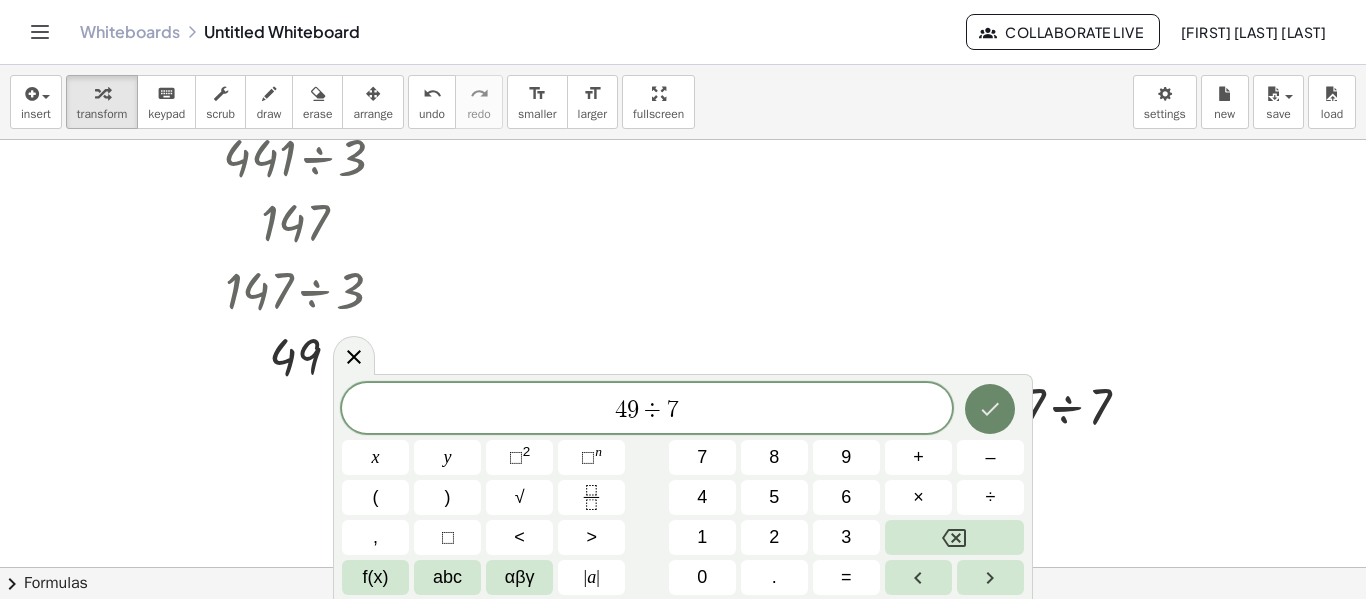 click at bounding box center (990, 409) 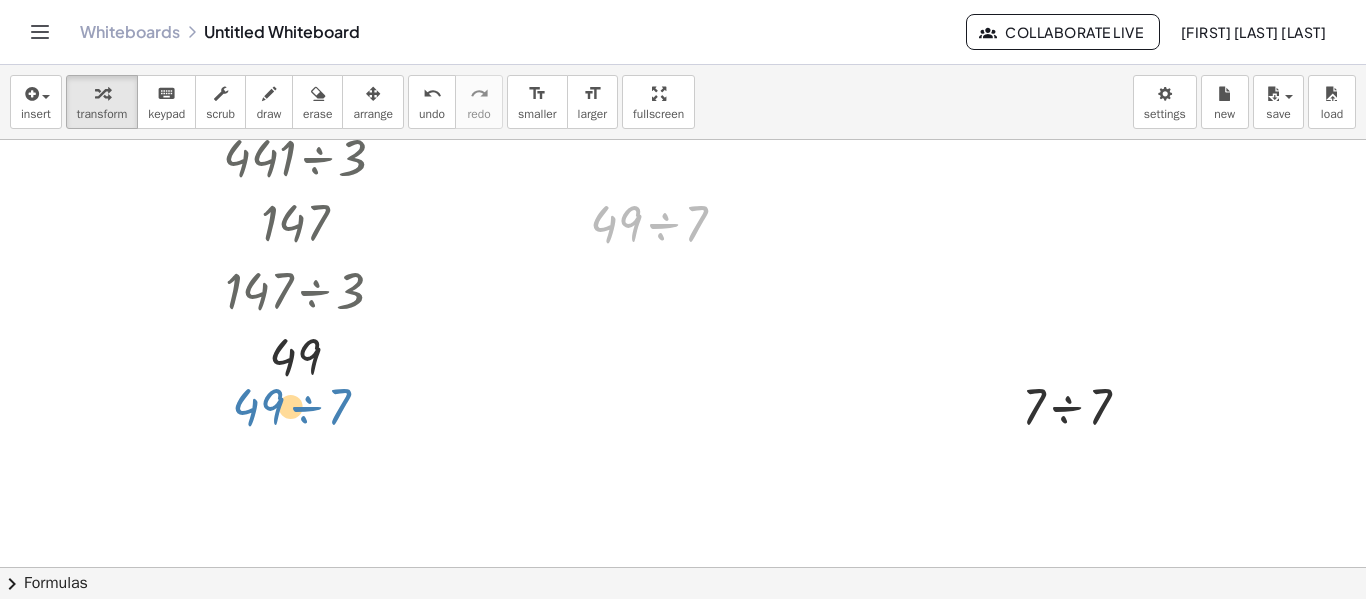 drag, startPoint x: 618, startPoint y: 209, endPoint x: 283, endPoint y: 384, distance: 377.95502 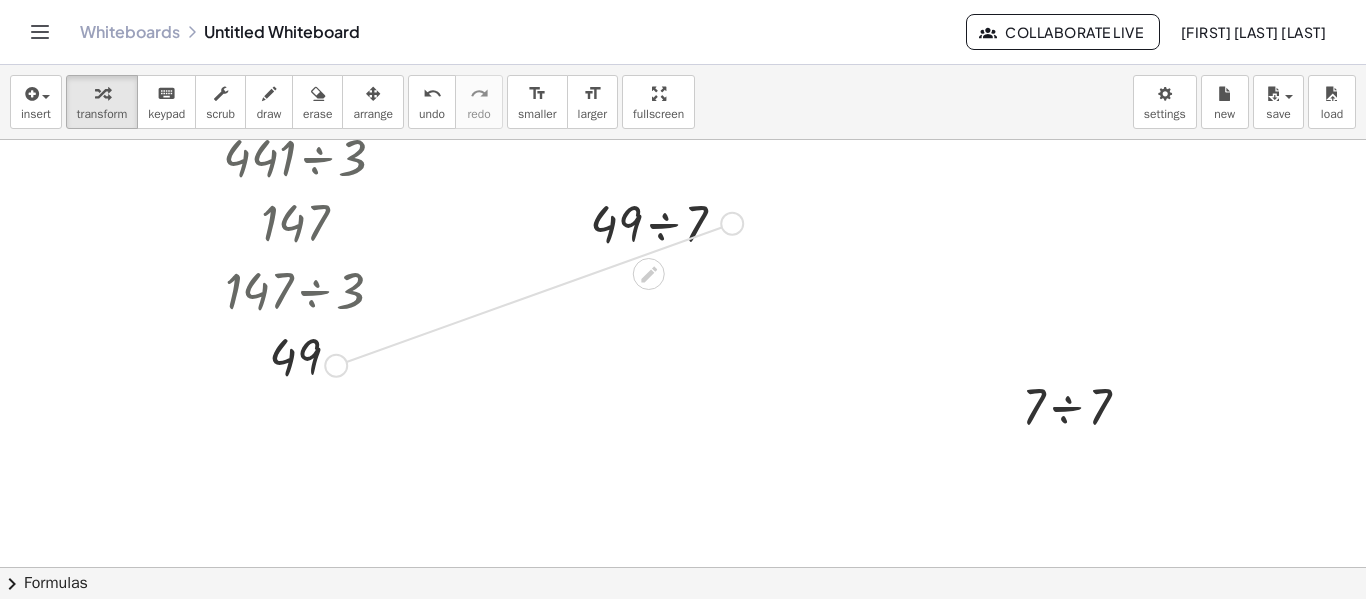 drag, startPoint x: 728, startPoint y: 214, endPoint x: 332, endPoint y: 356, distance: 420.6899 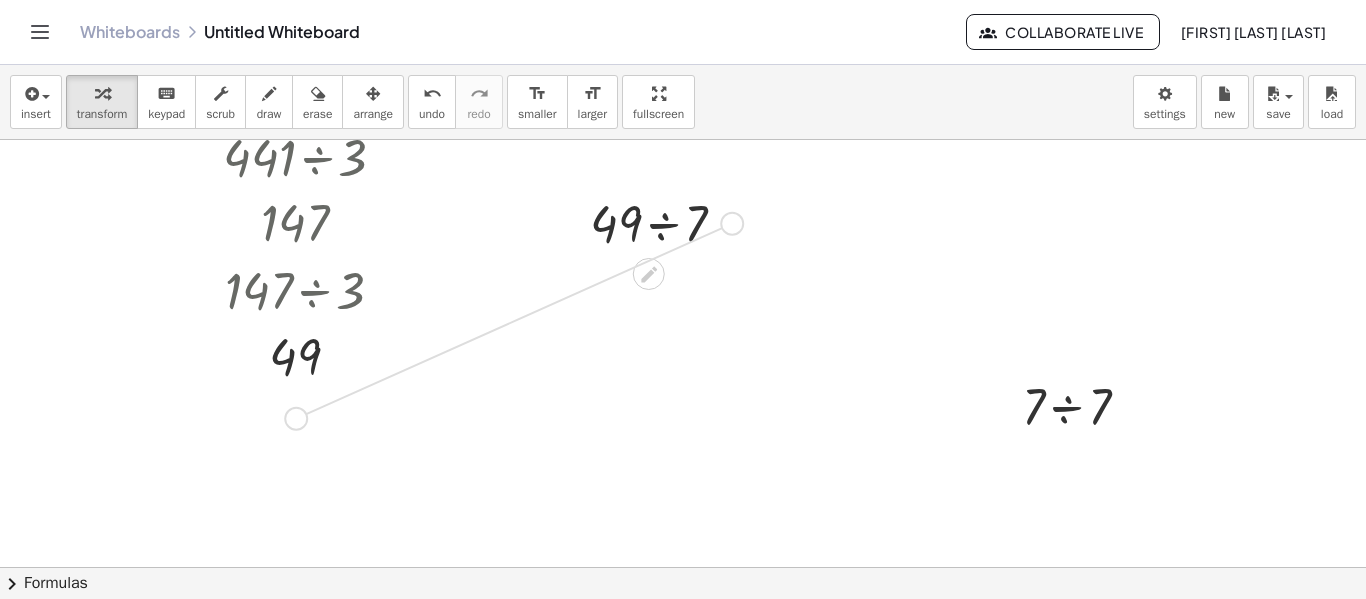 drag, startPoint x: 739, startPoint y: 225, endPoint x: 300, endPoint y: 424, distance: 481.99792 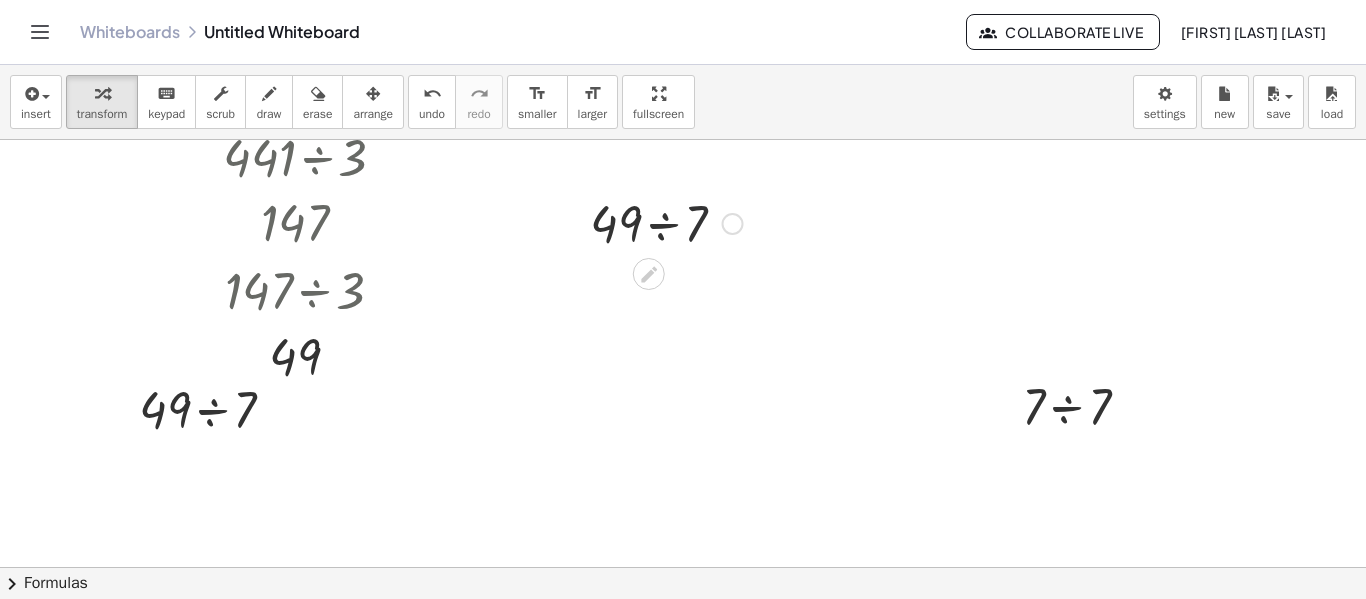 click at bounding box center [666, 222] 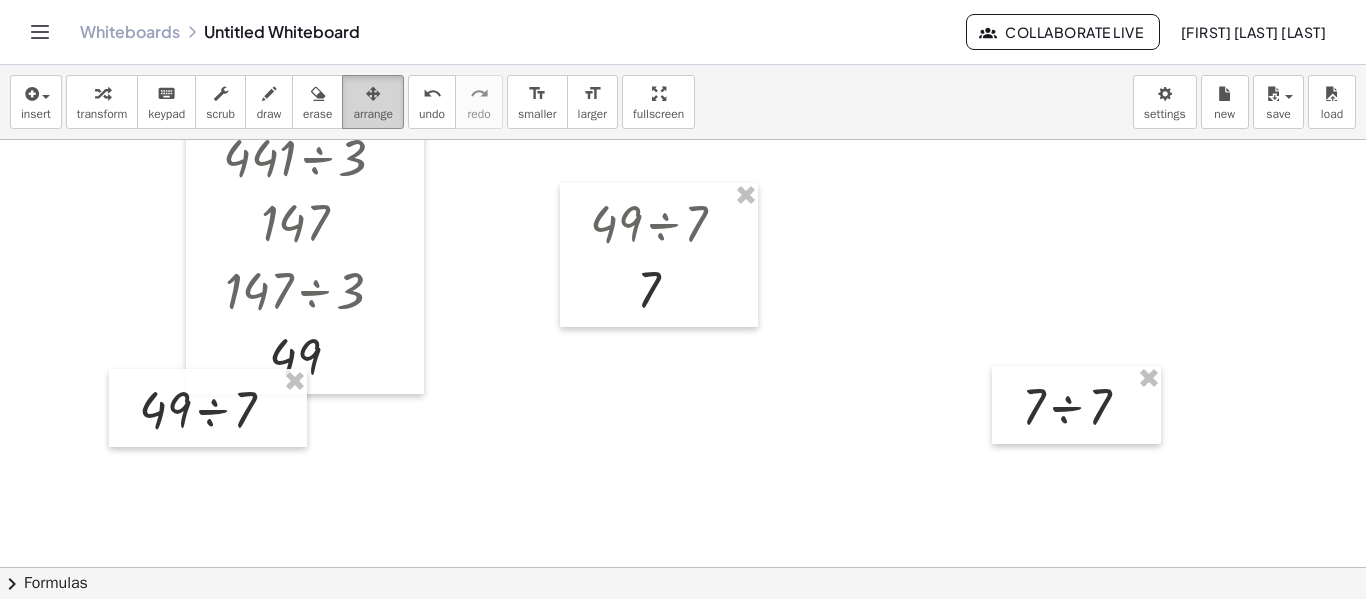 click at bounding box center (373, 94) 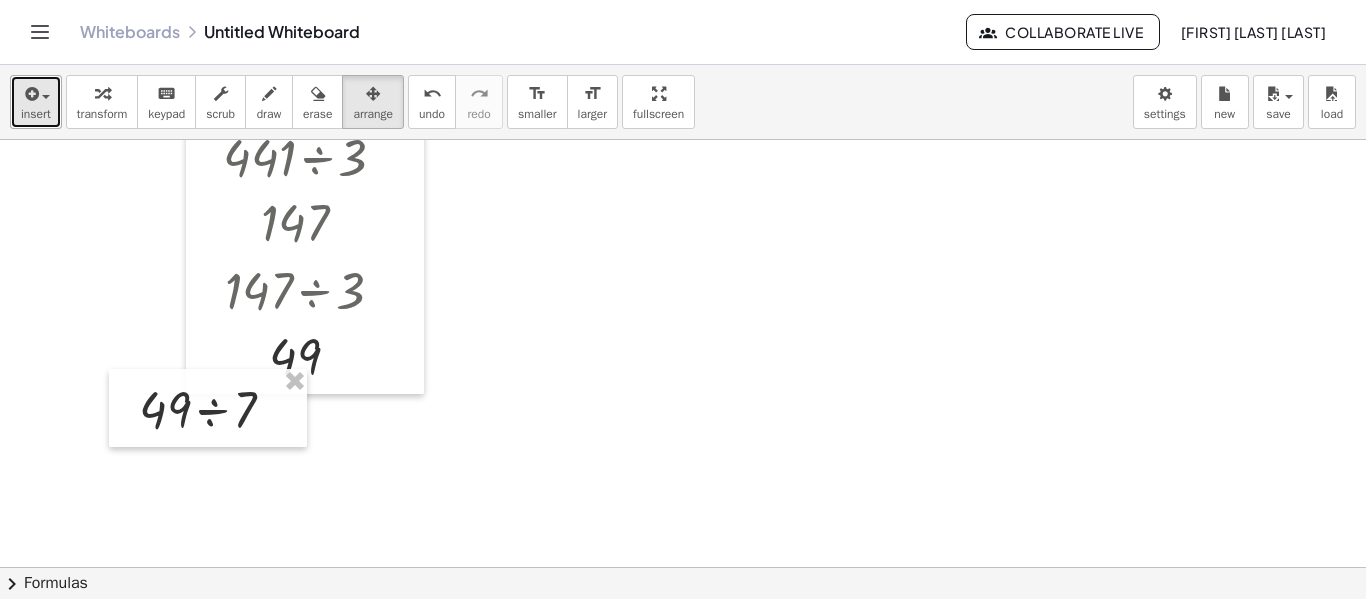 click on "insert" at bounding box center (36, 102) 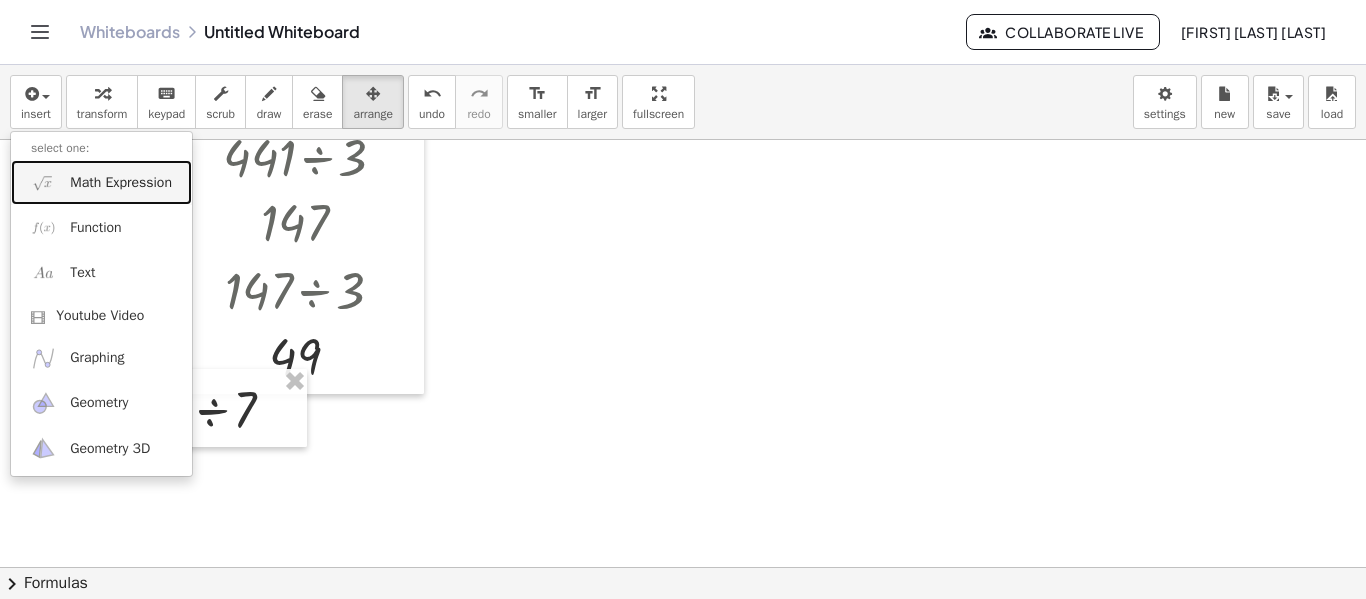 click on "Math Expression" at bounding box center [121, 183] 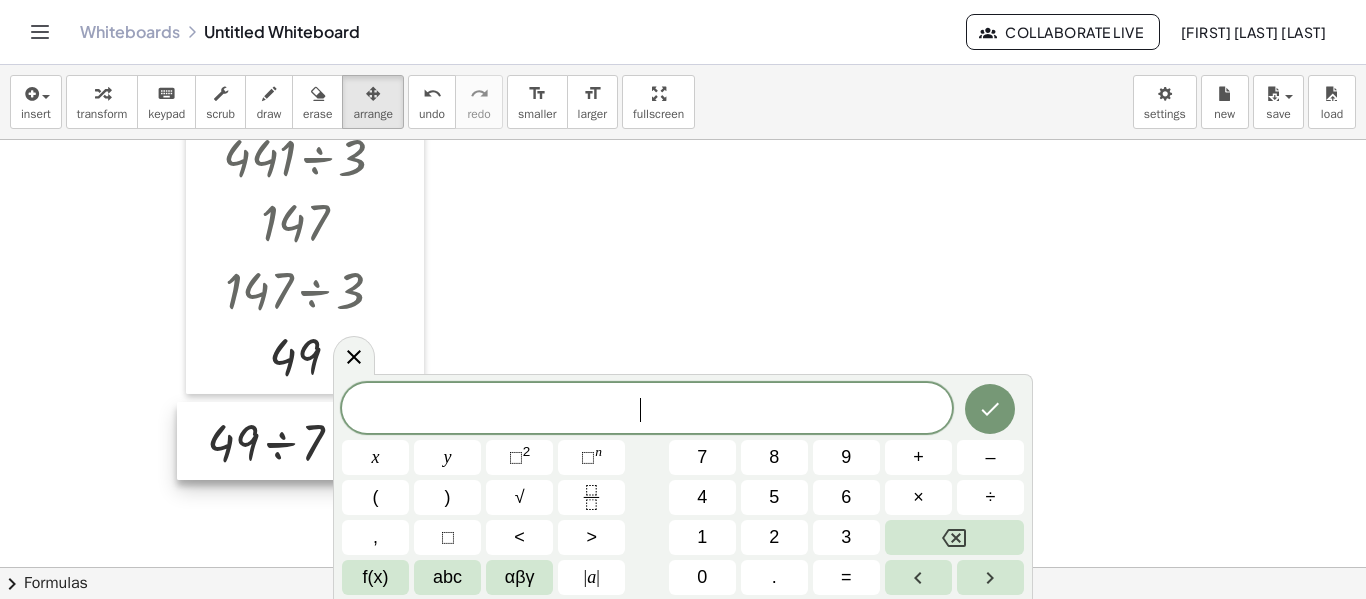 drag, startPoint x: 256, startPoint y: 425, endPoint x: 324, endPoint y: 458, distance: 75.58439 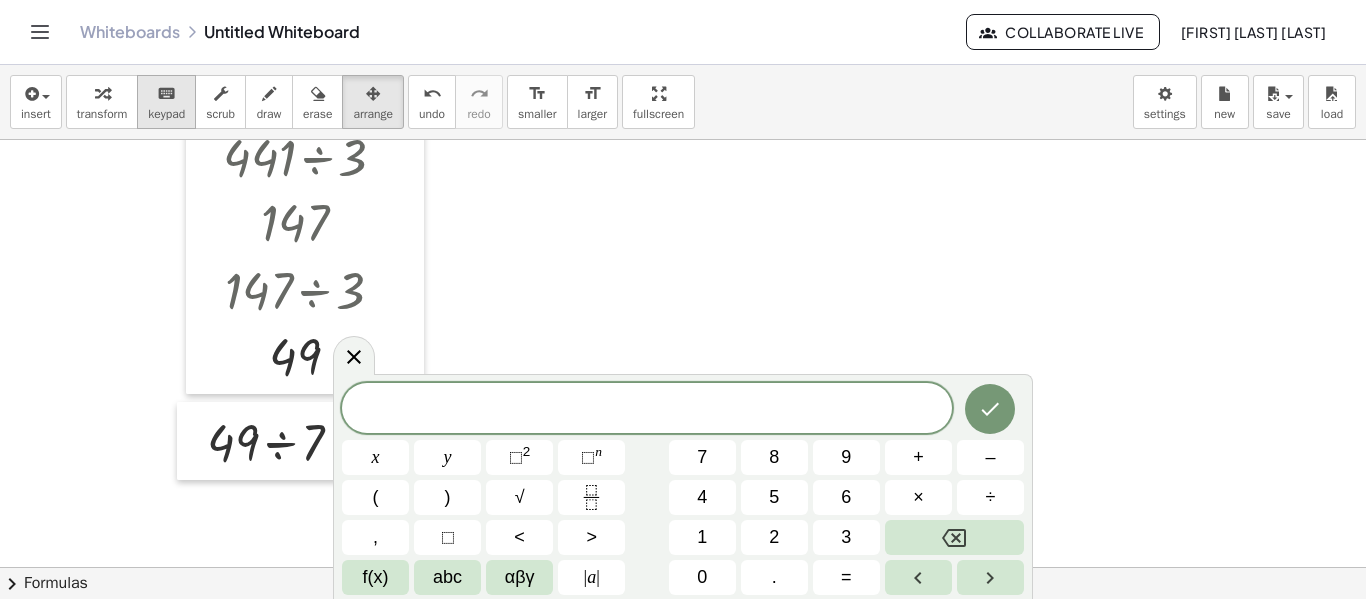 click on "keypad" at bounding box center [166, 114] 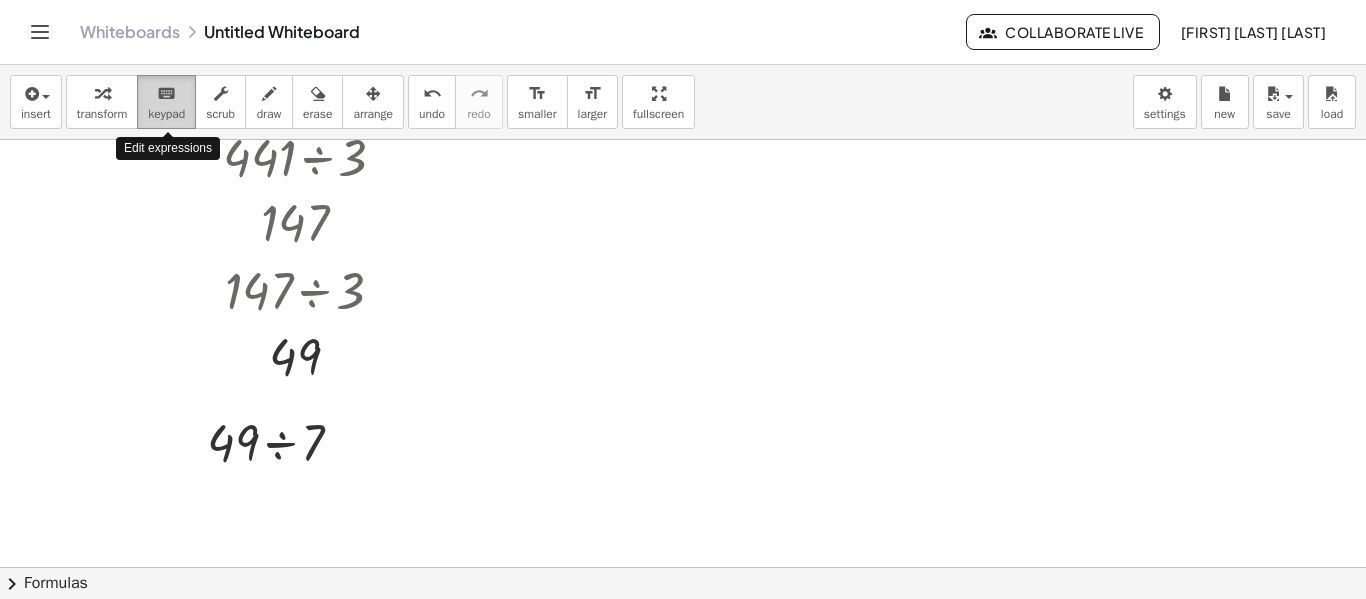 click on "keypad" at bounding box center [166, 114] 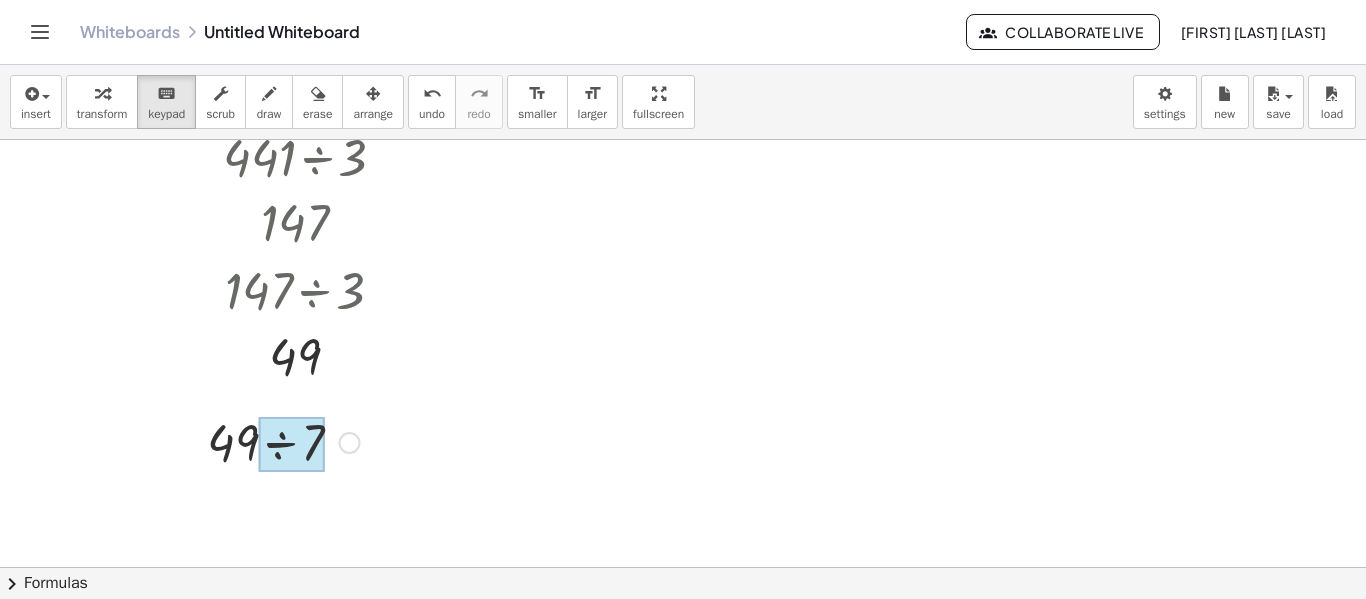 click at bounding box center (292, 445) 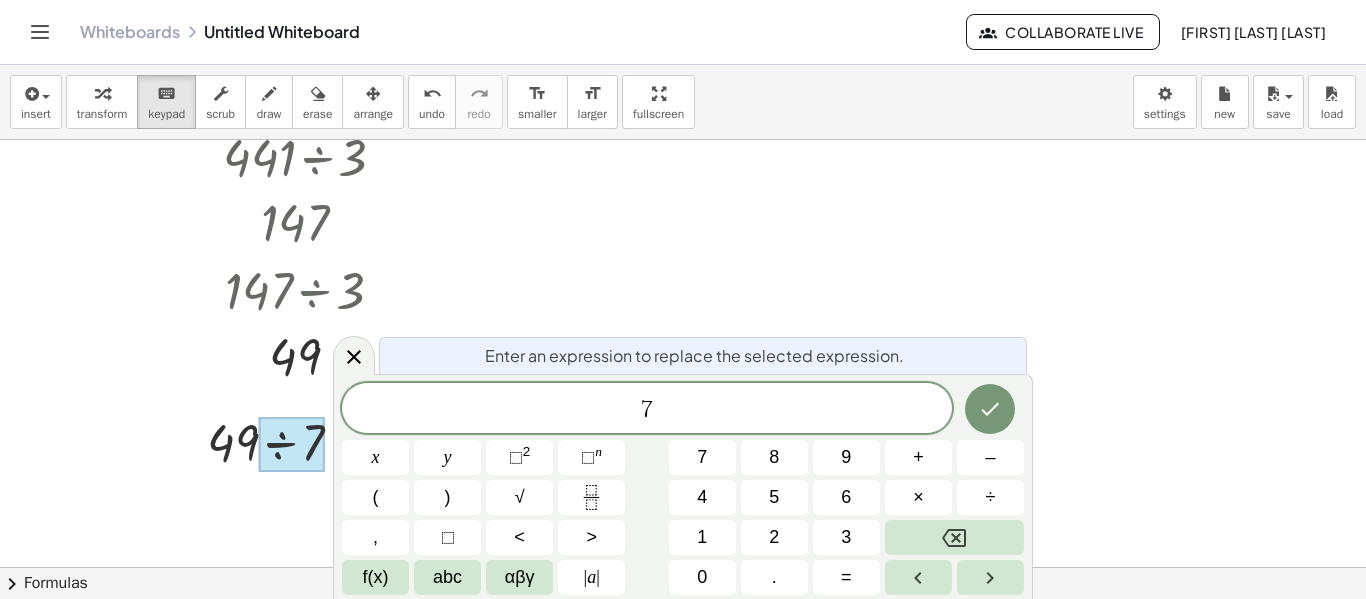 click at bounding box center [292, 445] 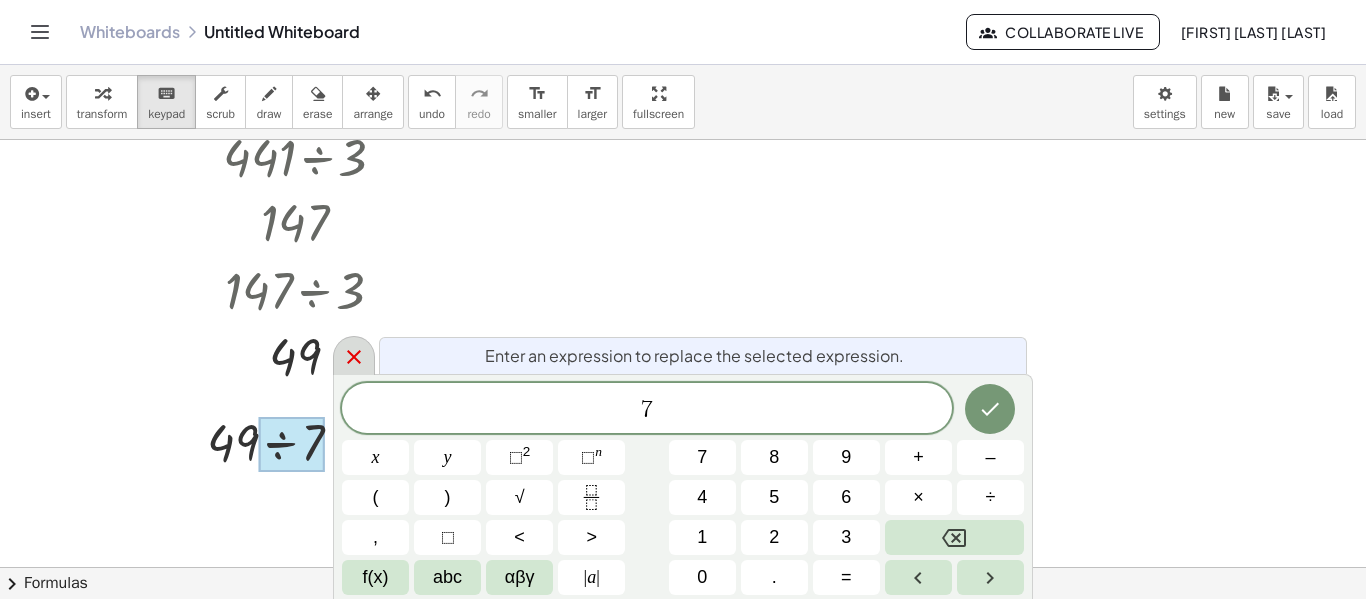 click 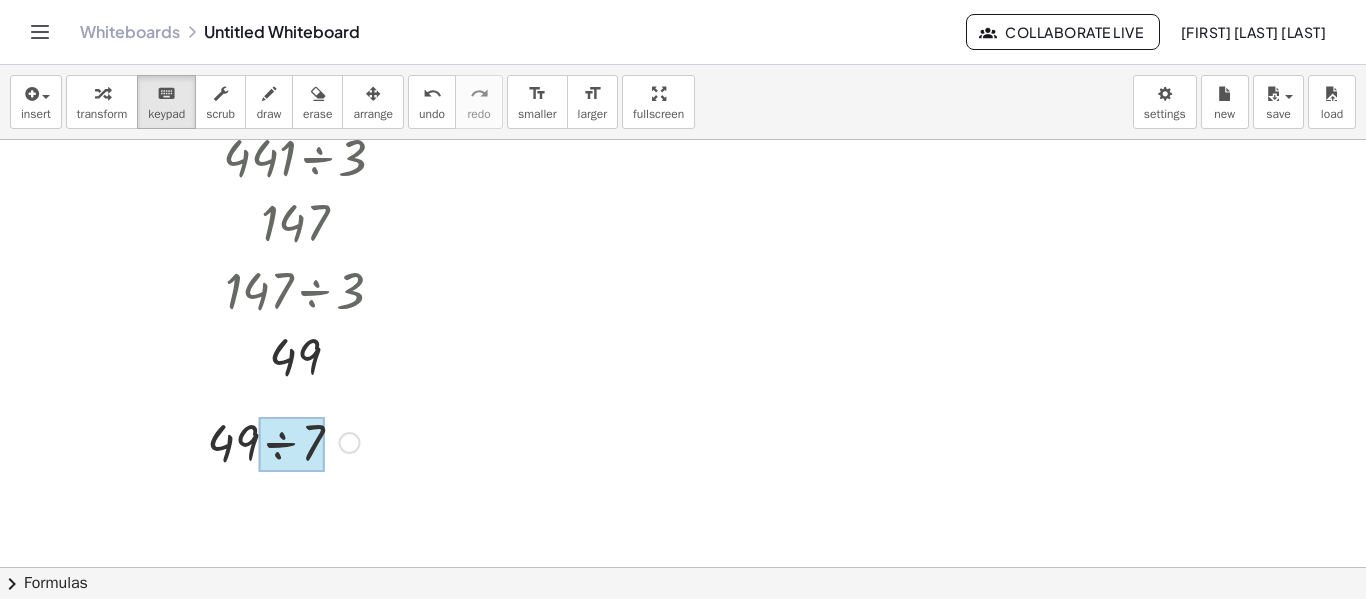 click at bounding box center [292, 445] 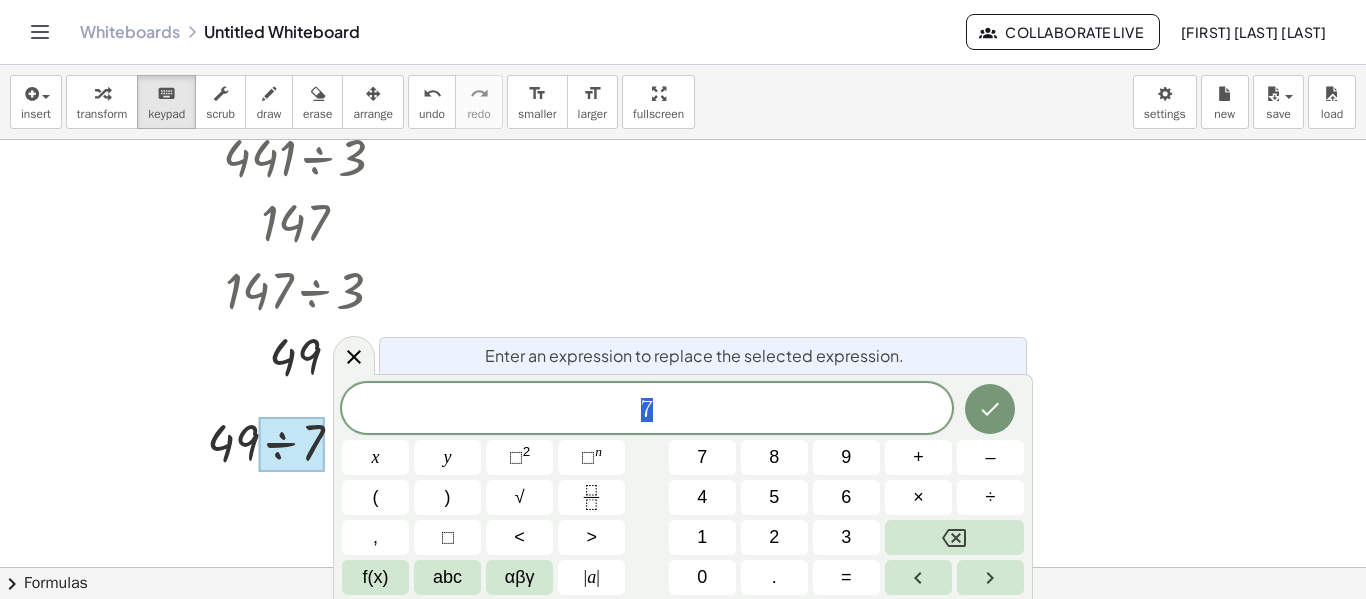 click at bounding box center (292, 445) 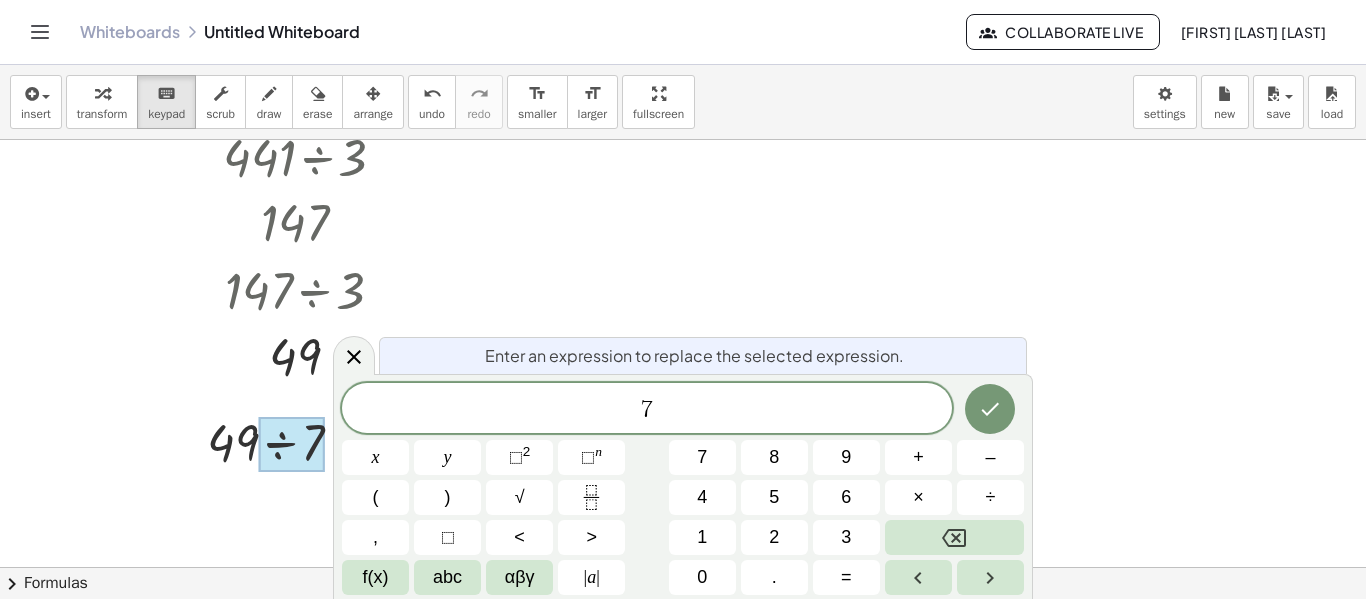 click at bounding box center [292, 445] 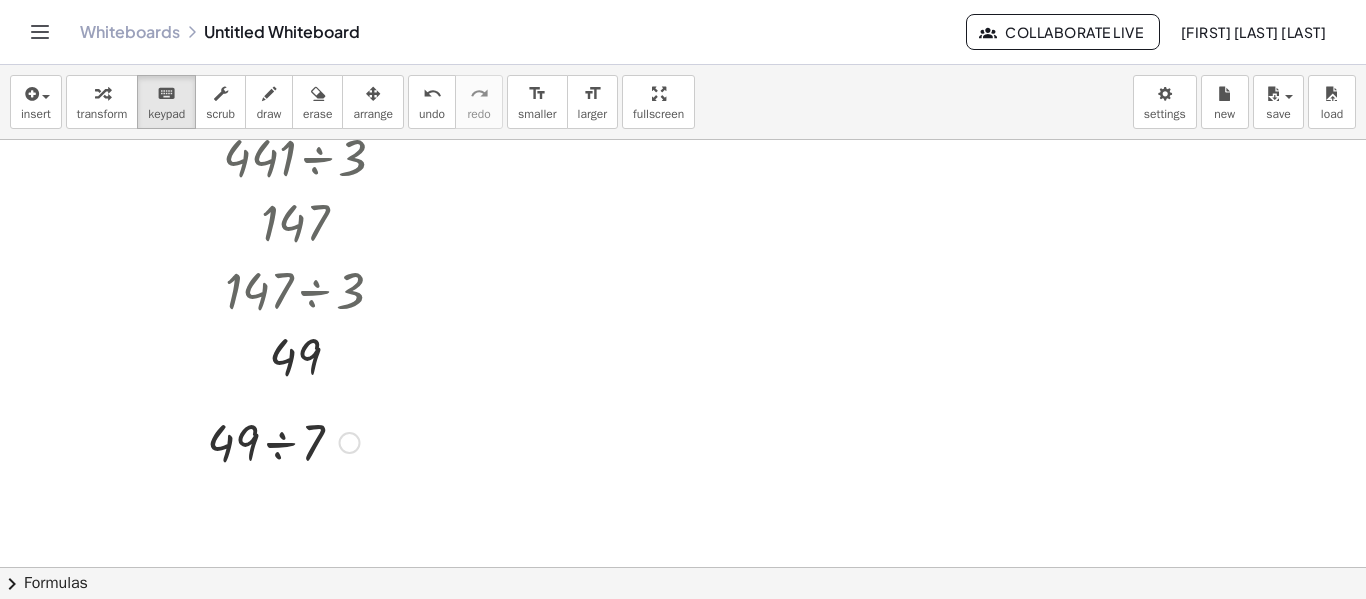 click at bounding box center (283, 441) 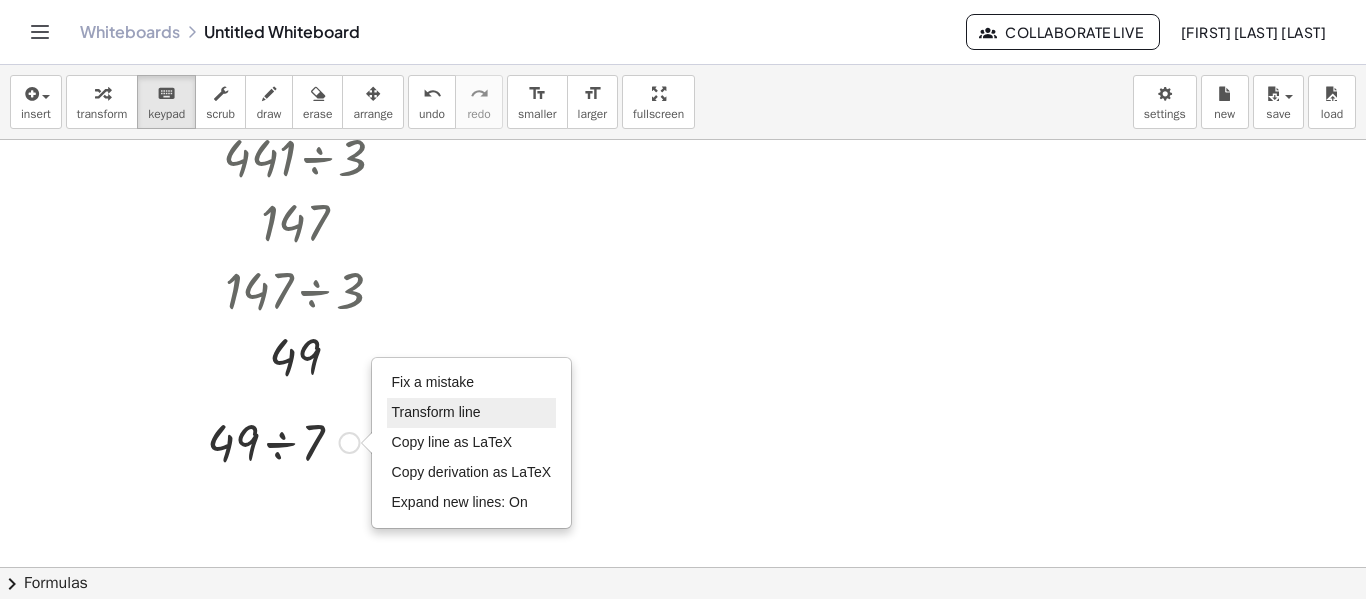 click on "Transform line" at bounding box center (436, 412) 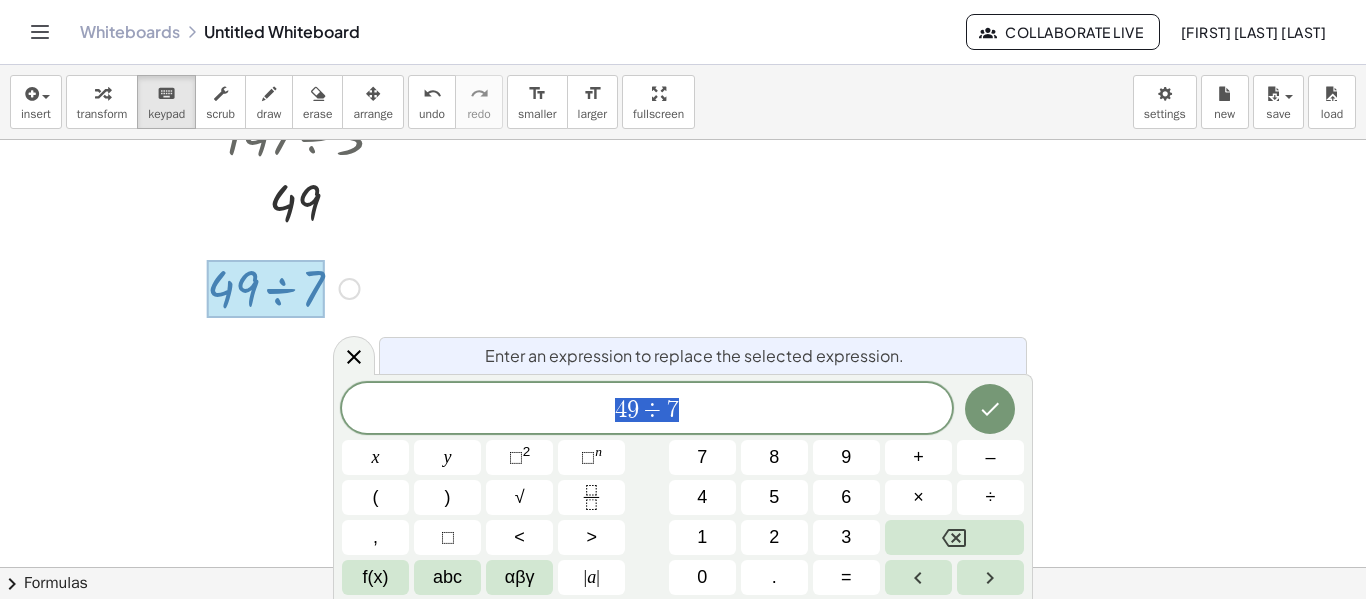 scroll, scrollTop: 740, scrollLeft: 0, axis: vertical 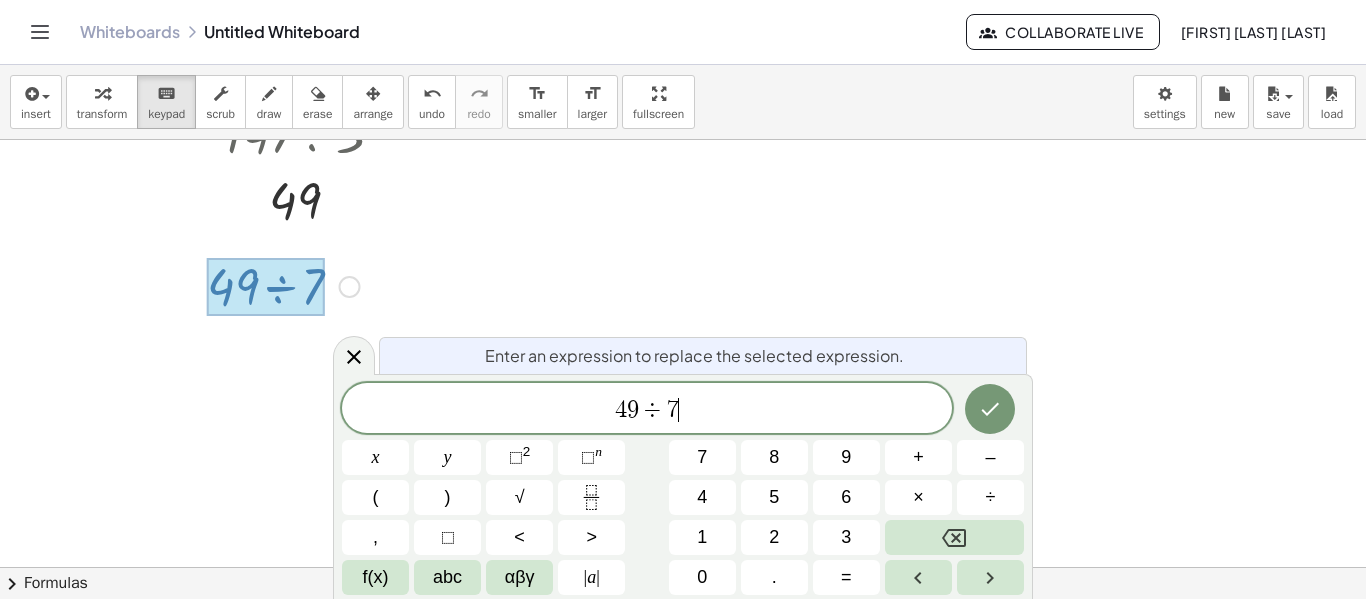 click on "4 9 ÷ 7 ​" at bounding box center (647, 410) 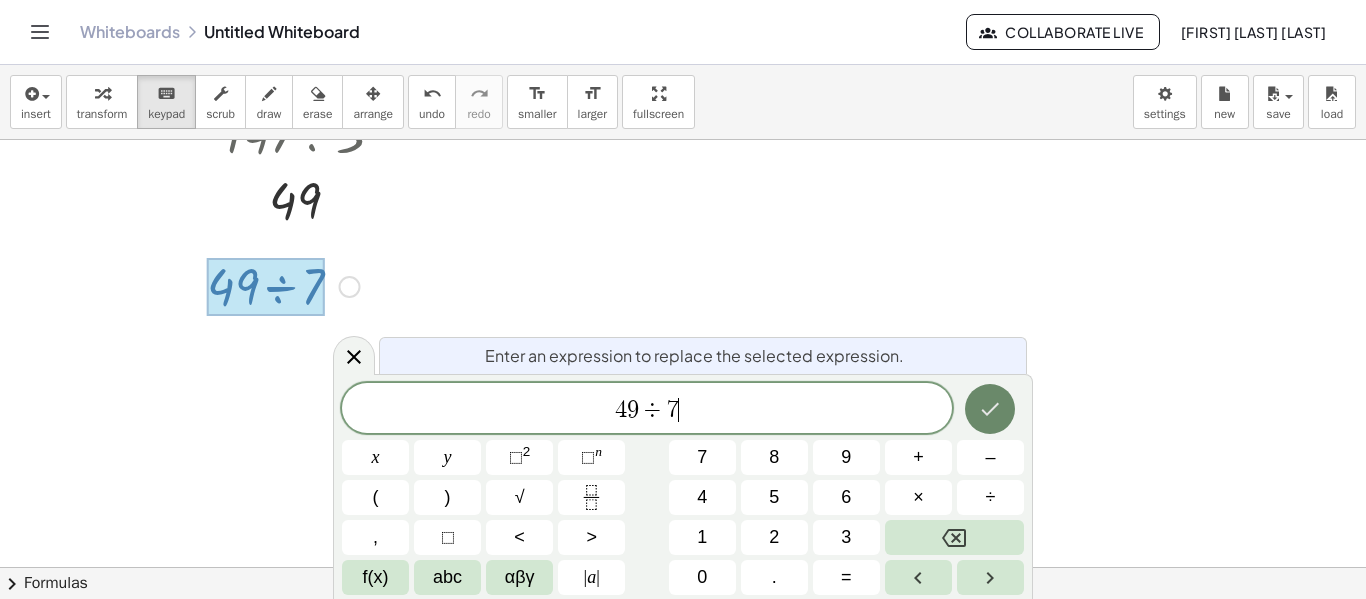 click at bounding box center [990, 409] 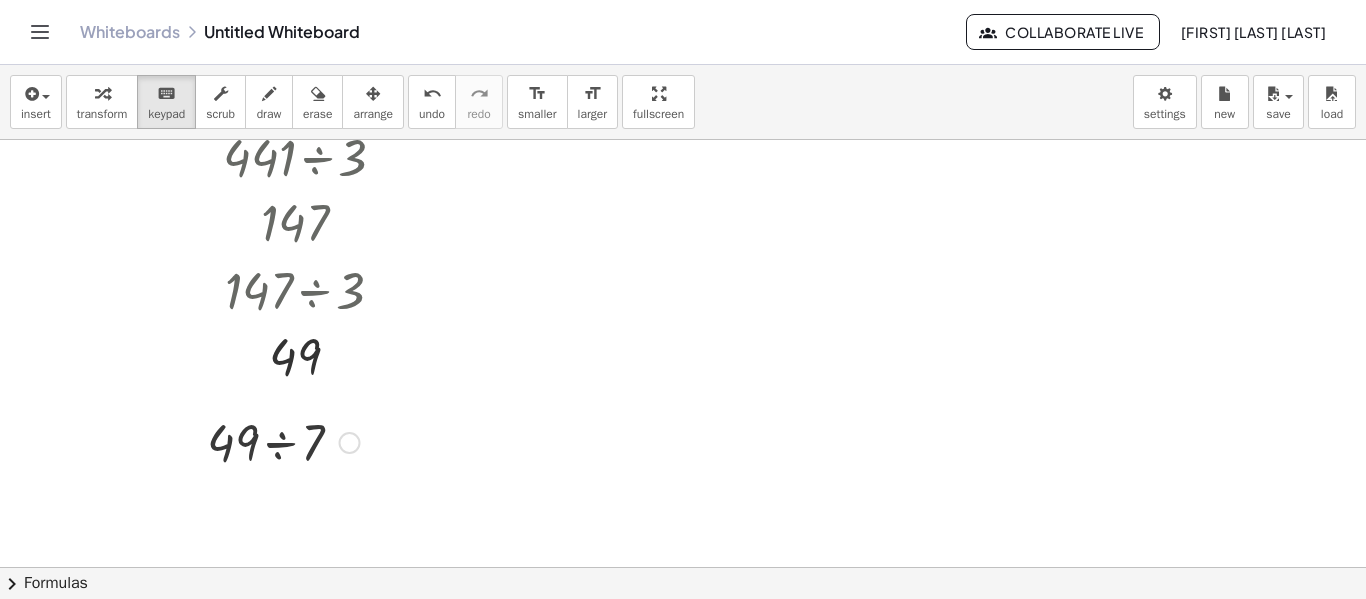 scroll, scrollTop: 584, scrollLeft: 0, axis: vertical 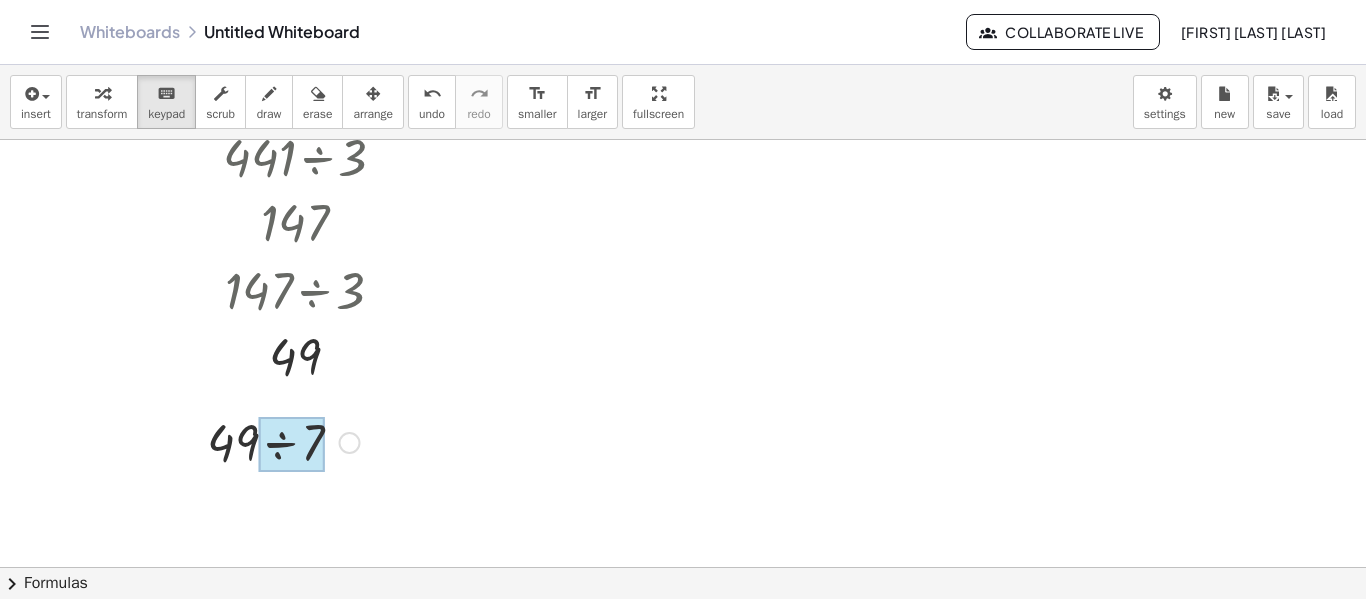 click at bounding box center (292, 445) 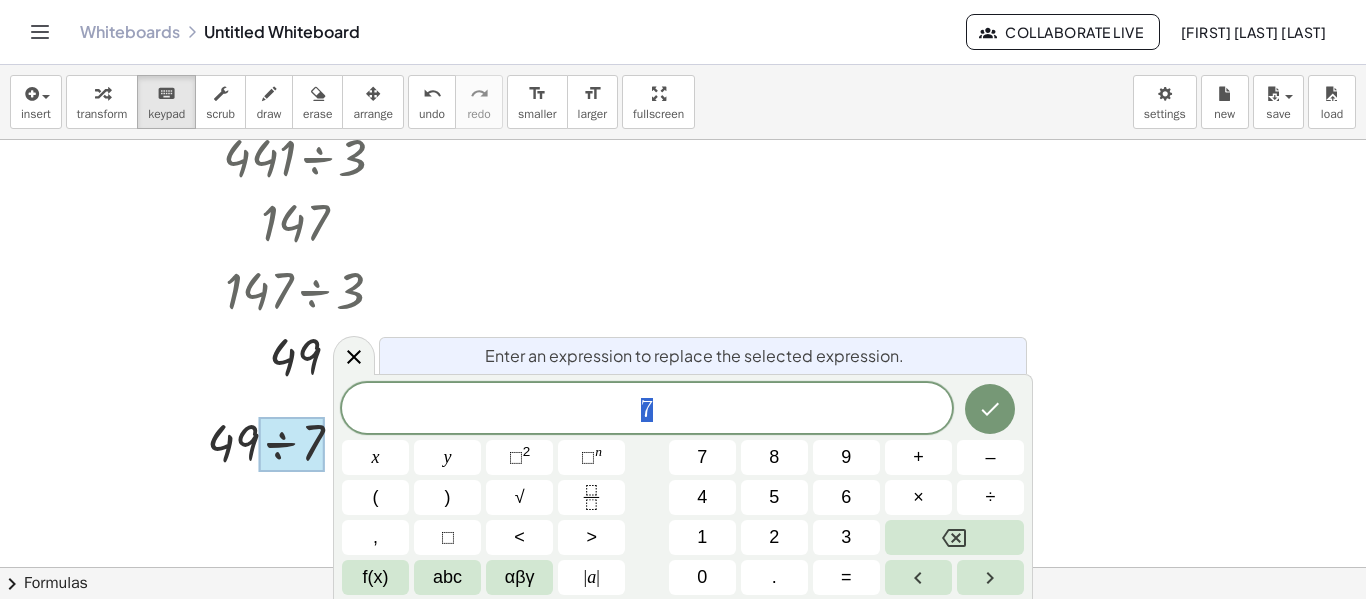 click at bounding box center (292, 445) 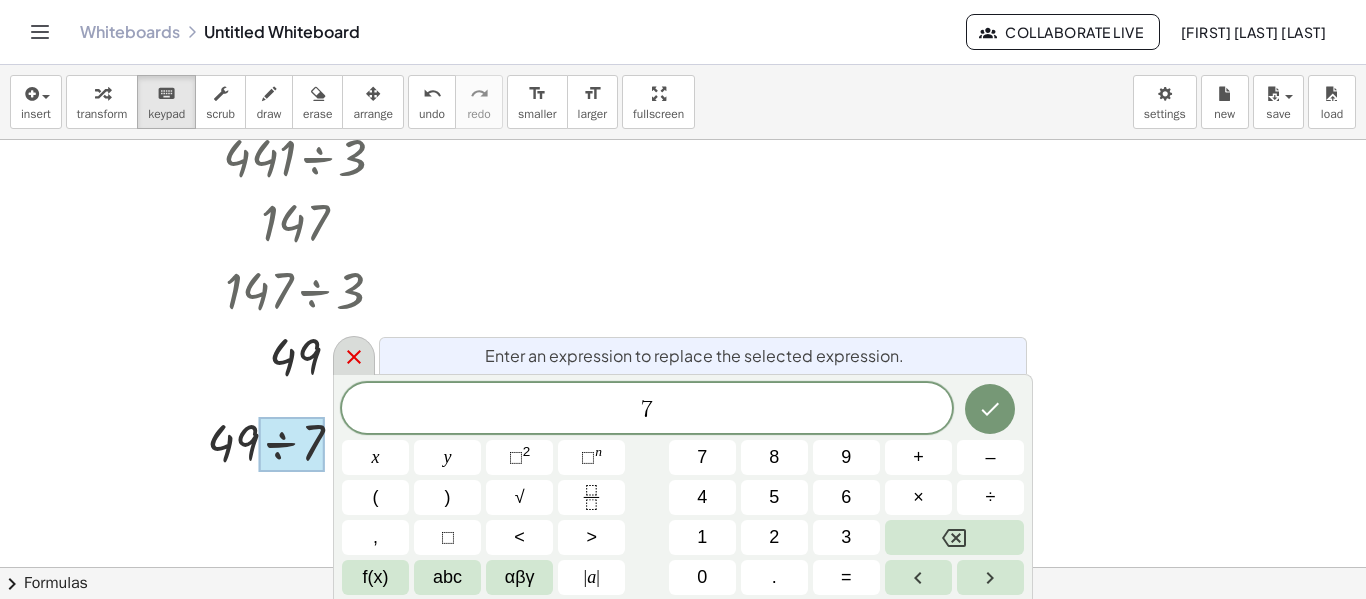 click at bounding box center [354, 355] 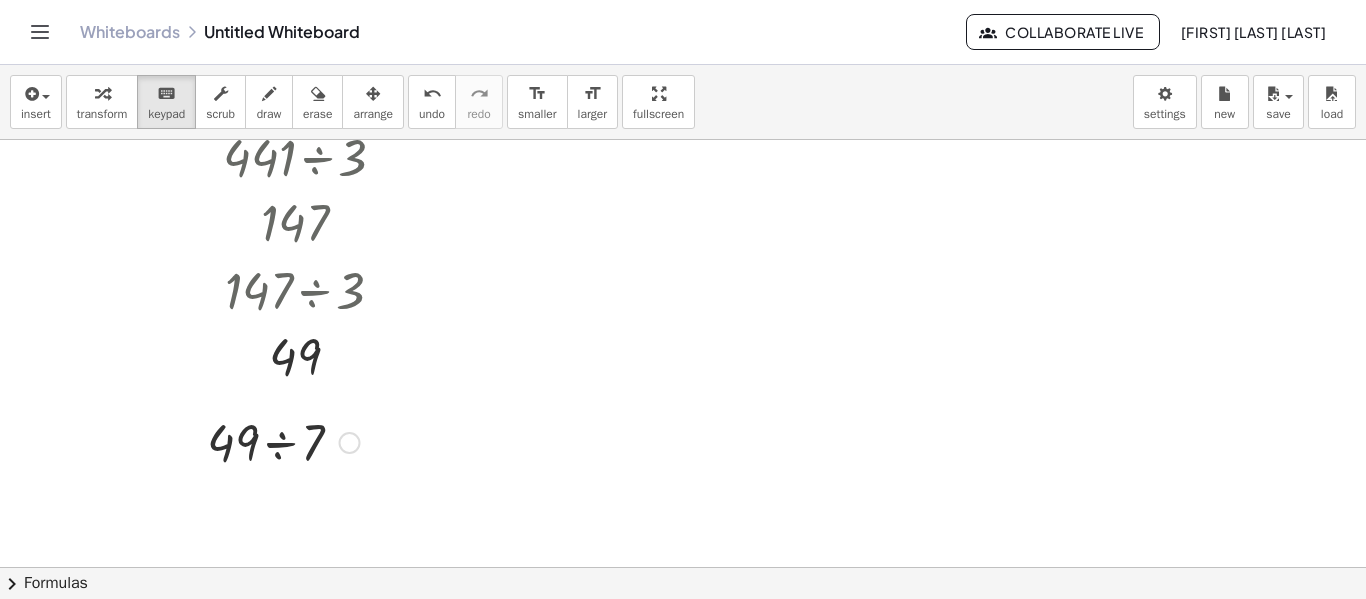 click at bounding box center (350, 443) 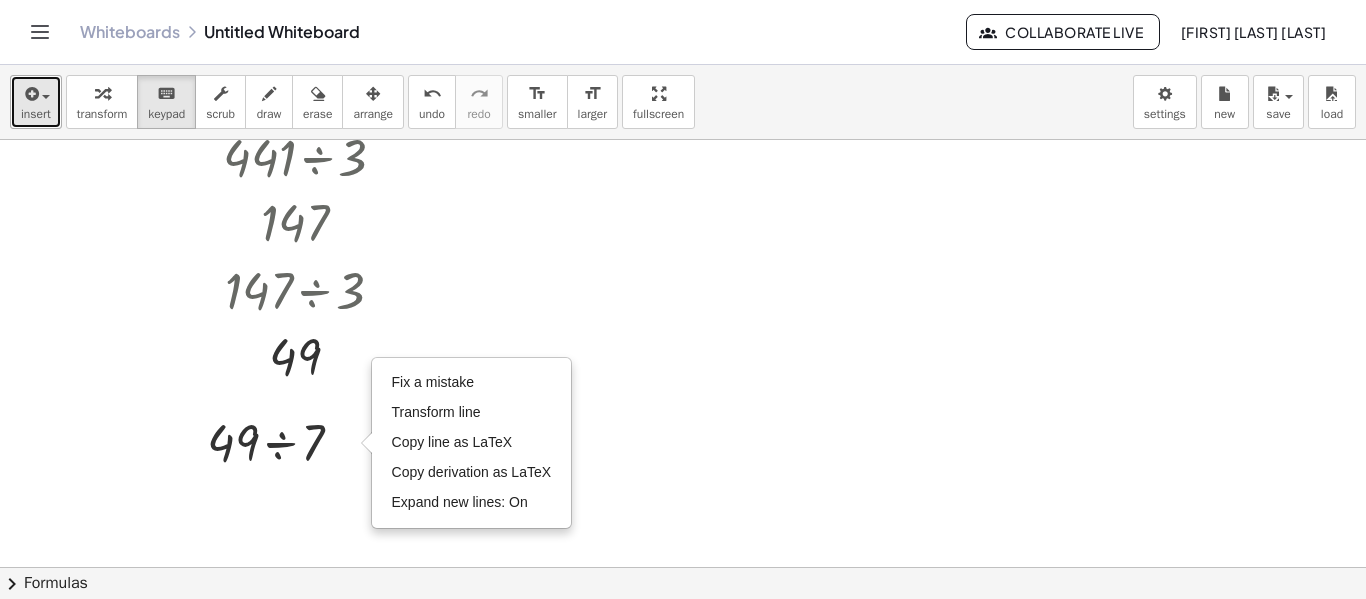 click on "insert" at bounding box center (36, 102) 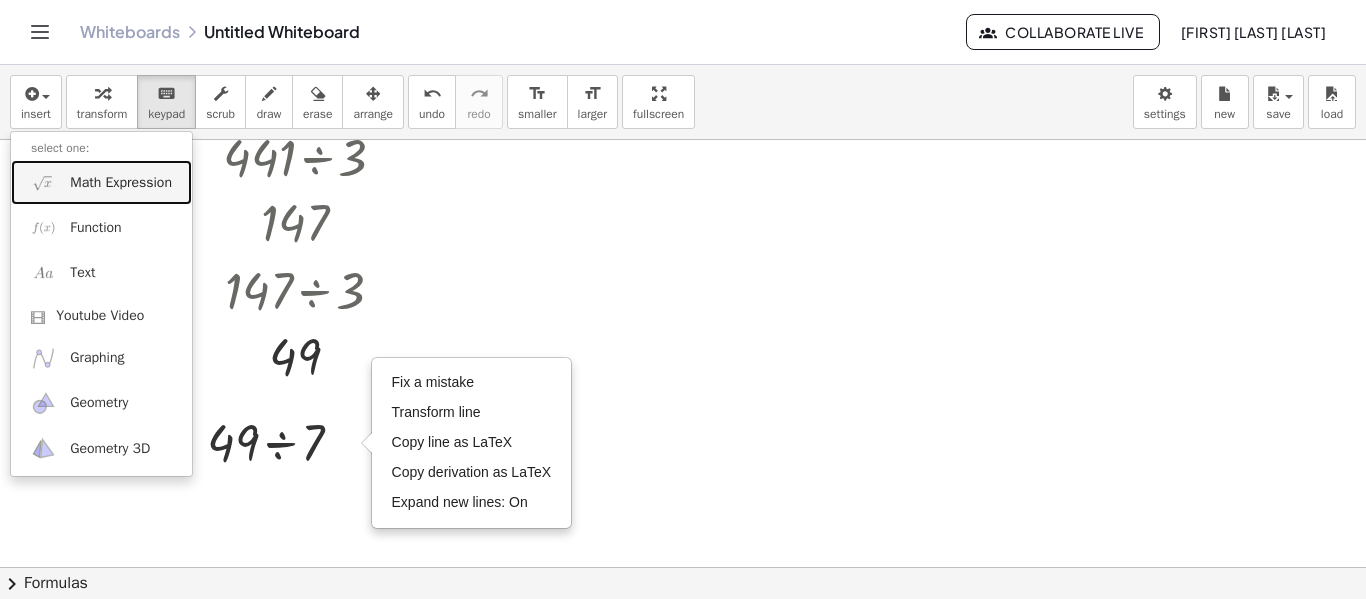 click on "Math Expression" at bounding box center (121, 183) 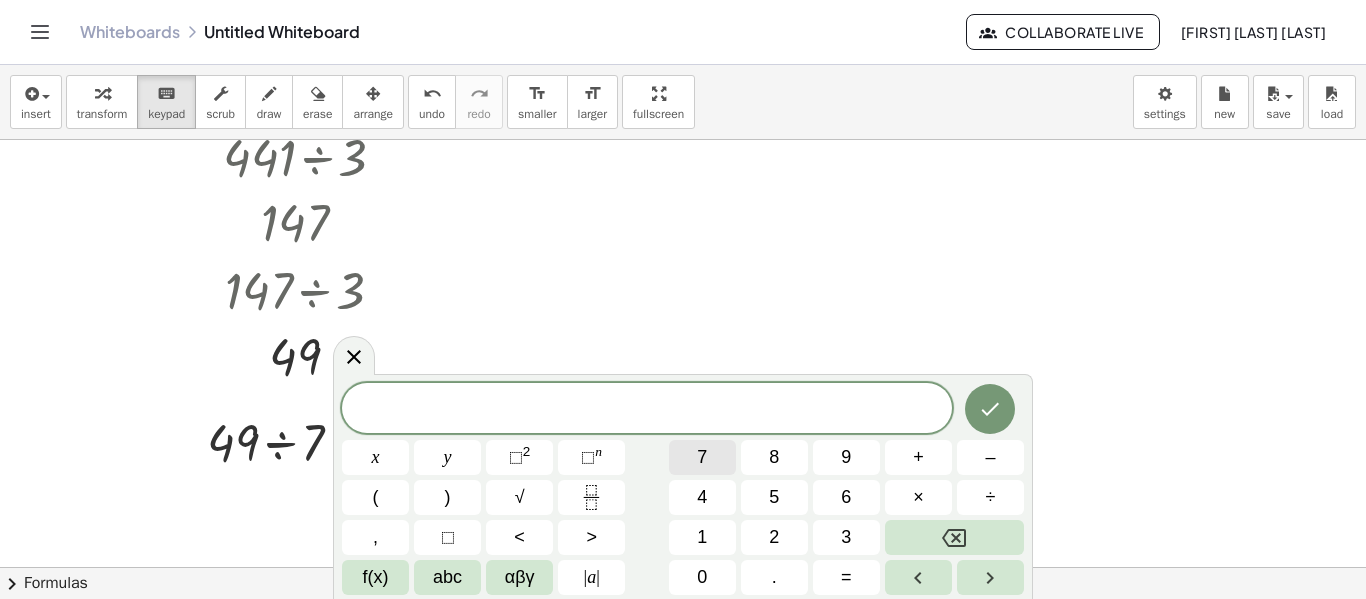 click on "7" at bounding box center (702, 457) 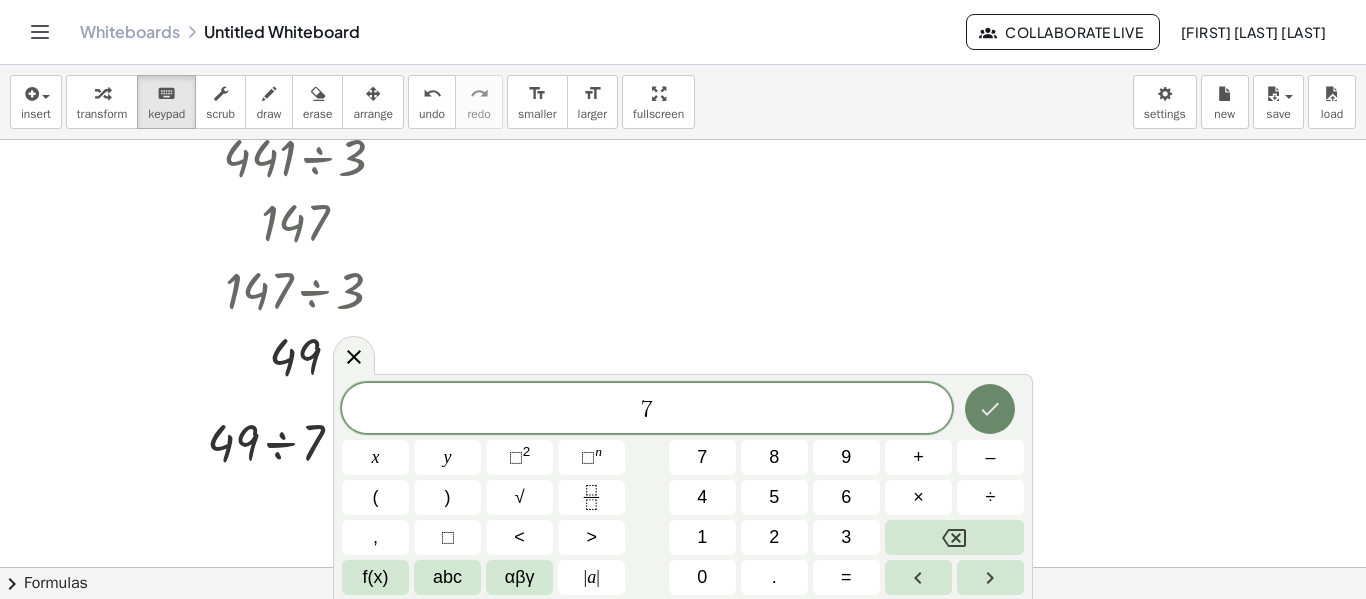 click 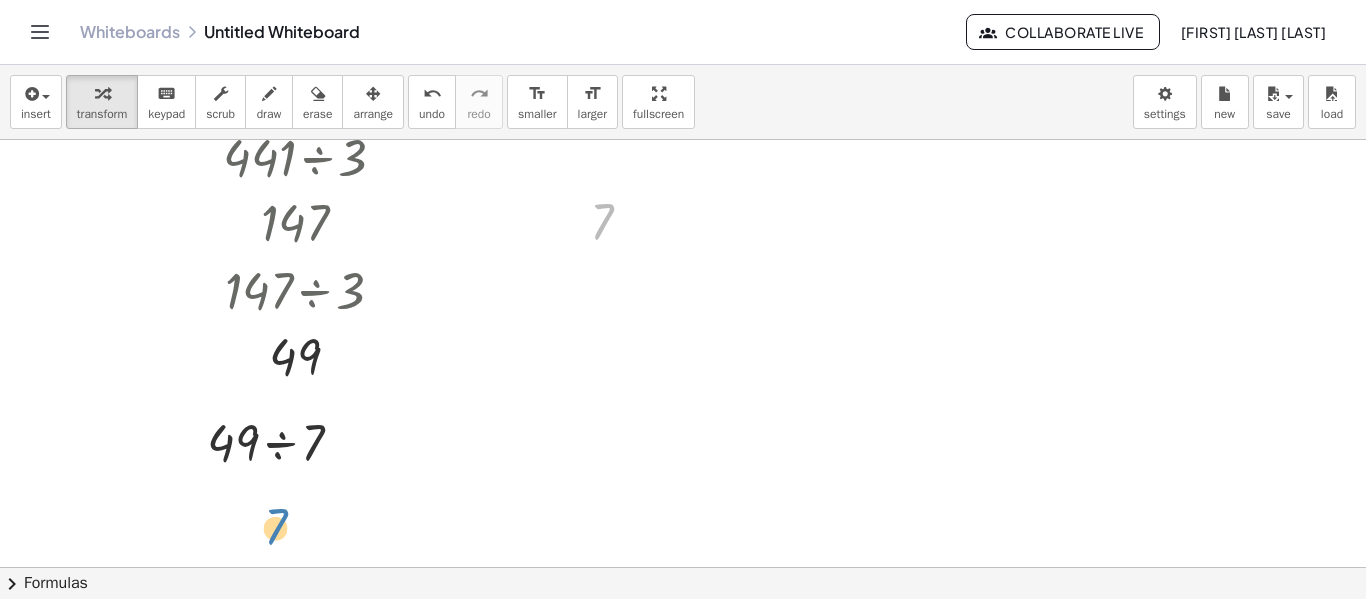 drag, startPoint x: 610, startPoint y: 223, endPoint x: 284, endPoint y: 529, distance: 447.1152 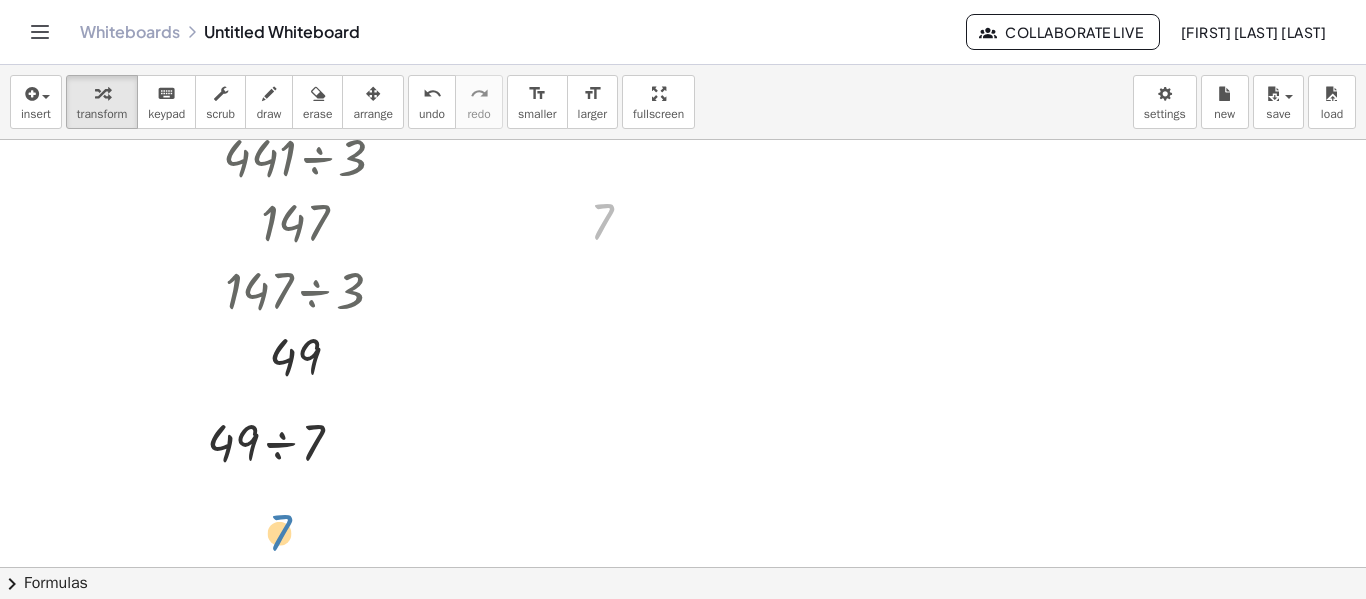 drag, startPoint x: 603, startPoint y: 218, endPoint x: 284, endPoint y: 526, distance: 443.42416 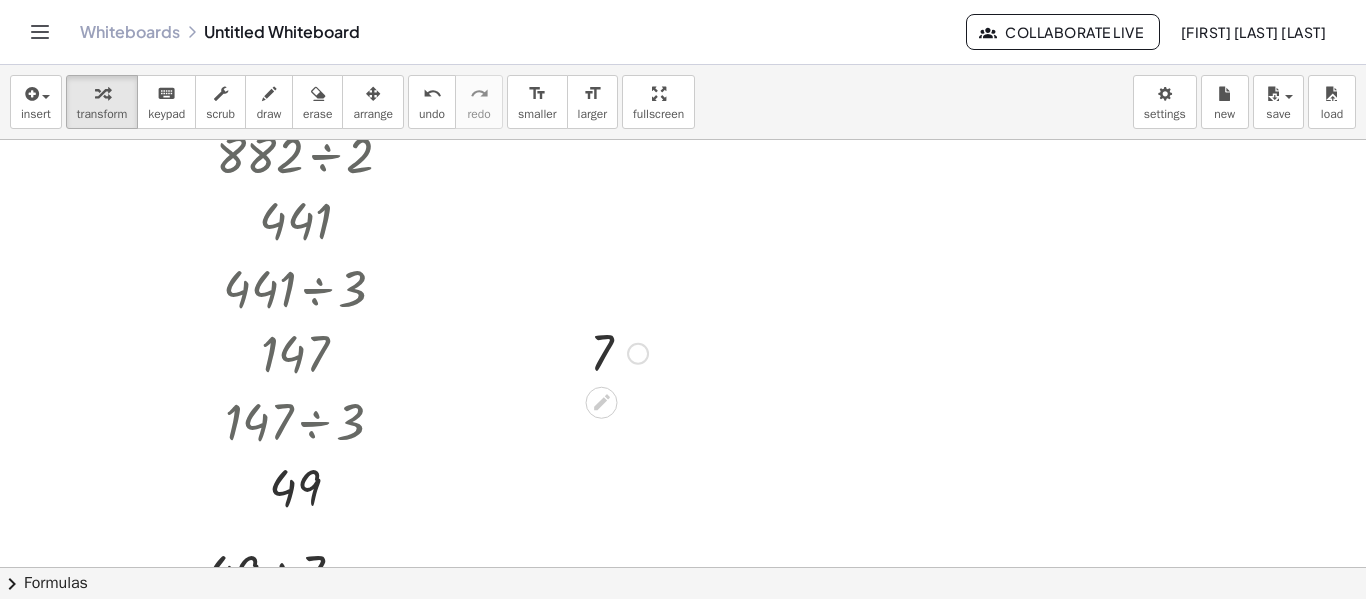 scroll, scrollTop: 528, scrollLeft: 0, axis: vertical 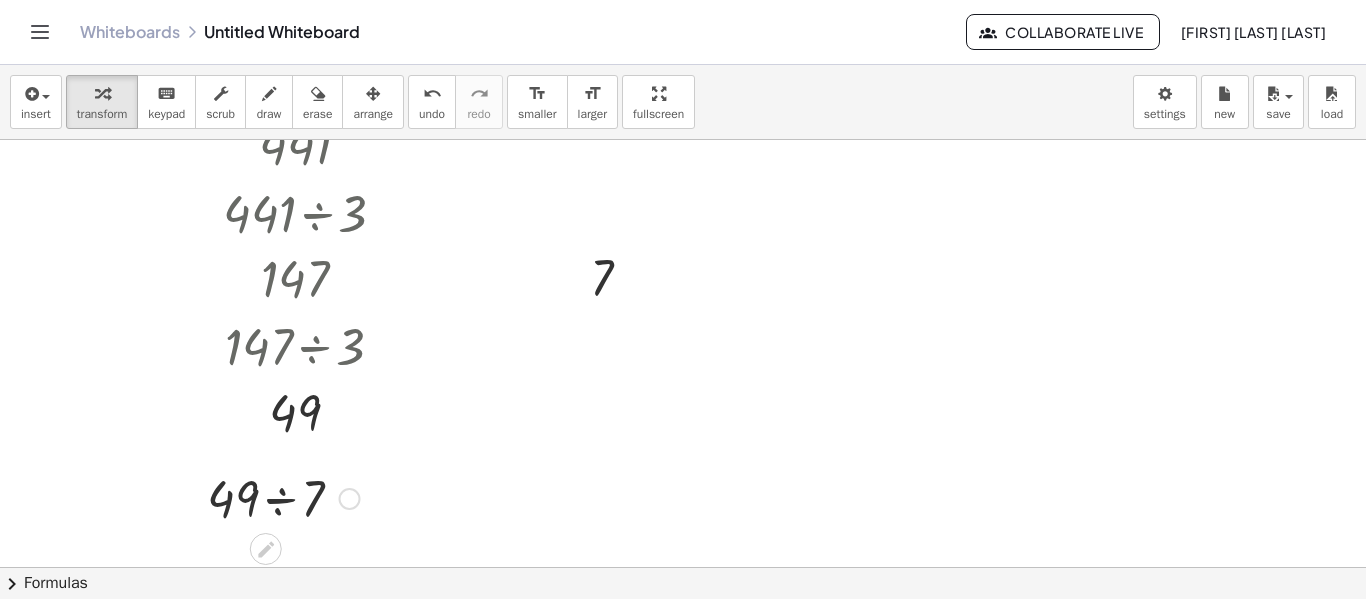click at bounding box center (283, 497) 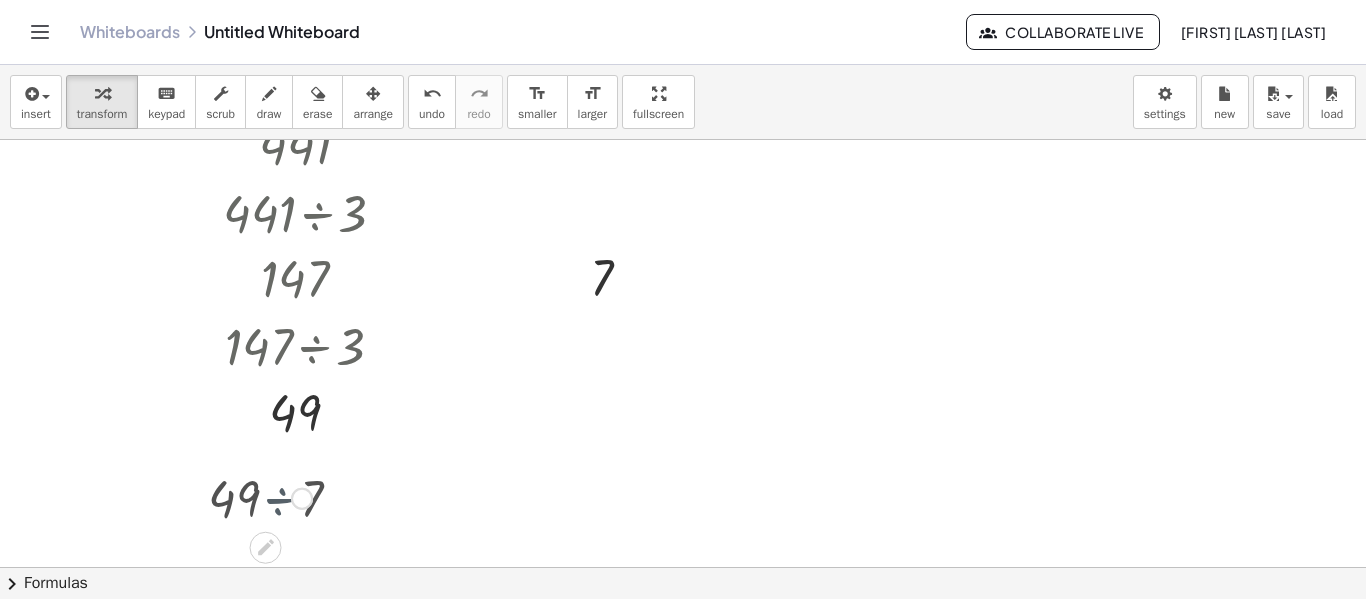 click at bounding box center [283, 497] 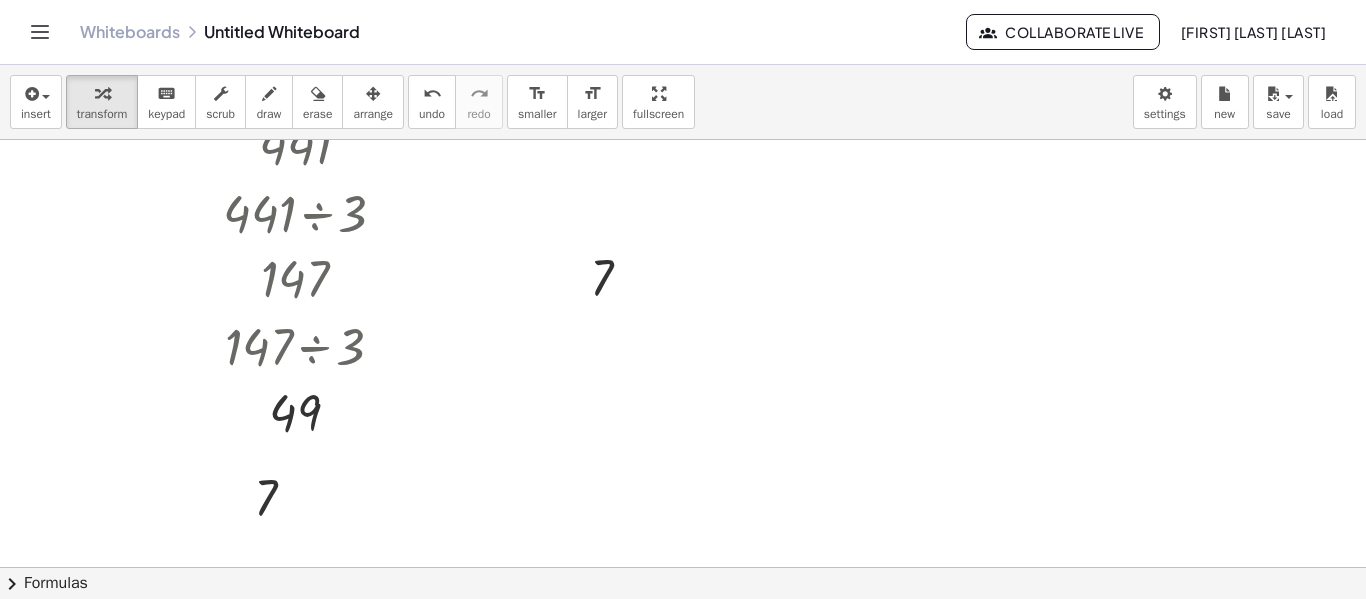 scroll, scrollTop: 617, scrollLeft: 0, axis: vertical 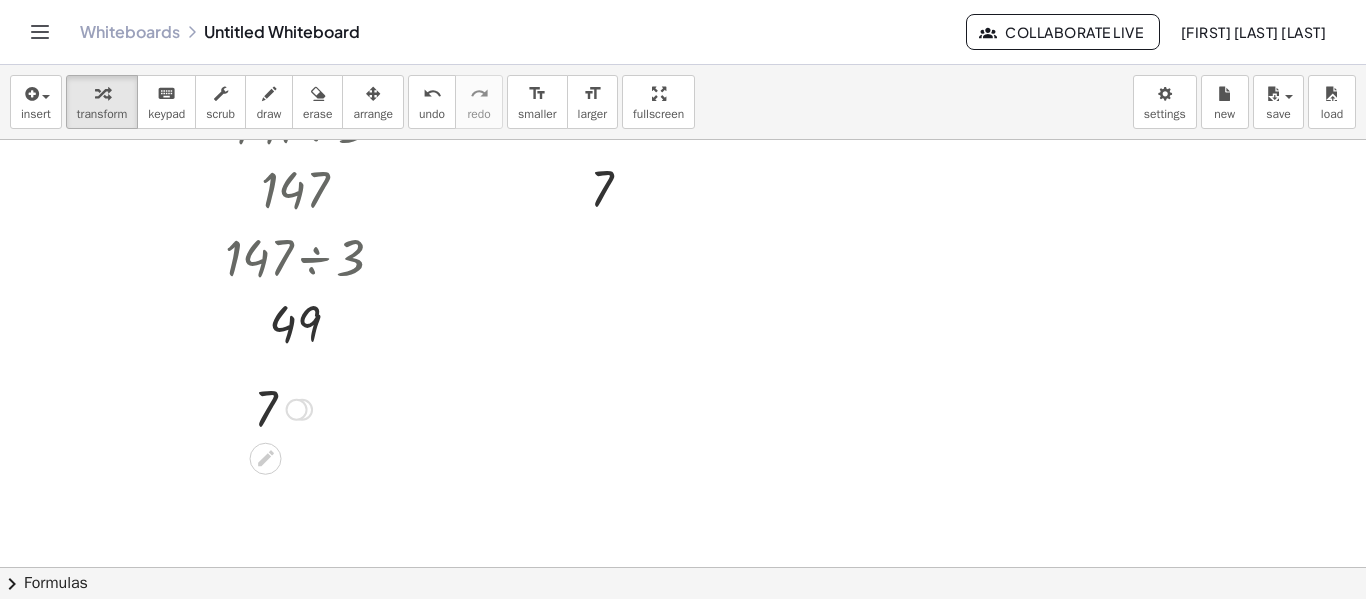 click at bounding box center [283, 408] 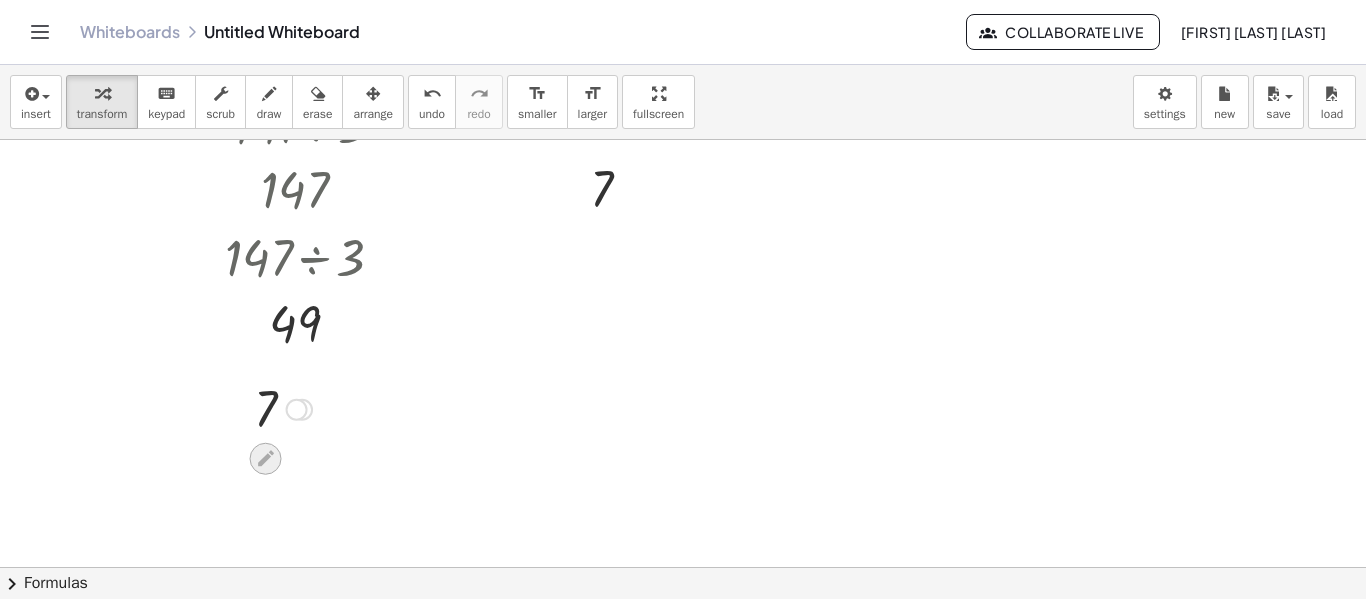 click at bounding box center [266, 459] 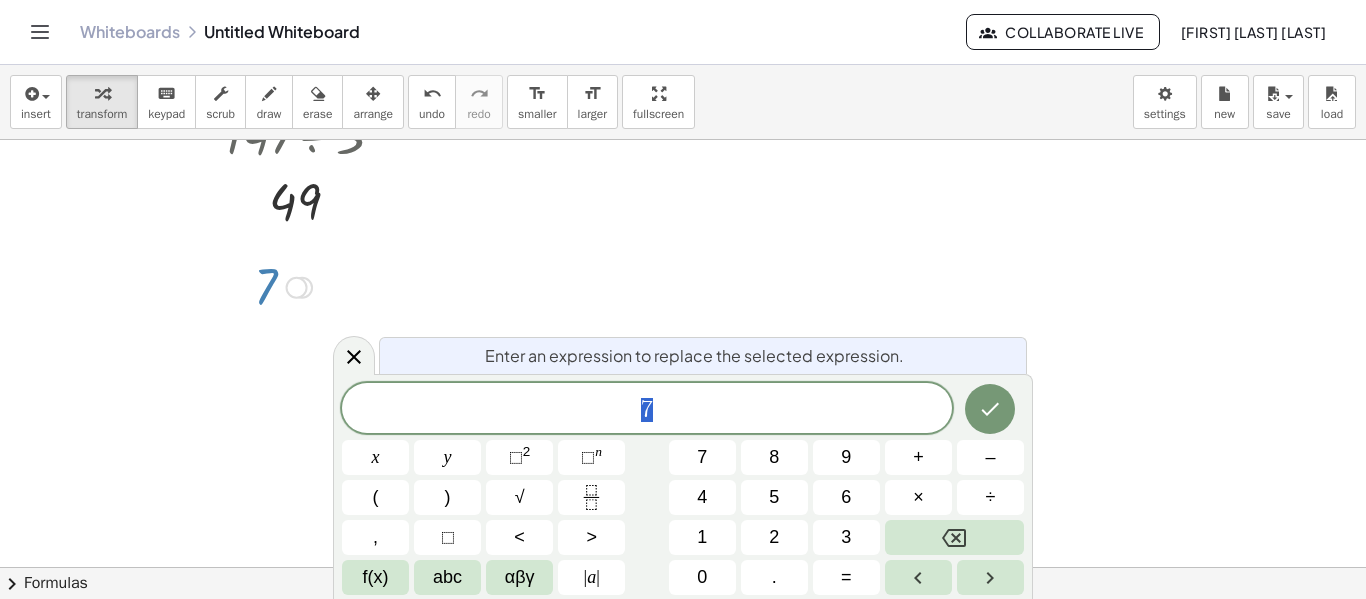 scroll, scrollTop: 739, scrollLeft: 0, axis: vertical 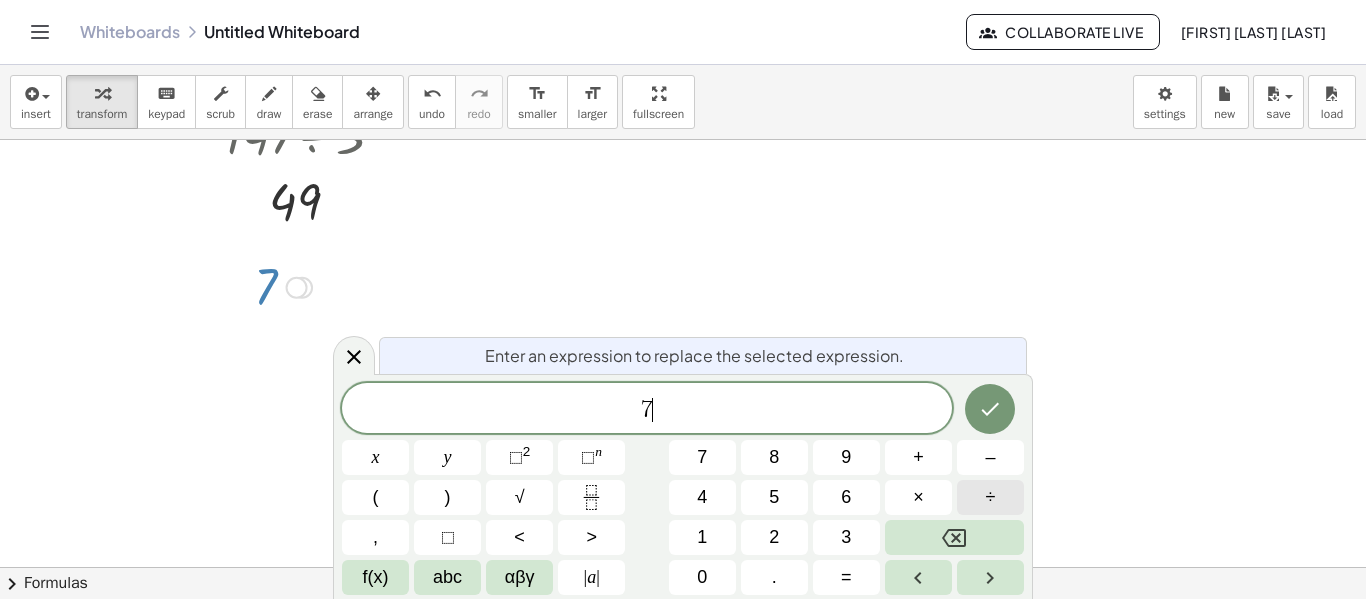click on "÷" at bounding box center [991, 497] 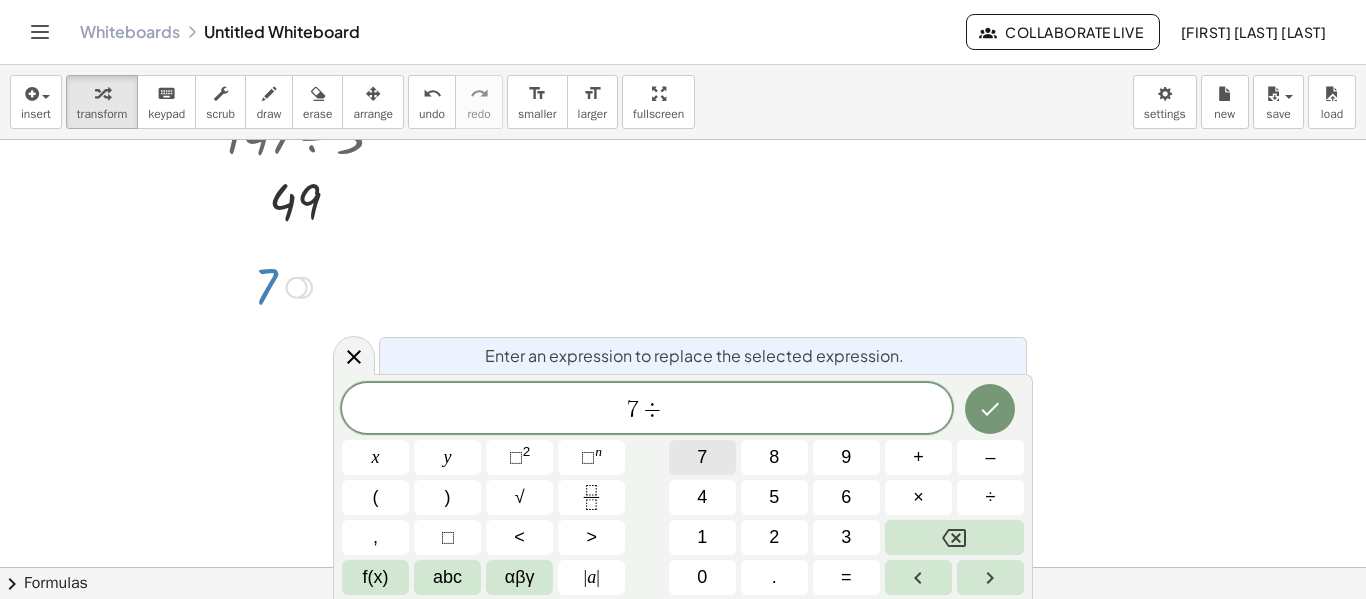 click on "7" at bounding box center (702, 457) 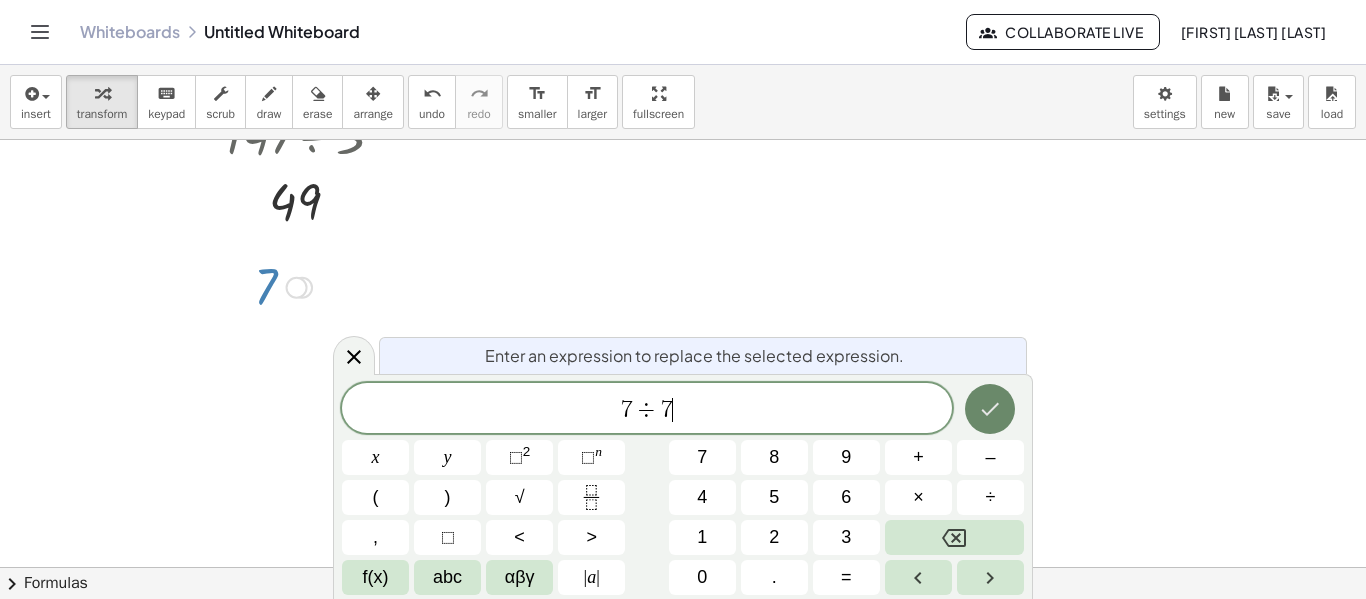click 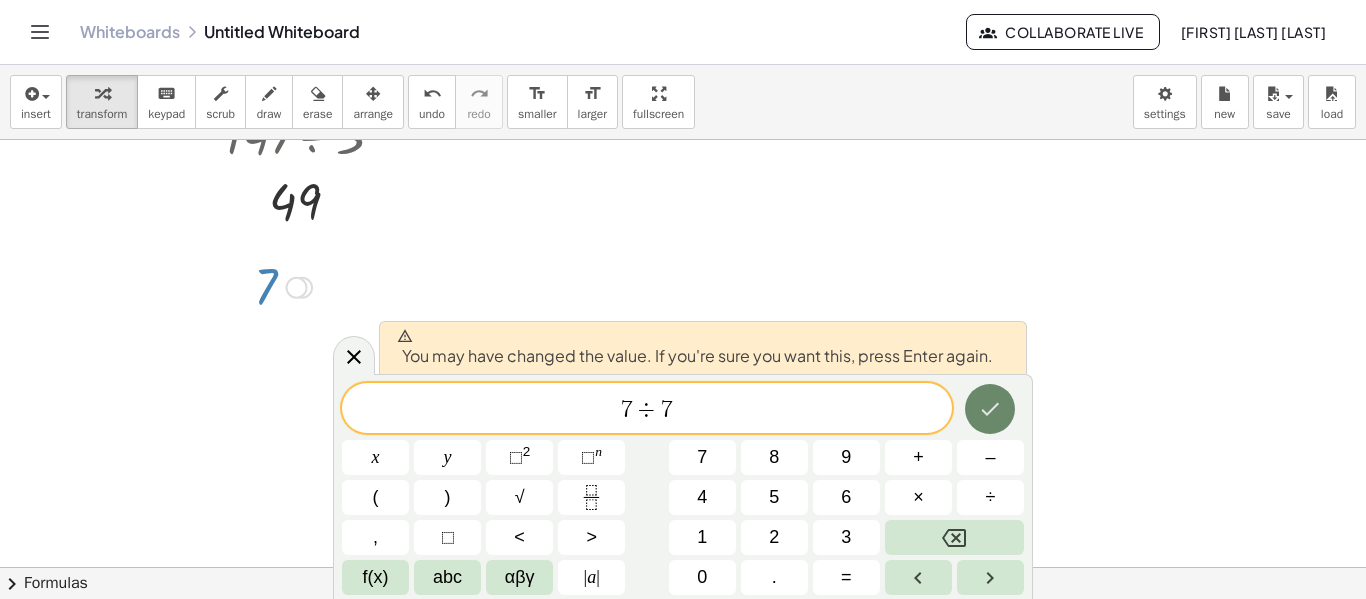 click 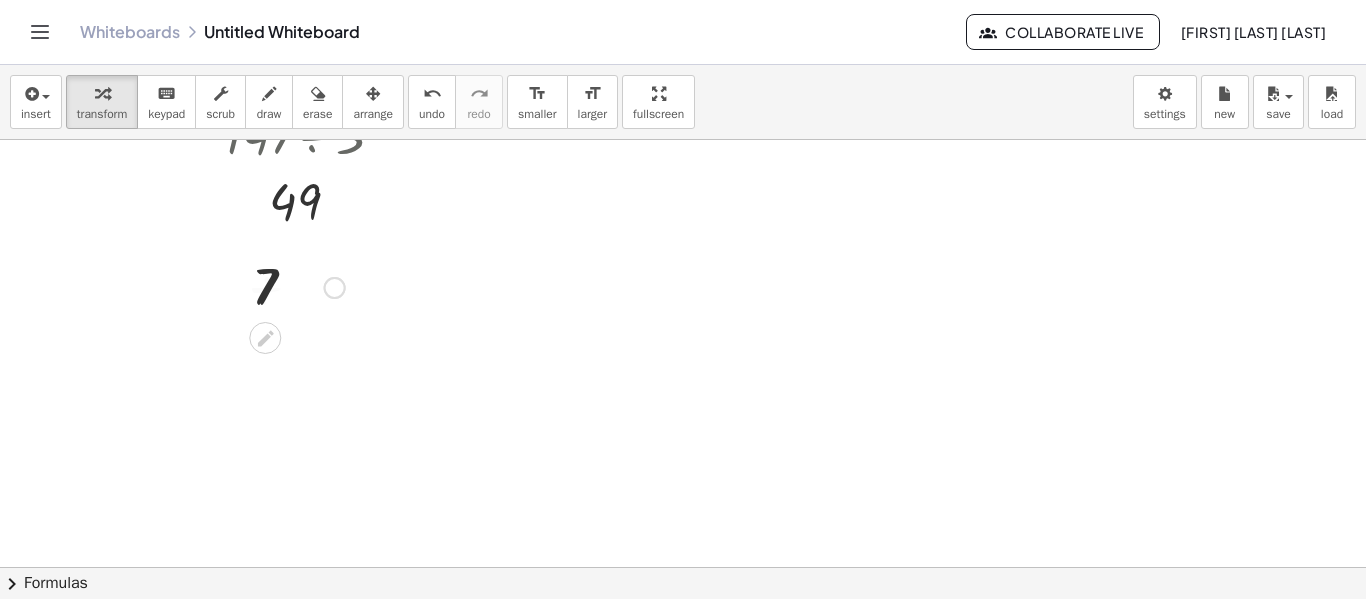 click at bounding box center [683, 41] 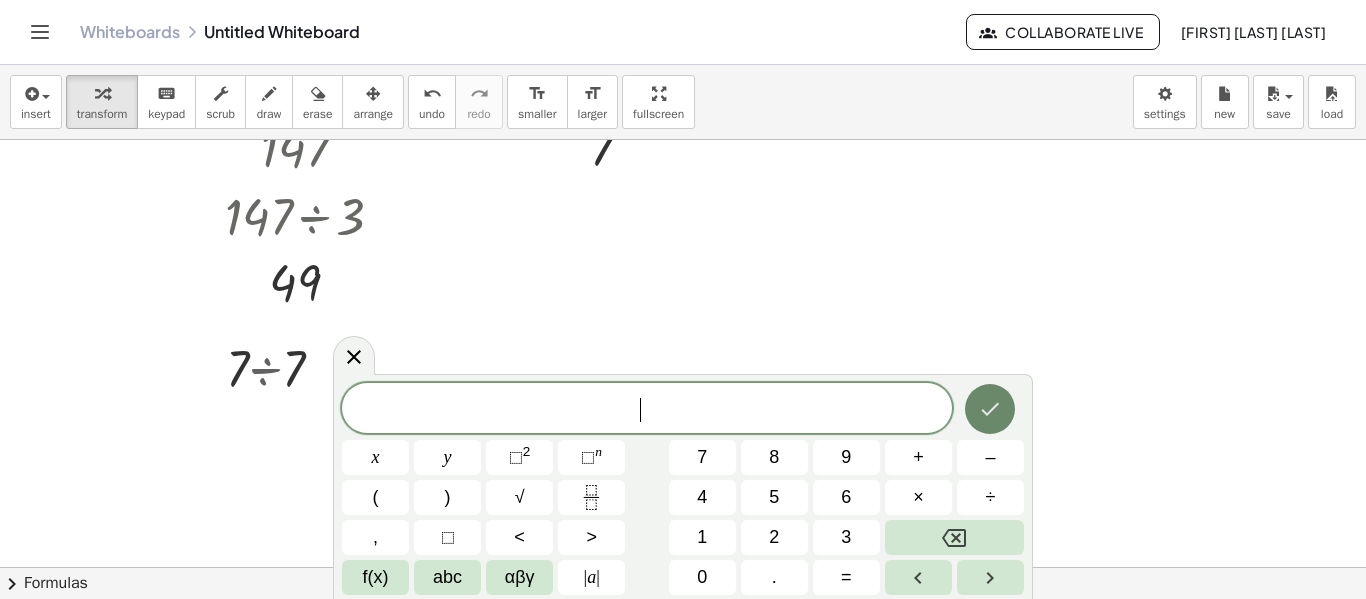 scroll, scrollTop: 617, scrollLeft: 0, axis: vertical 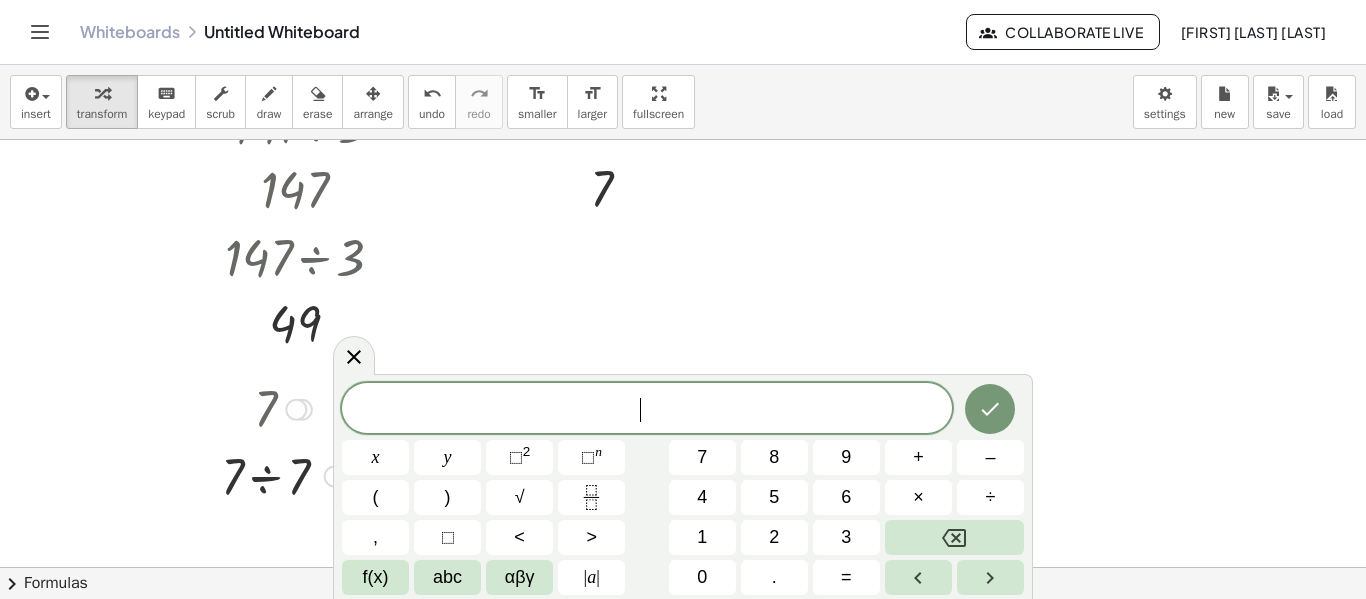 click at bounding box center (283, 475) 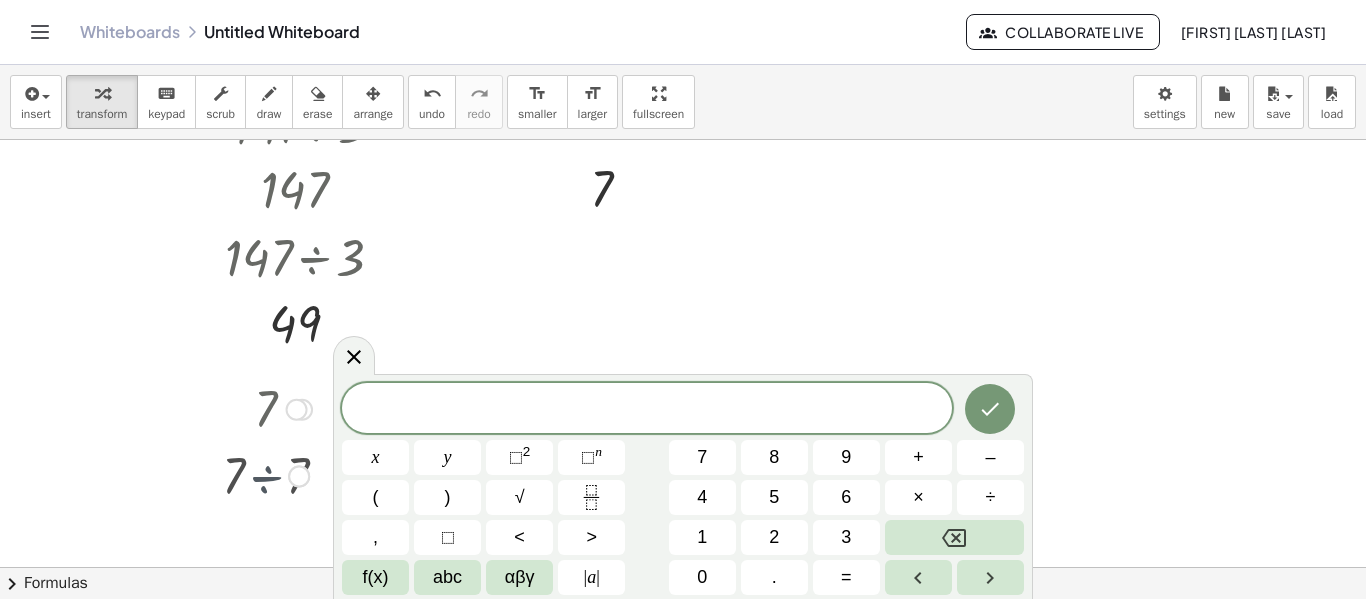 click at bounding box center [283, 475] 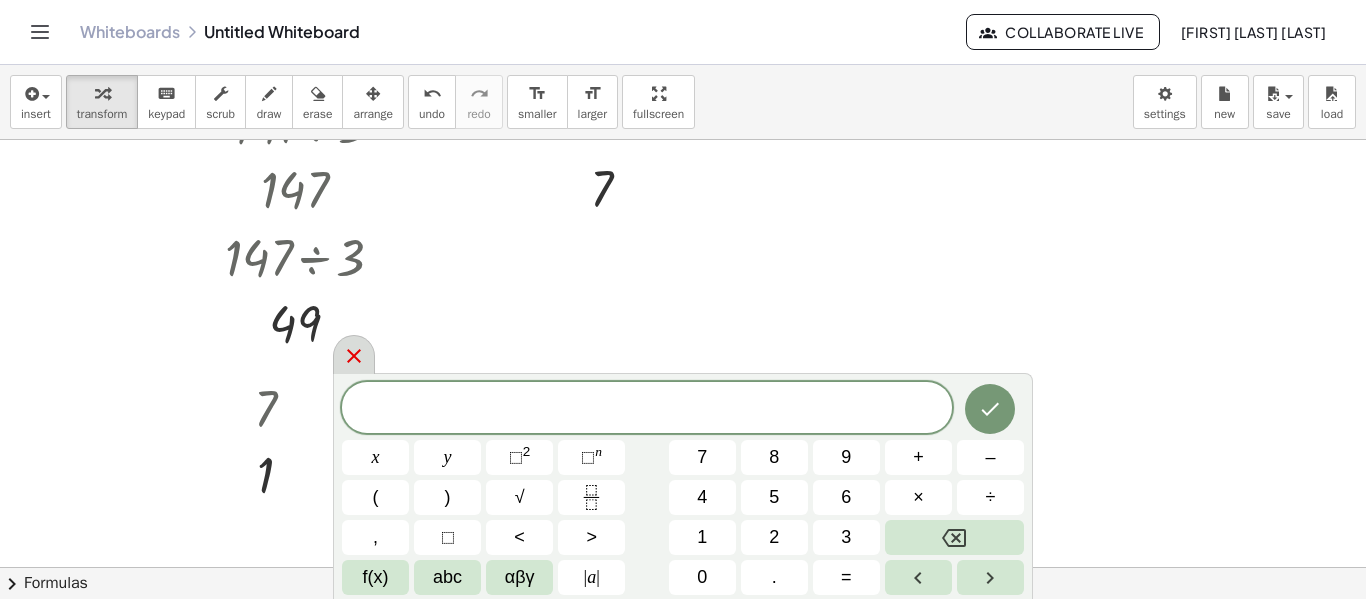 click 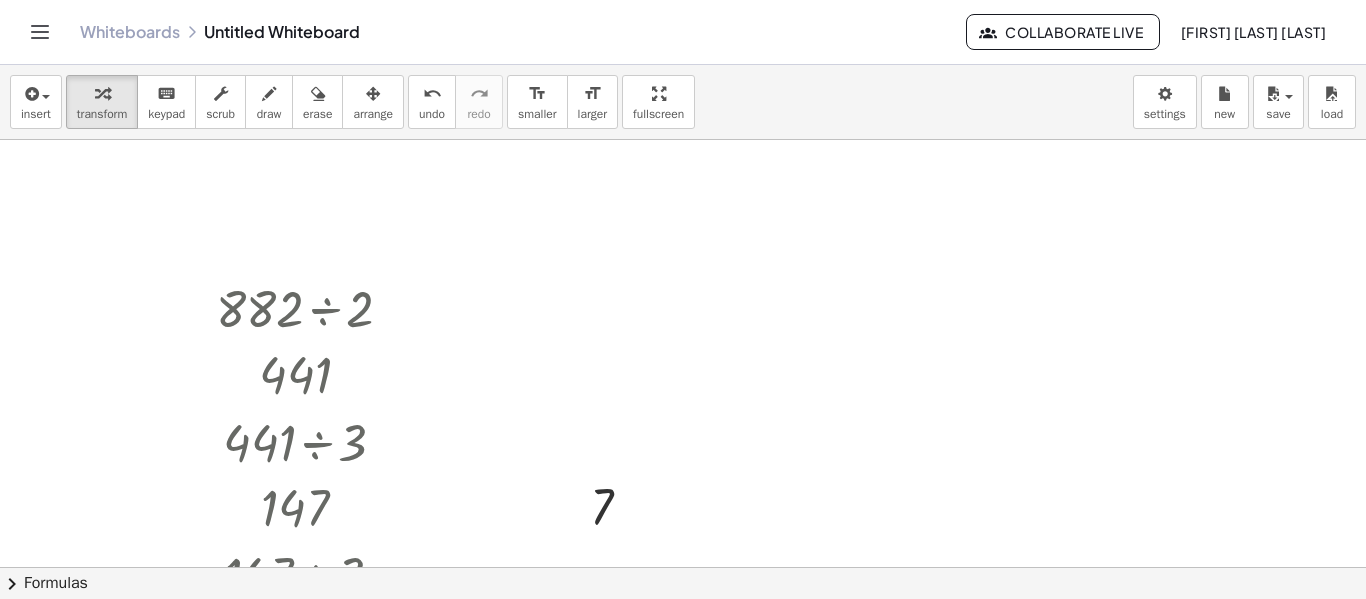 scroll, scrollTop: 388, scrollLeft: 0, axis: vertical 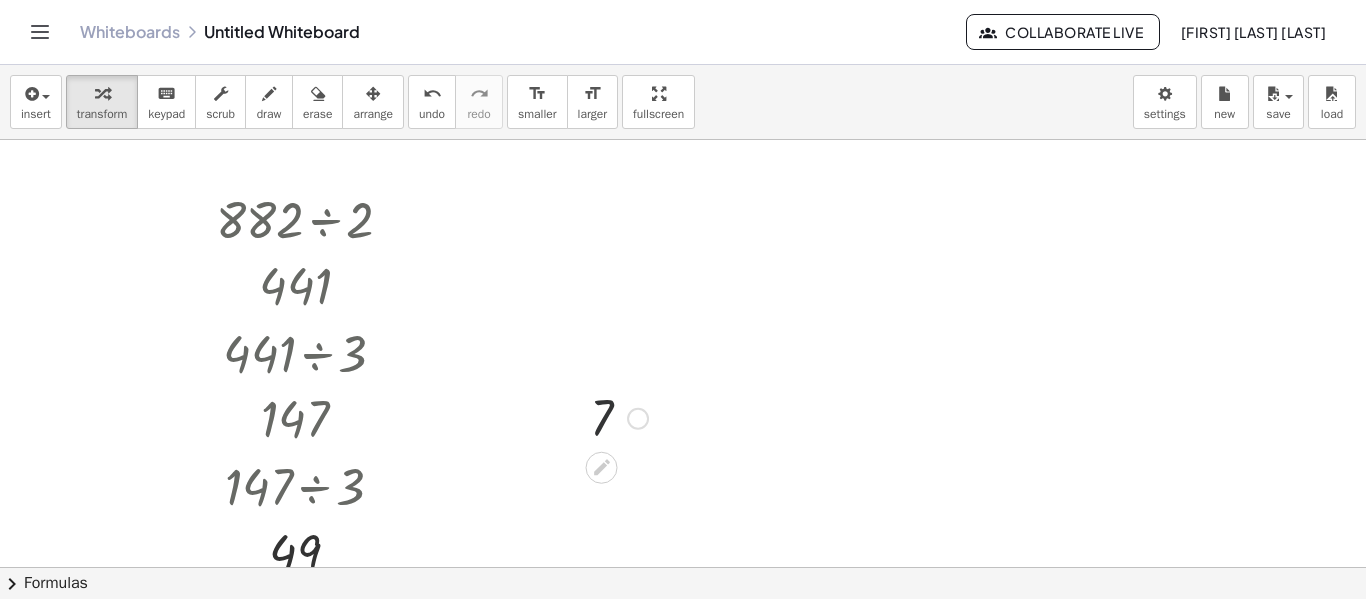 click at bounding box center (619, 417) 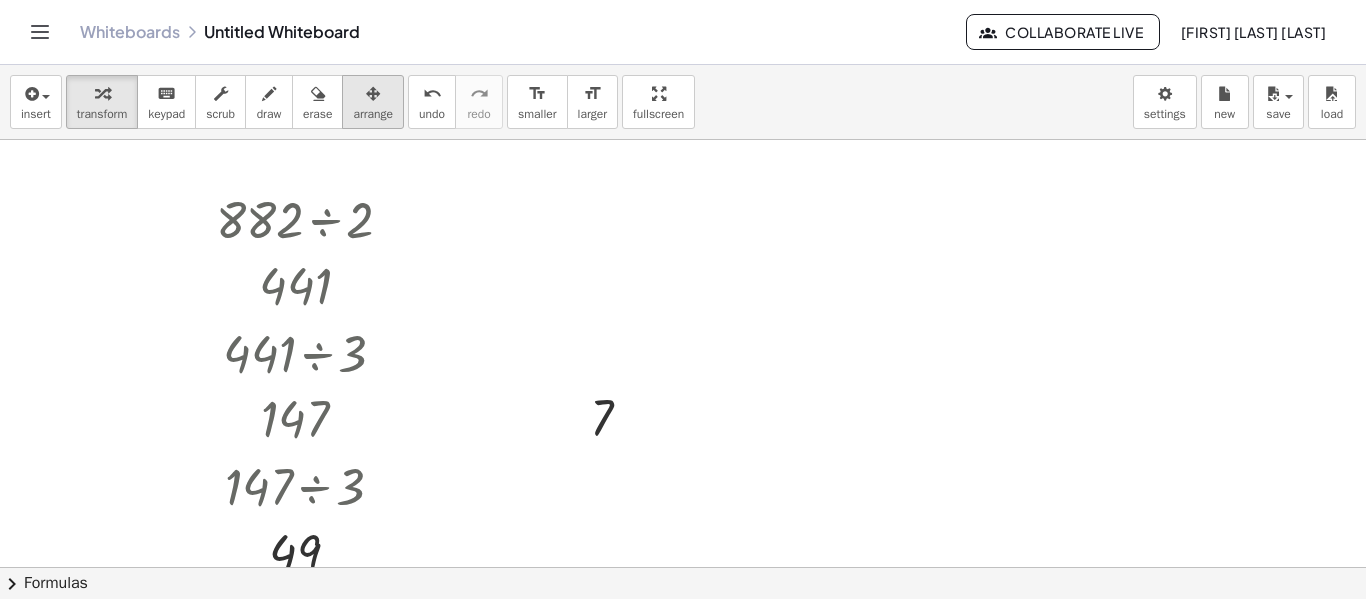 click at bounding box center [373, 93] 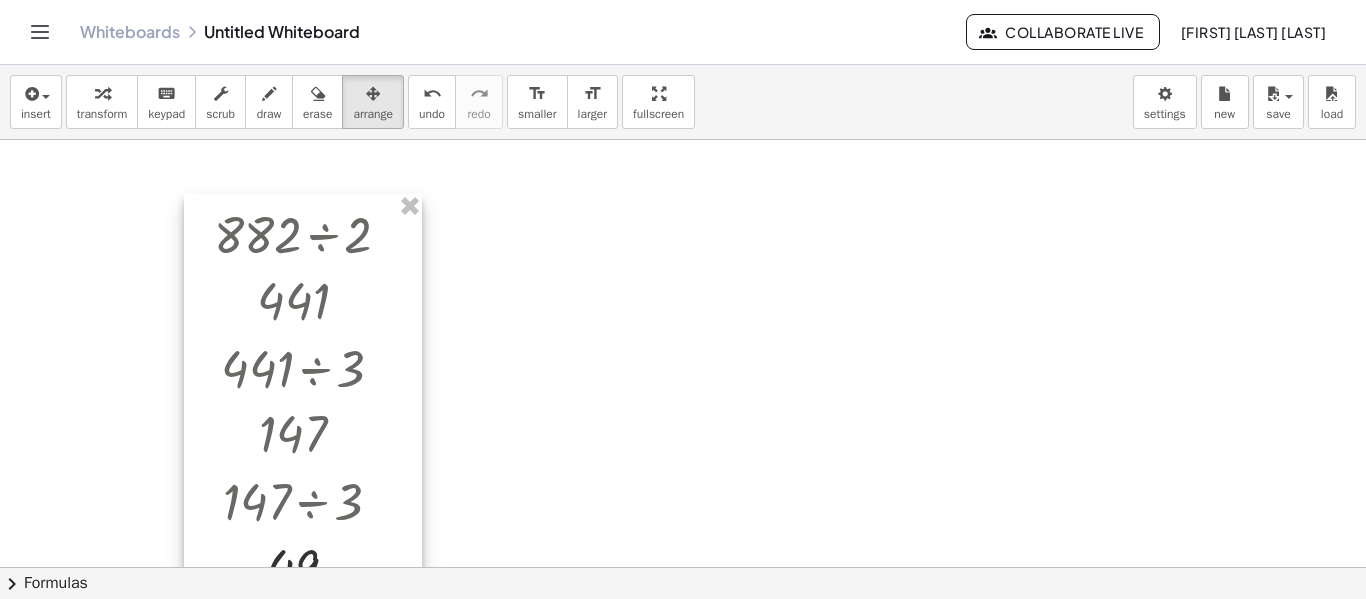 click at bounding box center (303, 399) 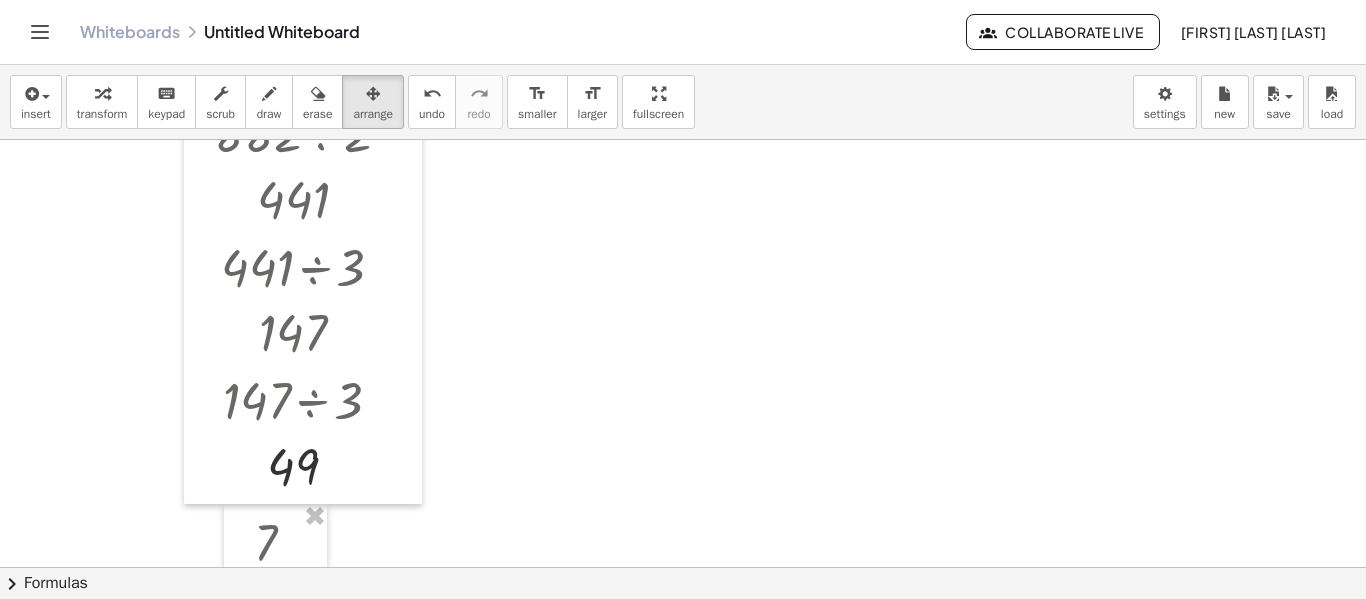 scroll, scrollTop: 345, scrollLeft: 0, axis: vertical 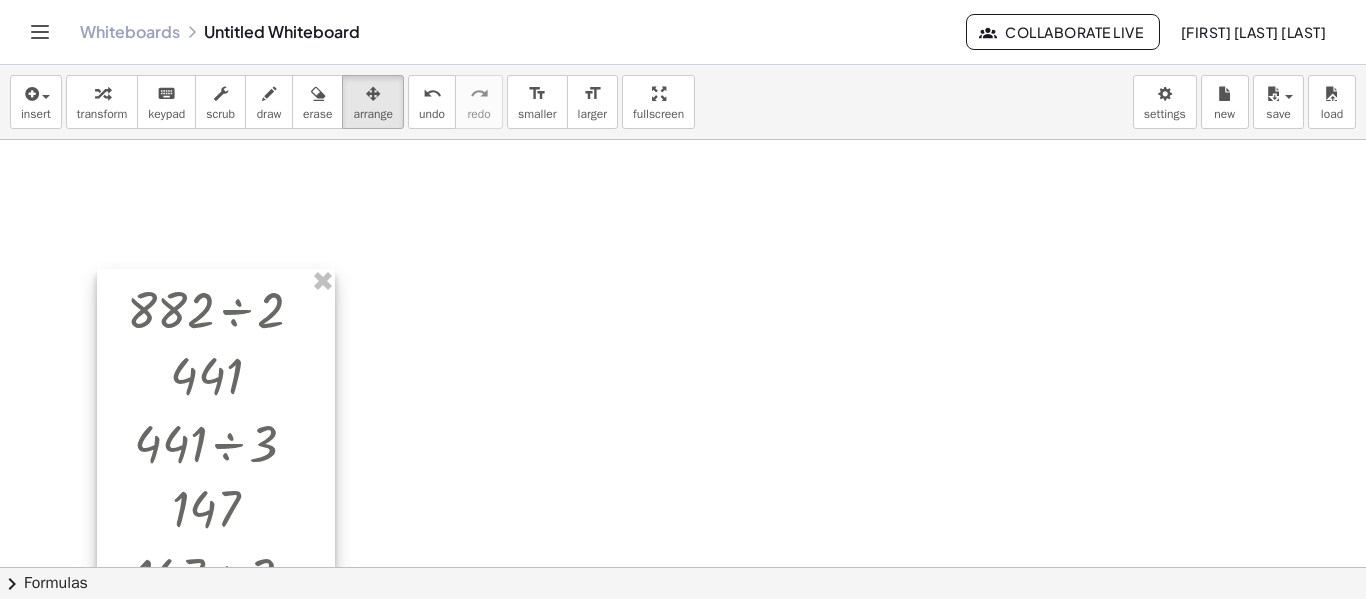 drag, startPoint x: 265, startPoint y: 345, endPoint x: 178, endPoint y: 384, distance: 95.34149 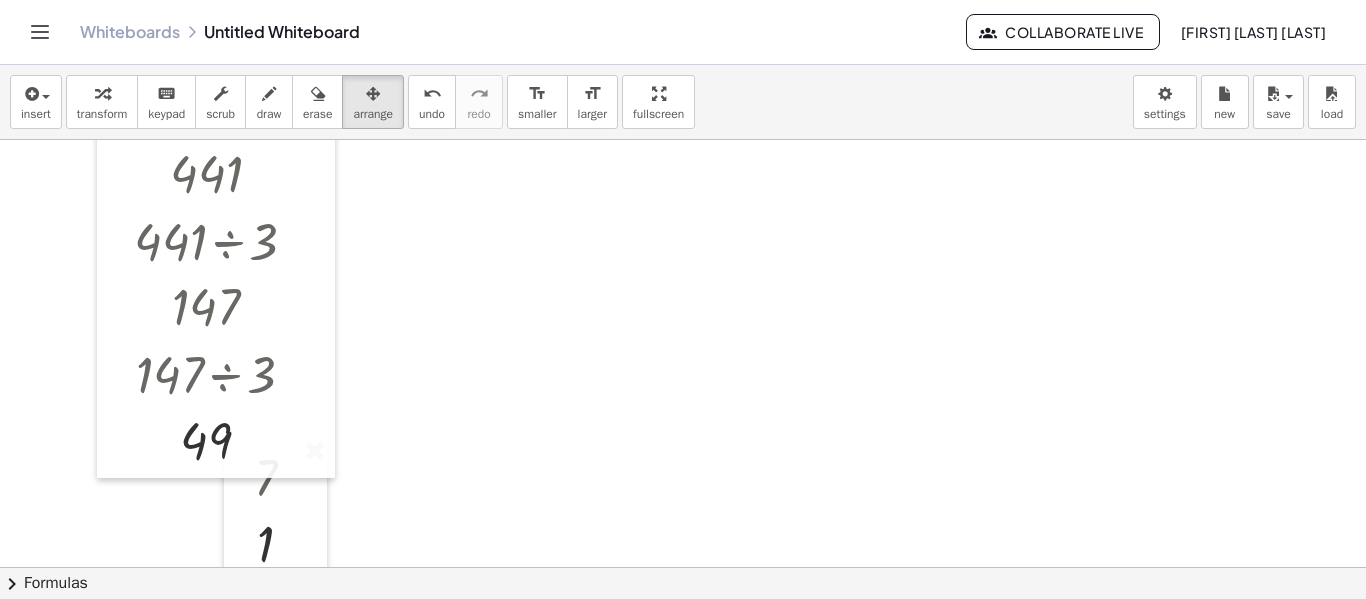 scroll, scrollTop: 551, scrollLeft: 0, axis: vertical 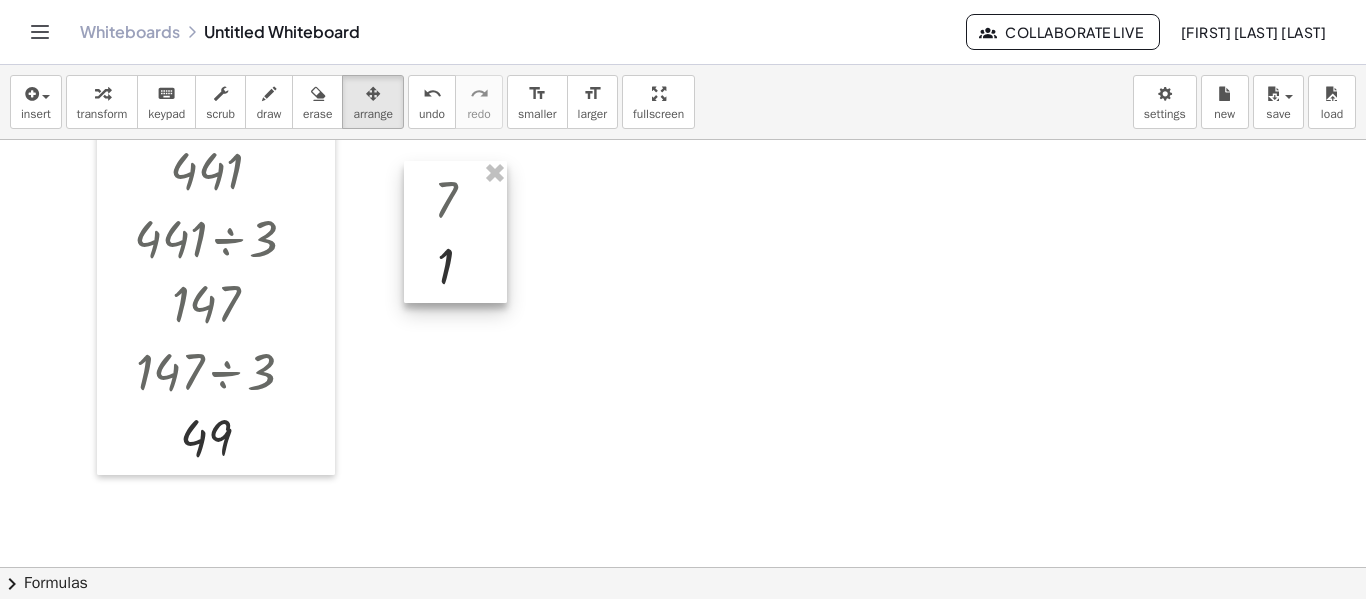 drag, startPoint x: 275, startPoint y: 542, endPoint x: 446, endPoint y: 267, distance: 323.8302 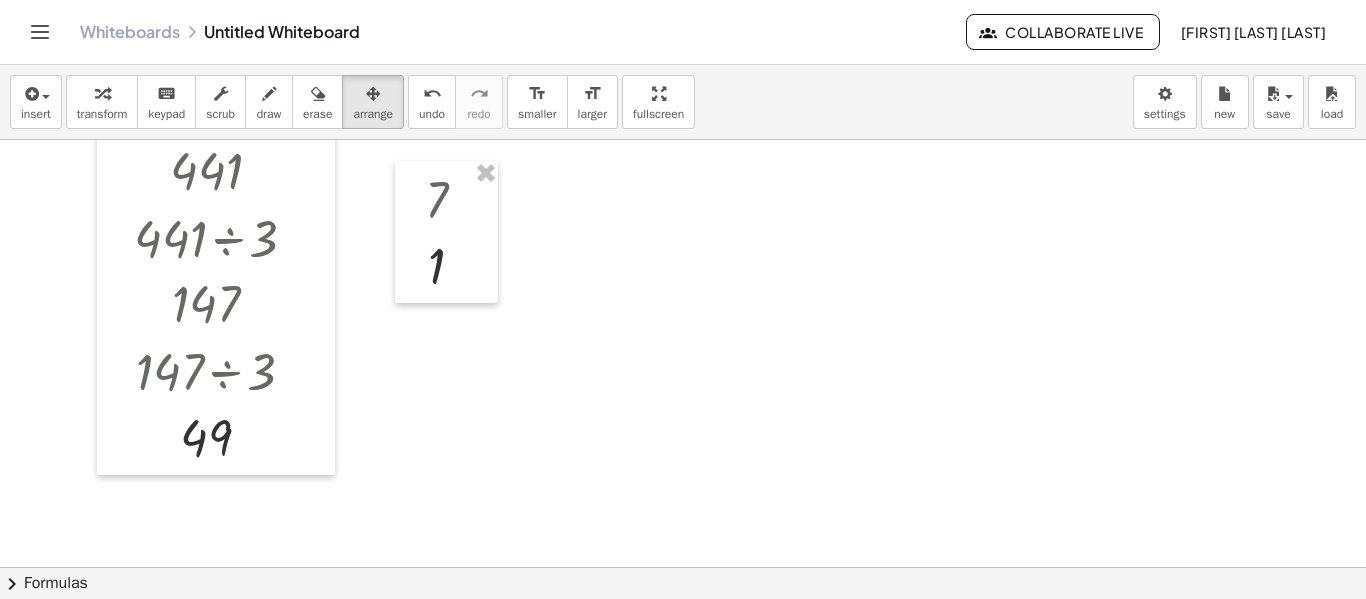 scroll, scrollTop: 473, scrollLeft: 0, axis: vertical 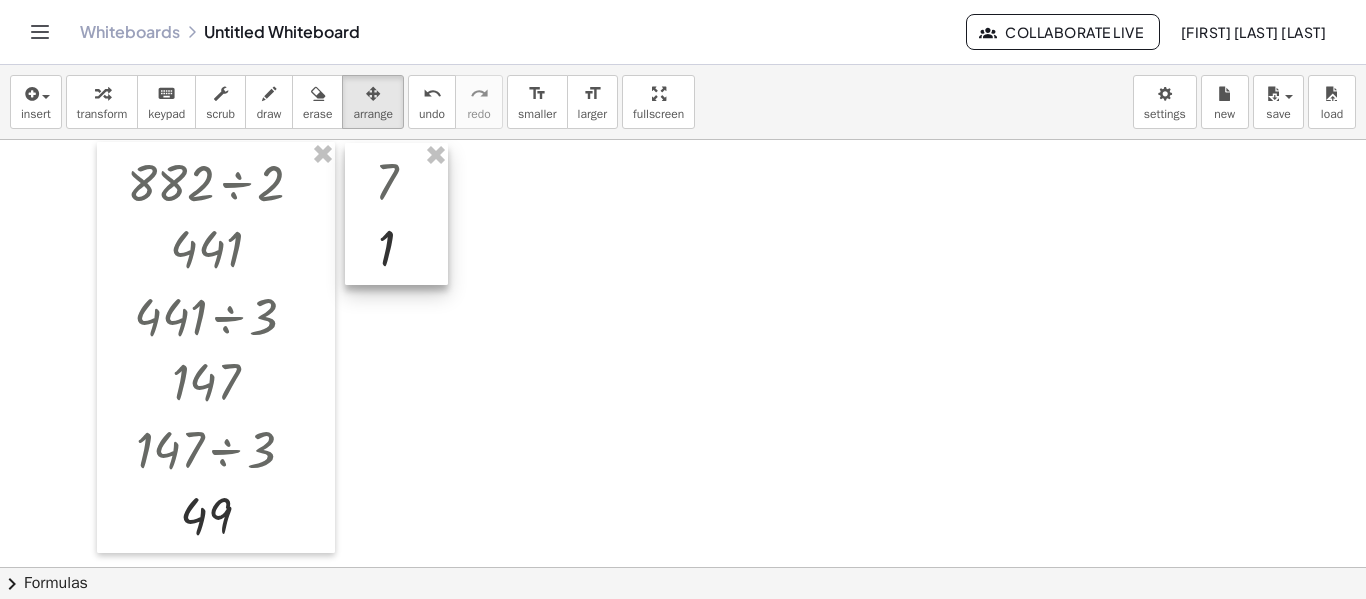 drag, startPoint x: 421, startPoint y: 291, endPoint x: 376, endPoint y: 192, distance: 108.74741 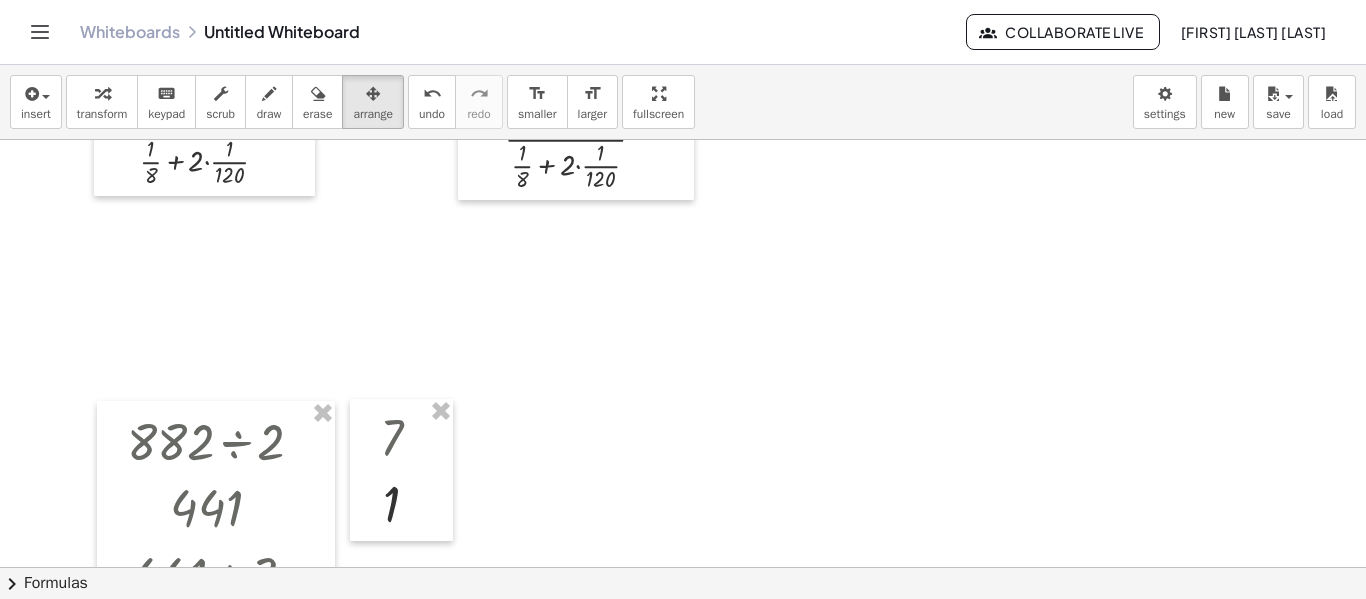 scroll, scrollTop: 0, scrollLeft: 0, axis: both 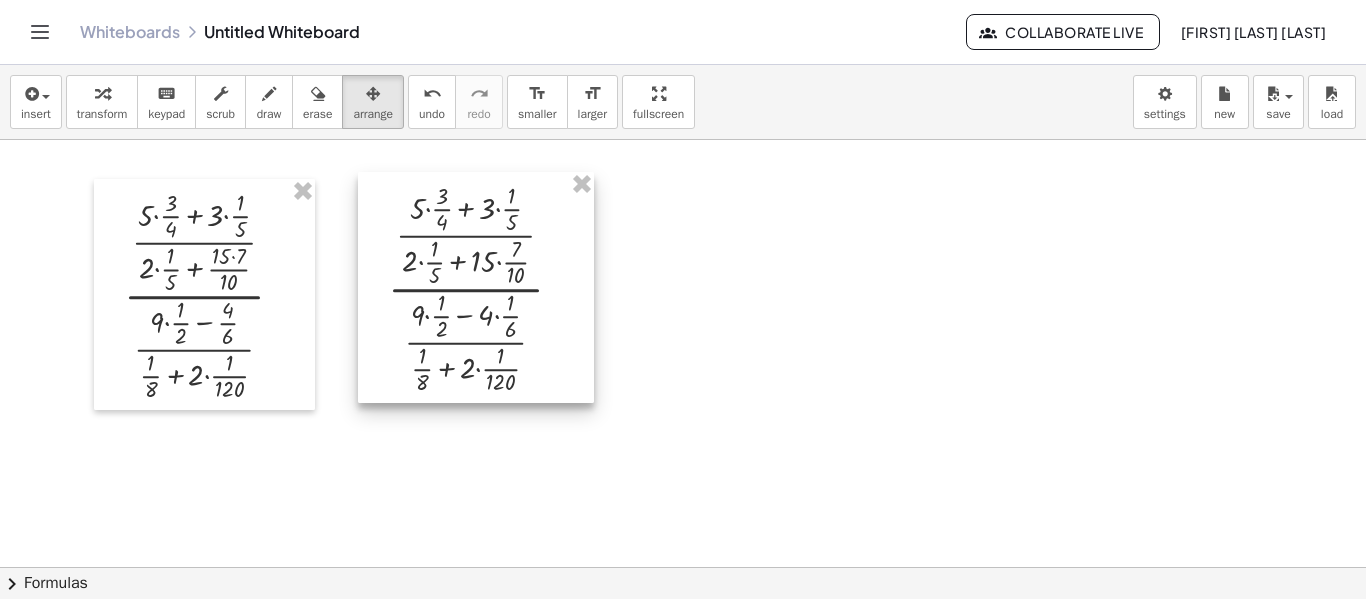 drag, startPoint x: 595, startPoint y: 222, endPoint x: 495, endPoint y: 211, distance: 100.60318 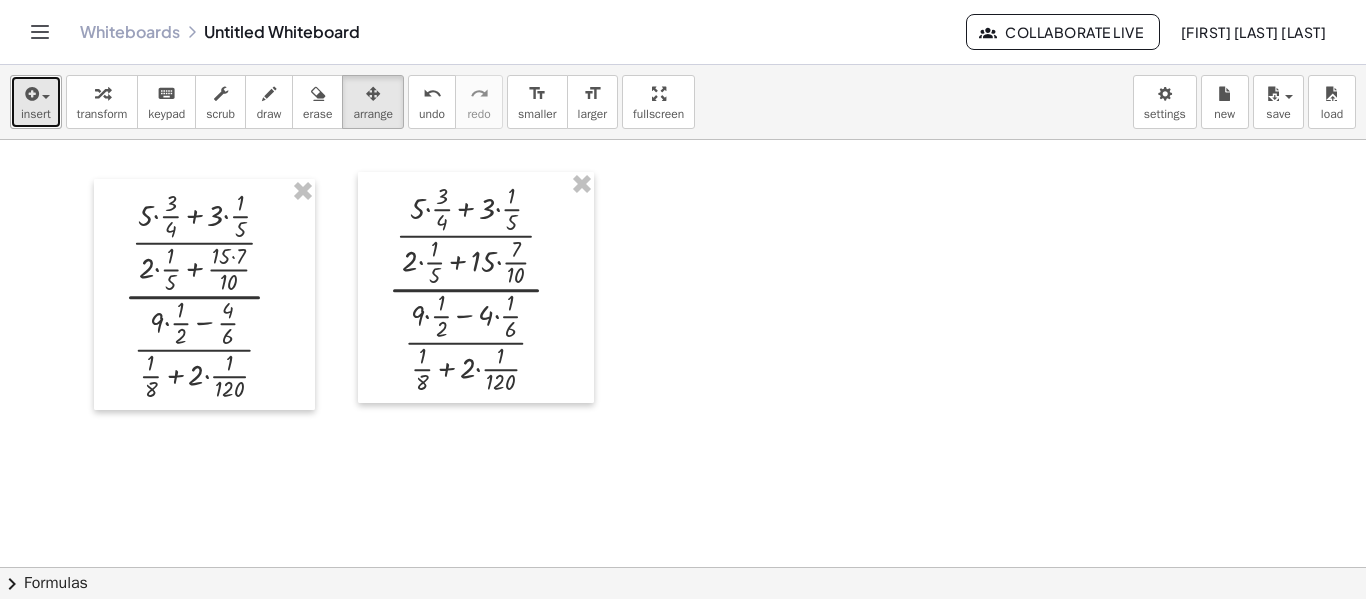 click at bounding box center (46, 97) 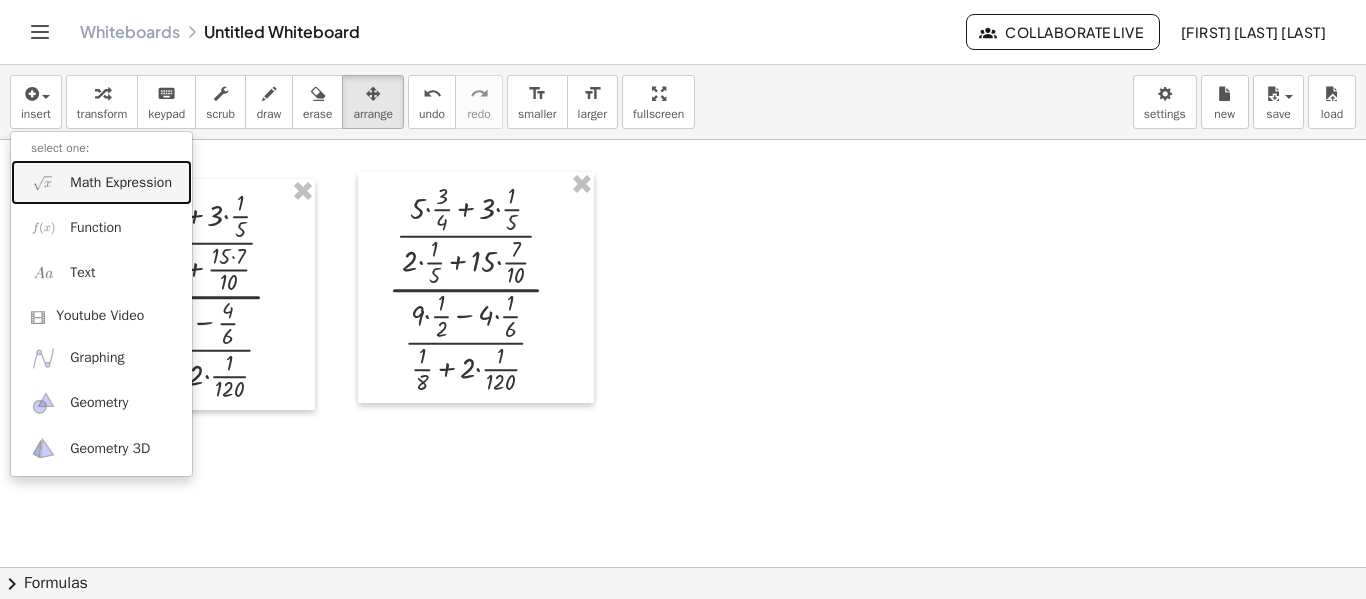 click on "Math Expression" at bounding box center (121, 183) 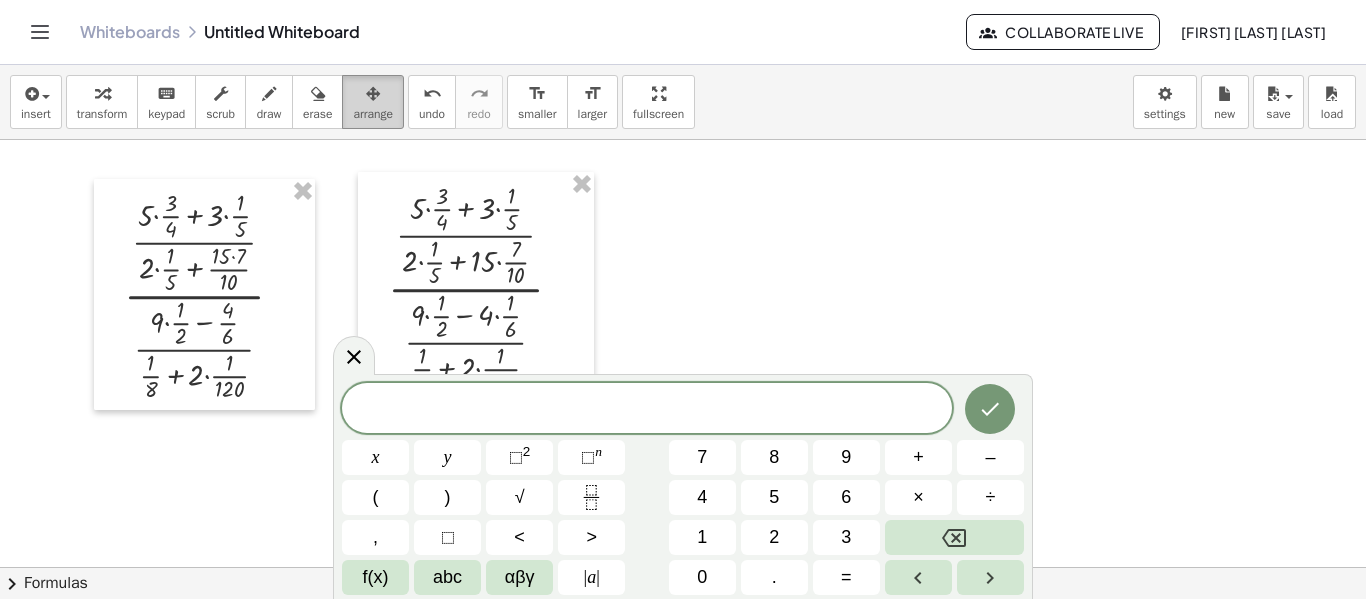 click at bounding box center [373, 93] 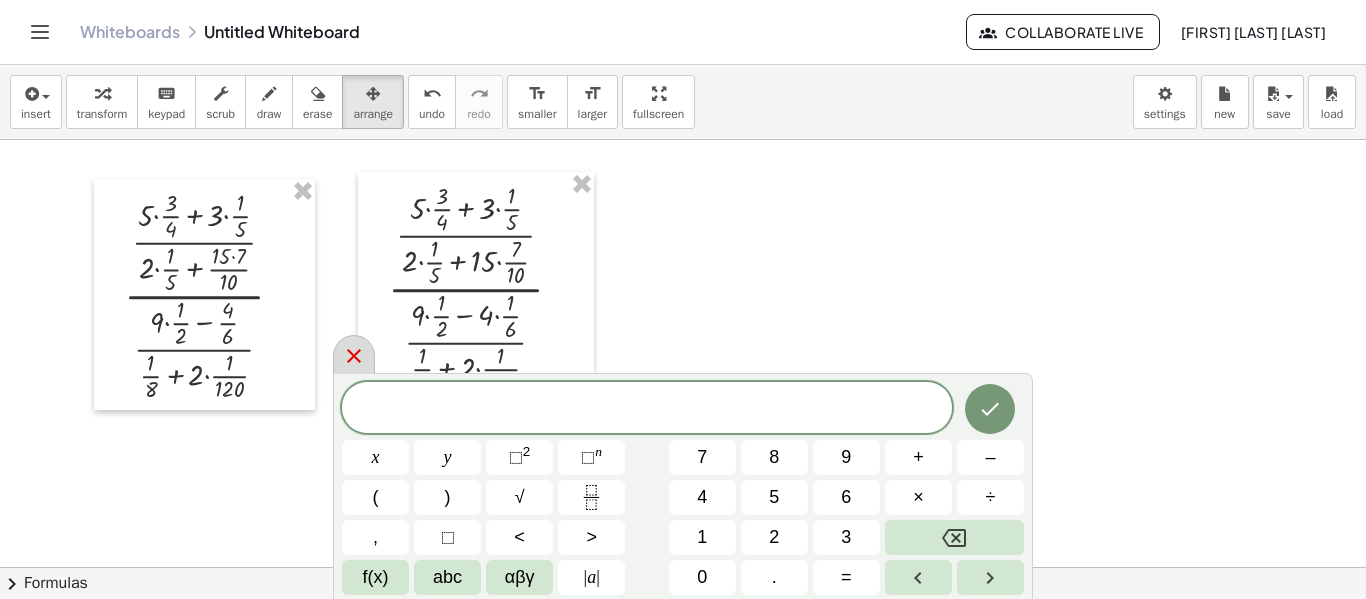 click at bounding box center (354, 354) 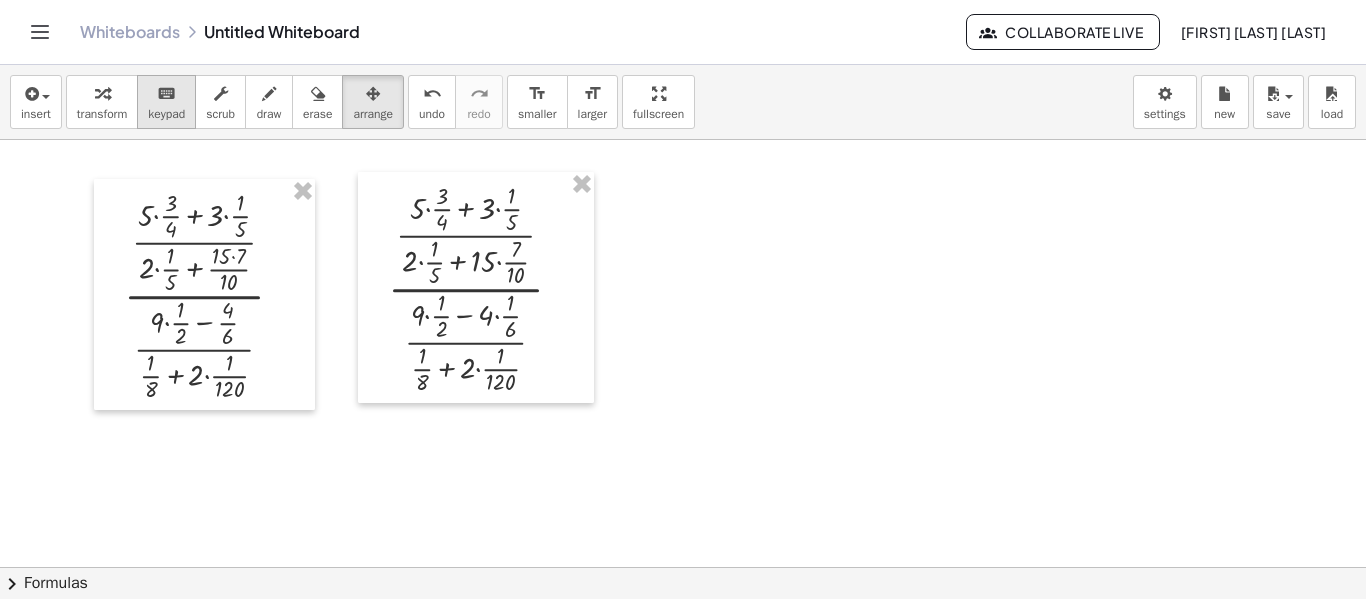 click on "keyboard" at bounding box center [166, 94] 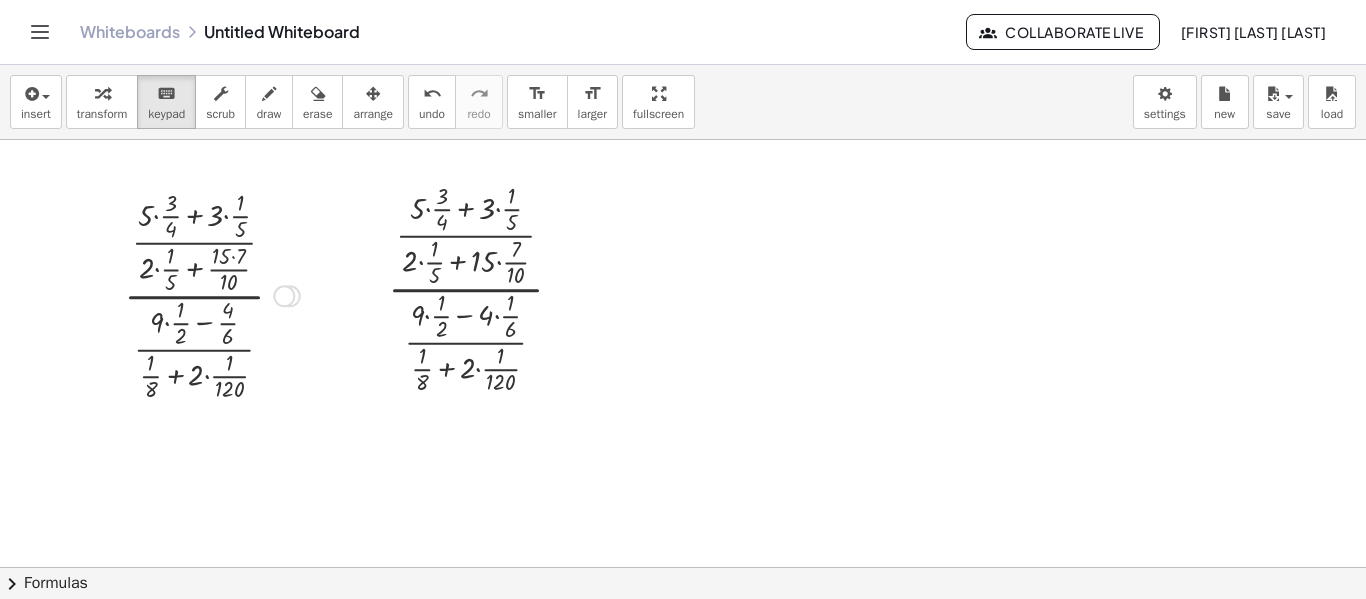 click at bounding box center [284, 296] 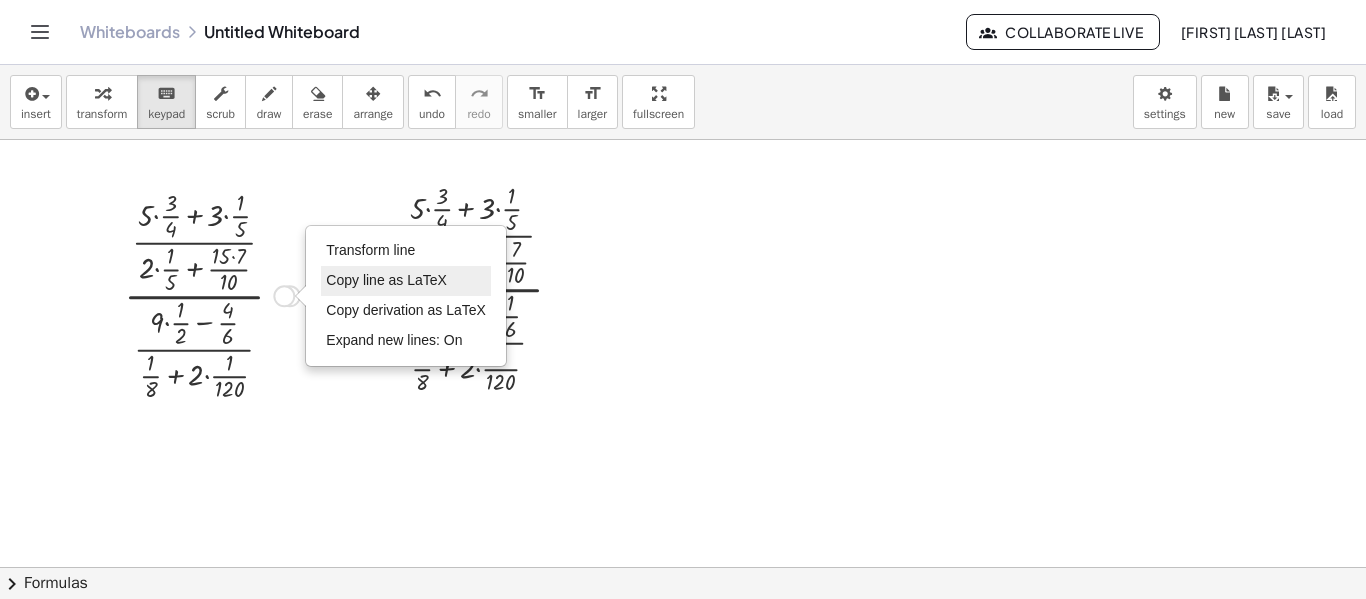 click on "Copy line as LaTeX" at bounding box center [386, 280] 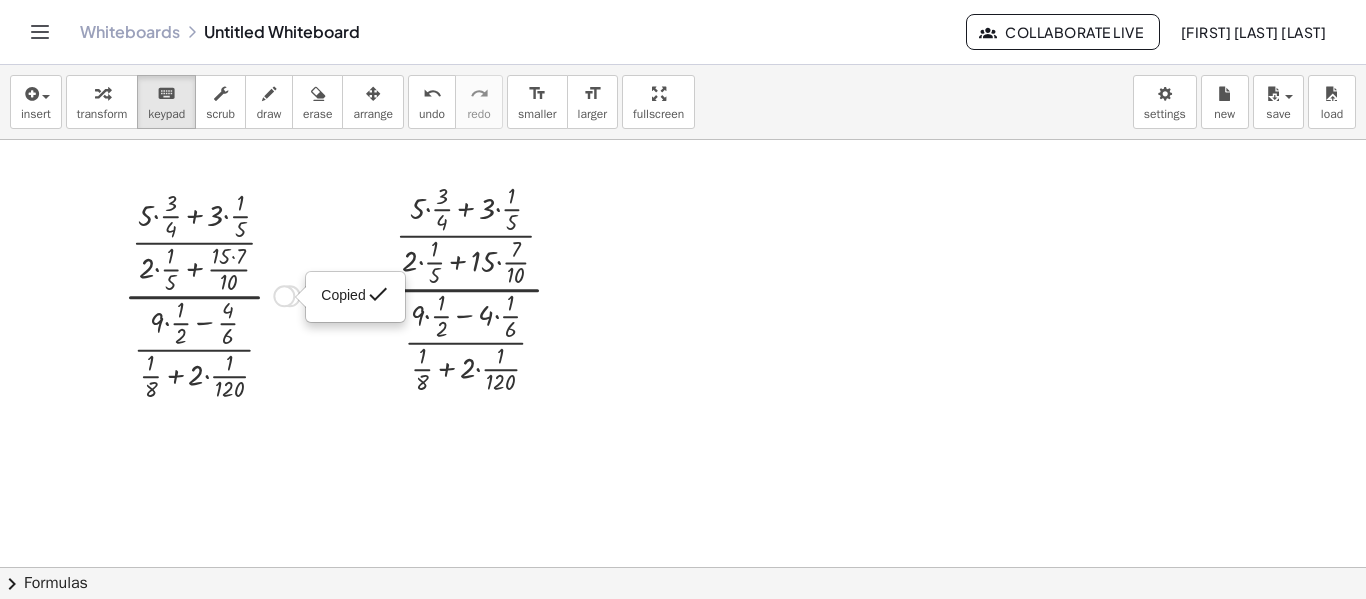 click at bounding box center [300, 297] 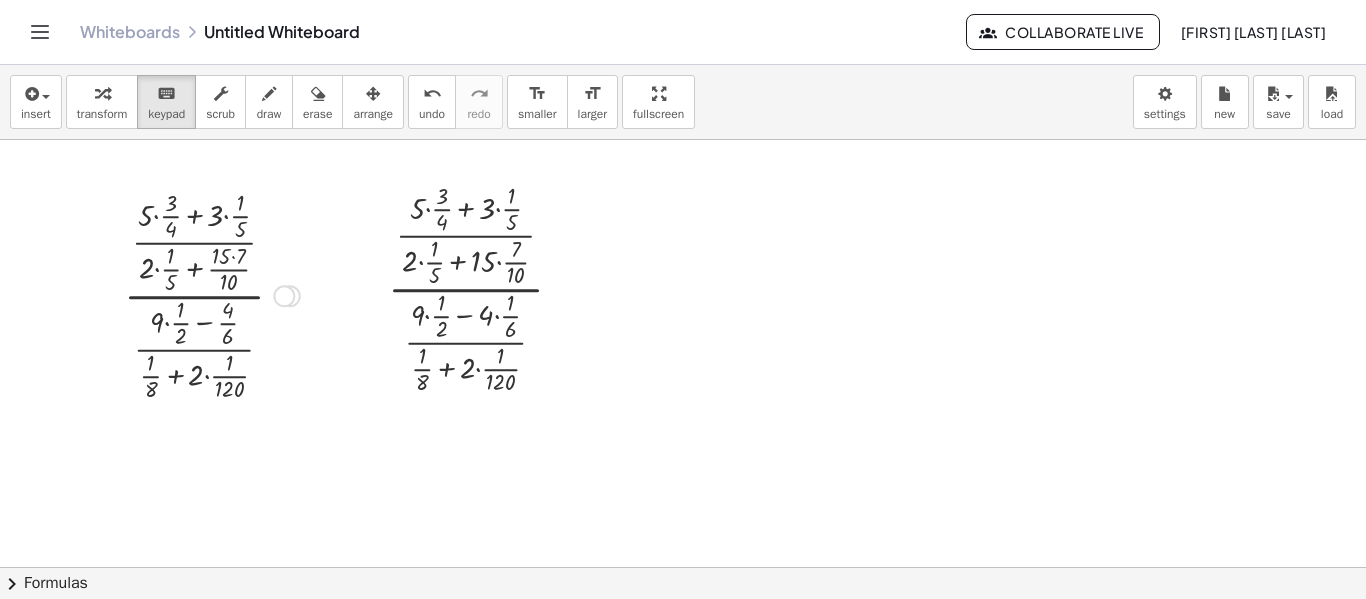 drag, startPoint x: 357, startPoint y: 313, endPoint x: 288, endPoint y: 307, distance: 69.260376 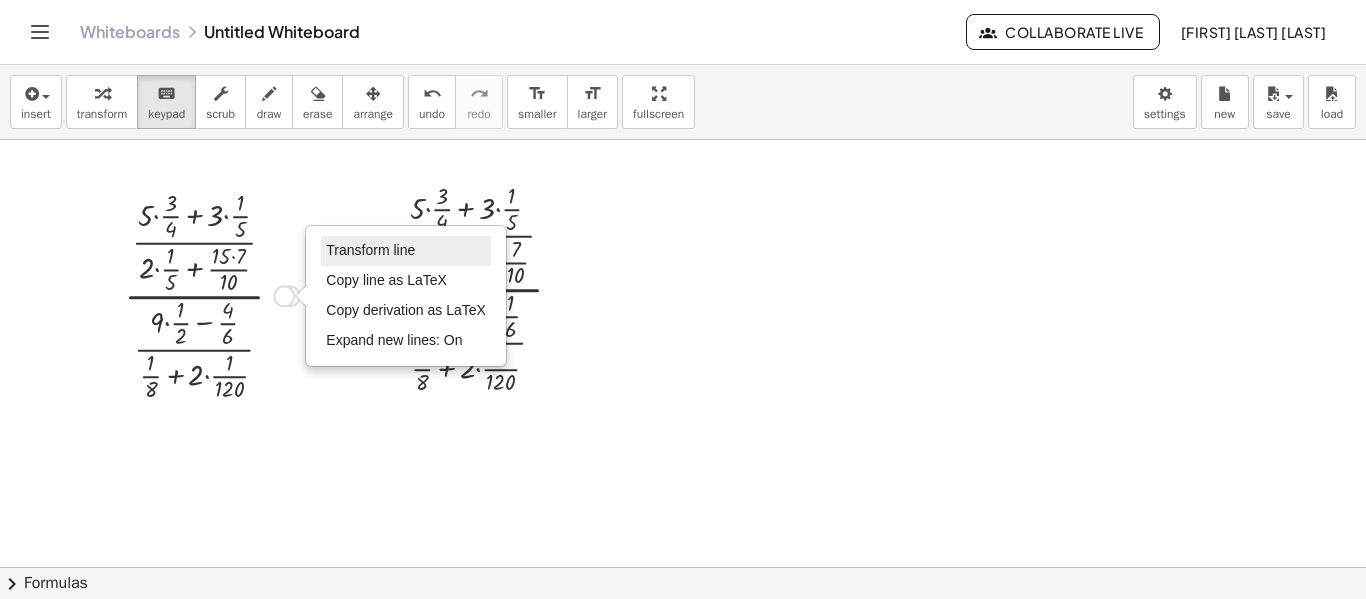 click on "Transform line" at bounding box center (370, 250) 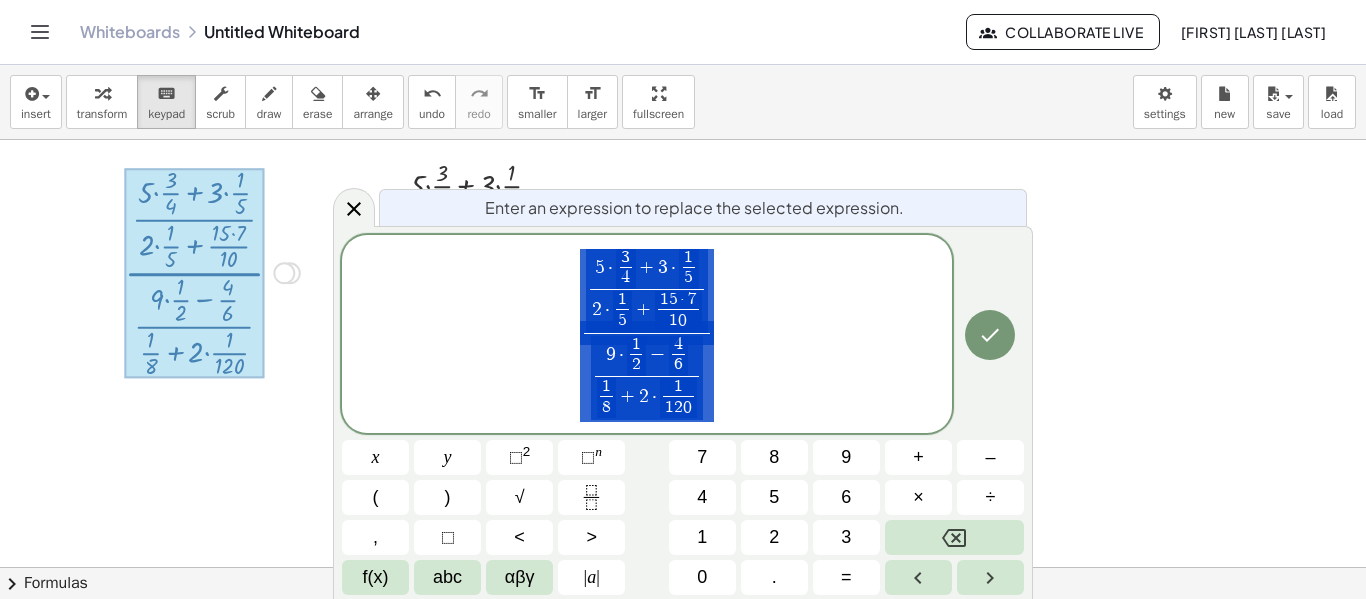 scroll, scrollTop: 29, scrollLeft: 0, axis: vertical 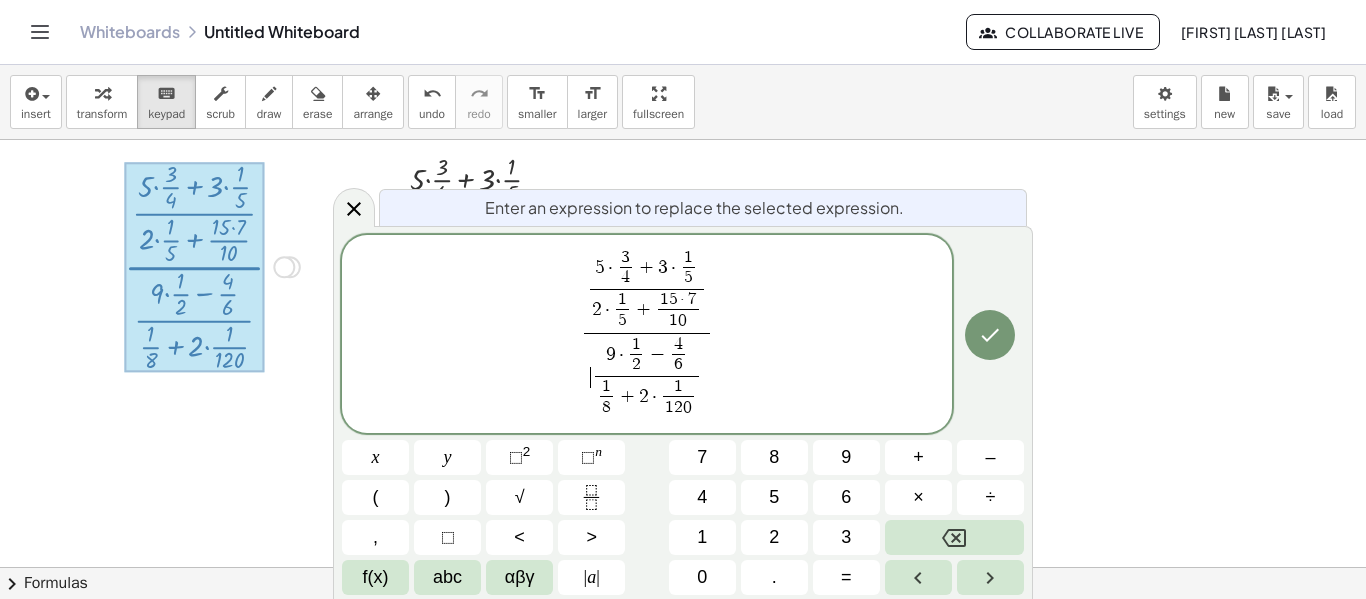 click on "9 · 1 2 ​ − 4 6 ​ 1 8 ​ + 2 · 1 1 2 0 ​ ​" at bounding box center (647, 378) 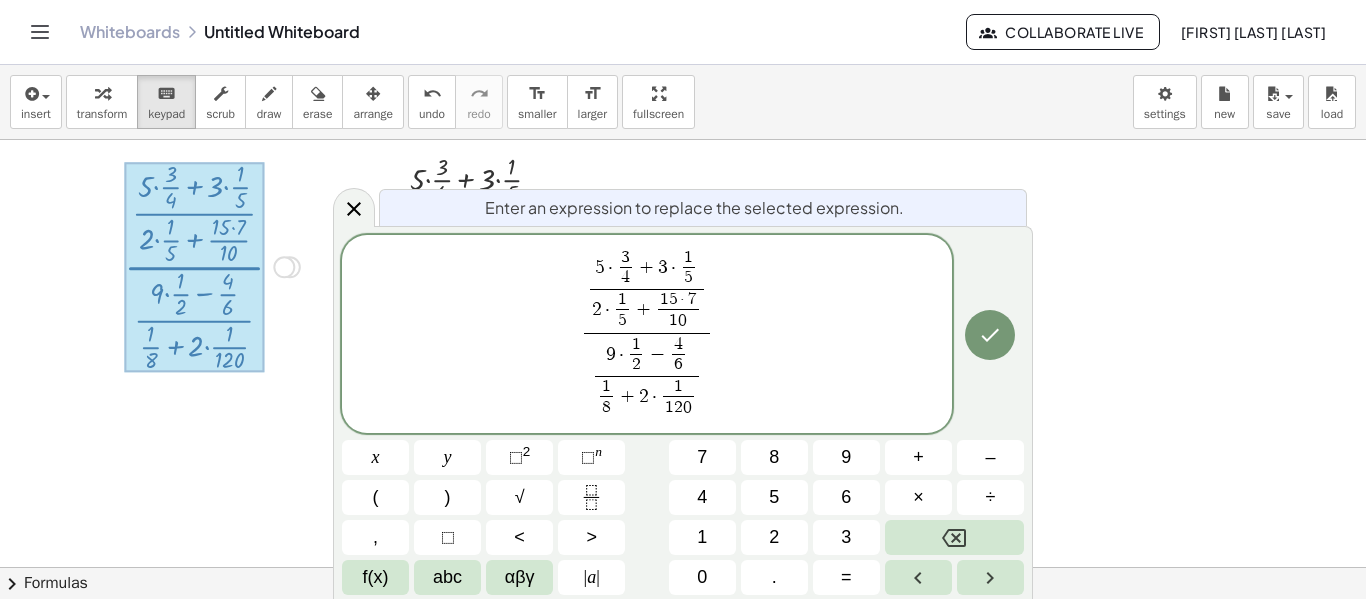 click on "1 2 0" at bounding box center [678, 407] 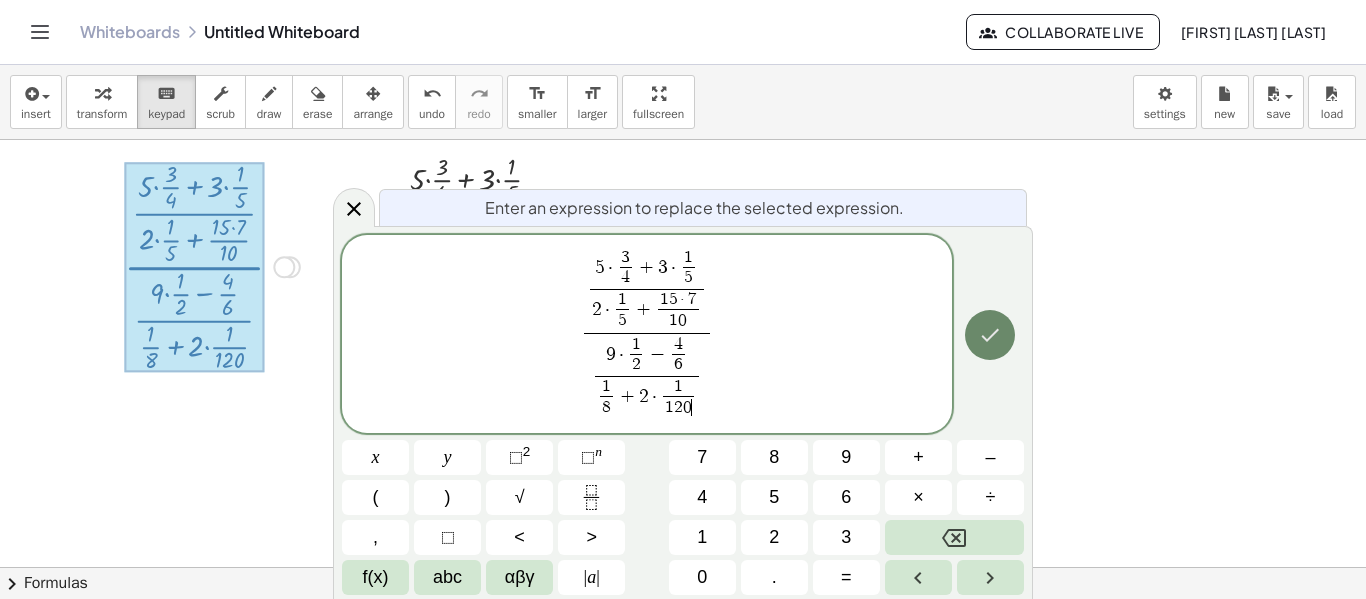 click 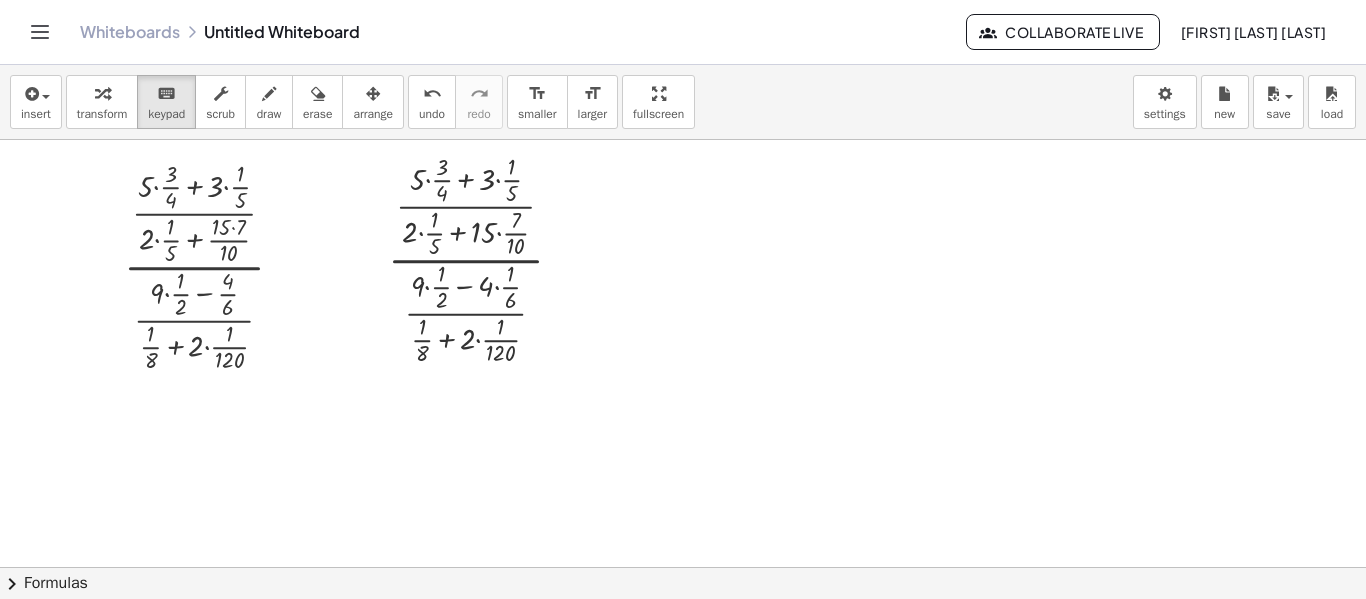 scroll, scrollTop: 0, scrollLeft: 0, axis: both 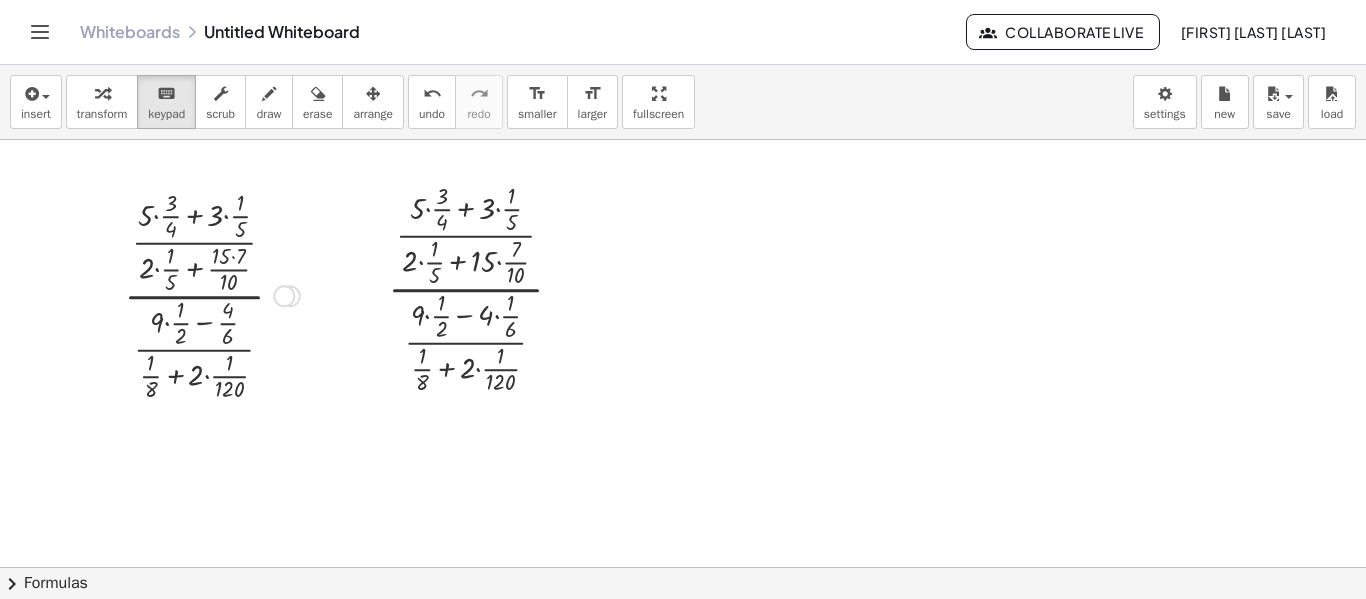 click at bounding box center (212, 294) 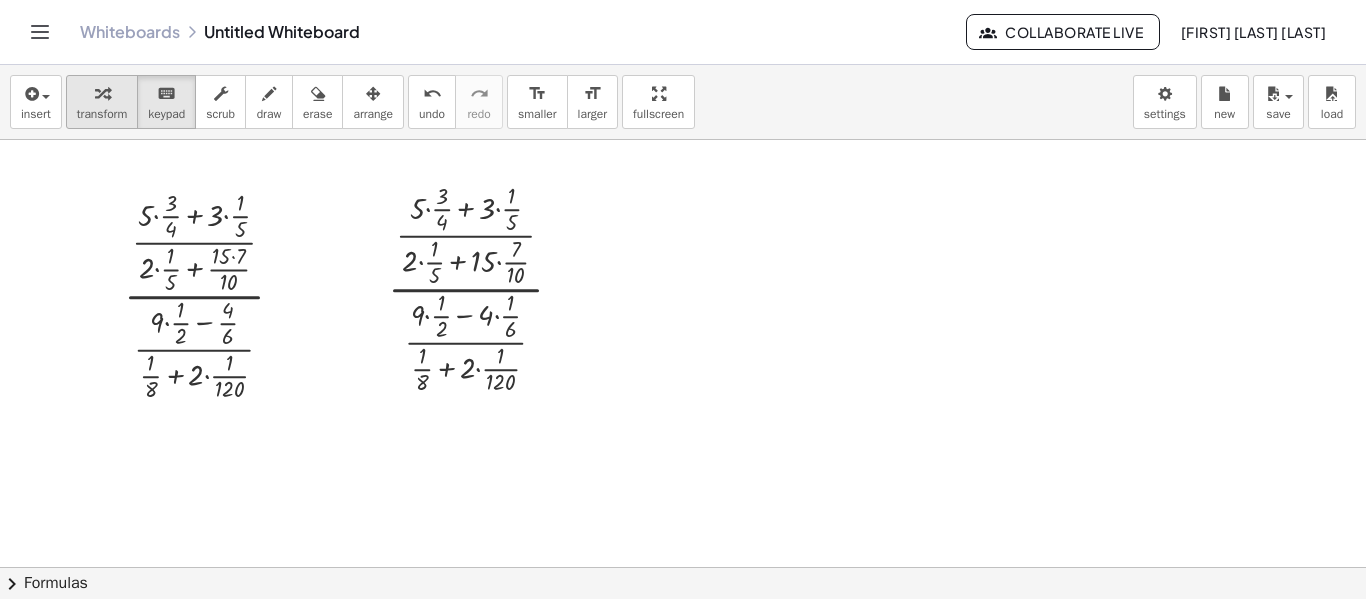 click at bounding box center (102, 93) 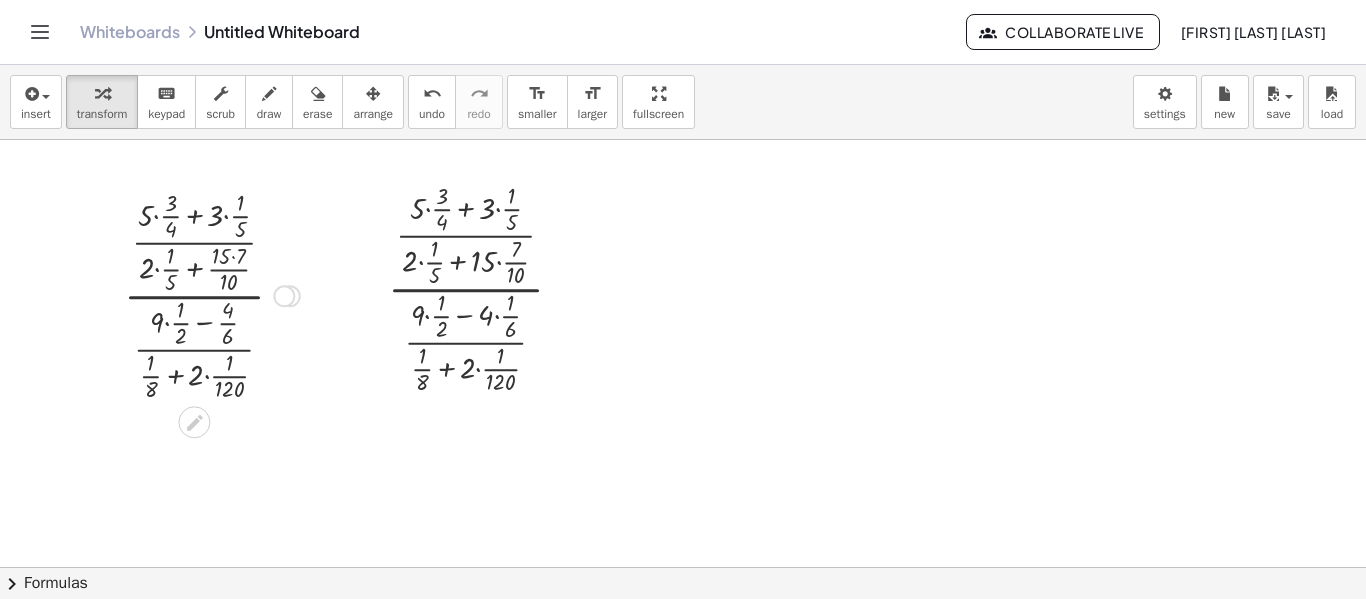 drag, startPoint x: 206, startPoint y: 272, endPoint x: 189, endPoint y: 272, distance: 17 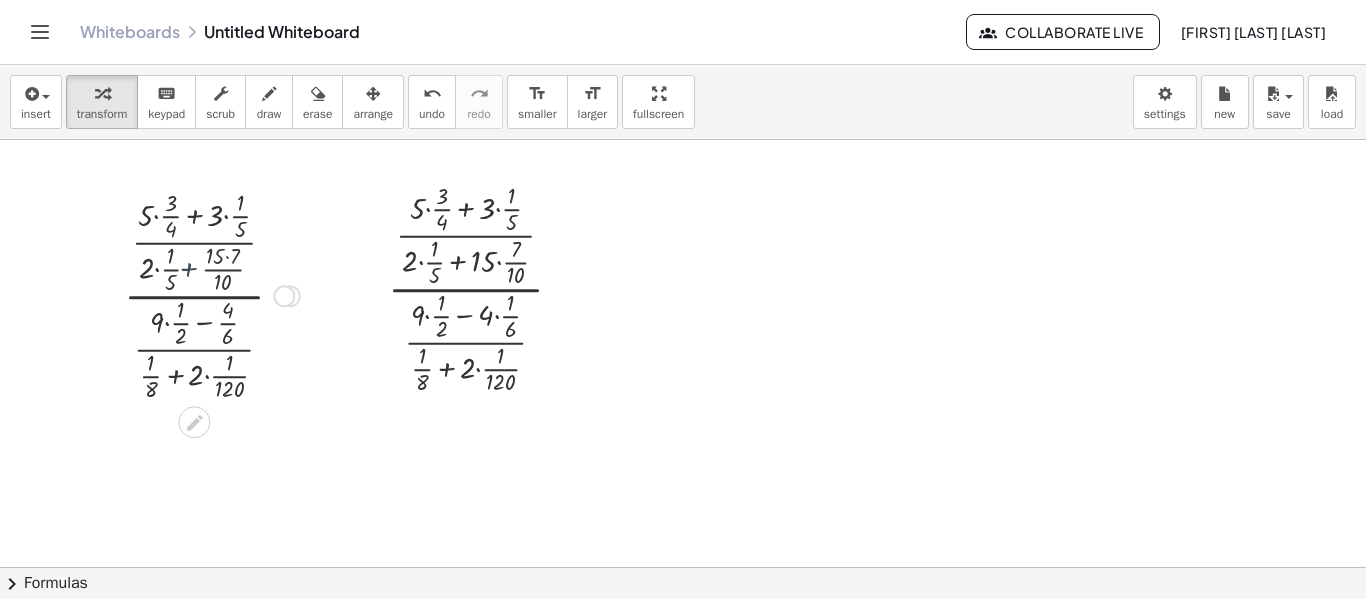 click at bounding box center [212, 294] 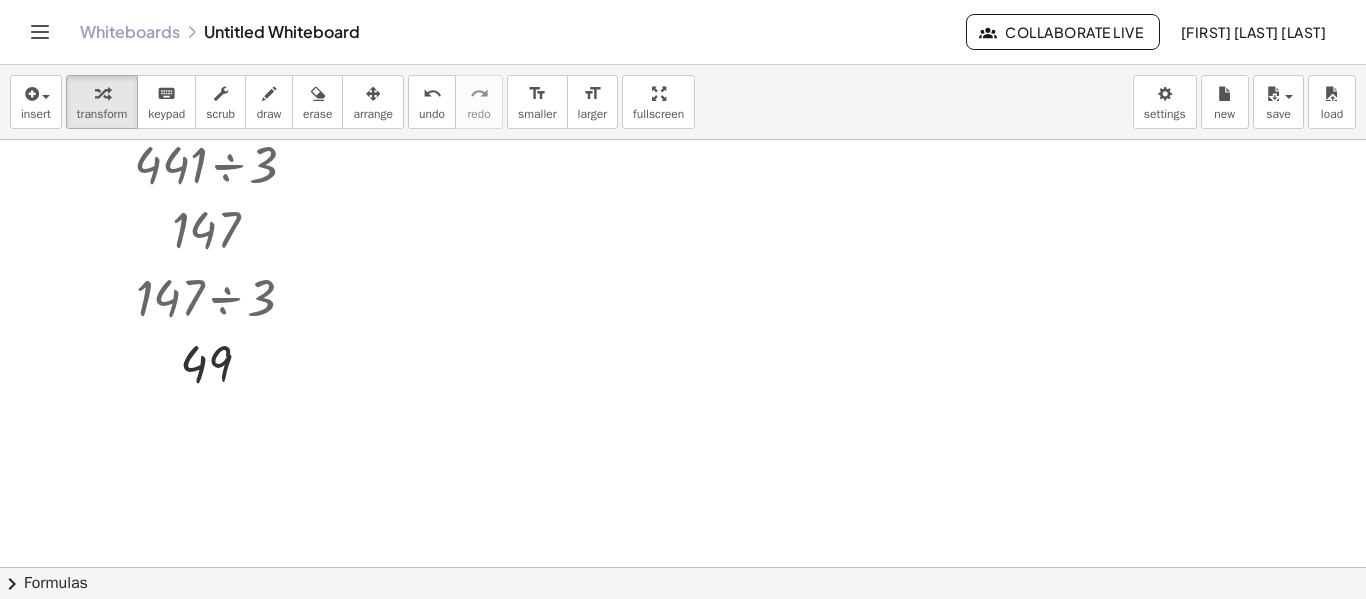 scroll, scrollTop: 632, scrollLeft: 0, axis: vertical 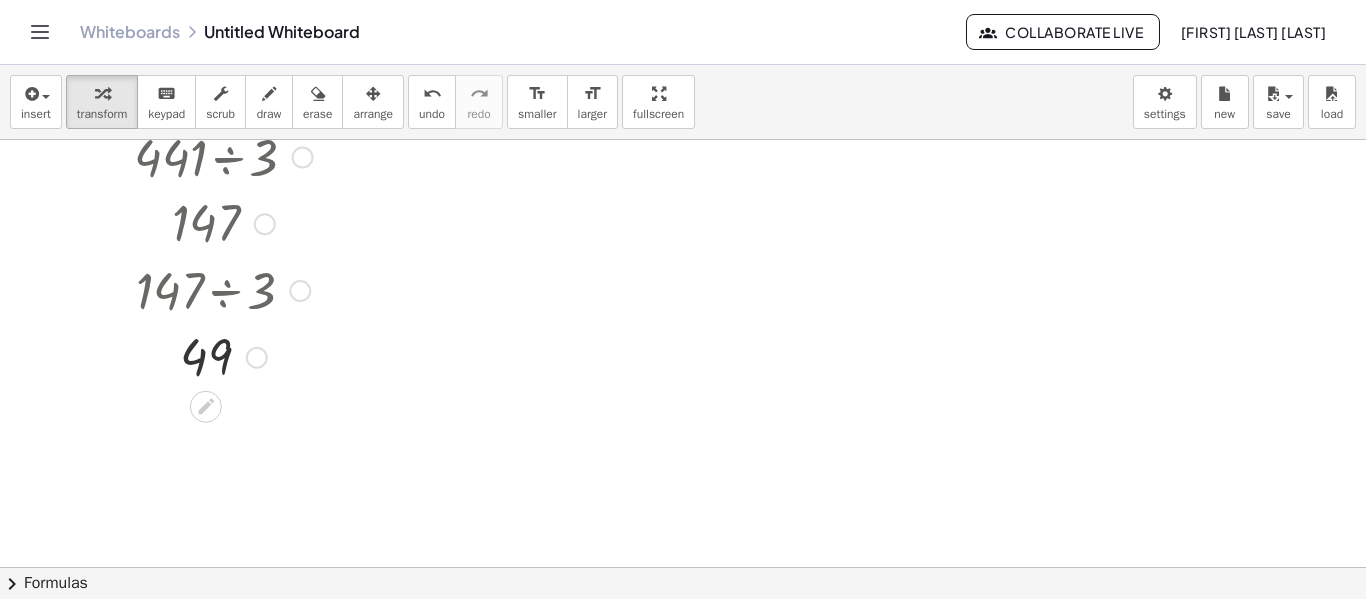 click at bounding box center (223, 356) 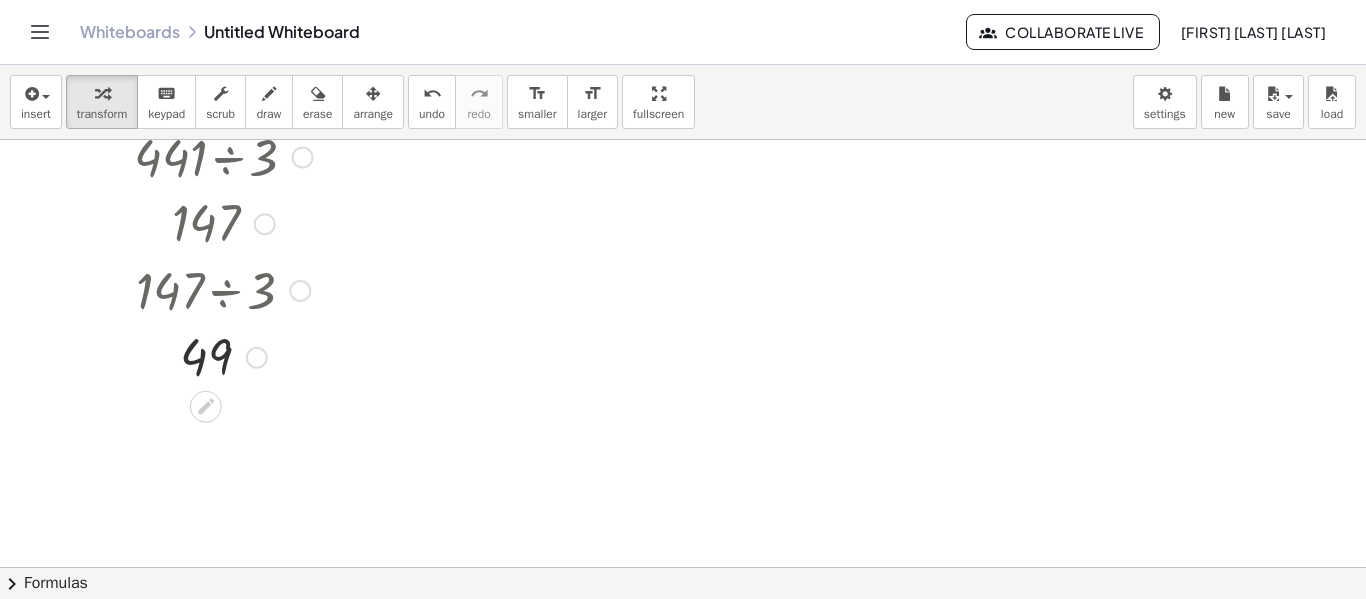 click at bounding box center (223, 356) 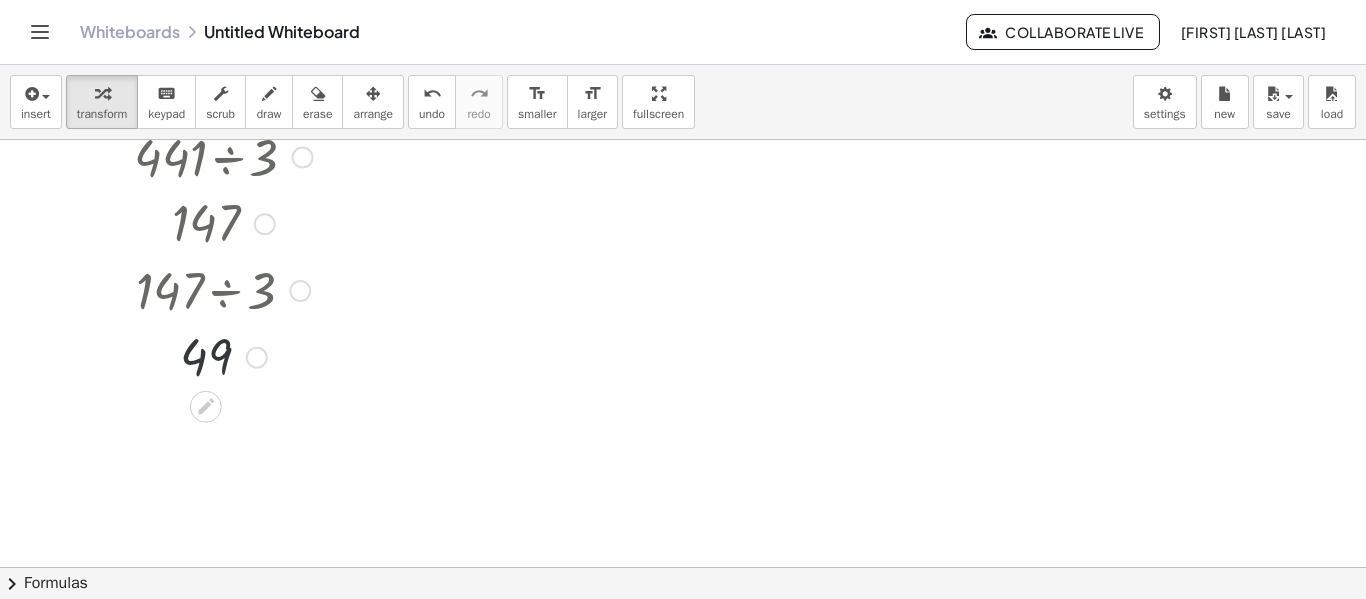 click at bounding box center (223, 356) 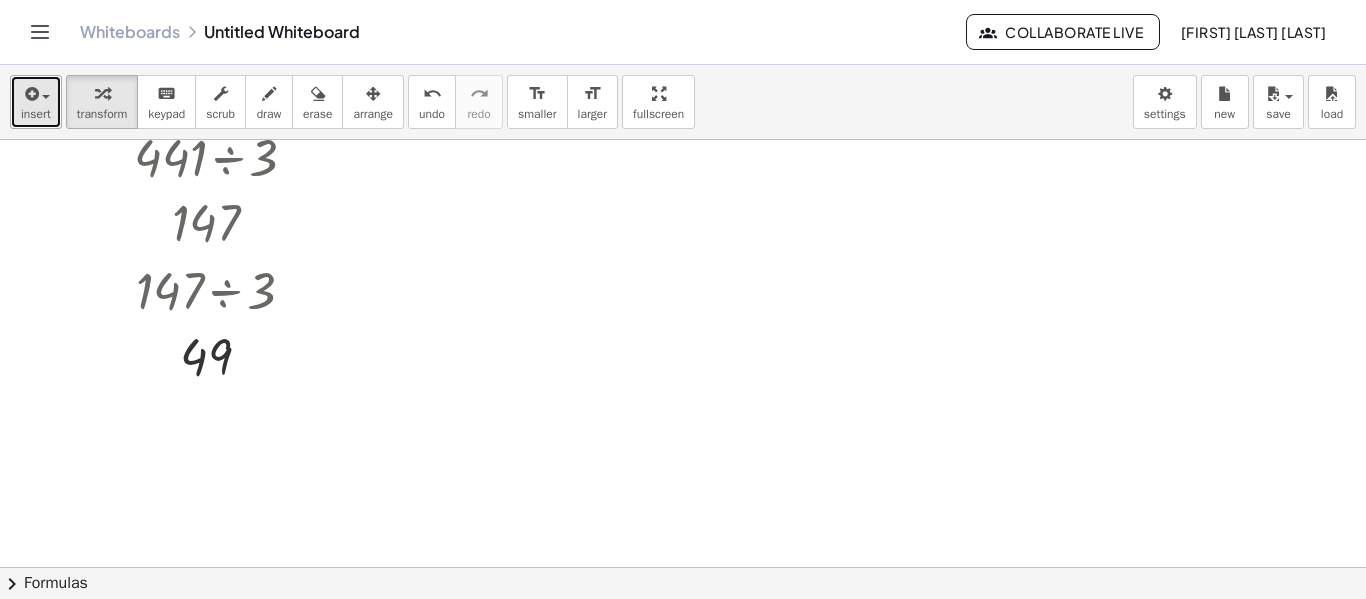 click on "insert" at bounding box center [36, 102] 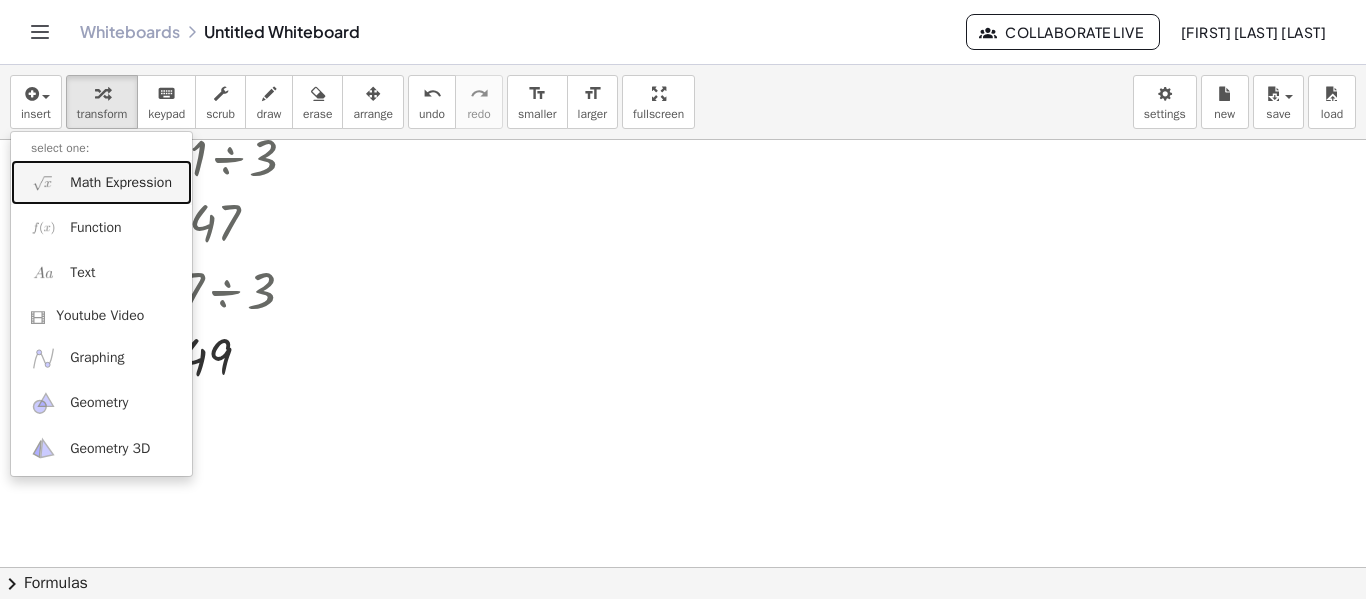 click on "Math Expression" at bounding box center [101, 182] 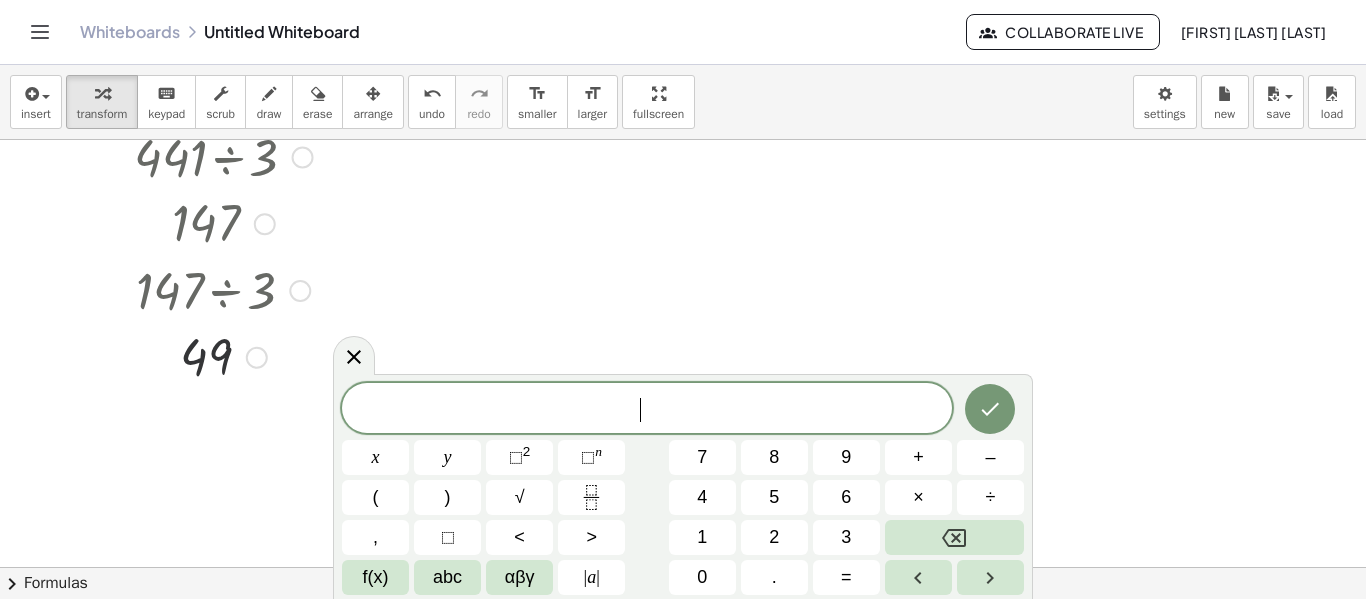 click at bounding box center [223, 356] 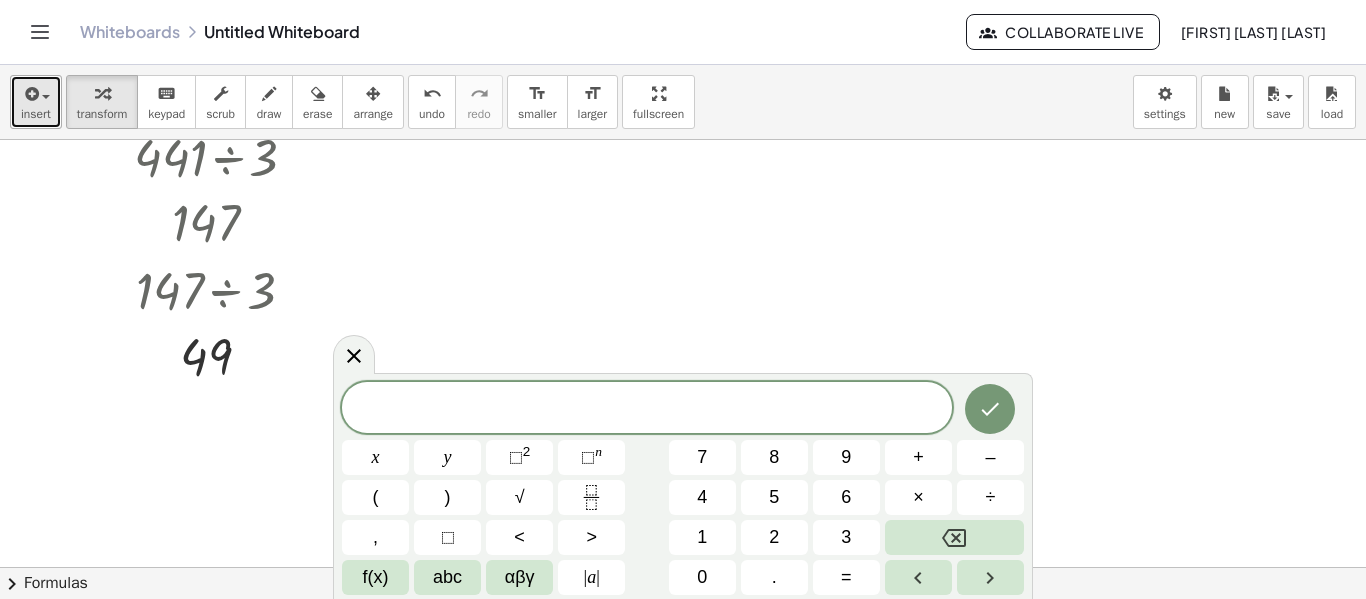 click at bounding box center [36, 93] 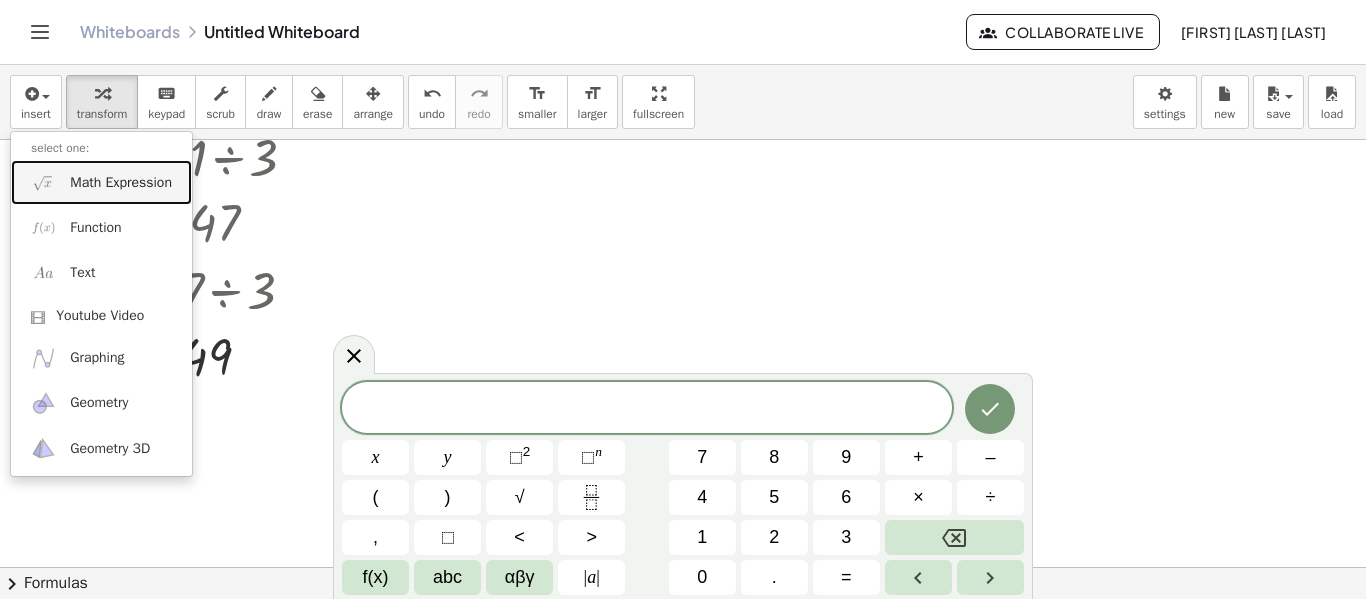 click on "Math Expression" at bounding box center (121, 183) 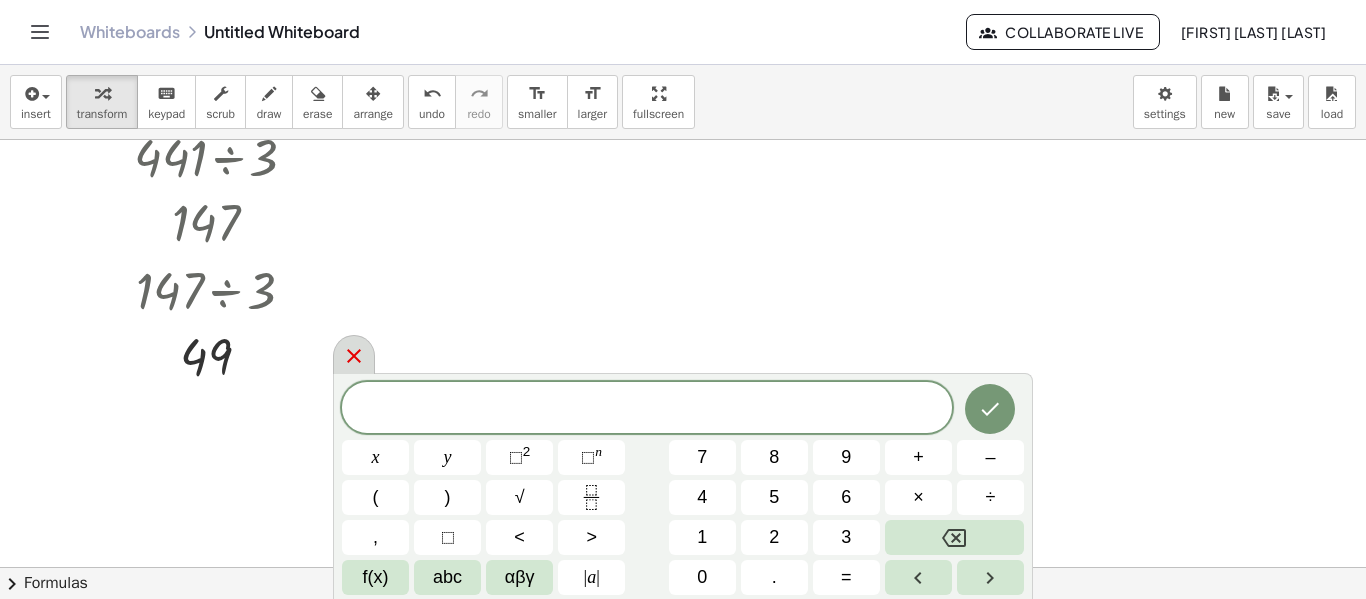 click 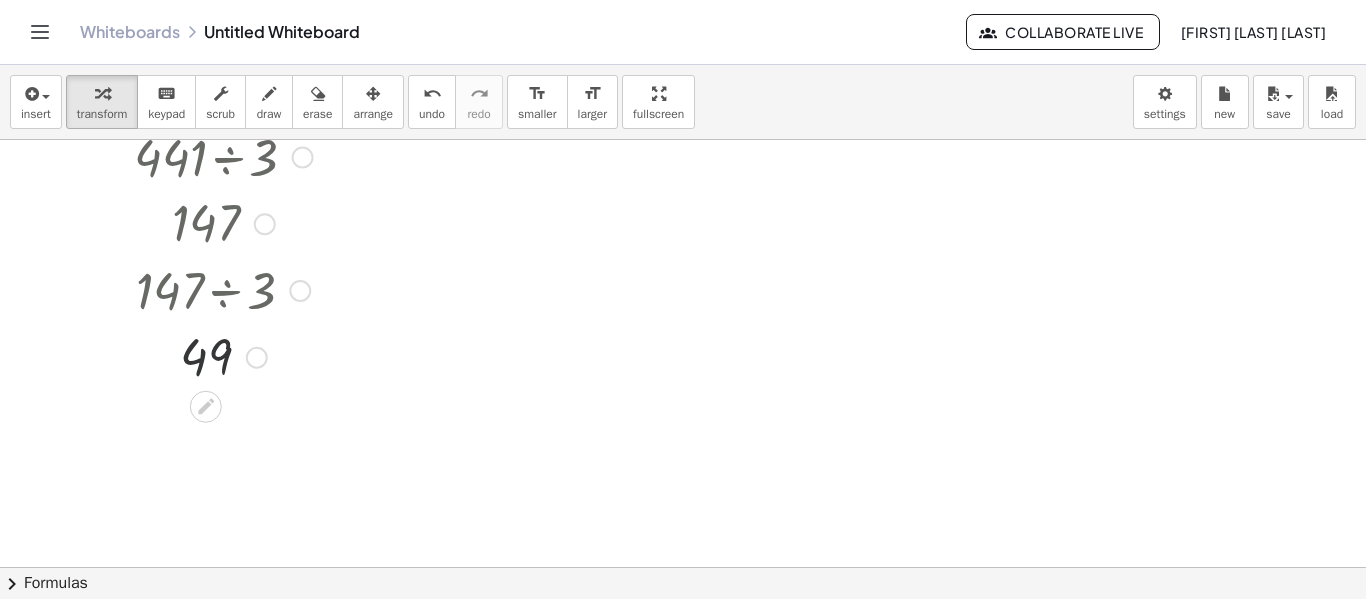 click at bounding box center (223, 356) 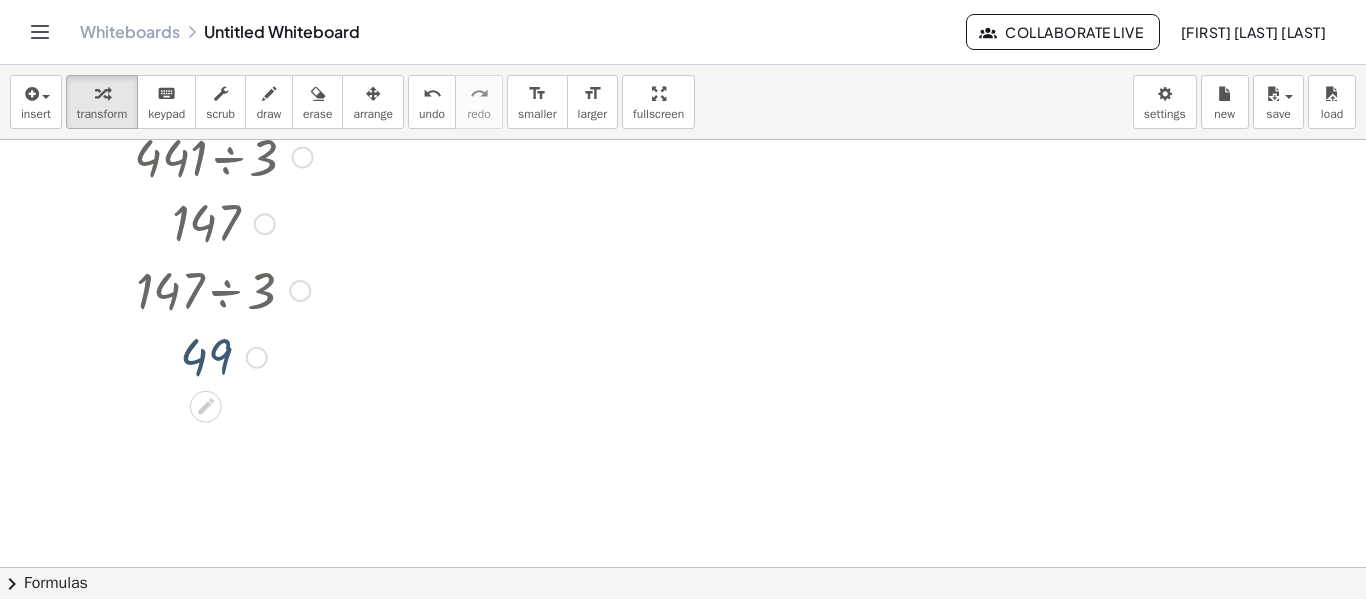 click at bounding box center (223, 356) 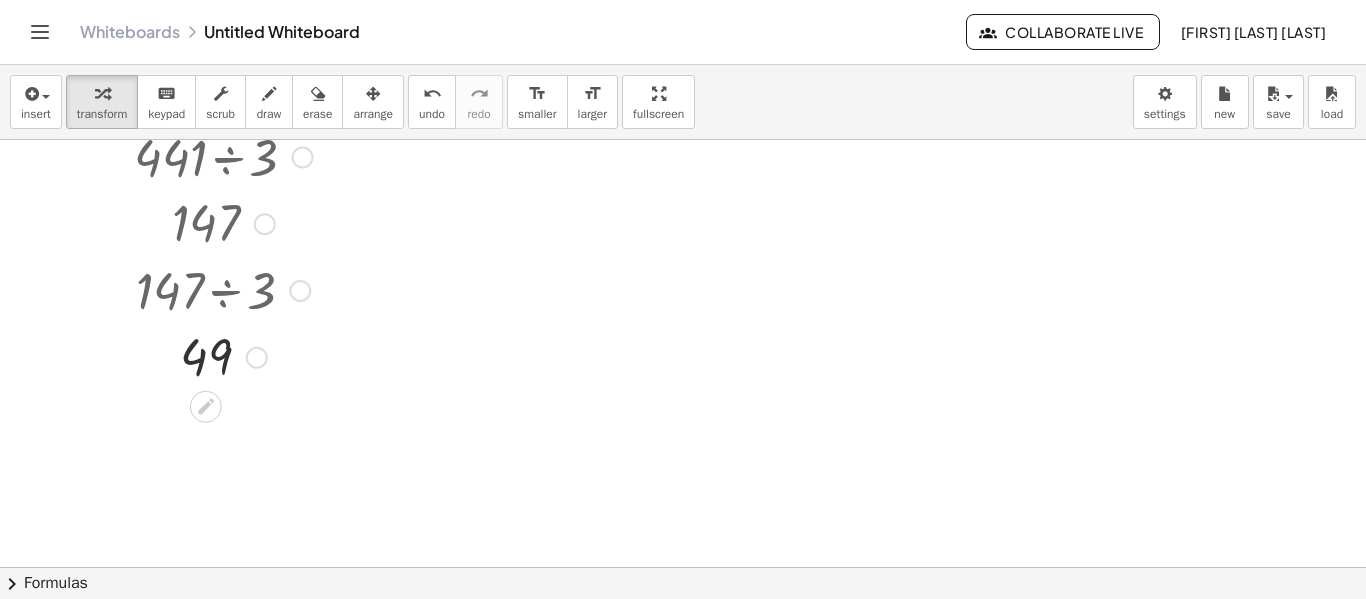 click at bounding box center [257, 358] 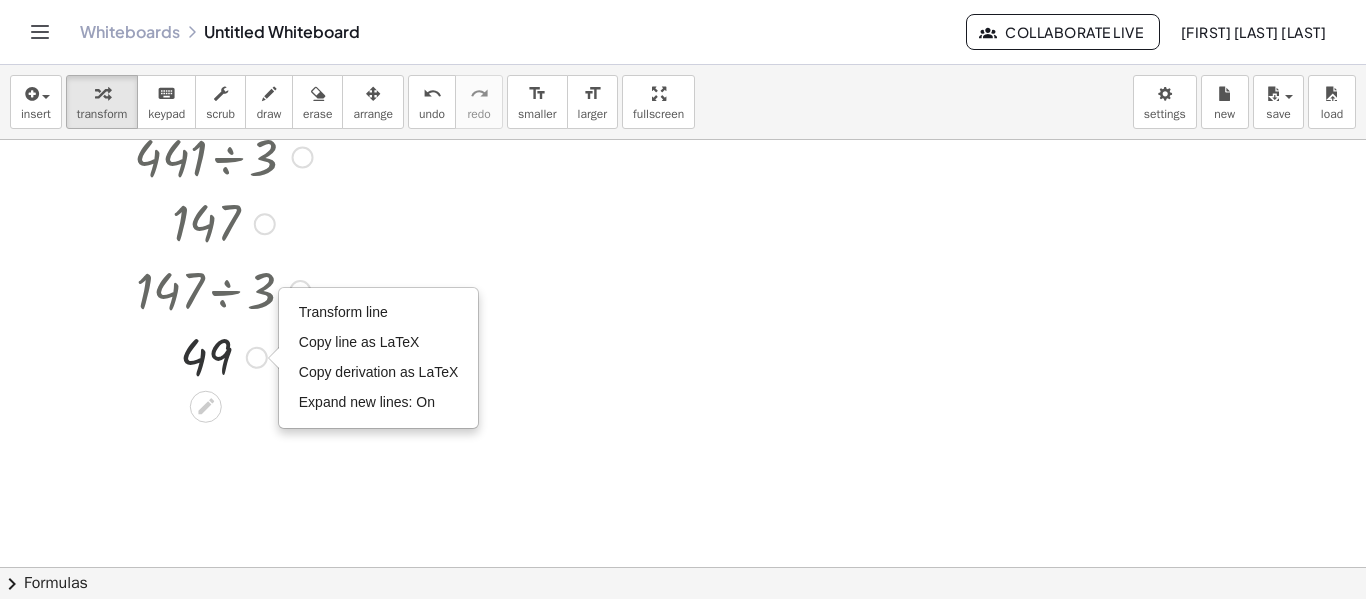 click at bounding box center [223, 356] 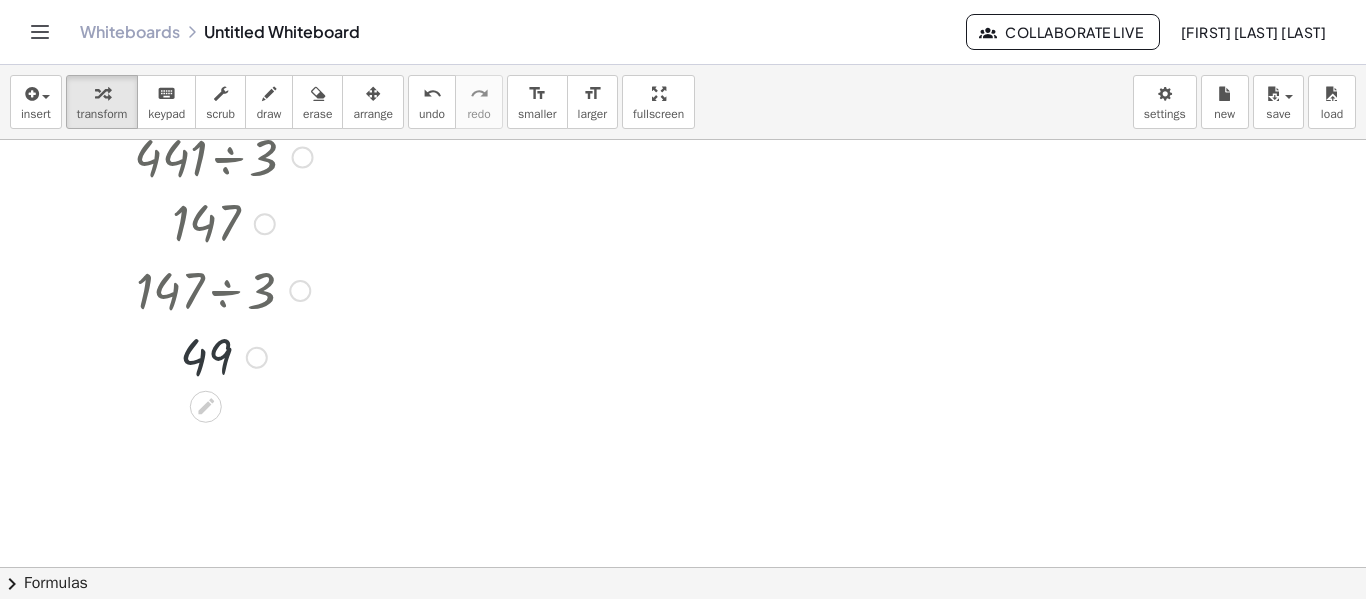click at bounding box center (223, 356) 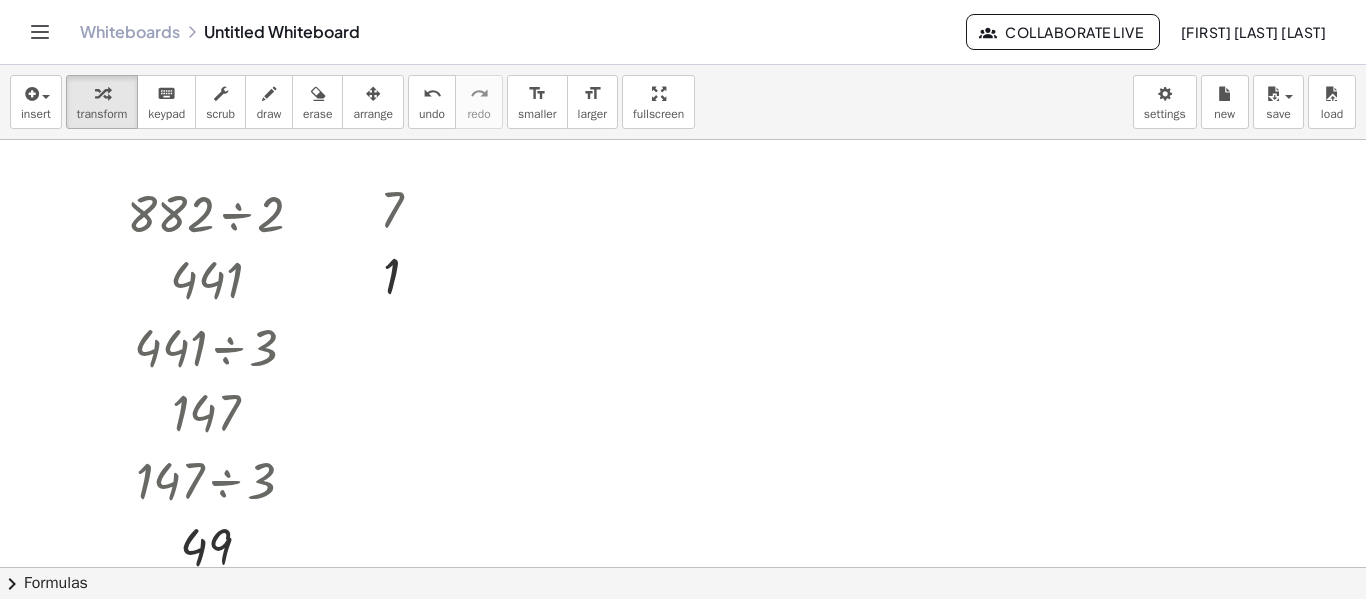scroll, scrollTop: 416, scrollLeft: 0, axis: vertical 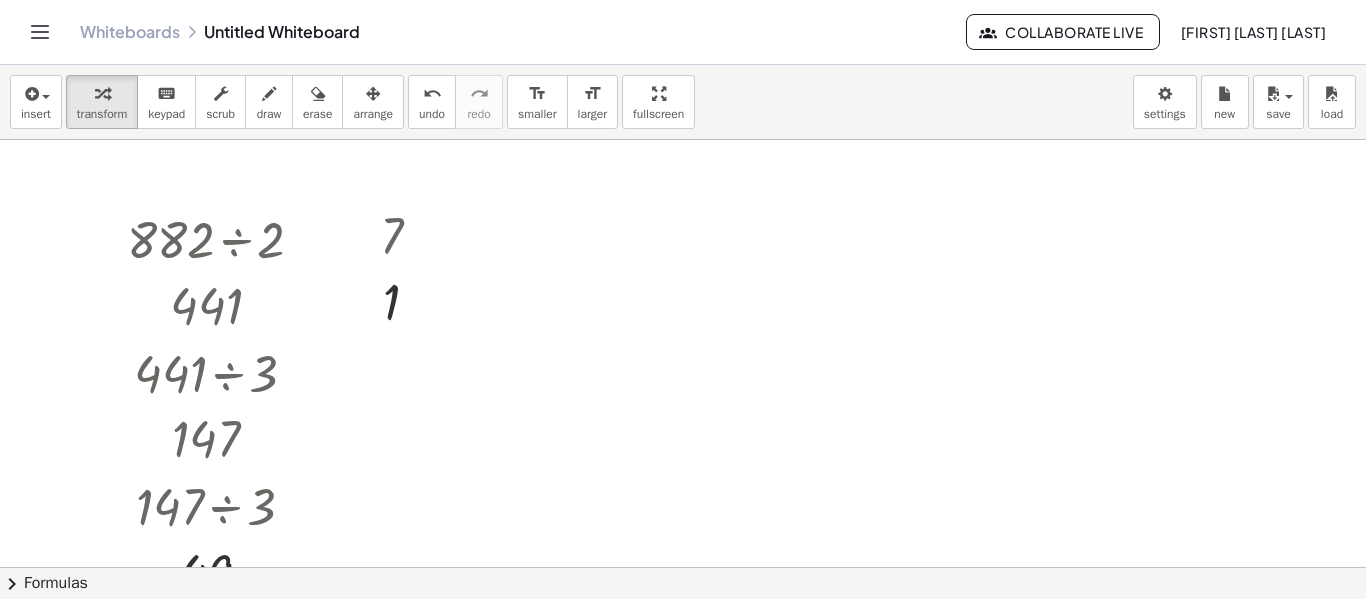 drag, startPoint x: 1350, startPoint y: 312, endPoint x: 1365, endPoint y: 332, distance: 25 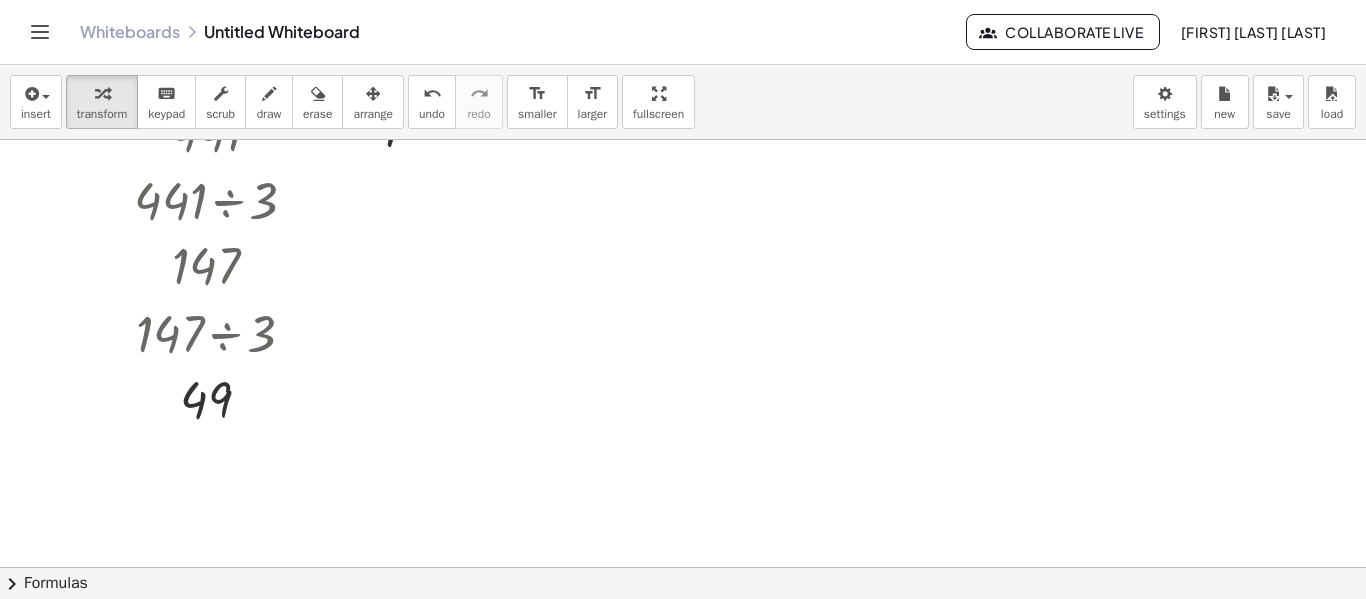 scroll, scrollTop: 586, scrollLeft: 0, axis: vertical 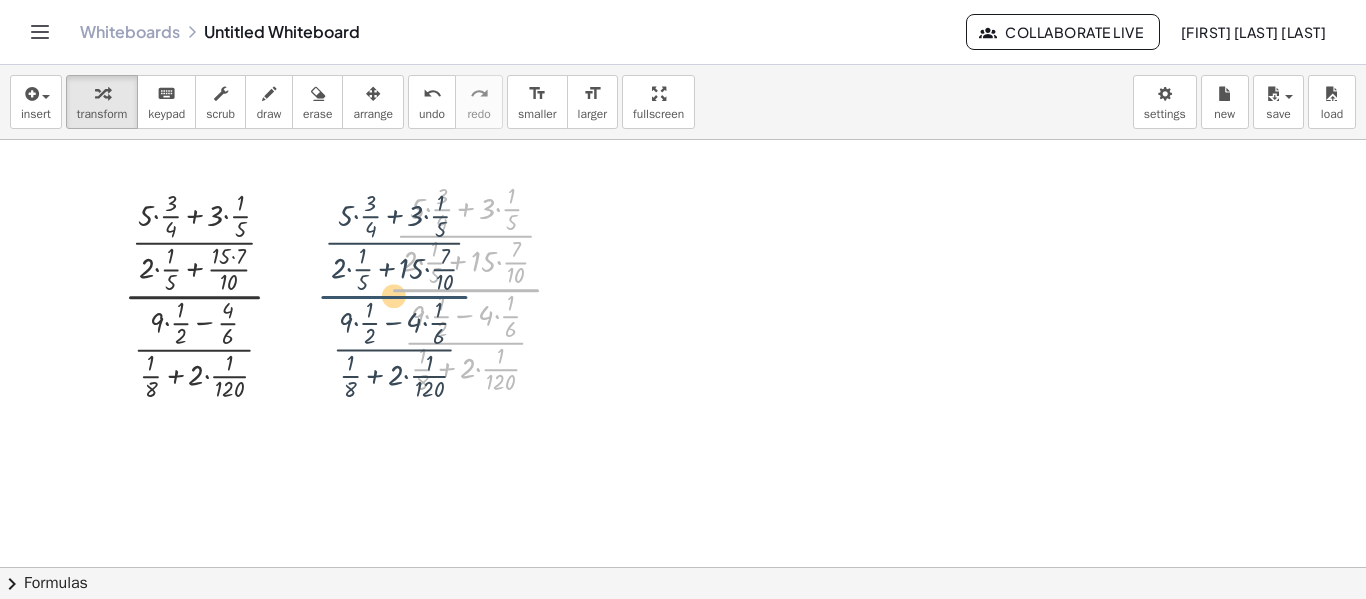 drag, startPoint x: 460, startPoint y: 290, endPoint x: 361, endPoint y: 302, distance: 99.724625 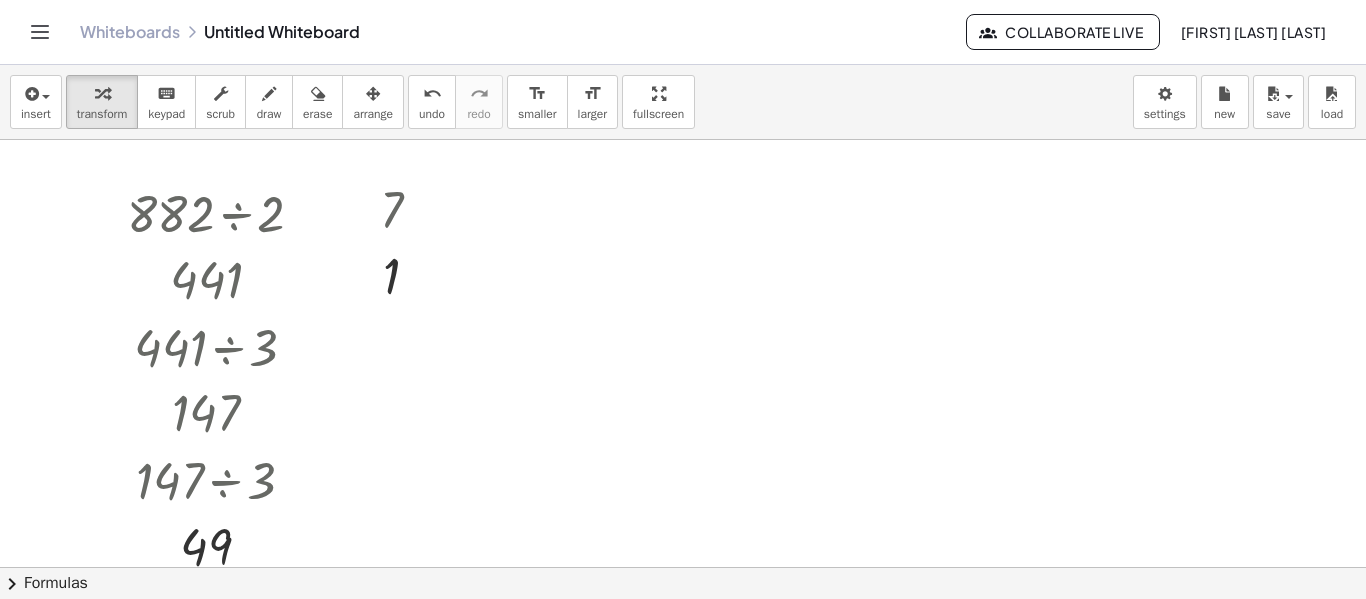 scroll, scrollTop: 465, scrollLeft: 0, axis: vertical 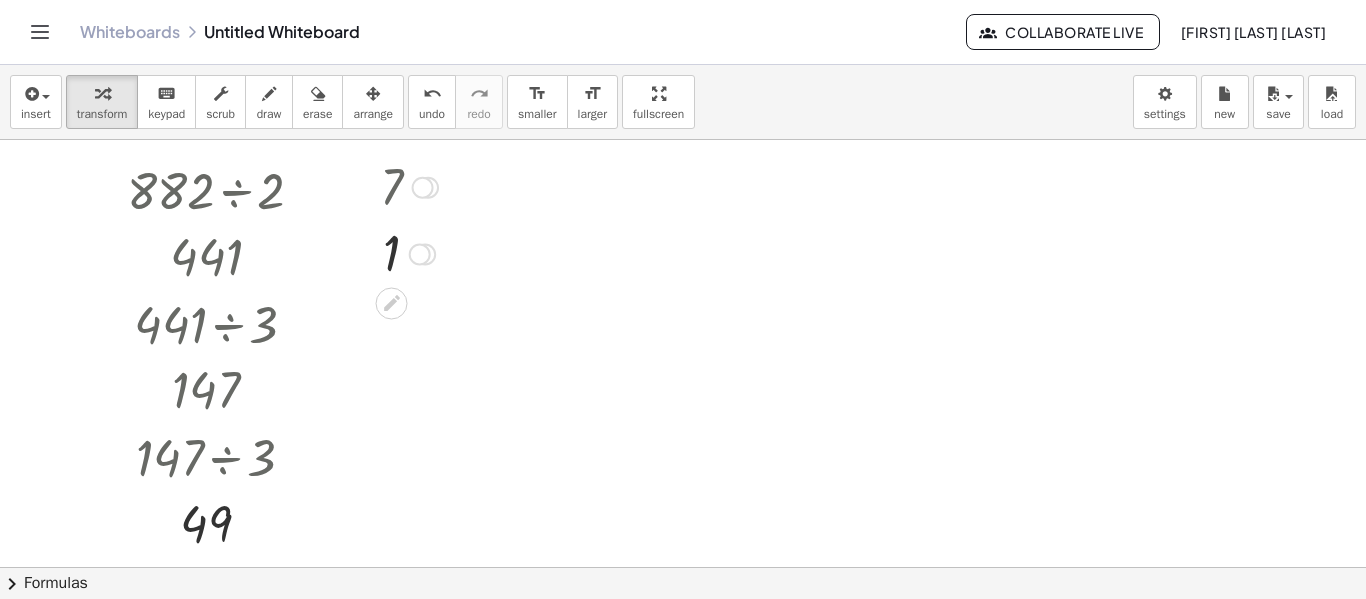 click at bounding box center [420, 255] 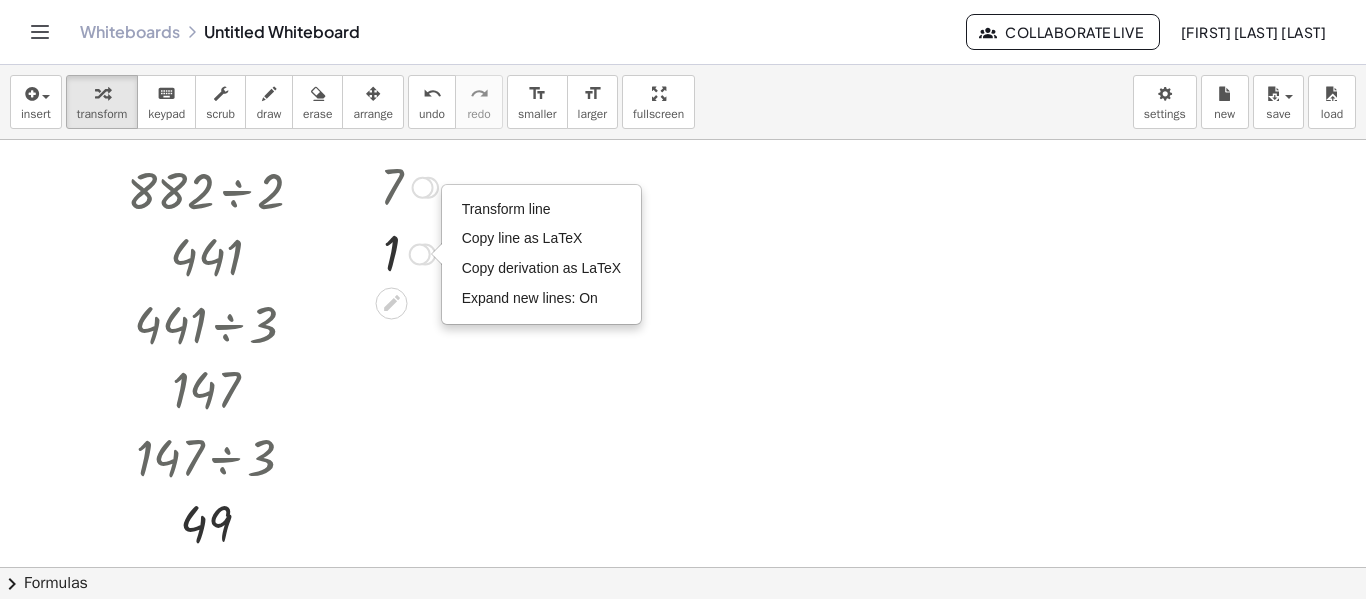 click at bounding box center [409, 186] 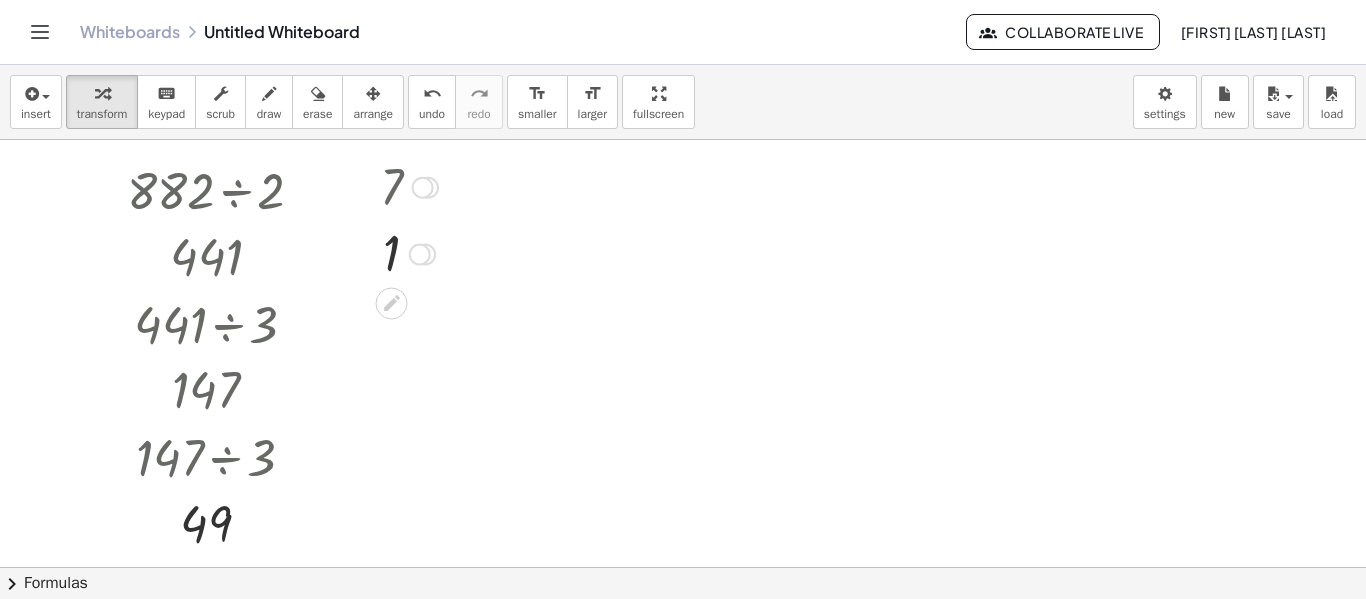 click at bounding box center [409, 186] 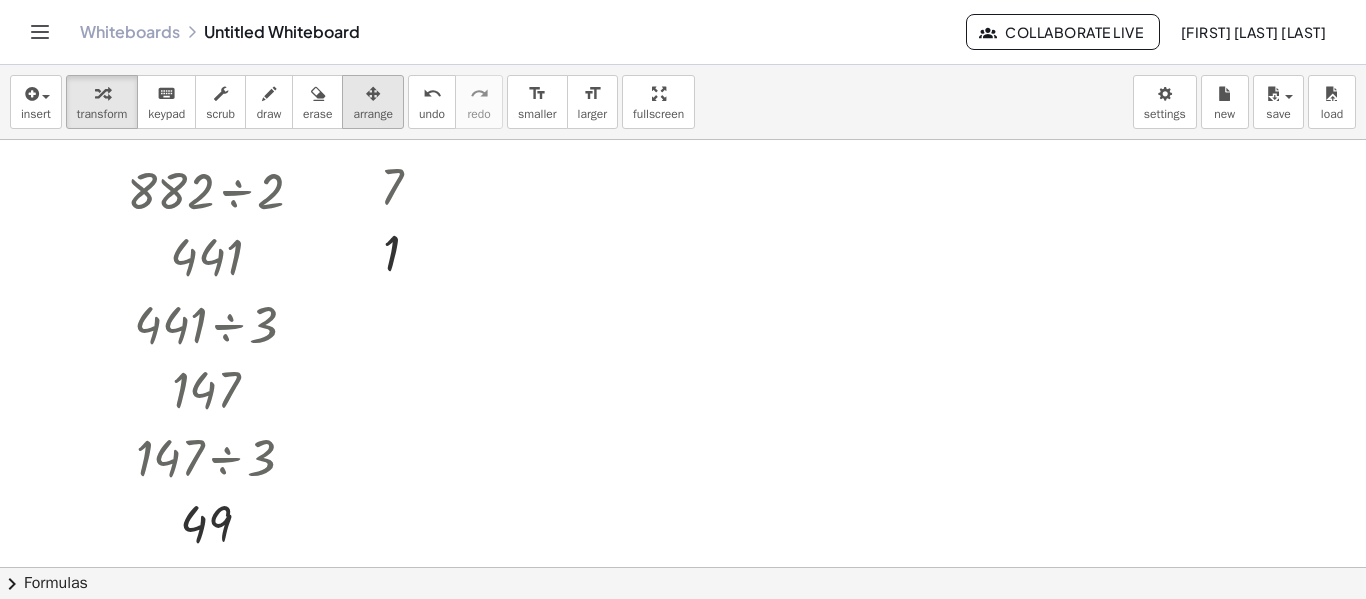 click at bounding box center [373, 93] 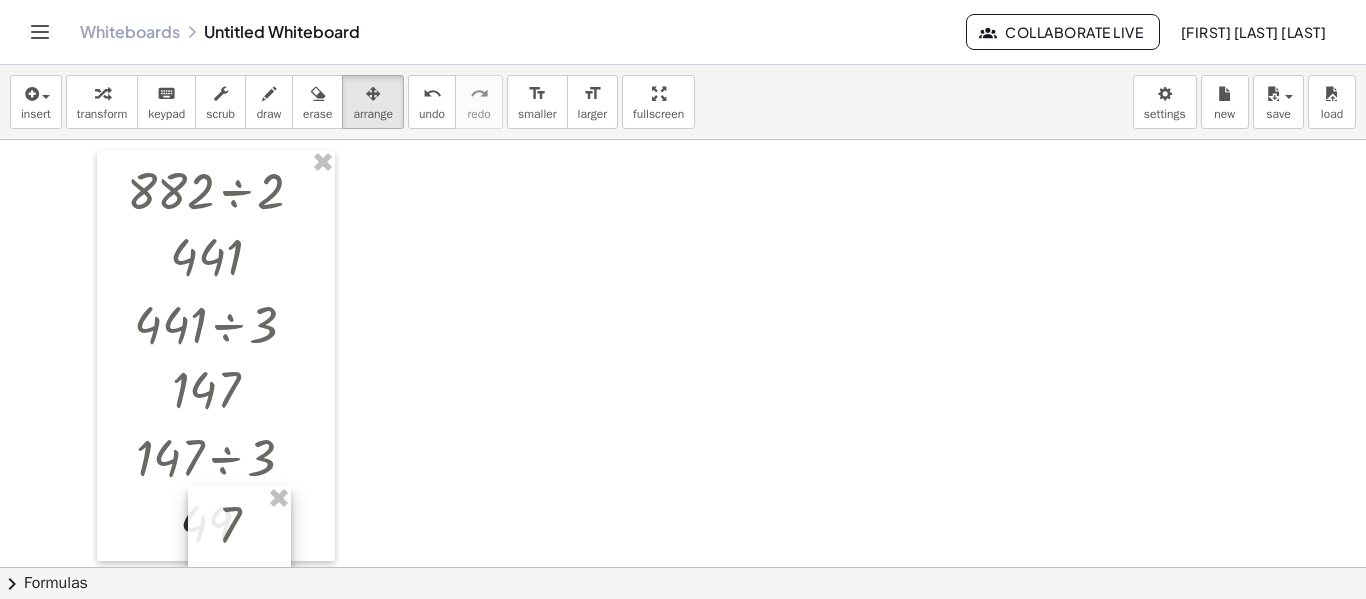 drag, startPoint x: 379, startPoint y: 222, endPoint x: 215, endPoint y: 561, distance: 376.58597 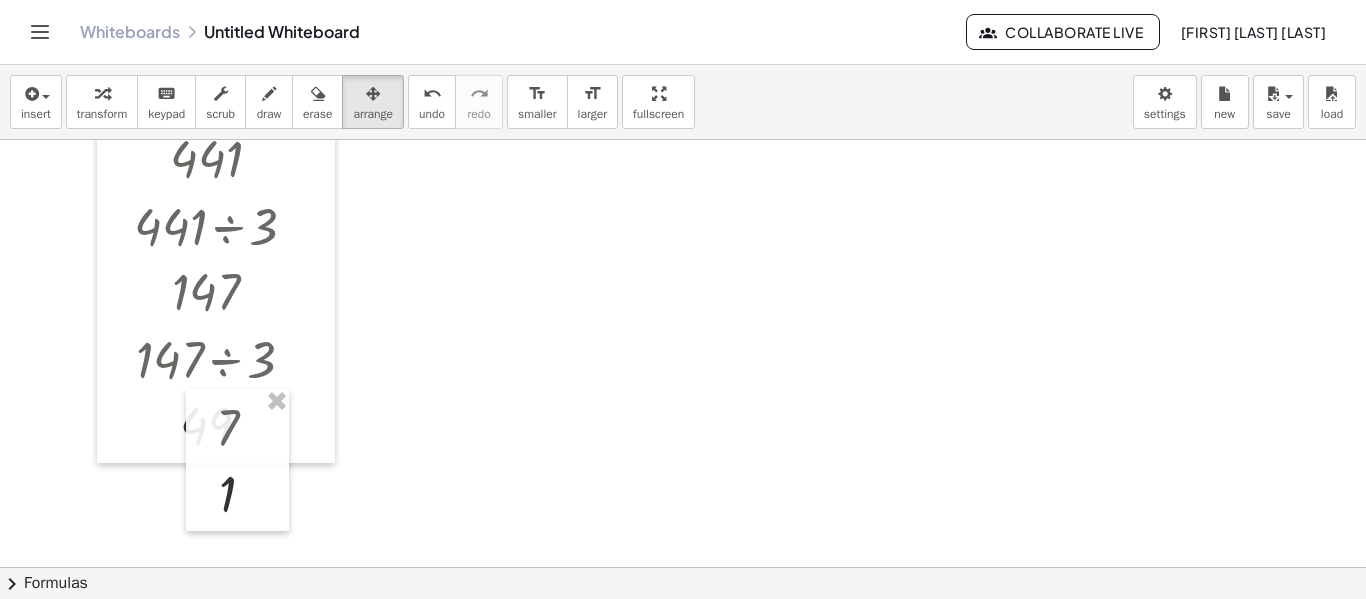 scroll, scrollTop: 577, scrollLeft: 0, axis: vertical 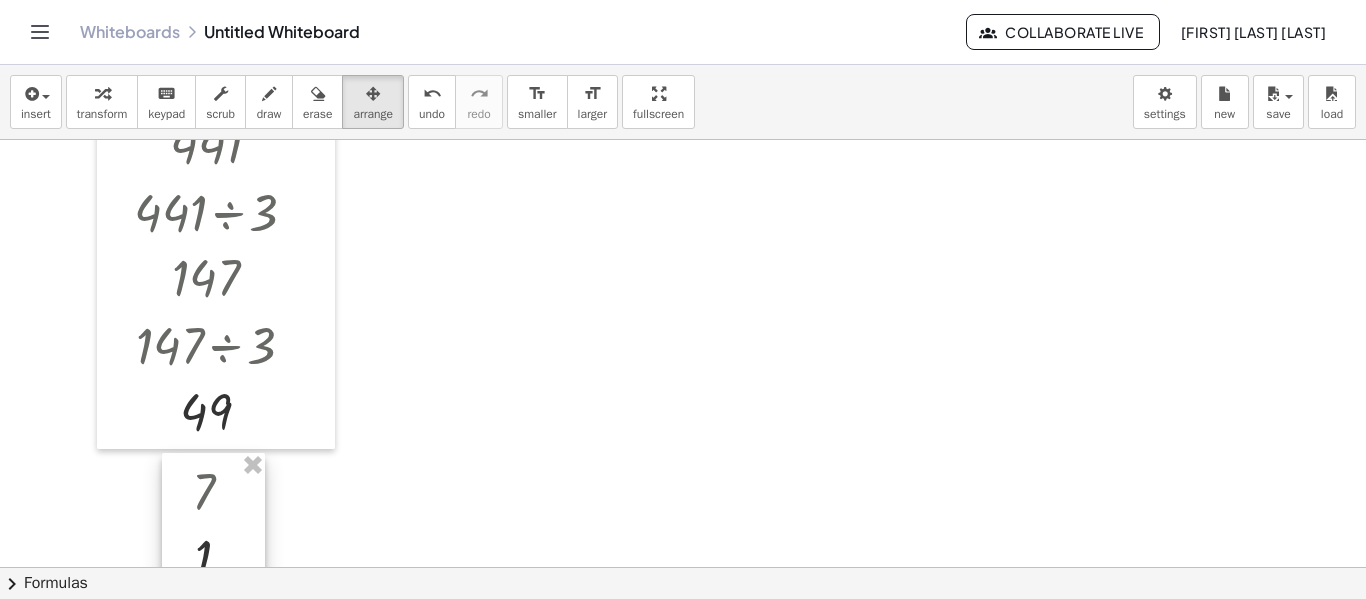 drag, startPoint x: 271, startPoint y: 426, endPoint x: 246, endPoint y: 504, distance: 81.908485 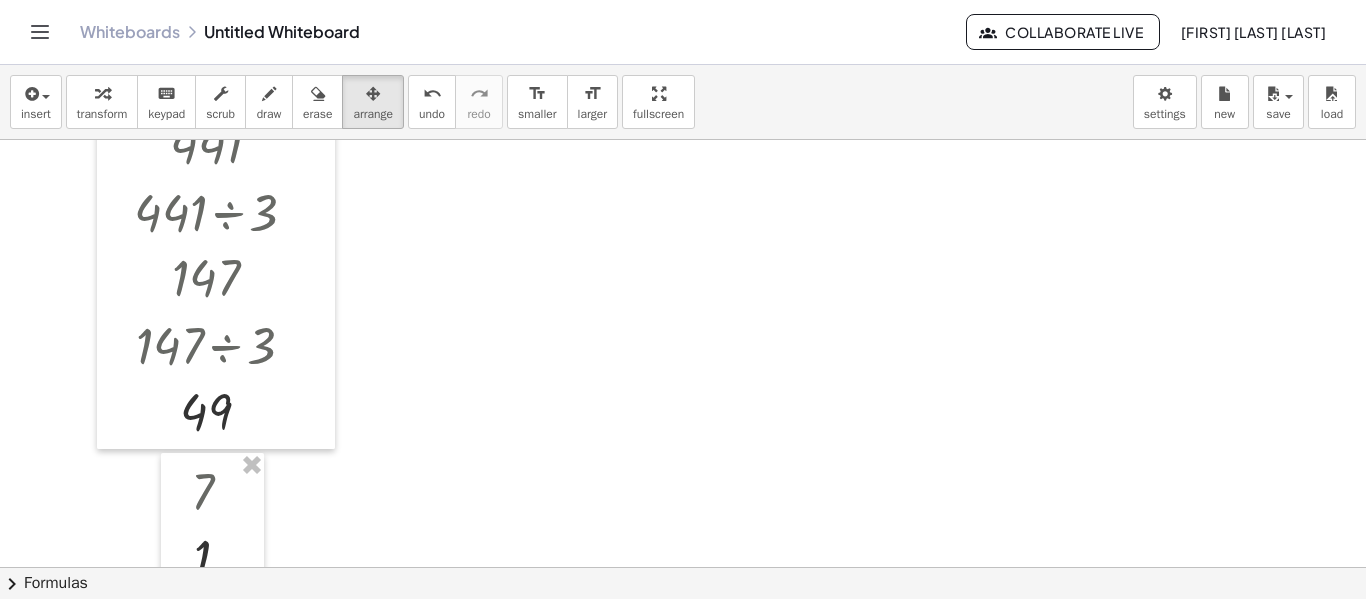 click at bounding box center (683, 203) 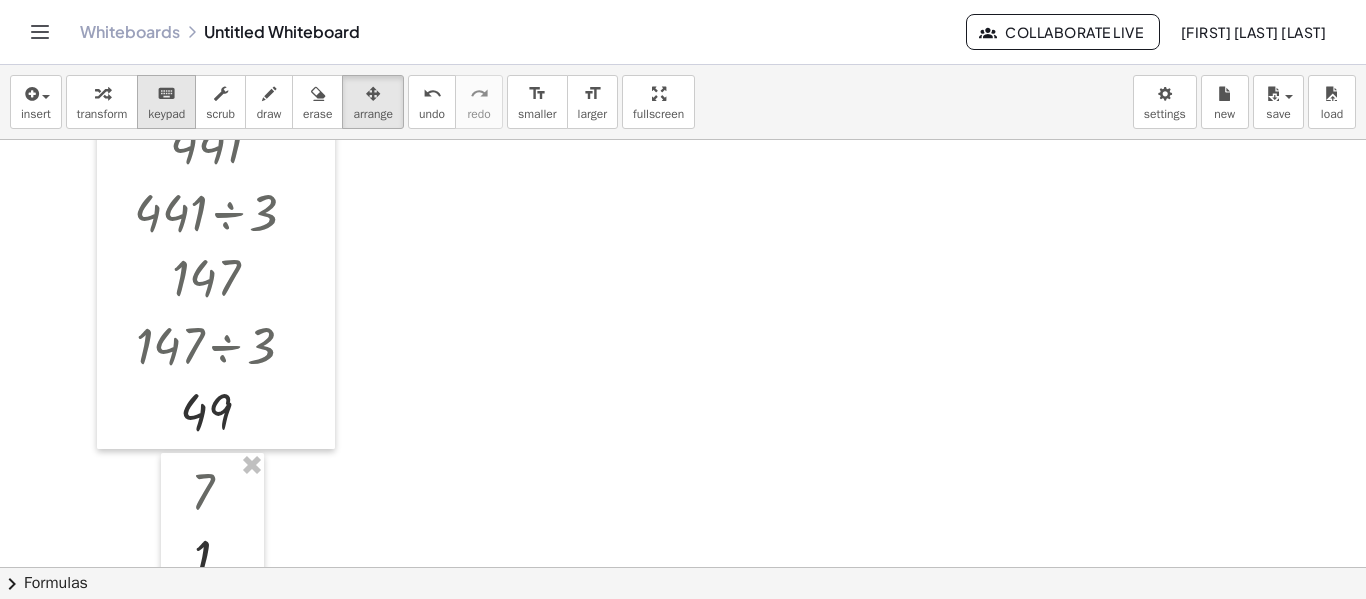 click on "keyboard" at bounding box center [166, 93] 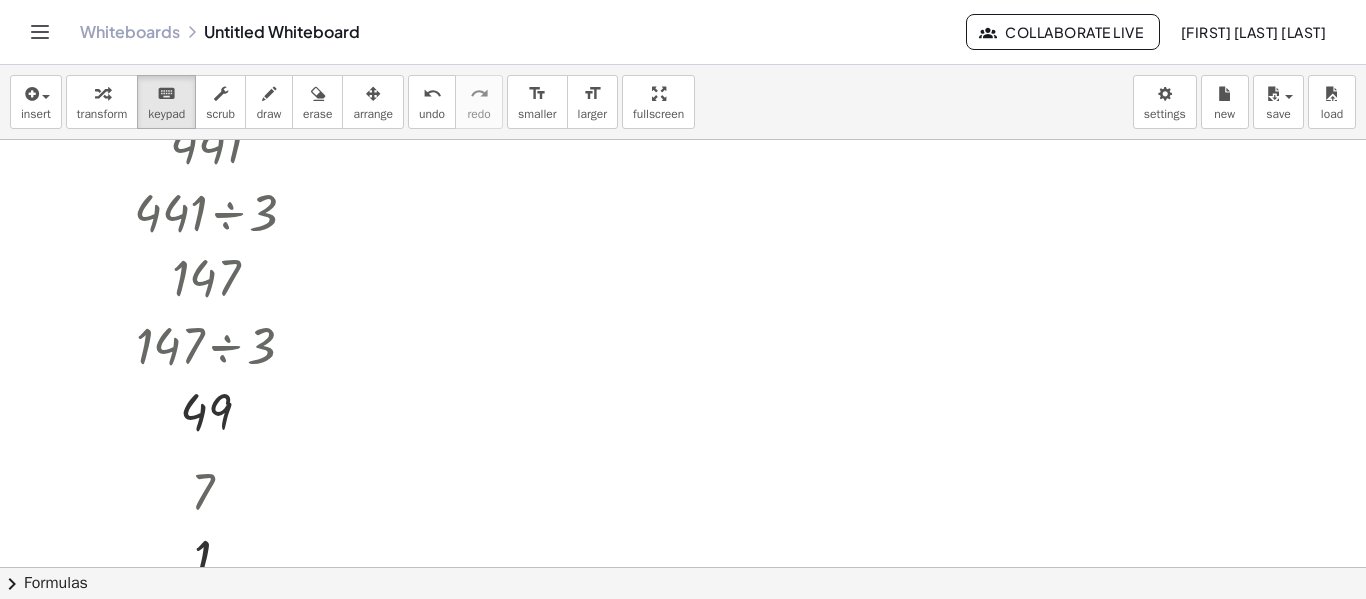 drag, startPoint x: 78, startPoint y: 106, endPoint x: 709, endPoint y: 324, distance: 667.59644 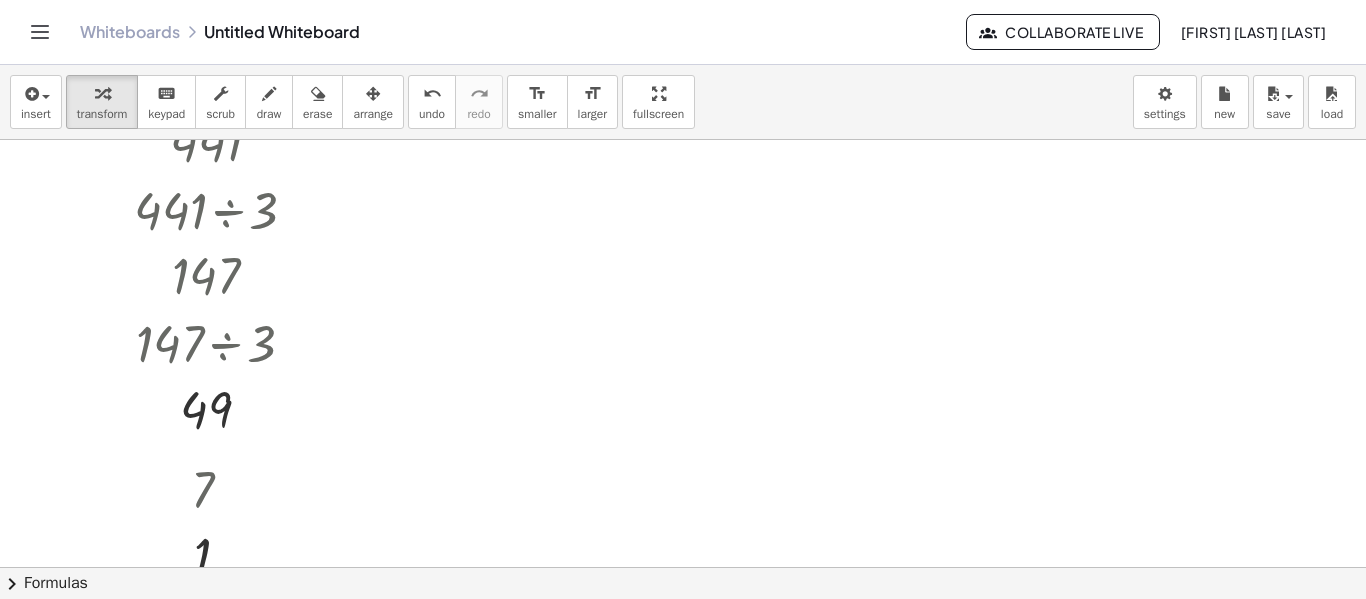 scroll, scrollTop: 718, scrollLeft: 0, axis: vertical 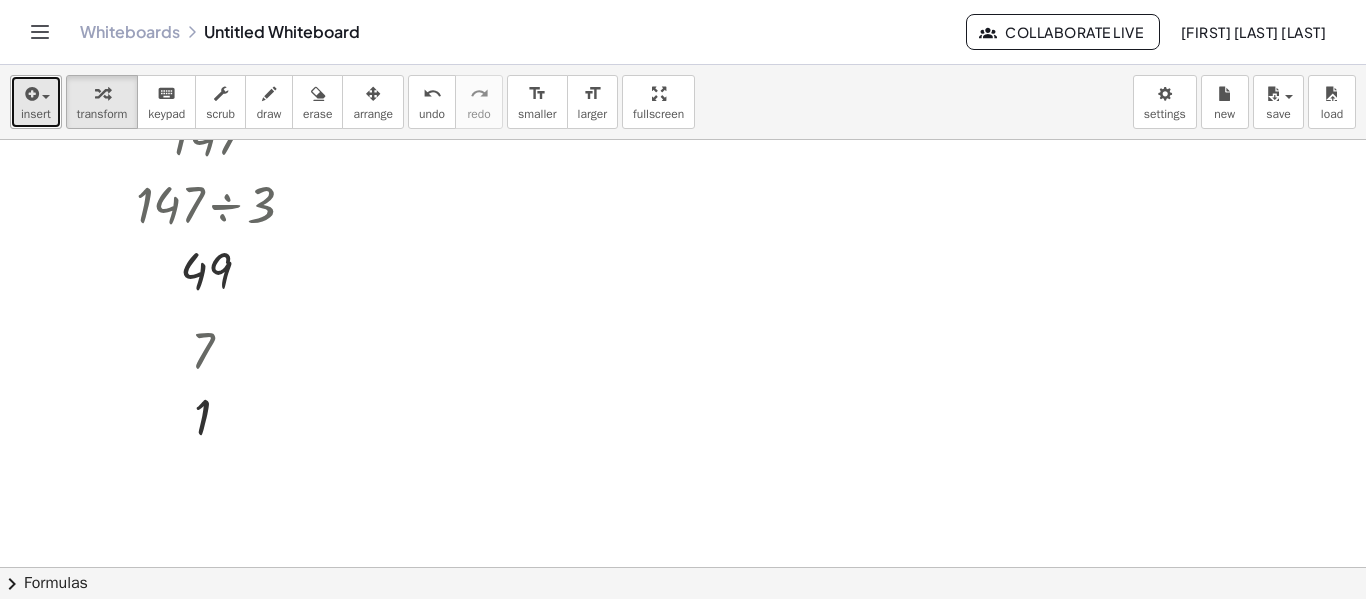 click at bounding box center (36, 93) 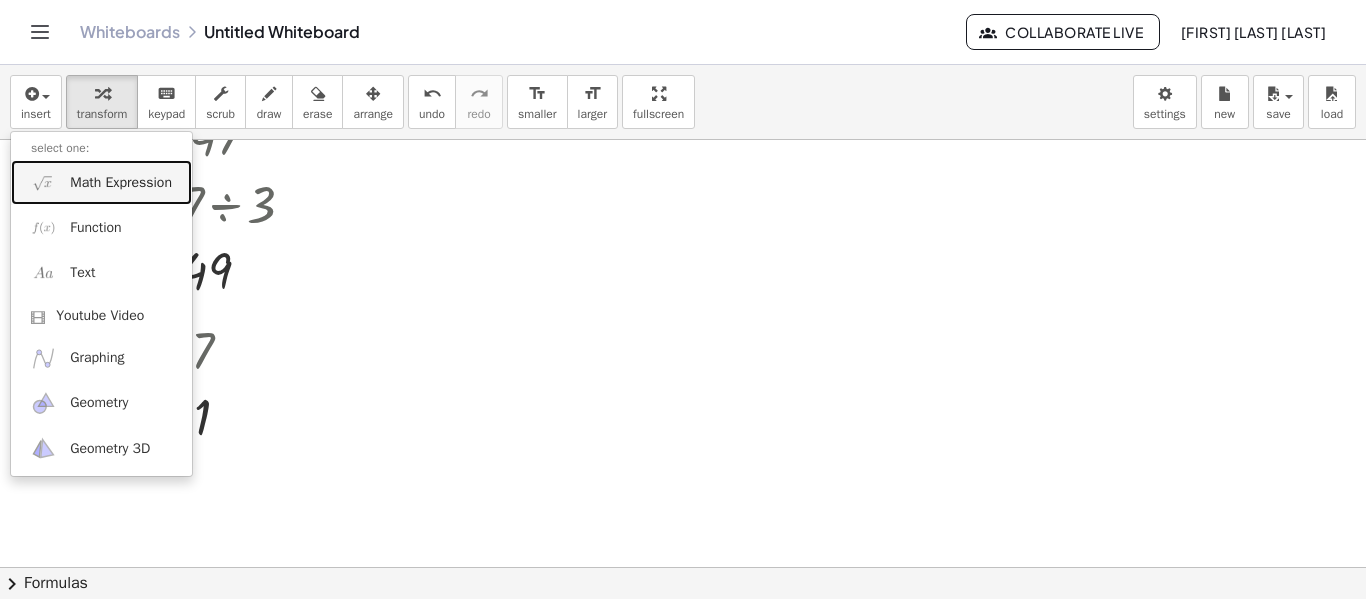 click on "Math Expression" at bounding box center (101, 182) 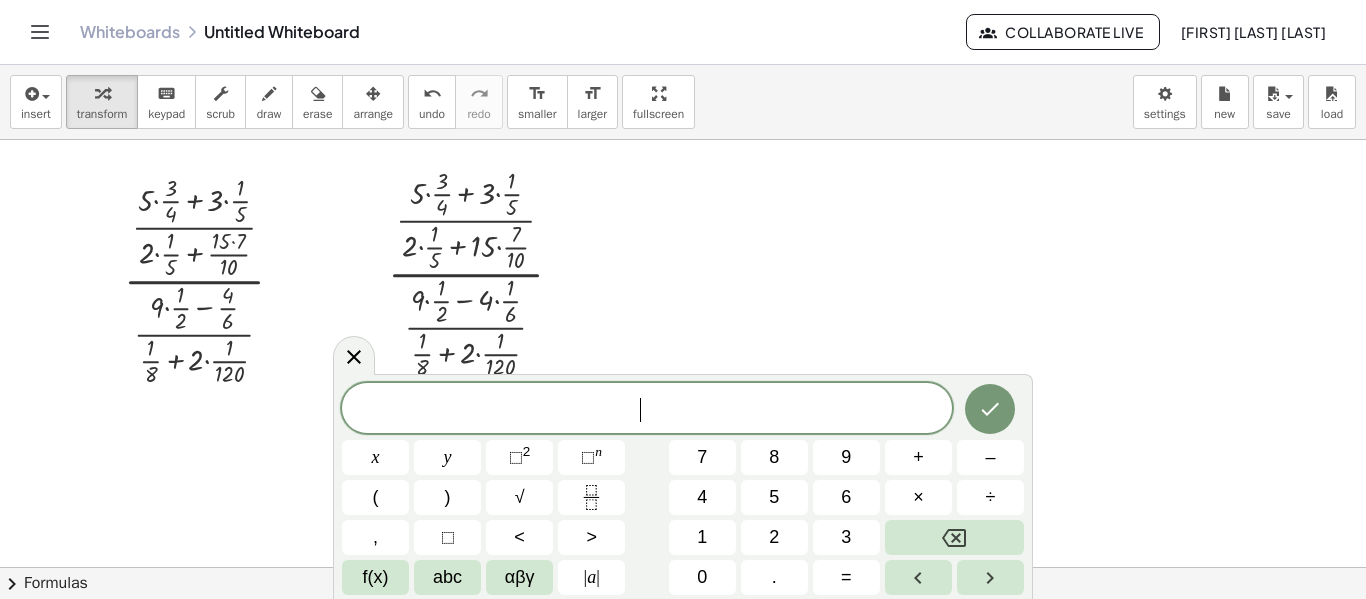 scroll, scrollTop: 0, scrollLeft: 0, axis: both 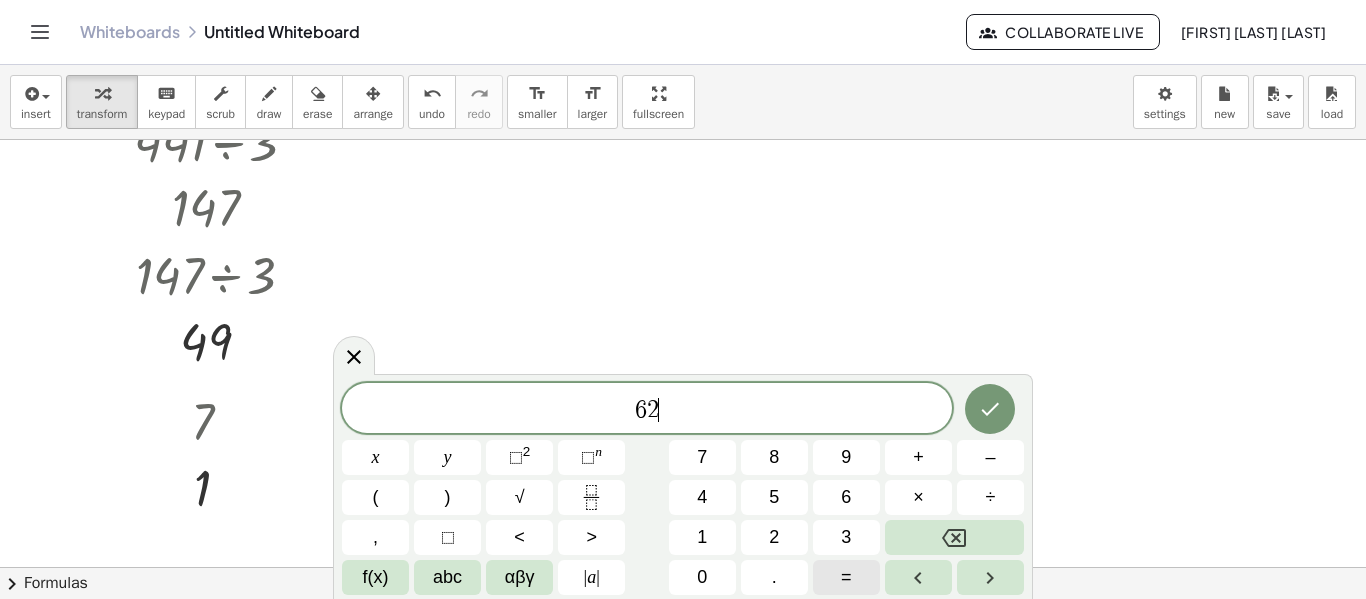 click on "=" at bounding box center [846, 577] 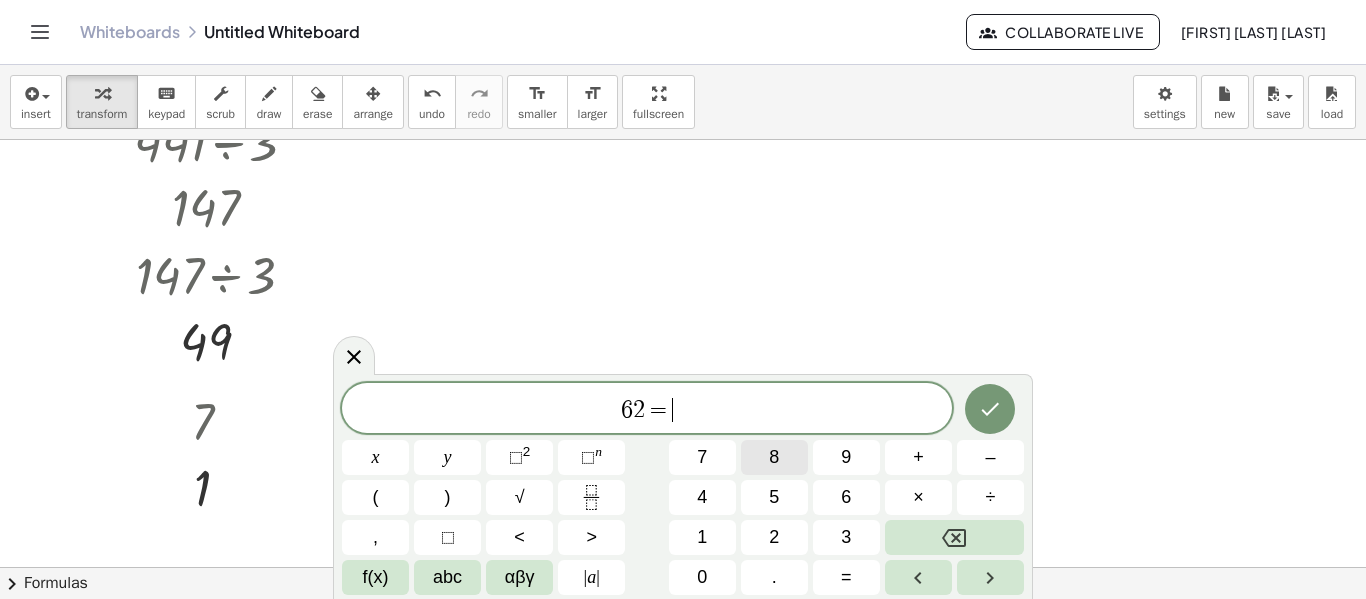 click on "8" at bounding box center (774, 457) 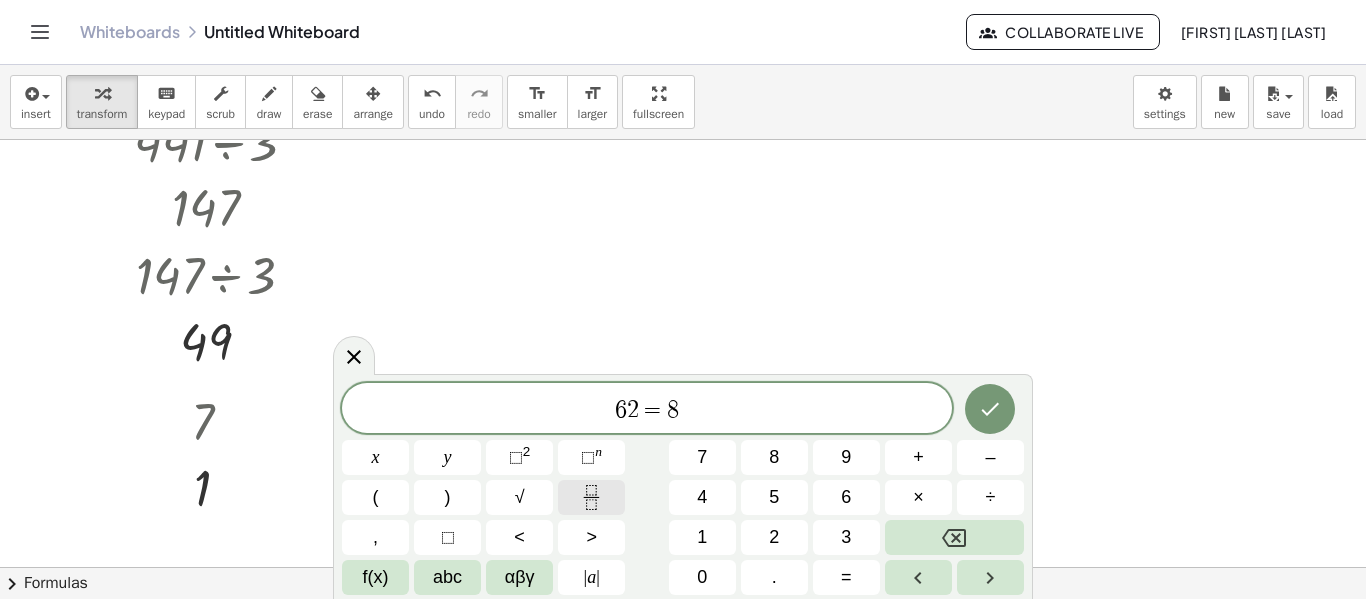 click at bounding box center [591, 497] 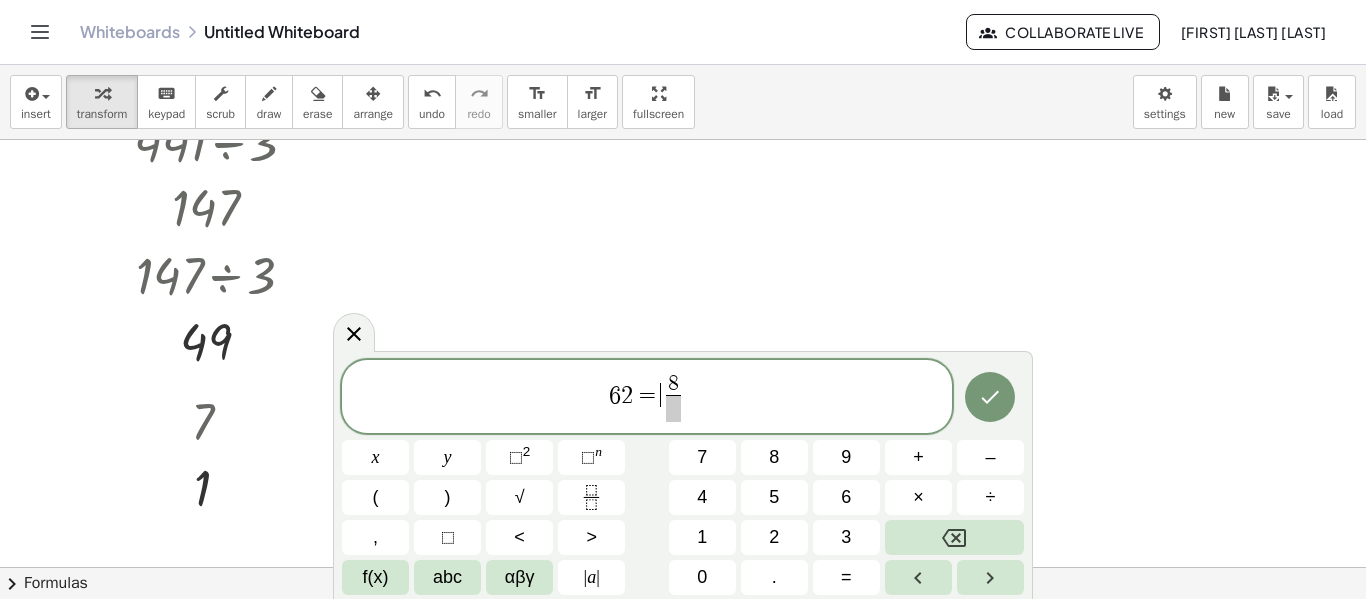 click on "6 2 = ​ 8 ​" at bounding box center (647, 398) 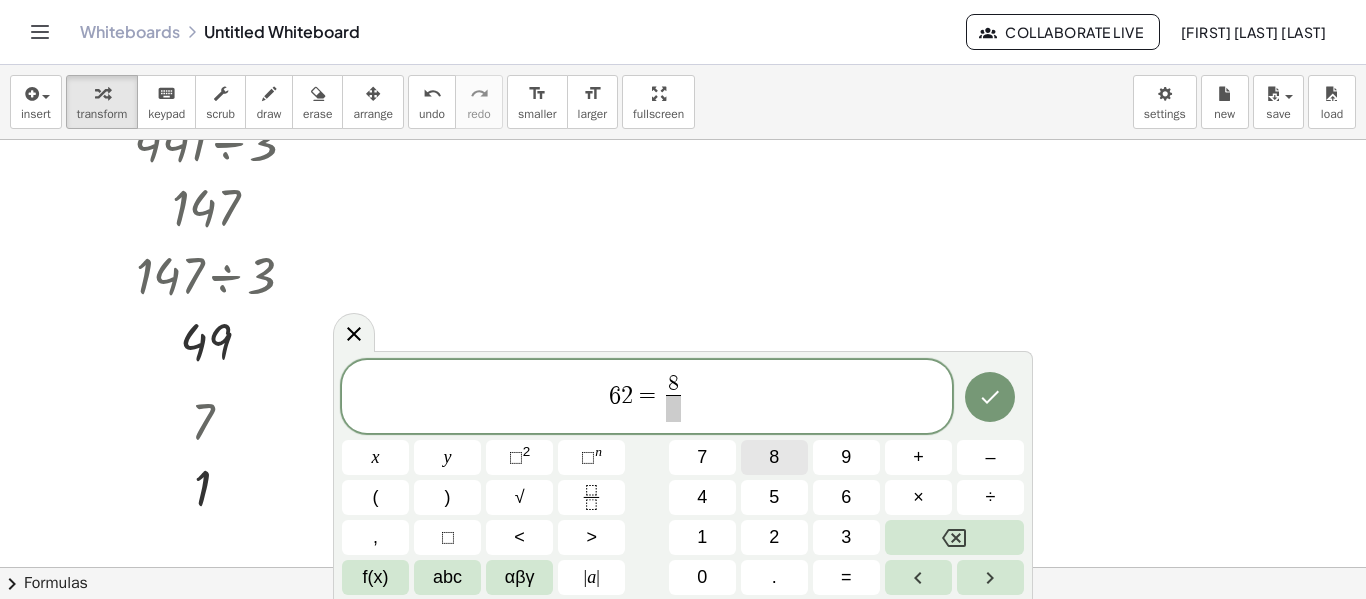 click on "8" at bounding box center [774, 457] 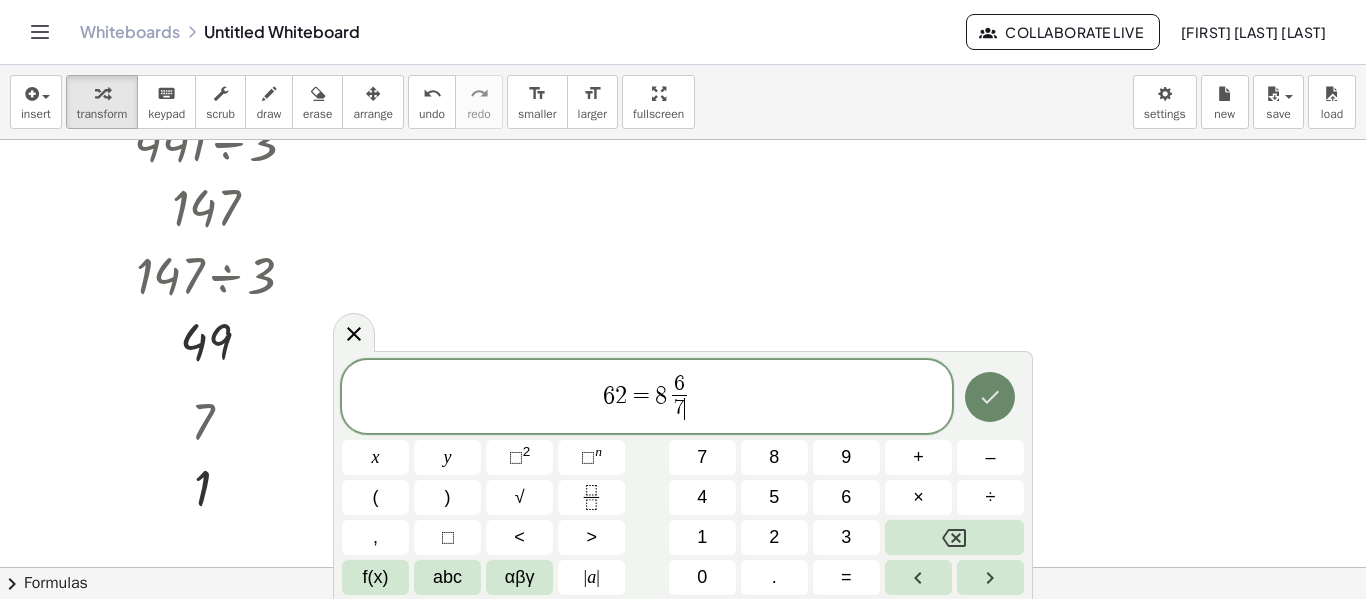 click 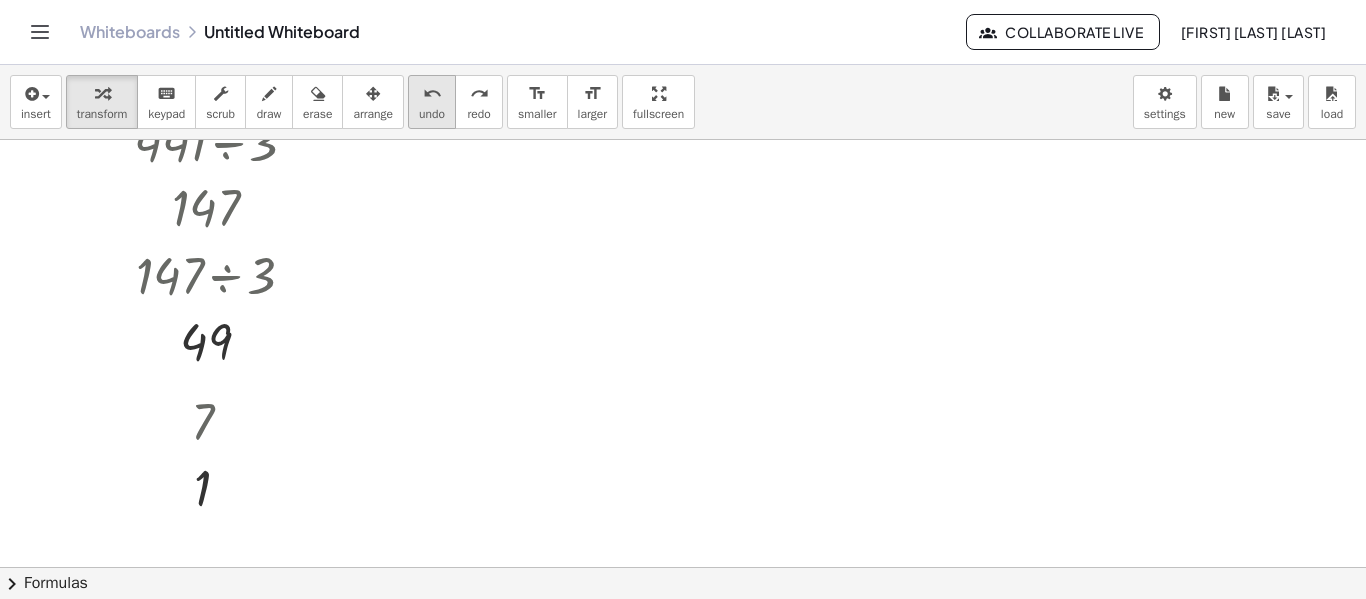 click on "undo undo" at bounding box center (432, 102) 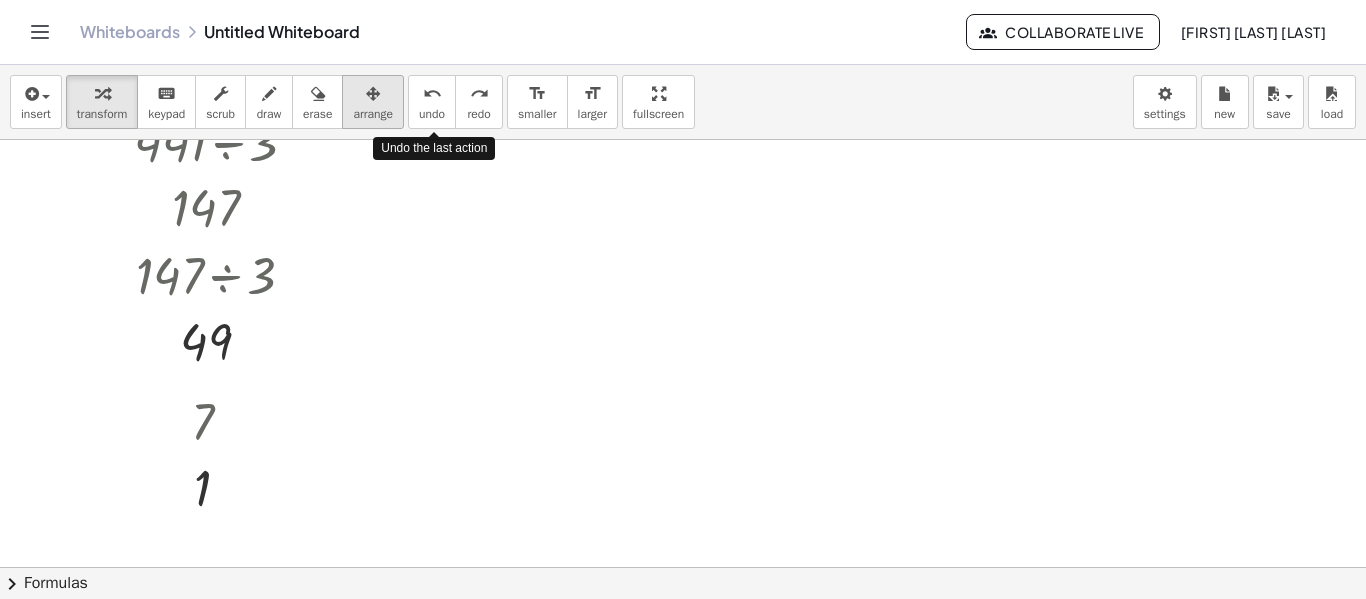 click on "arrange" at bounding box center (373, 114) 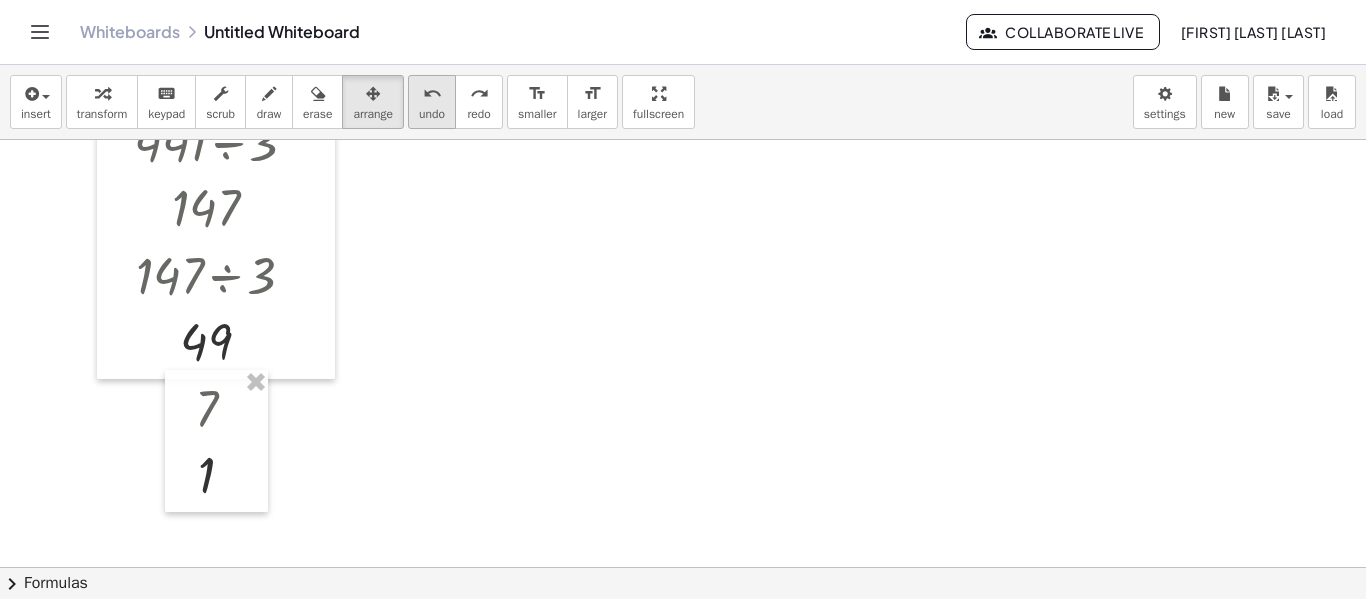 click on "undo undo" at bounding box center (432, 102) 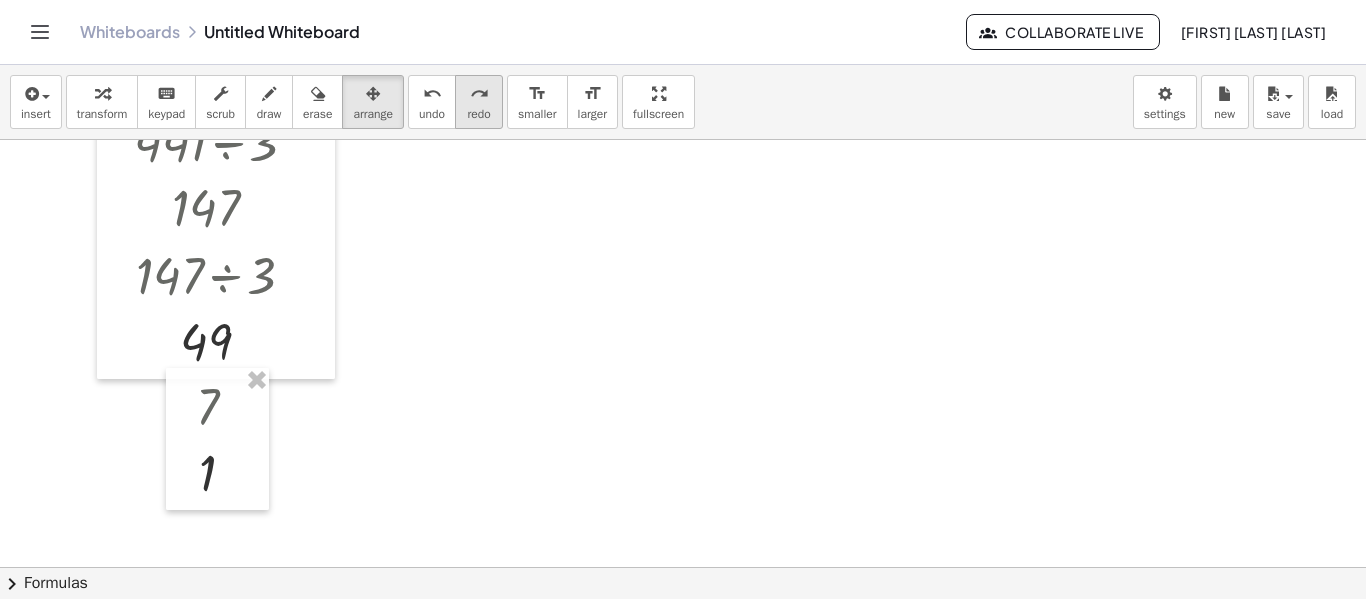 click on "redo redo" at bounding box center [479, 102] 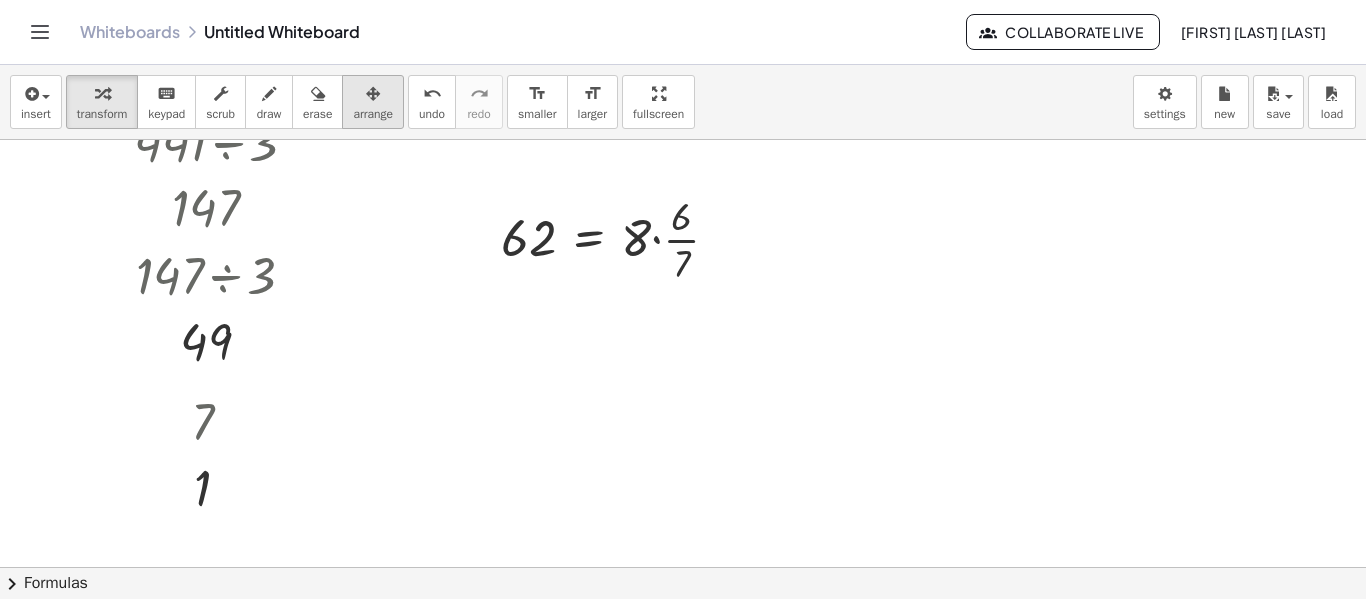 click at bounding box center [373, 93] 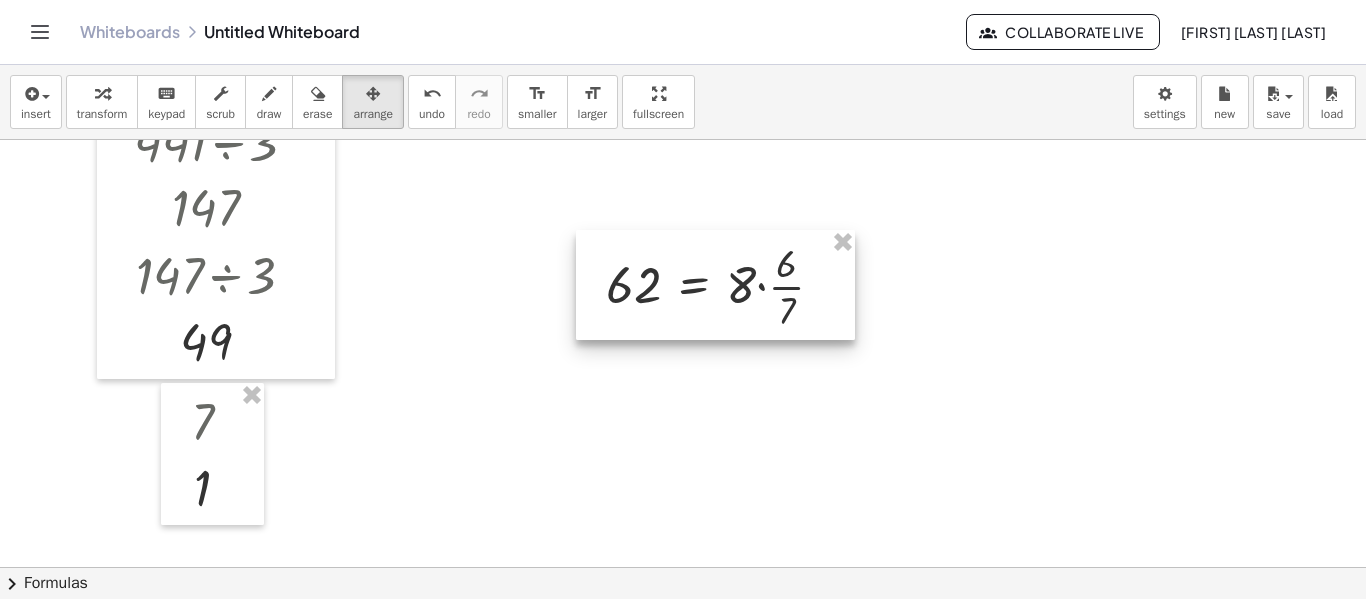 drag, startPoint x: 559, startPoint y: 230, endPoint x: 744, endPoint y: 277, distance: 190.87692 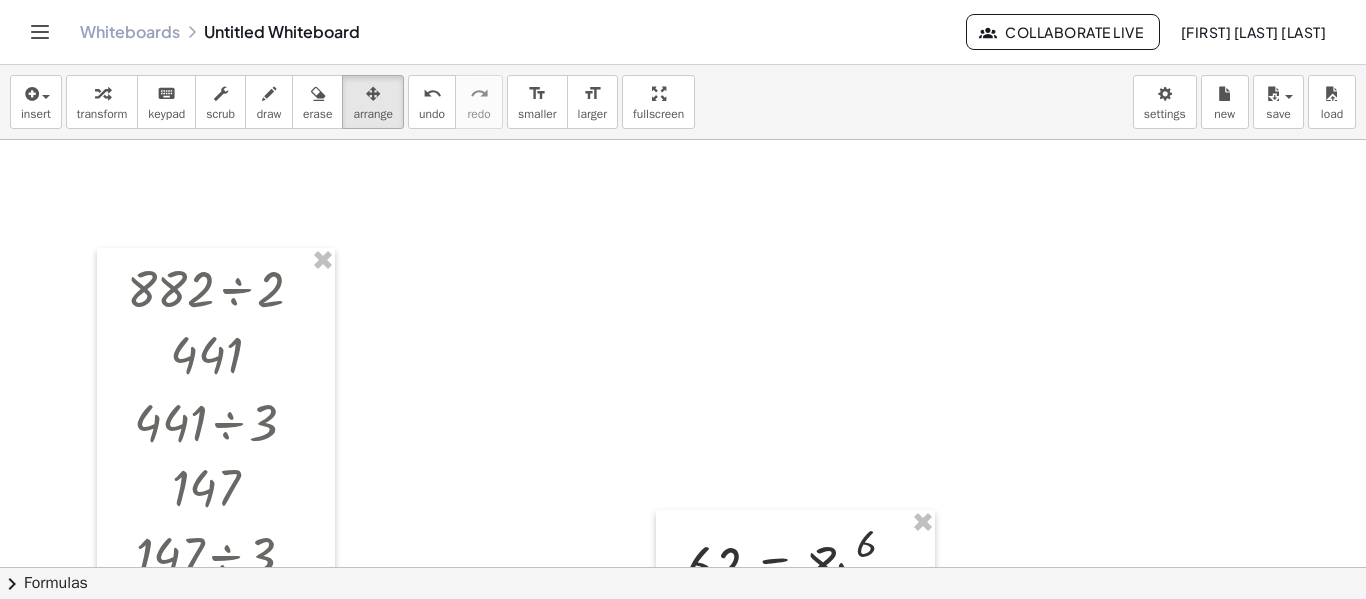 scroll, scrollTop: 359, scrollLeft: 0, axis: vertical 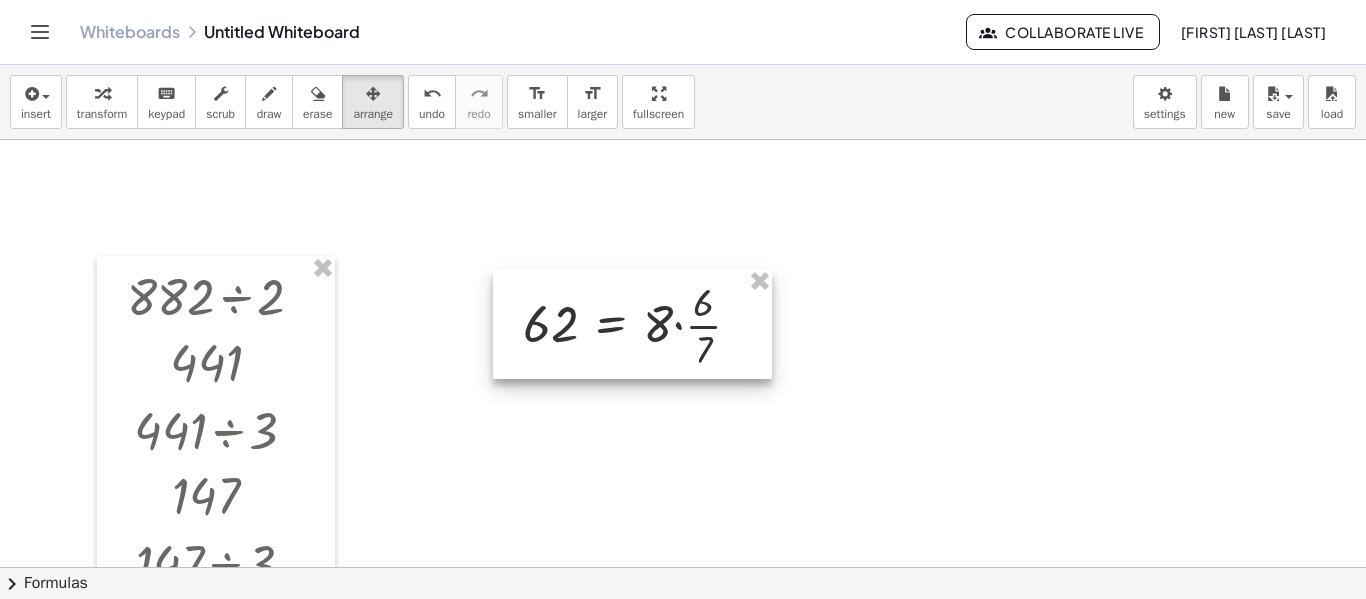 drag, startPoint x: 747, startPoint y: 539, endPoint x: 573, endPoint y: 289, distance: 304.59152 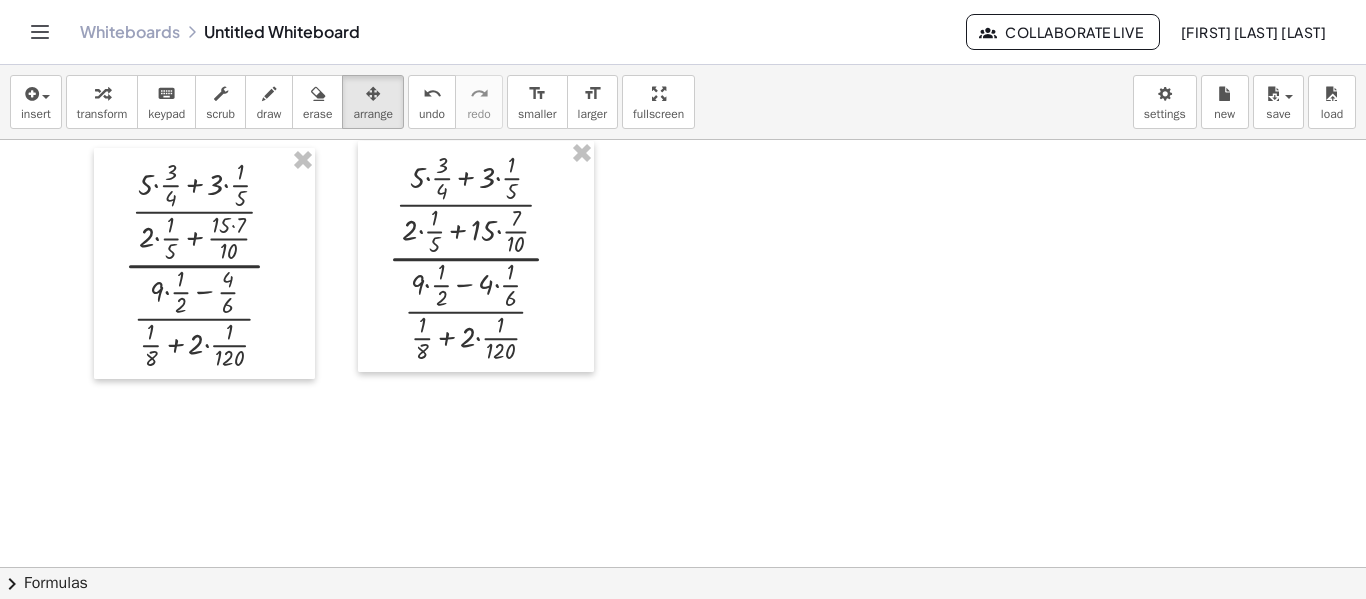 scroll, scrollTop: 0, scrollLeft: 0, axis: both 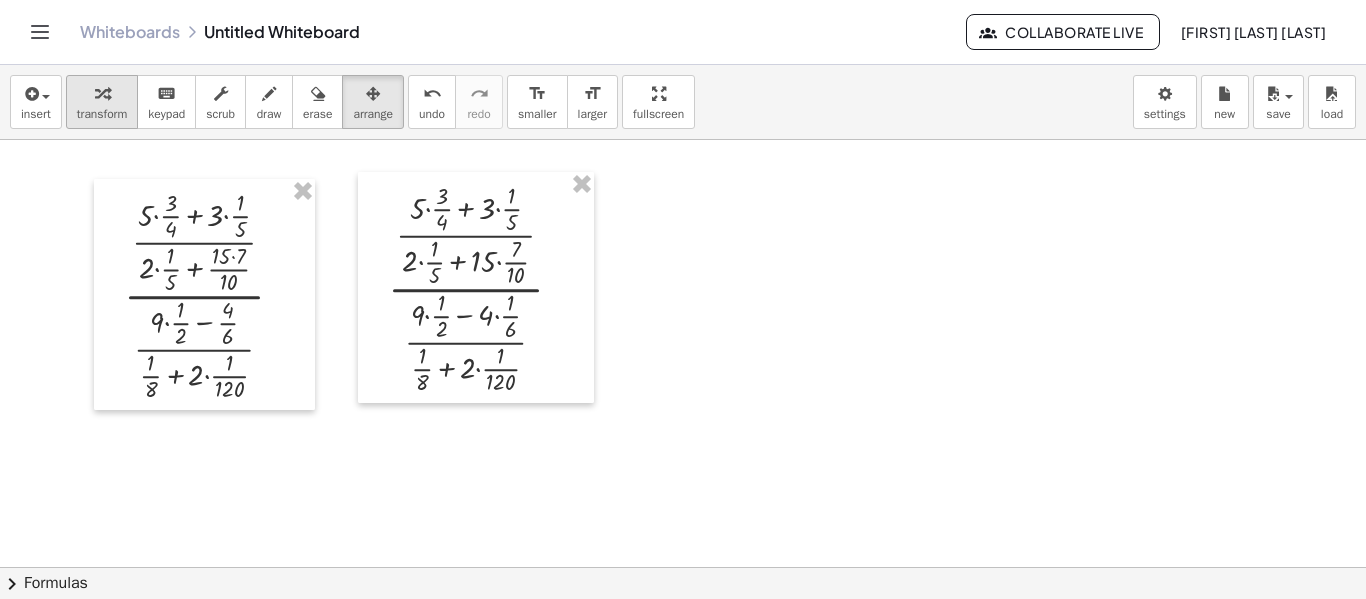 click on "transform" at bounding box center (102, 102) 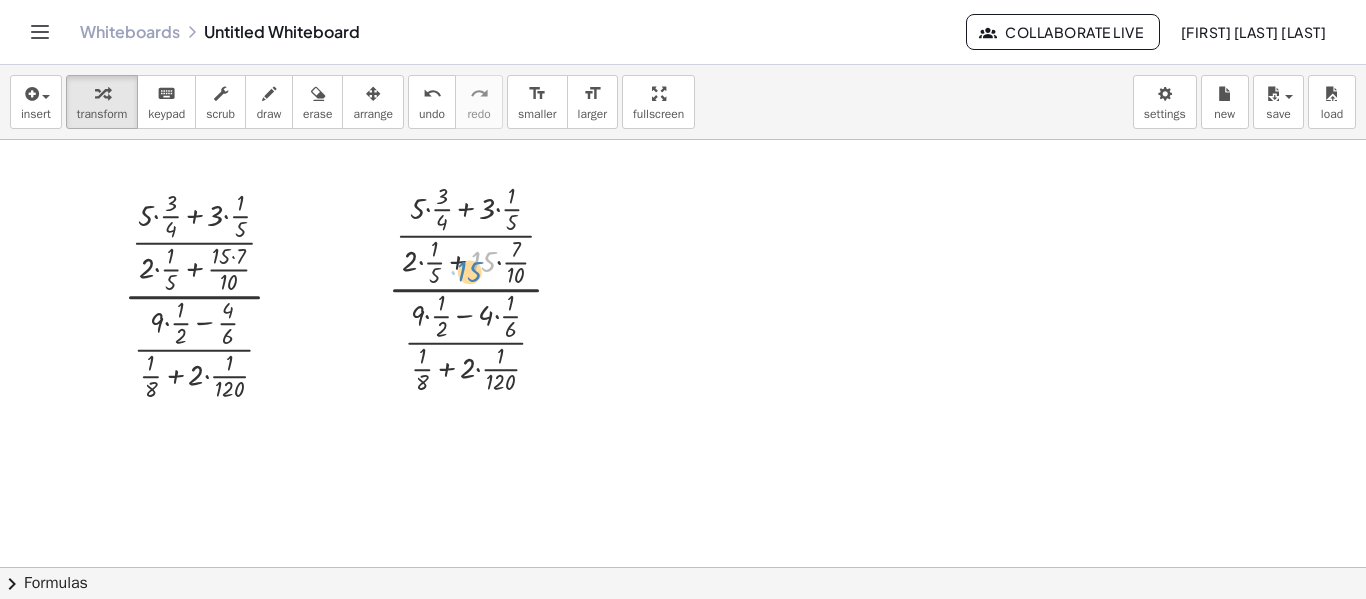 drag, startPoint x: 489, startPoint y: 261, endPoint x: 475, endPoint y: 271, distance: 17.20465 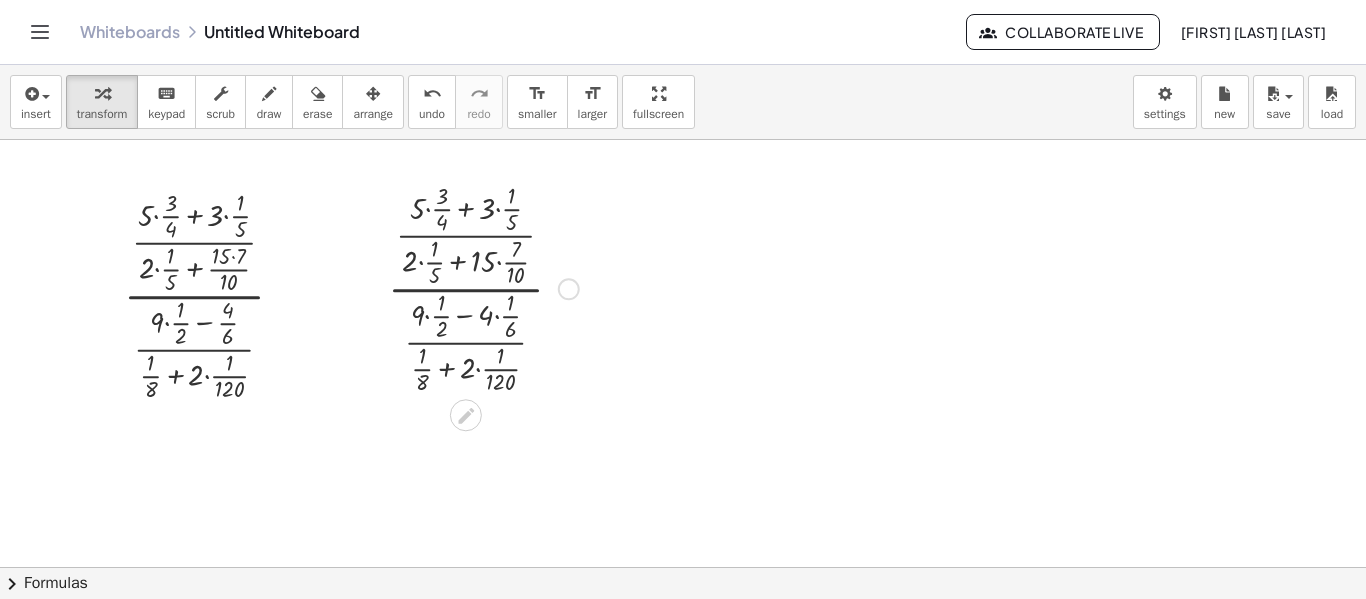 click at bounding box center (483, 287) 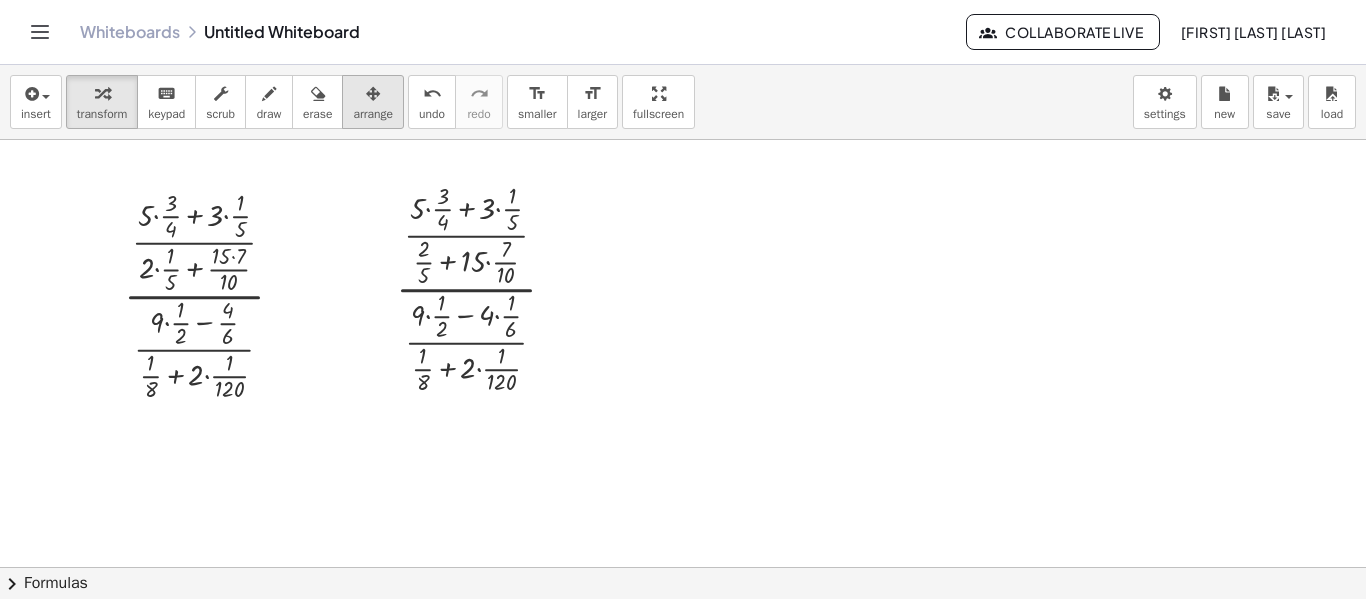 click on "arrange" at bounding box center (373, 114) 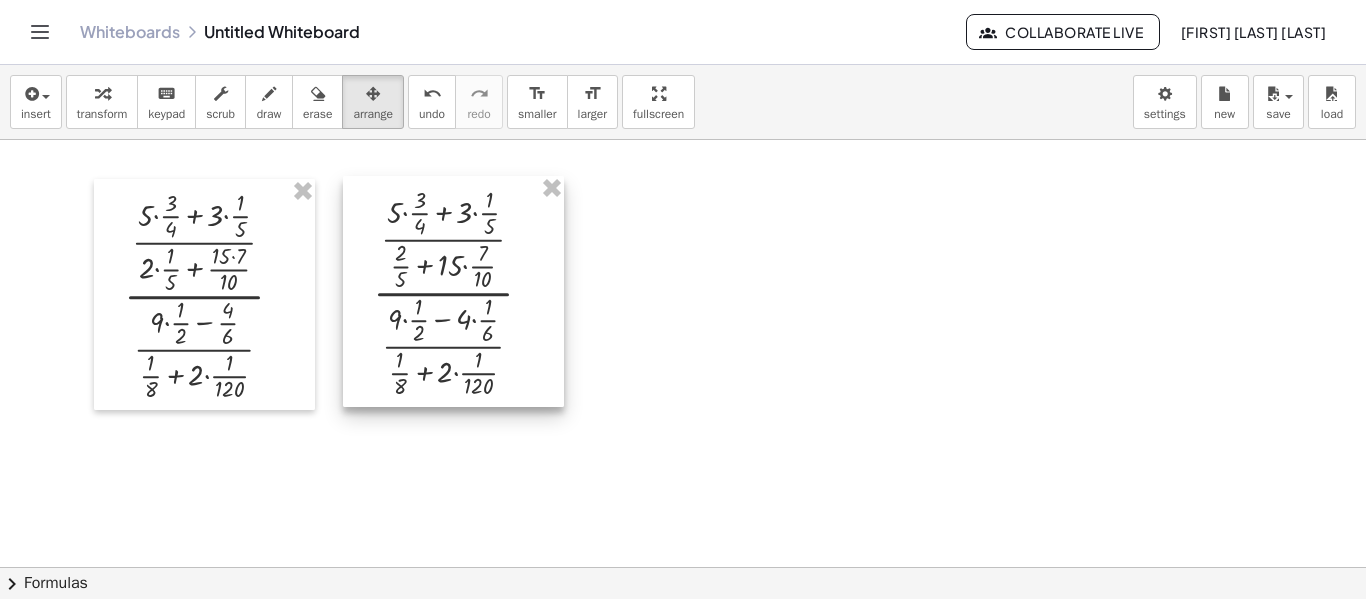 drag, startPoint x: 399, startPoint y: 232, endPoint x: 376, endPoint y: 236, distance: 23.345236 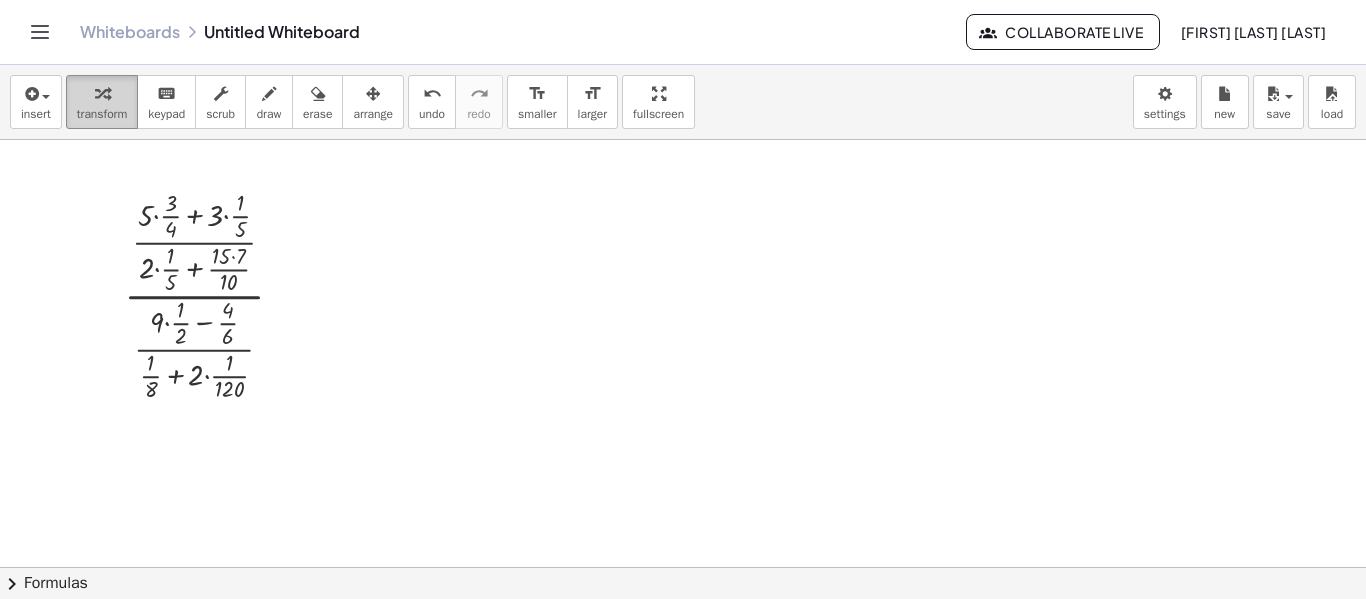 click at bounding box center [102, 94] 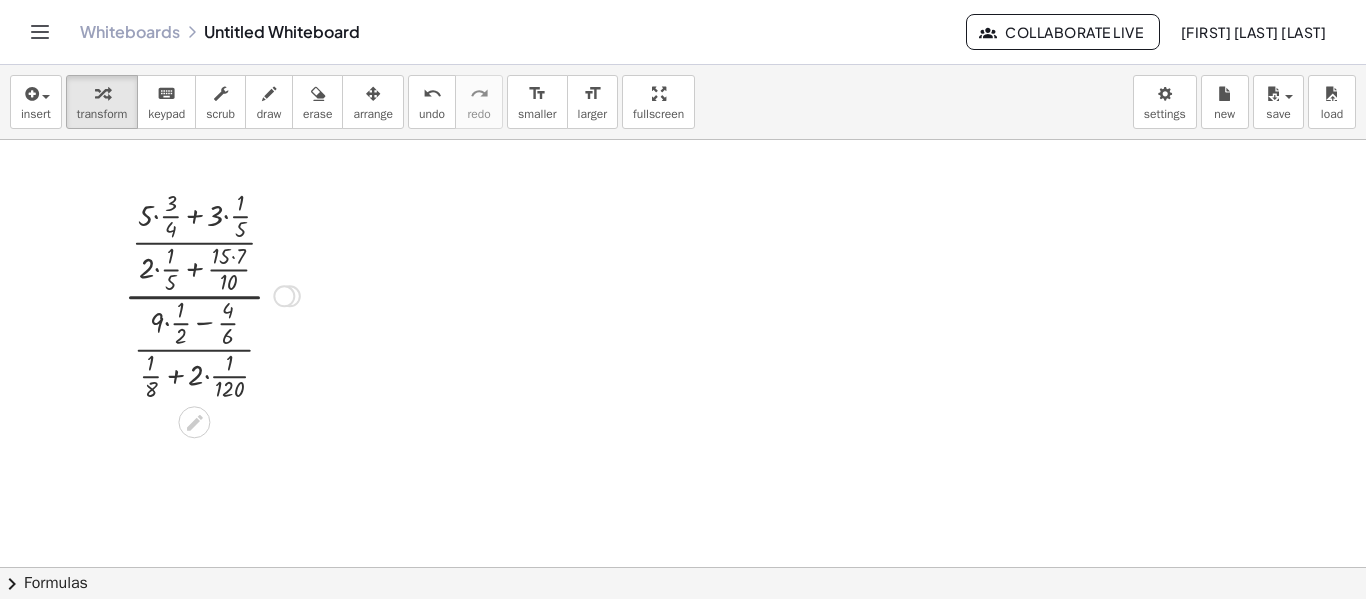 click at bounding box center (212, 294) 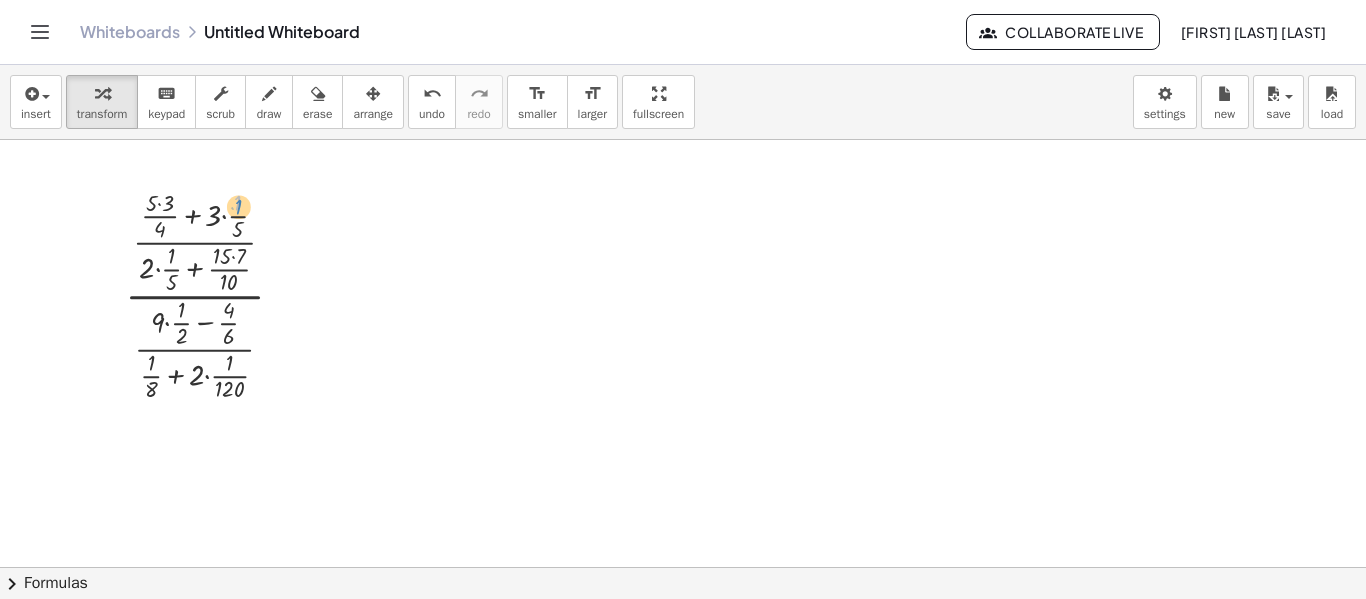 click at bounding box center [212, 294] 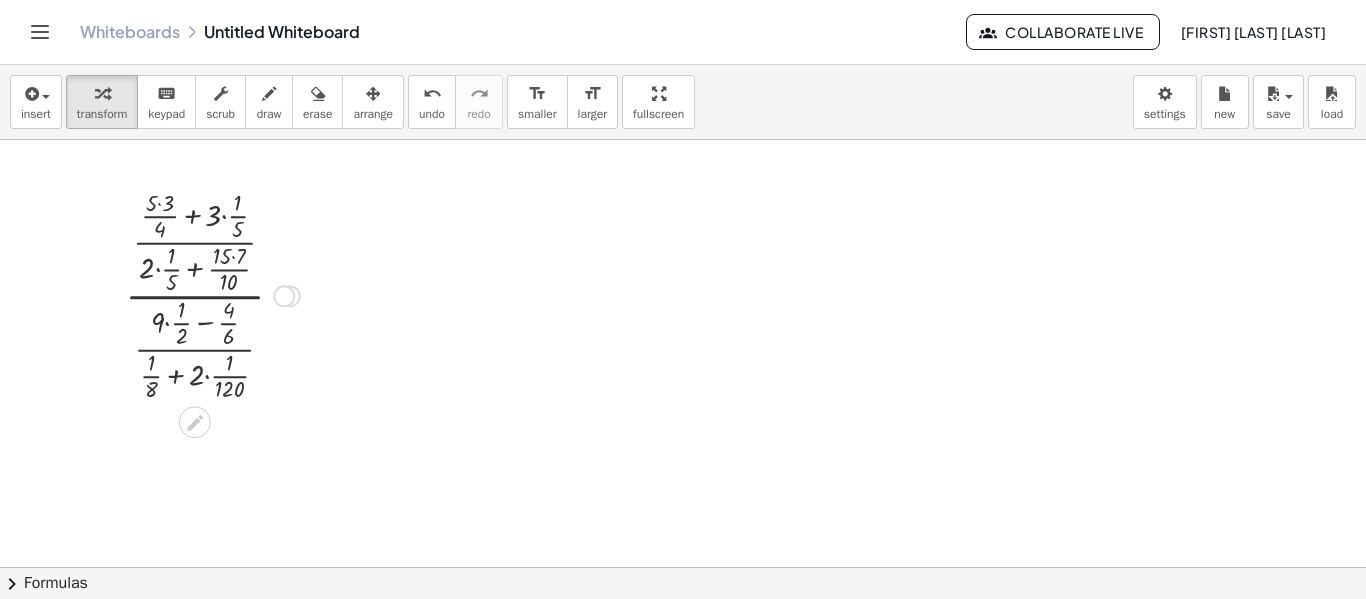 click at bounding box center [212, 294] 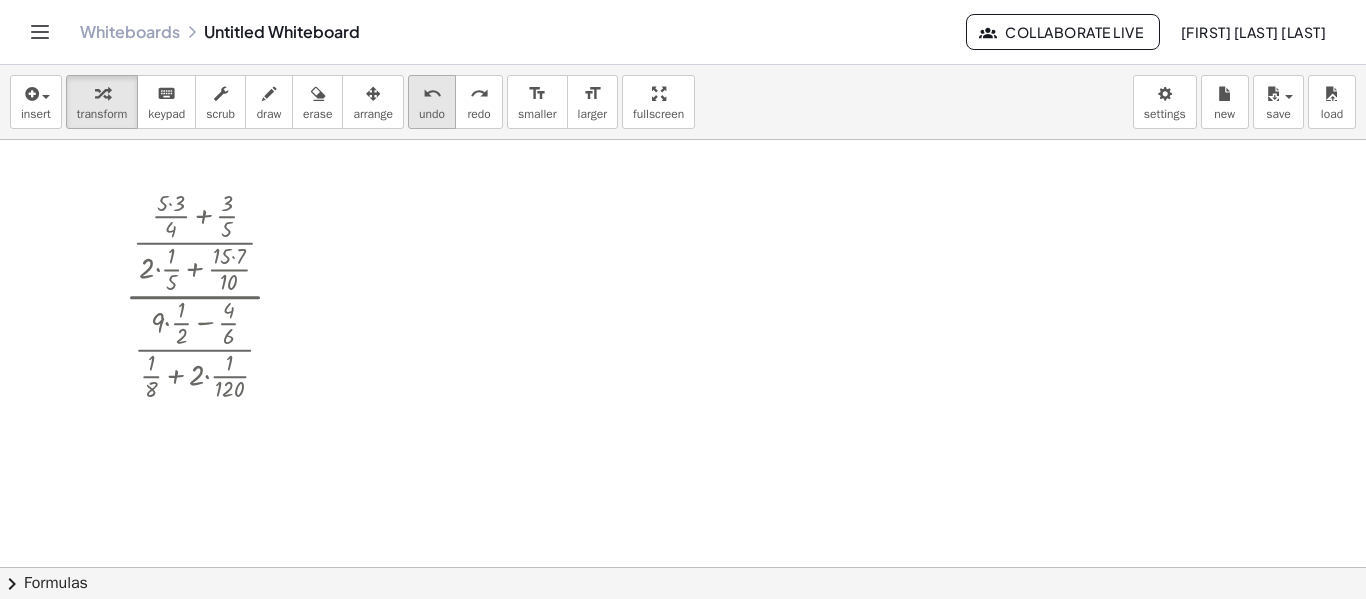 click on "undo" at bounding box center [432, 94] 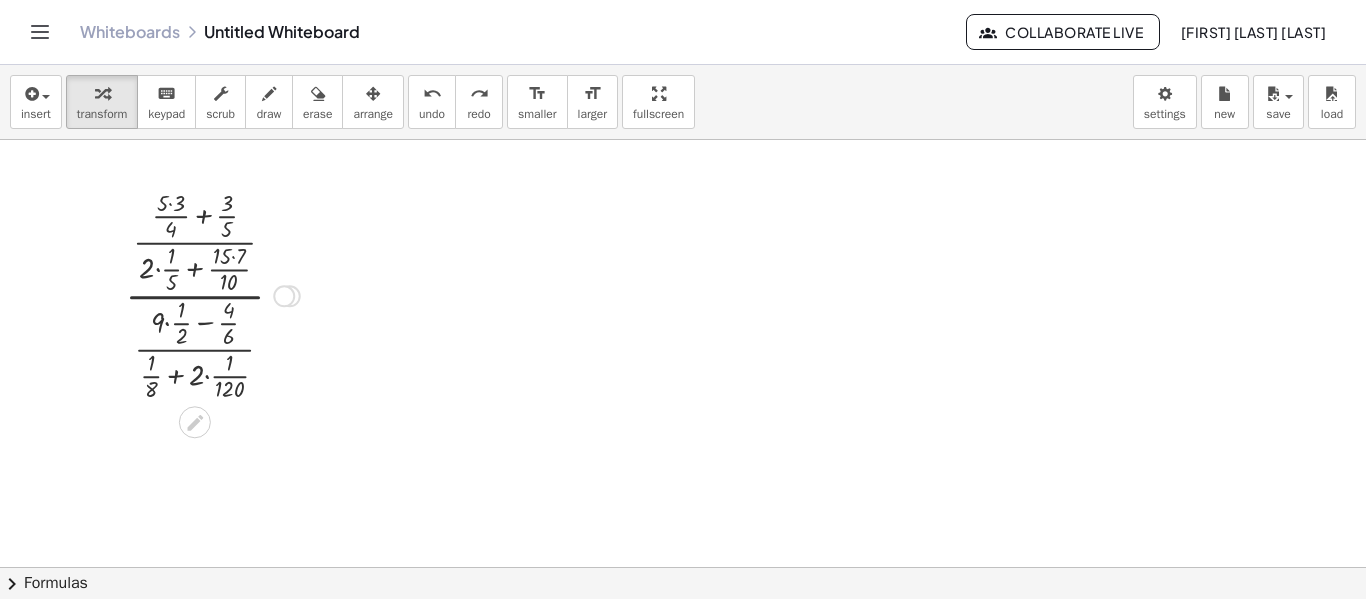 click at bounding box center (212, 294) 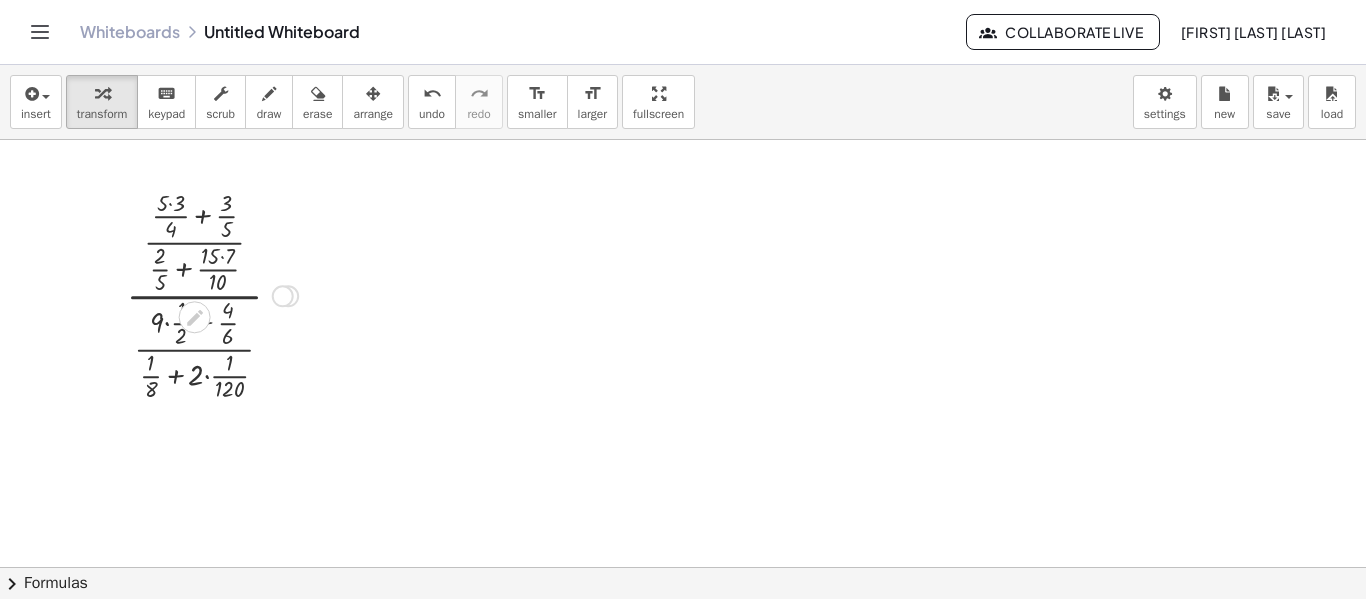 click at bounding box center (212, 294) 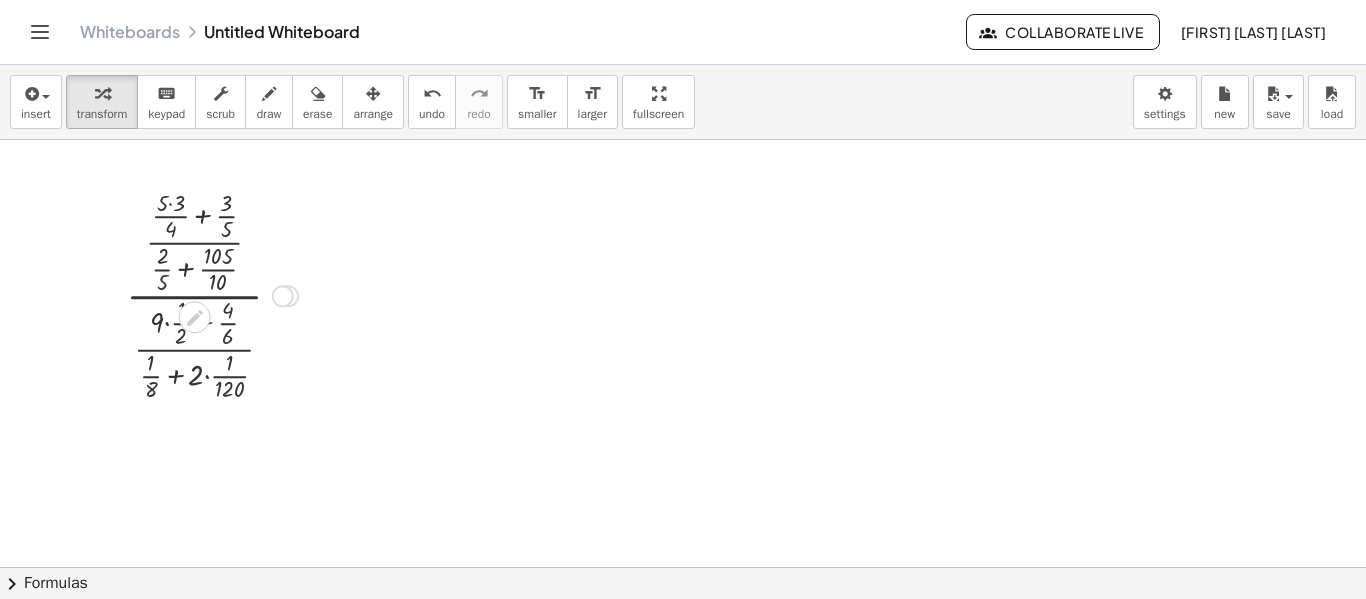 click at bounding box center (212, 294) 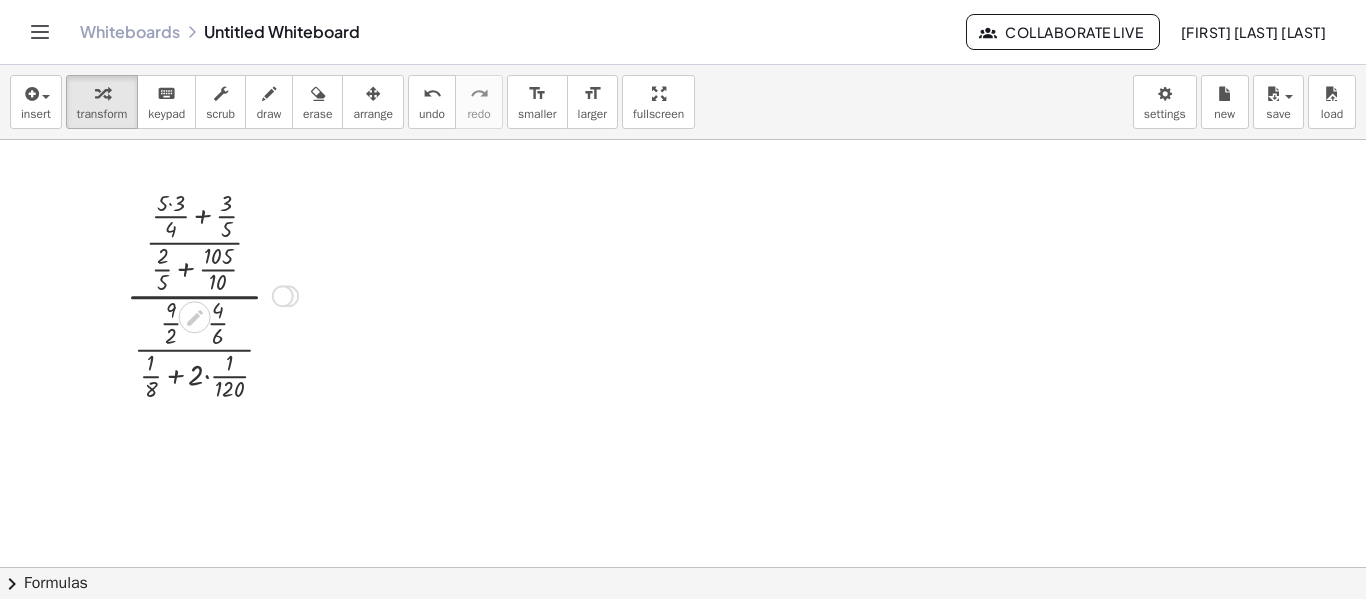 click at bounding box center (212, 294) 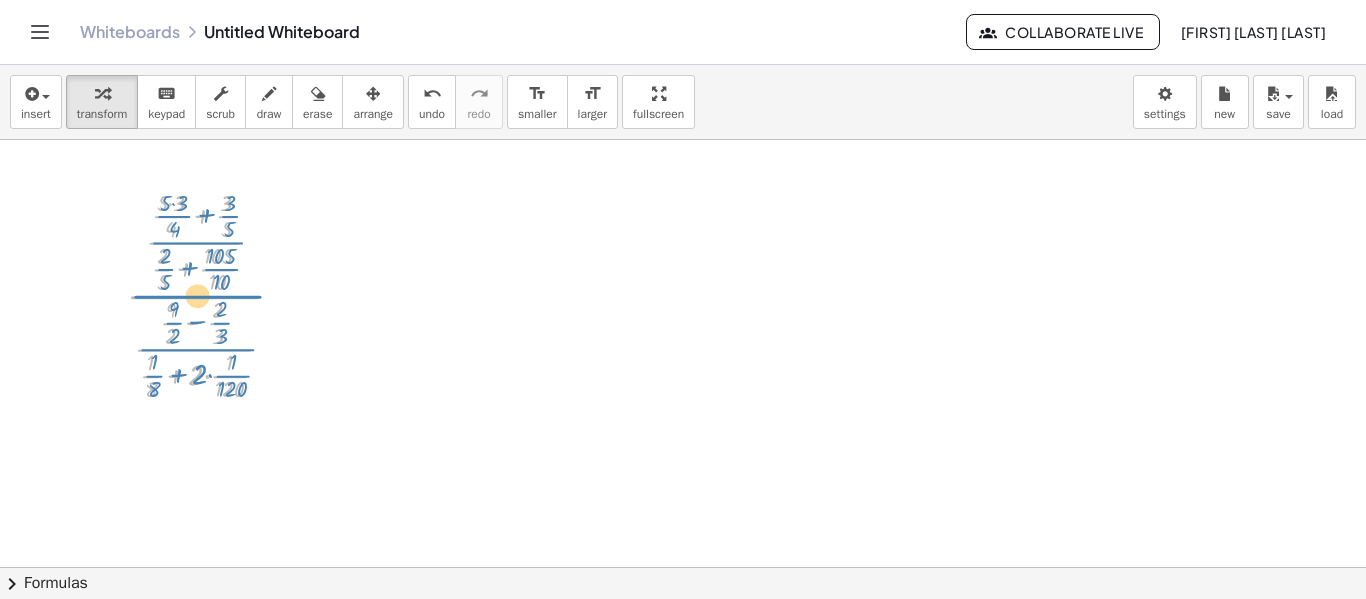 click at bounding box center (212, 294) 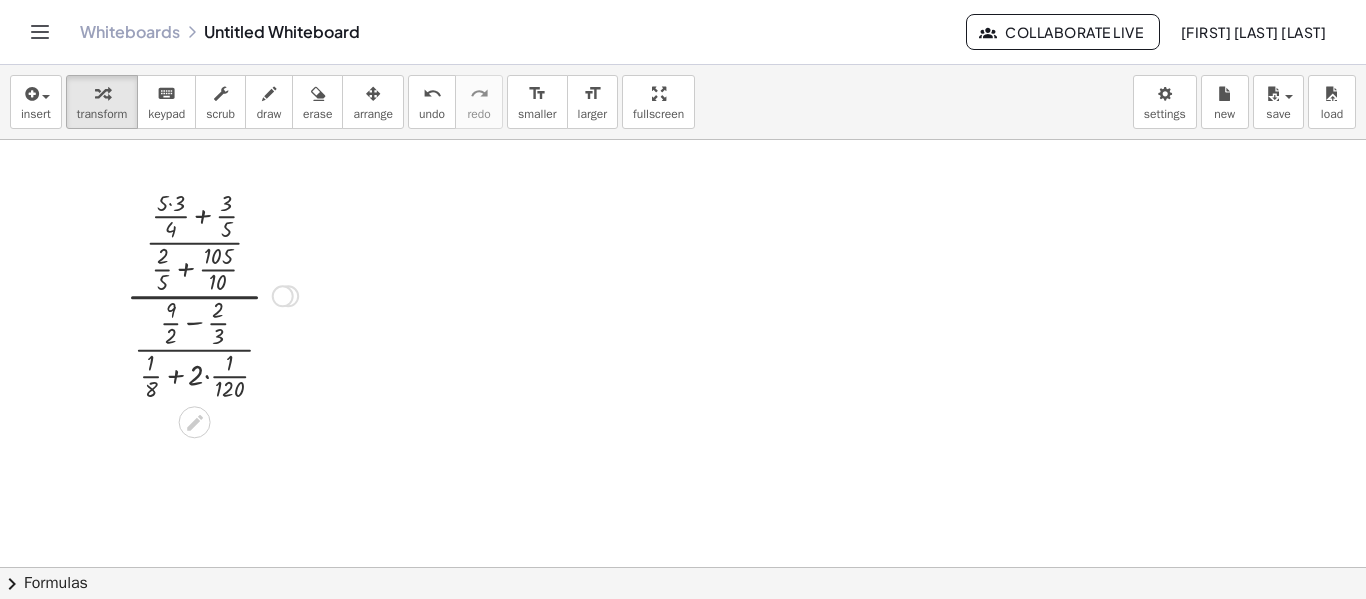 click at bounding box center (212, 294) 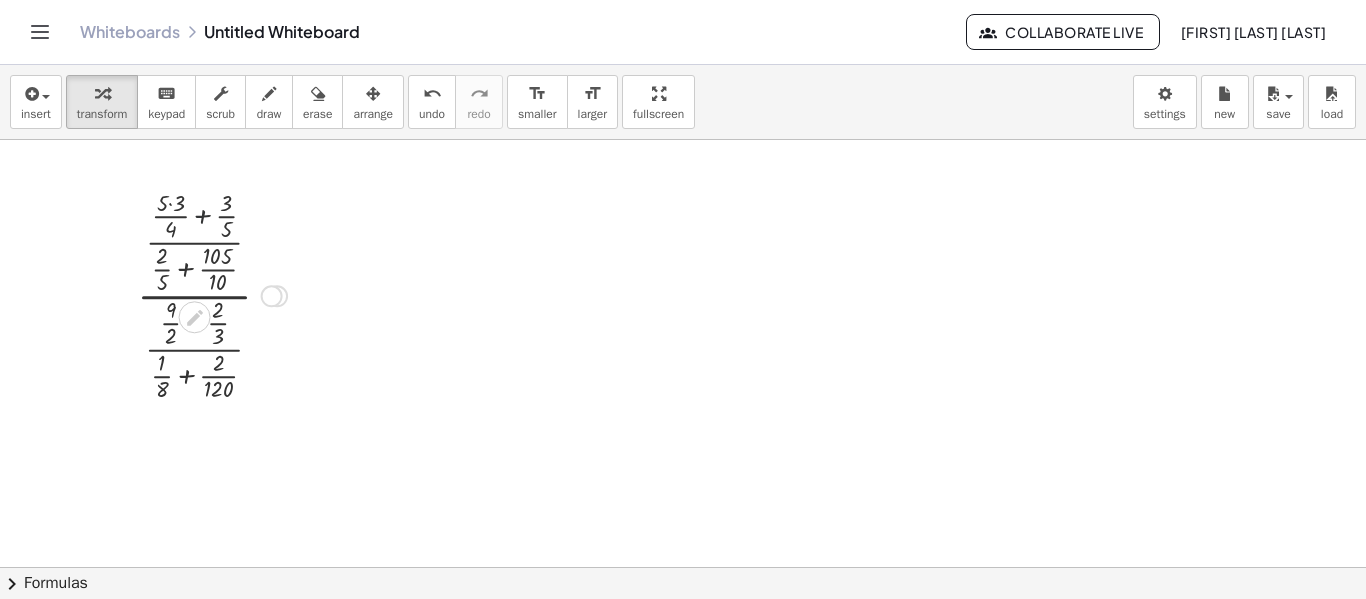 click at bounding box center (212, 294) 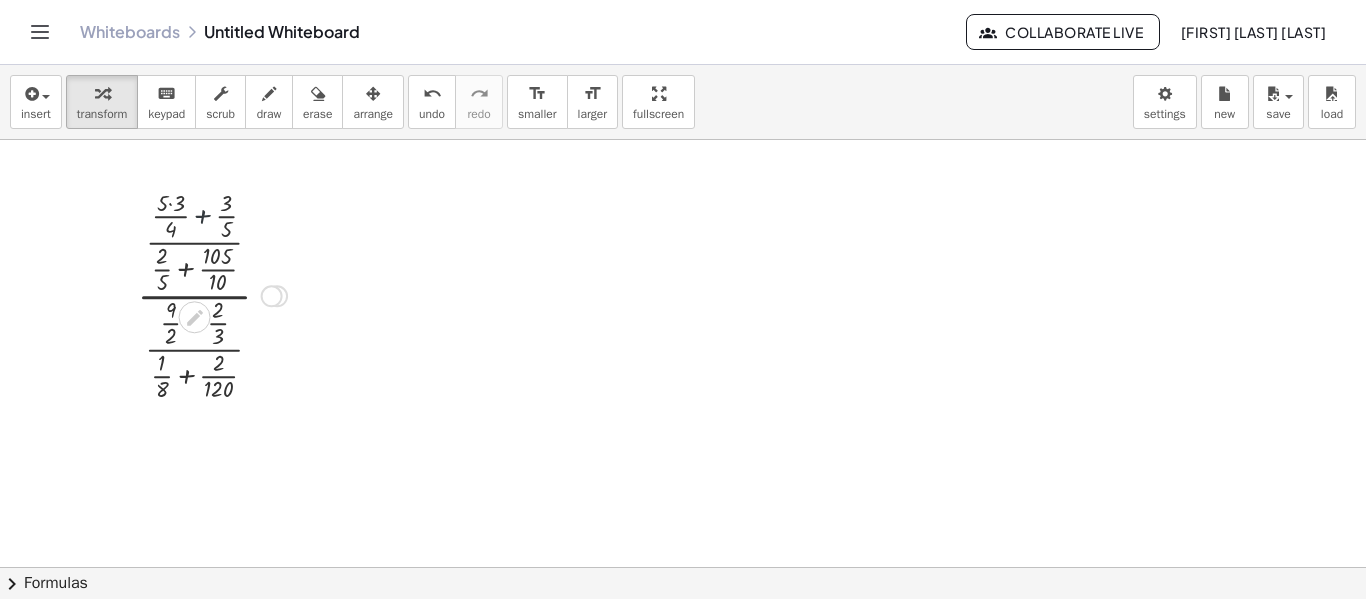 click at bounding box center [212, 294] 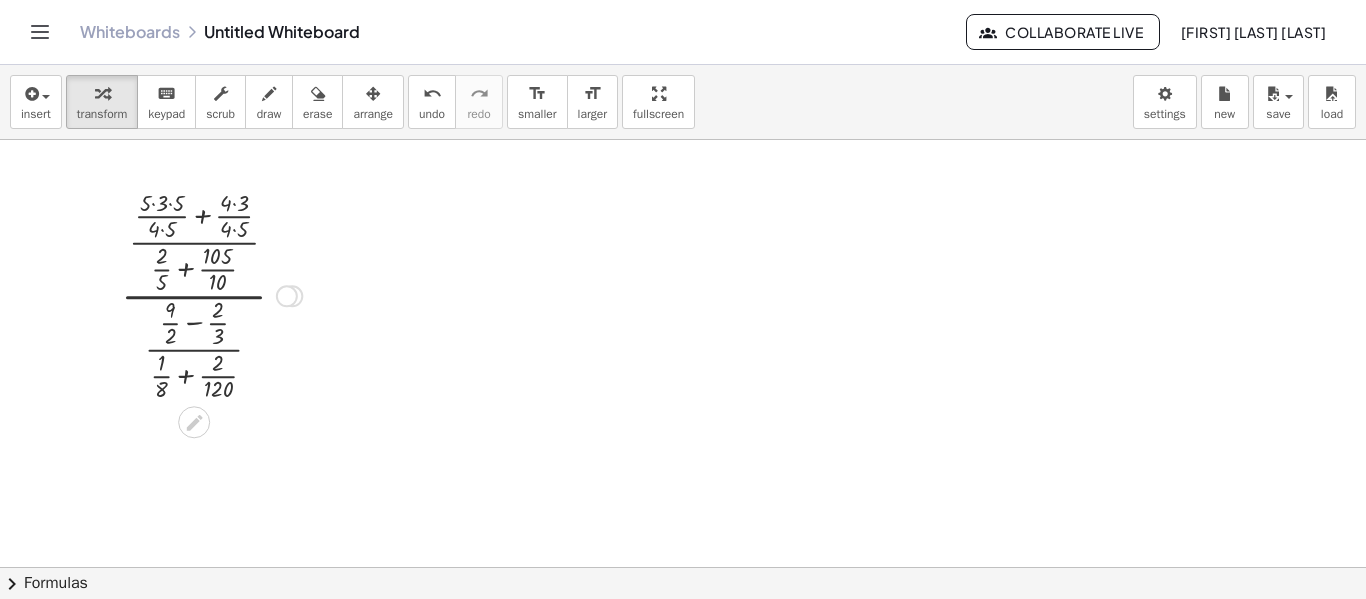 click at bounding box center [211, 294] 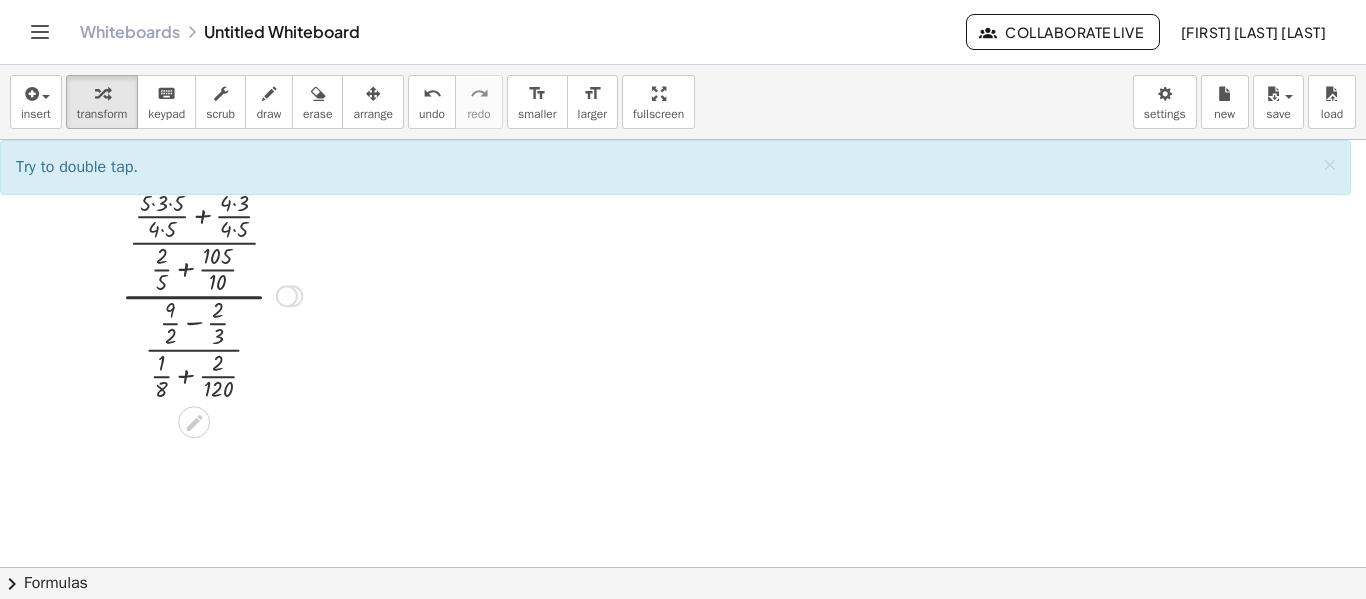click at bounding box center [211, 294] 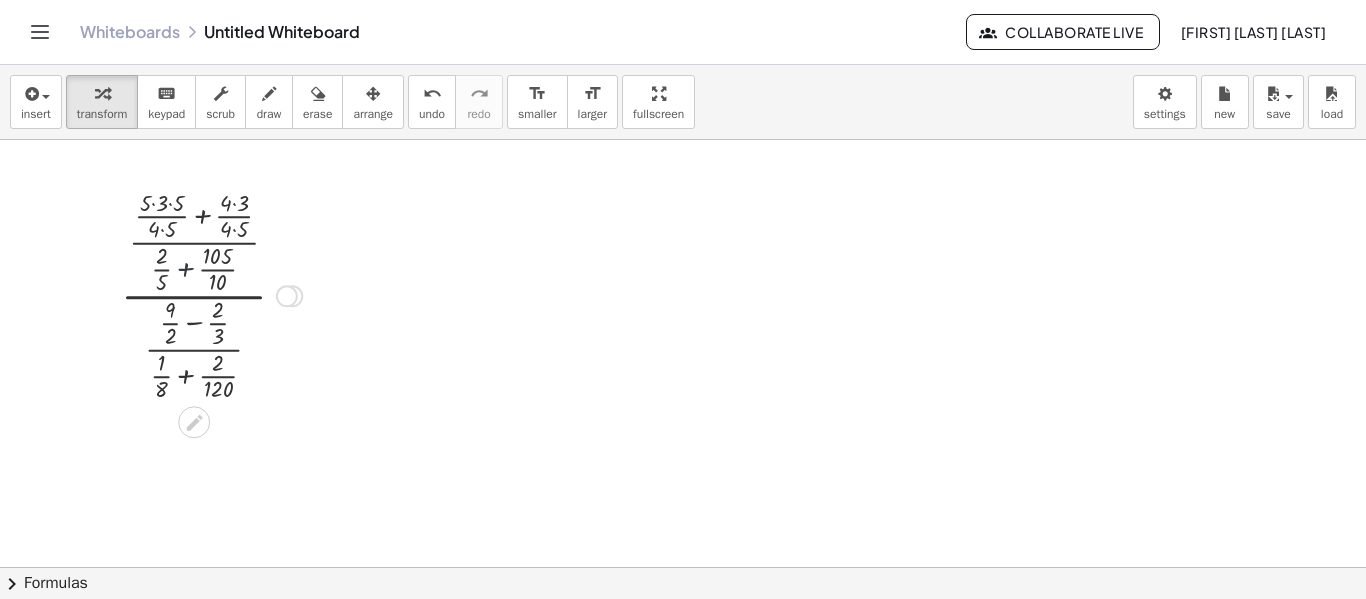 click at bounding box center [211, 294] 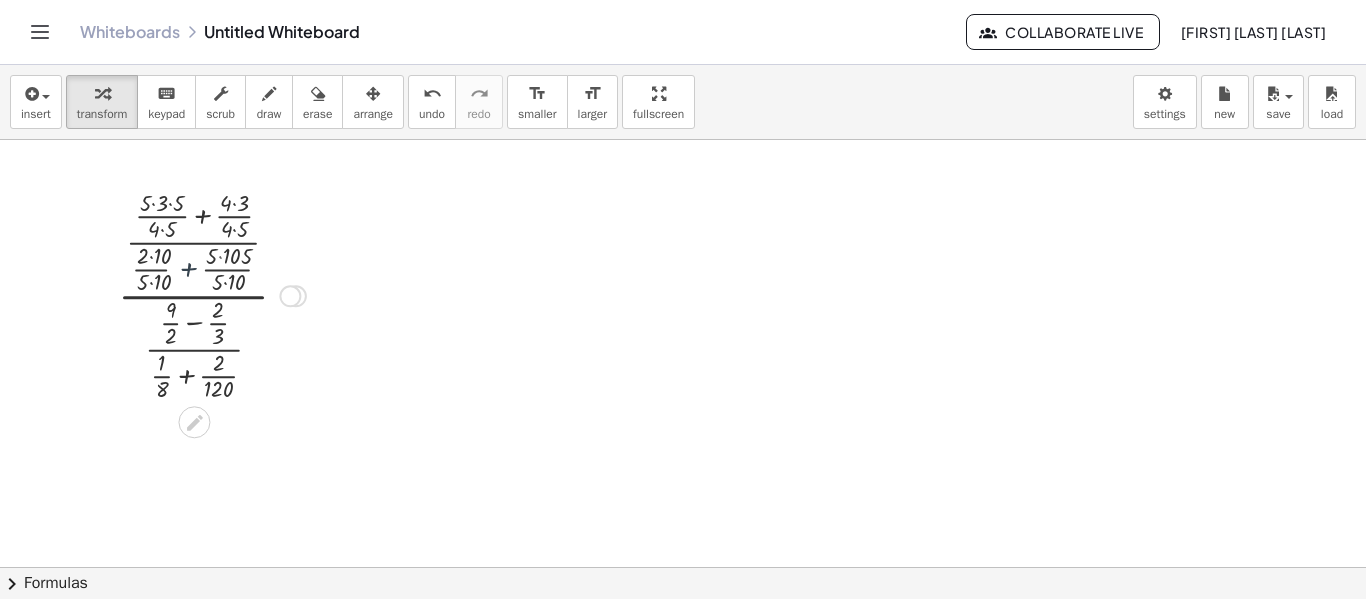 click at bounding box center (212, 294) 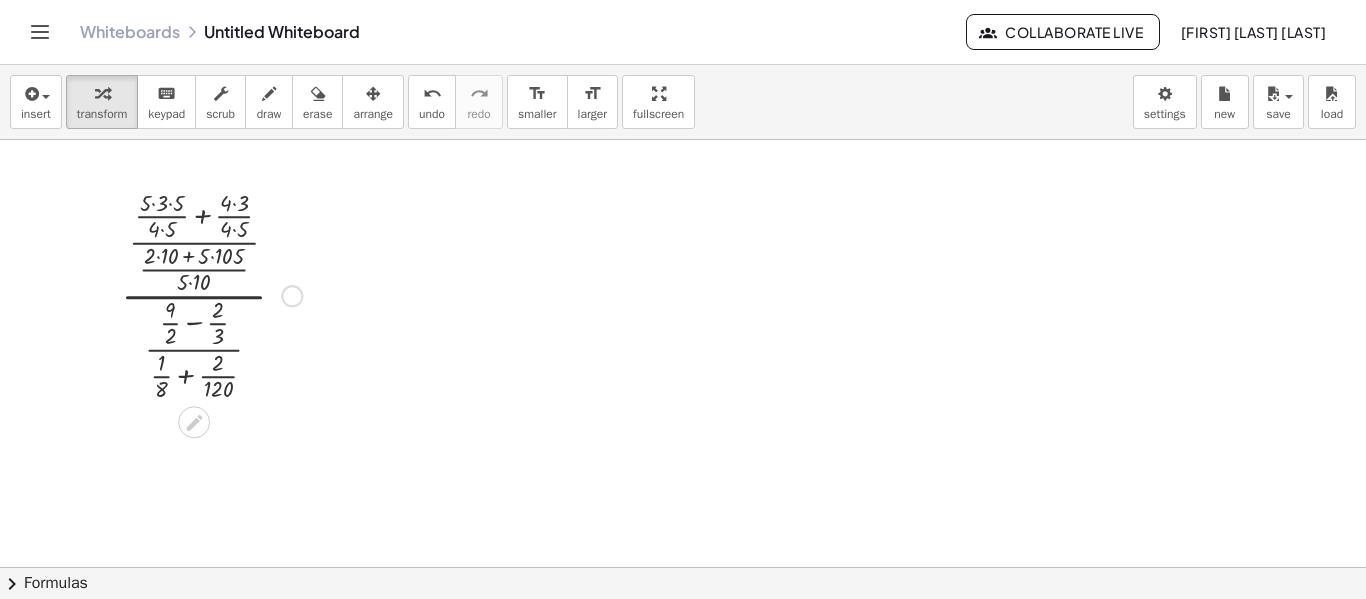 click at bounding box center [211, 294] 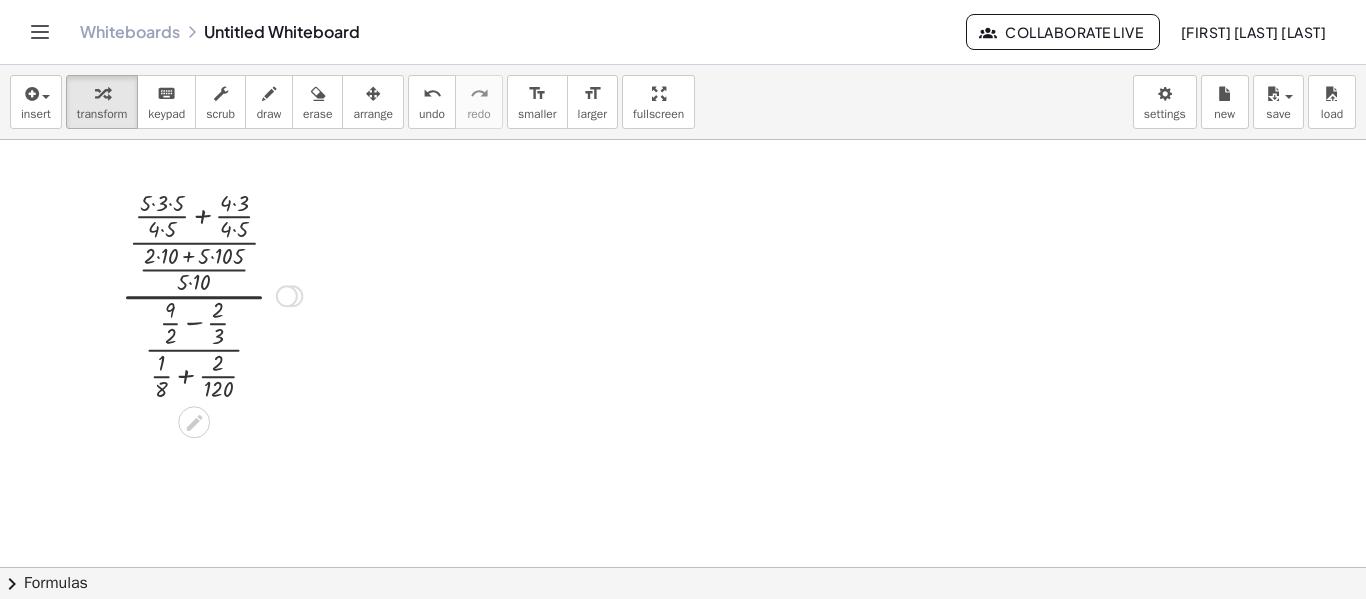 click at bounding box center (211, 294) 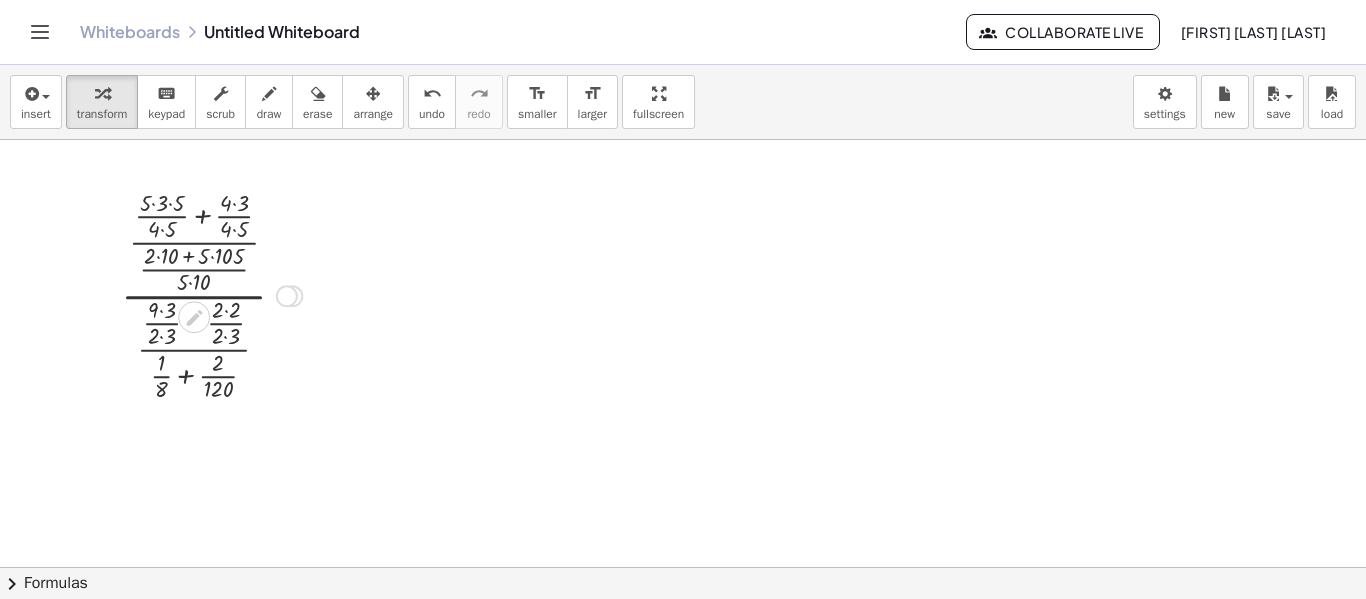 click at bounding box center [211, 294] 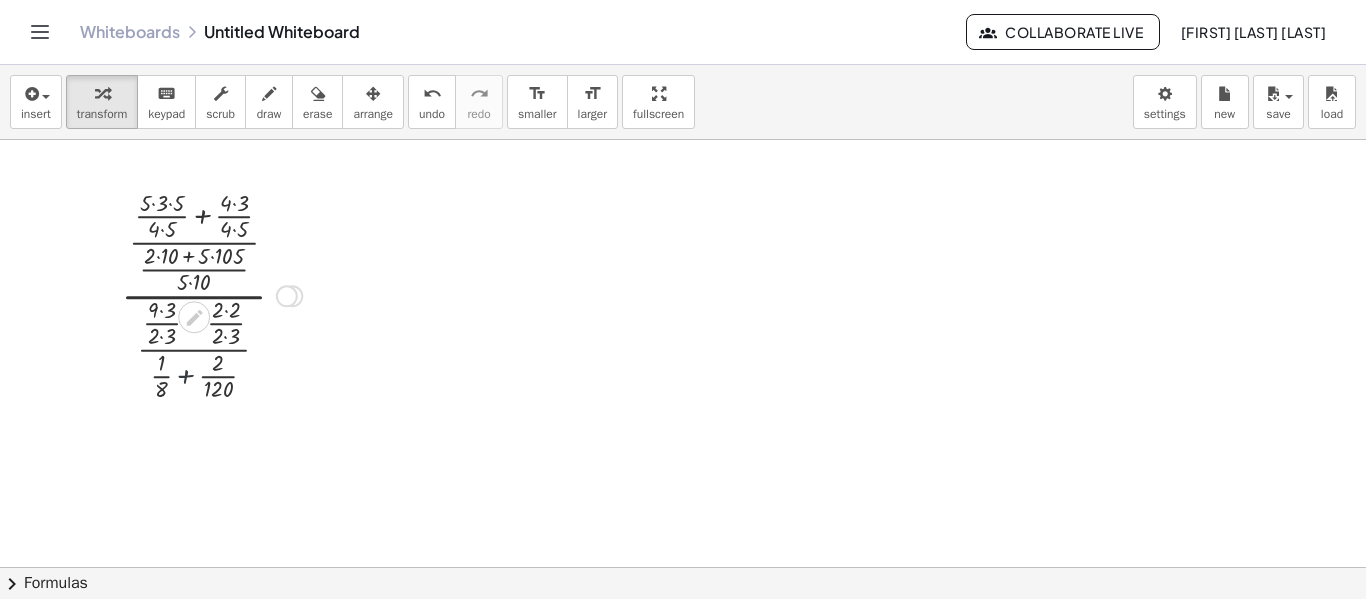 click at bounding box center [211, 294] 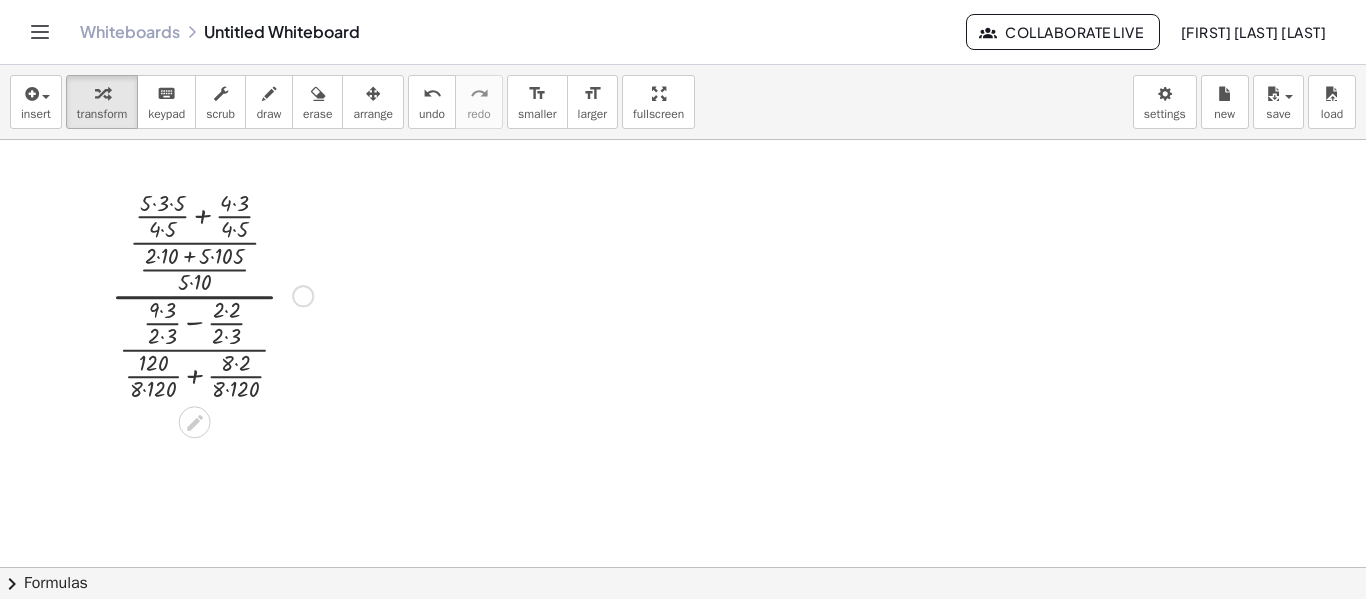 click at bounding box center [212, 294] 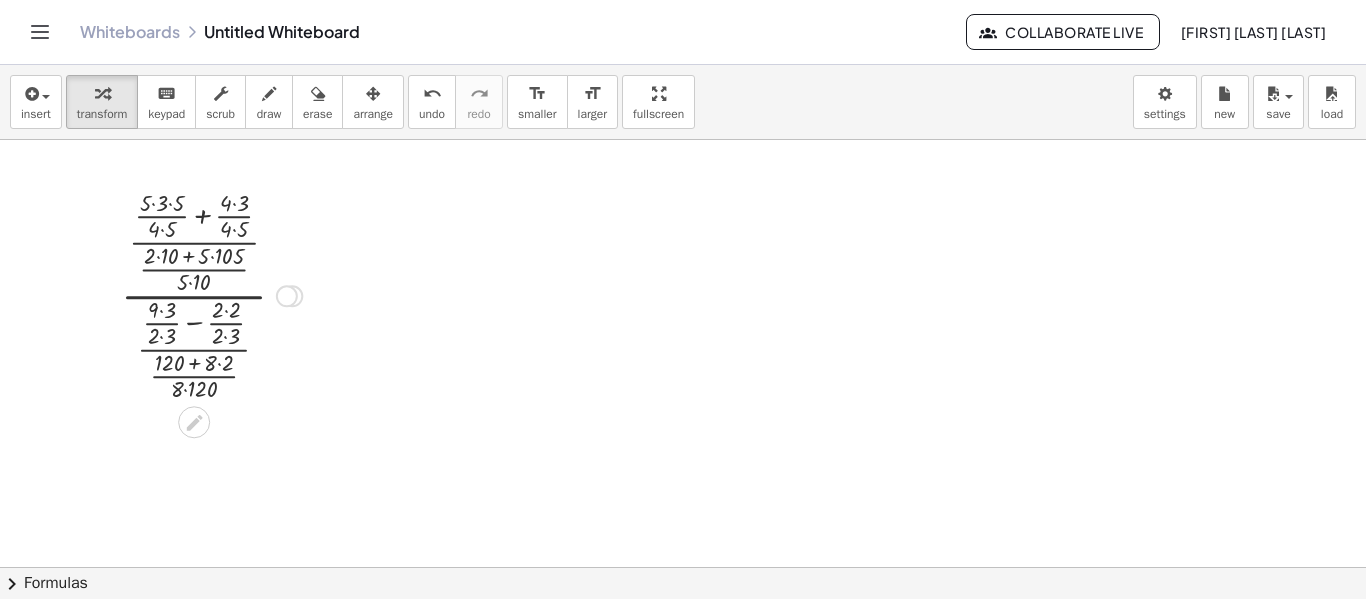 click at bounding box center [211, 294] 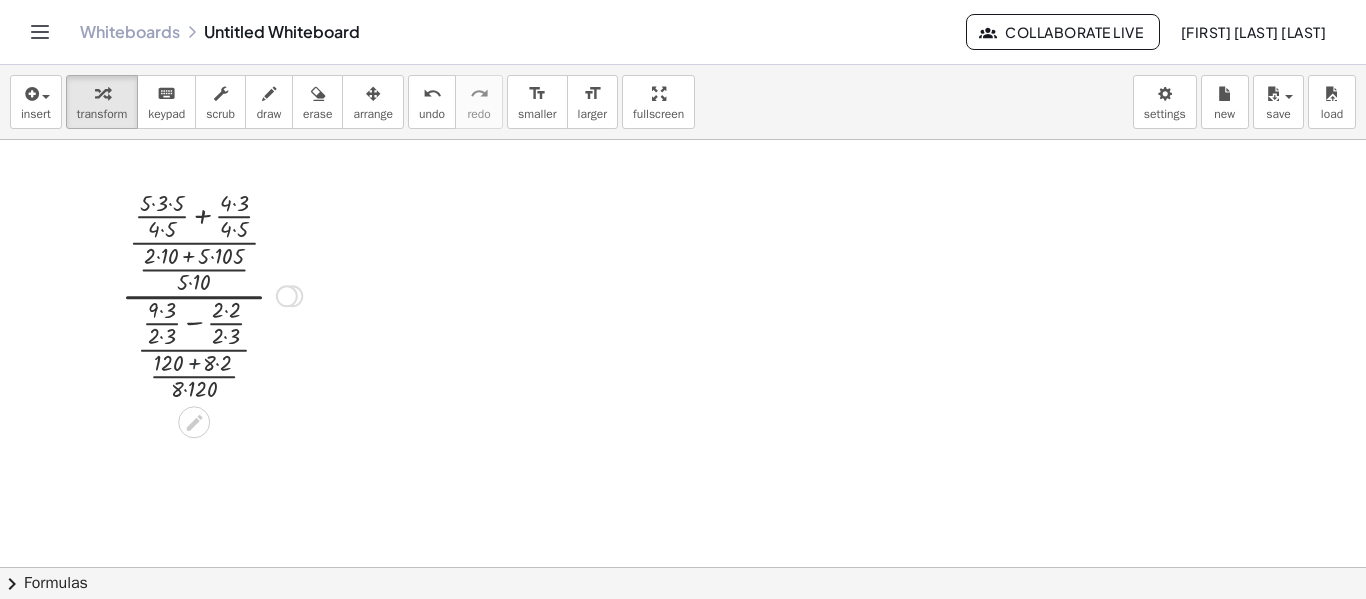 click at bounding box center [211, 294] 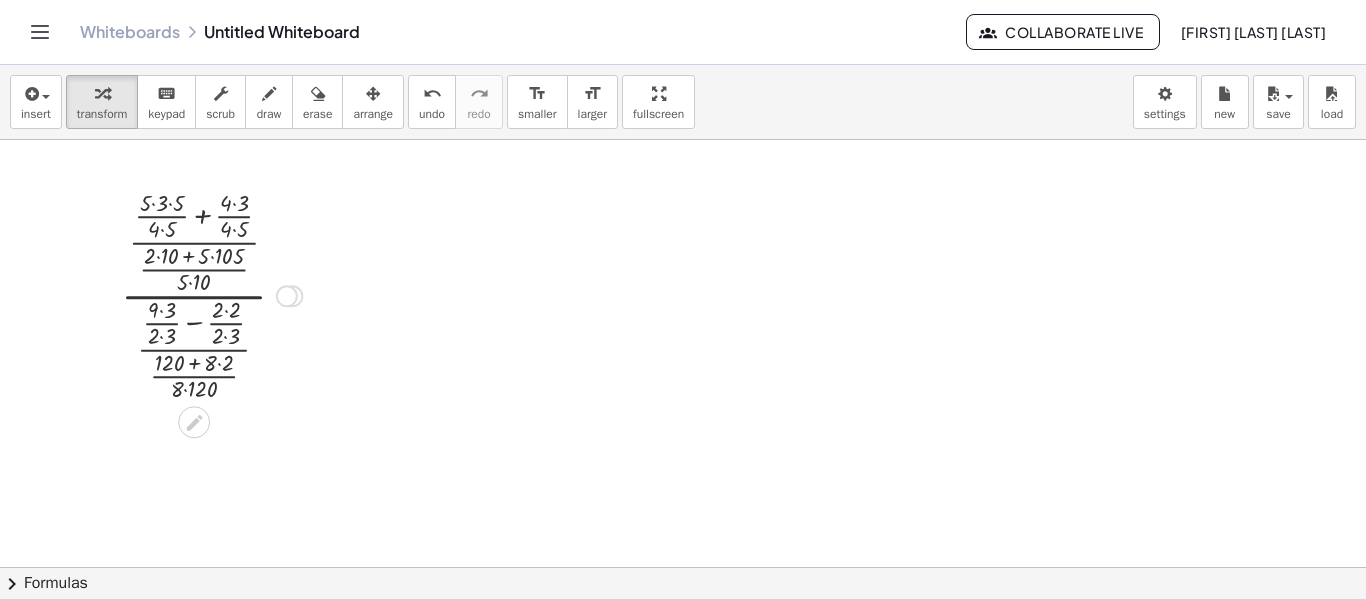 click at bounding box center [211, 294] 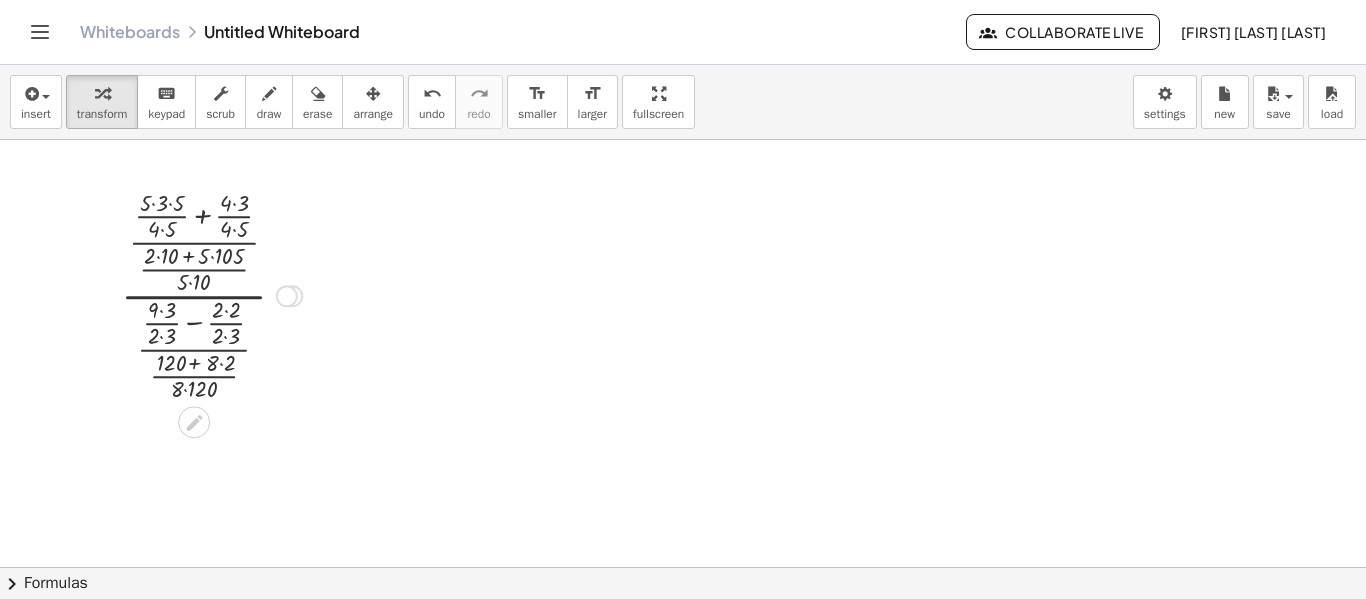 click at bounding box center [211, 294] 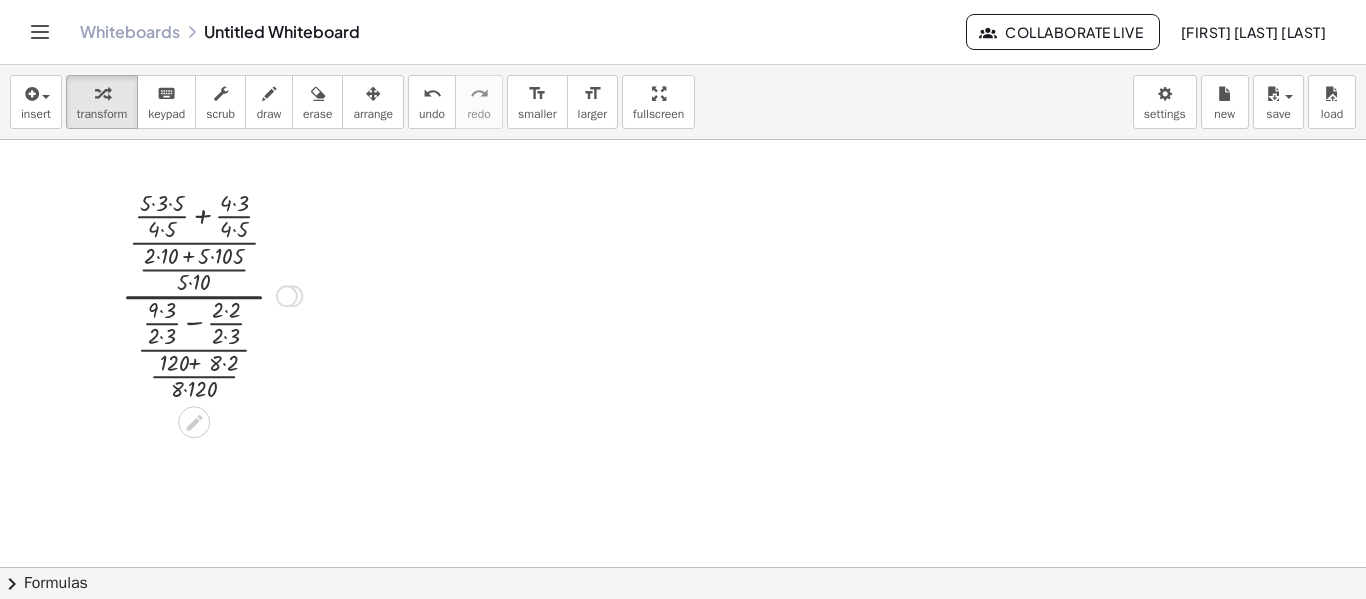 click at bounding box center (211, 294) 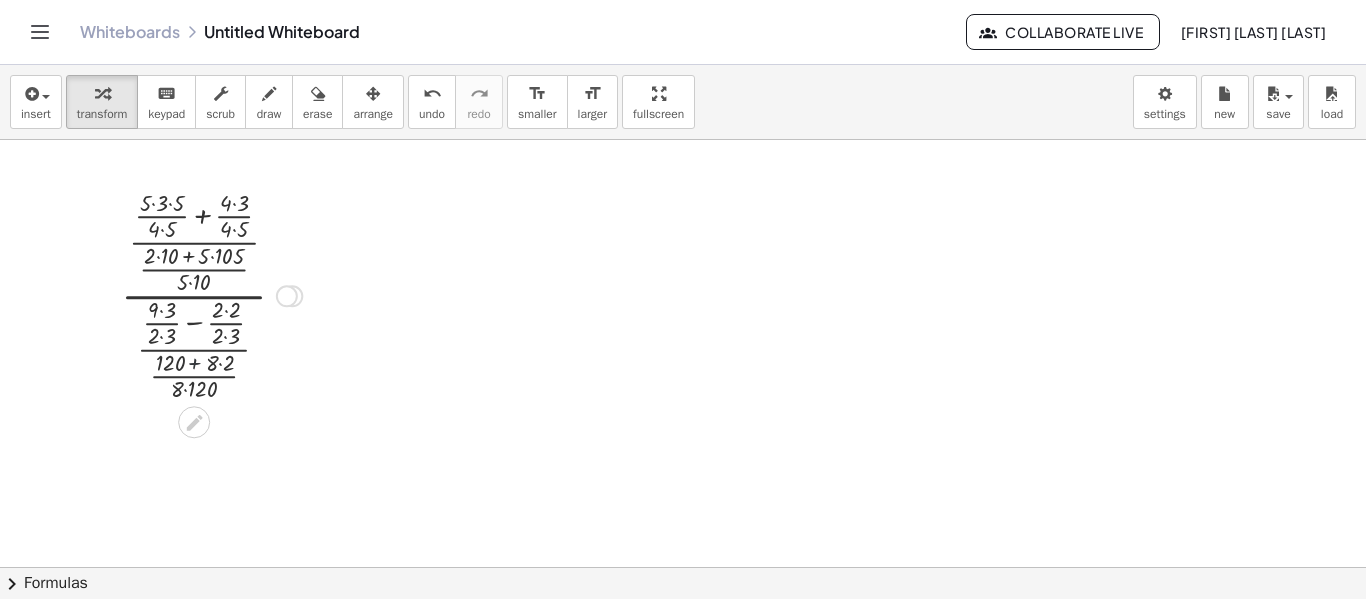 click at bounding box center (211, 294) 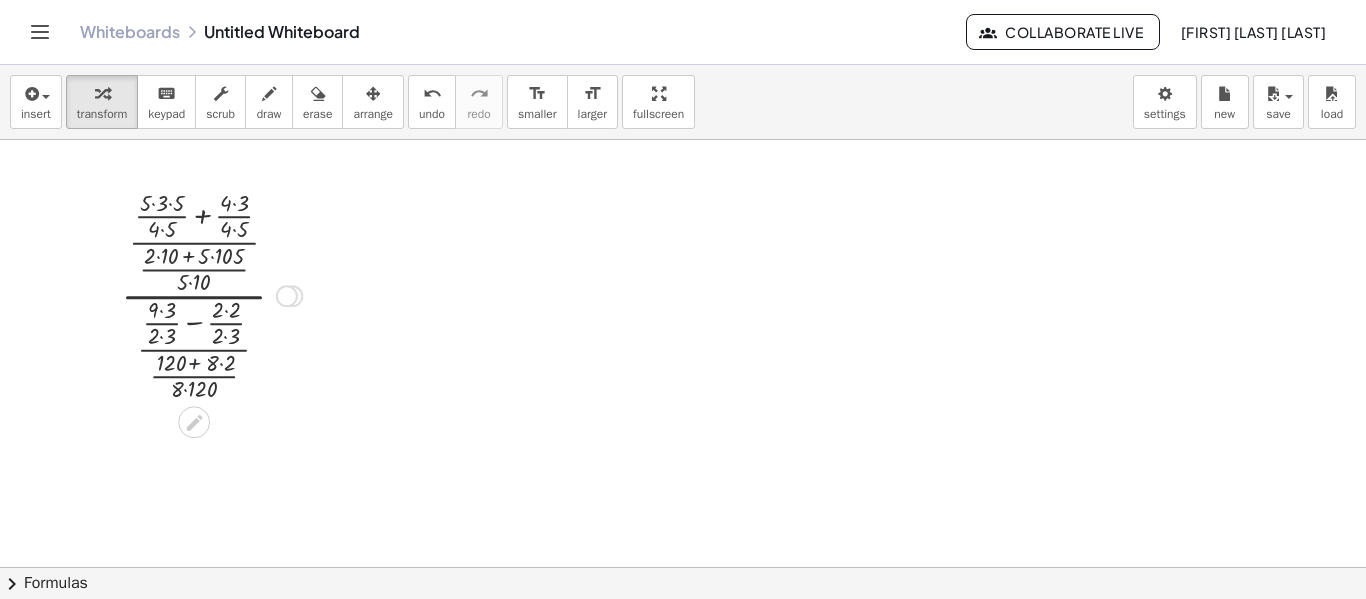 click at bounding box center [211, 294] 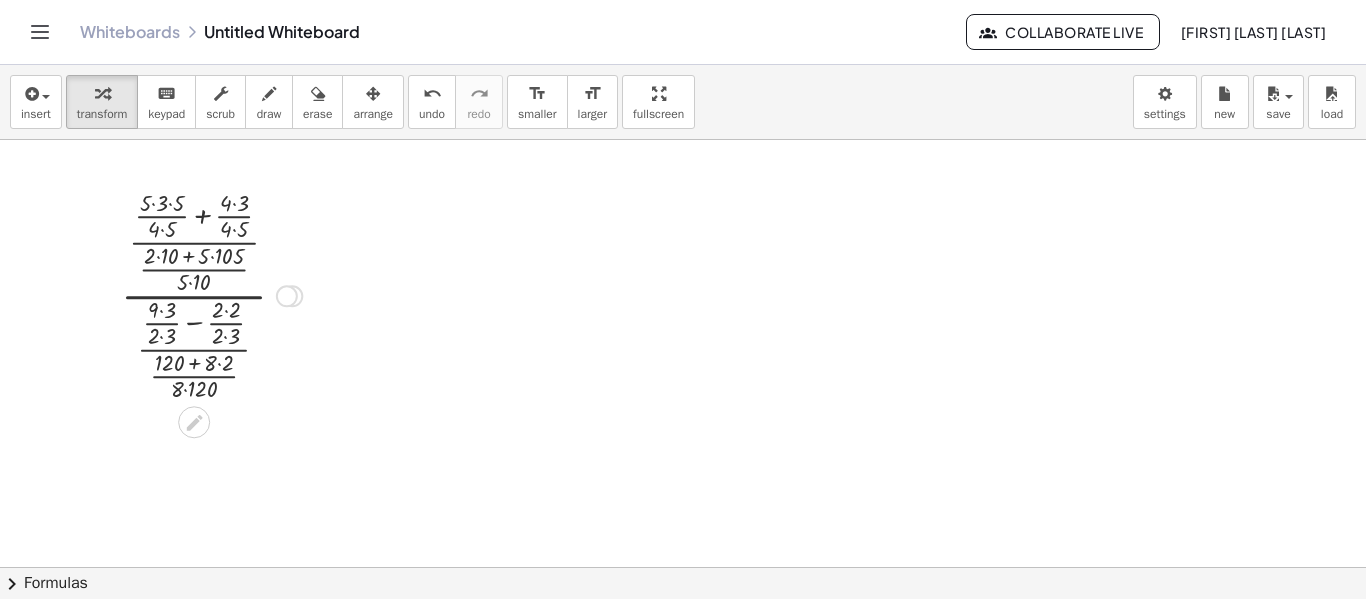 click at bounding box center [211, 294] 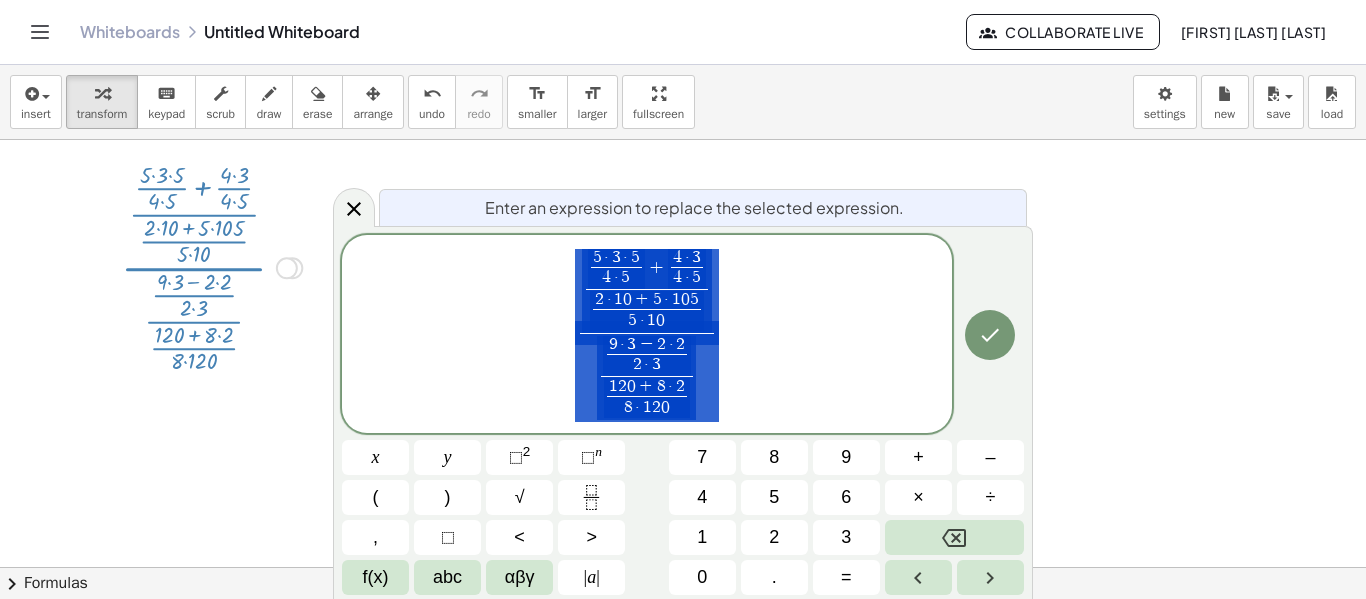 scroll, scrollTop: 29, scrollLeft: 0, axis: vertical 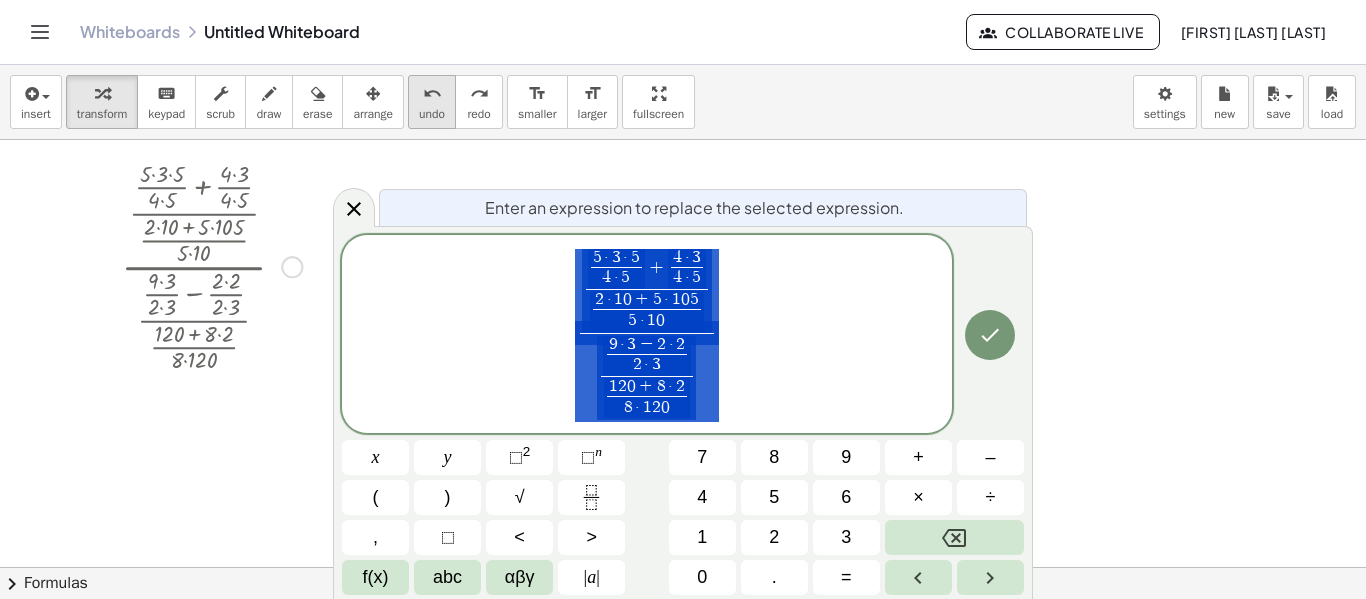 click on "undo undo" at bounding box center (432, 102) 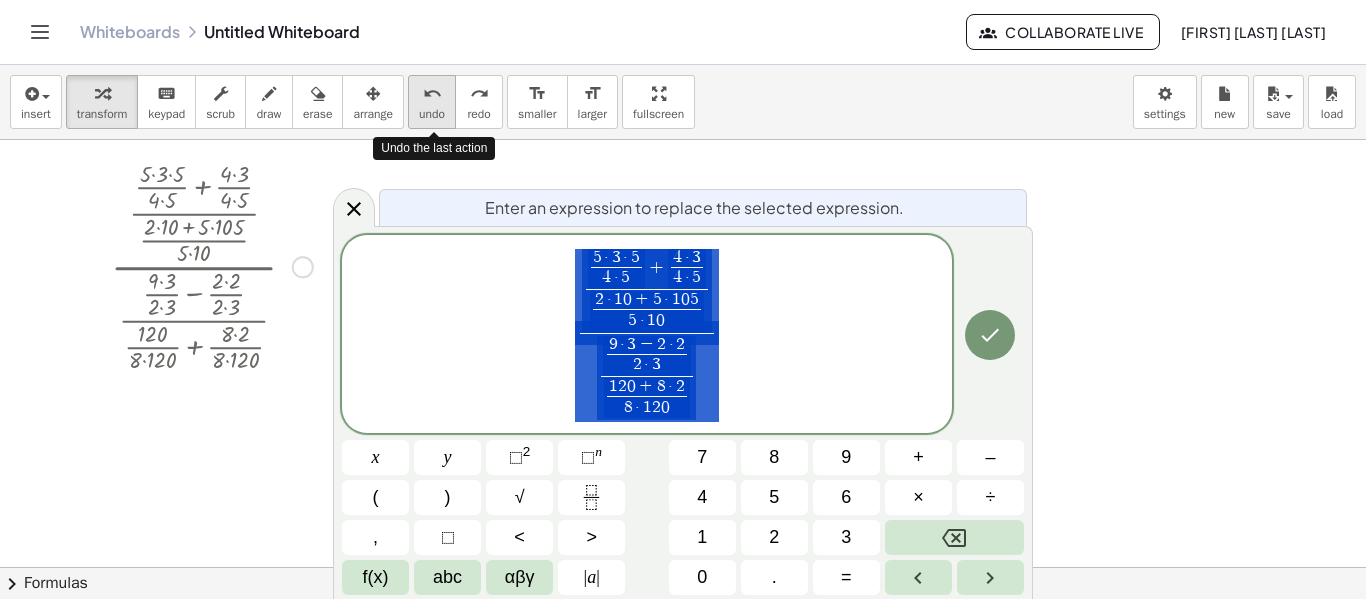 click on "undo undo" at bounding box center (432, 102) 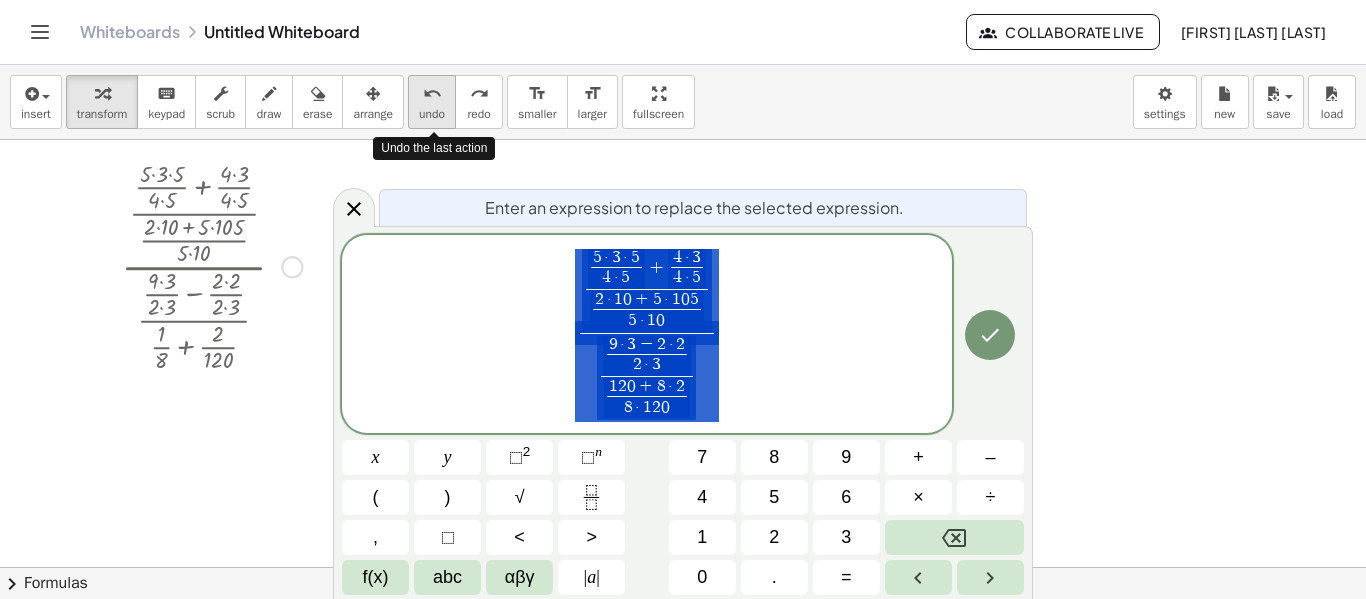 click on "undo undo" at bounding box center [432, 102] 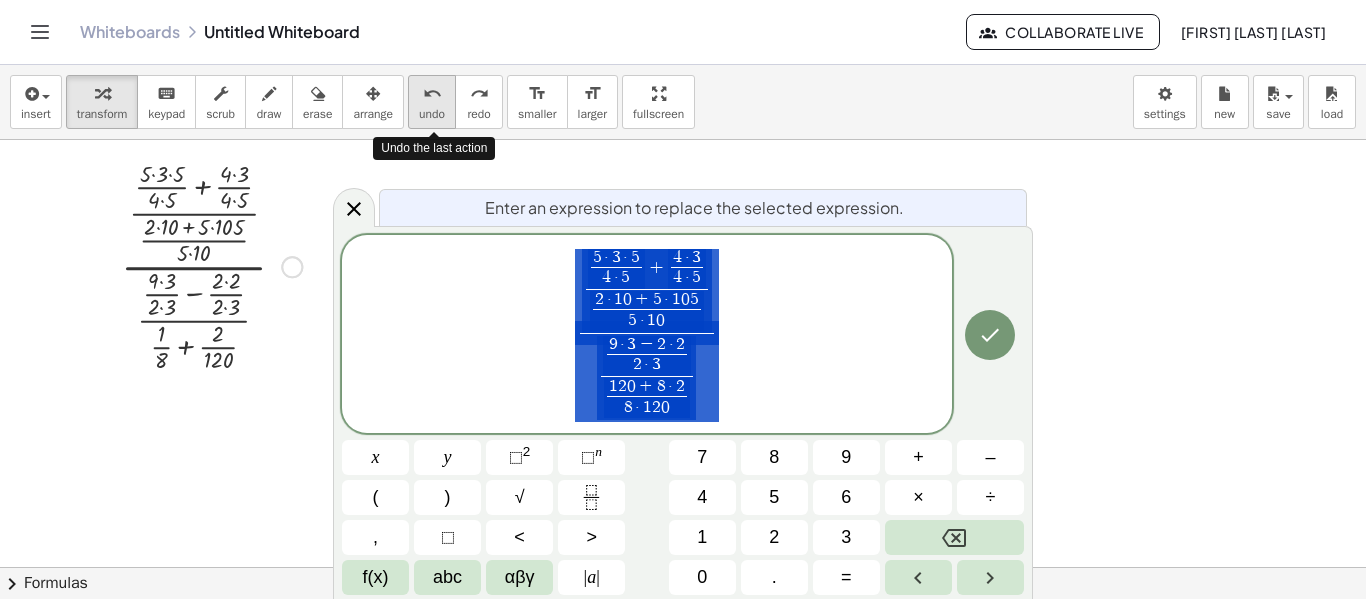 click on "undo undo" at bounding box center (432, 102) 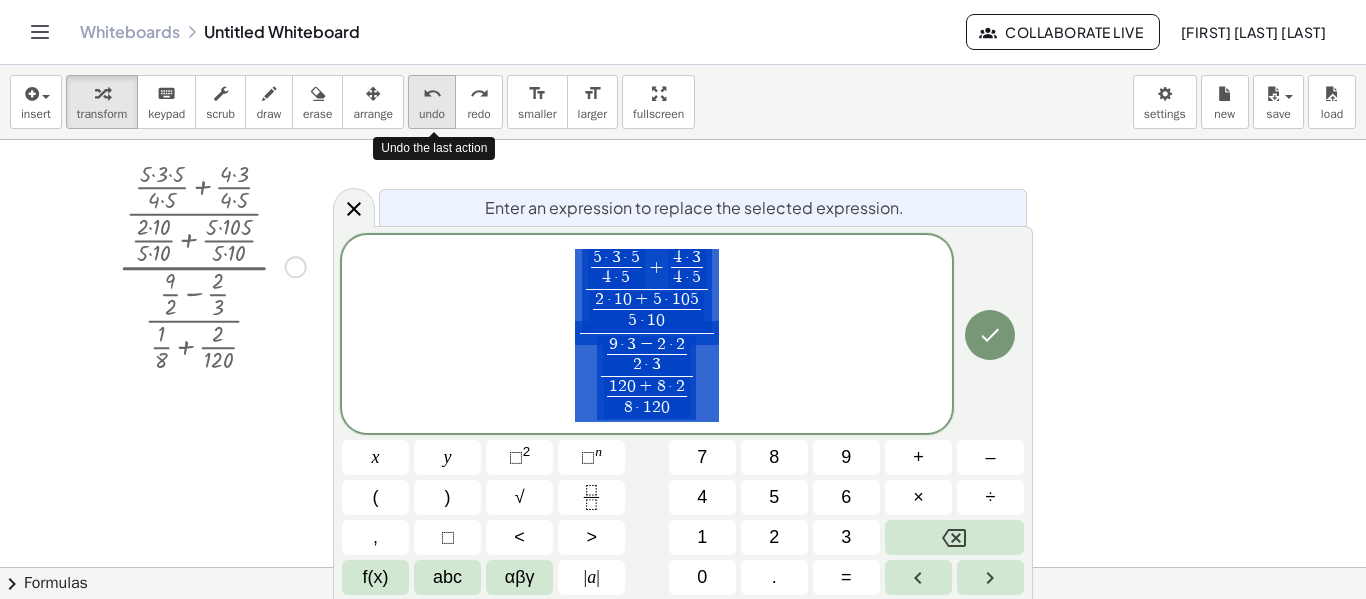click on "undo undo" at bounding box center [432, 102] 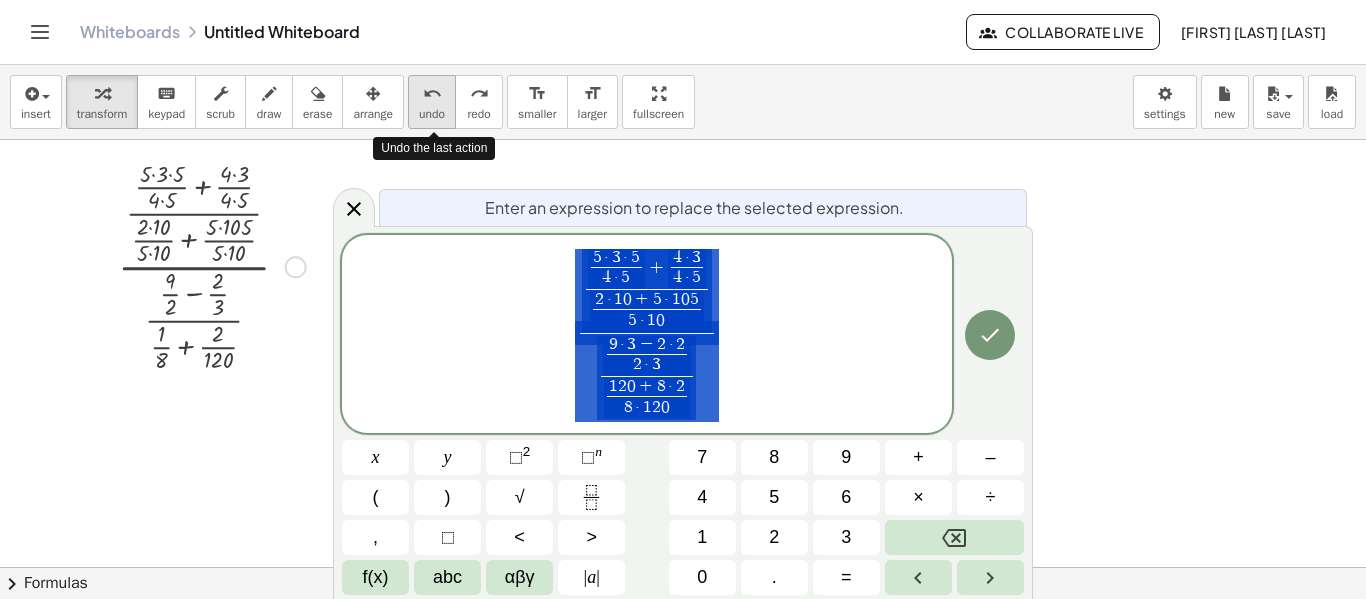 click on "undo undo" at bounding box center [432, 102] 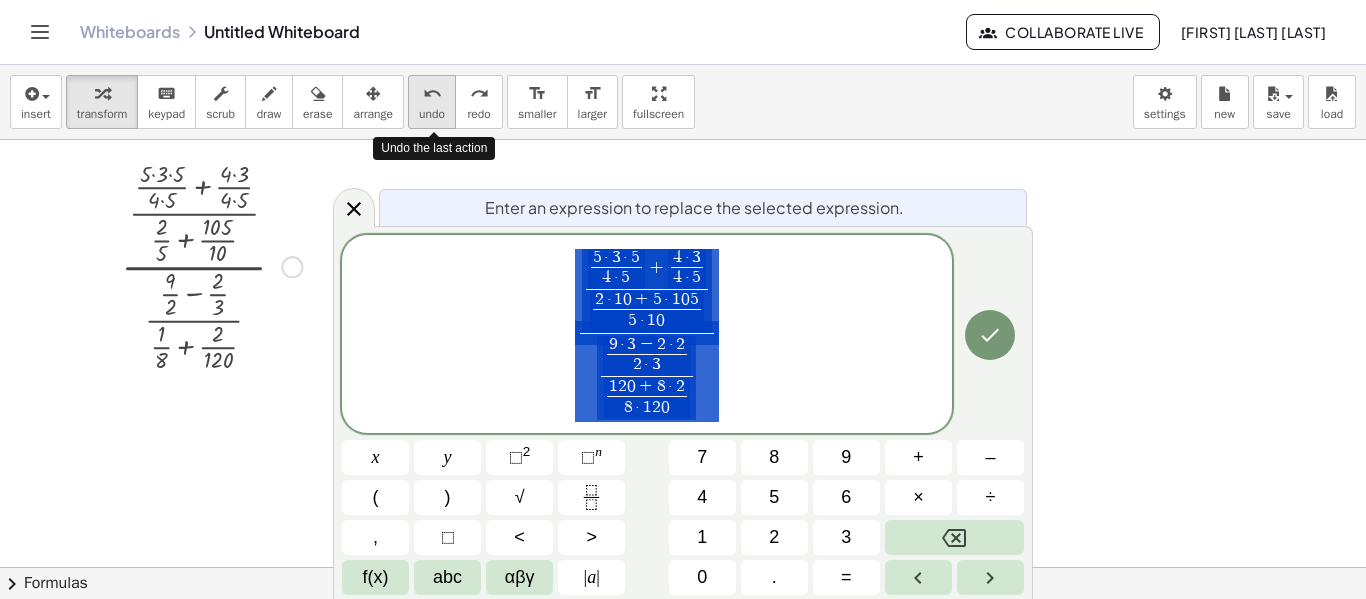 click on "undo undo" at bounding box center (432, 102) 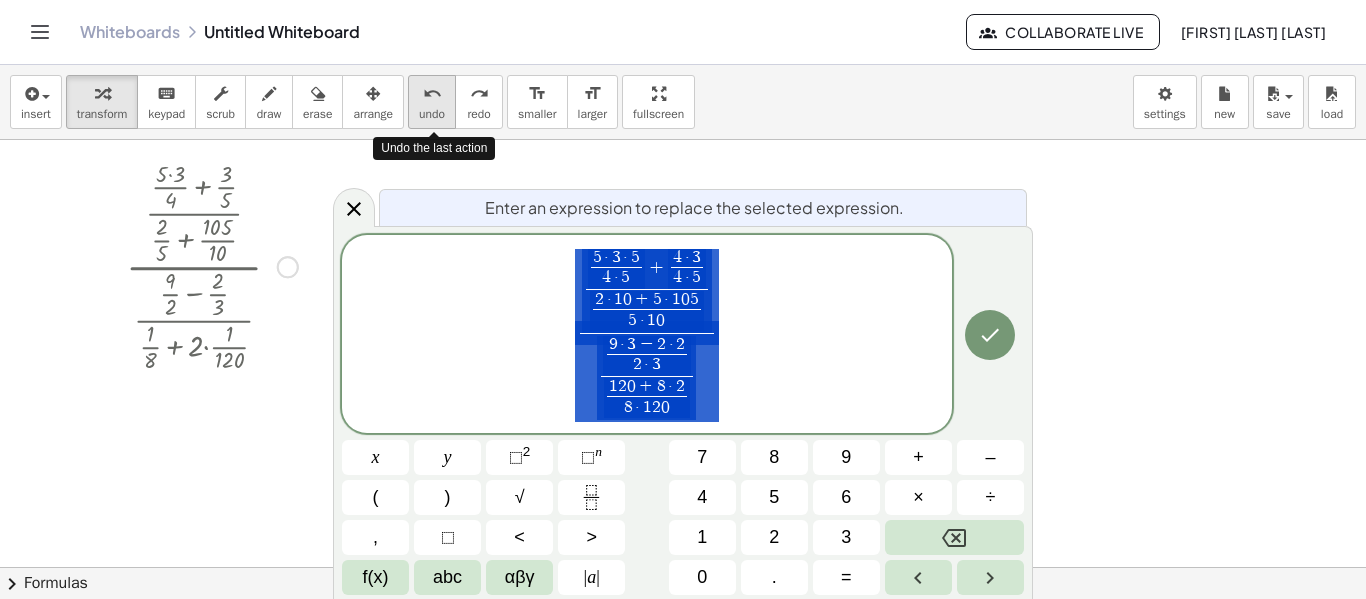 click on "undo undo" at bounding box center [432, 102] 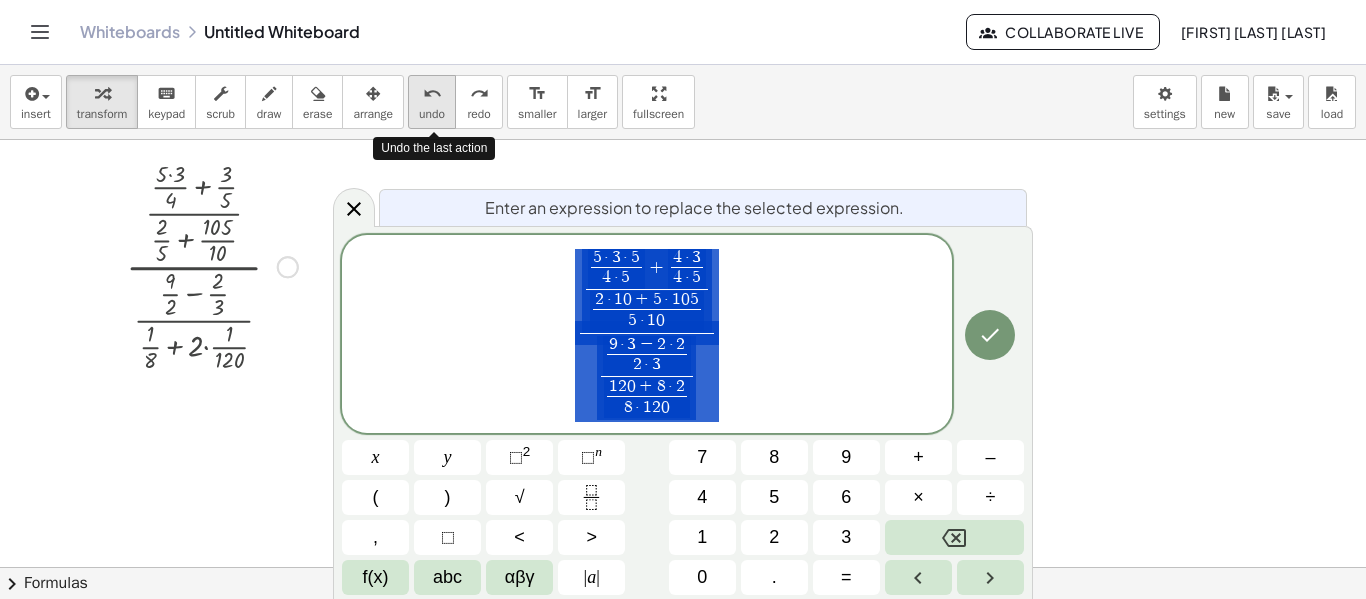 click on "undo undo" at bounding box center (432, 102) 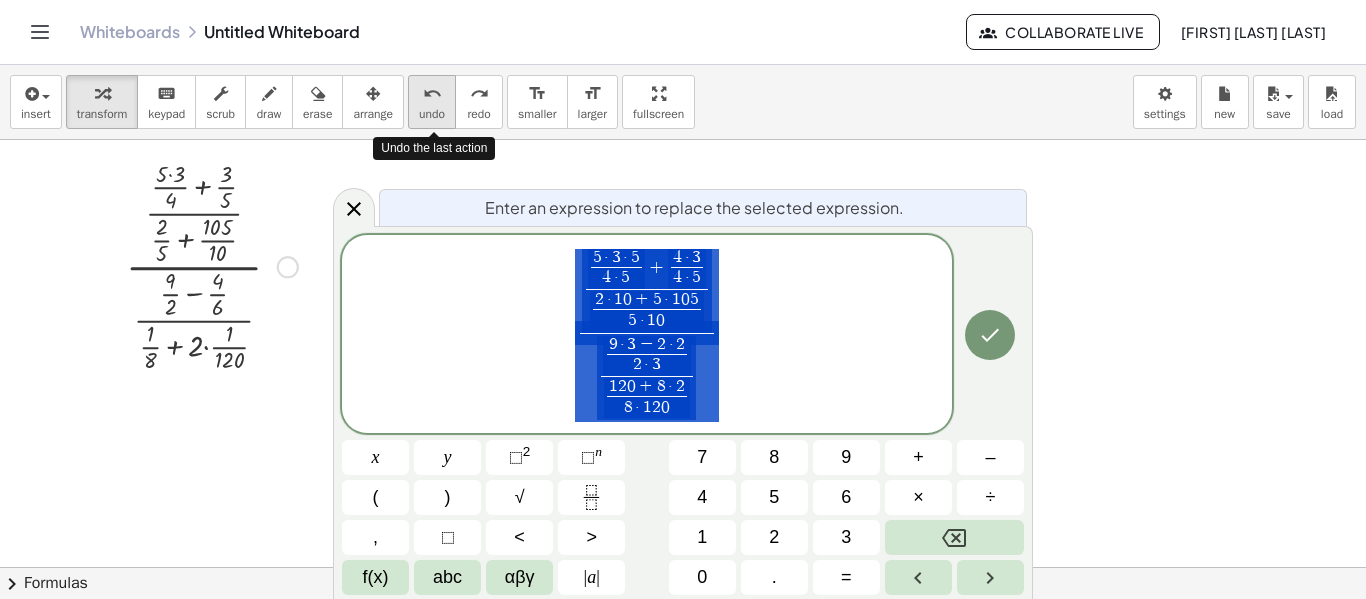 click on "undo undo" at bounding box center (432, 102) 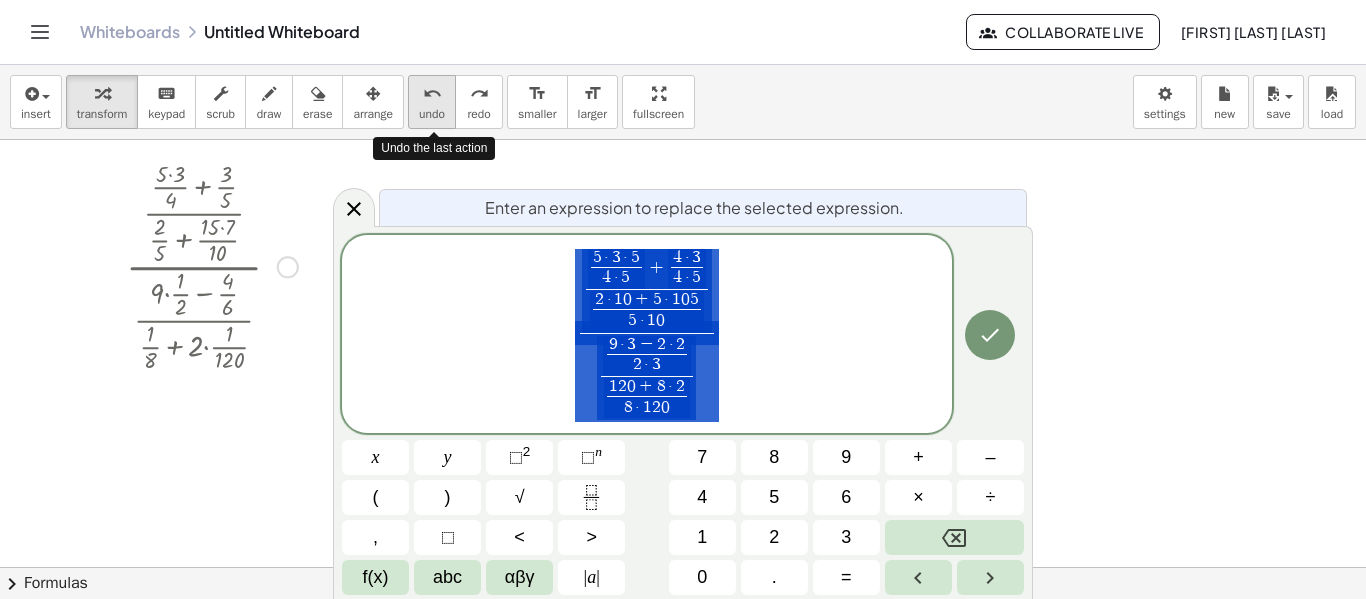 click on "undo undo" at bounding box center (432, 102) 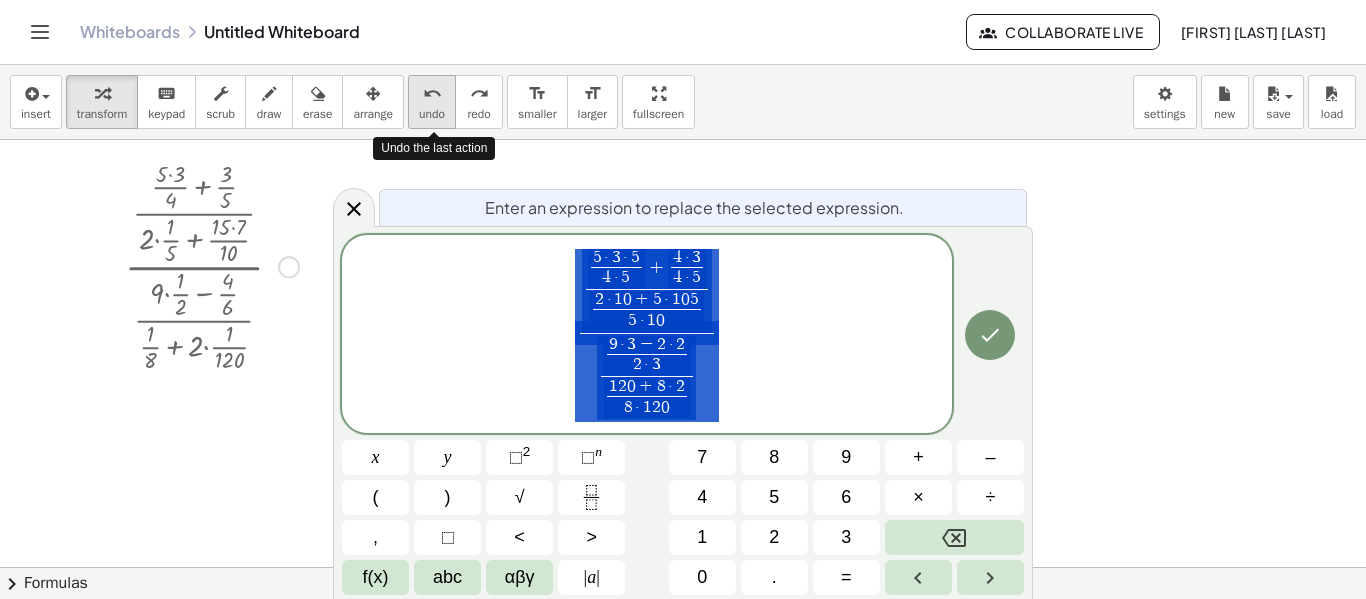 click on "undo undo" at bounding box center [432, 102] 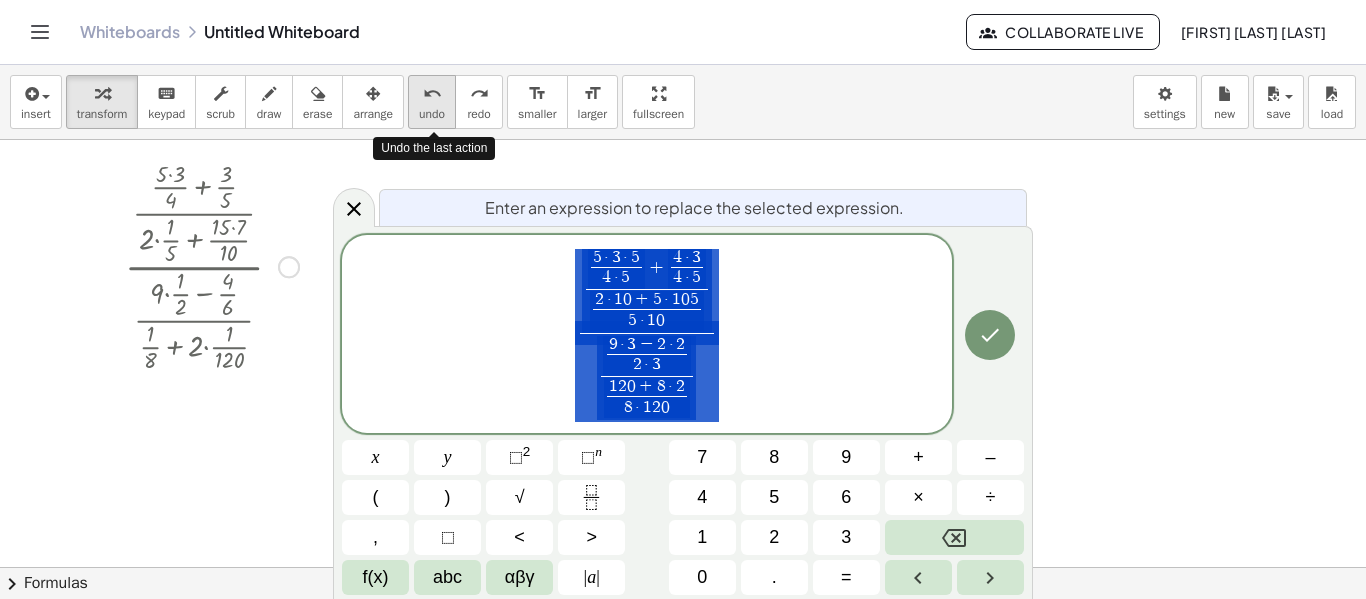 click on "undo undo" at bounding box center [432, 102] 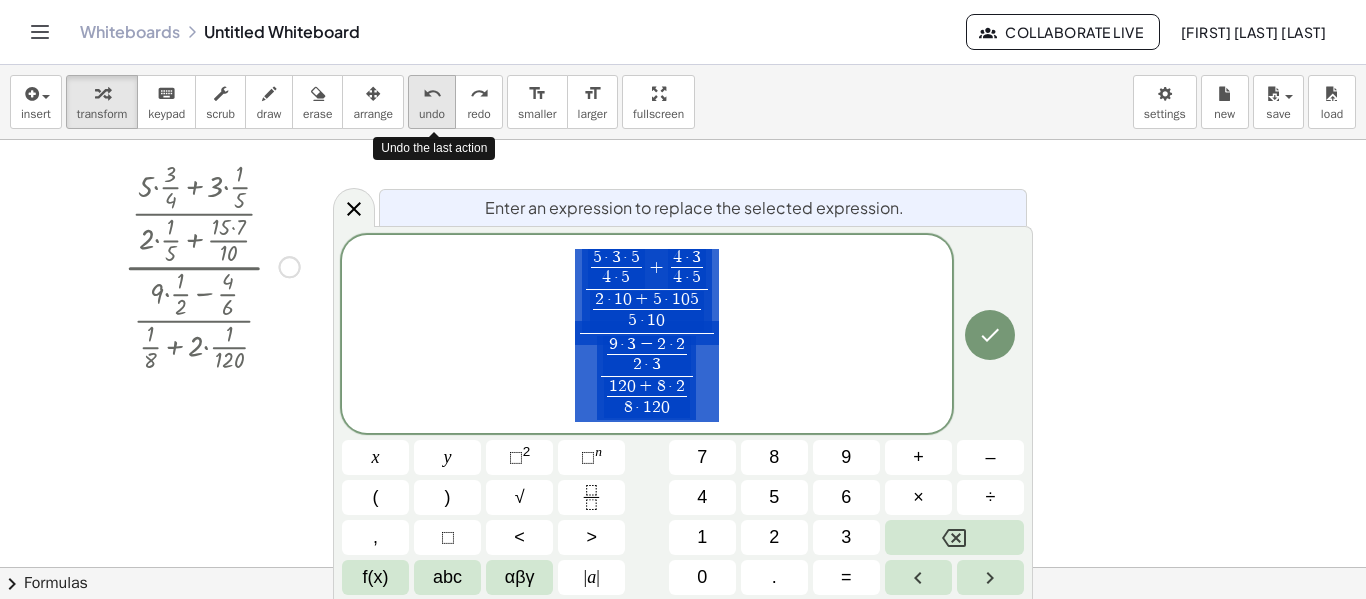 click on "undo undo" at bounding box center (432, 102) 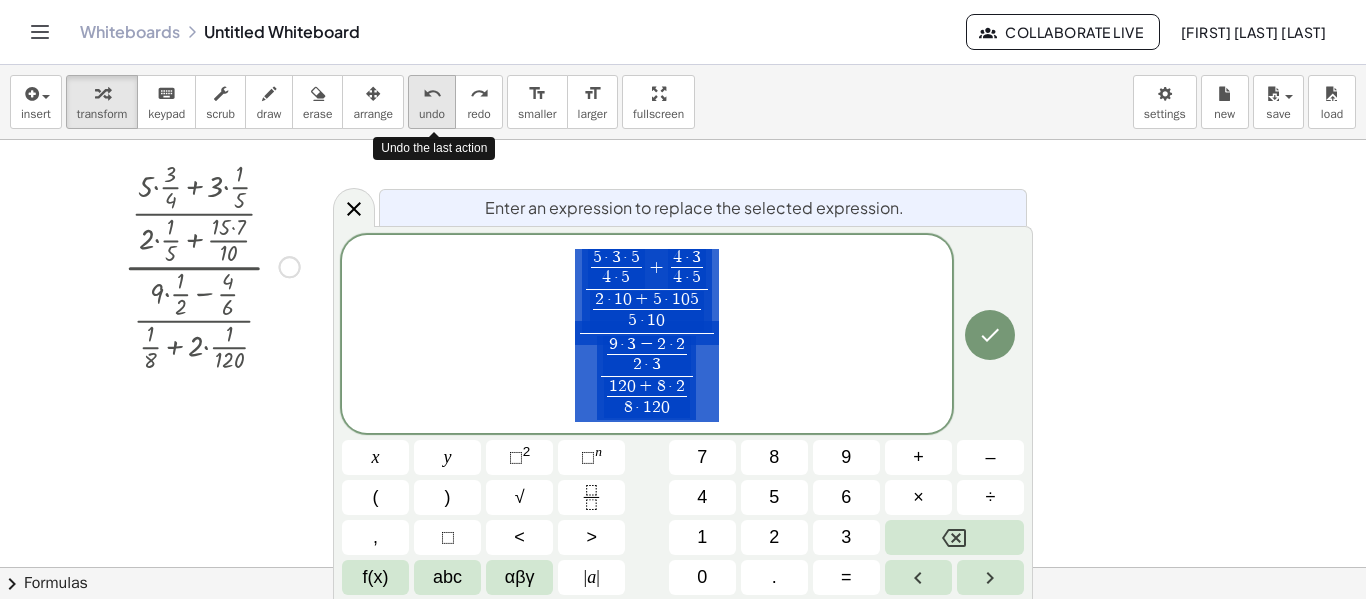 click on "undo undo" at bounding box center [432, 102] 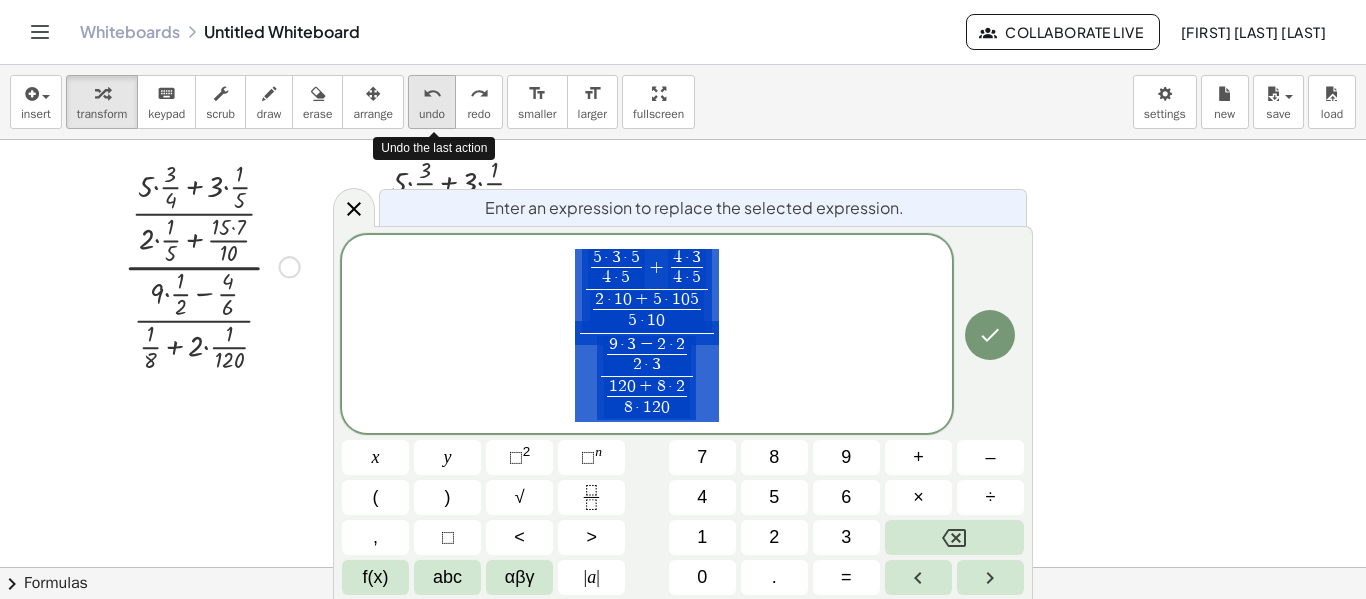 click on "undo undo" at bounding box center [432, 102] 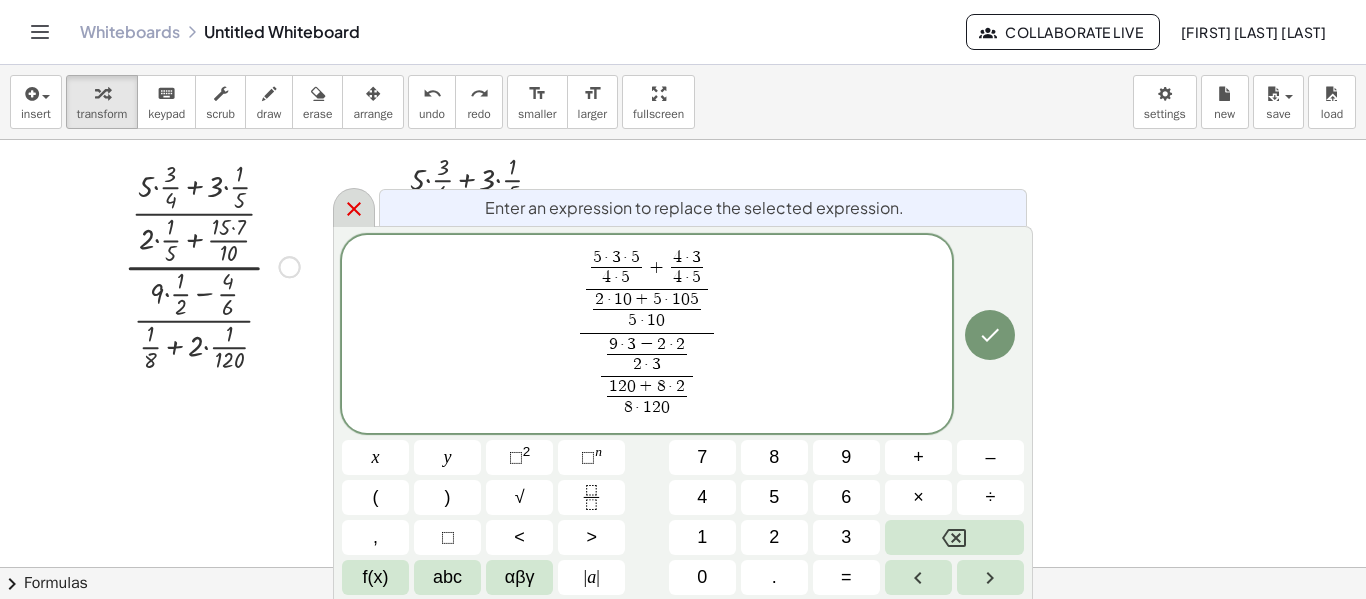 click 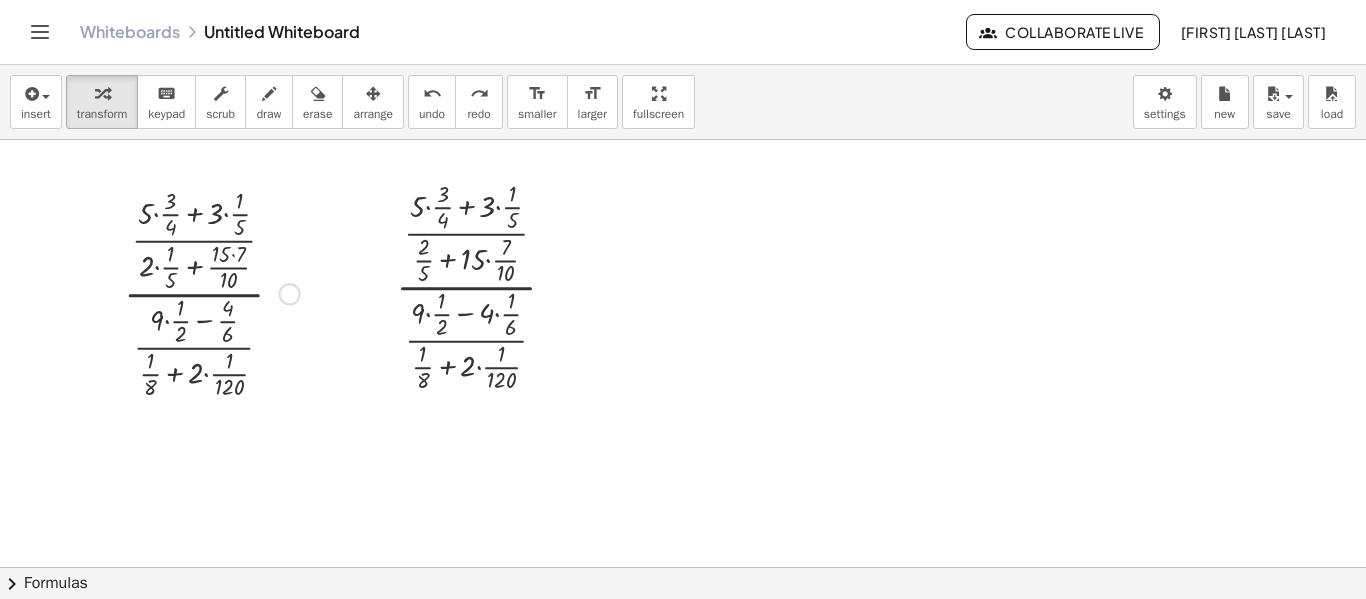 scroll, scrollTop: 0, scrollLeft: 0, axis: both 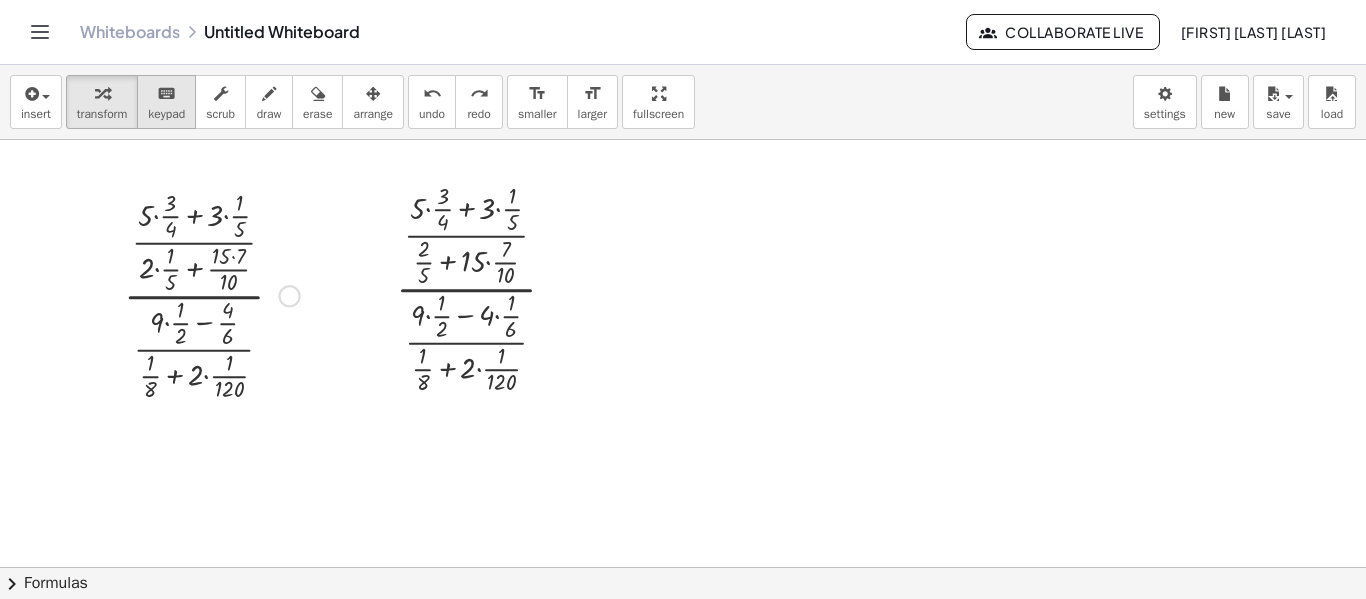 click on "keyboard" at bounding box center (166, 94) 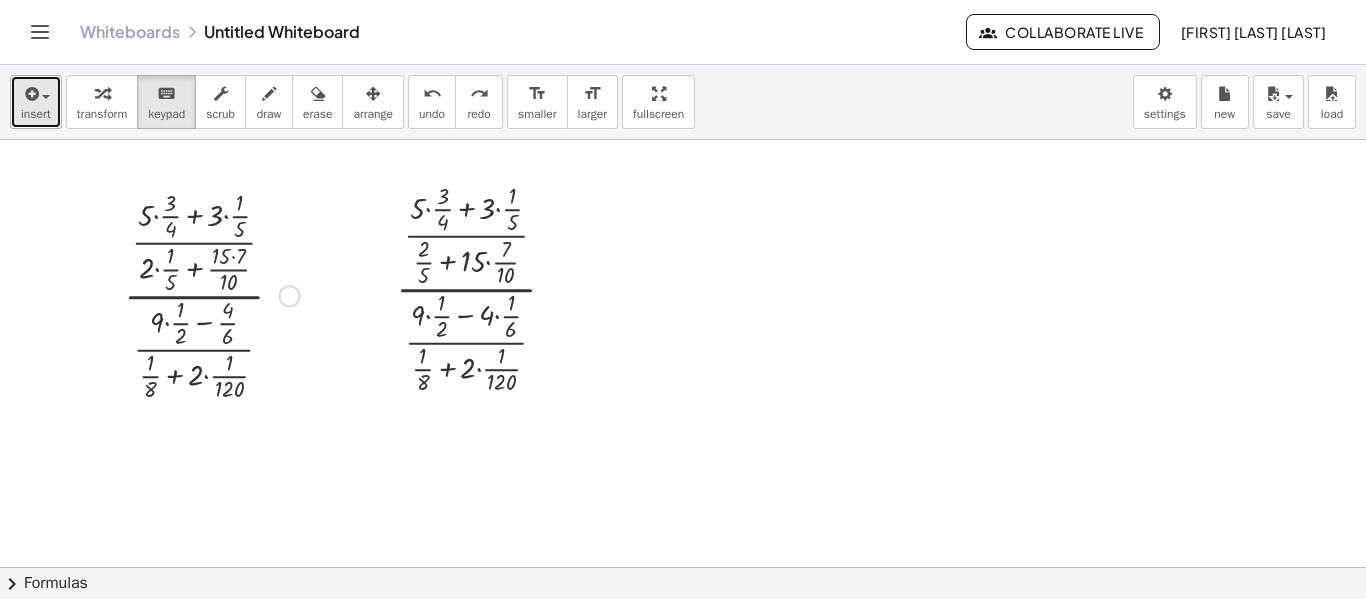 click at bounding box center (41, 96) 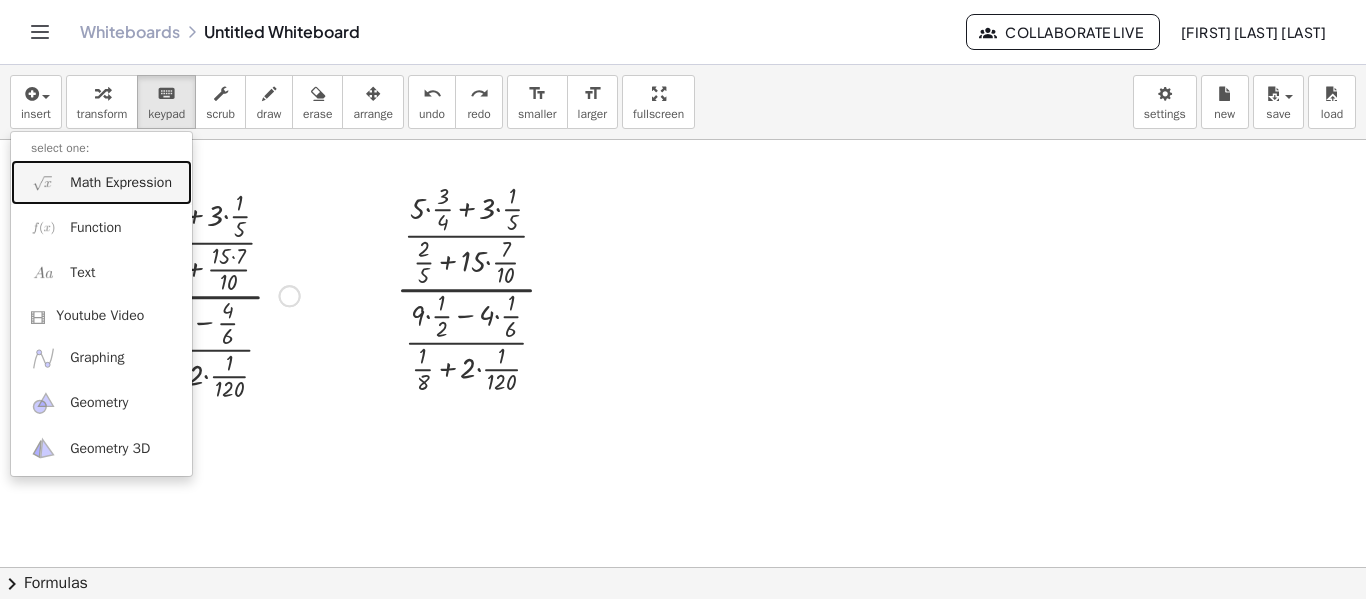 click on "Math Expression" at bounding box center [101, 182] 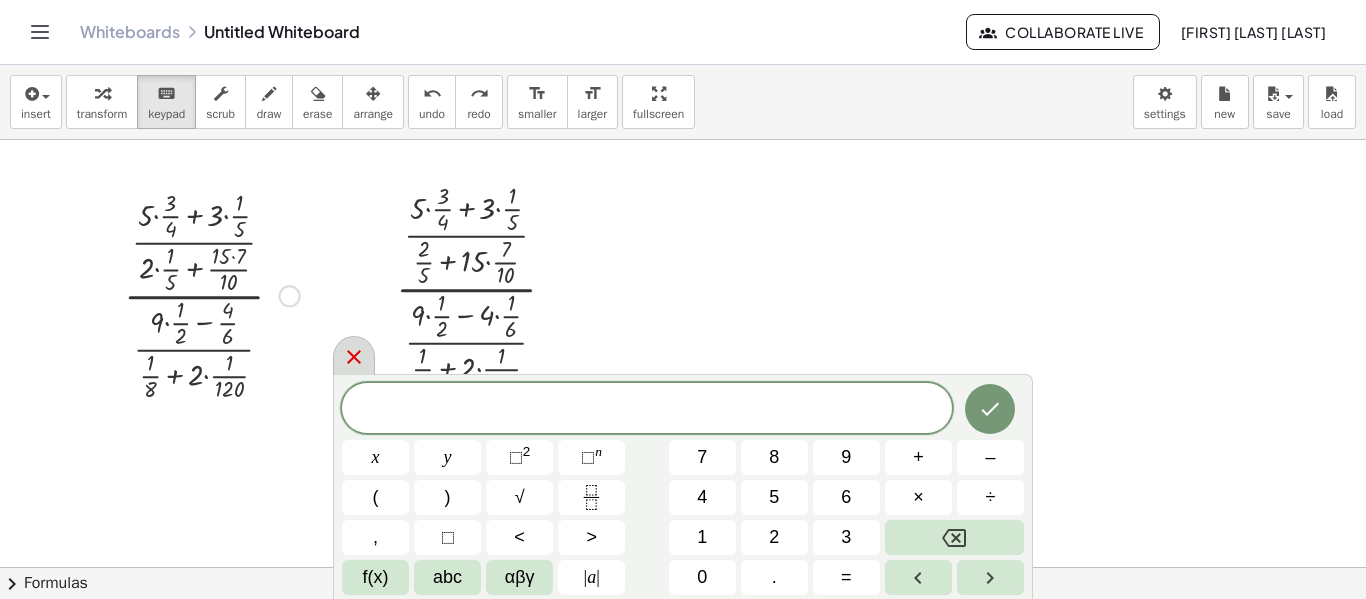 click at bounding box center [354, 355] 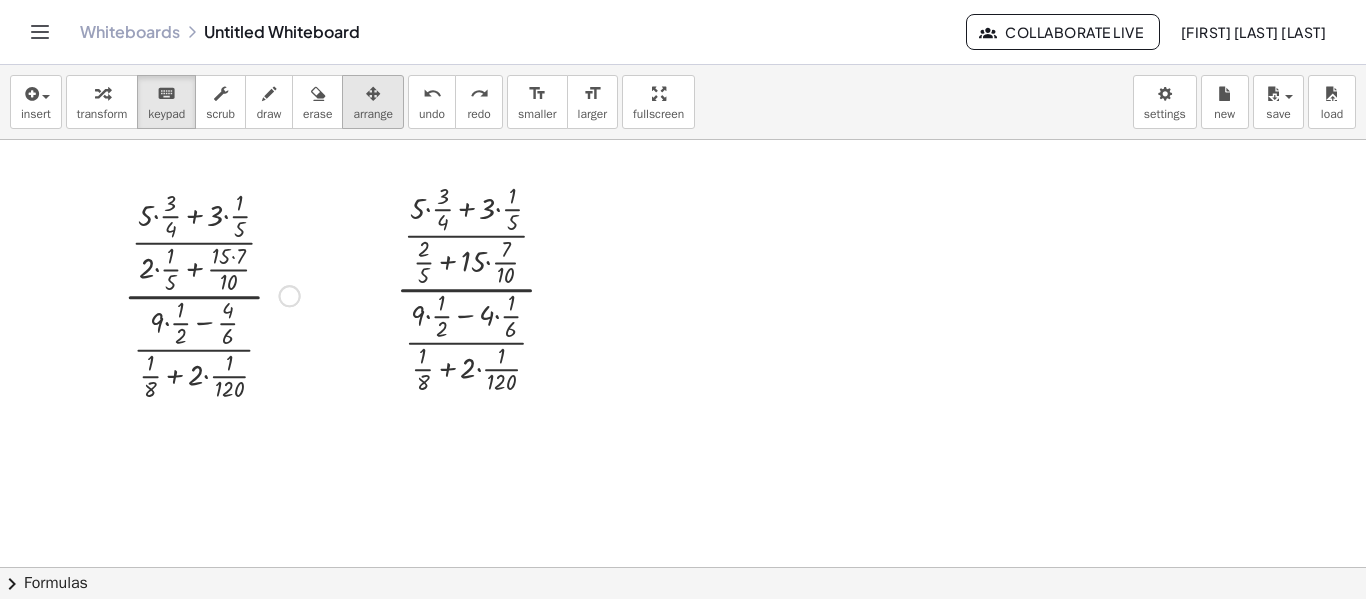 click at bounding box center [373, 94] 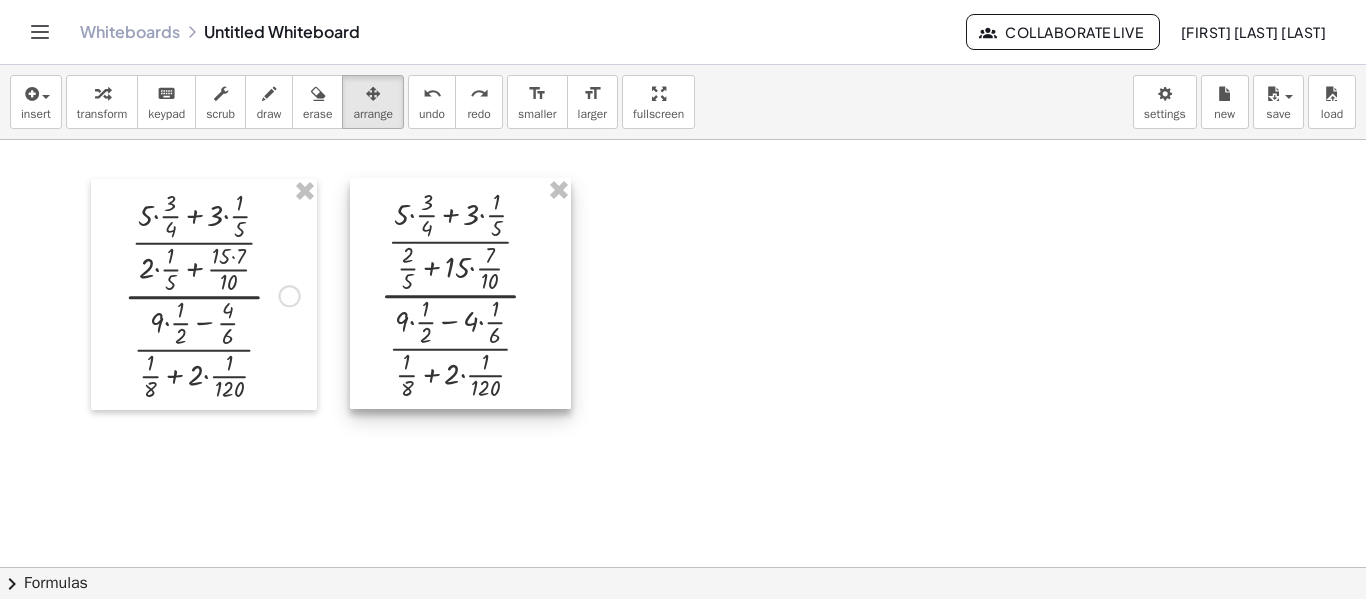 drag, startPoint x: 443, startPoint y: 293, endPoint x: 427, endPoint y: 301, distance: 17.888544 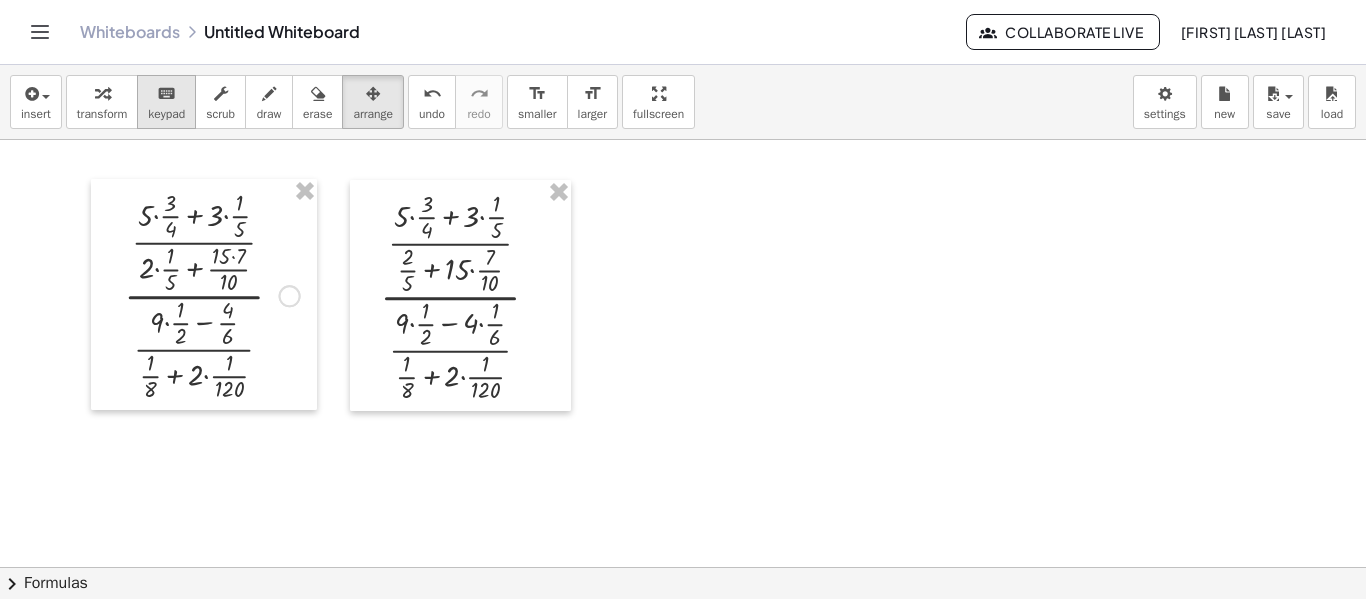 click on "keyboard keypad" at bounding box center [166, 102] 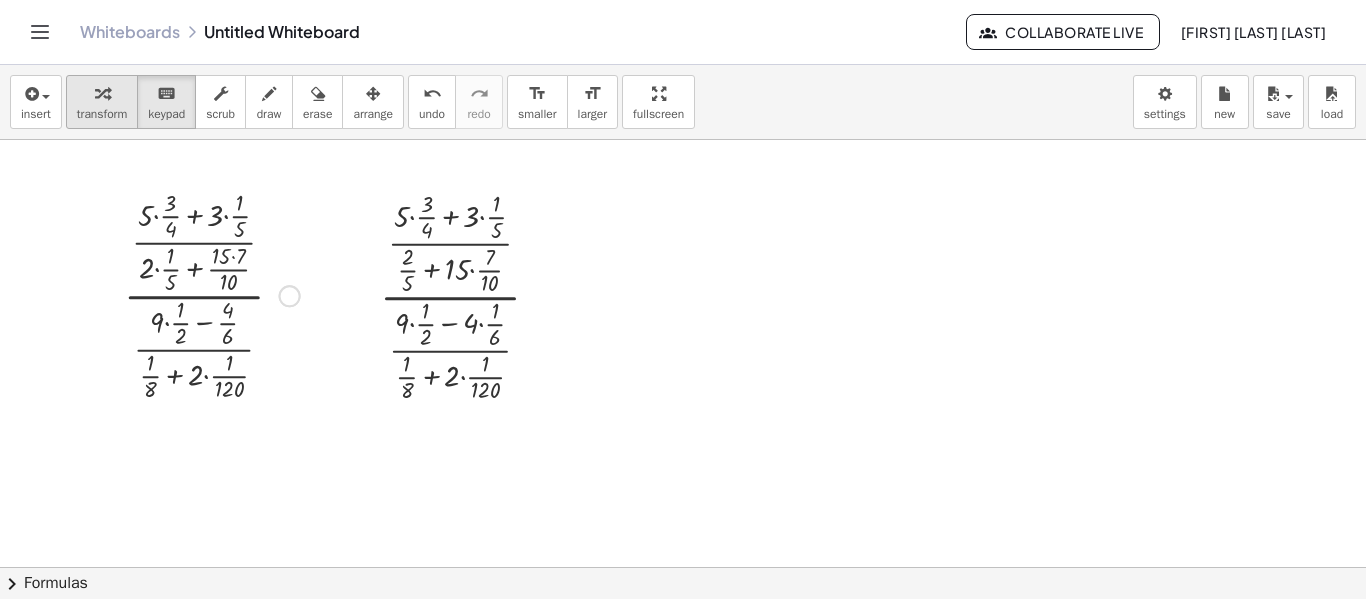 click on "transform" at bounding box center [102, 102] 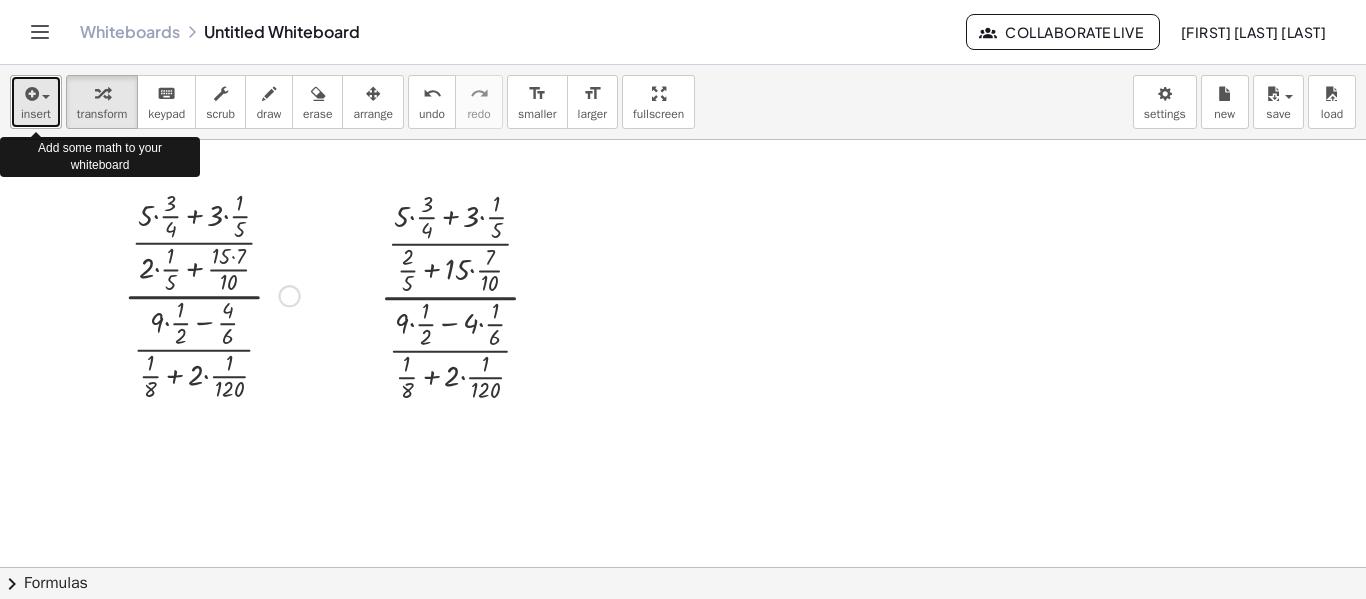 click at bounding box center (36, 93) 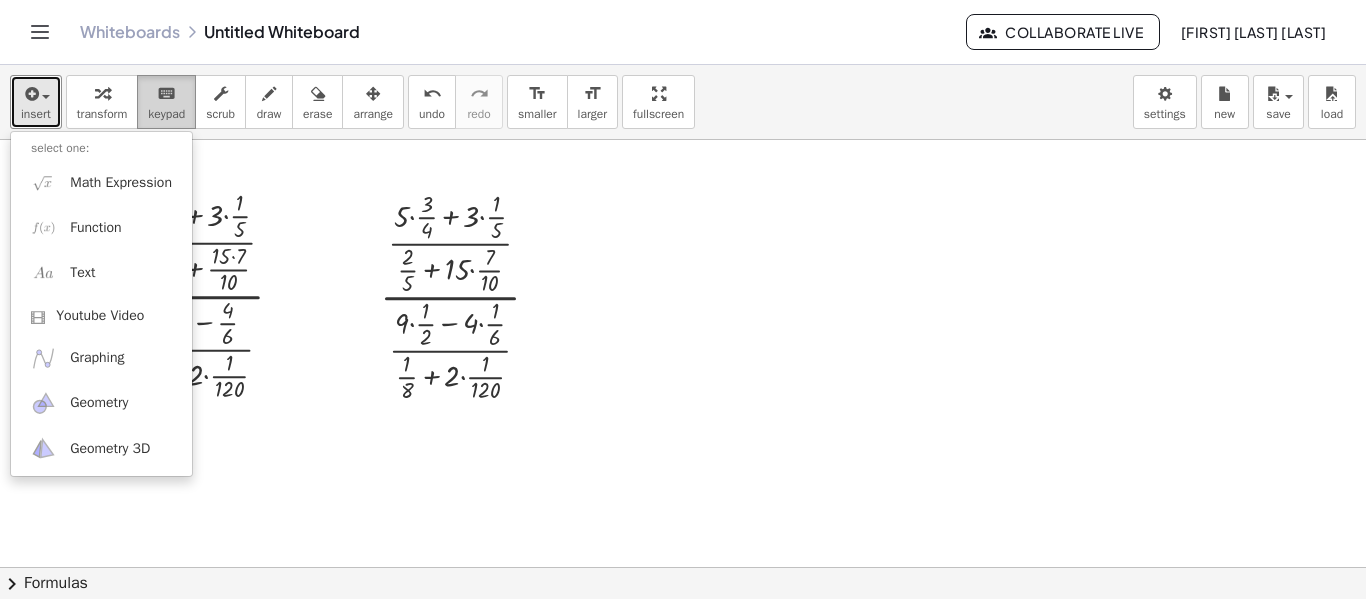 click on "keyboard keypad" at bounding box center [166, 102] 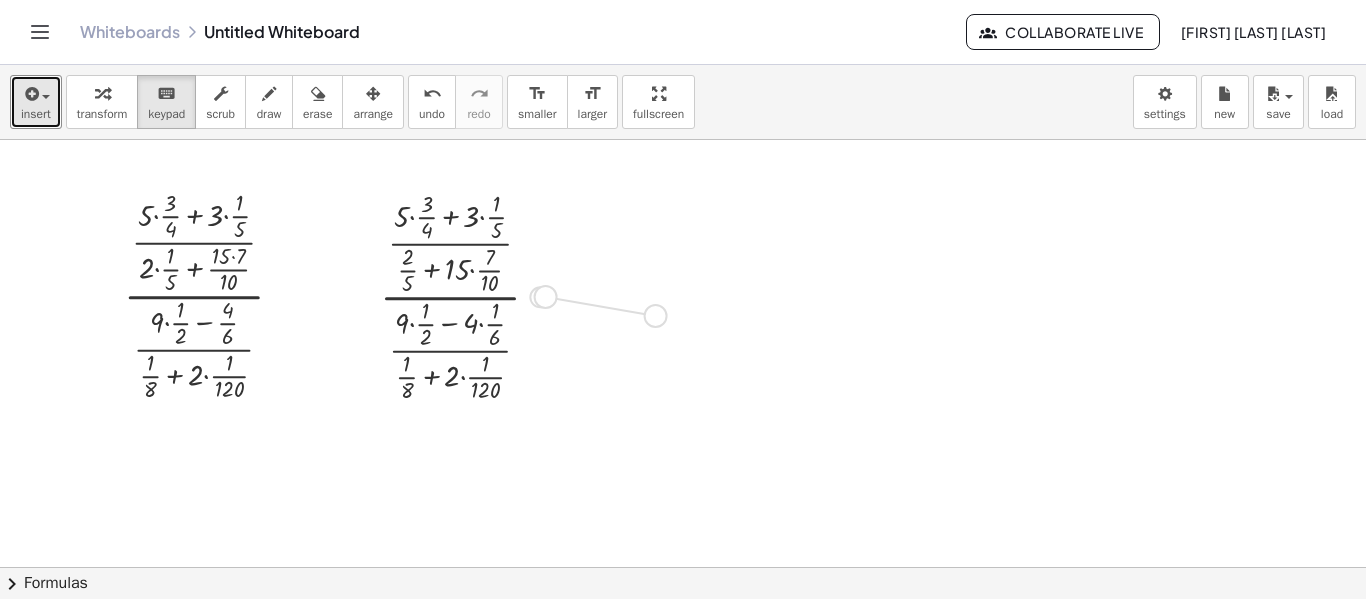 drag, startPoint x: 534, startPoint y: 298, endPoint x: 642, endPoint y: 295, distance: 108.04166 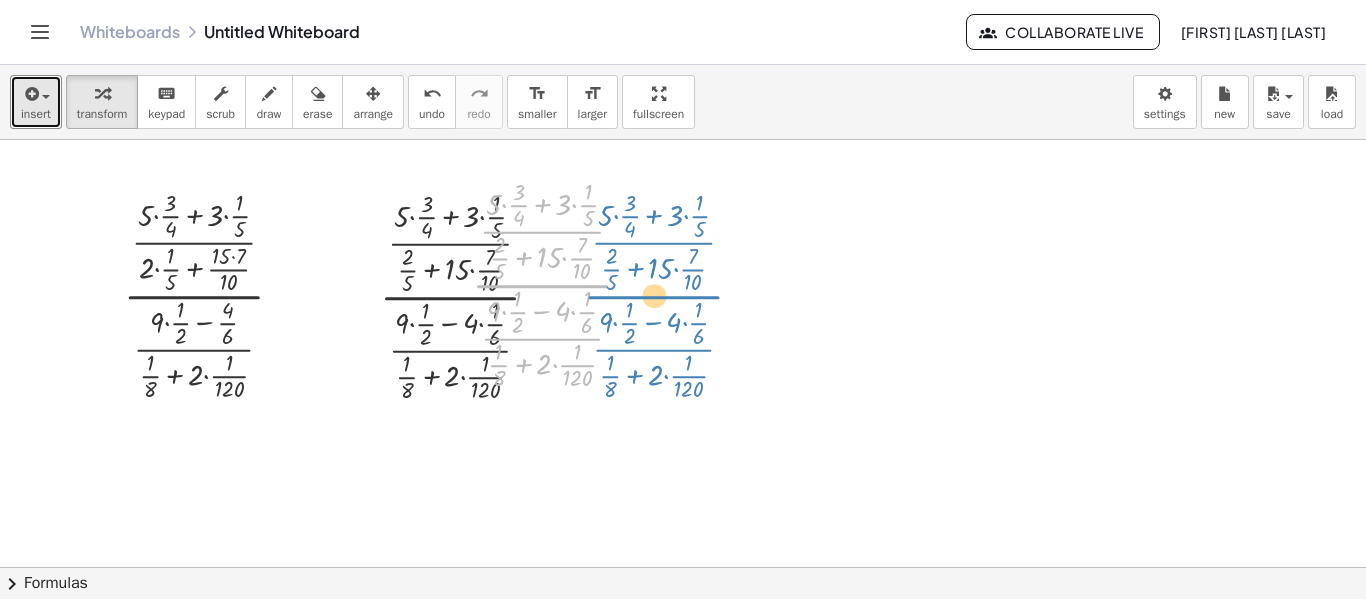 drag, startPoint x: 537, startPoint y: 280, endPoint x: 644, endPoint y: 287, distance: 107.22873 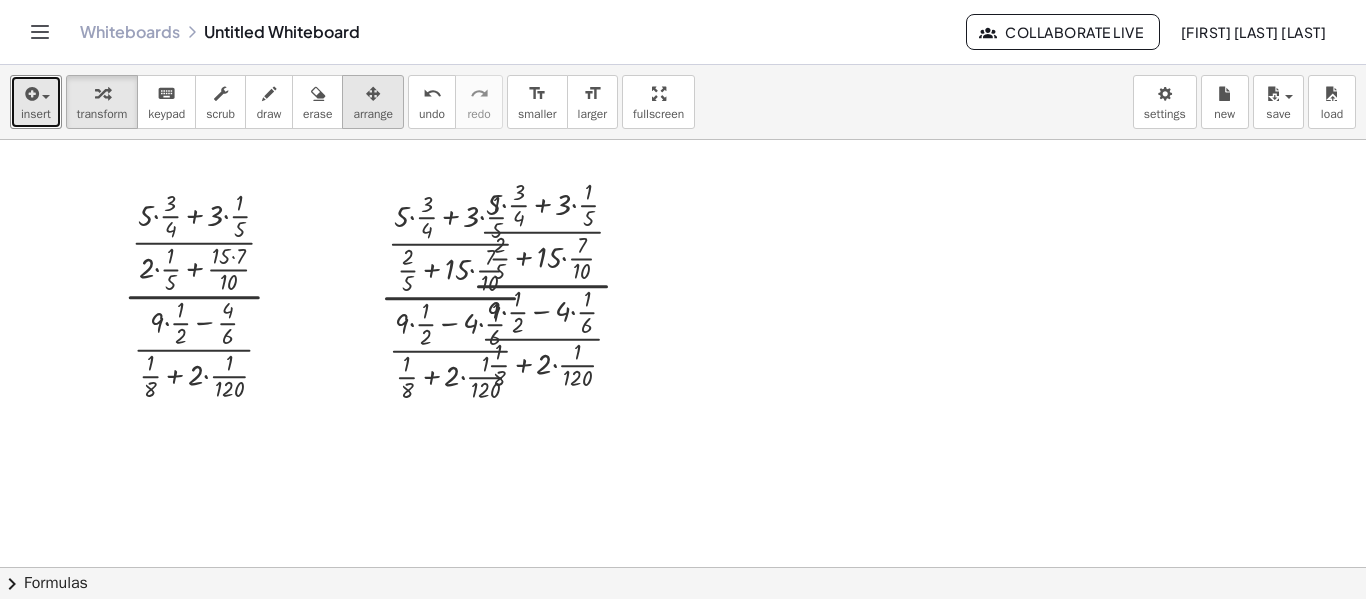 click on "arrange" at bounding box center (373, 114) 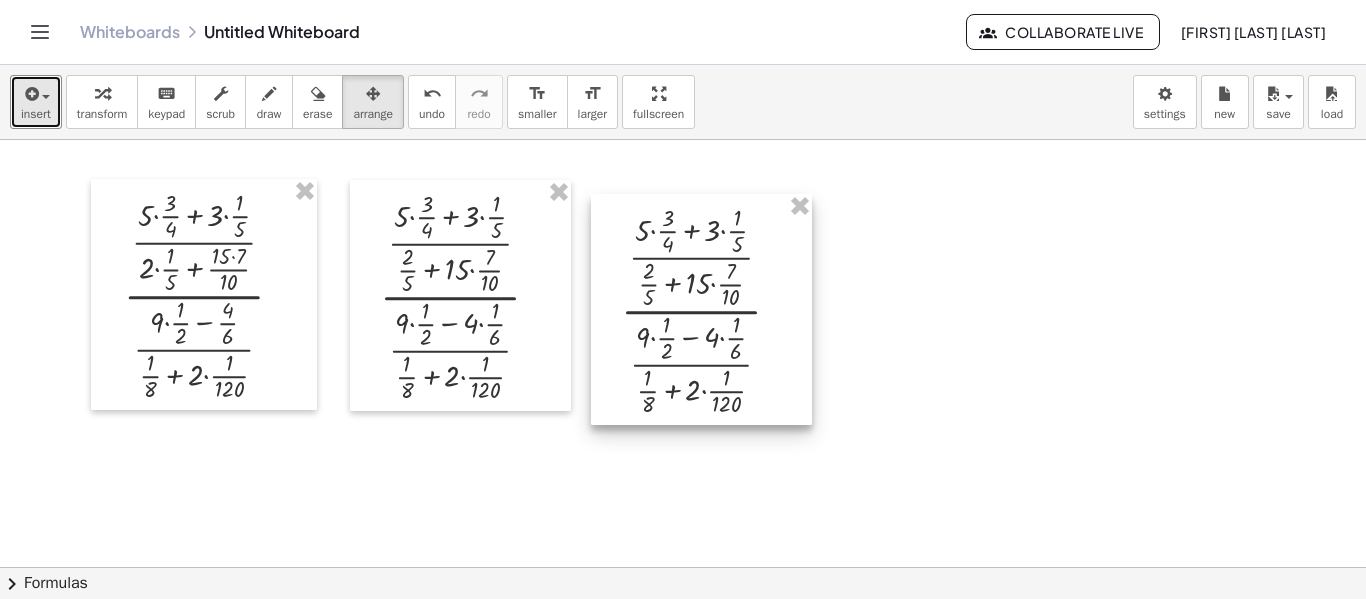 drag, startPoint x: 523, startPoint y: 285, endPoint x: 672, endPoint y: 312, distance: 151.42654 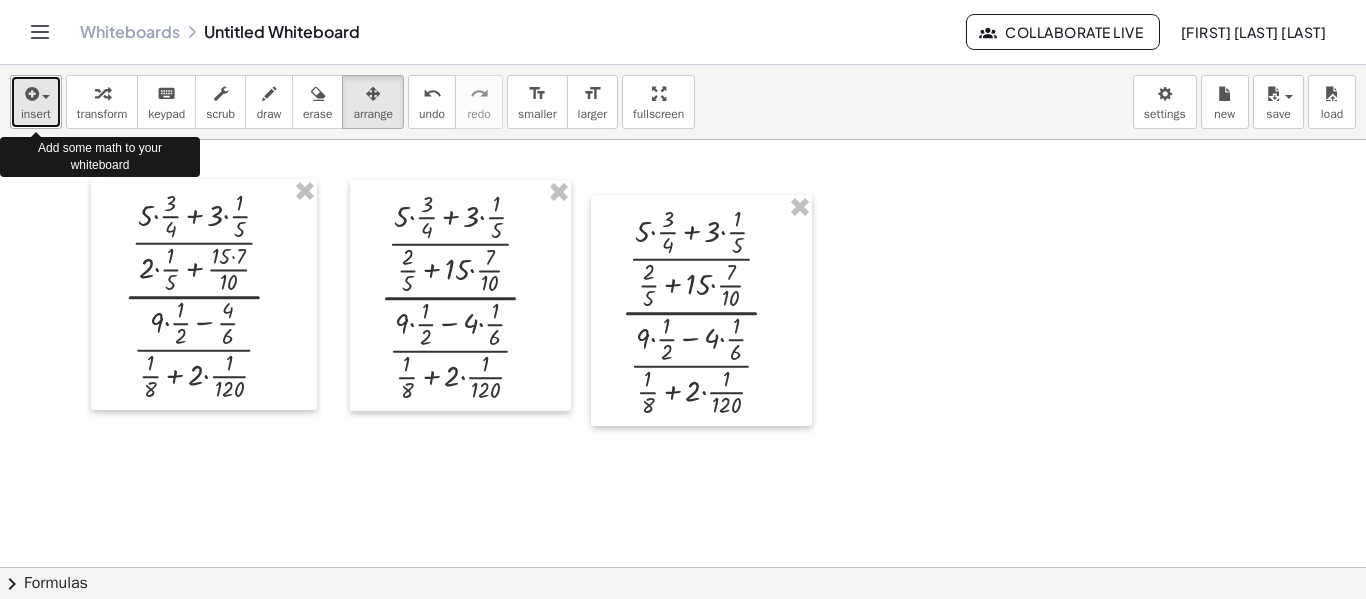 click on "insert" at bounding box center [36, 114] 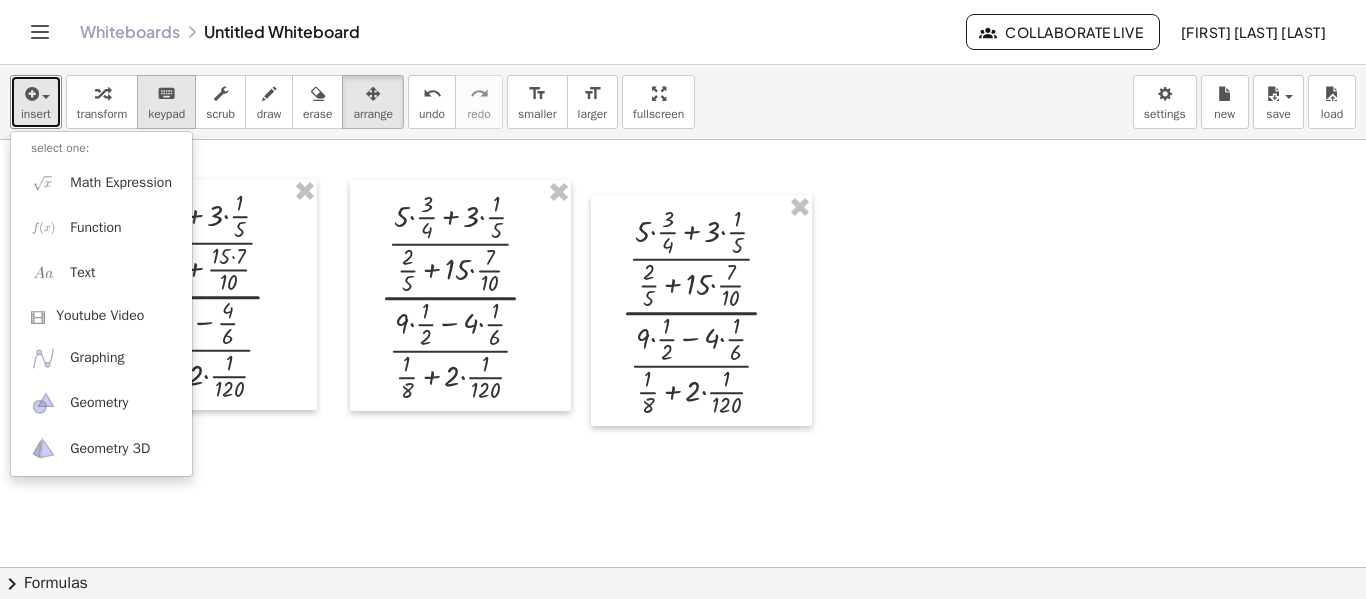 click on "keyboard keypad" at bounding box center [166, 102] 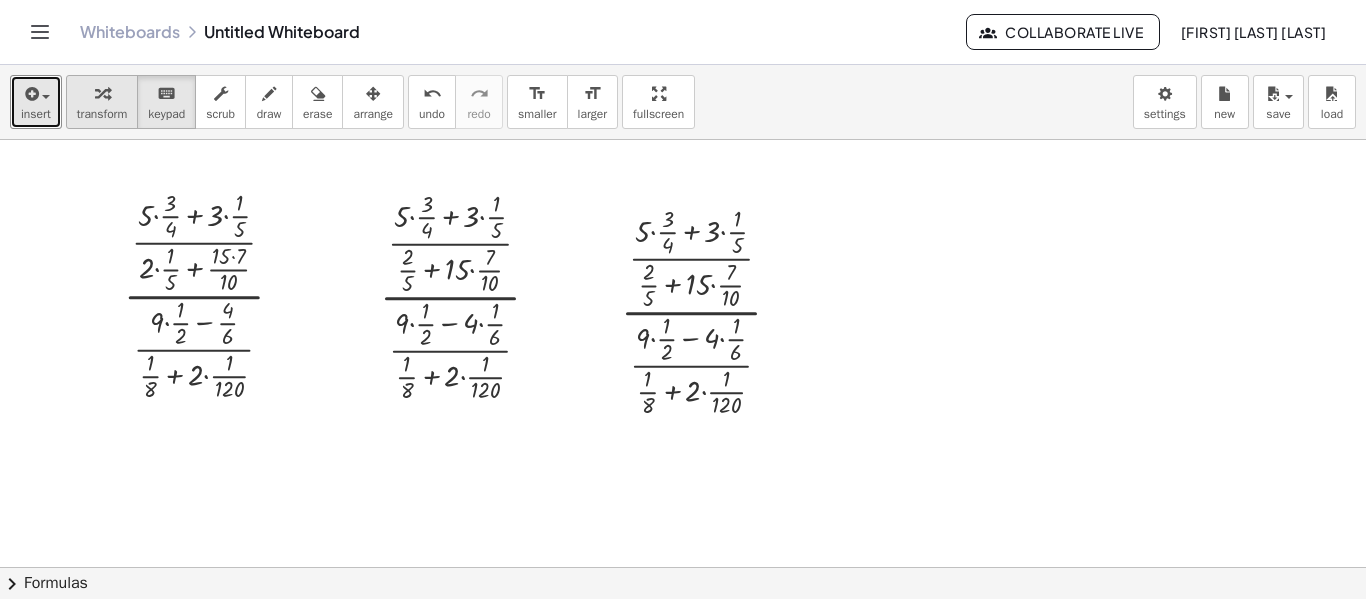 click on "transform" at bounding box center (102, 114) 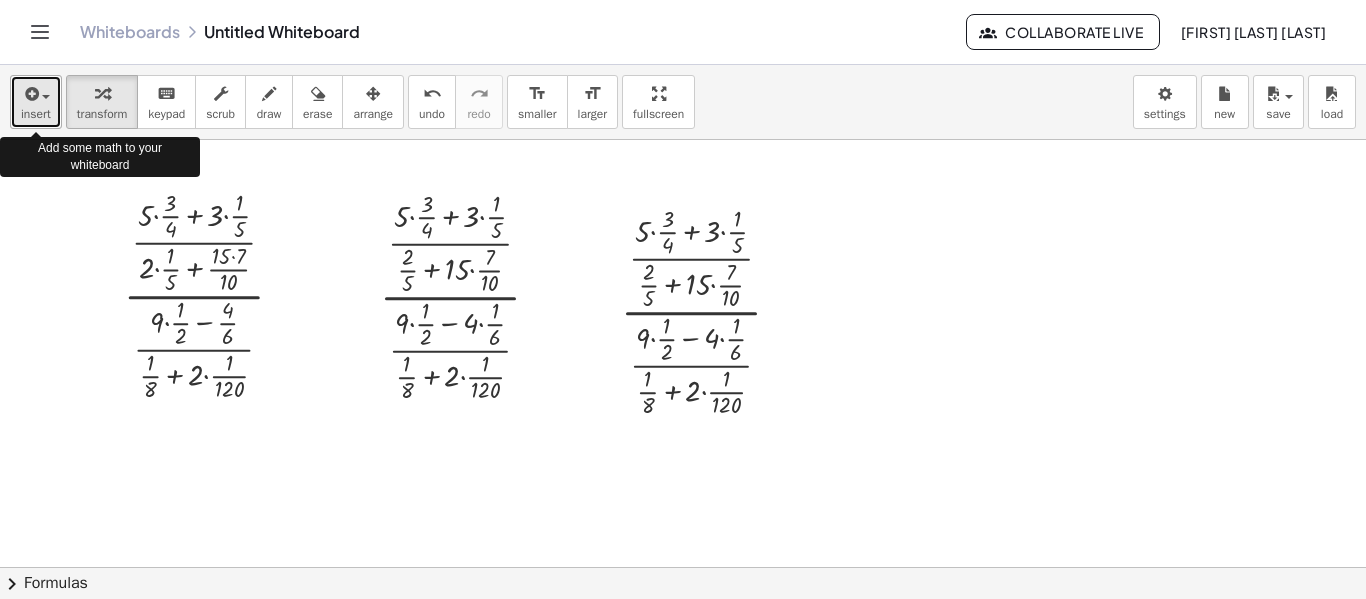 click on "insert" at bounding box center [36, 102] 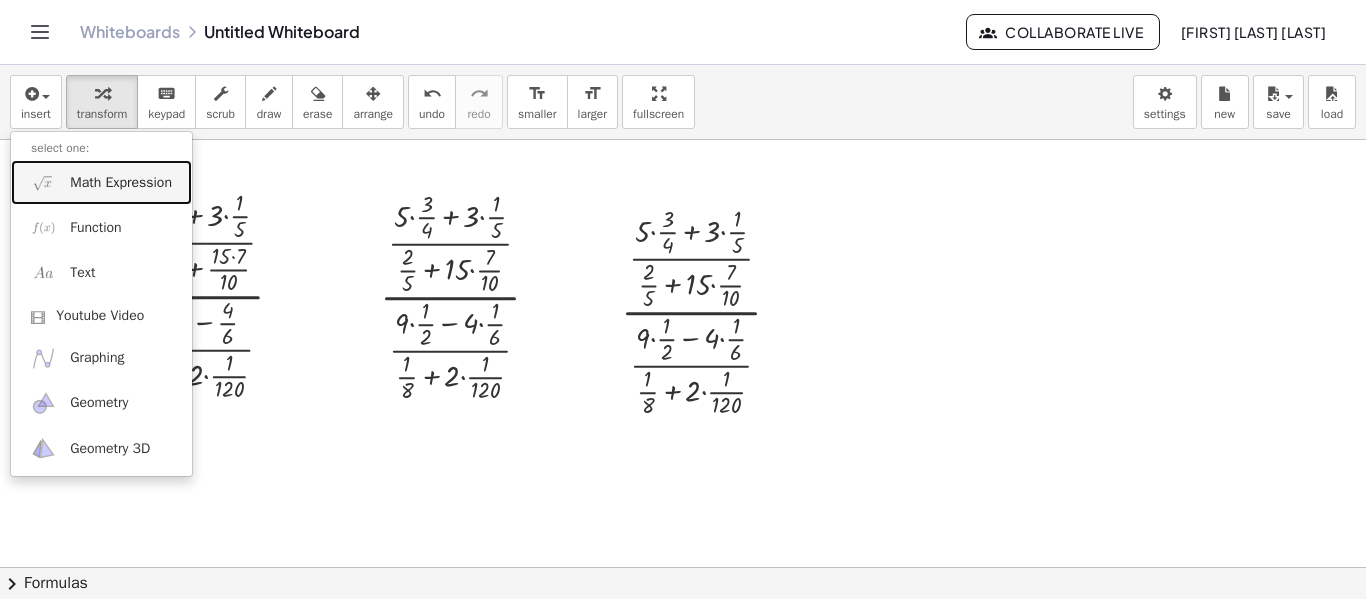 click on "Math Expression" at bounding box center (101, 182) 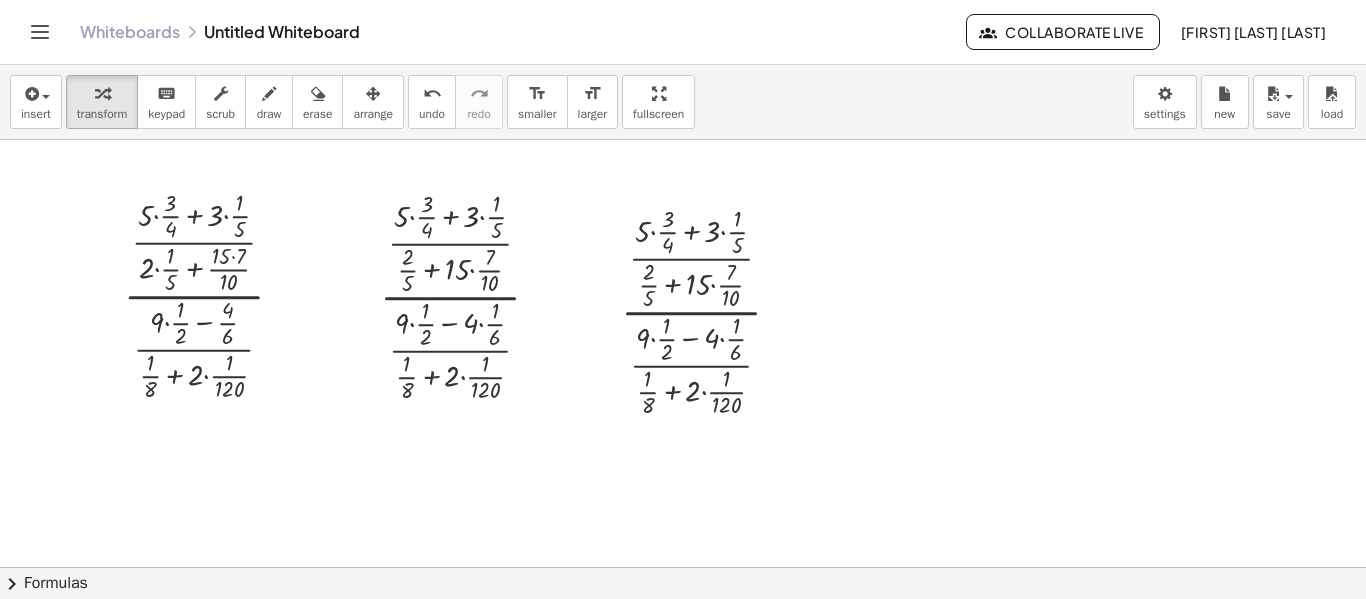 click at bounding box center [468, 295] 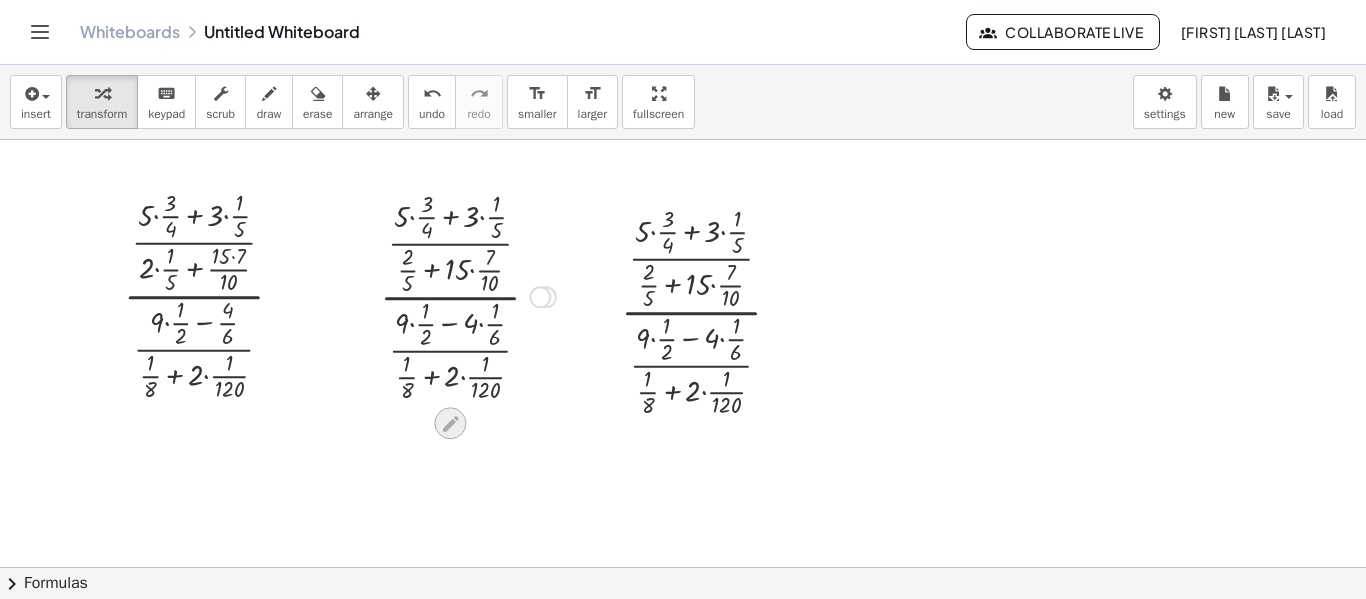 click 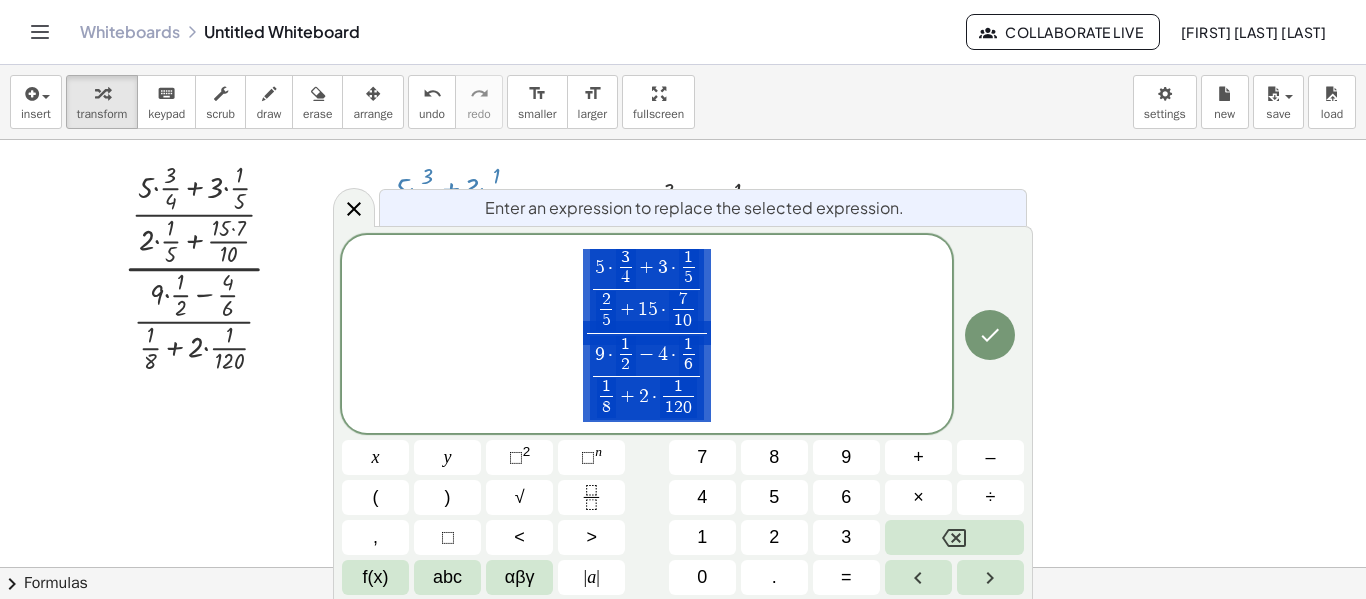 scroll, scrollTop: 30, scrollLeft: 0, axis: vertical 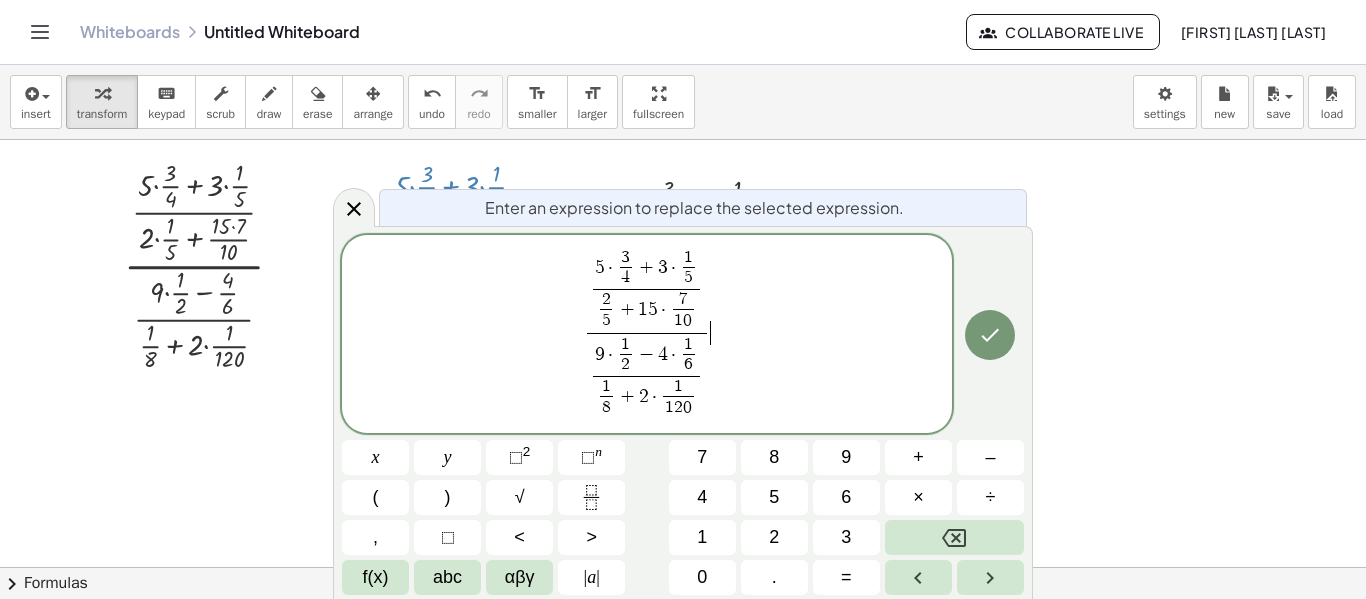 click on "5 · 3 4 ​ + 3 · 1 5 ​ 2 5 ​ + 1 5 · 7 1 0 ​ ​ 9 · 1 2 ​ − 4 · 1 6 ​ 1 8 ​ + 2 · 1 1 2 0 ​ ​ ​ ​" at bounding box center [647, 335] 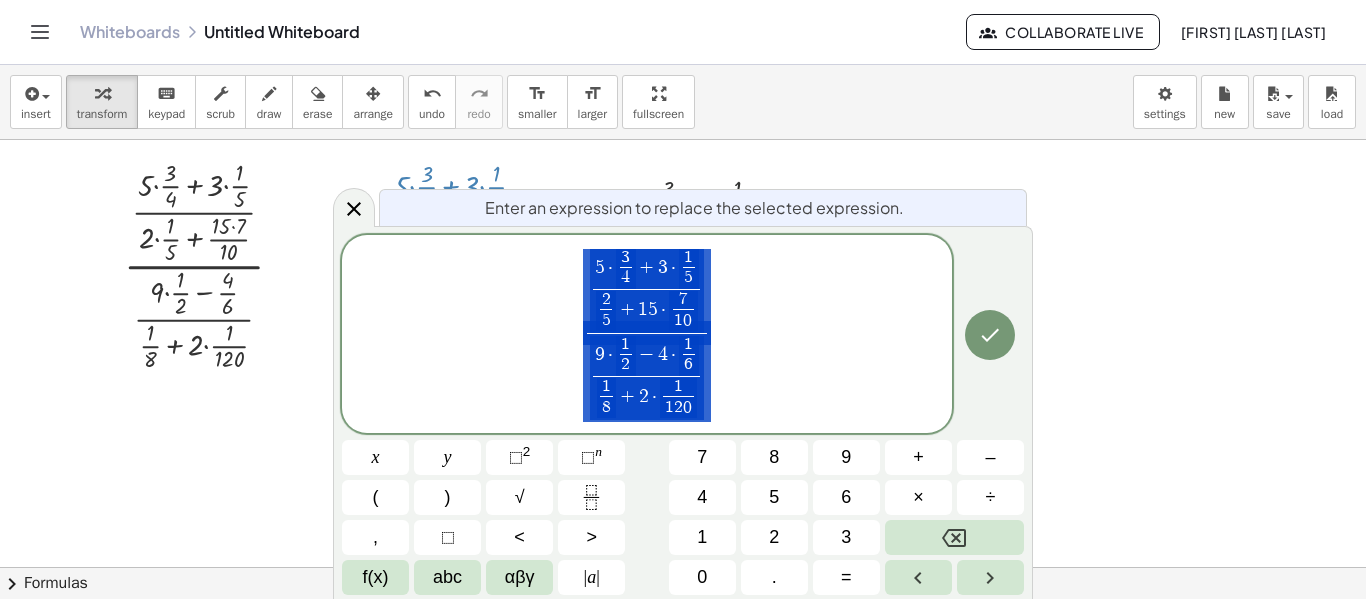 drag, startPoint x: 578, startPoint y: 338, endPoint x: 654, endPoint y: 379, distance: 86.35392 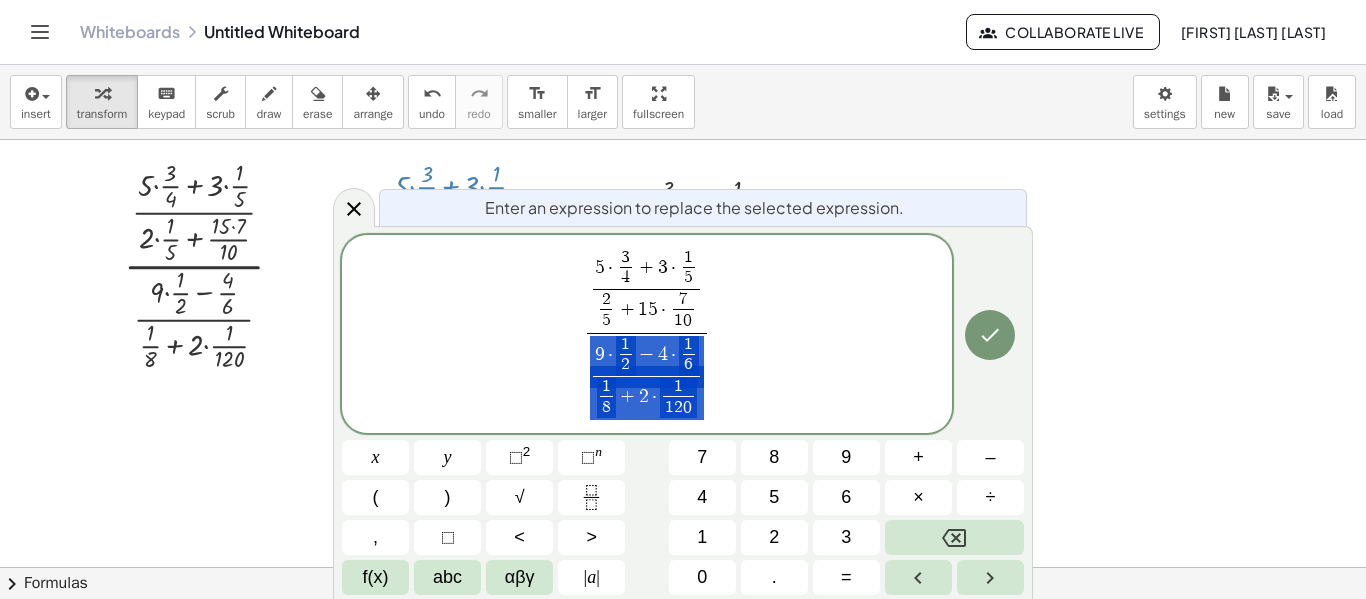 drag, startPoint x: 688, startPoint y: 398, endPoint x: 595, endPoint y: 362, distance: 99.724625 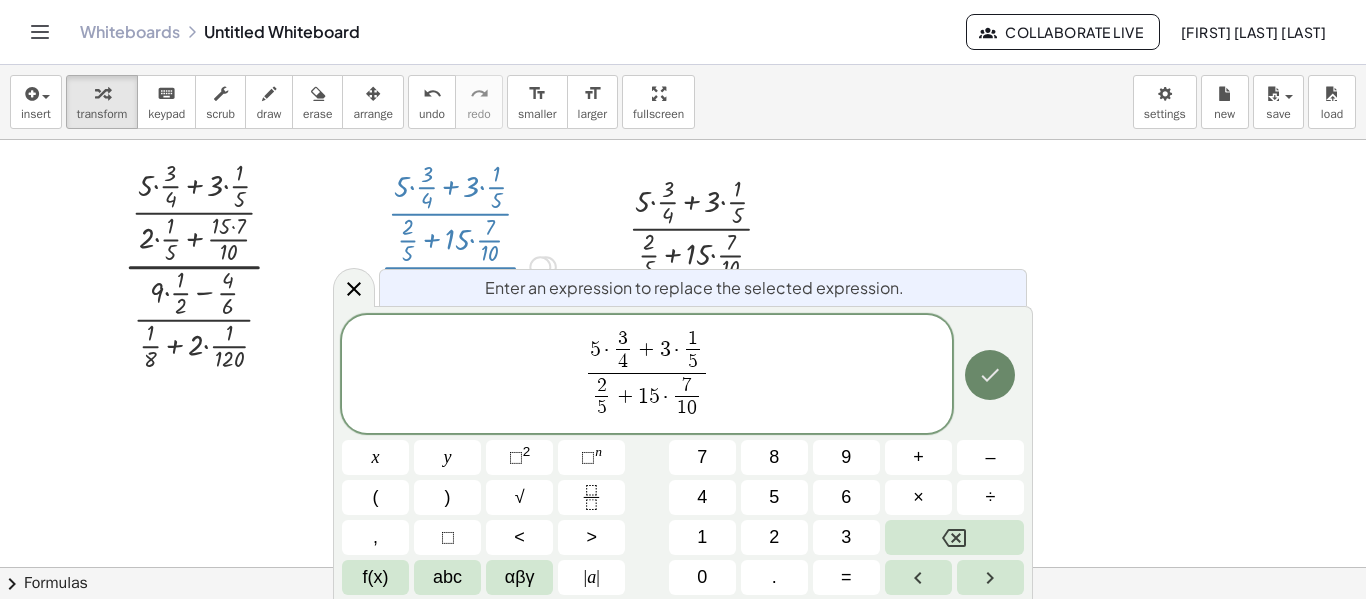 click 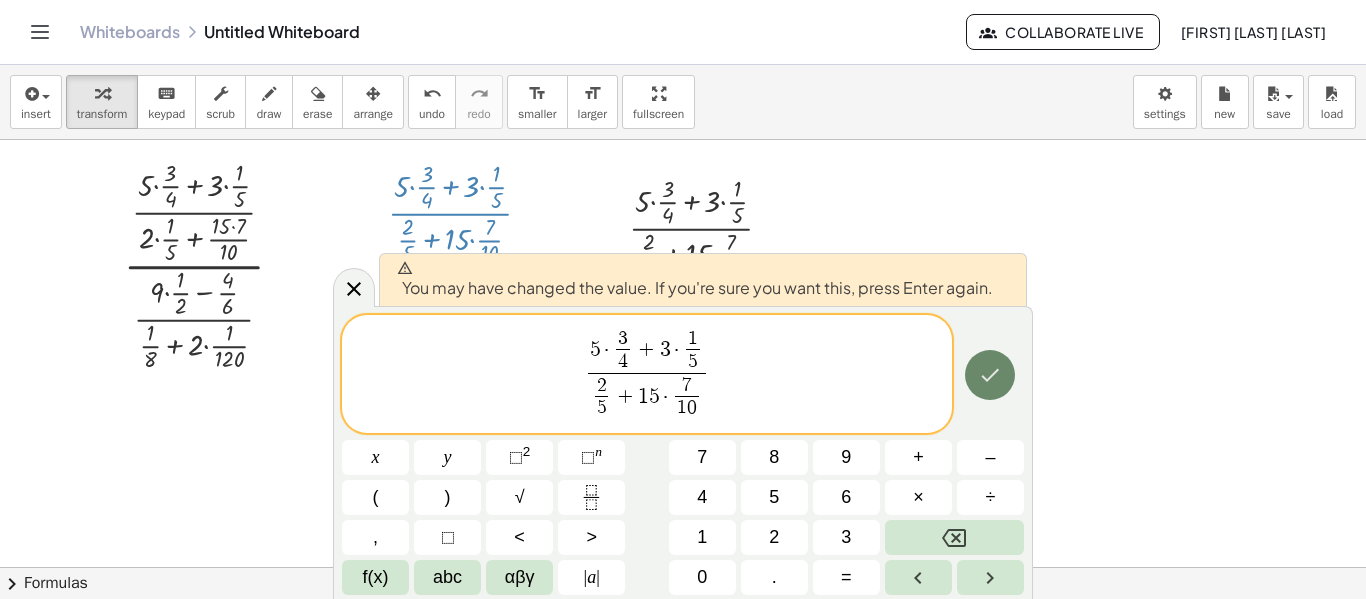 click 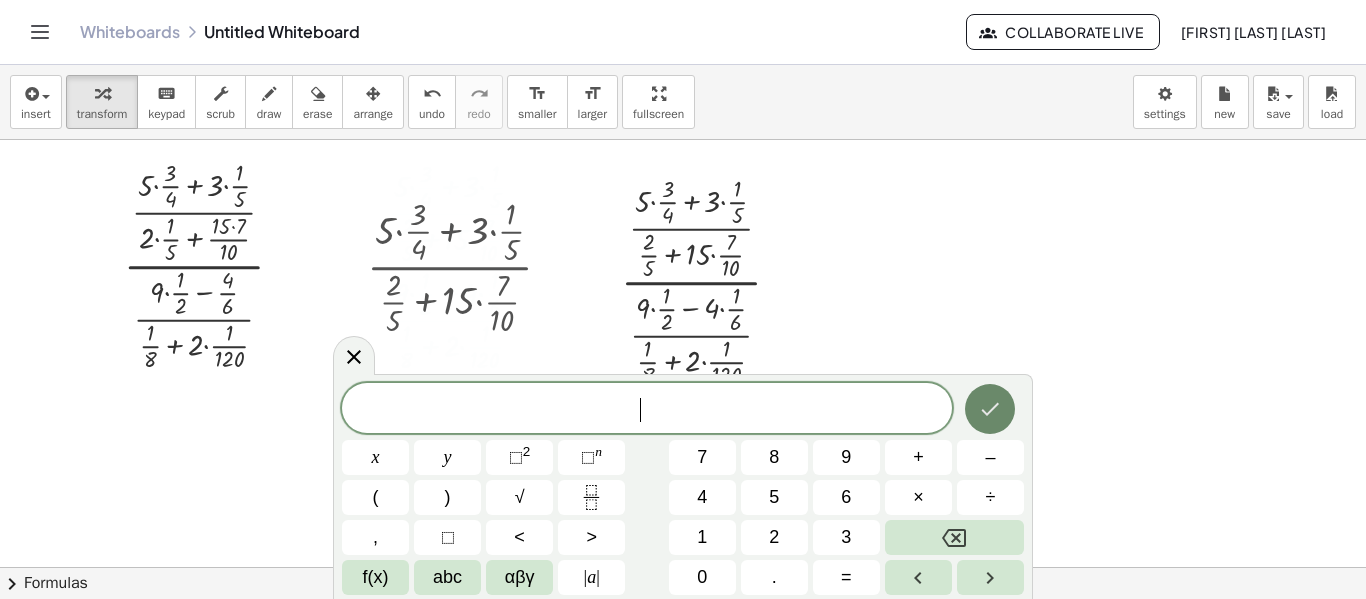 scroll, scrollTop: 0, scrollLeft: 0, axis: both 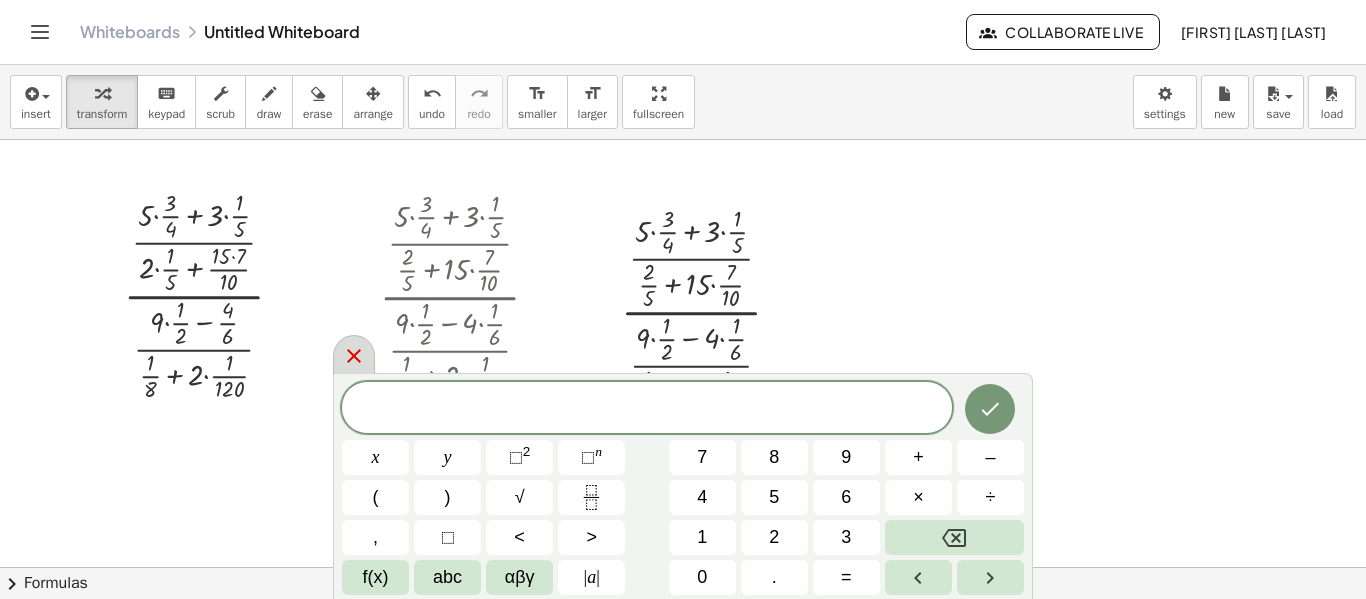 click at bounding box center (354, 354) 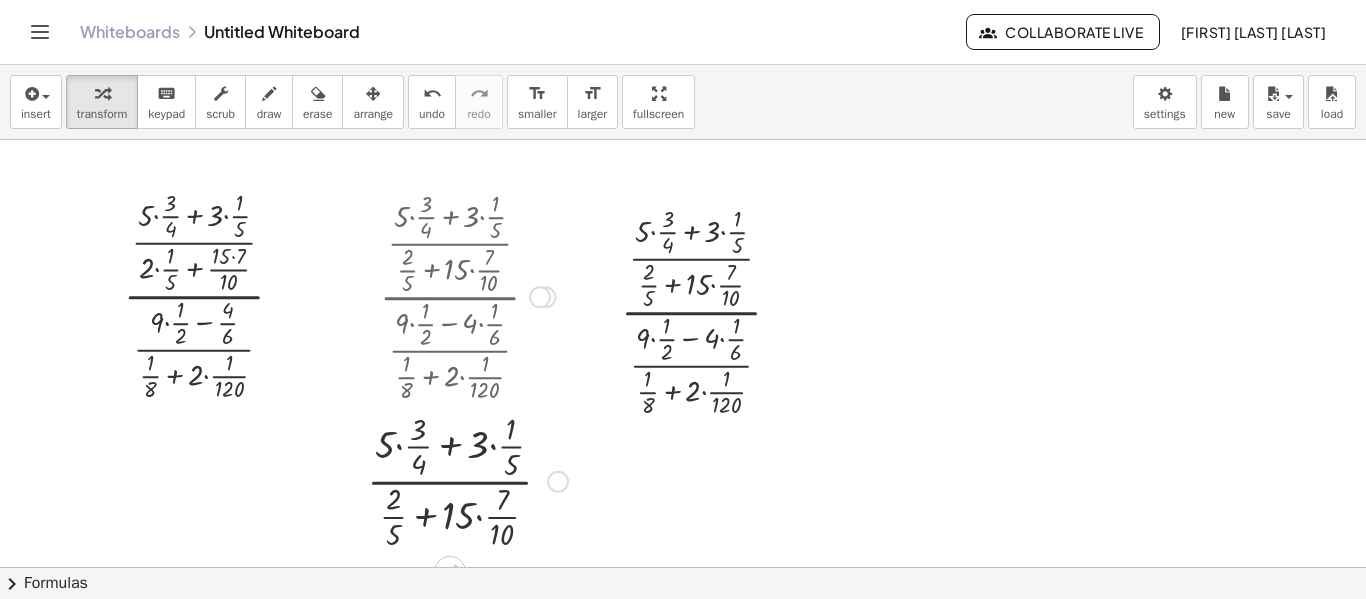 click at bounding box center (467, 295) 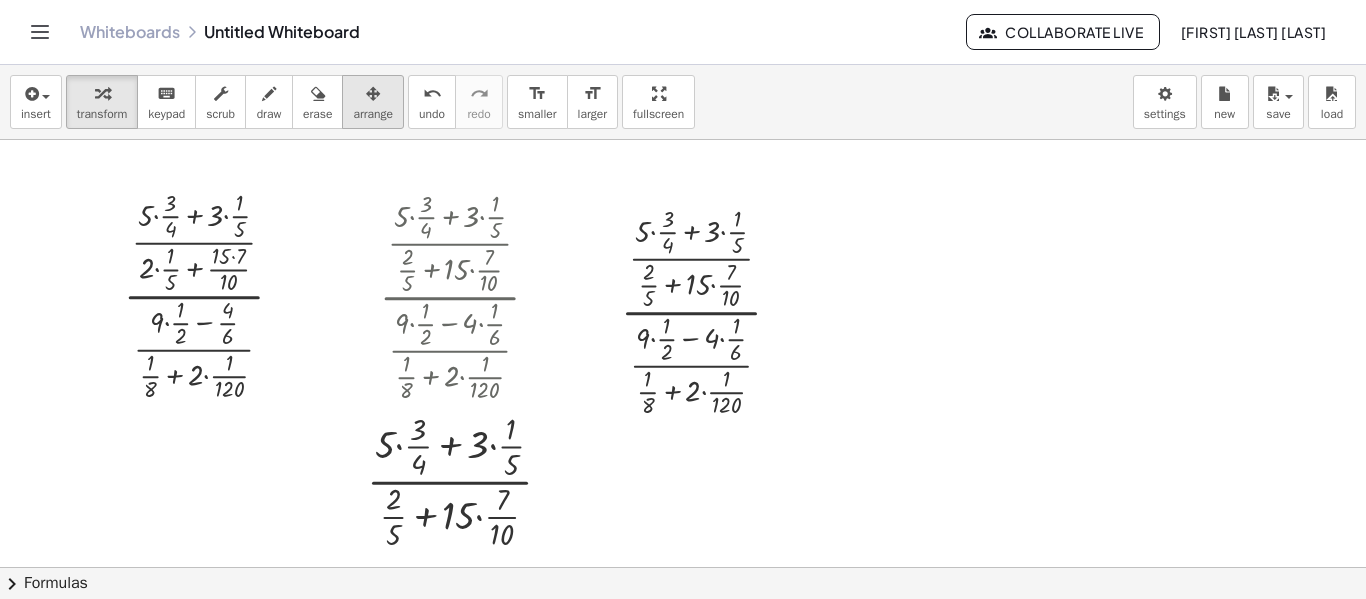 click on "arrange" at bounding box center (373, 102) 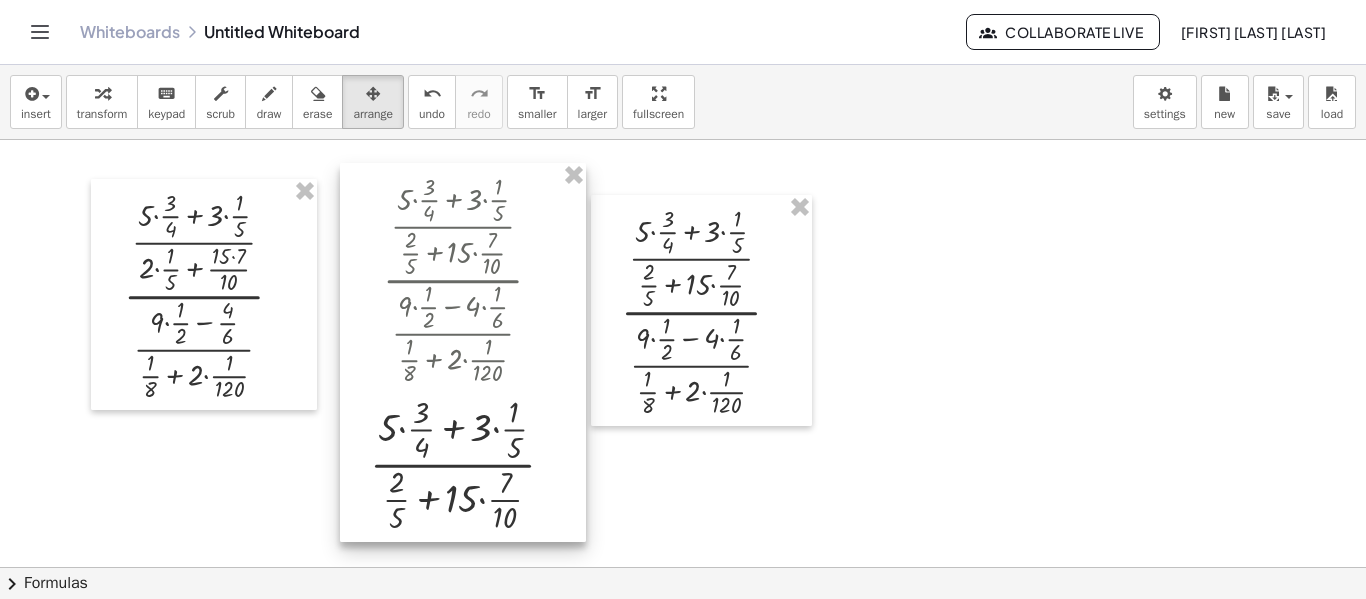 drag, startPoint x: 453, startPoint y: 329, endPoint x: 456, endPoint y: 312, distance: 17.262676 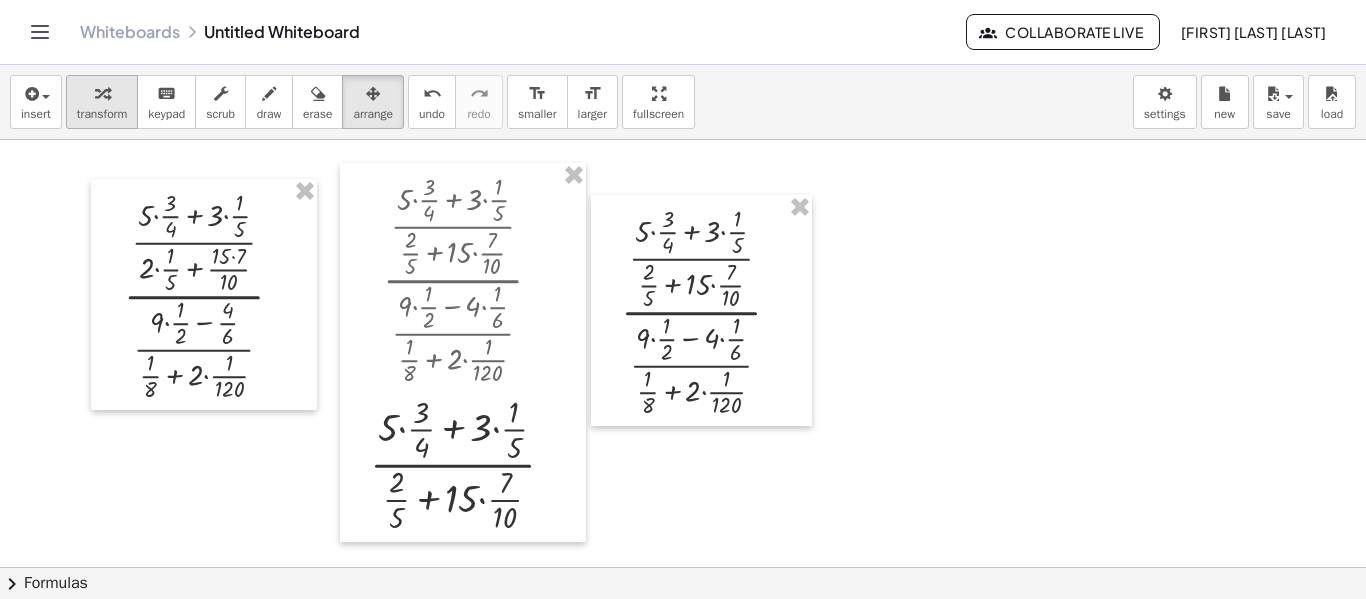 click at bounding box center (102, 93) 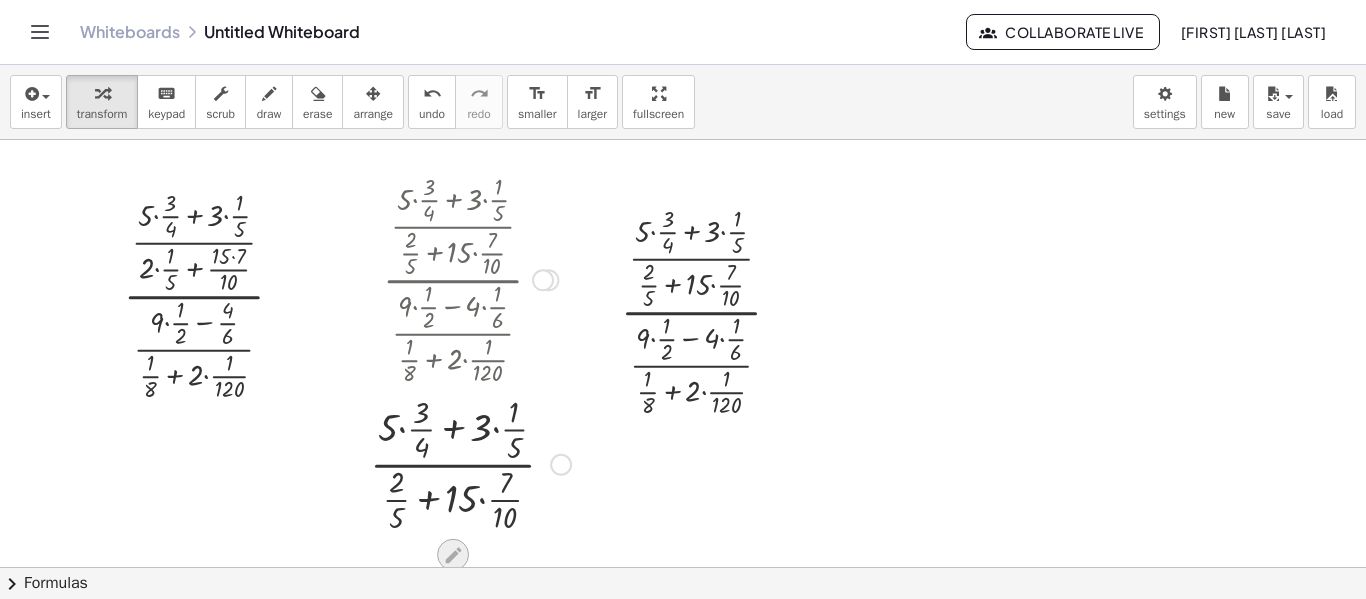 click 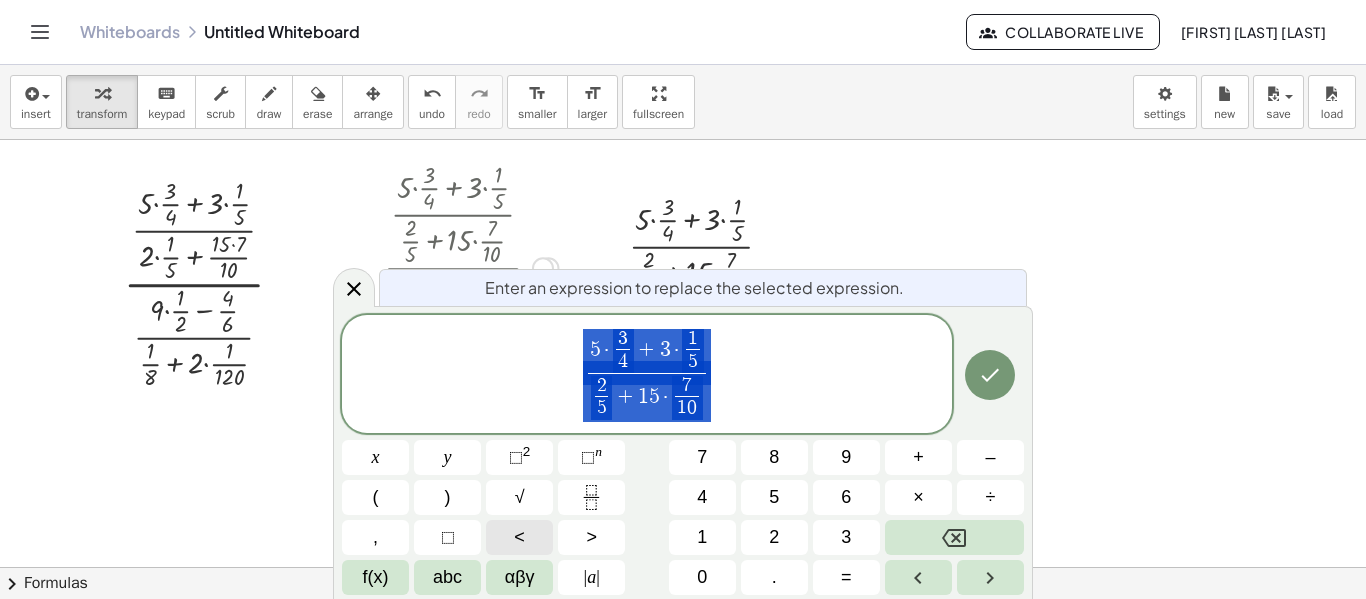 scroll, scrollTop: 13, scrollLeft: 0, axis: vertical 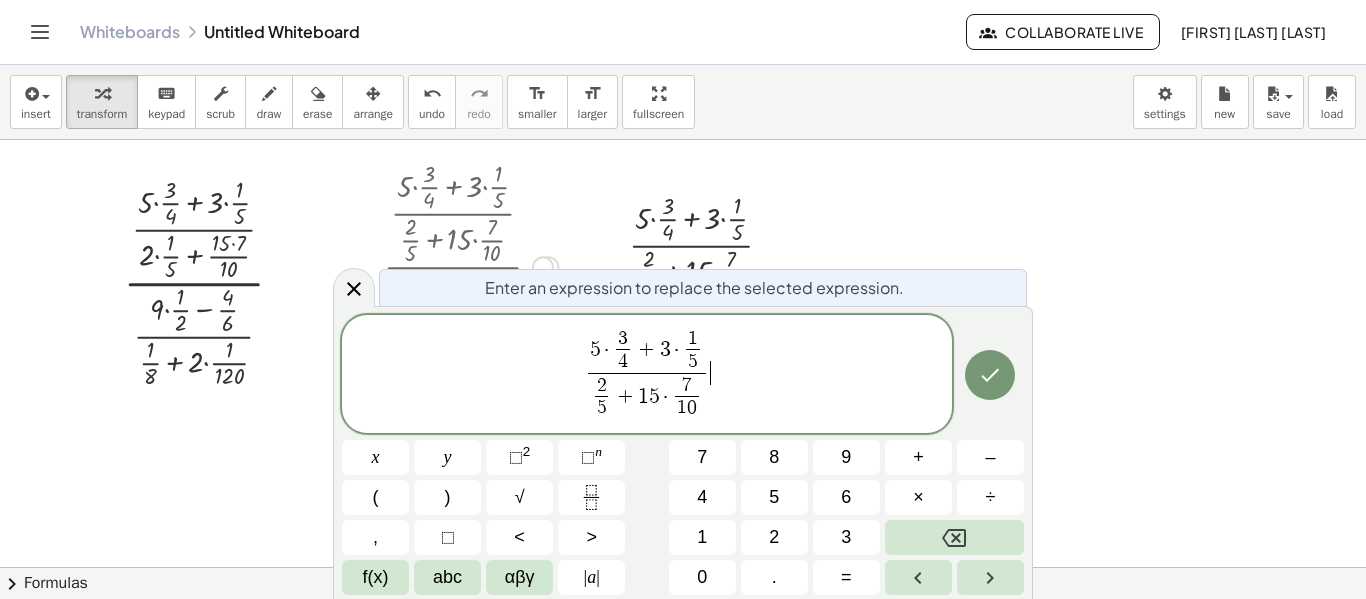 click on "5 · 3 4 ​ + 3 · 1 5 ​ 2 5 ​ + 1 5 · 7 1 0 ​ ​ ​" at bounding box center (647, 375) 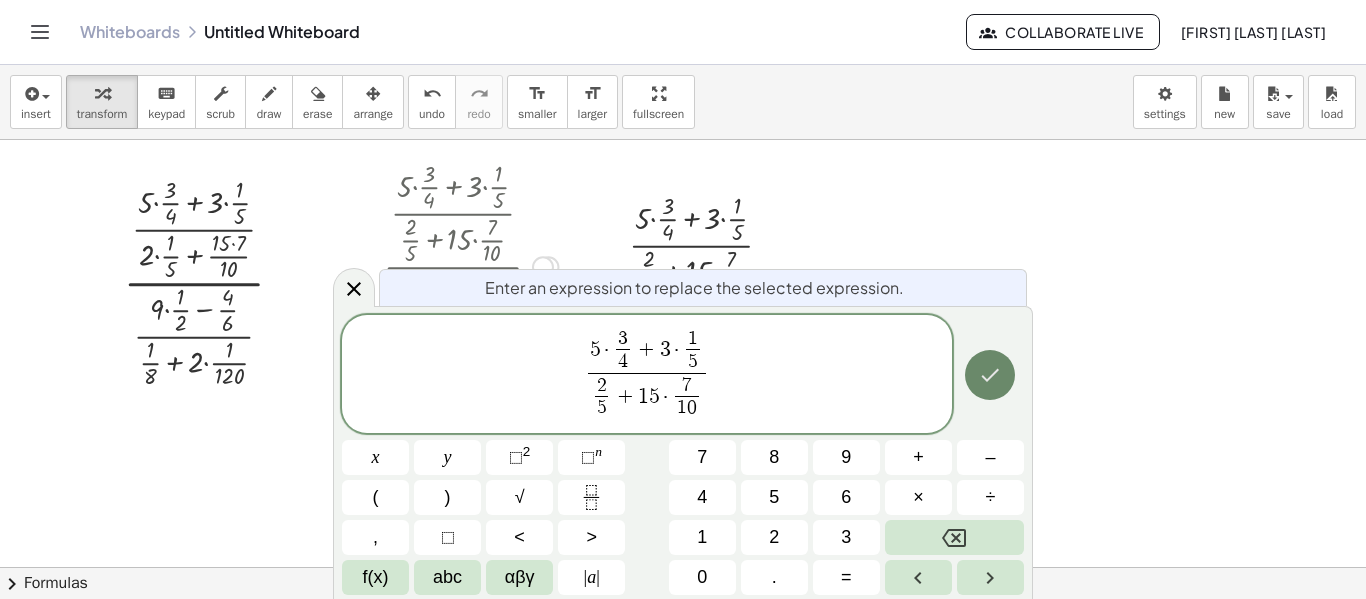 click 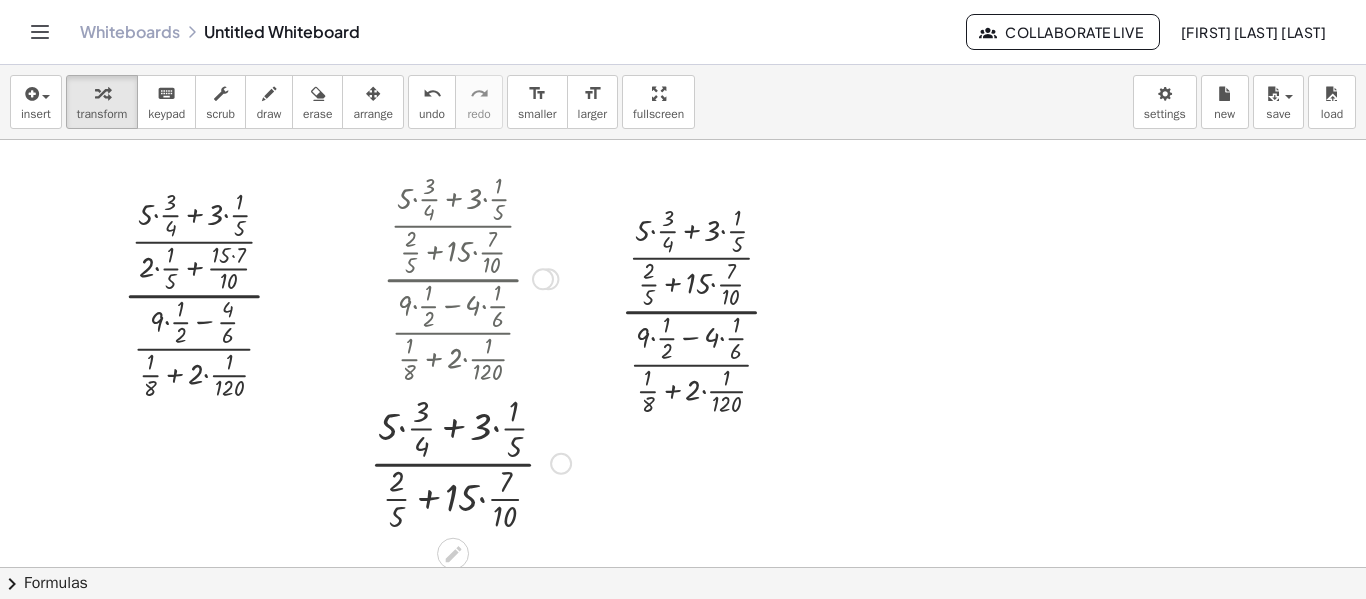 scroll, scrollTop: 0, scrollLeft: 0, axis: both 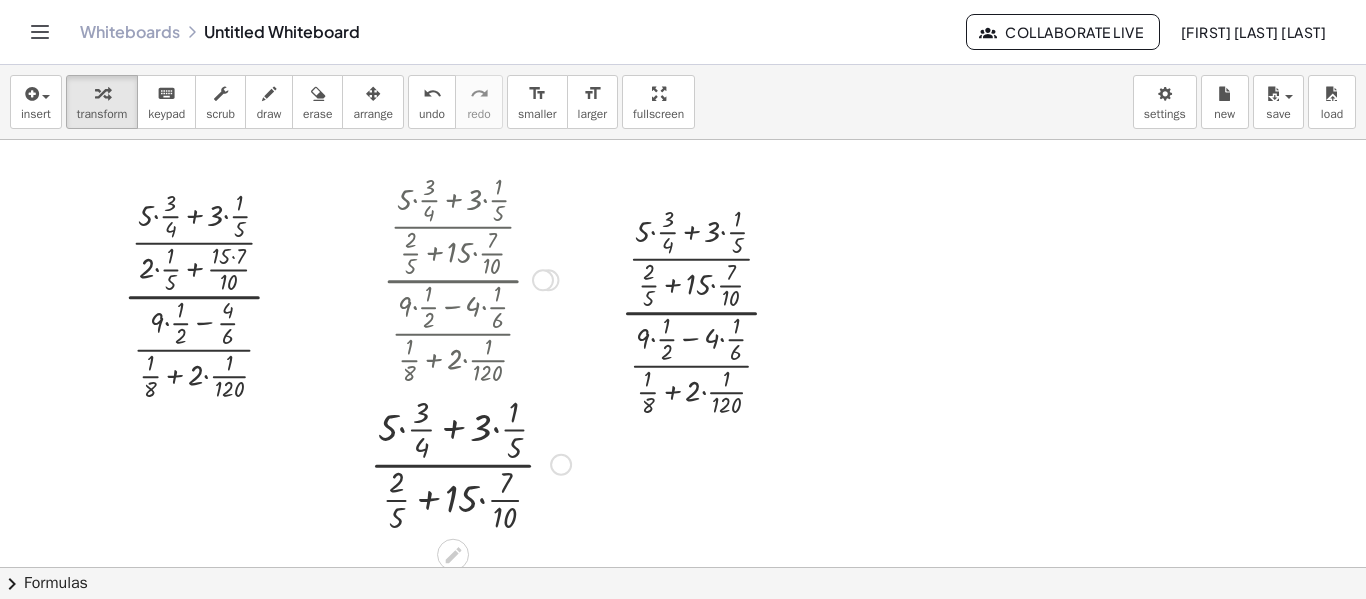 click at bounding box center (470, 278) 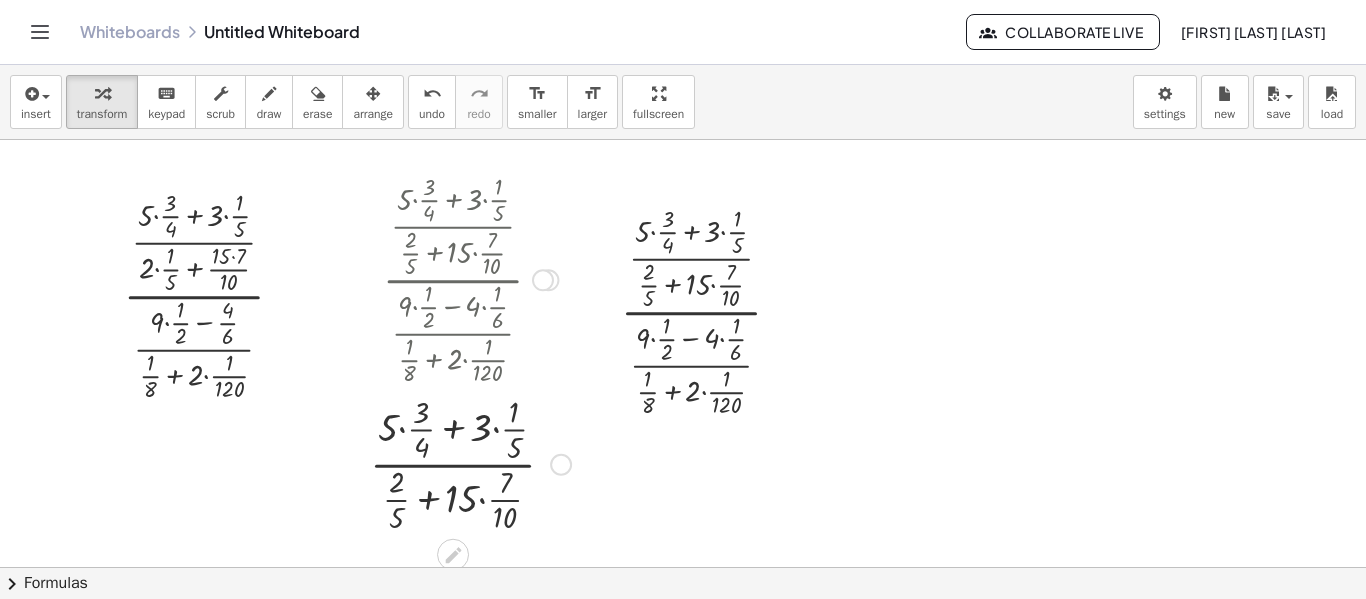drag, startPoint x: 502, startPoint y: 361, endPoint x: 460, endPoint y: 296, distance: 77.388626 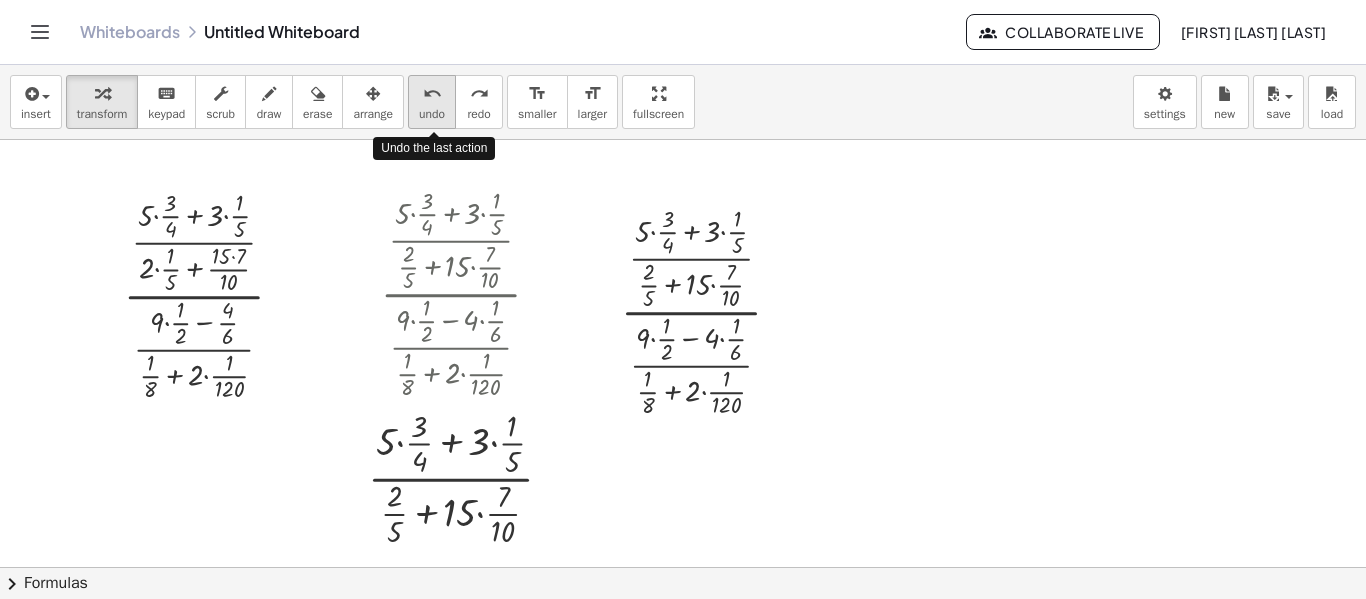 click on "undo" at bounding box center [432, 114] 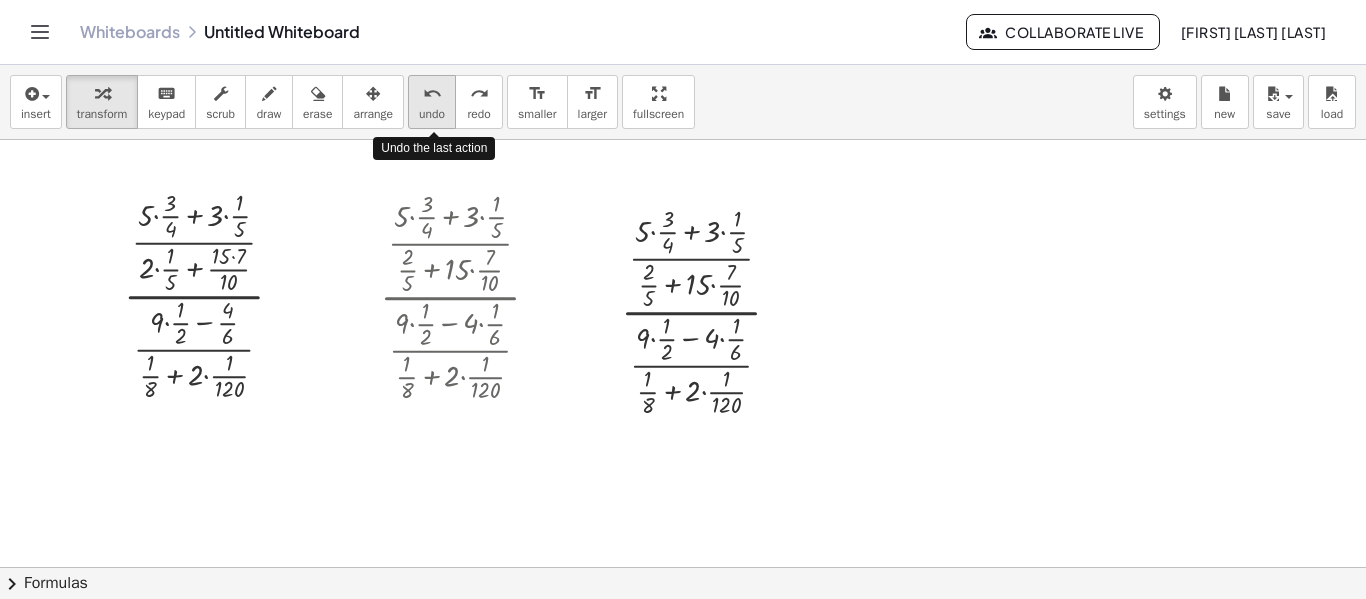 click on "undo" at bounding box center (432, 114) 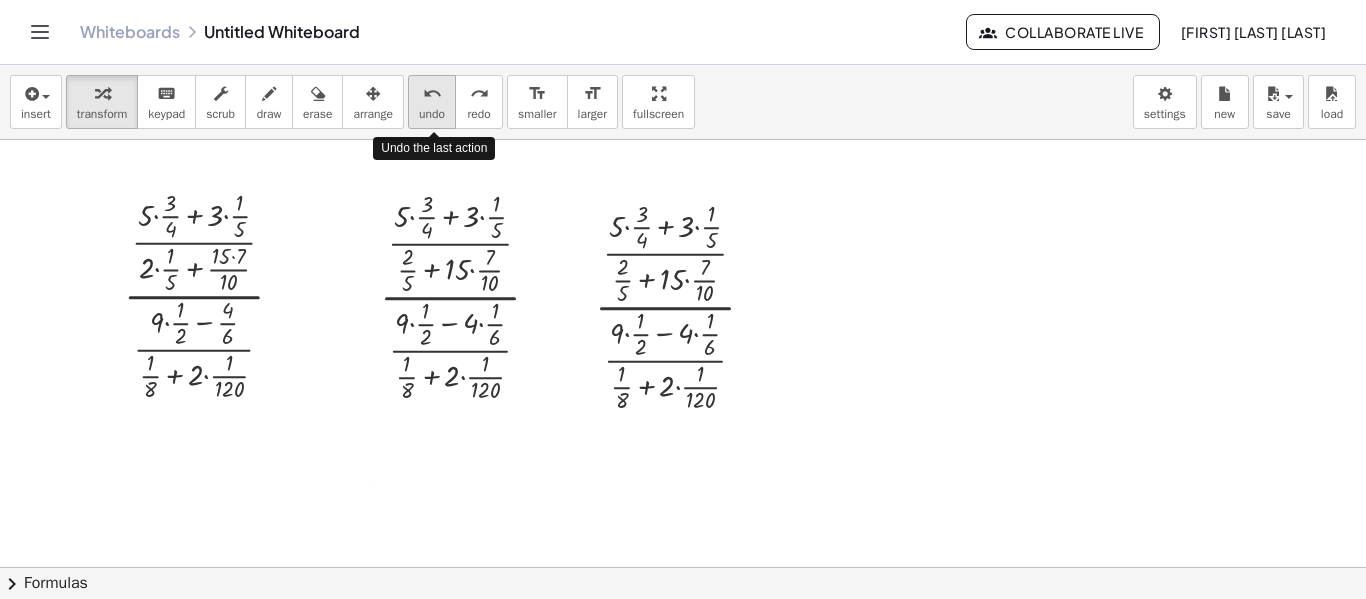 click on "undo" at bounding box center [432, 114] 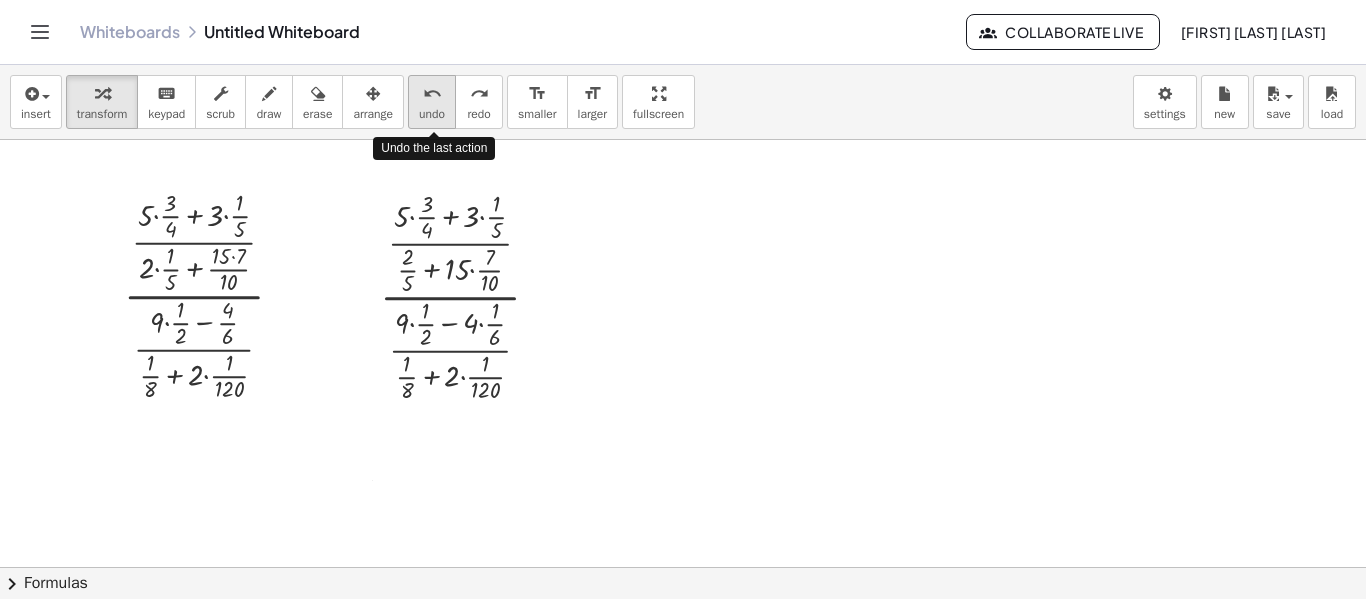 click on "undo" at bounding box center [432, 114] 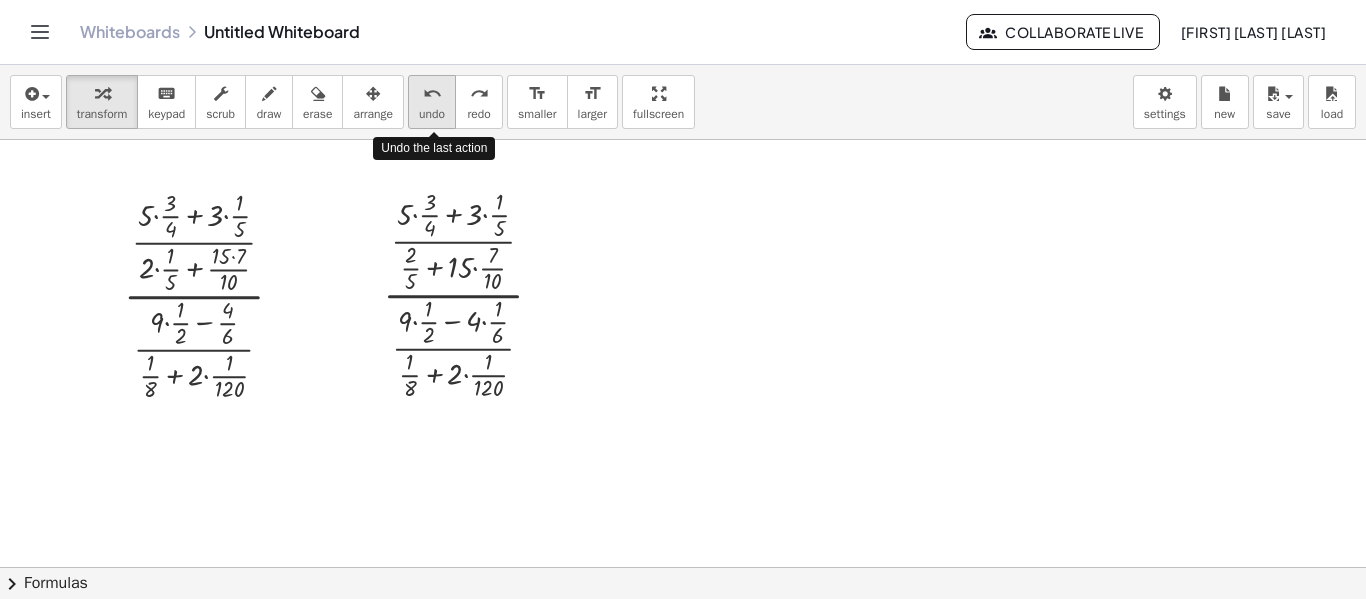click on "undo" at bounding box center [432, 114] 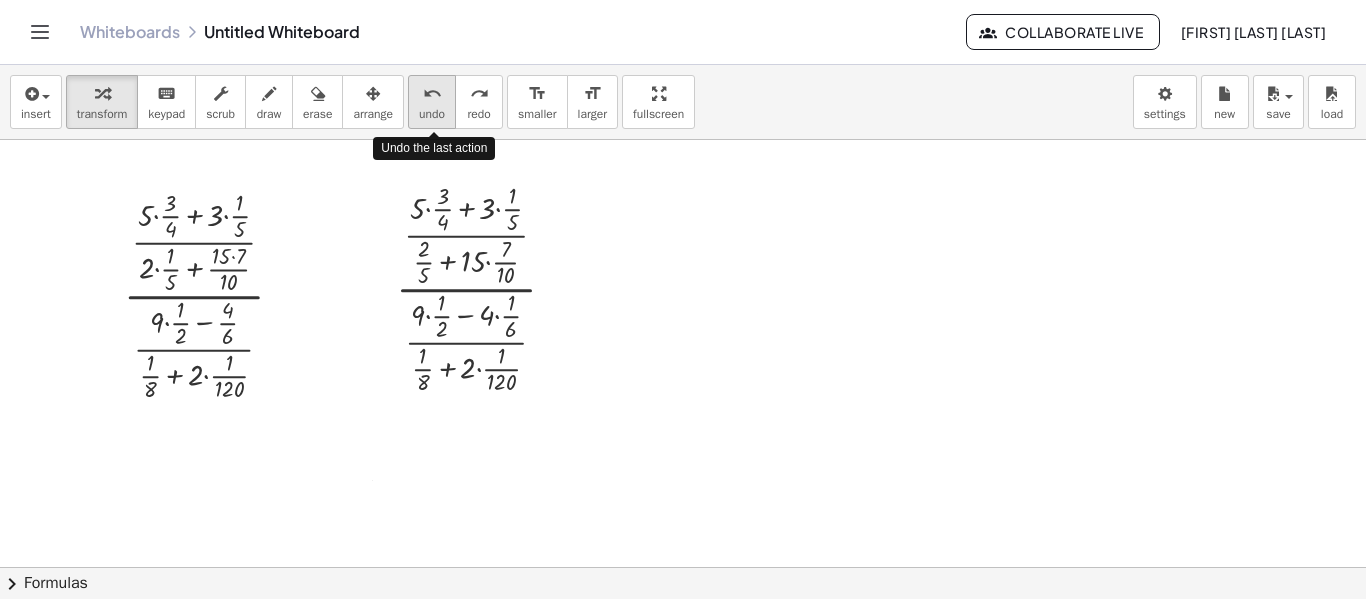 click on "undo" at bounding box center (432, 114) 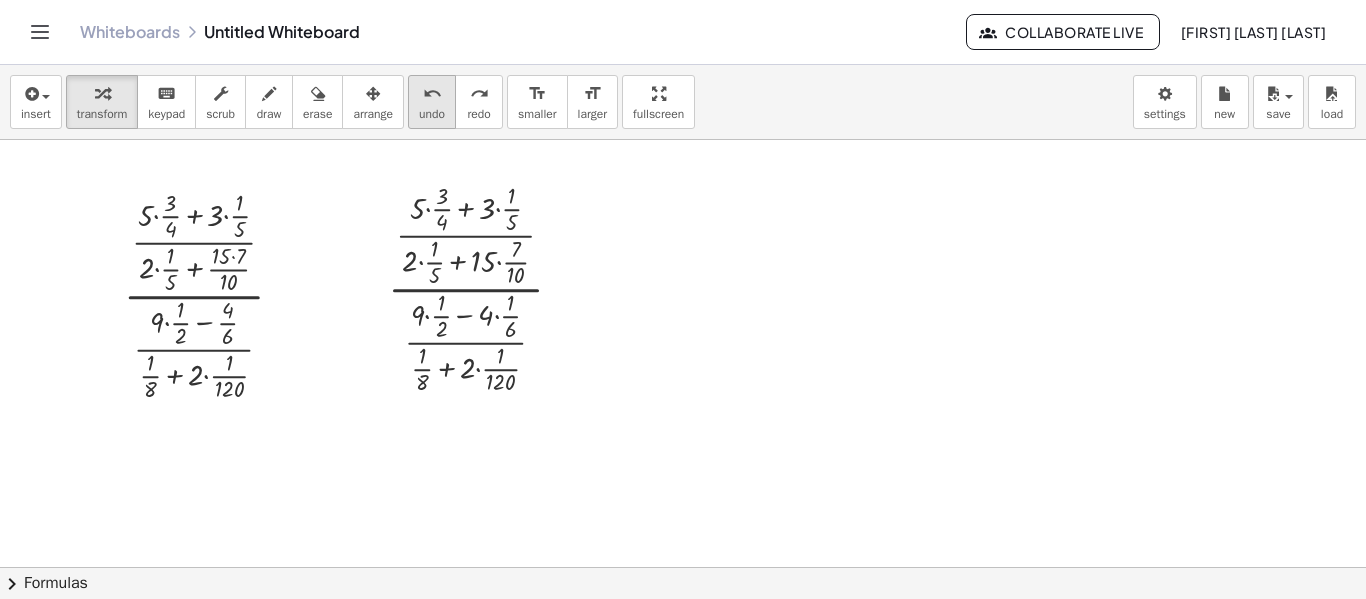 click on "undo" at bounding box center (432, 93) 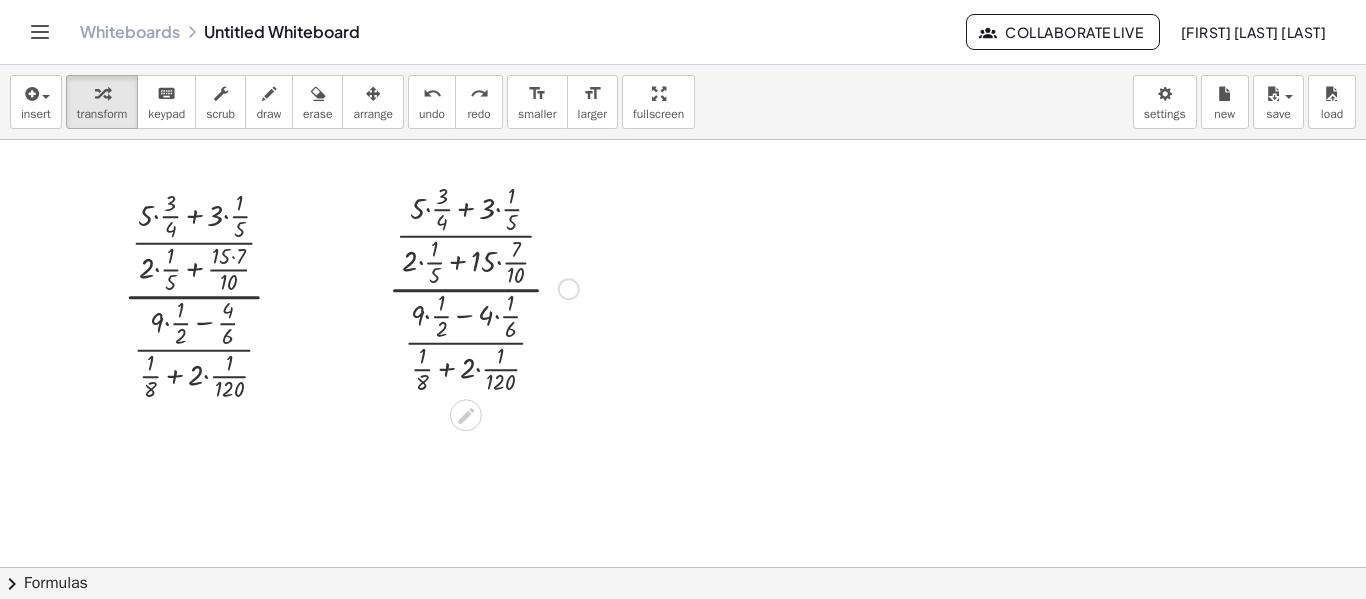 click at bounding box center (483, 287) 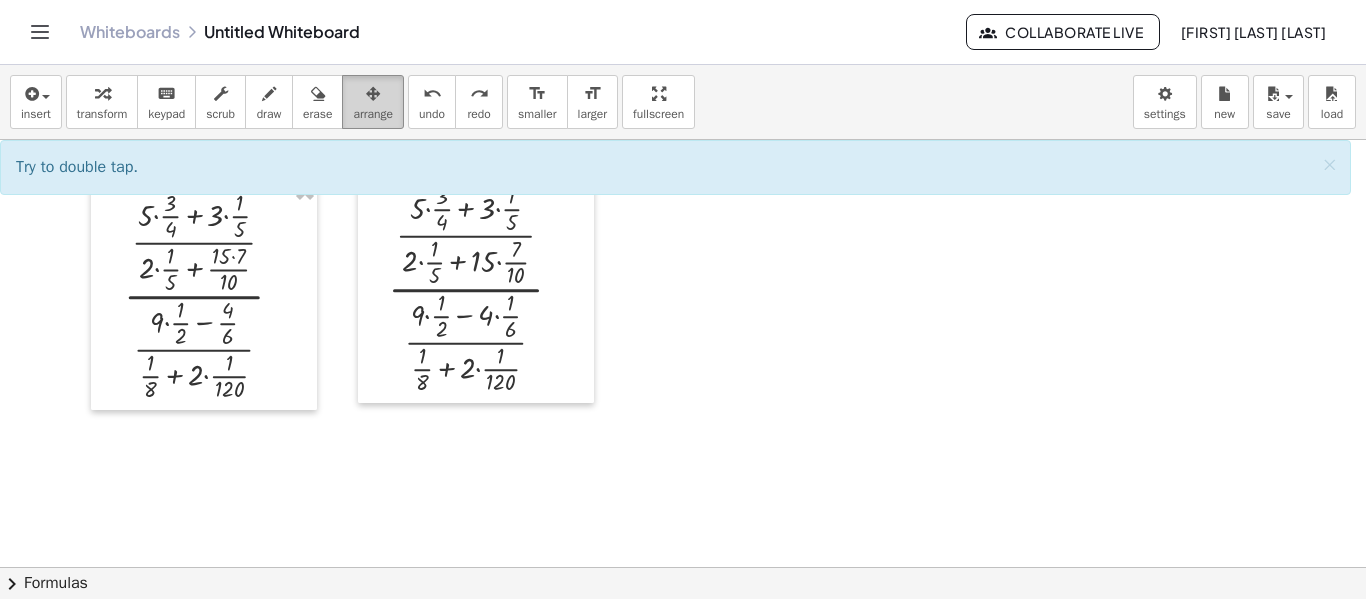click on "arrange" at bounding box center [373, 114] 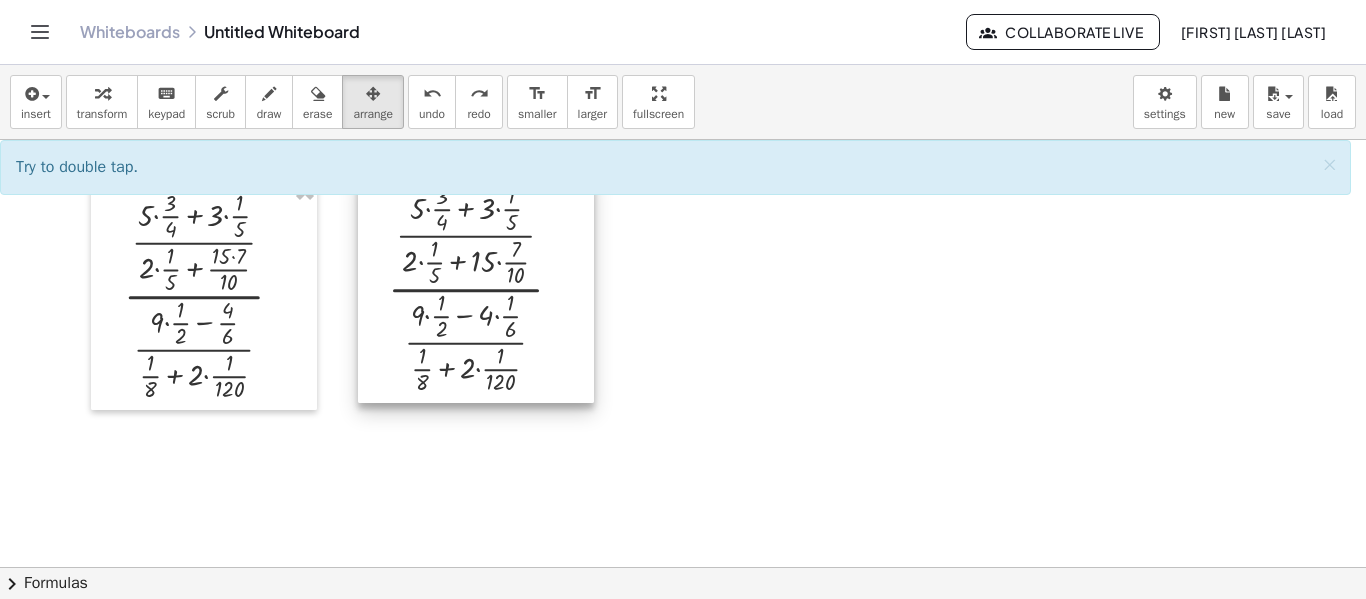 click at bounding box center (476, 287) 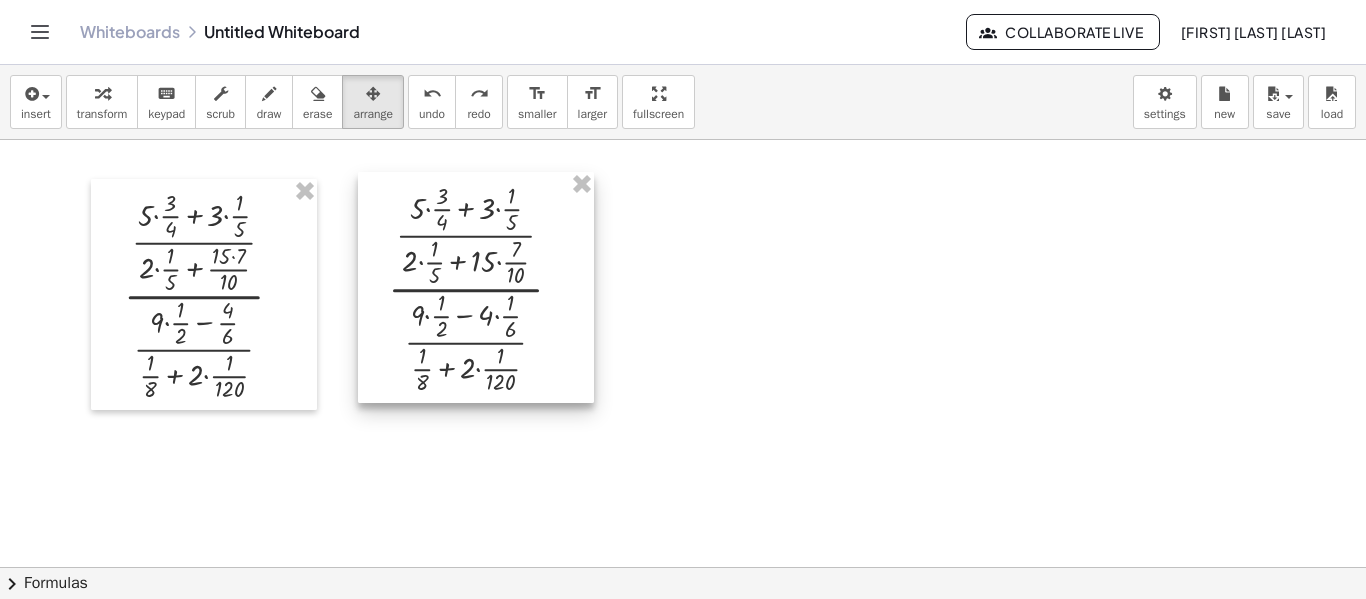 drag, startPoint x: 581, startPoint y: 198, endPoint x: 583, endPoint y: 187, distance: 11.18034 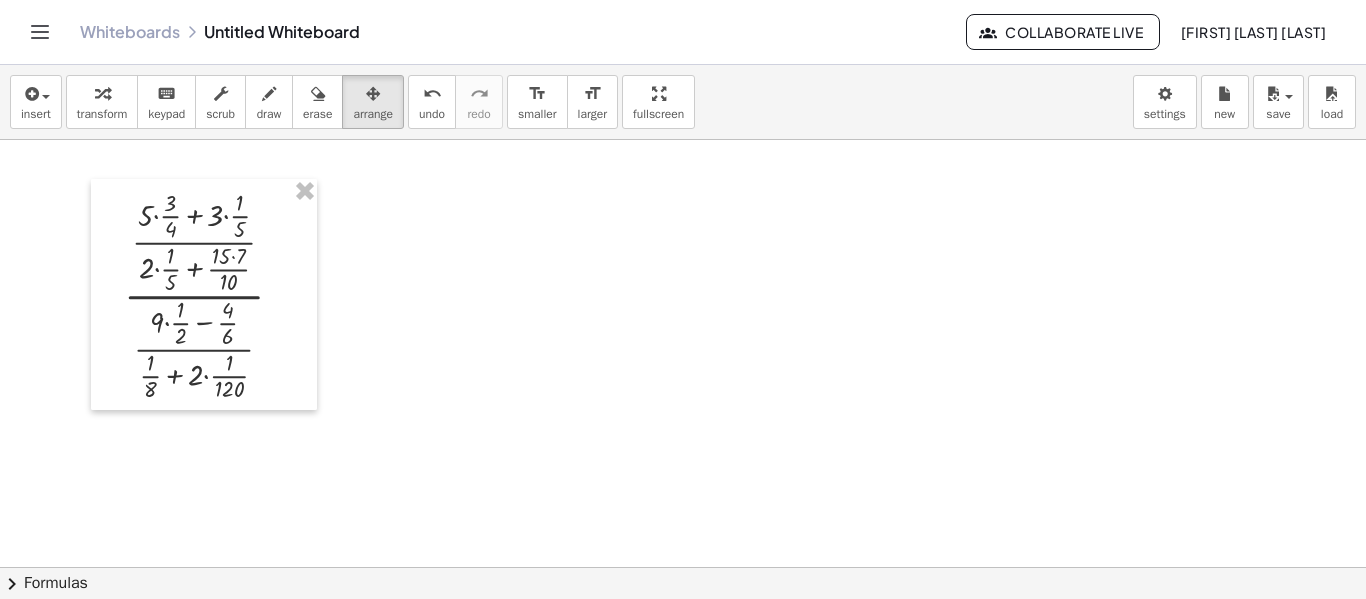 click at bounding box center [683, 994] 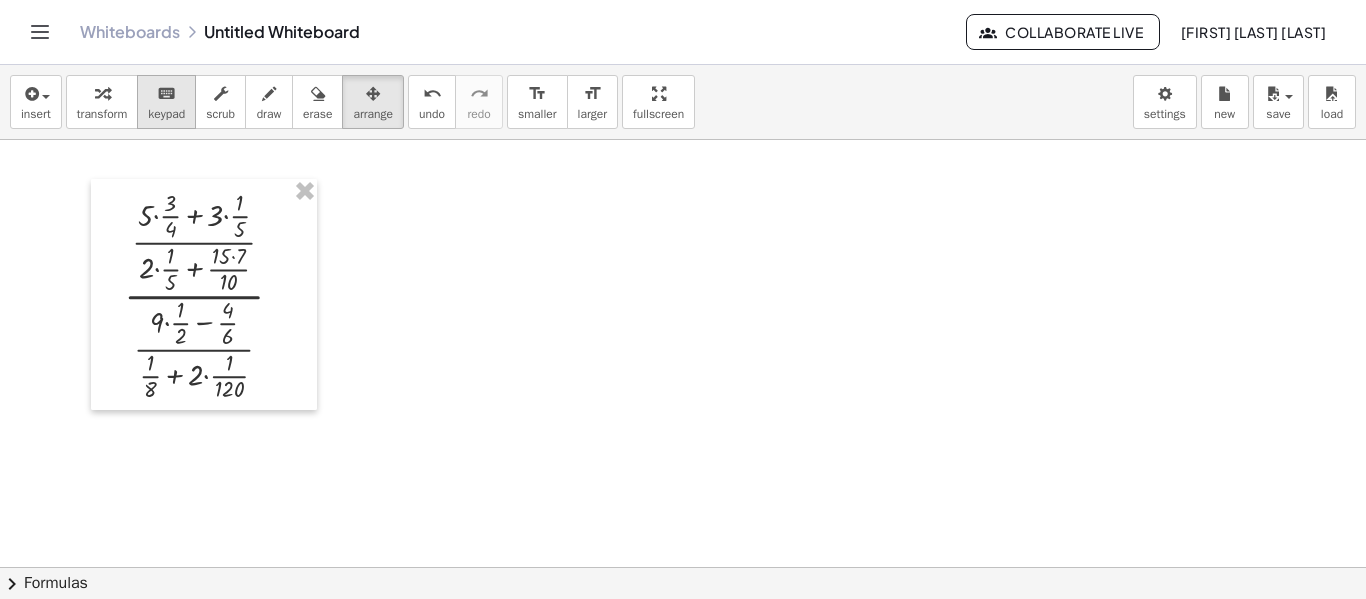 click on "keyboard keypad" at bounding box center (166, 102) 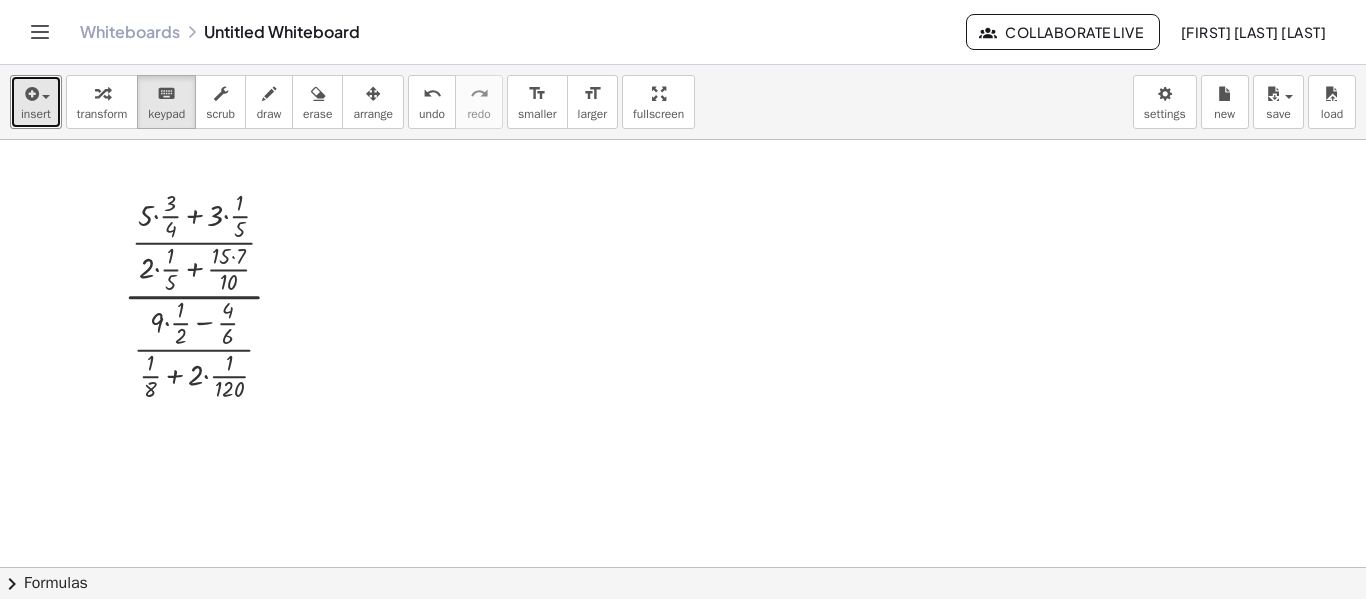 drag, startPoint x: 50, startPoint y: 91, endPoint x: 41, endPoint y: 130, distance: 40.024994 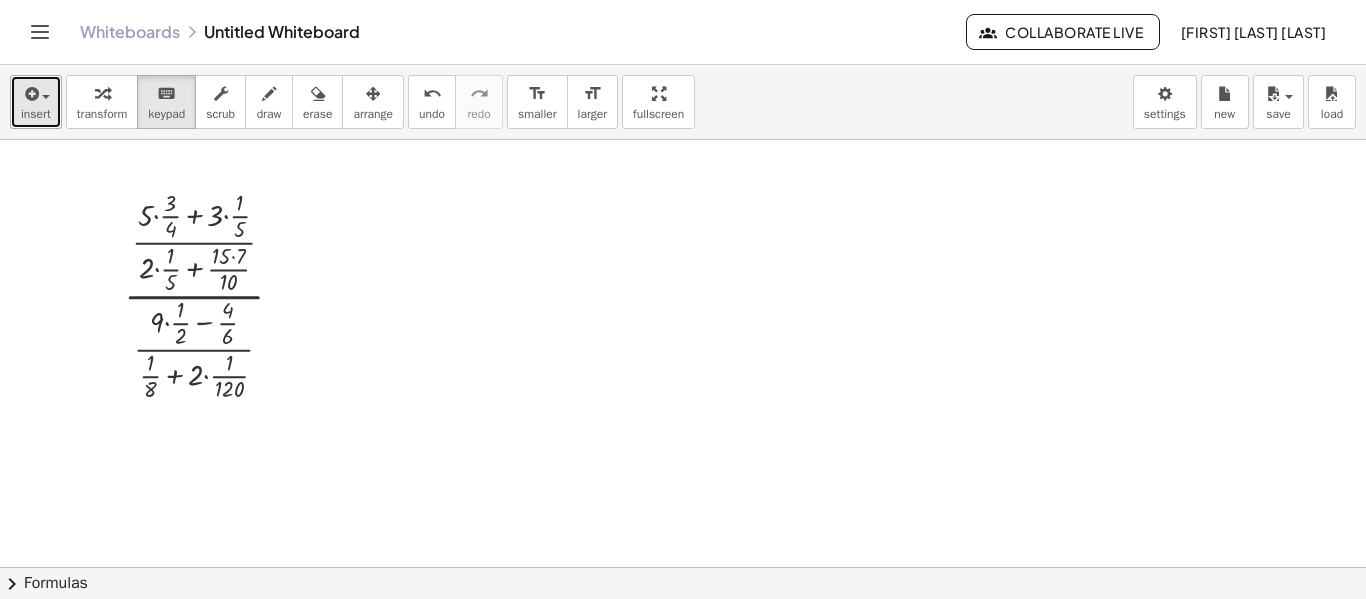 click at bounding box center (46, 97) 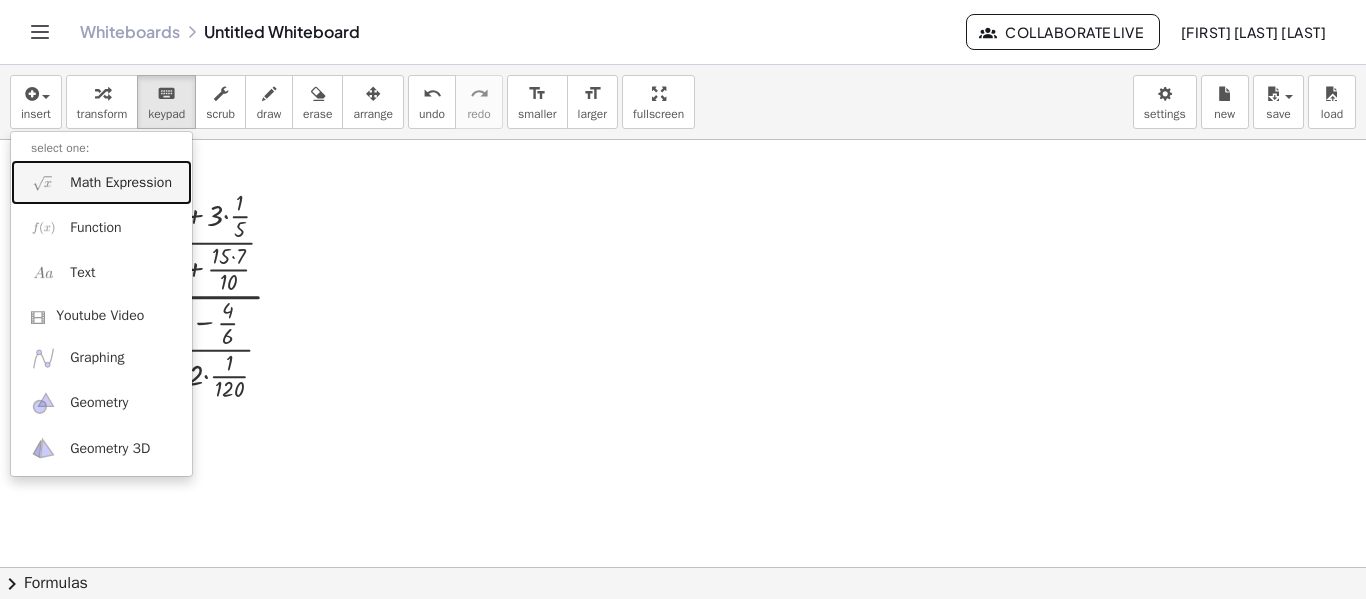 click on "Math Expression" at bounding box center (101, 182) 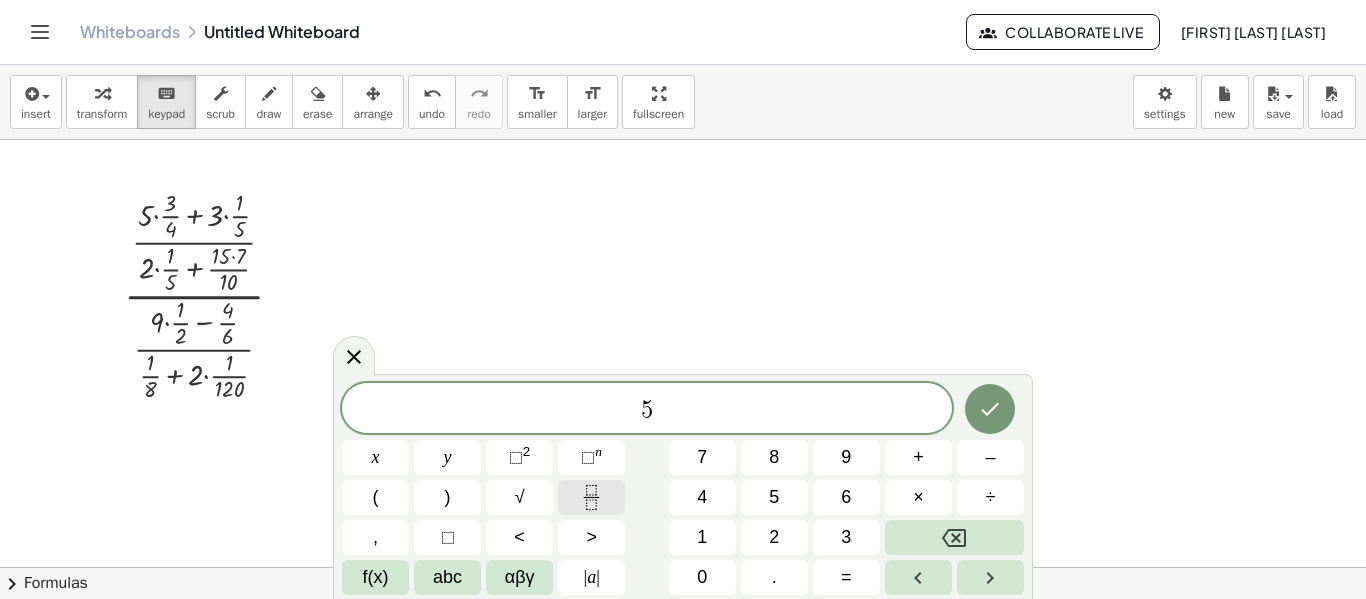 click at bounding box center (591, 497) 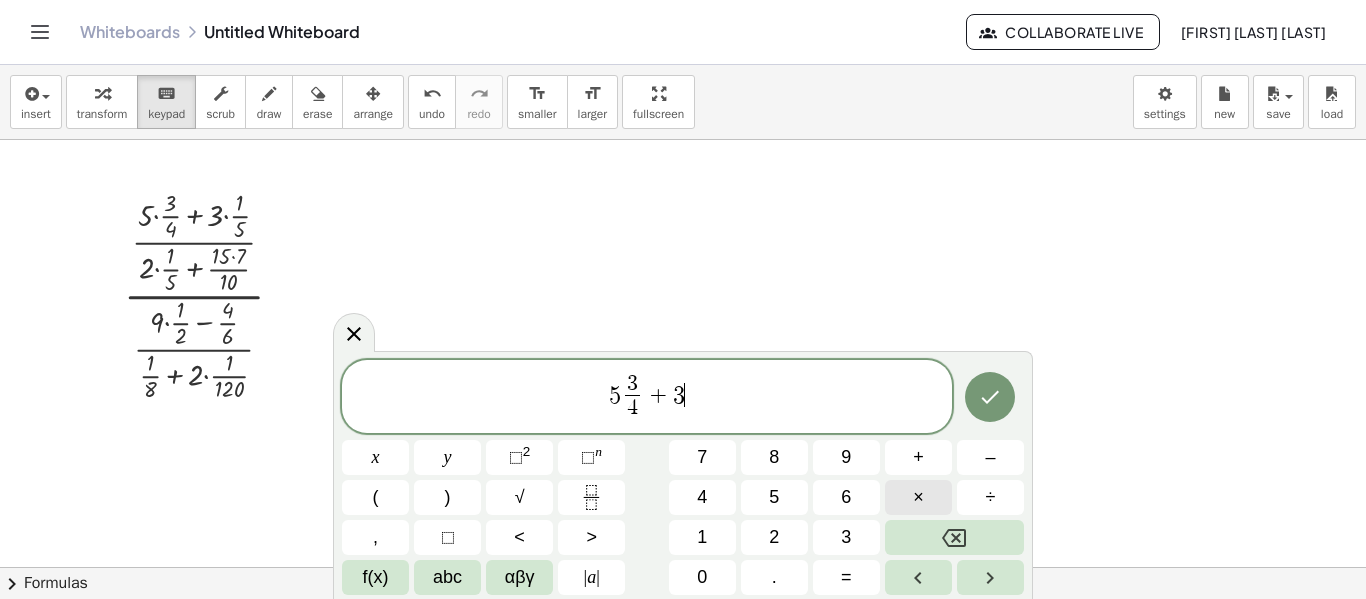click on "×" at bounding box center [918, 497] 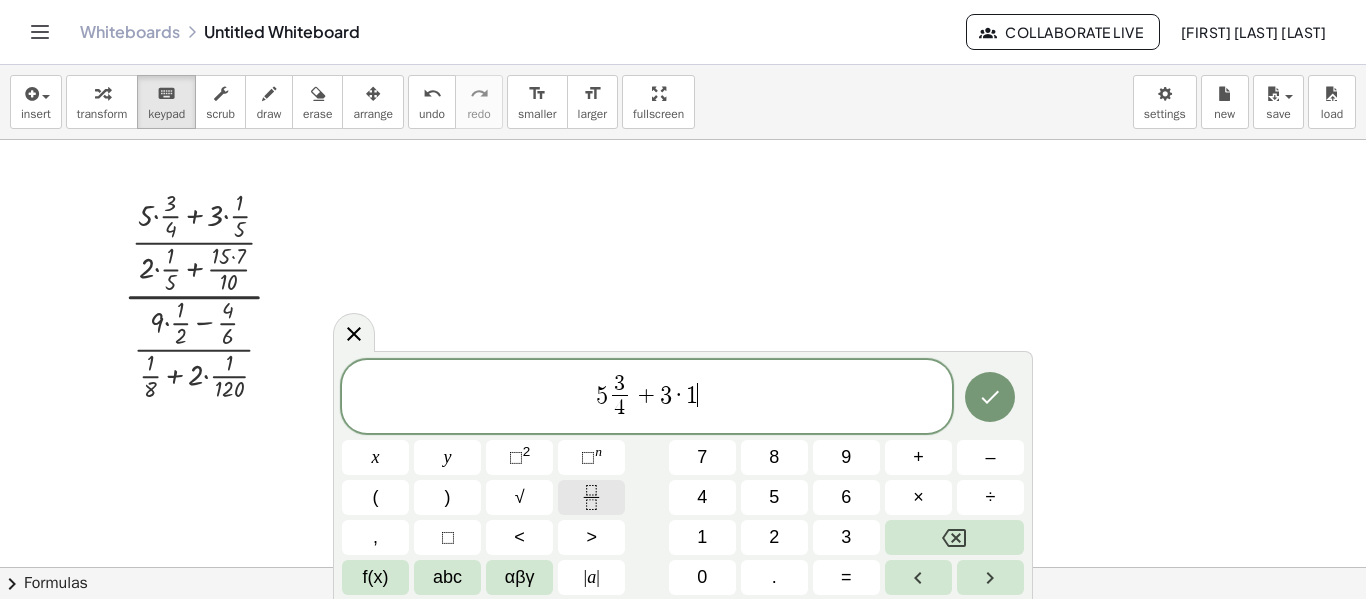 click at bounding box center (591, 497) 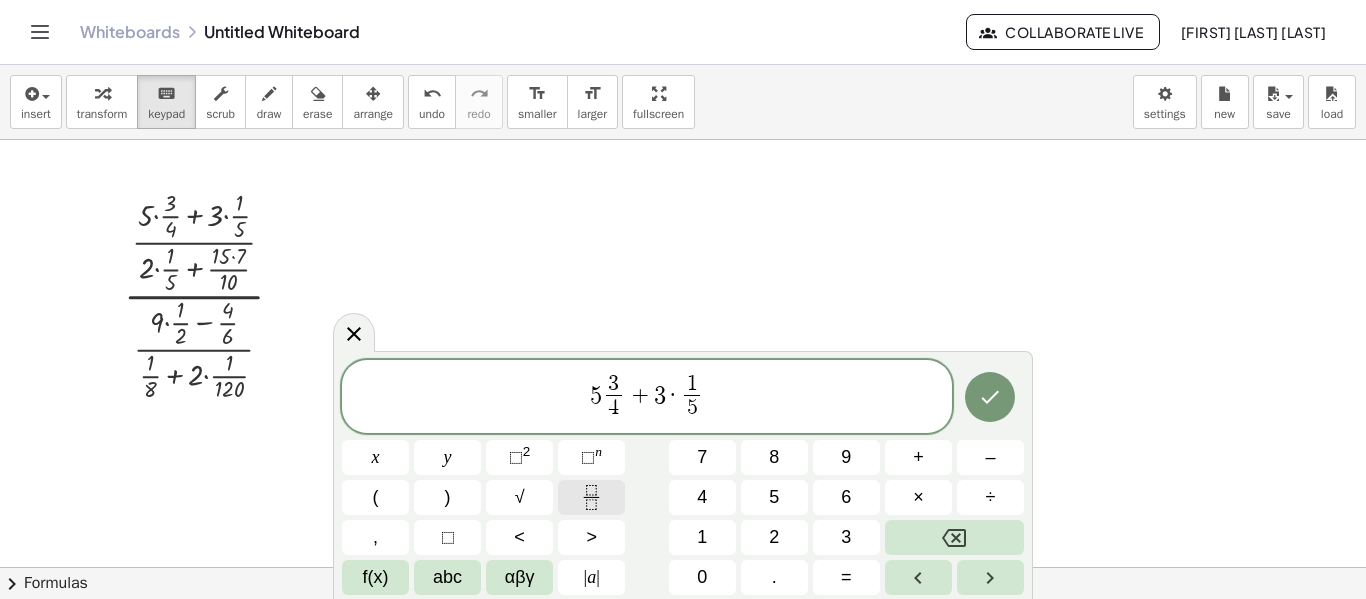 click at bounding box center [591, 497] 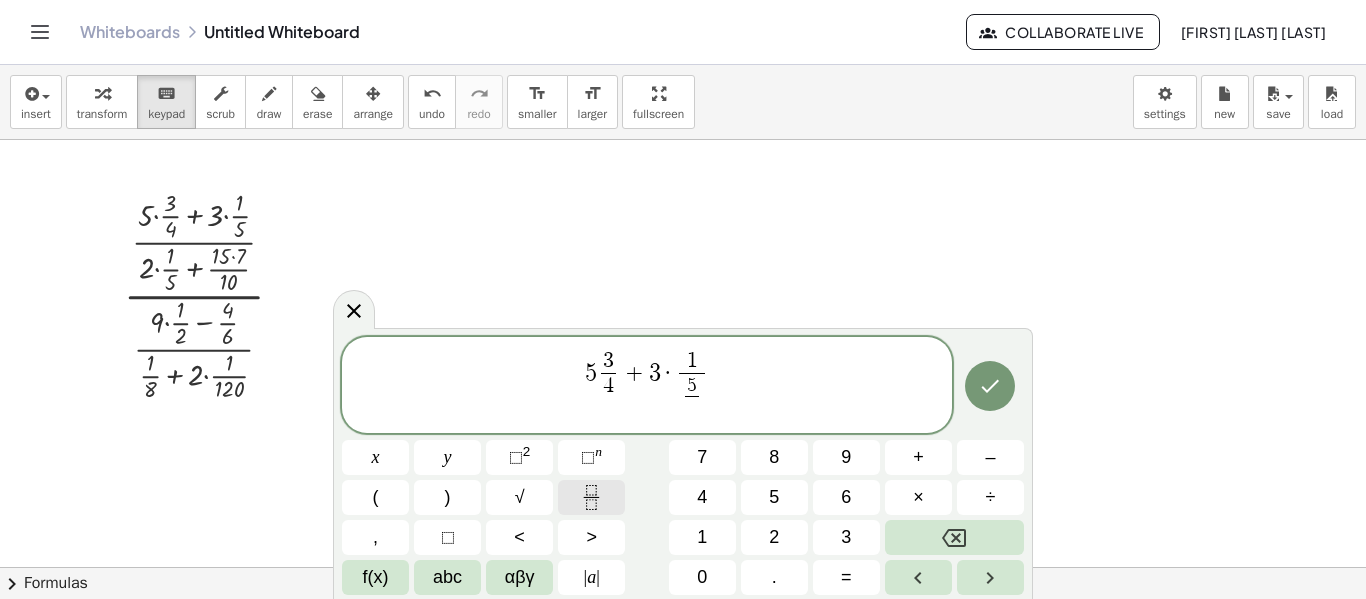 click at bounding box center (591, 497) 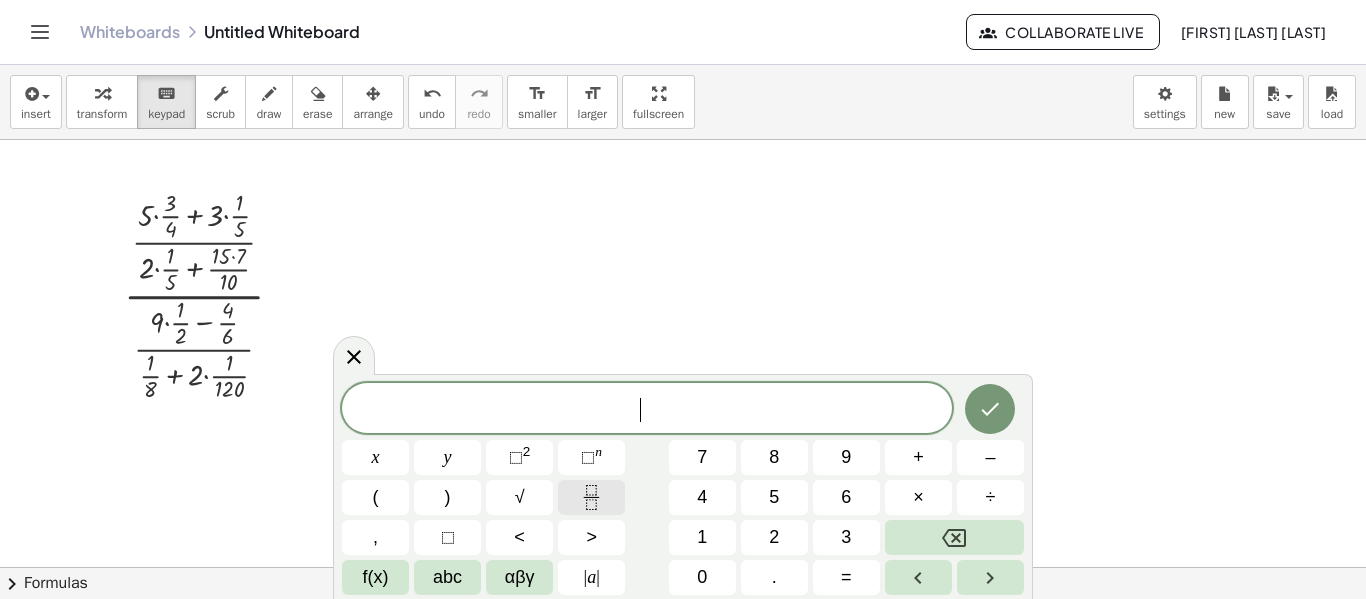 click at bounding box center [591, 497] 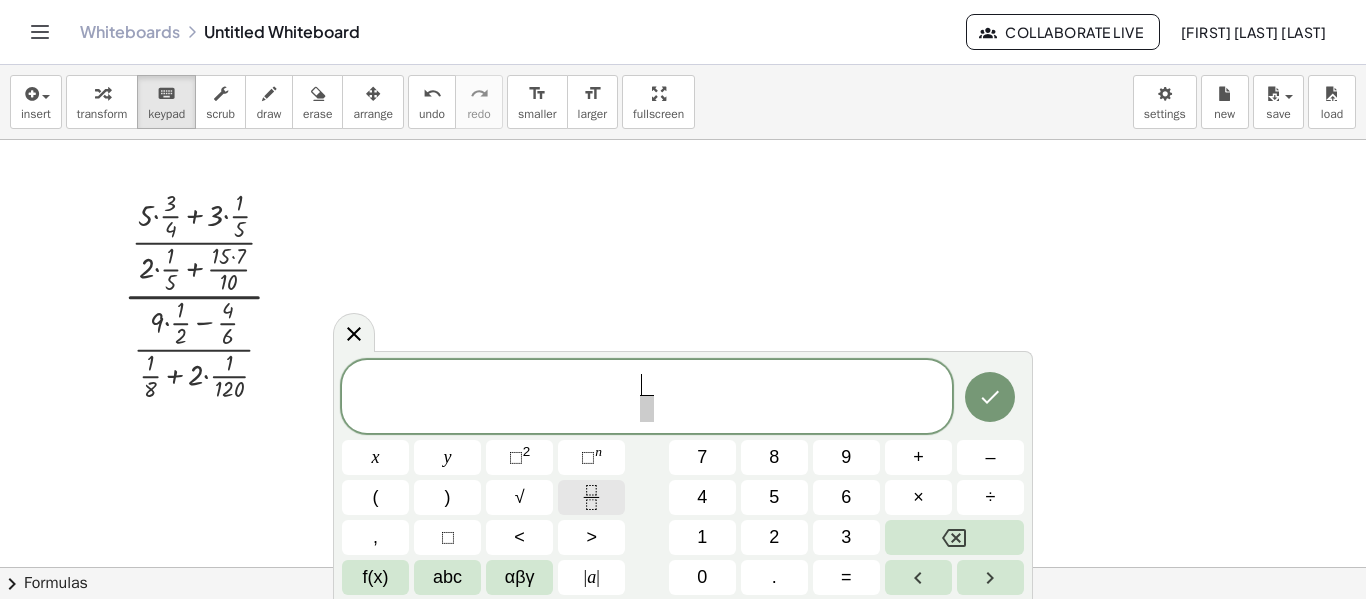 click at bounding box center [591, 497] 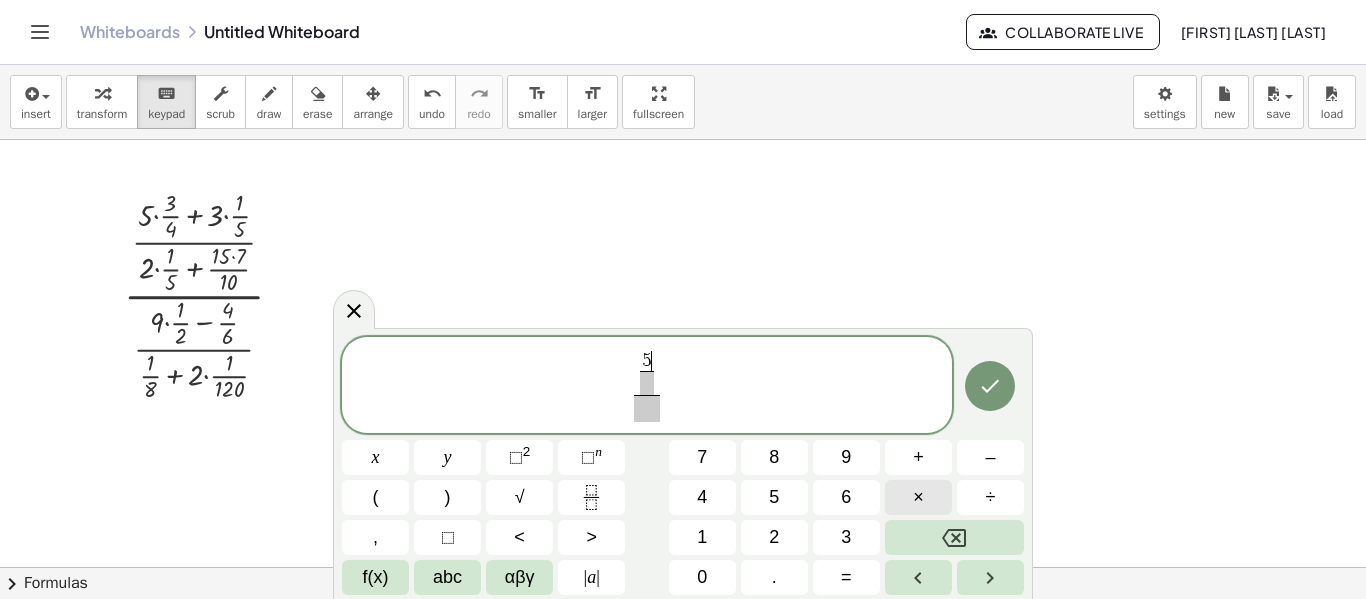 click on "×" at bounding box center (918, 497) 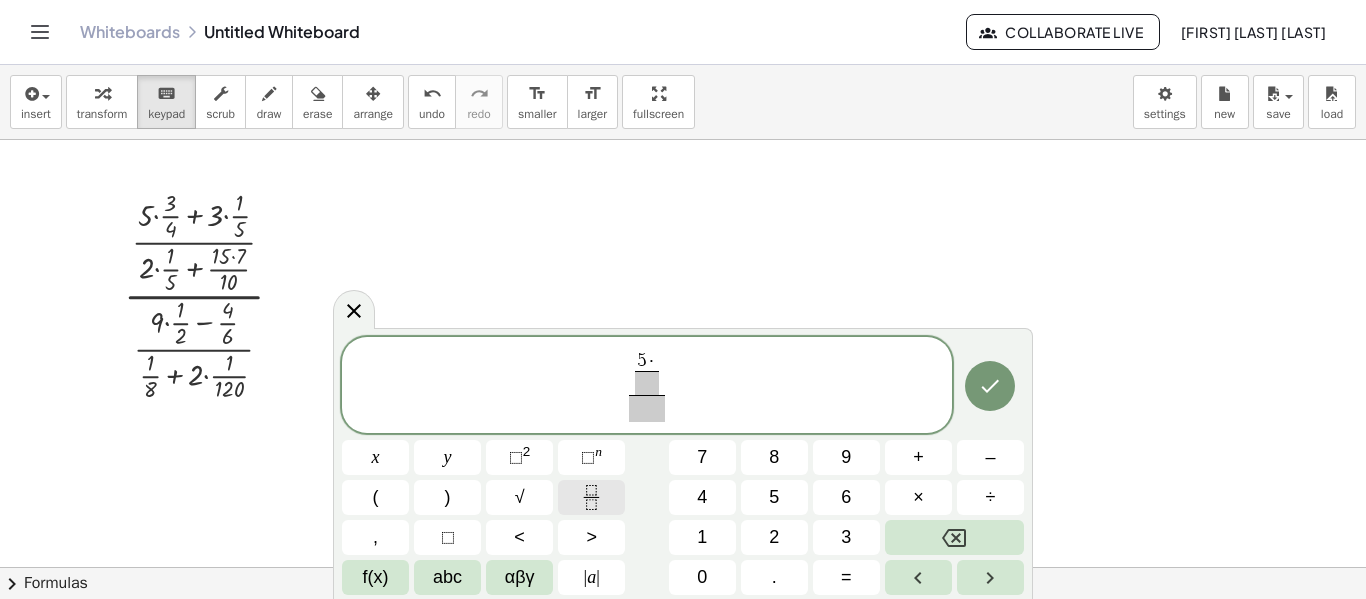 click at bounding box center [591, 497] 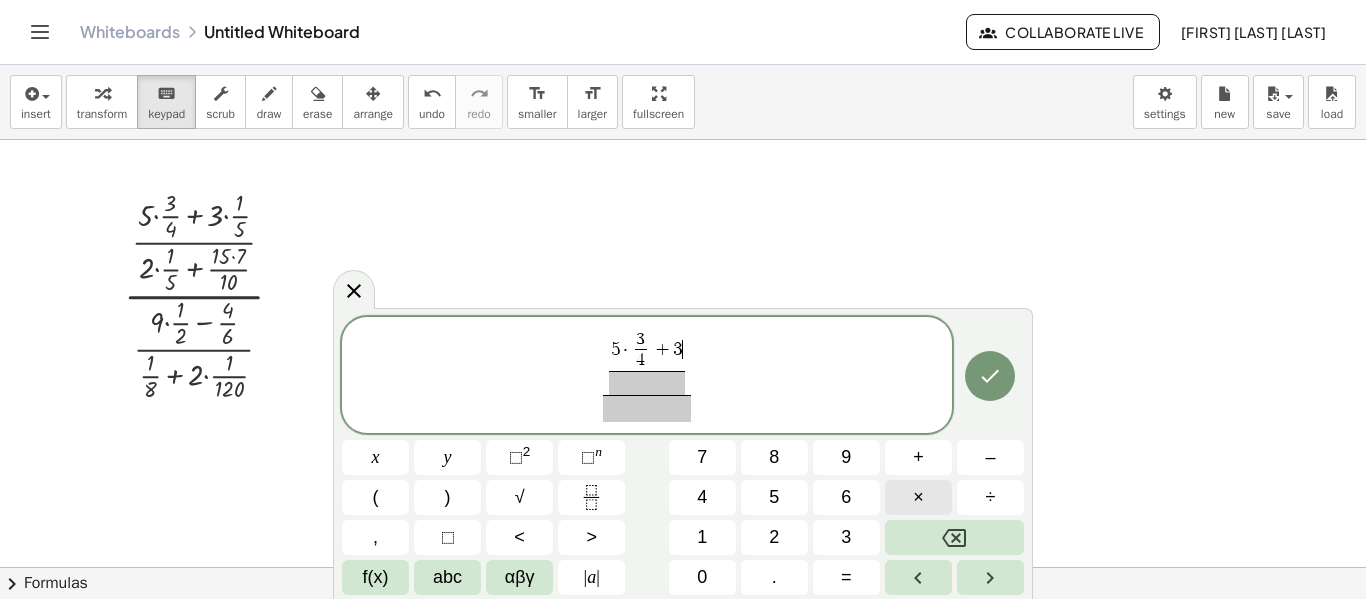 click on "×" at bounding box center [918, 497] 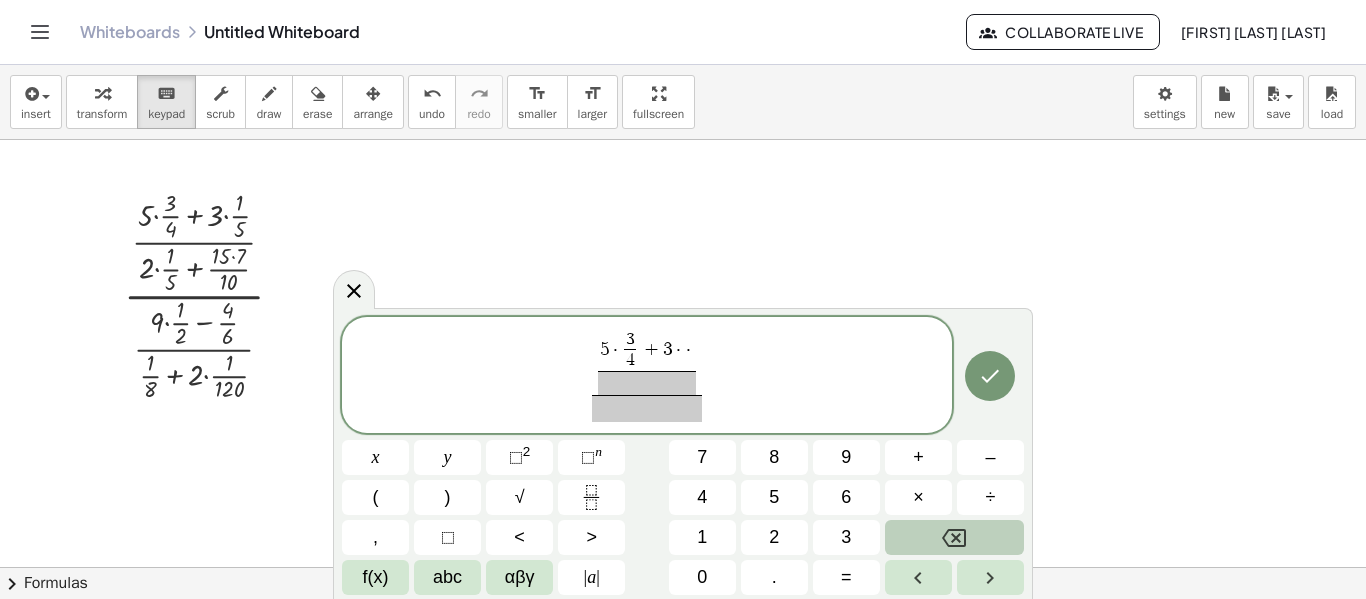 click at bounding box center [954, 537] 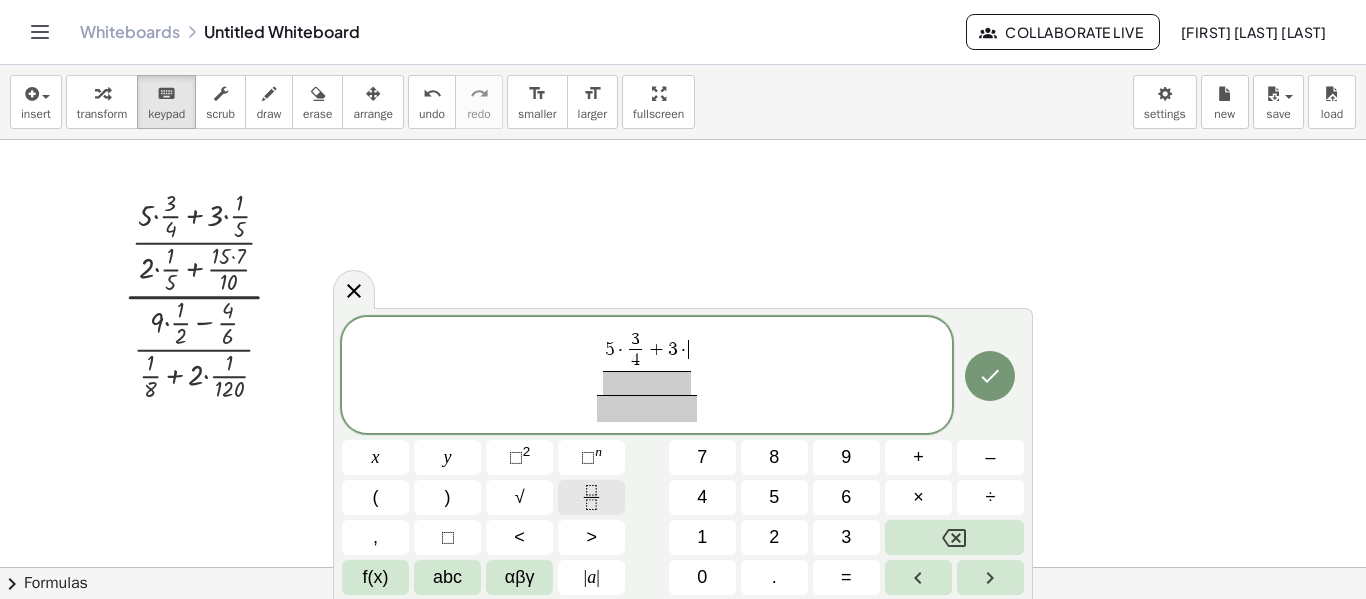 click at bounding box center (591, 497) 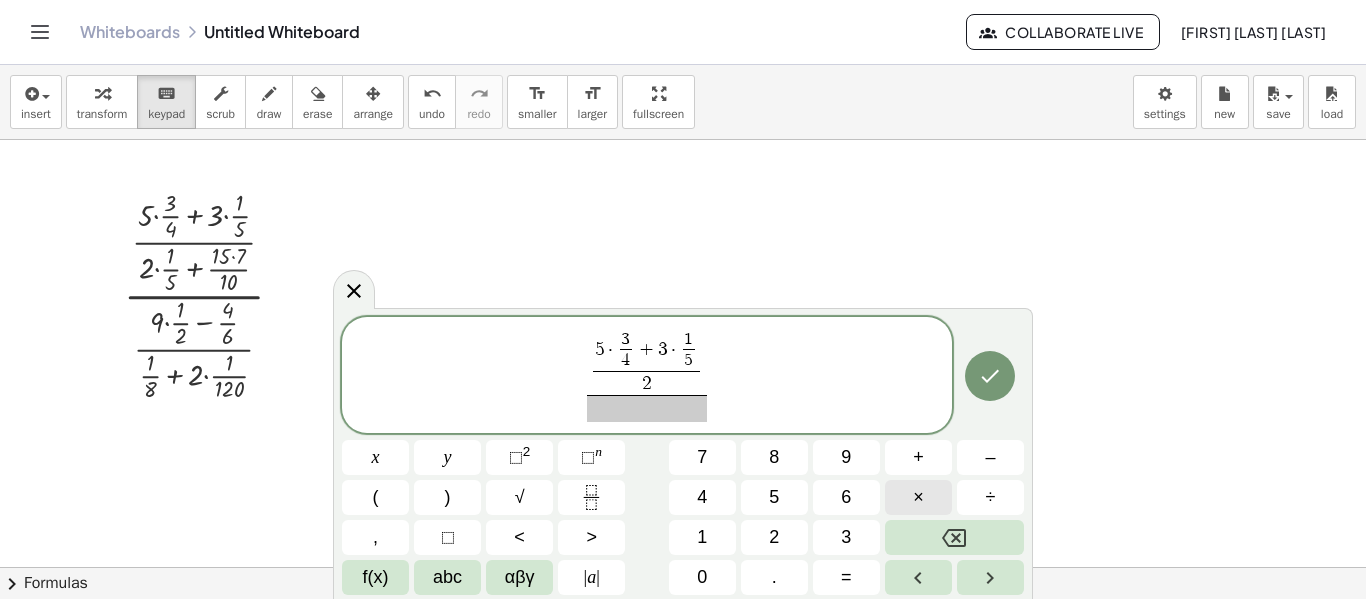 click on "×" at bounding box center (918, 497) 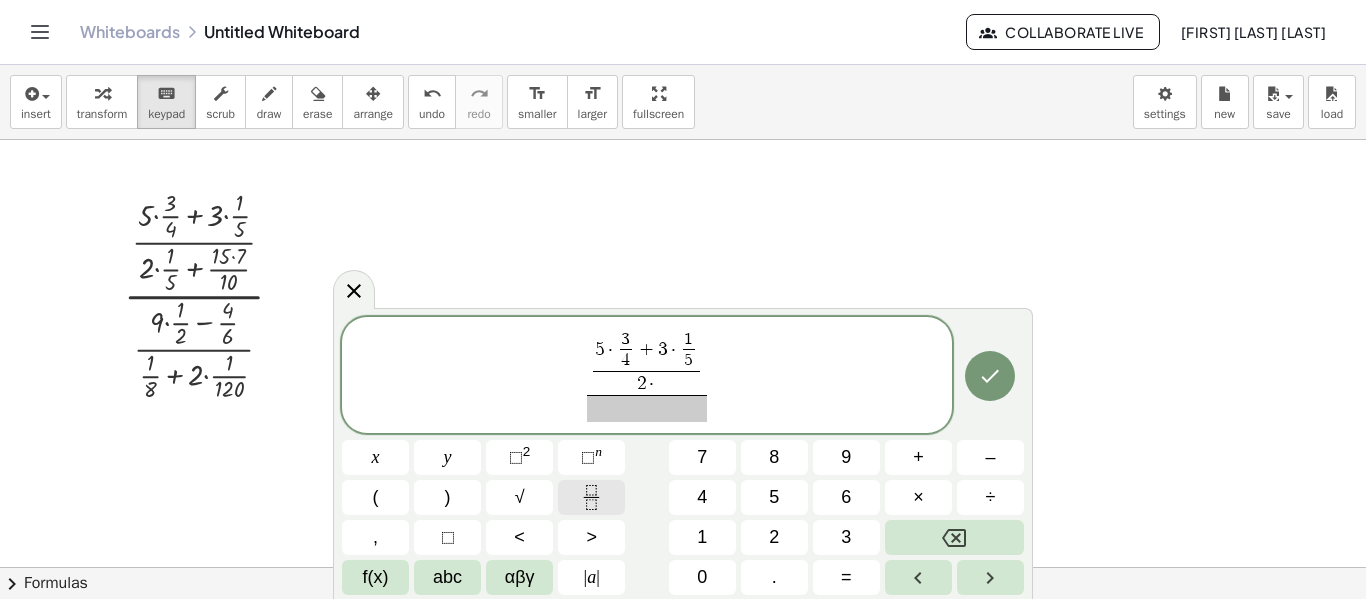 click 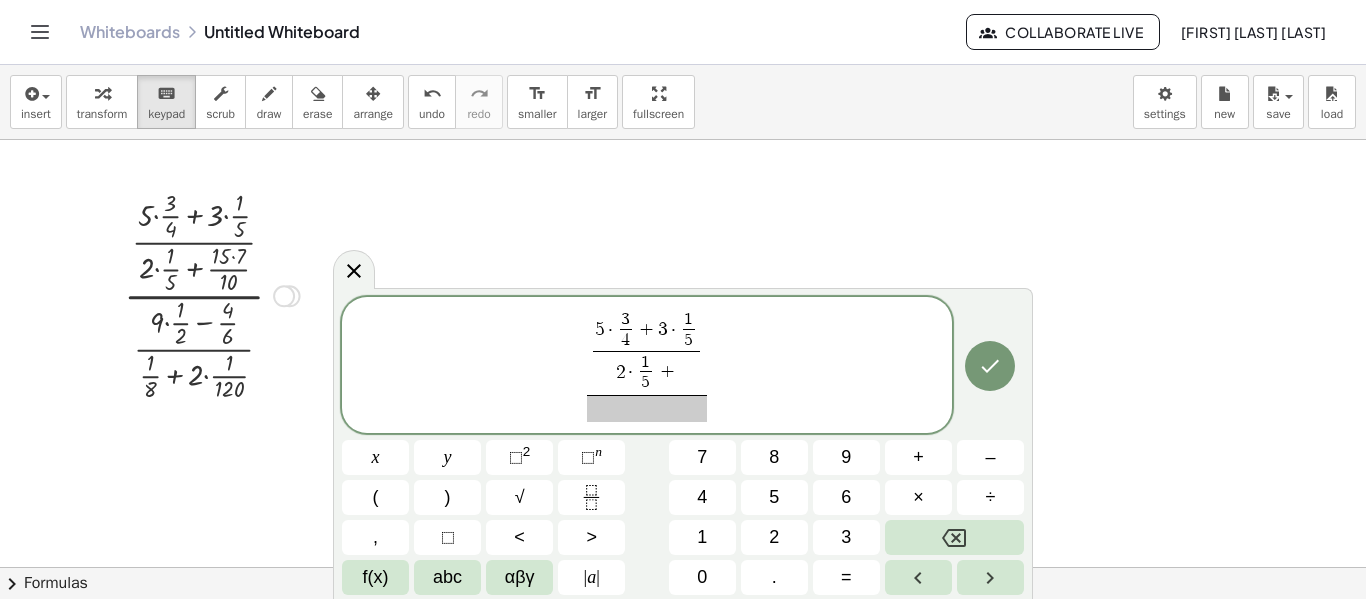 click at bounding box center [211, 294] 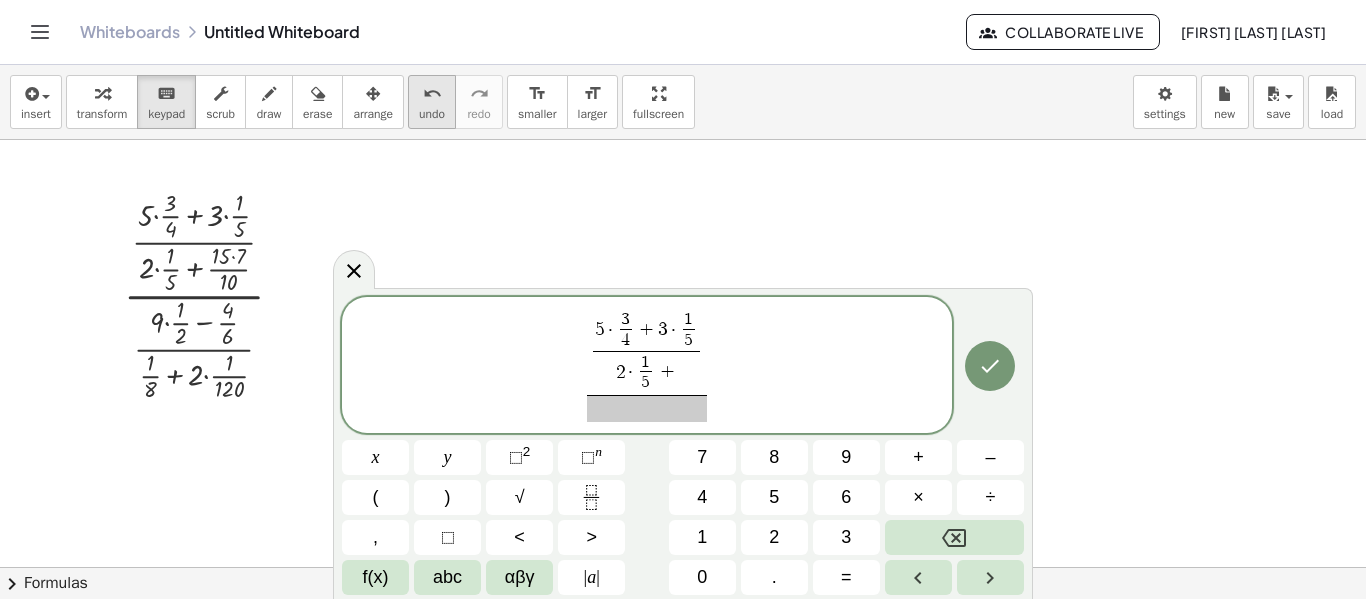 click on "undo" at bounding box center [432, 93] 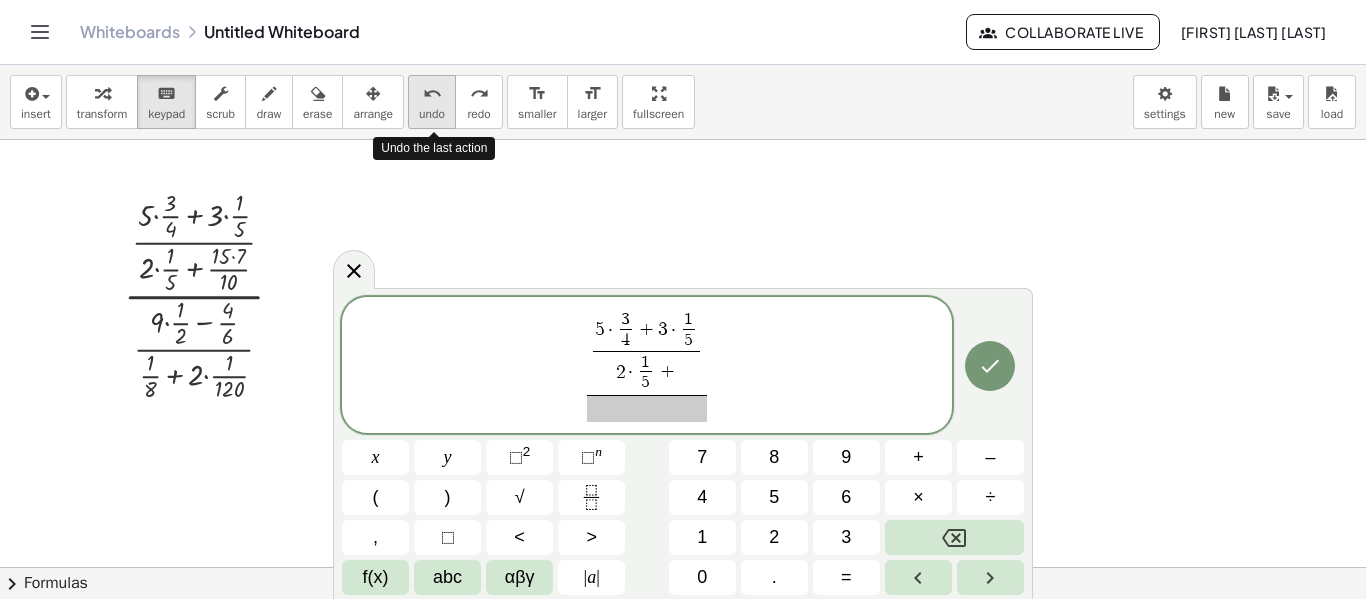 click on "undo" at bounding box center [432, 93] 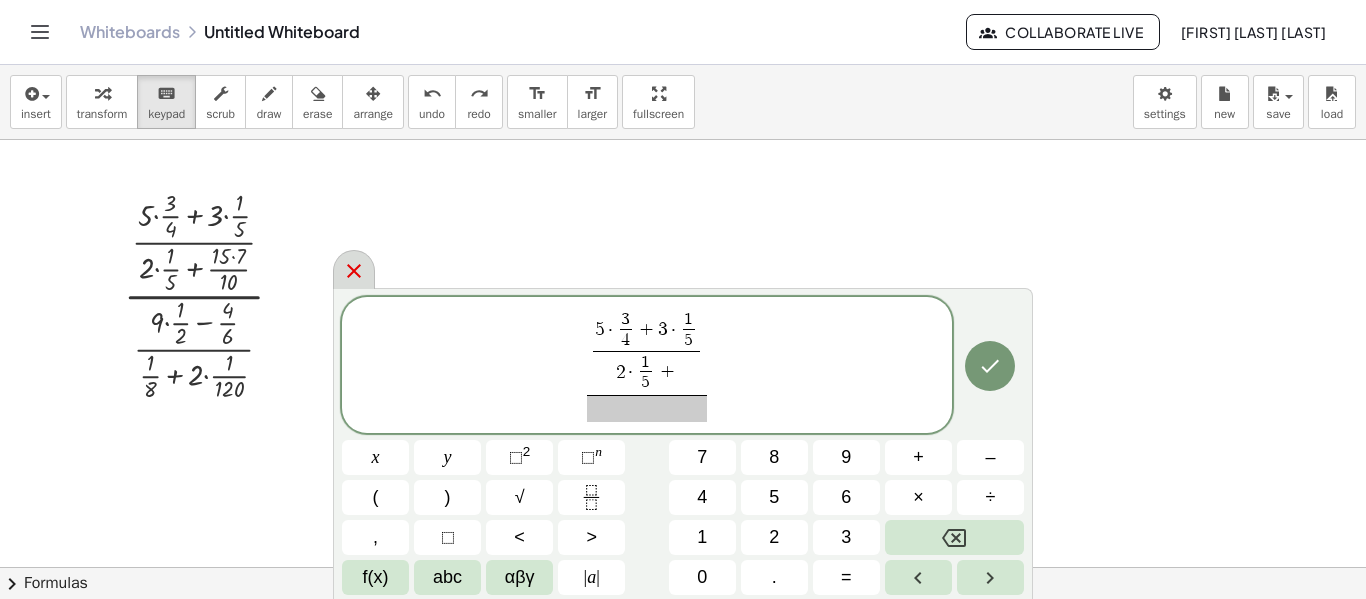 drag, startPoint x: 445, startPoint y: 93, endPoint x: 355, endPoint y: 277, distance: 204.83163 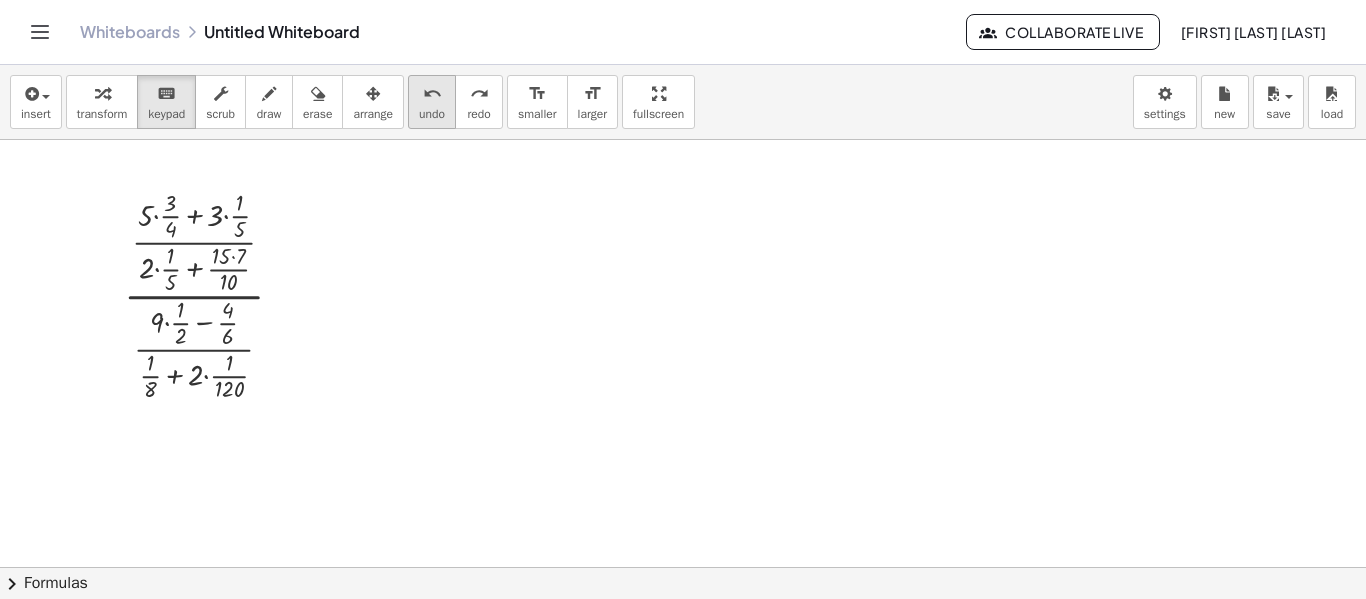 click on "undo" at bounding box center [432, 94] 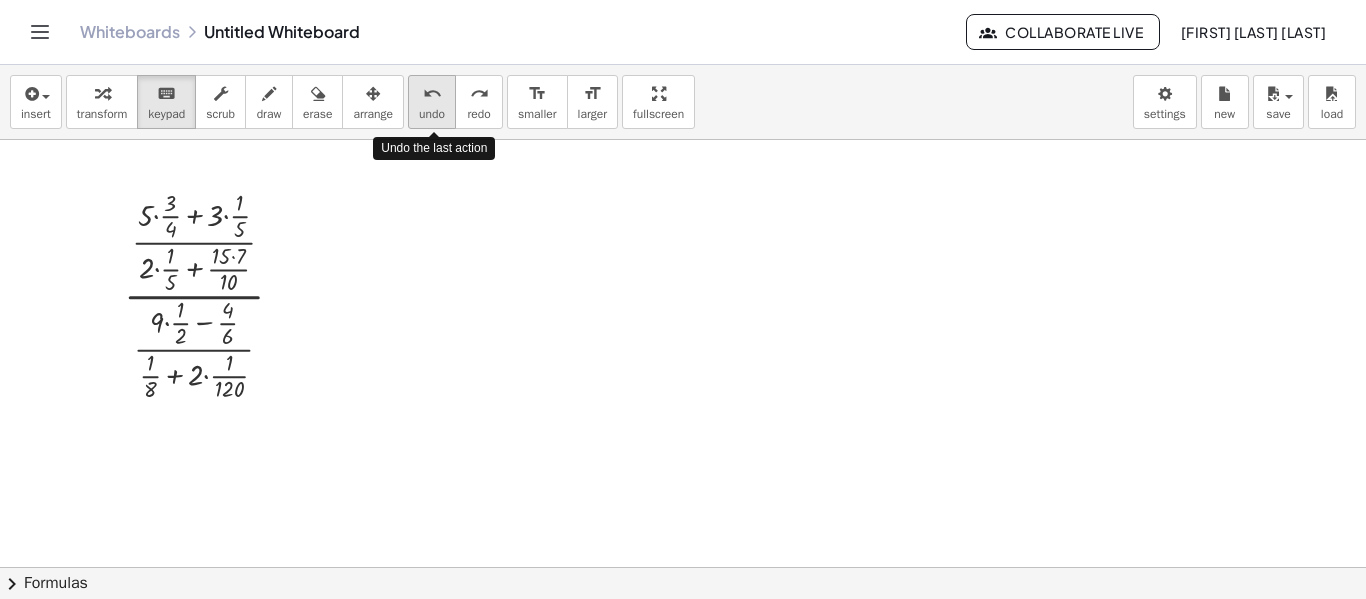 click on "undo" at bounding box center [432, 94] 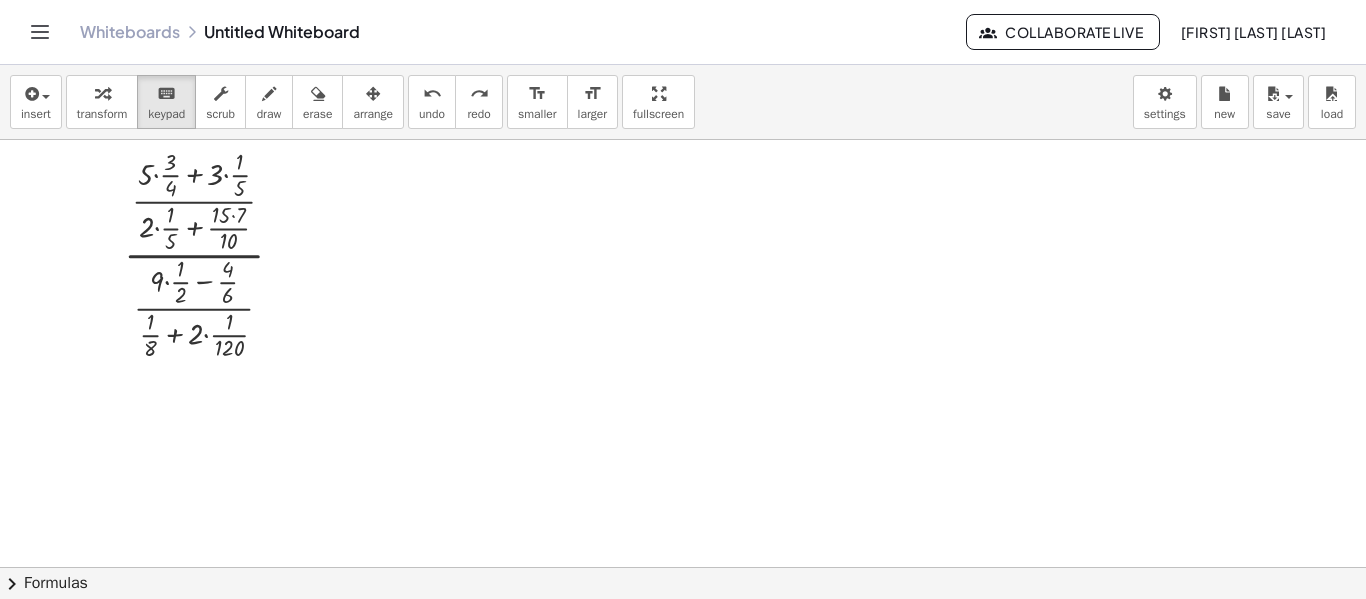 scroll, scrollTop: 18, scrollLeft: 0, axis: vertical 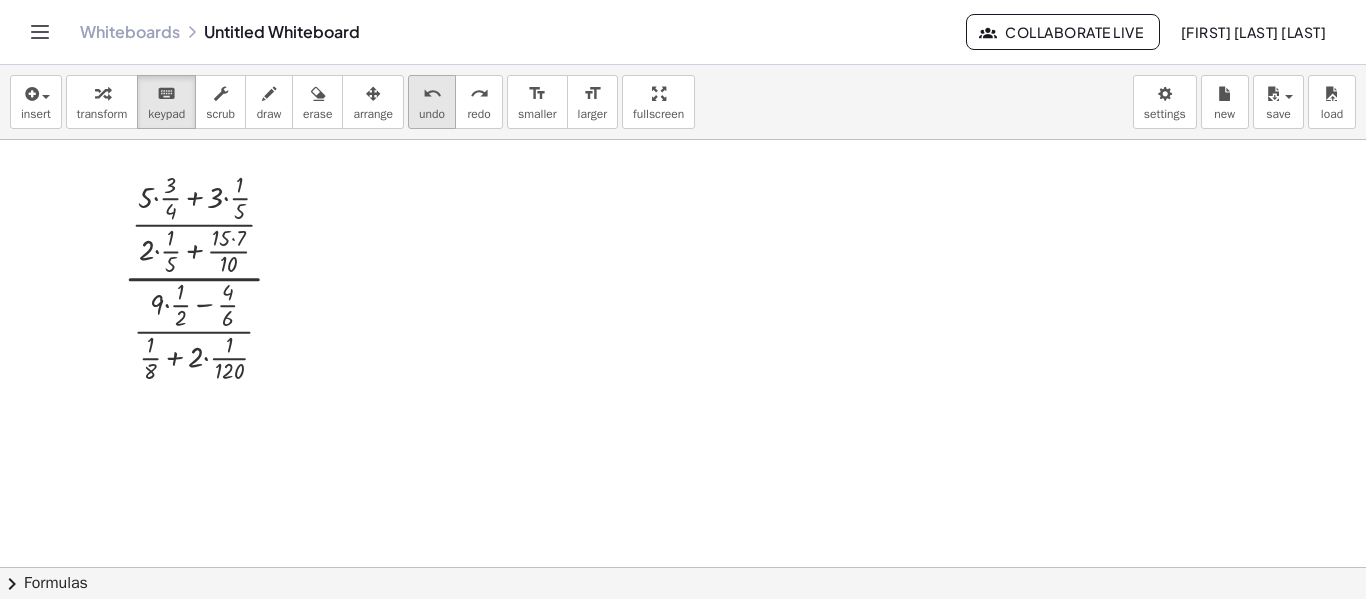 click on "undo" at bounding box center [432, 94] 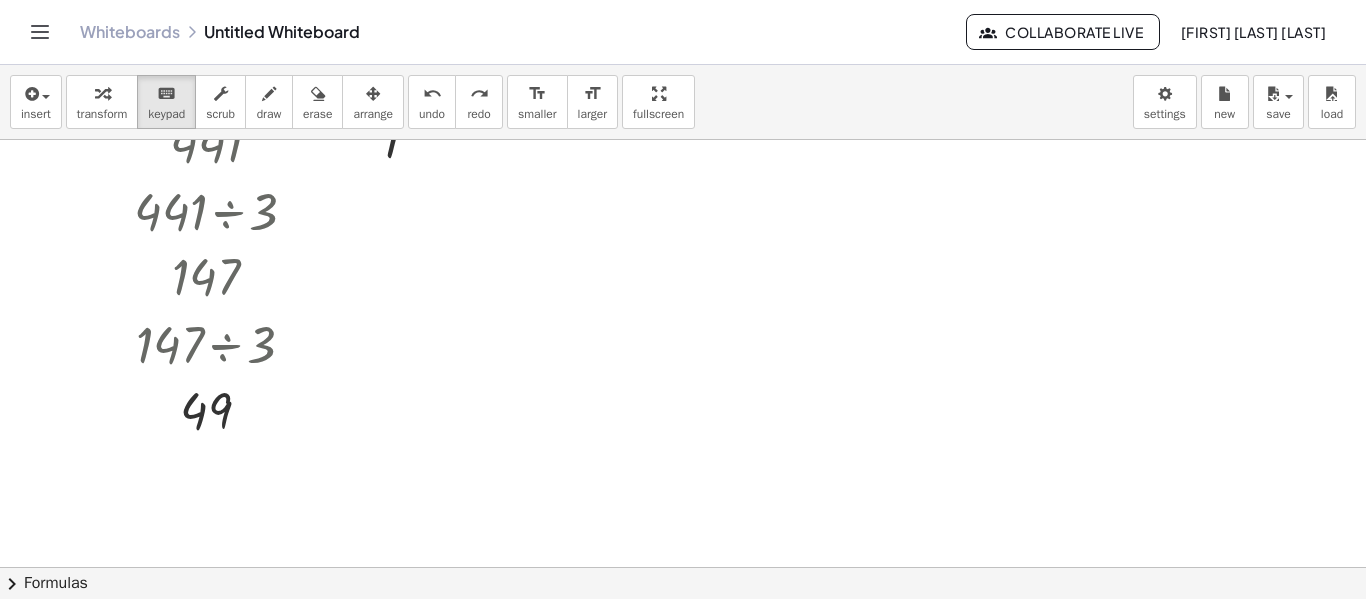 scroll, scrollTop: 0, scrollLeft: 0, axis: both 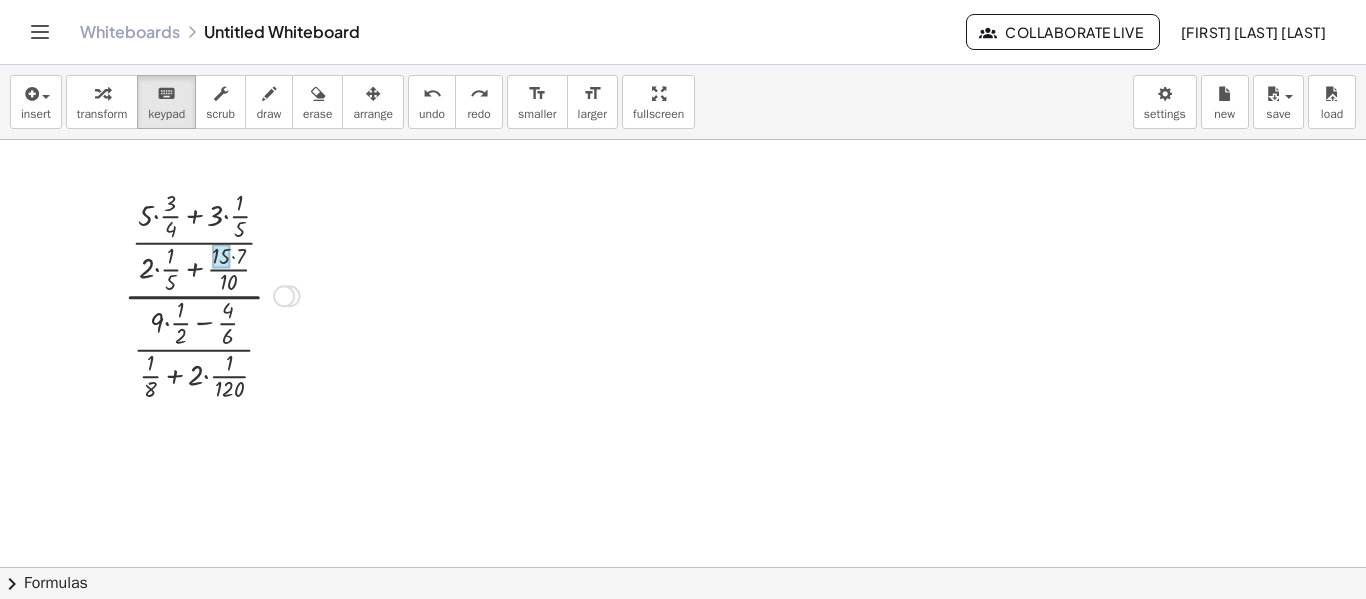 click at bounding box center [221, 256] 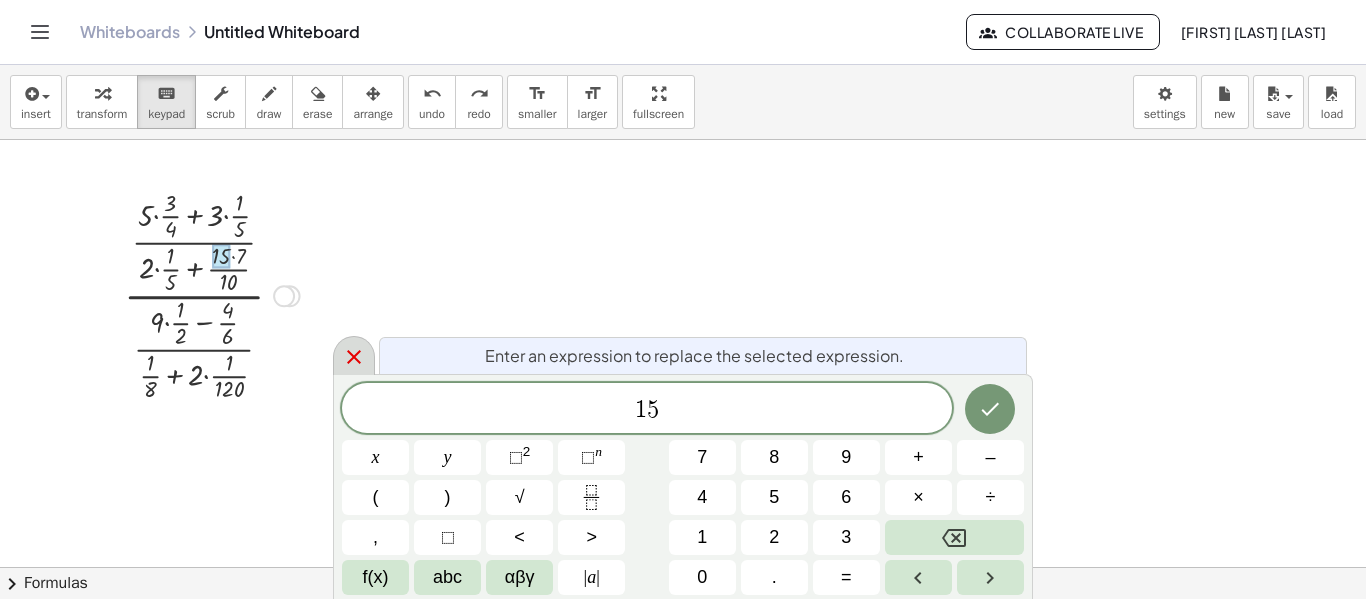 click 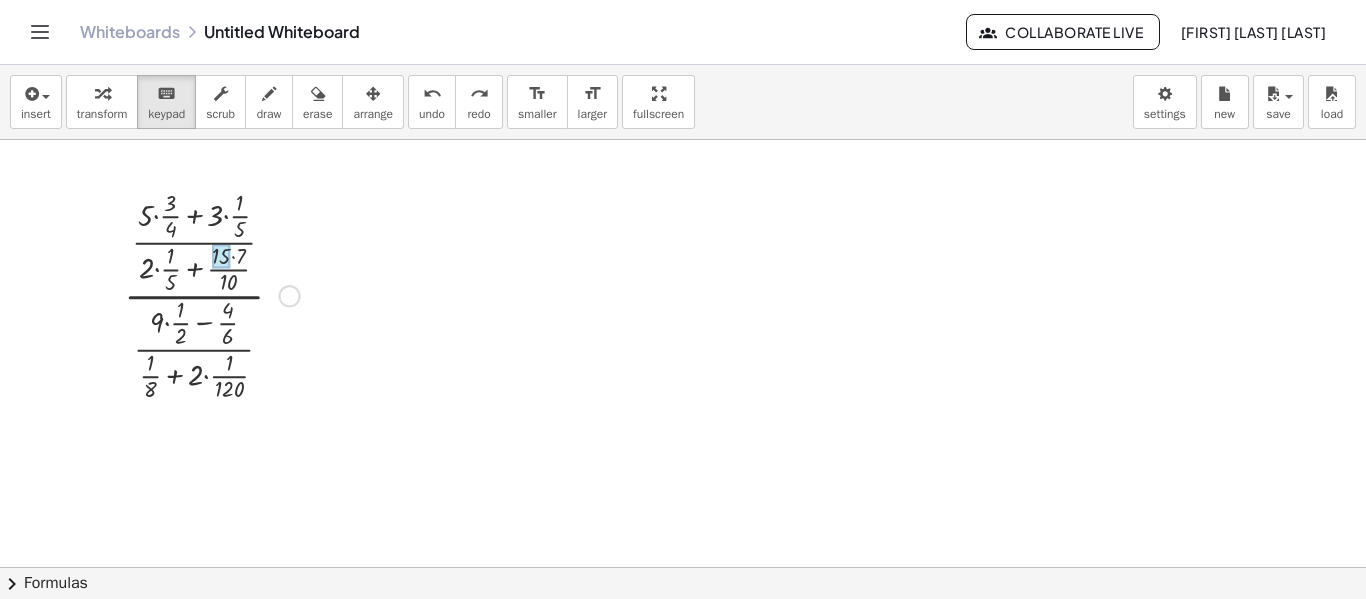 click at bounding box center [221, 256] 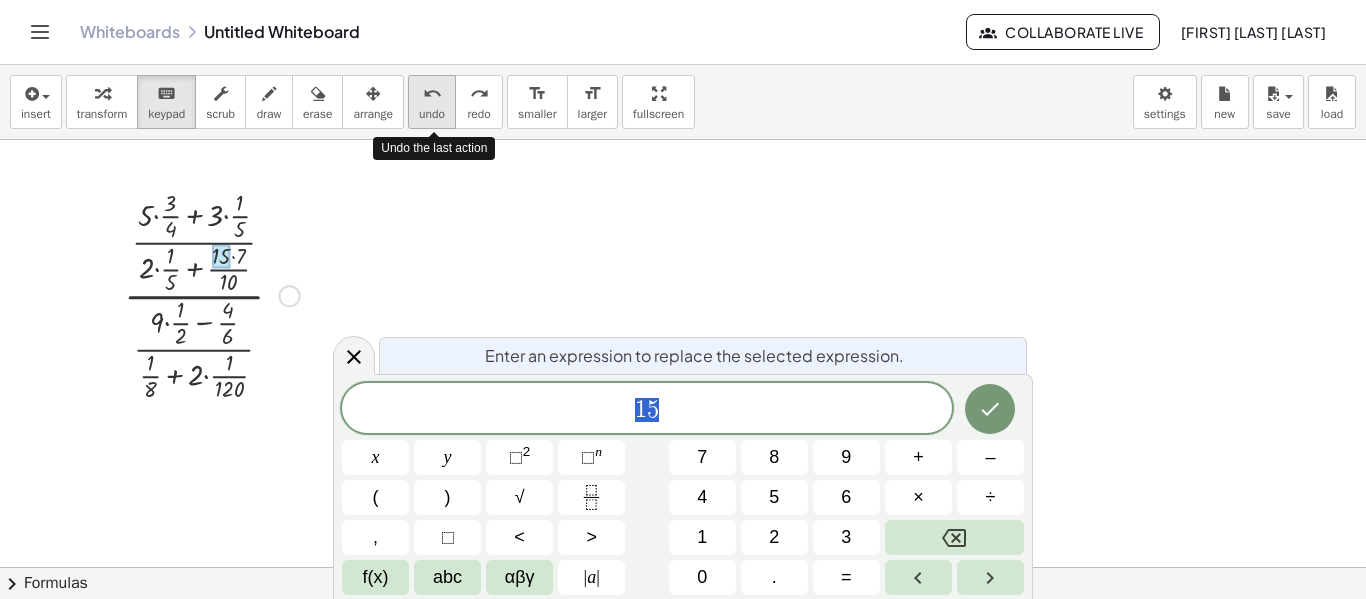 click on "undo" at bounding box center (432, 94) 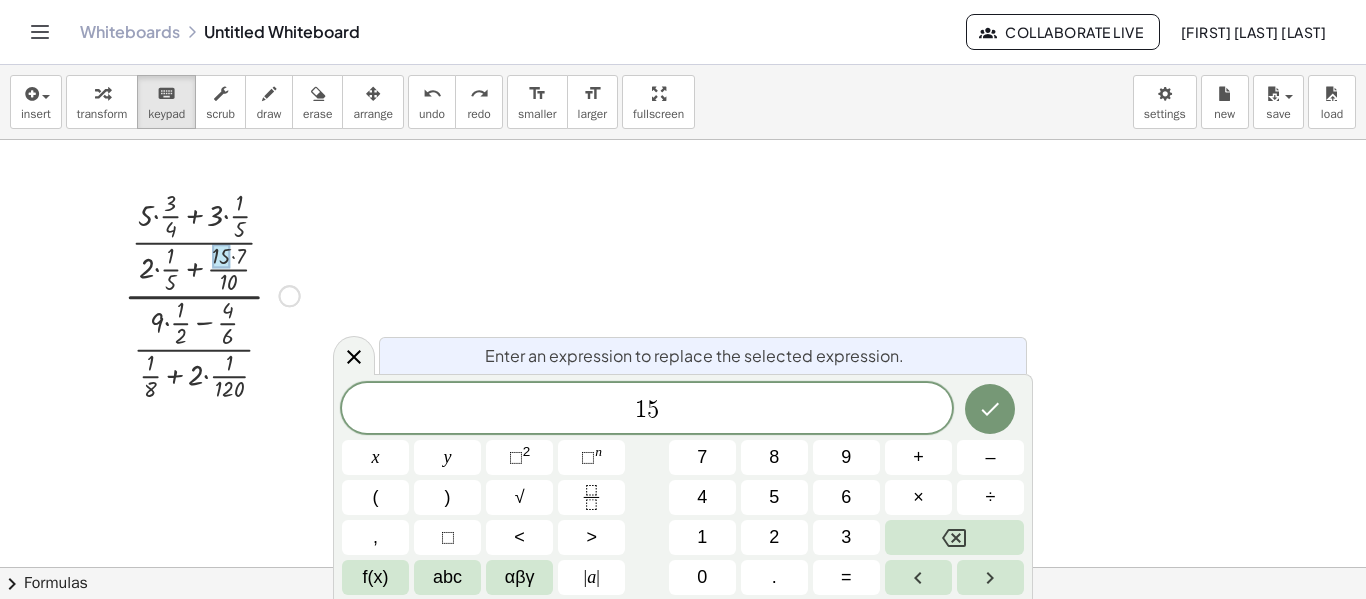 click at bounding box center (211, 294) 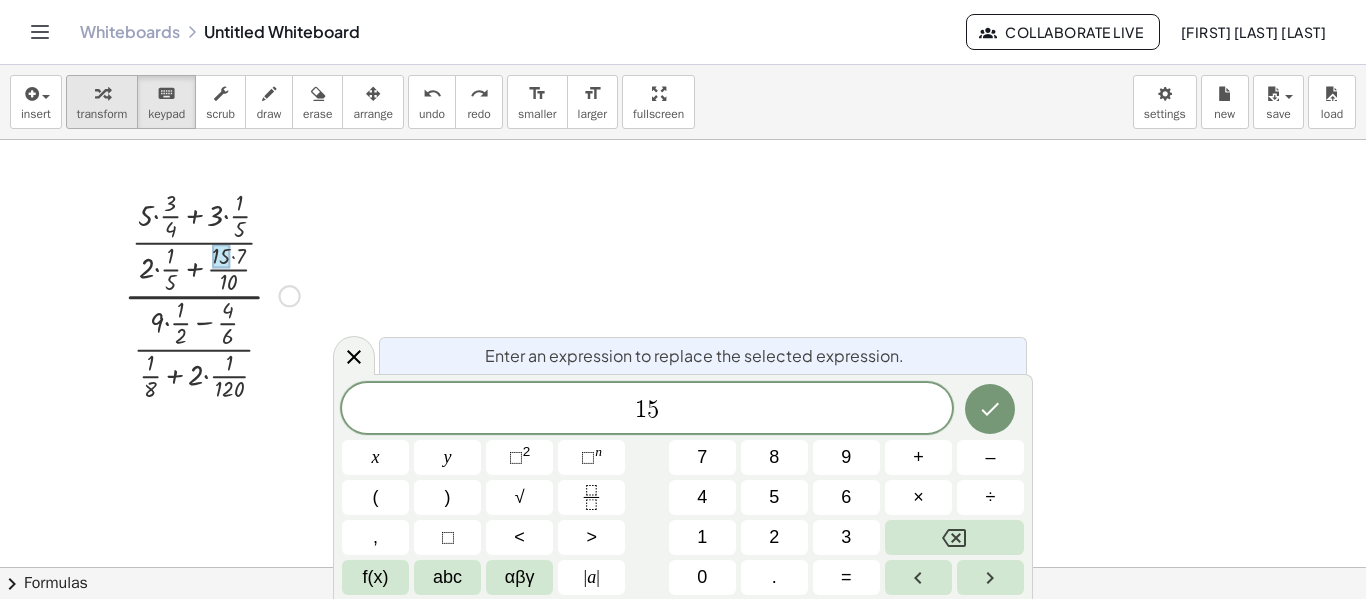 click on "transform" at bounding box center [102, 114] 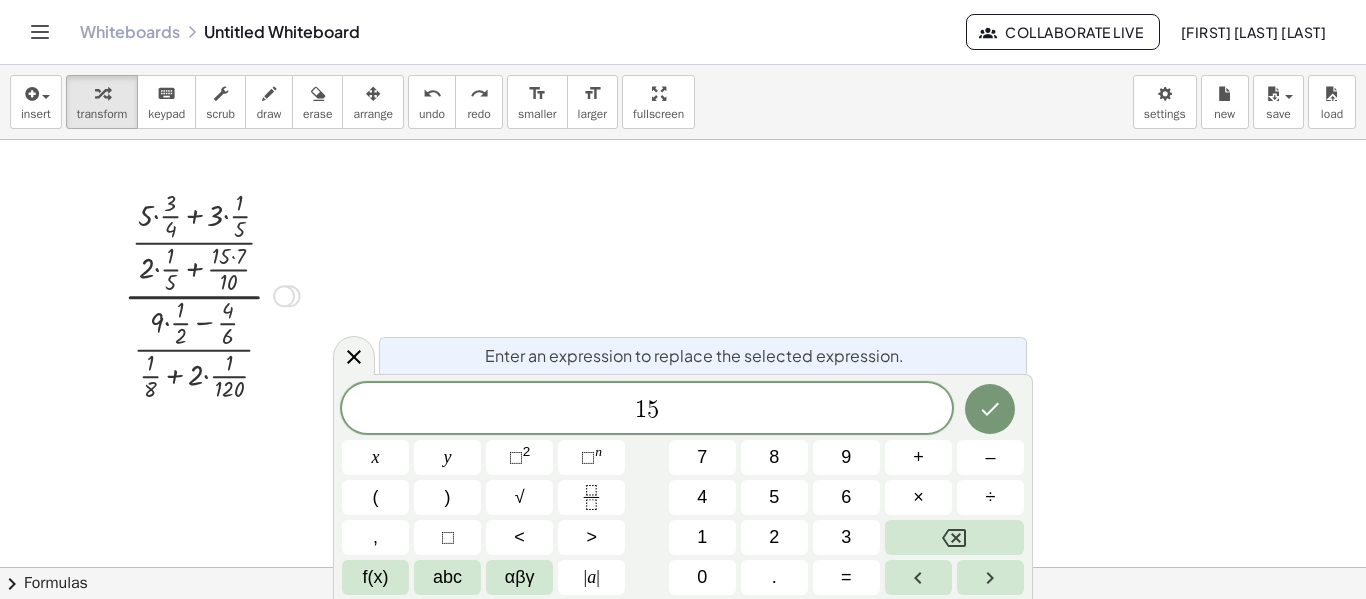 click at bounding box center (211, 294) 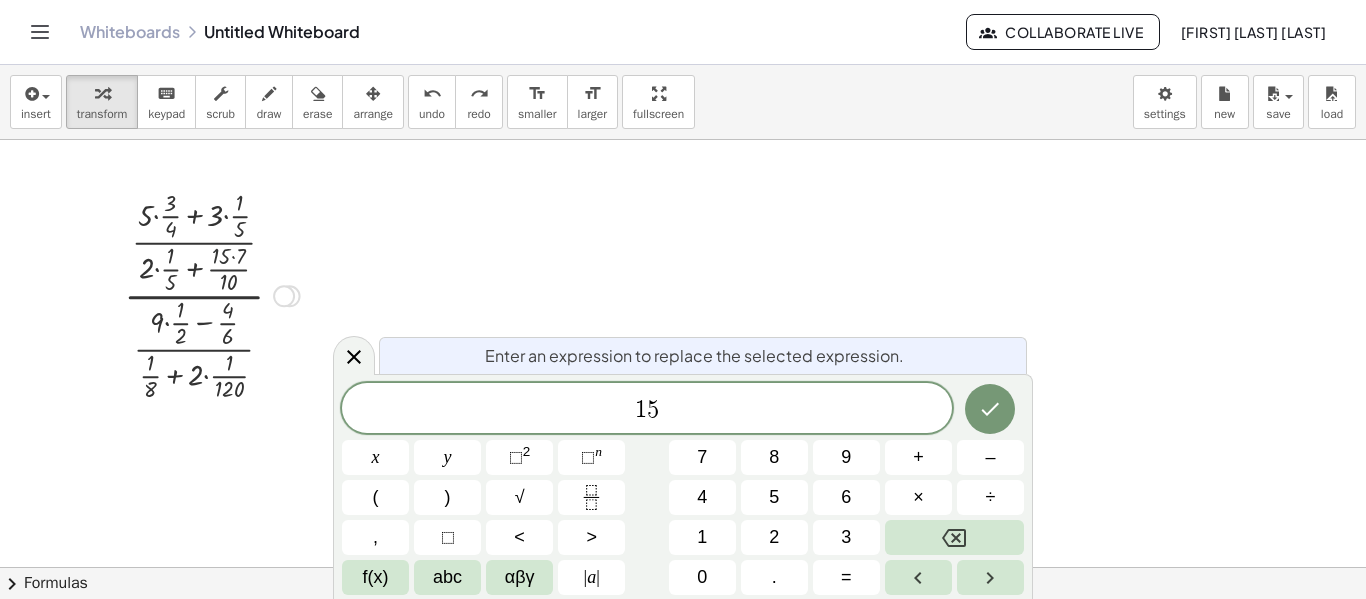 click at bounding box center [211, 294] 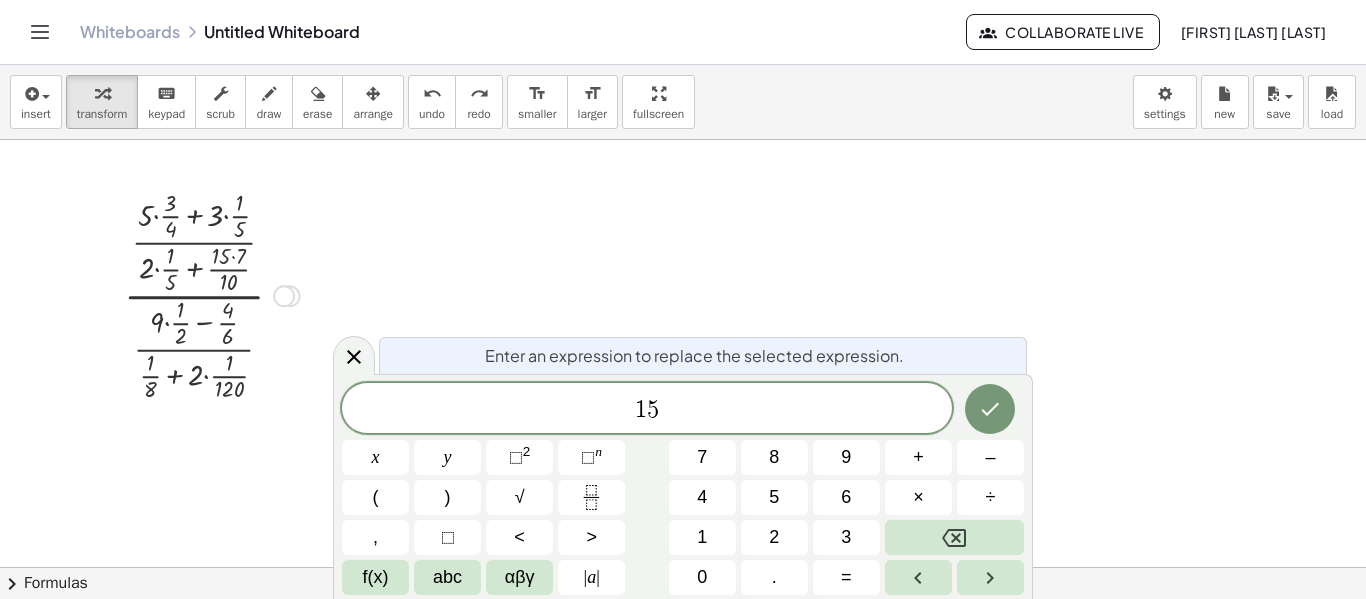 click at bounding box center [211, 294] 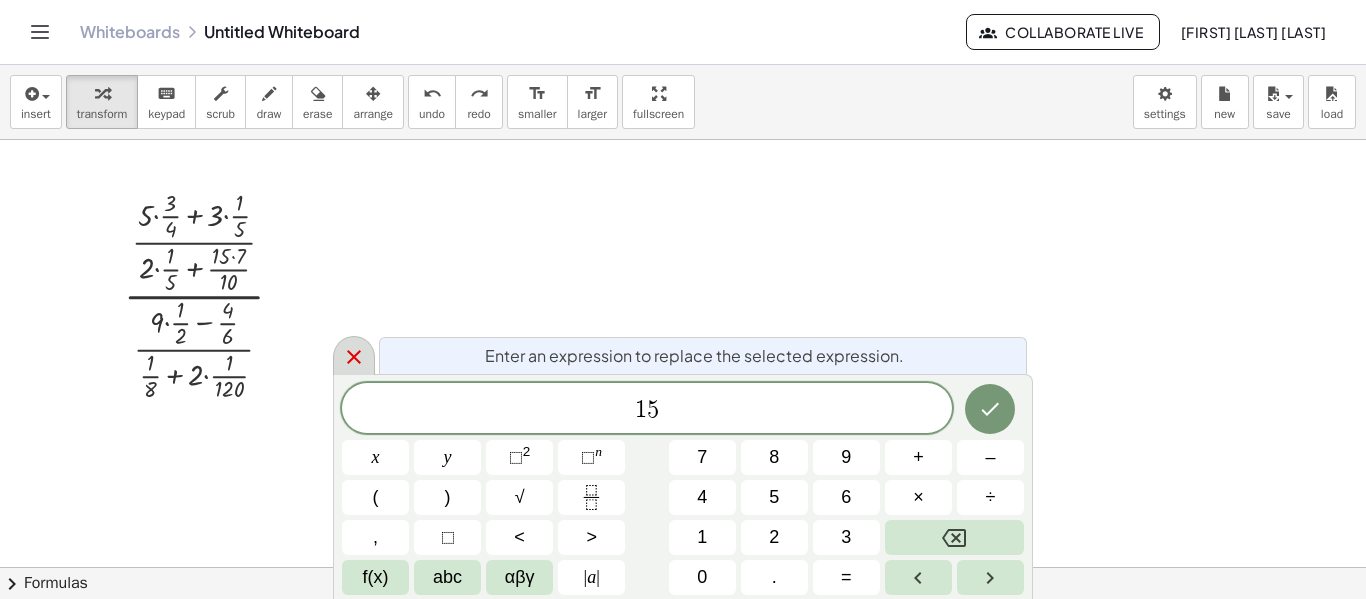 click 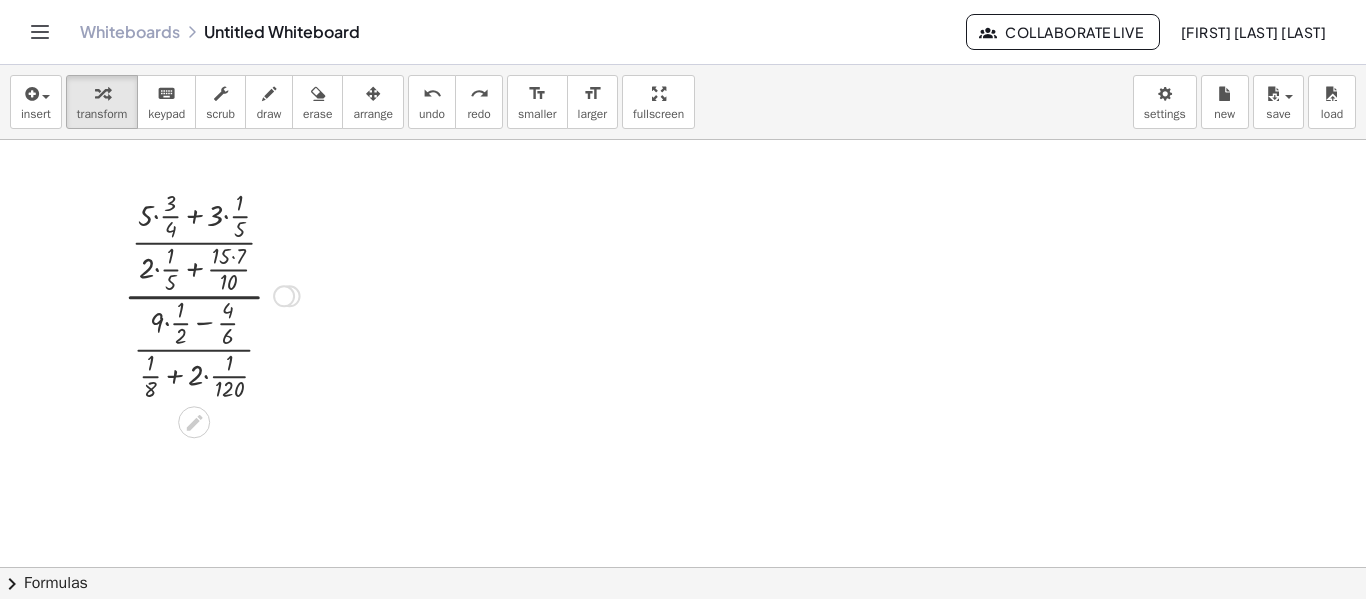 click at bounding box center [211, 294] 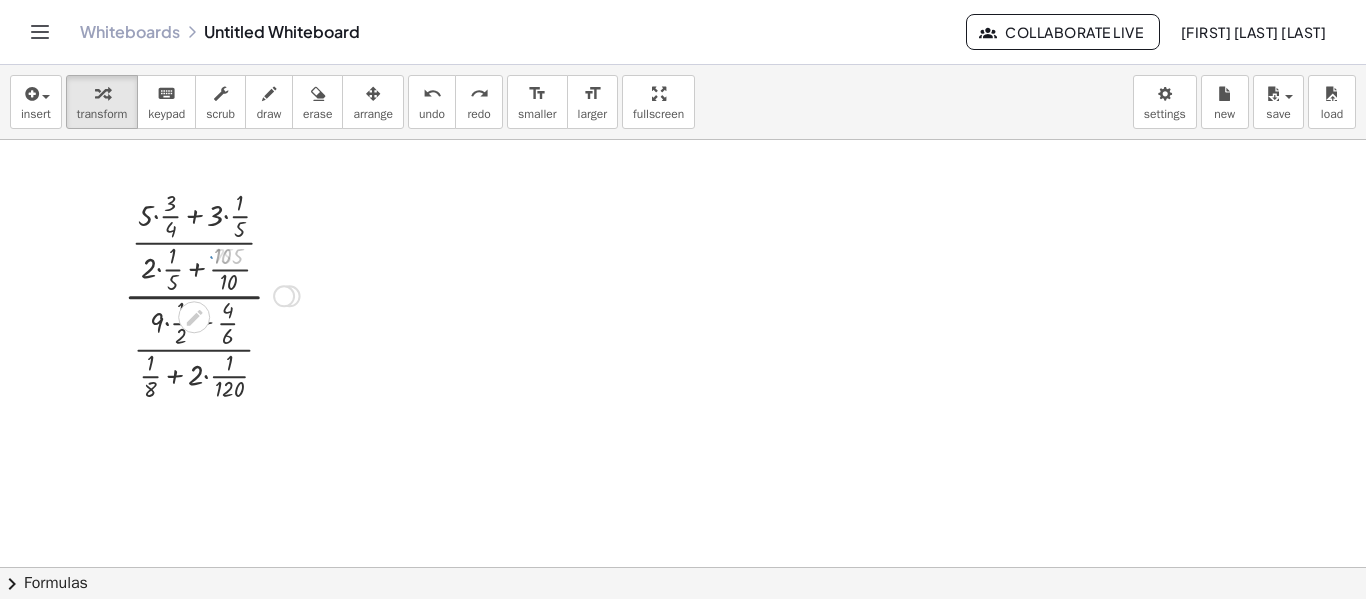 click at bounding box center [211, 294] 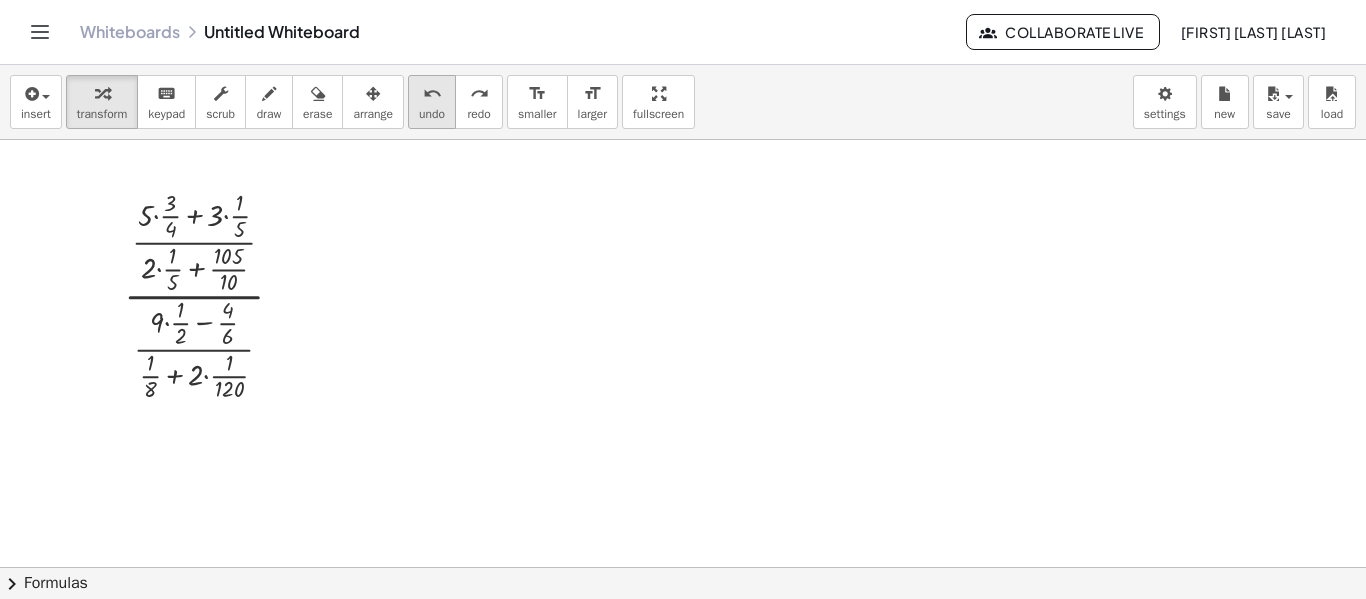 click on "undo" at bounding box center [432, 114] 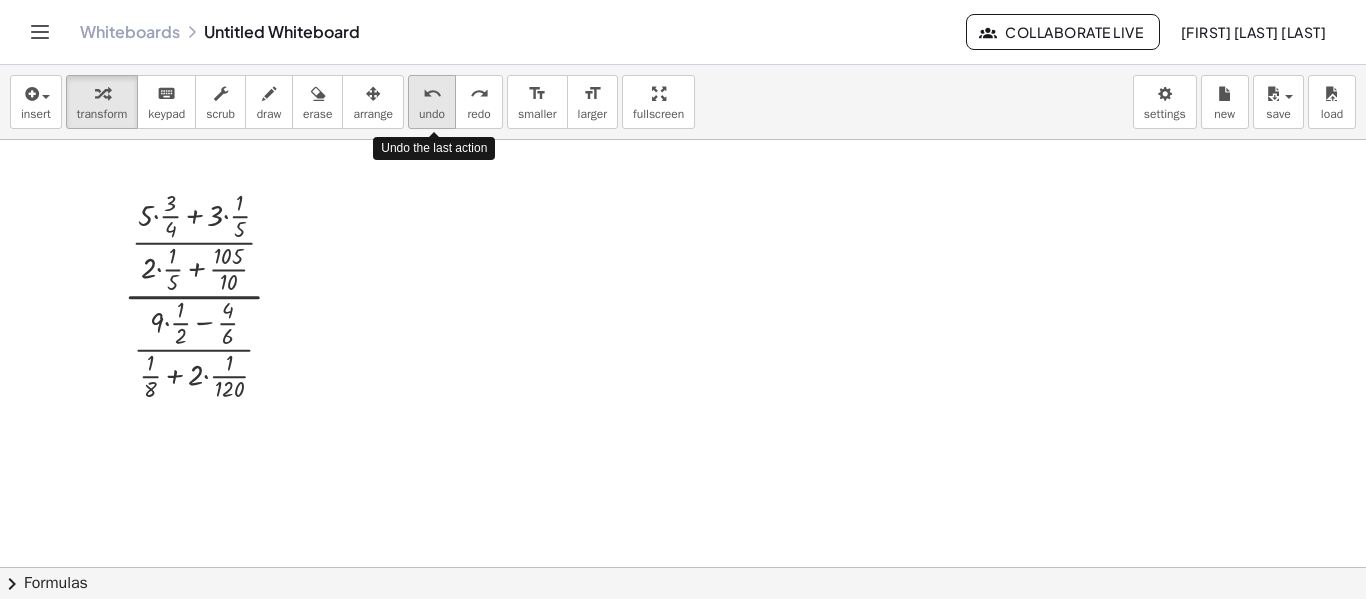 click on "undo" at bounding box center (432, 114) 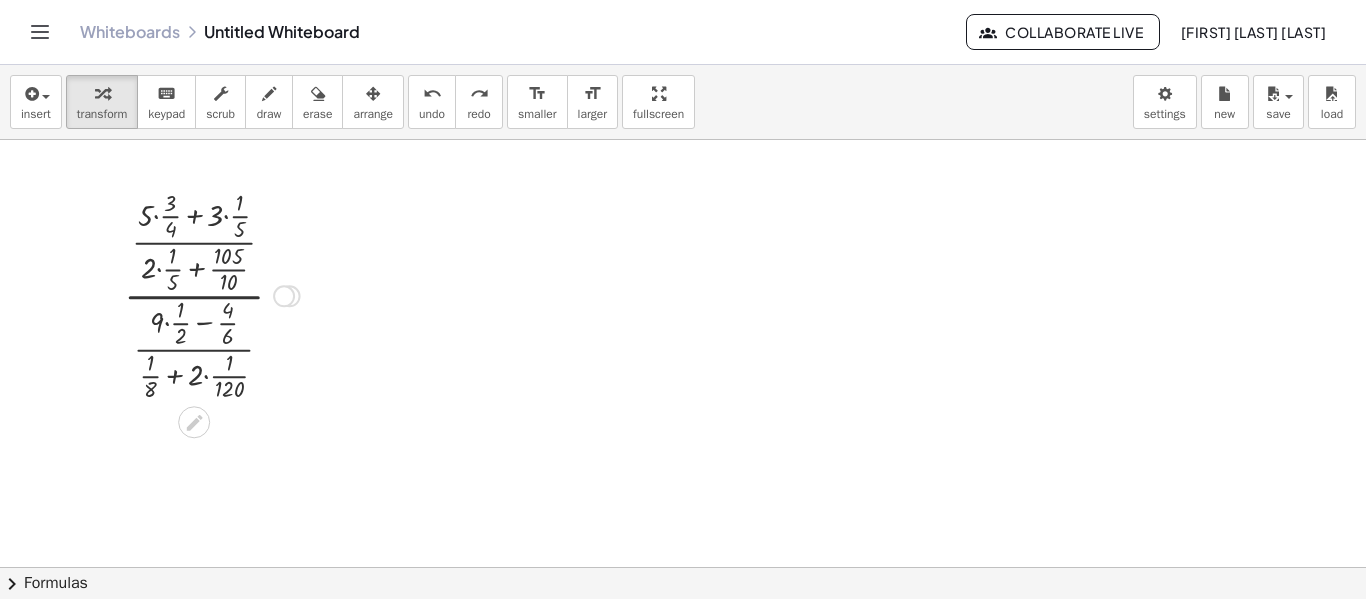 click at bounding box center (211, 294) 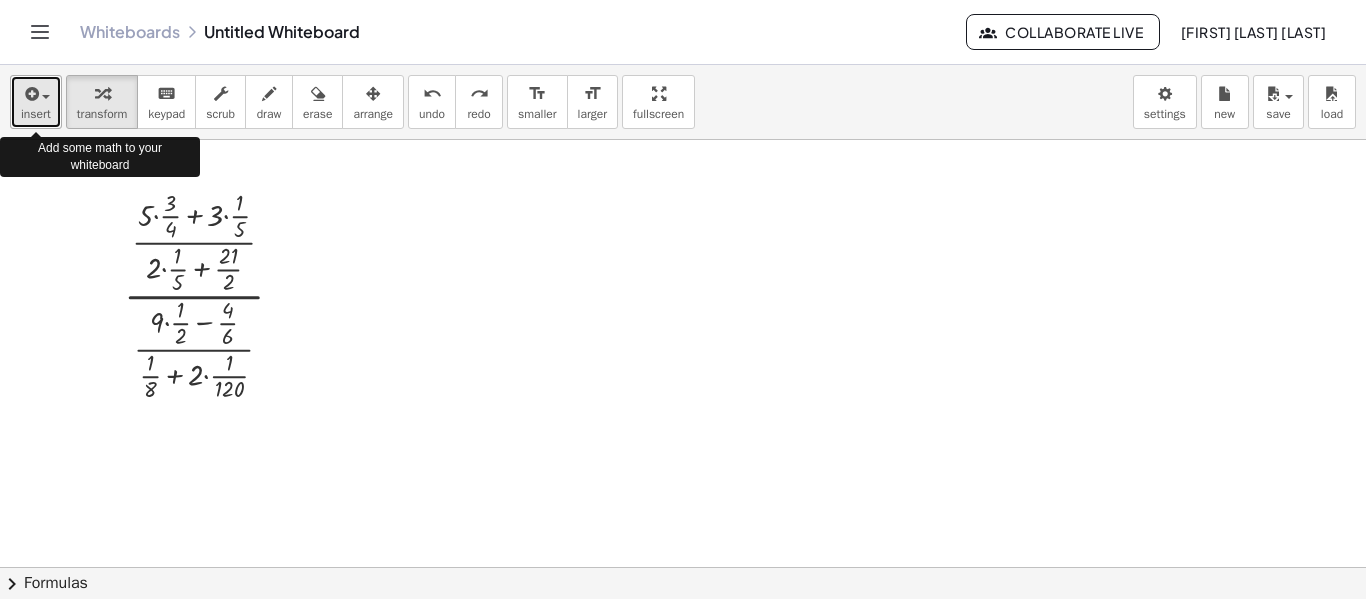 click at bounding box center (30, 94) 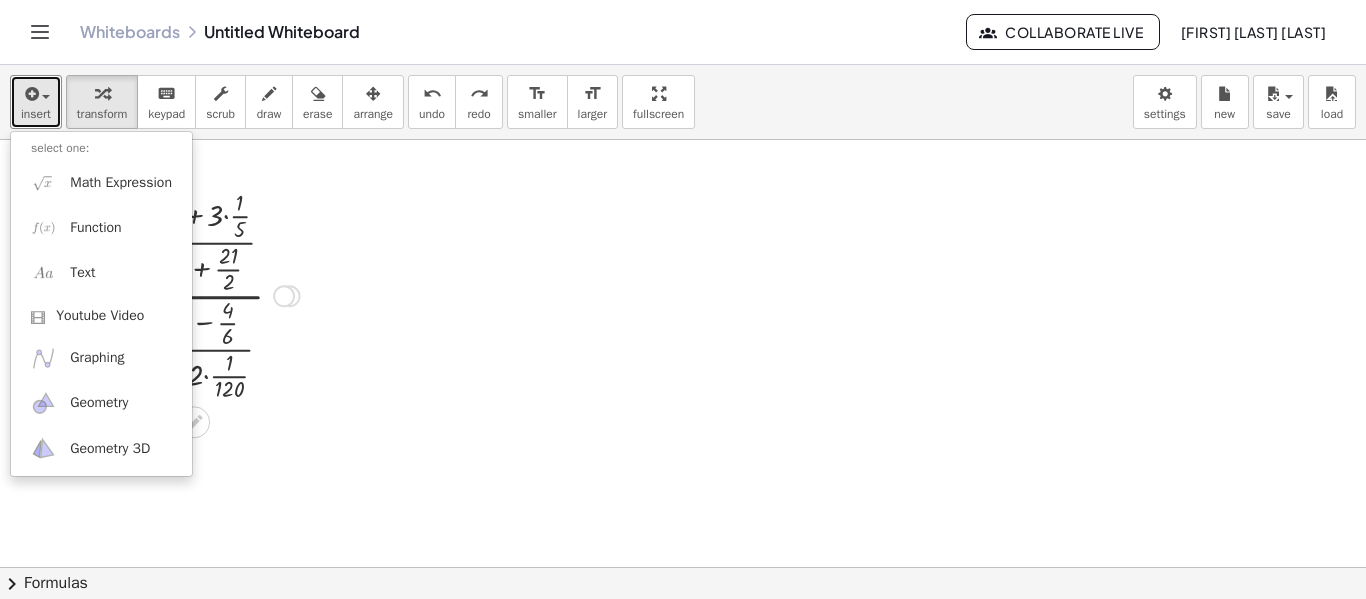 click at bounding box center [211, 294] 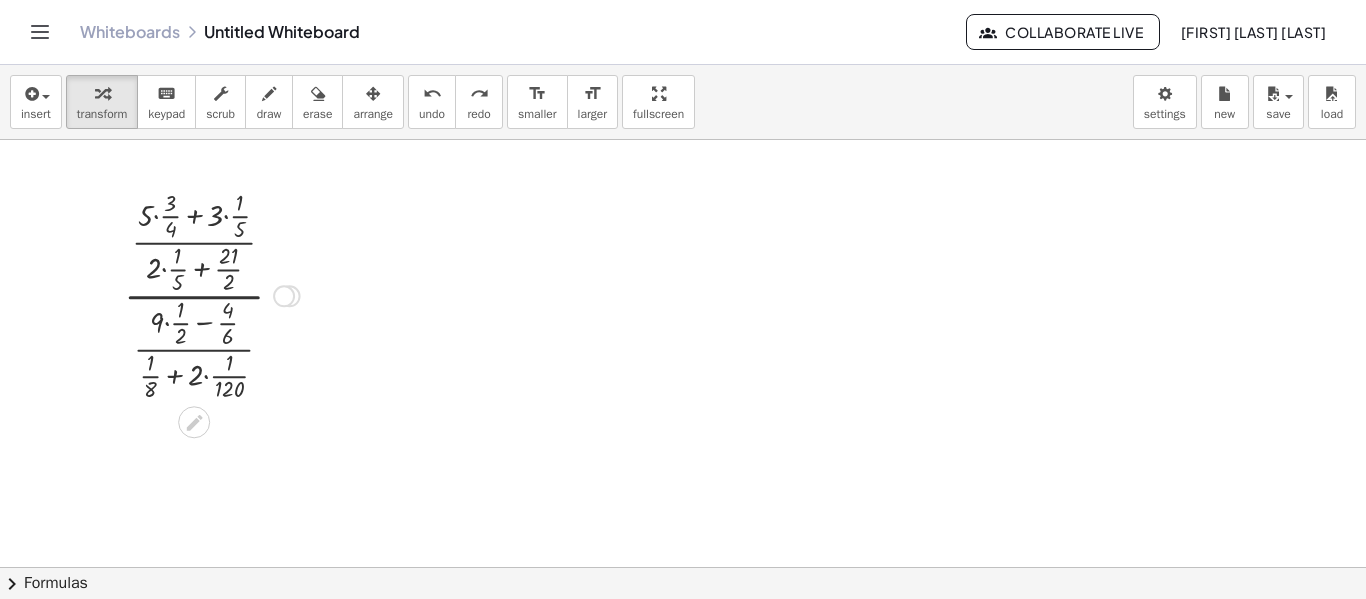 click 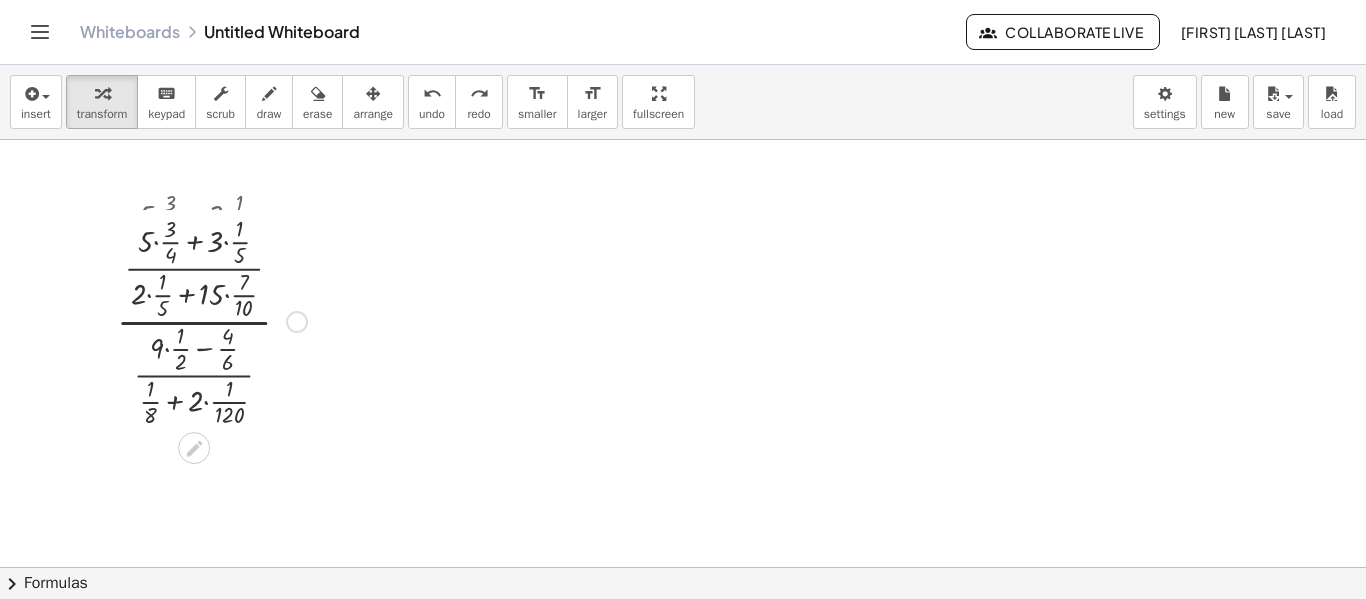 scroll, scrollTop: 0, scrollLeft: 0, axis: both 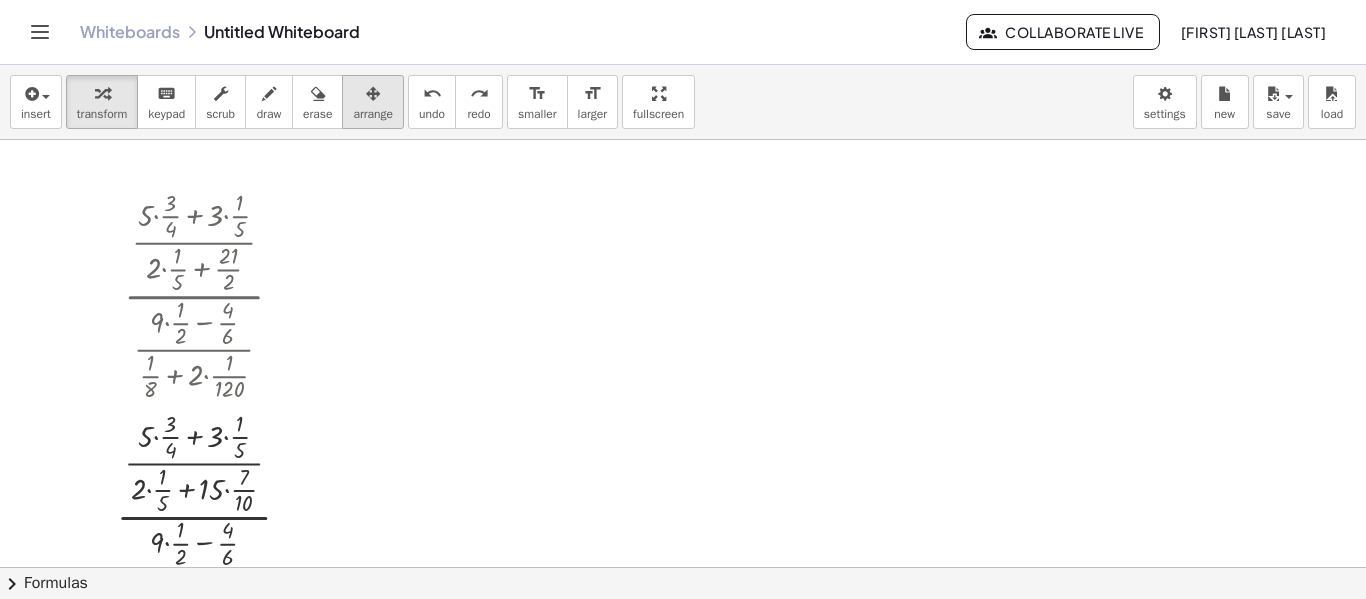 click at bounding box center [373, 94] 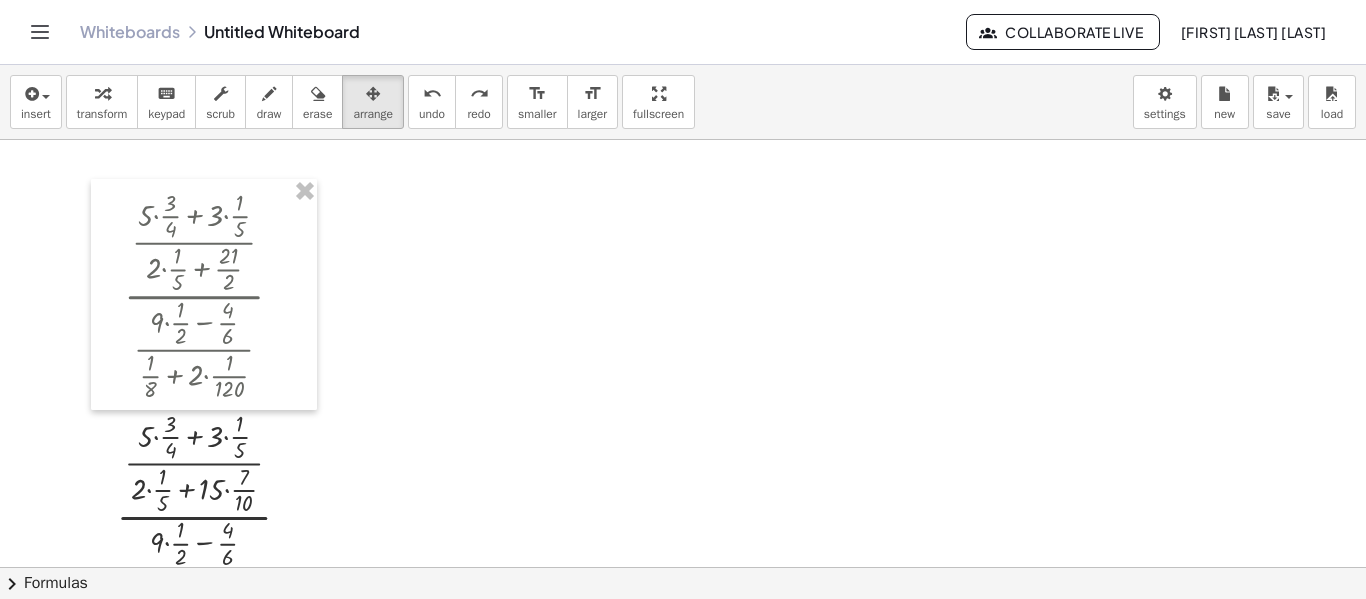 drag, startPoint x: 195, startPoint y: 514, endPoint x: 232, endPoint y: 512, distance: 37.054016 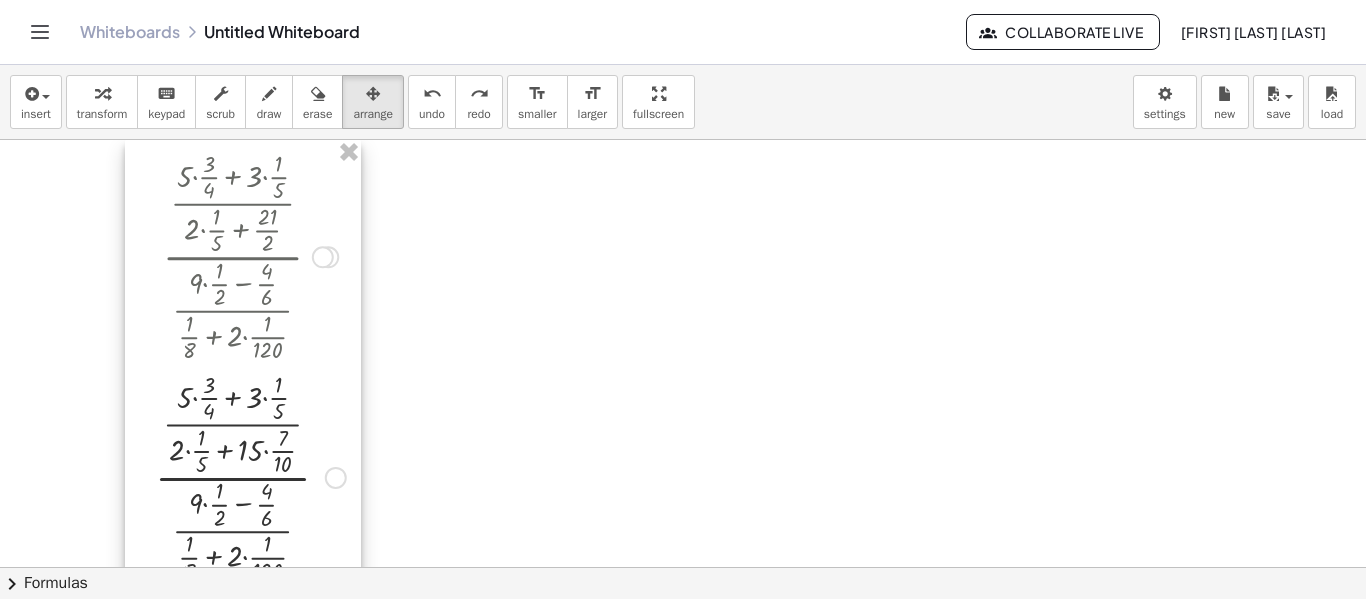 drag, startPoint x: 231, startPoint y: 251, endPoint x: 269, endPoint y: 186, distance: 75.29276 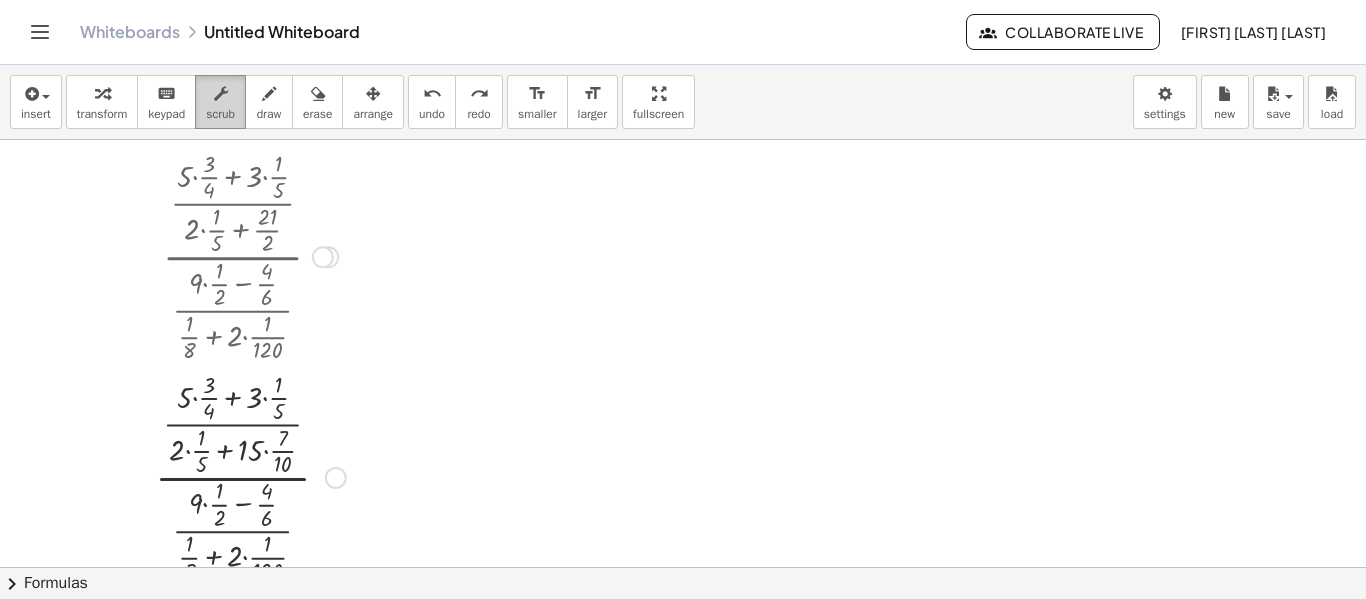 click on "scrub" at bounding box center (220, 102) 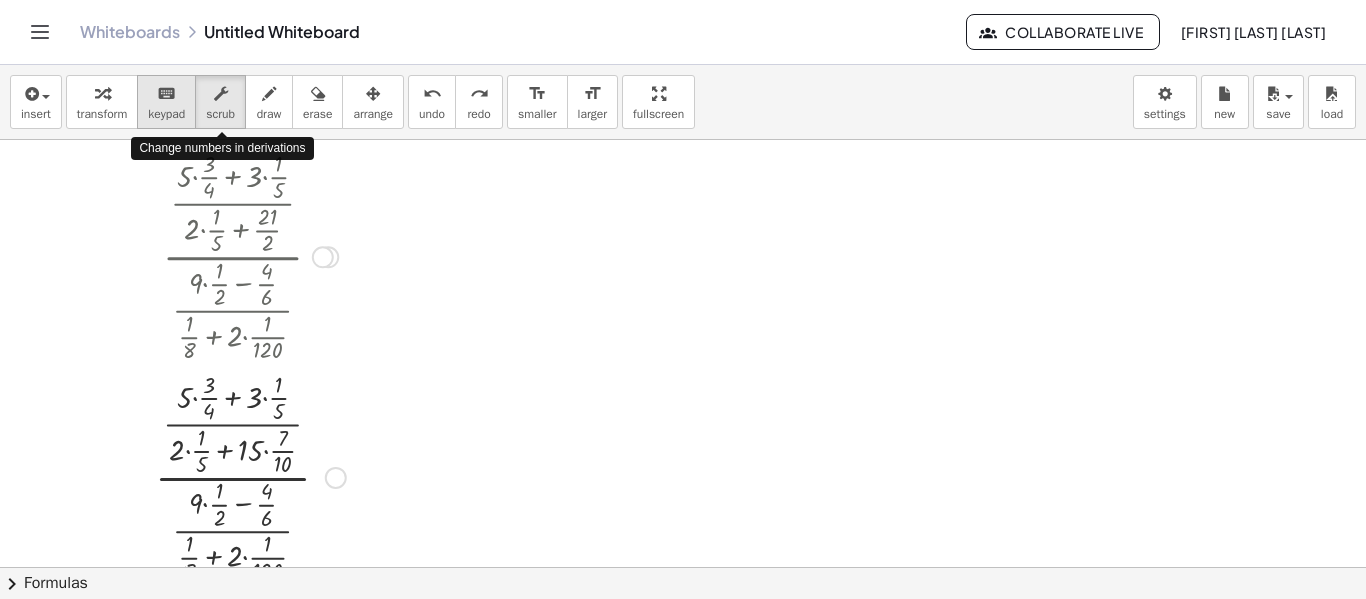 click on "keyboard keypad" at bounding box center (166, 102) 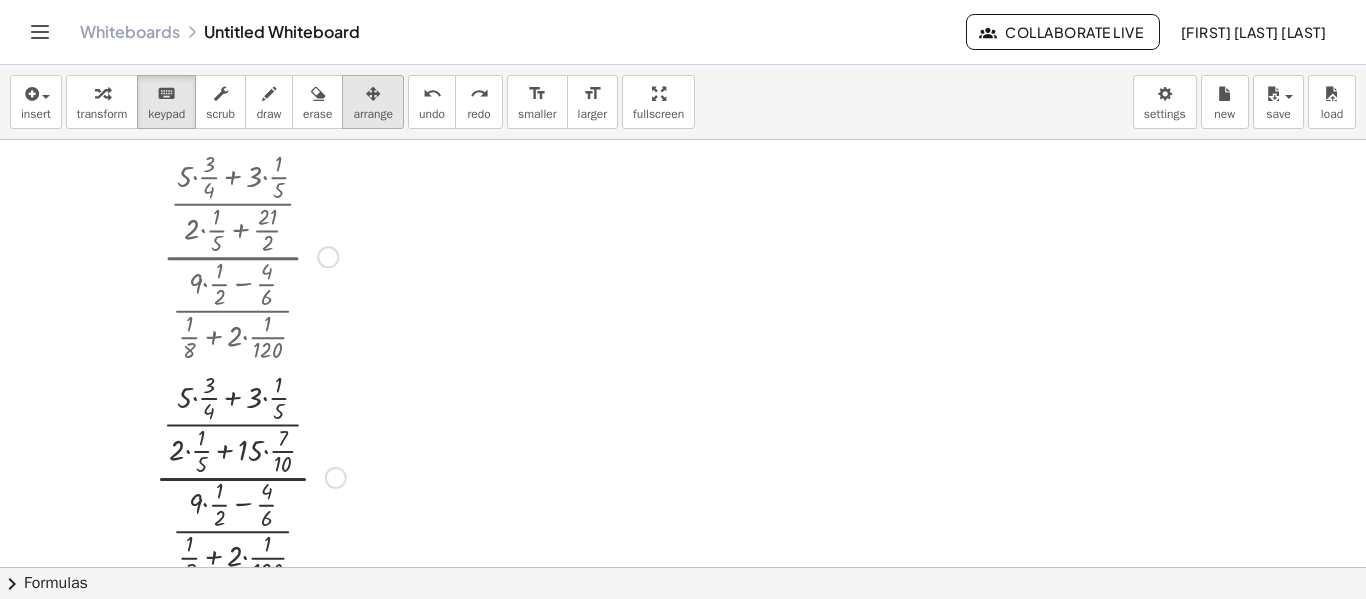 click on "arrange" at bounding box center [373, 114] 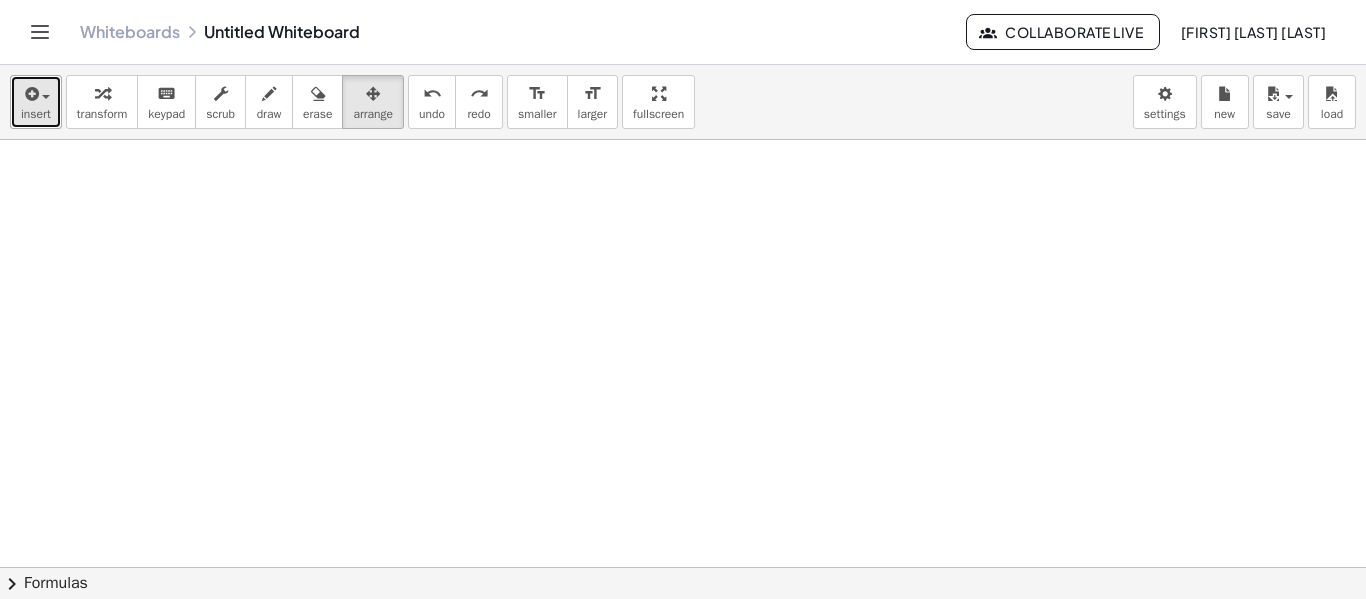 click on "insert" at bounding box center (36, 114) 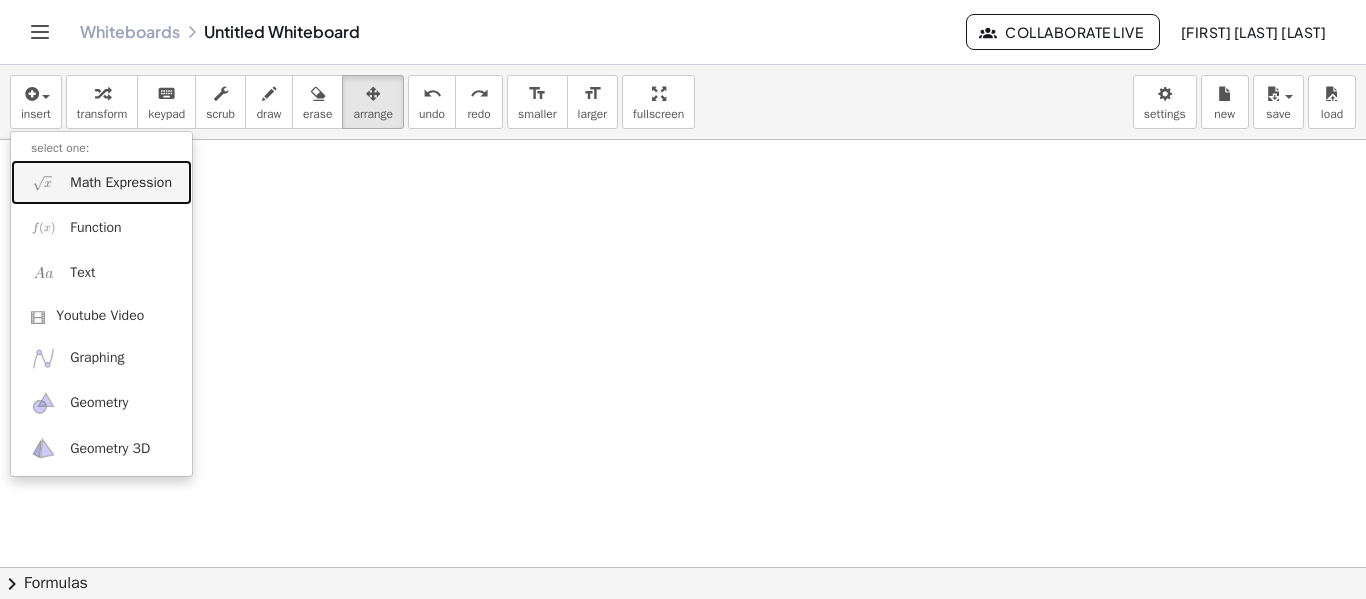 click on "Math Expression" at bounding box center [121, 183] 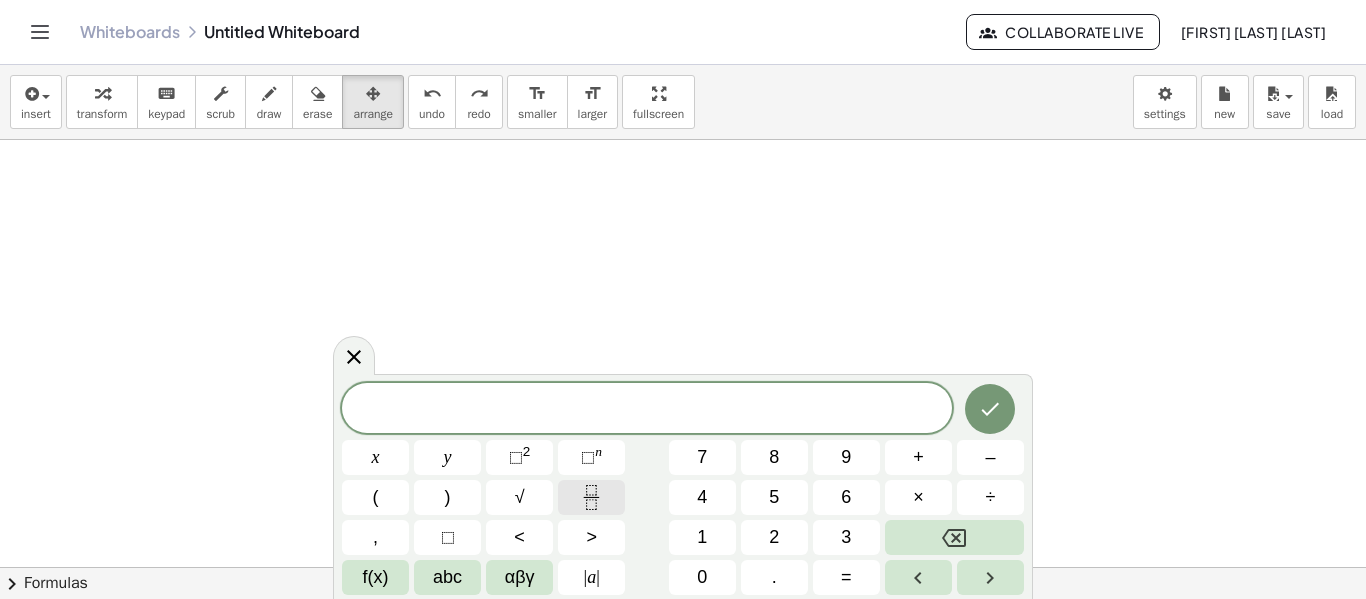 click at bounding box center (591, 497) 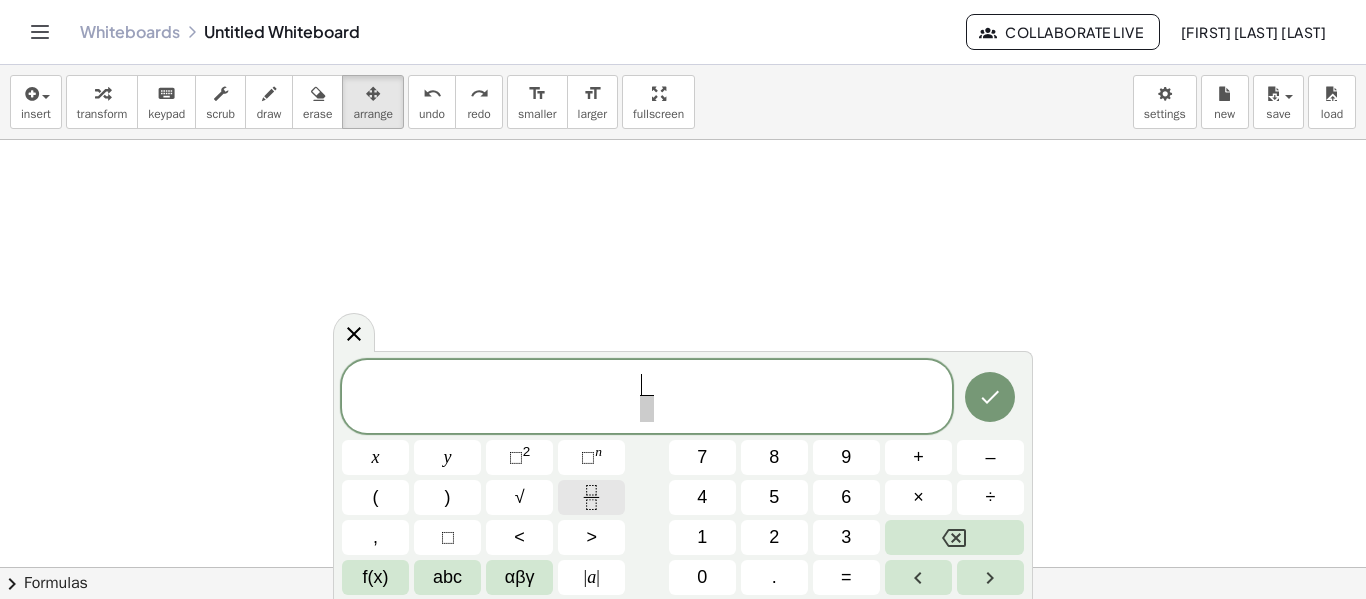 click at bounding box center [591, 497] 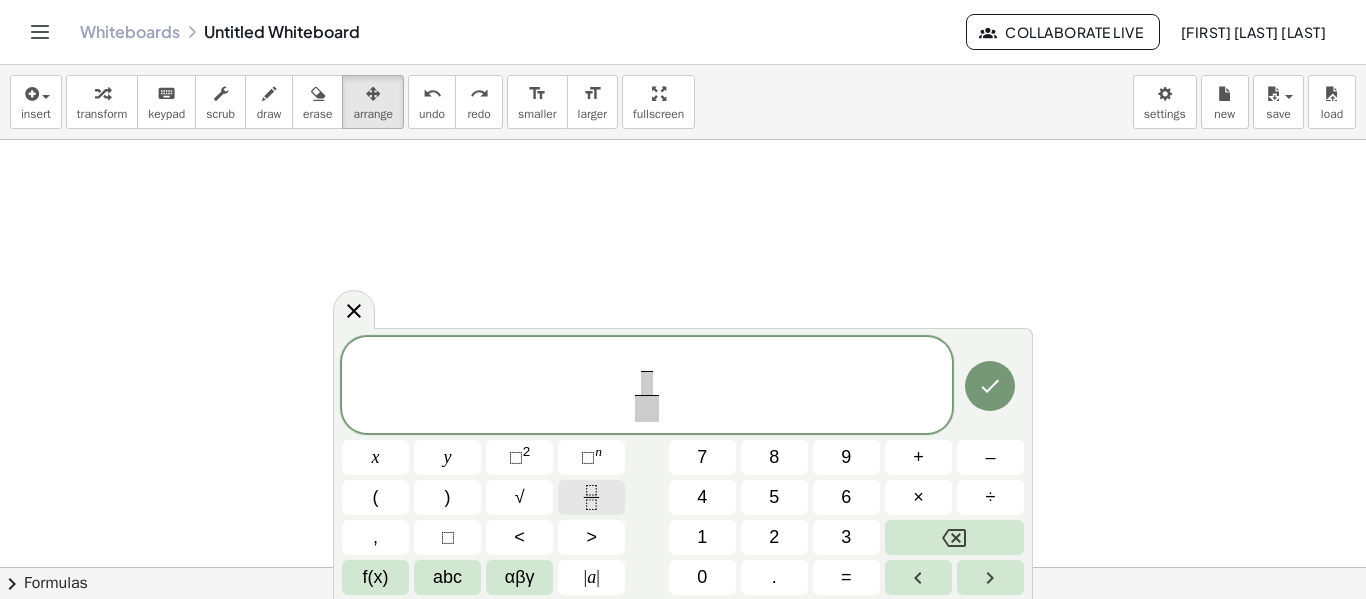 click at bounding box center (591, 497) 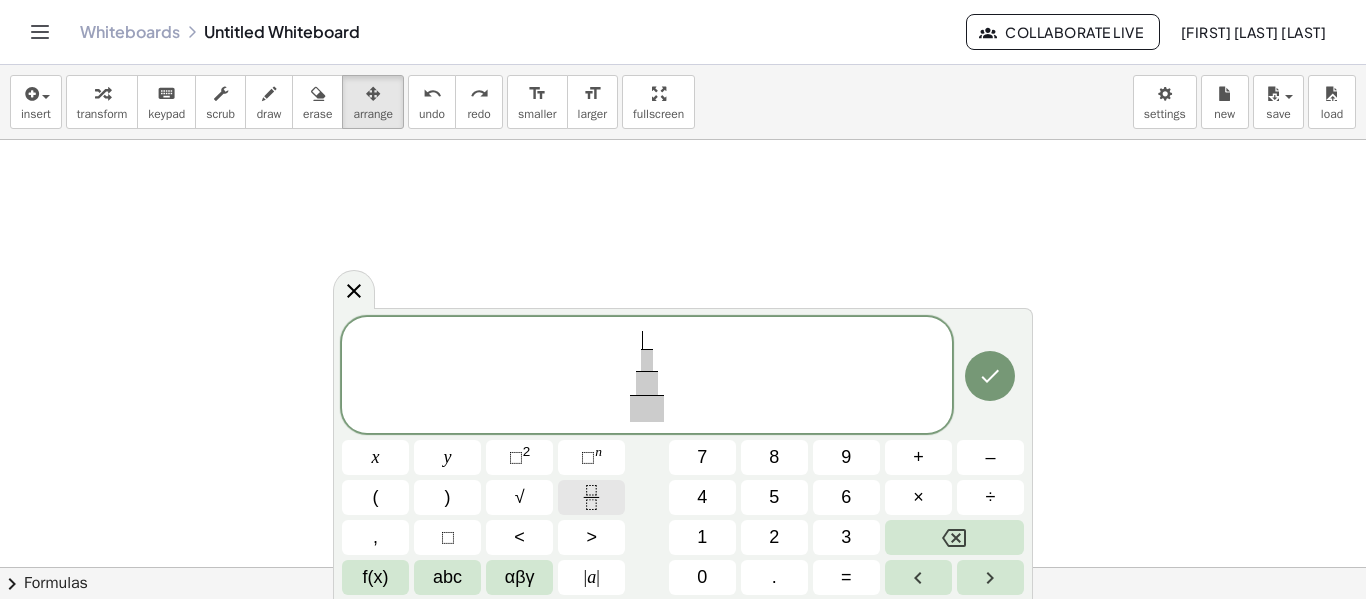 click at bounding box center [591, 497] 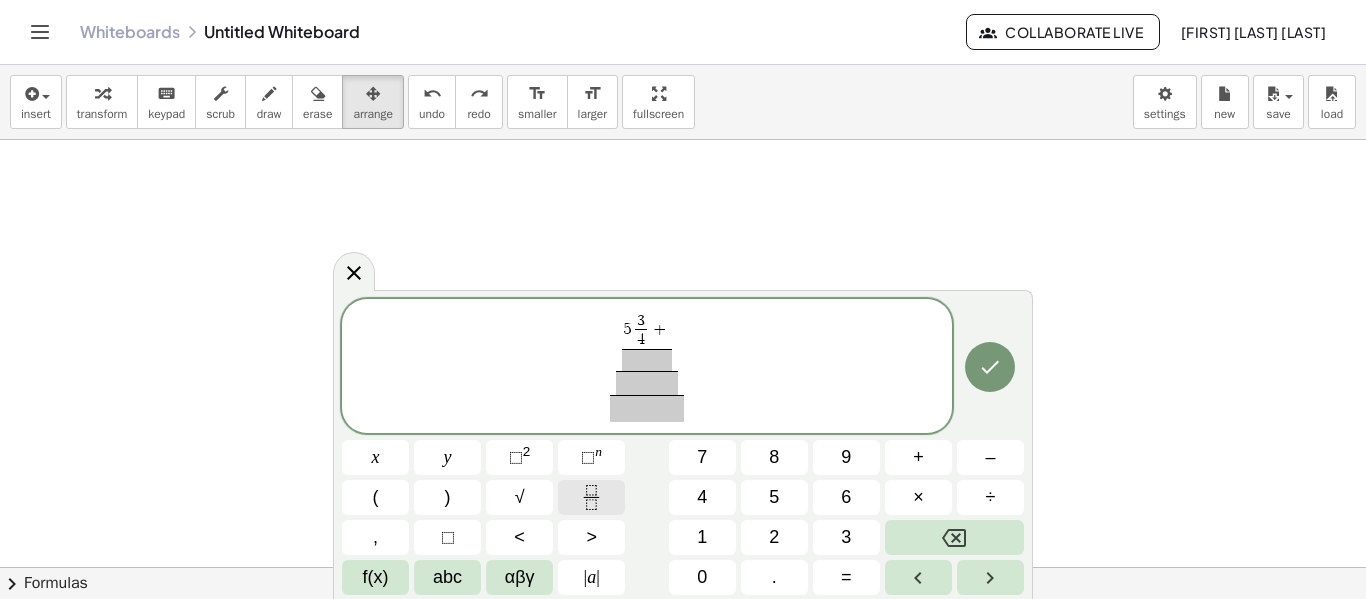 click at bounding box center (591, 497) 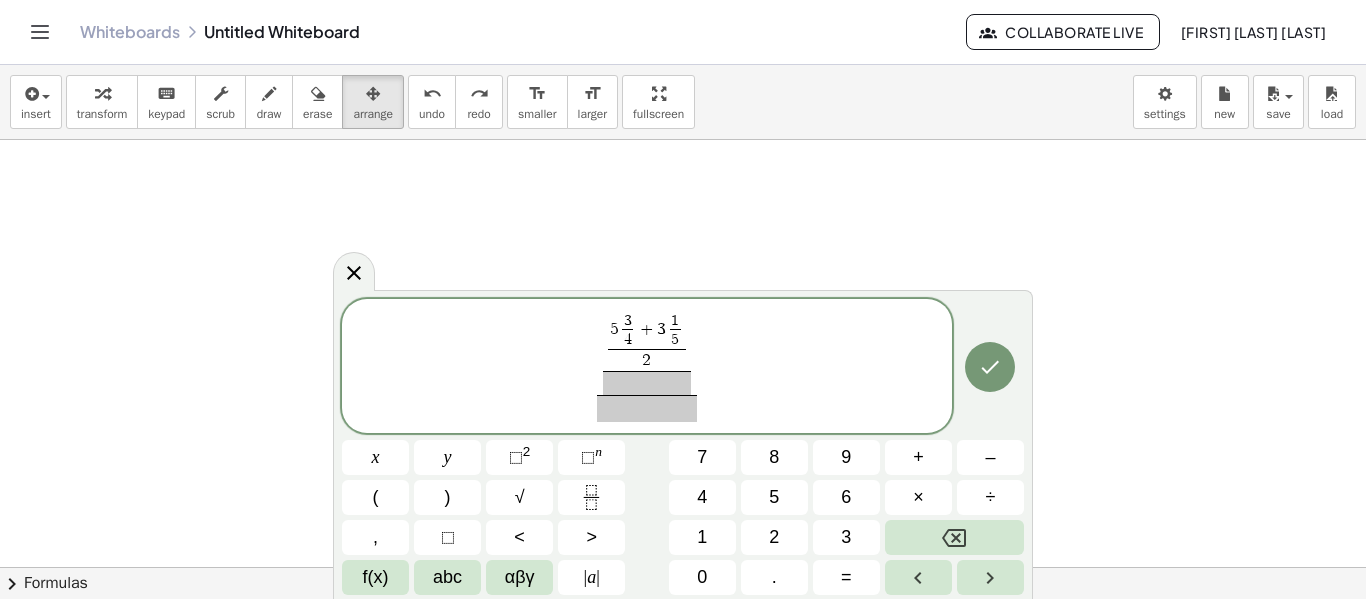 click on "5 3 4 ​ + 3 1 5 ​ 2 ​ ​ ​ ​ x y ⬚ 2 ⬚ n 7 8 9 + – ( ) √ 4 5 6 × ÷ , ⬚ < > 1 2 3 f(x) abc αβγ | a | 0 . =" at bounding box center (683, 447) 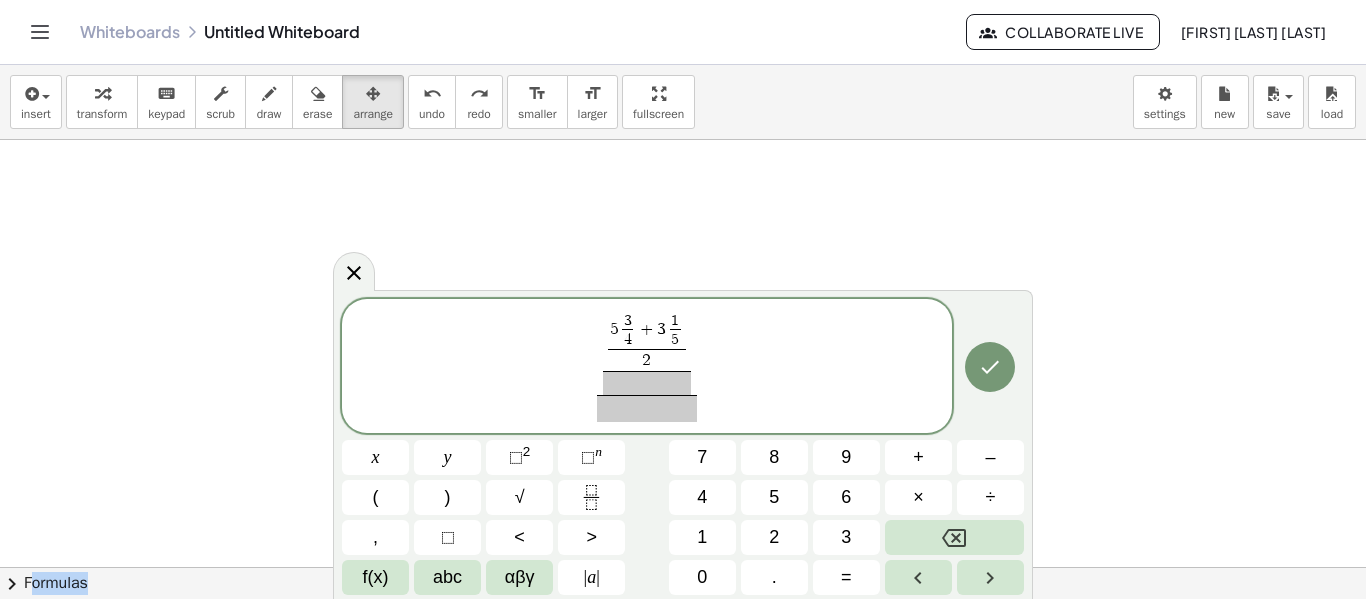 click on "5 3 4 ​ + 3 1 5 ​ 2 ​ ​ ​ x y ⬚ 2 ⬚ n 7 8 9 + – ( ) √ 4 5 6 × ÷ , ⬚ < > 1 2 3 f(x) abc αβγ | a | 0 . =" at bounding box center (683, 447) 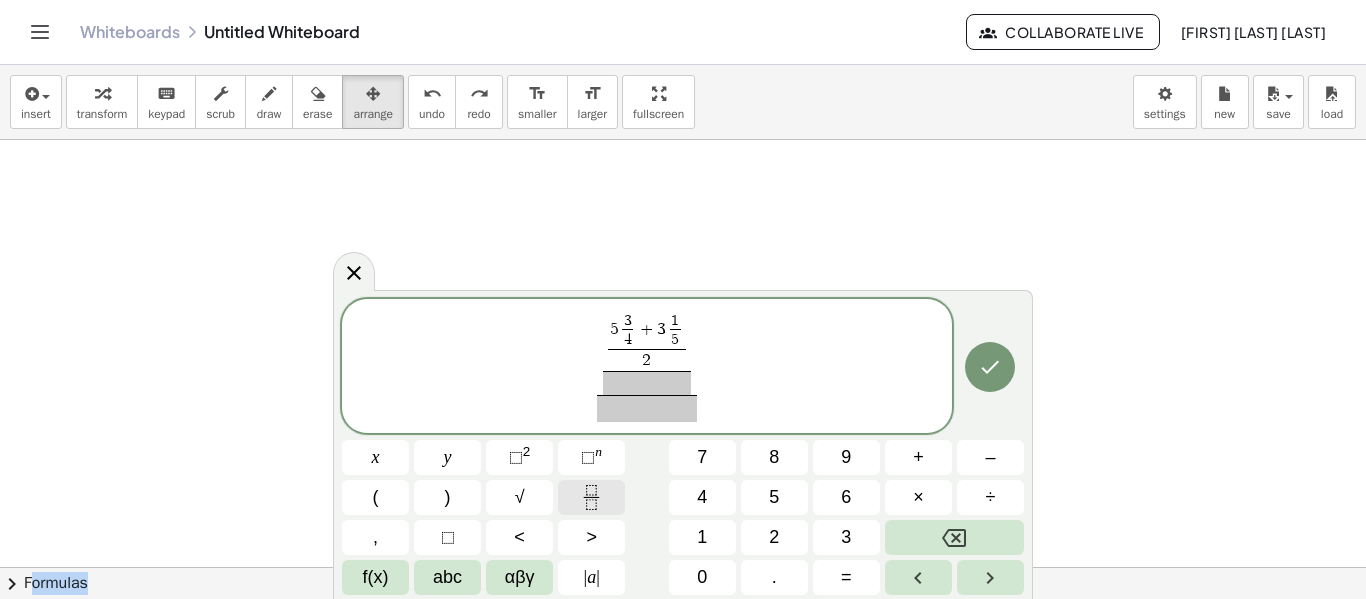 click 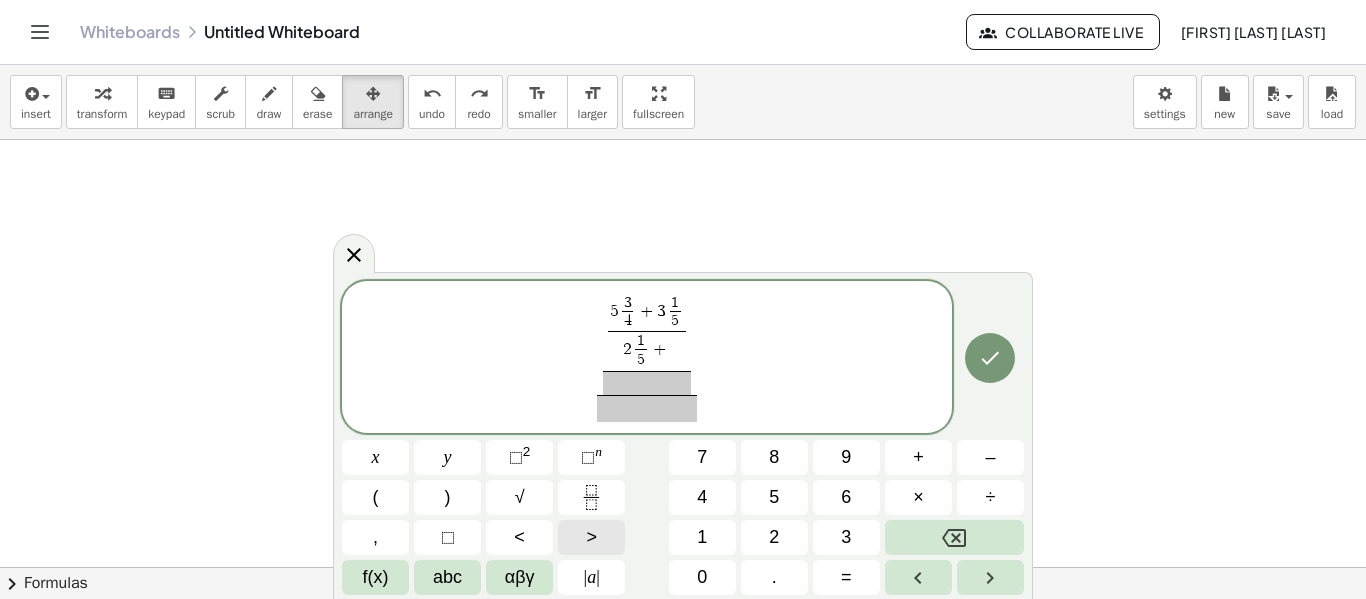 click on "5 3 4 ​ + 3 1 5 ​ 2 1 5 ​ + ​ ​ ​ ​ x y ⬚ 2 ⬚ n 7 8 9 + – ( ) √ 4 5 6 × ÷ , ⬚ < > 1 2 3 f(x) abc αβγ | a | 0 . =" at bounding box center [683, 438] 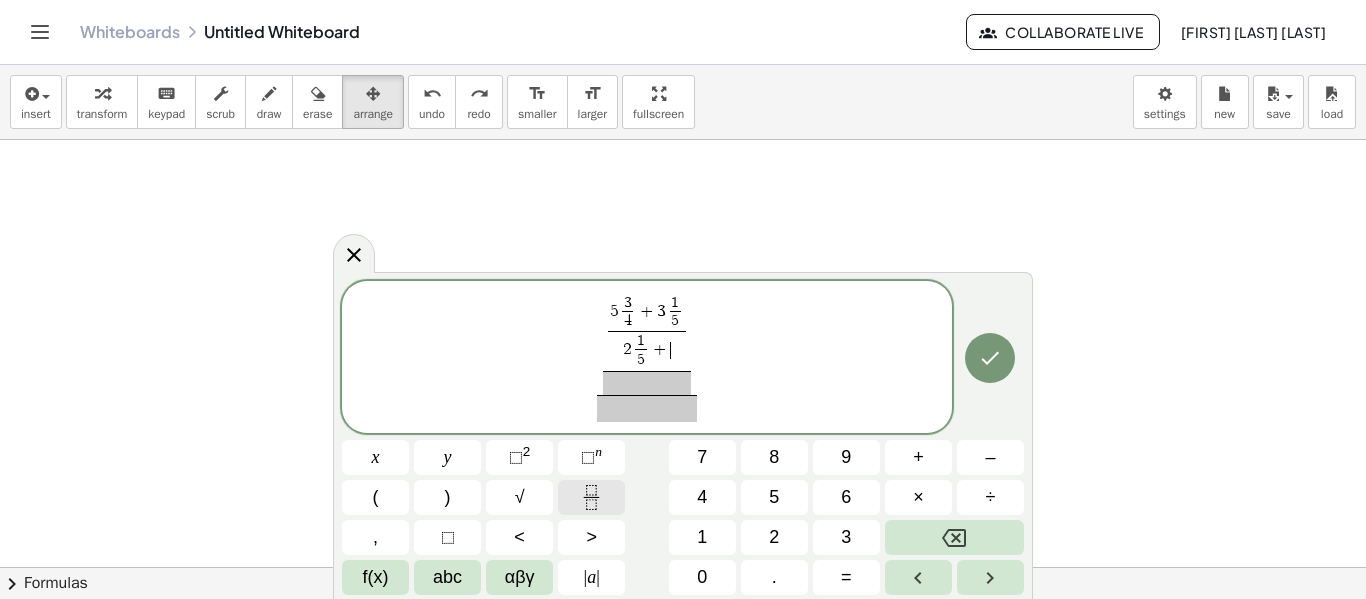click 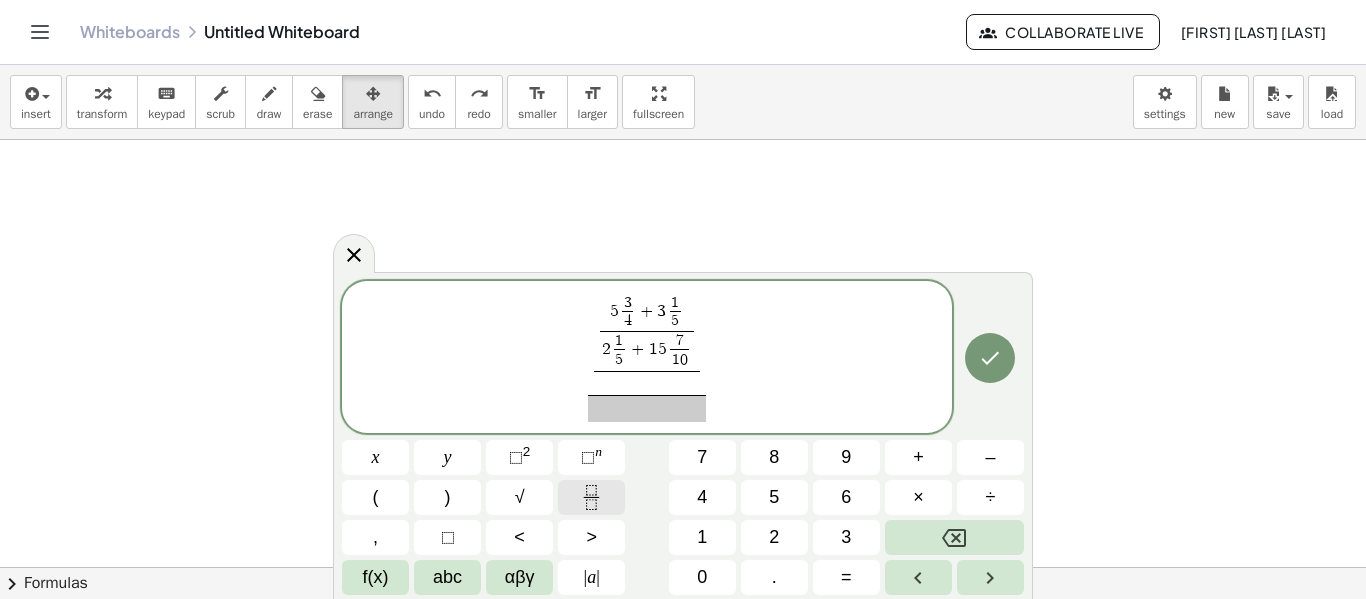 click at bounding box center (591, 497) 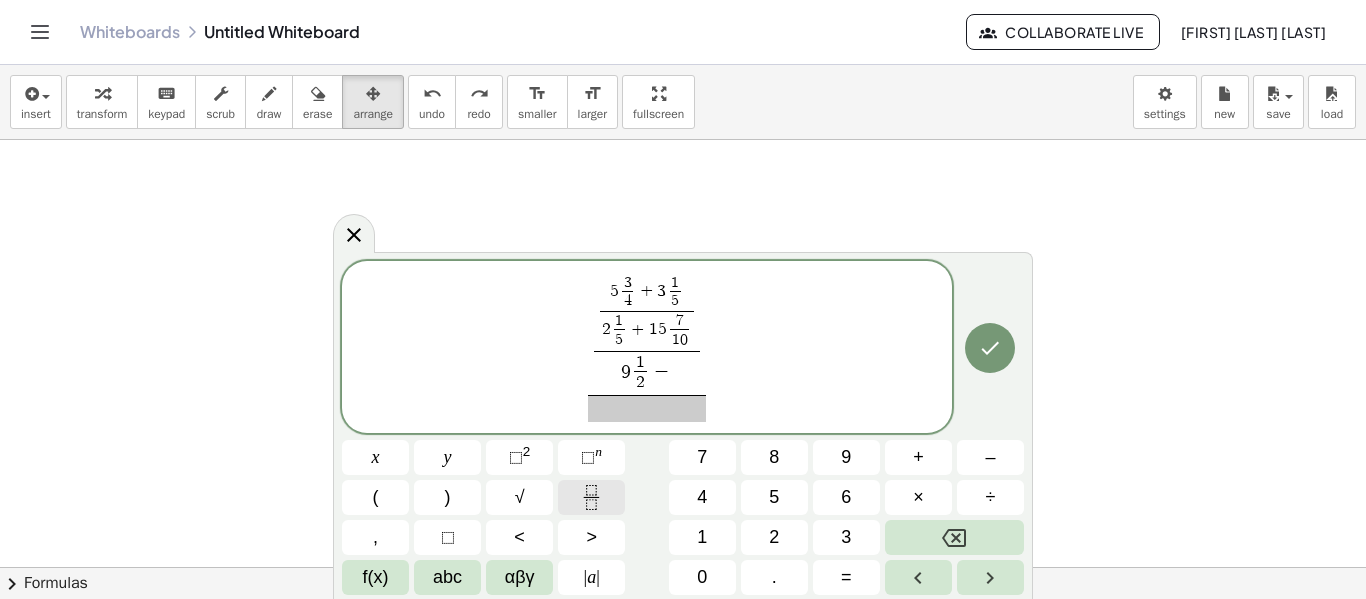 click at bounding box center [591, 497] 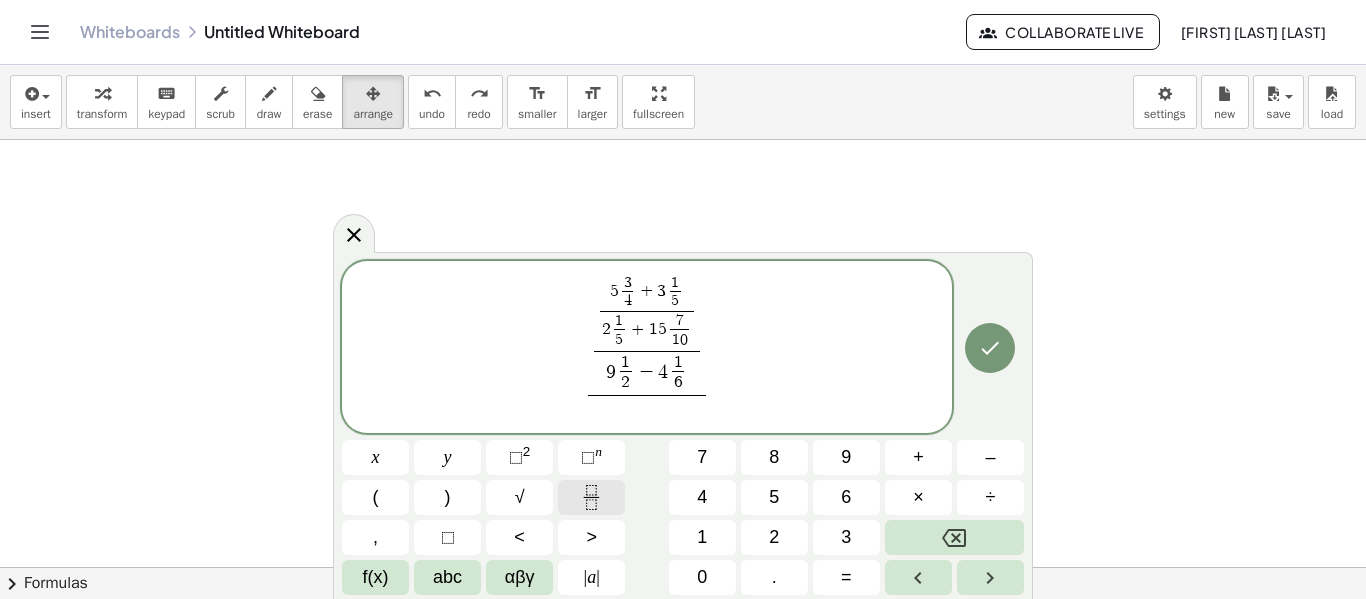 click at bounding box center (591, 497) 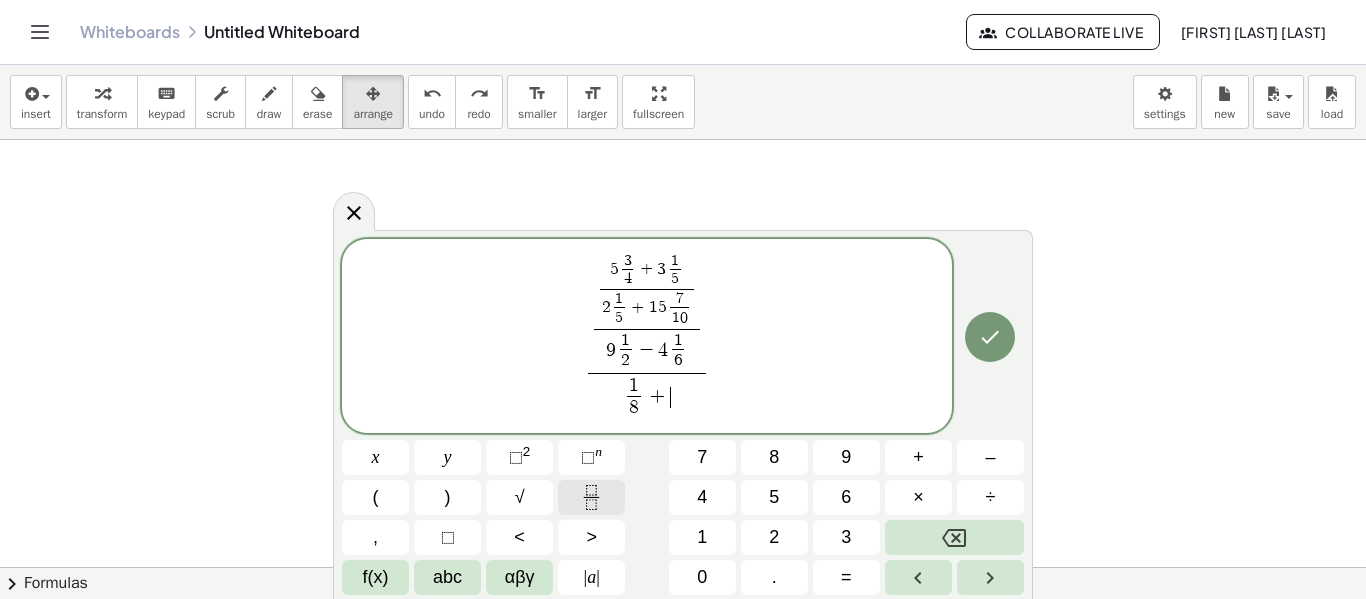 click at bounding box center (591, 497) 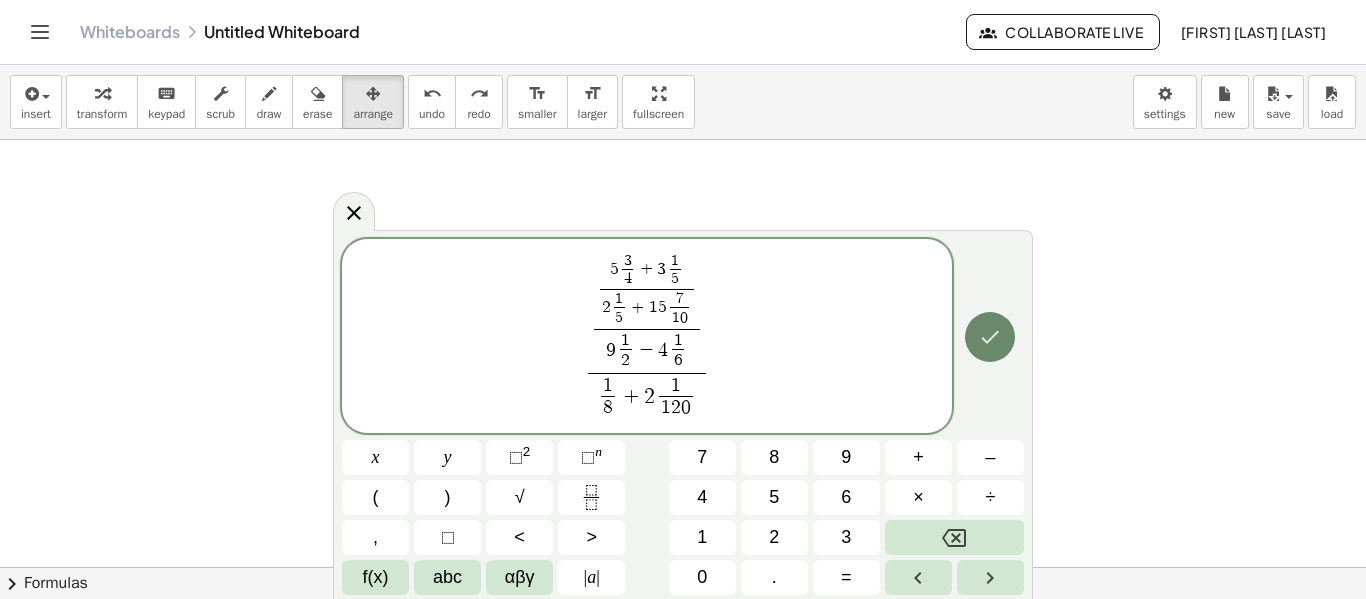 click 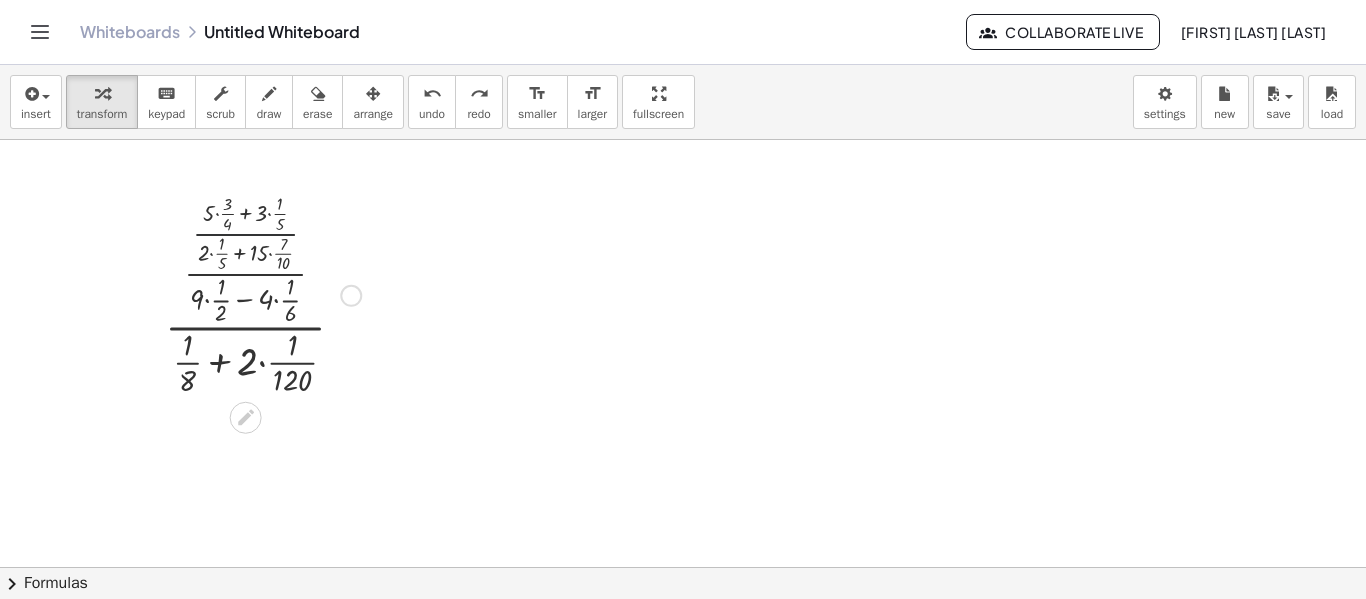 click at bounding box center [263, 294] 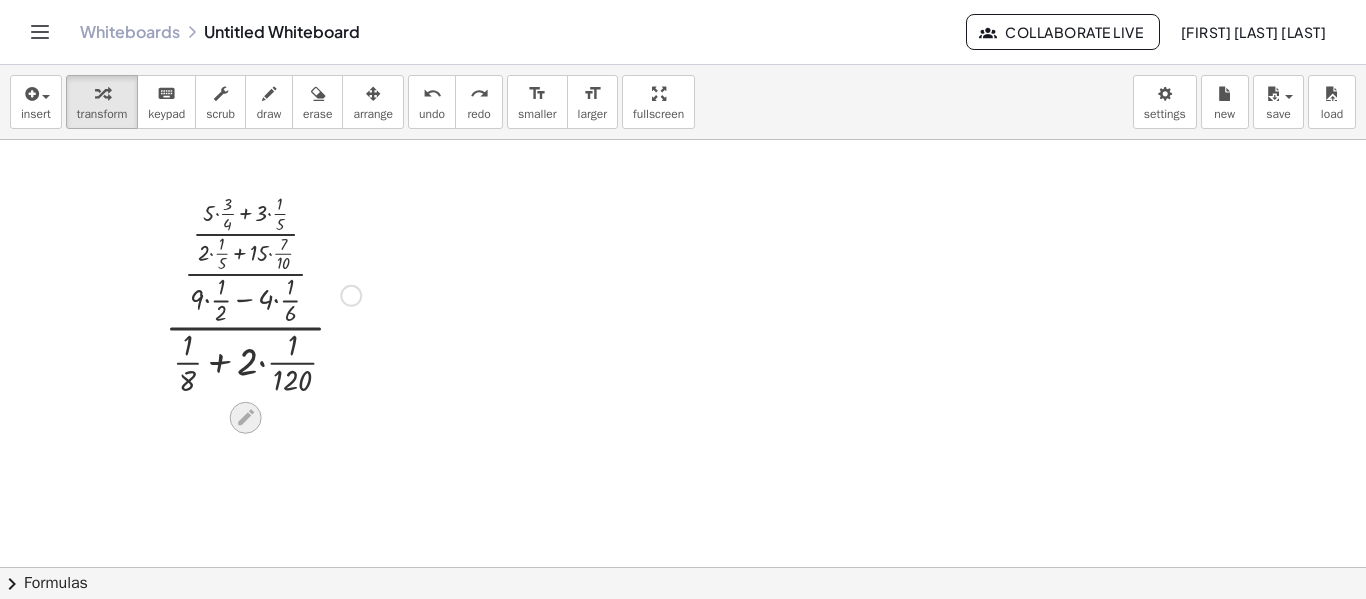 click 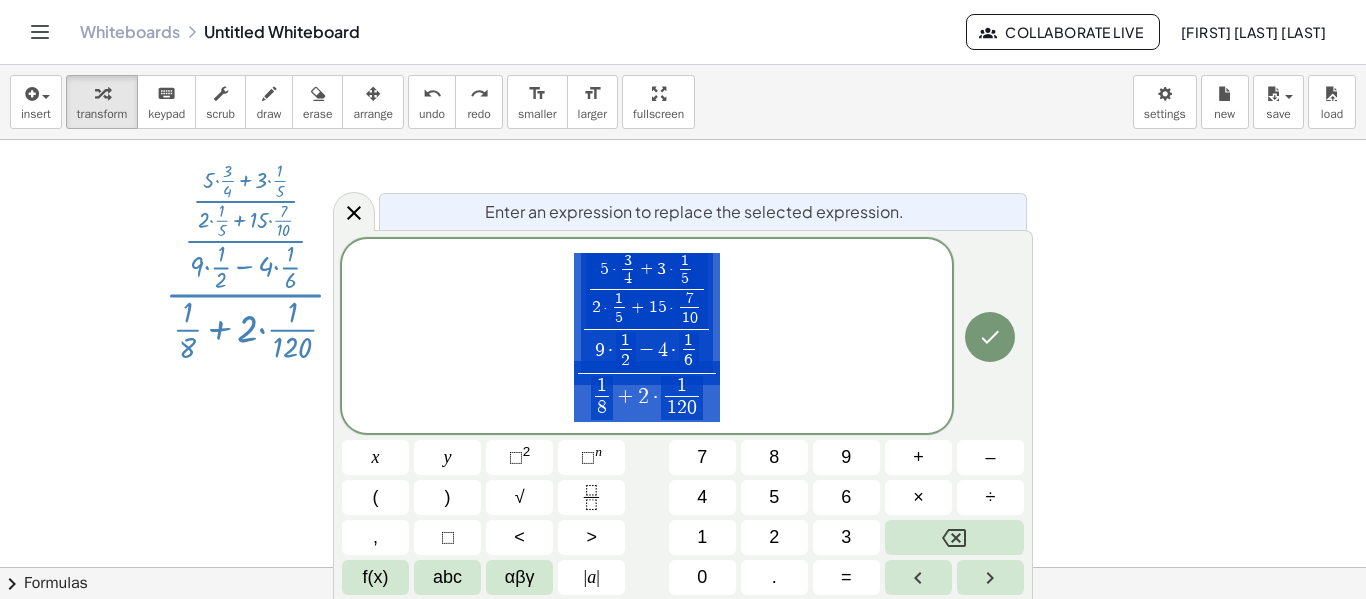 scroll, scrollTop: 33, scrollLeft: 0, axis: vertical 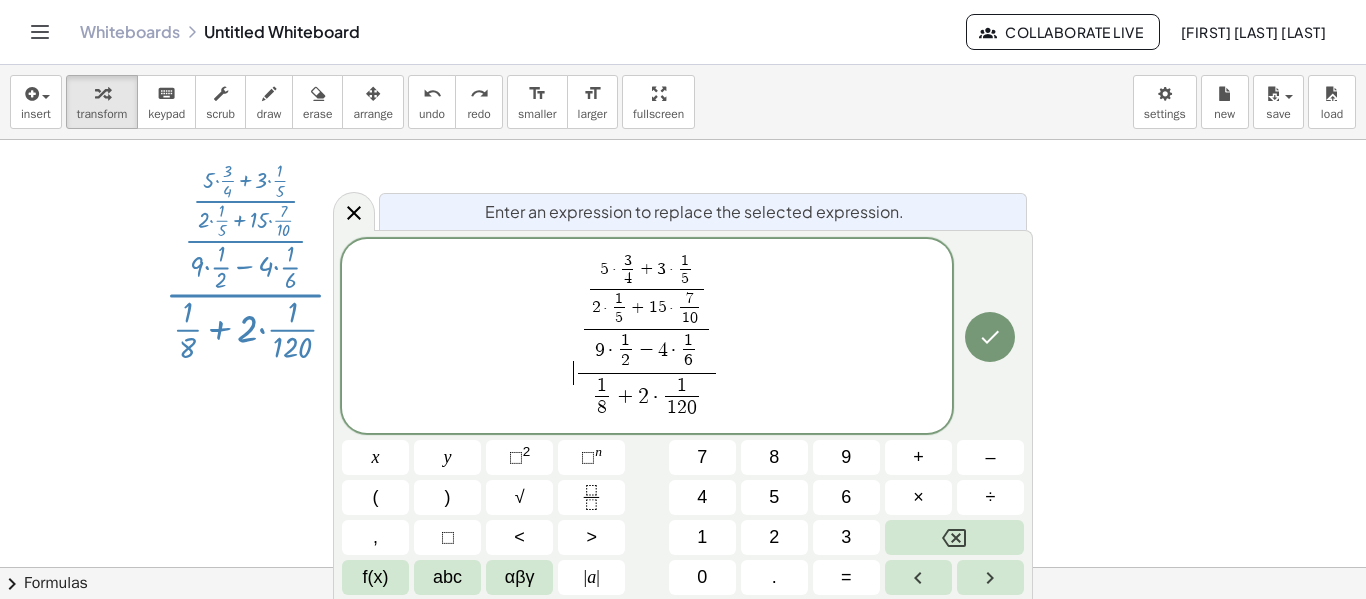click on "​ 5 · 3 4 ​ + 3 · 1 5 ​ 2 · 1 5 ​ + 1 5 · 7 1 0 ​ ​ 9 · 1 2 ​ − 4 · 1 6 ​ ​ 1 8 ​ + 2 · 1 1 2 0 ​ ​" at bounding box center [647, 337] 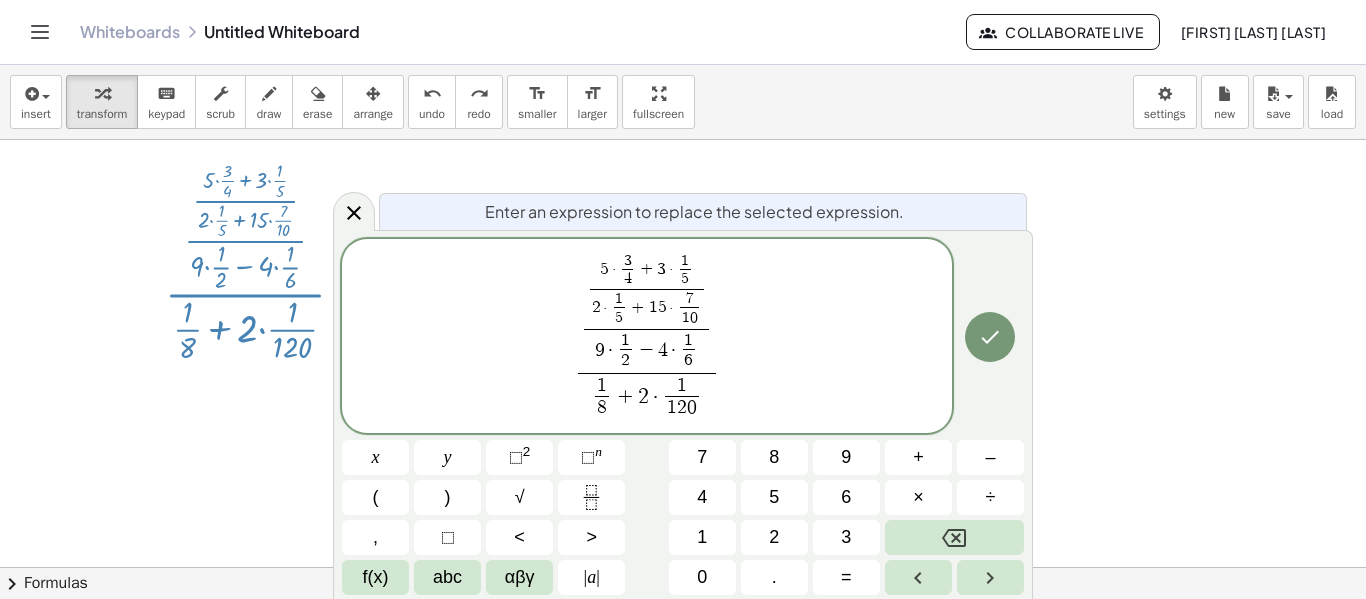 click on "1 0" at bounding box center [689, 317] 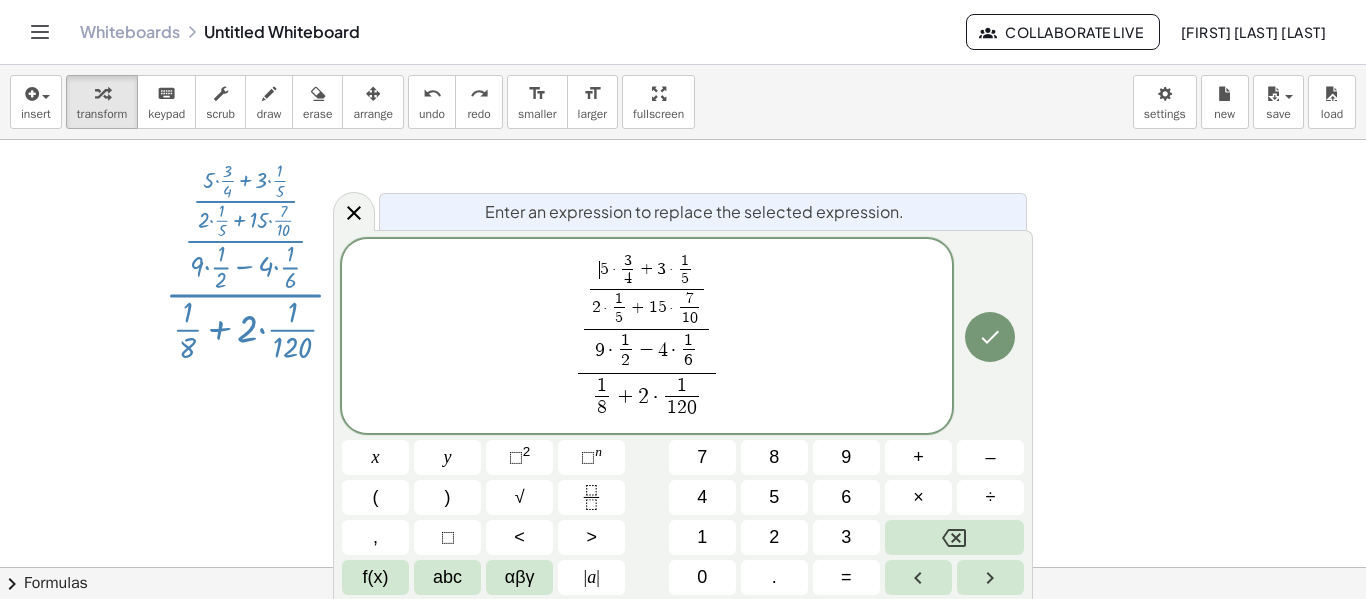 click on "​ 5 · 3 4 ​ + 3 · 1 5 ​" at bounding box center (647, 271) 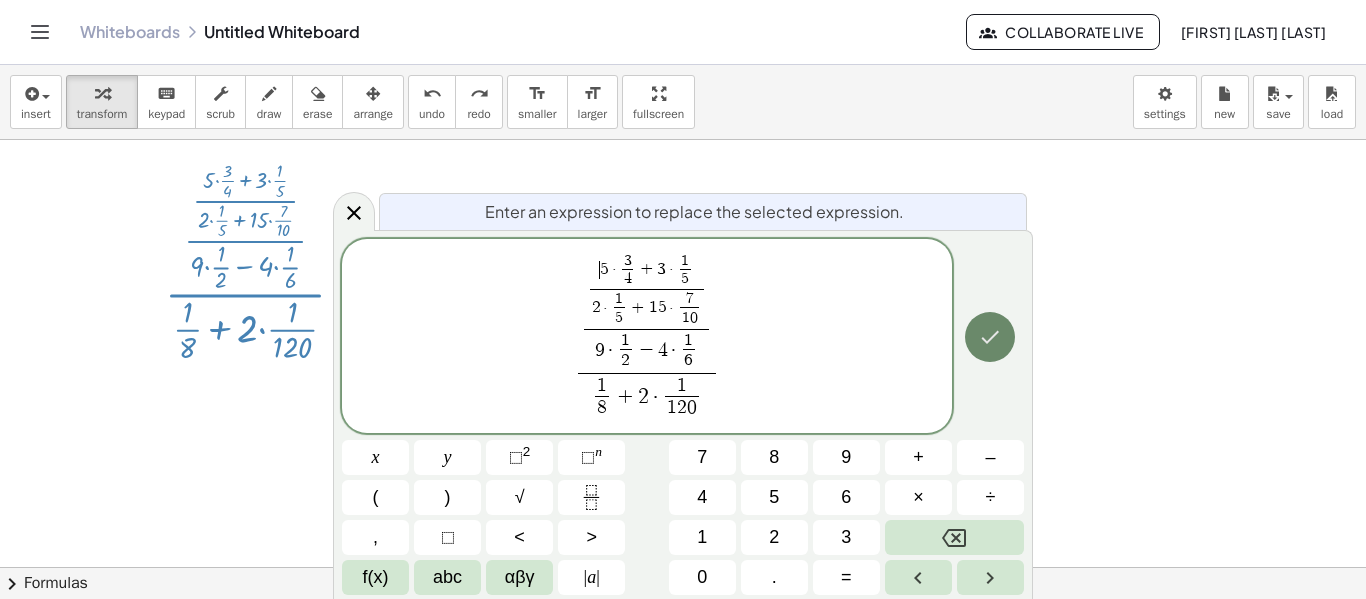click at bounding box center (990, 337) 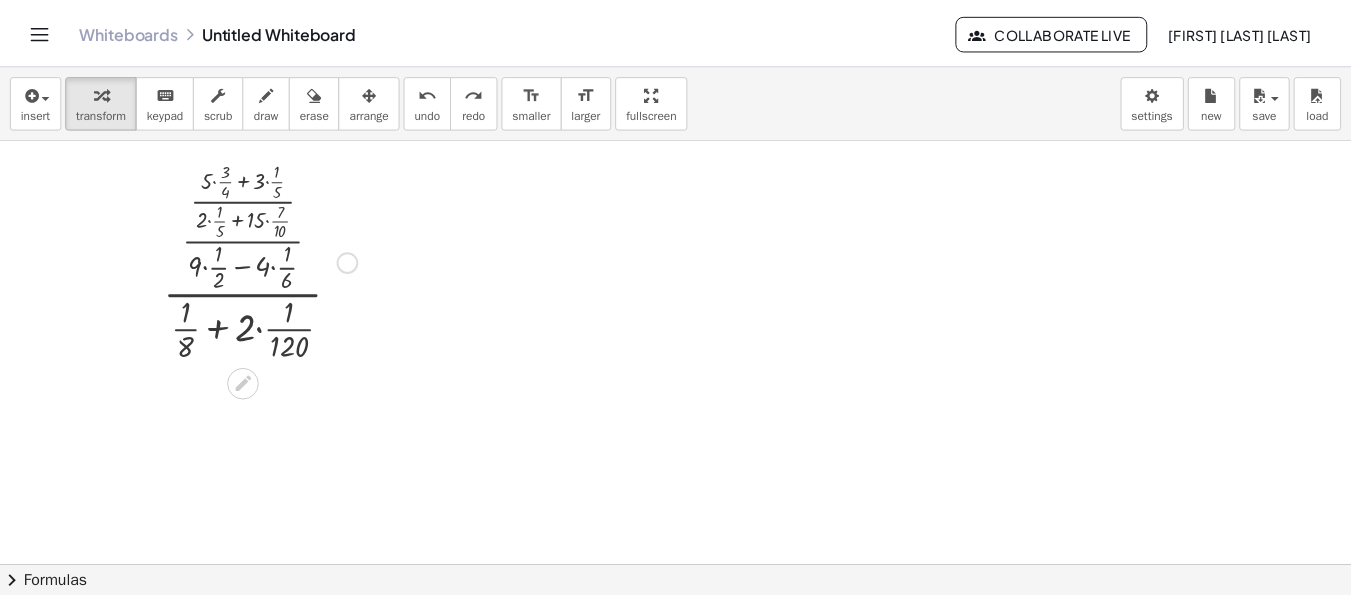 scroll, scrollTop: 0, scrollLeft: 0, axis: both 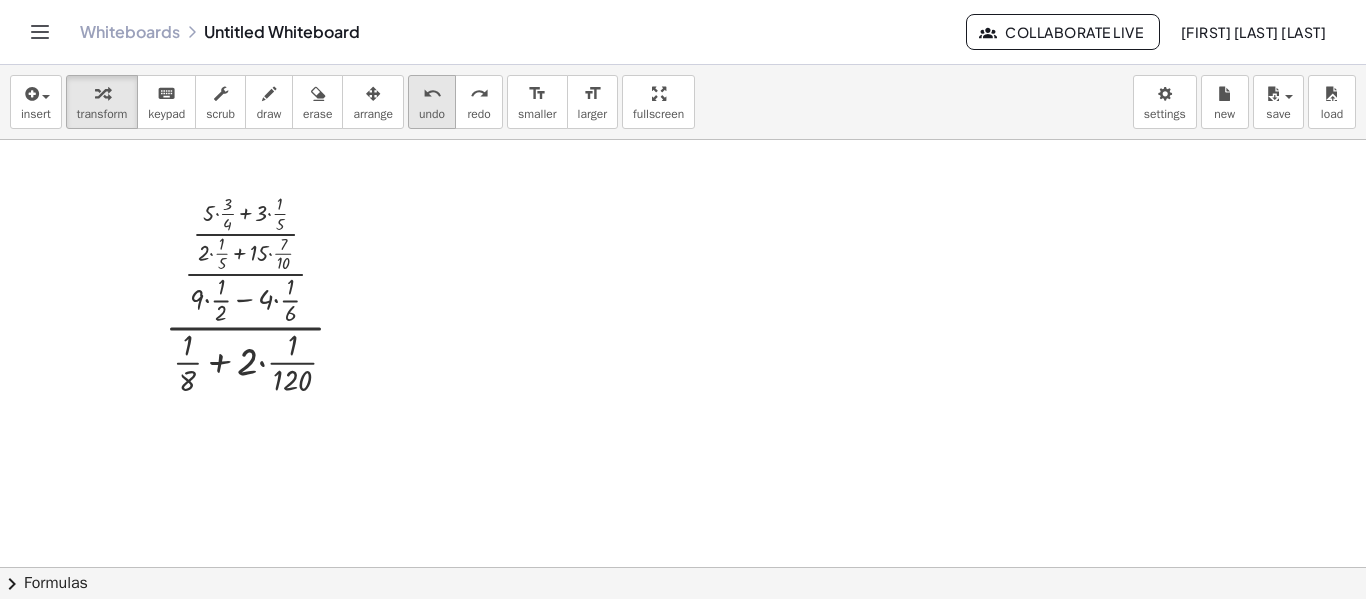 click on "undo" at bounding box center [432, 114] 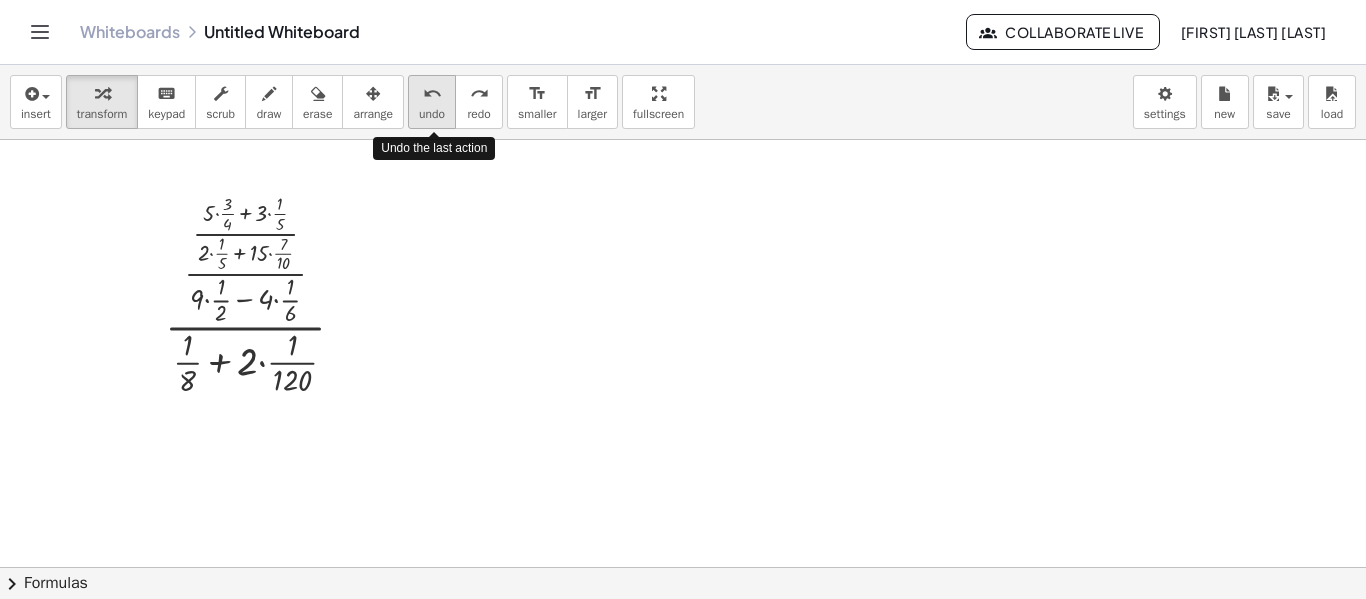 click on "undo" at bounding box center [432, 114] 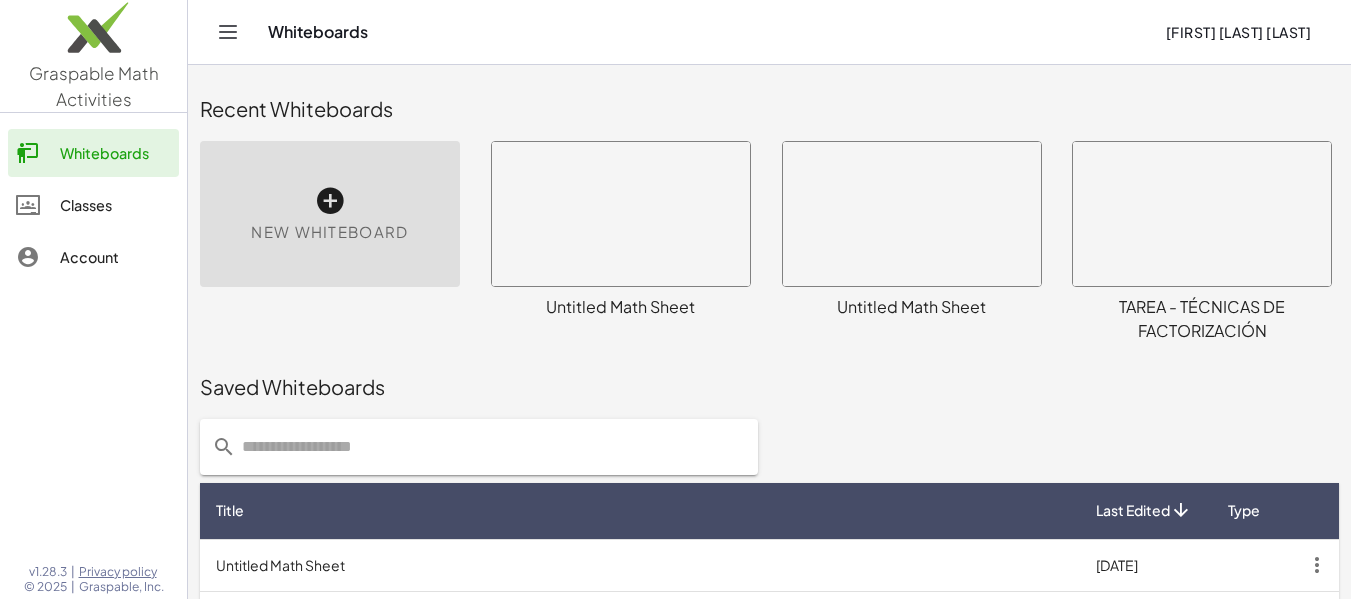 scroll, scrollTop: 11, scrollLeft: 0, axis: vertical 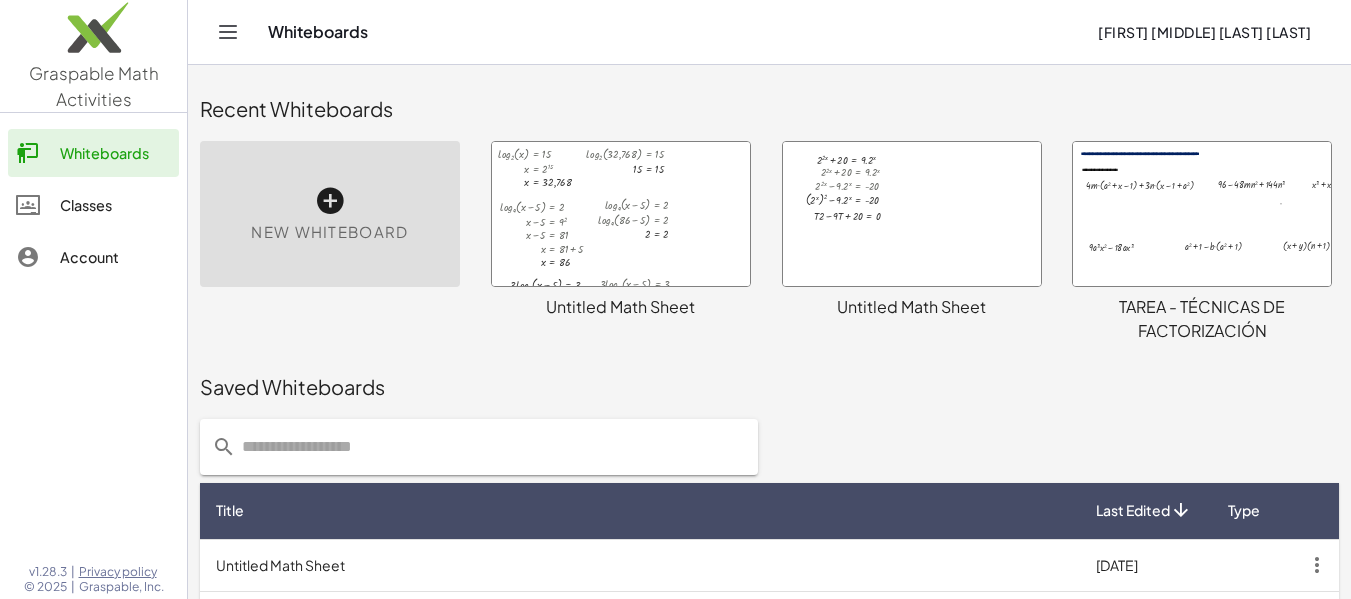 click at bounding box center (1202, 214) 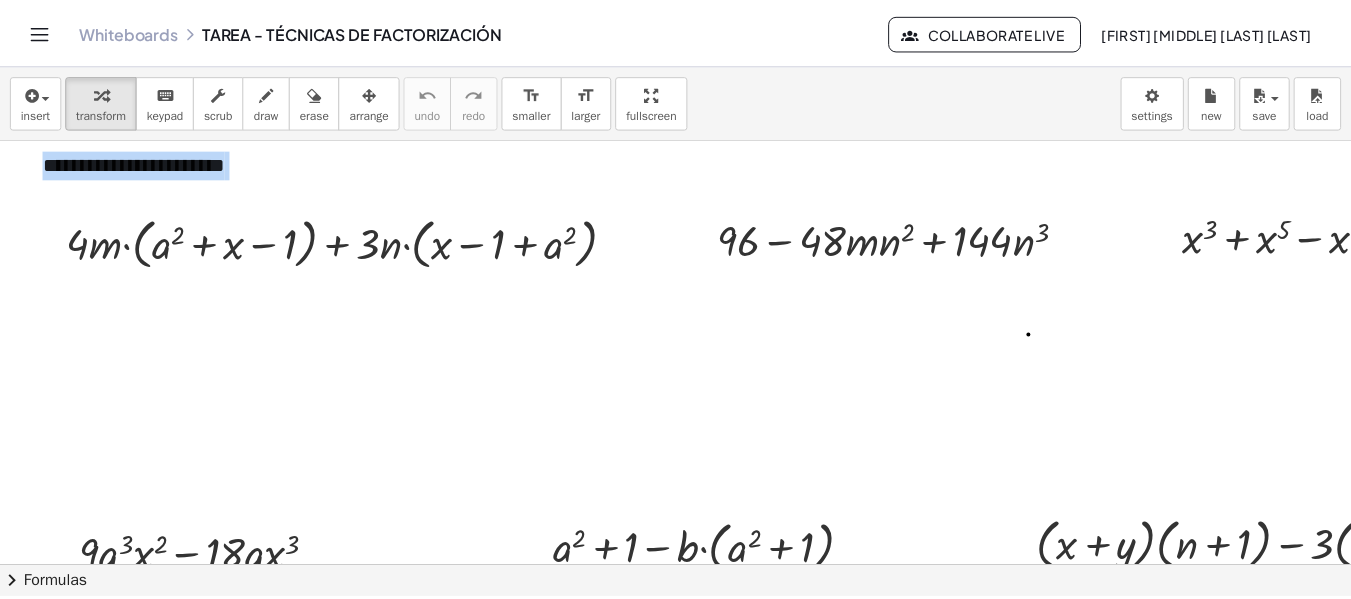 scroll, scrollTop: 0, scrollLeft: 0, axis: both 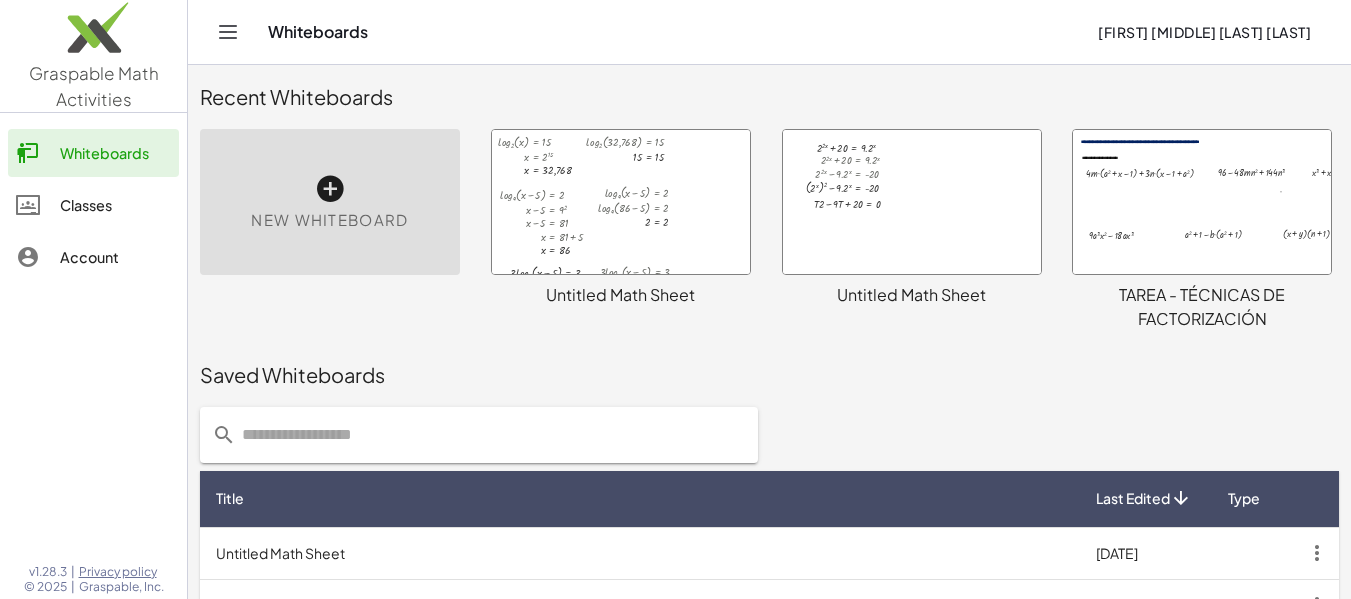 click on "New Whiteboard" at bounding box center [330, 202] 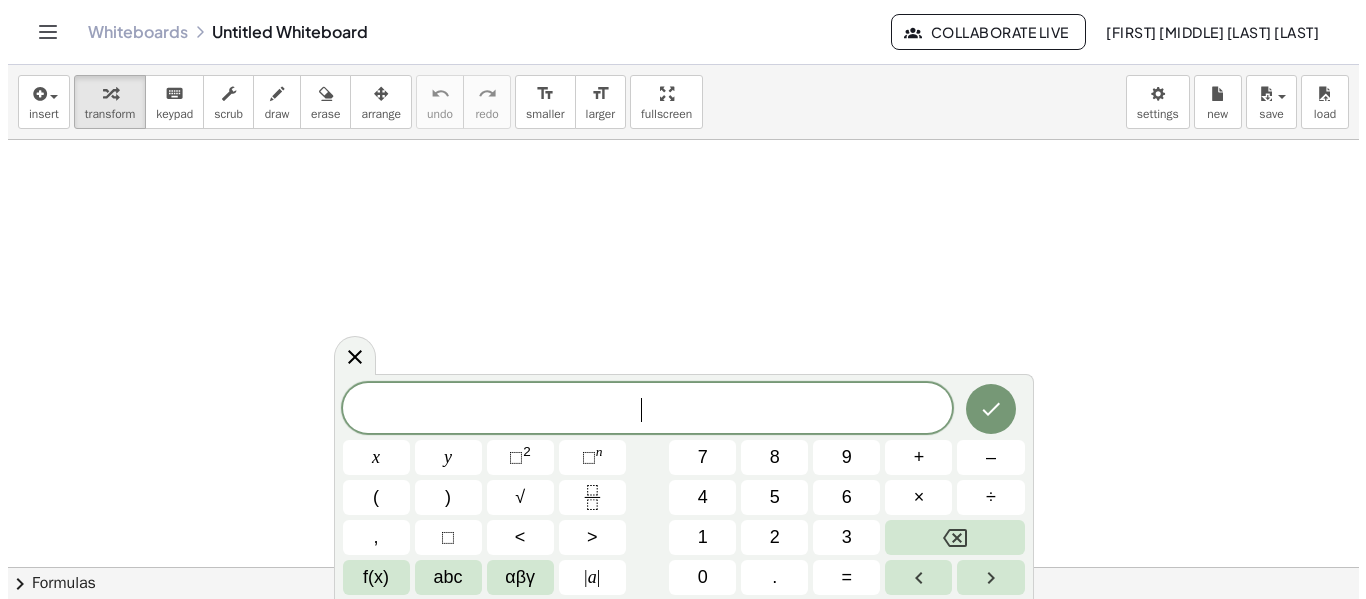 scroll, scrollTop: 0, scrollLeft: 0, axis: both 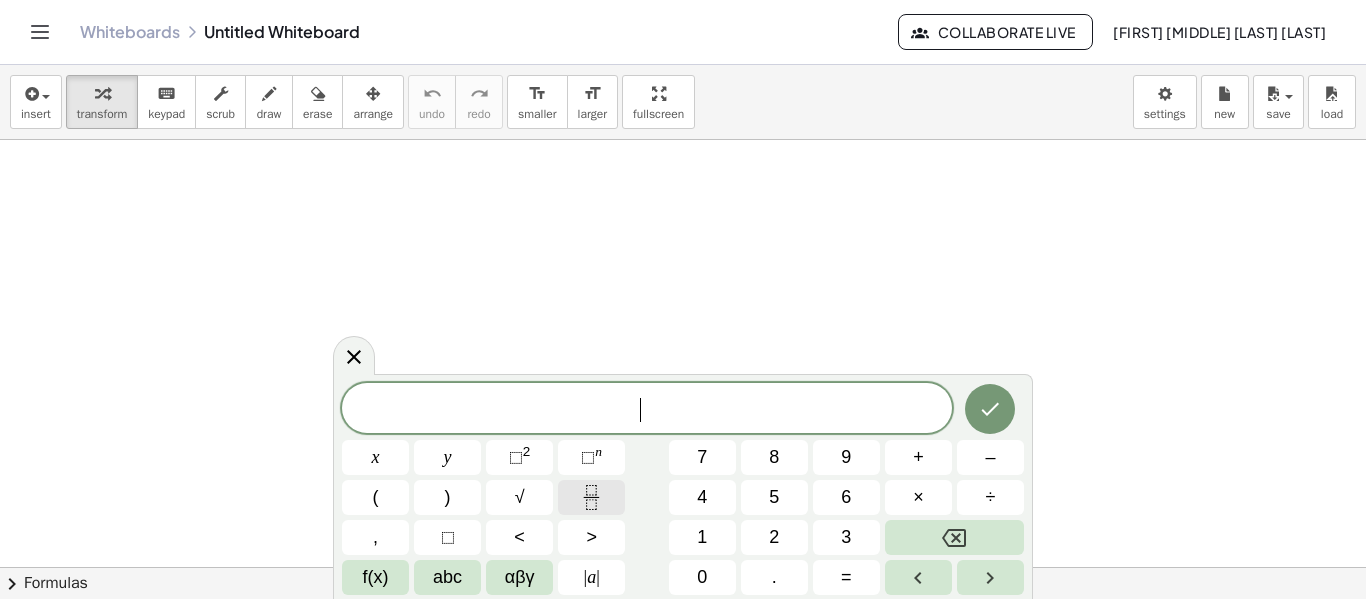 click 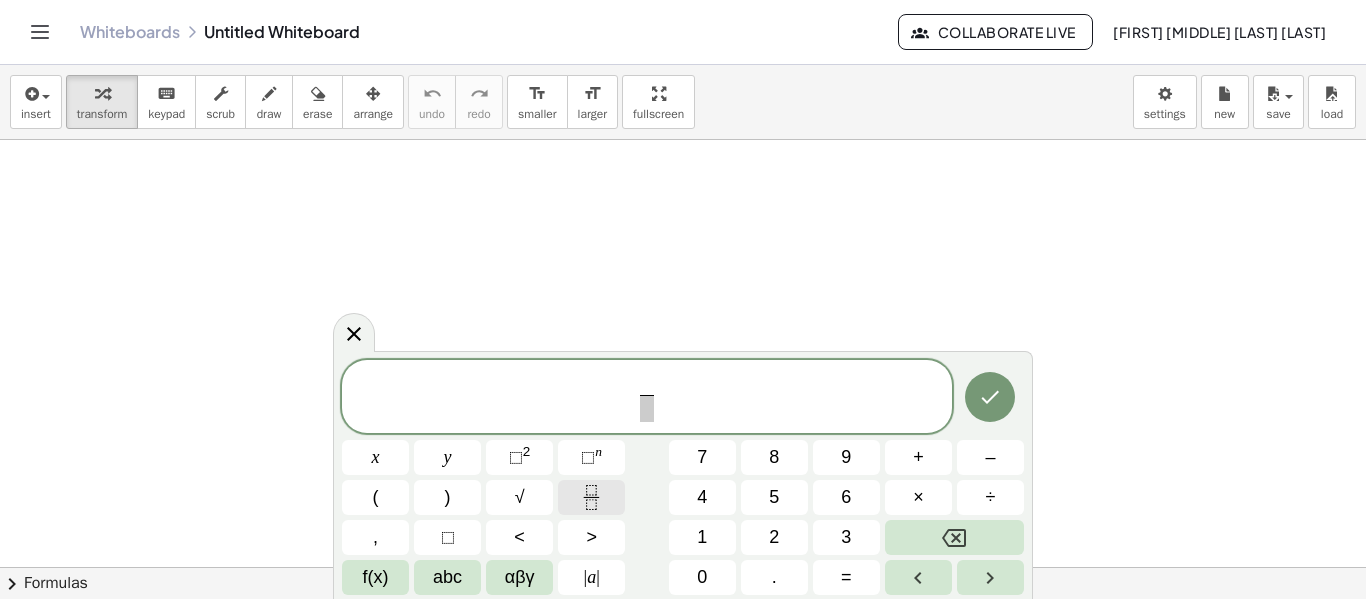 click 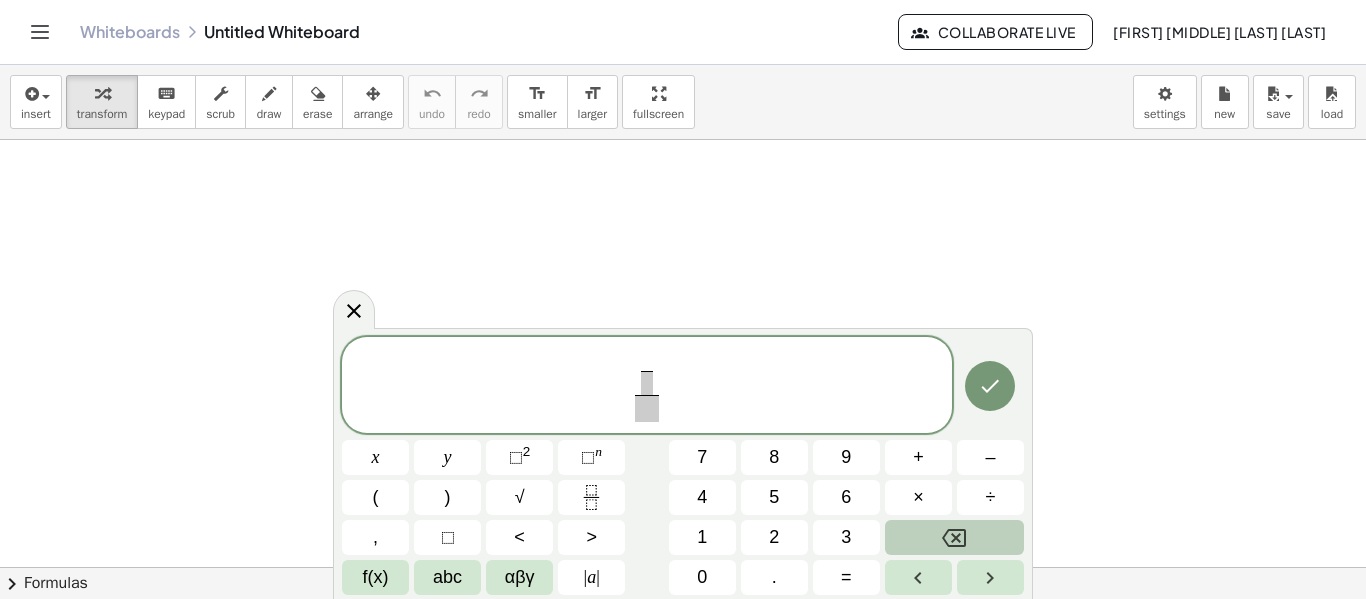 click at bounding box center [954, 537] 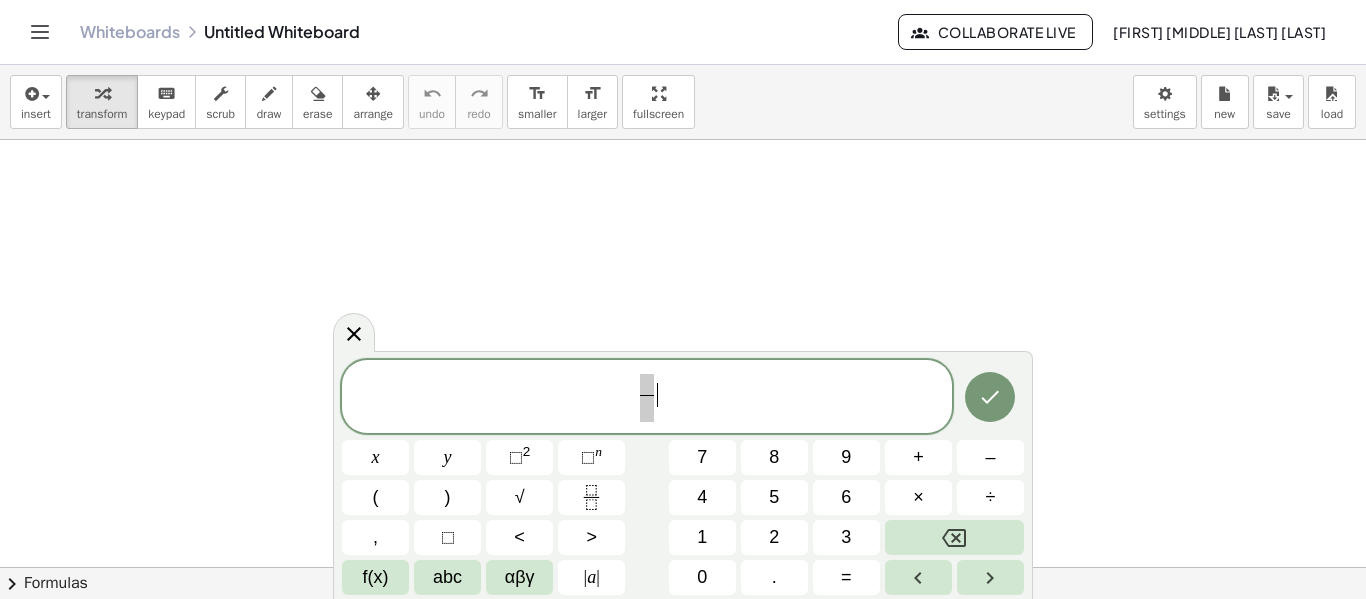 click on "​ ​" at bounding box center (647, 398) 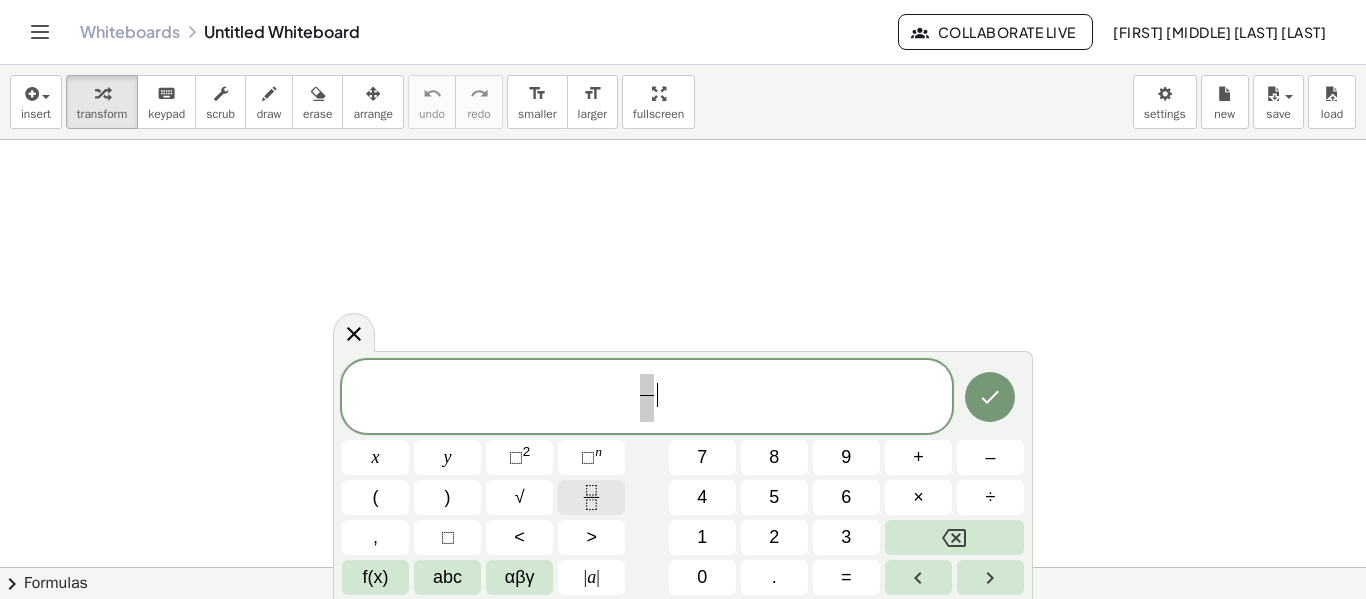 click at bounding box center (591, 497) 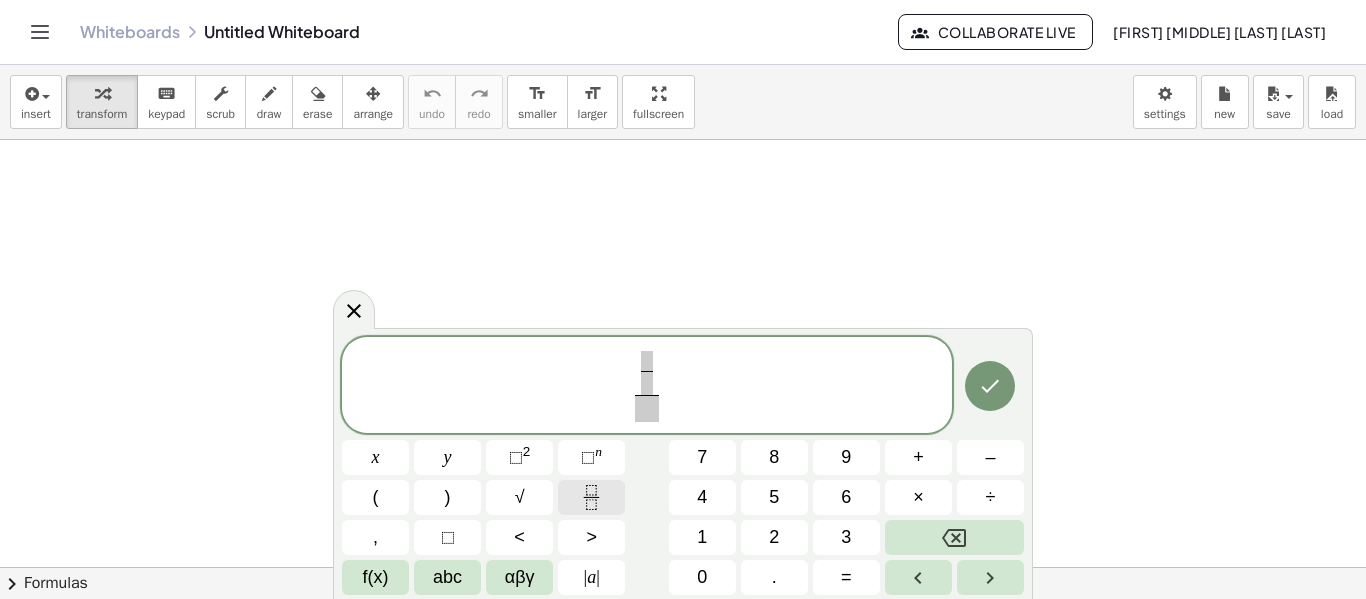 click 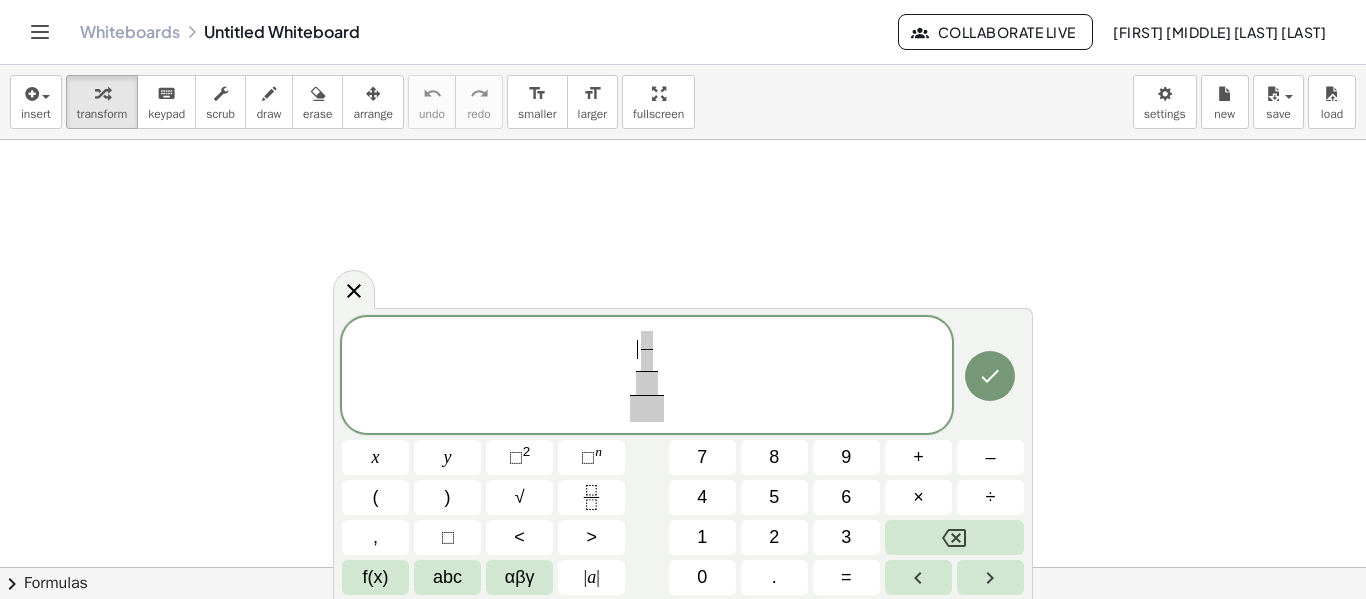 click on "​" at bounding box center (647, 350) 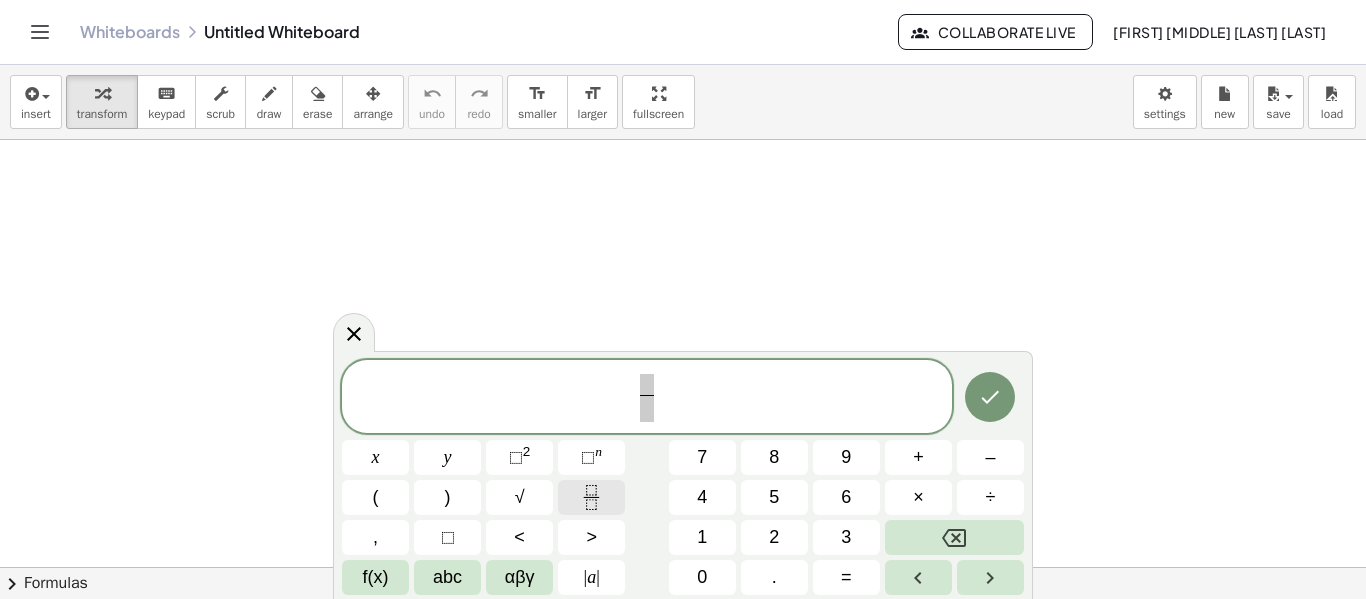 click at bounding box center [591, 497] 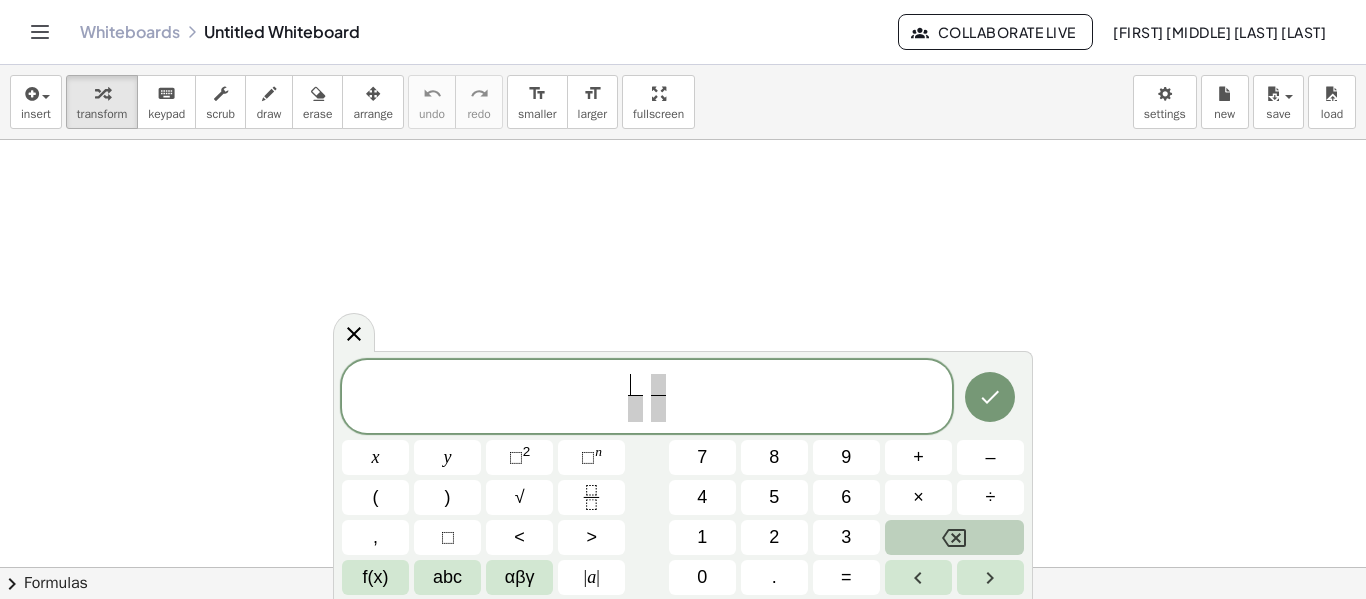 click at bounding box center (954, 537) 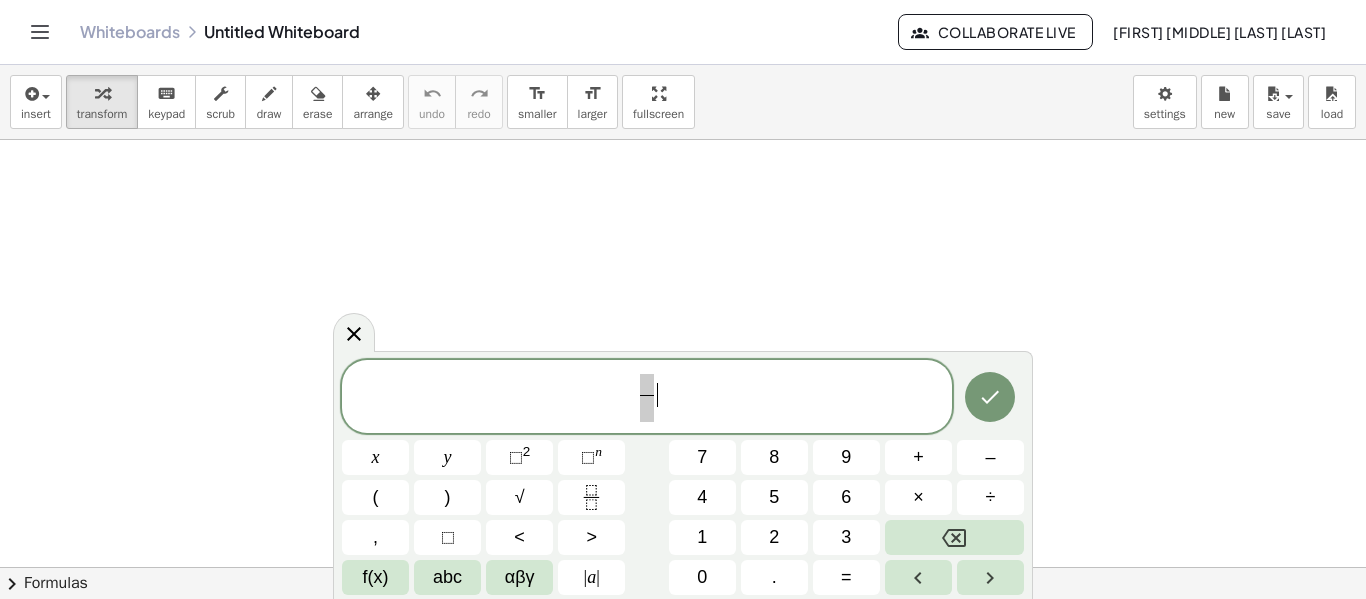 click on "​ ​" at bounding box center [647, 398] 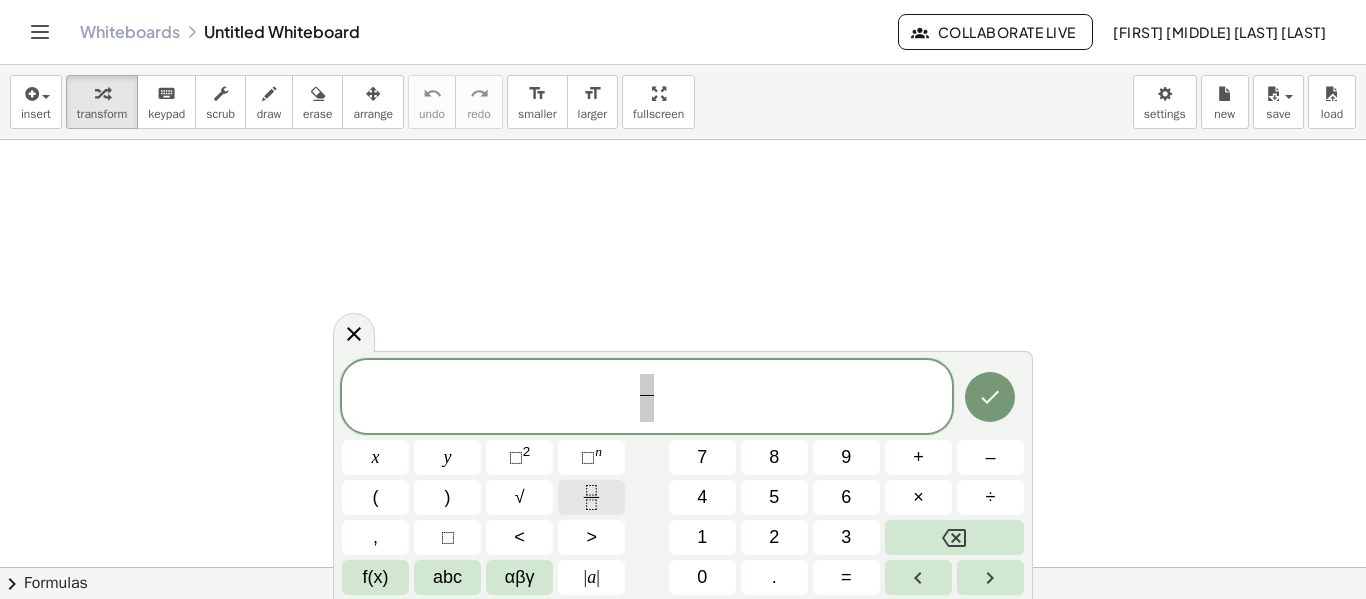 click 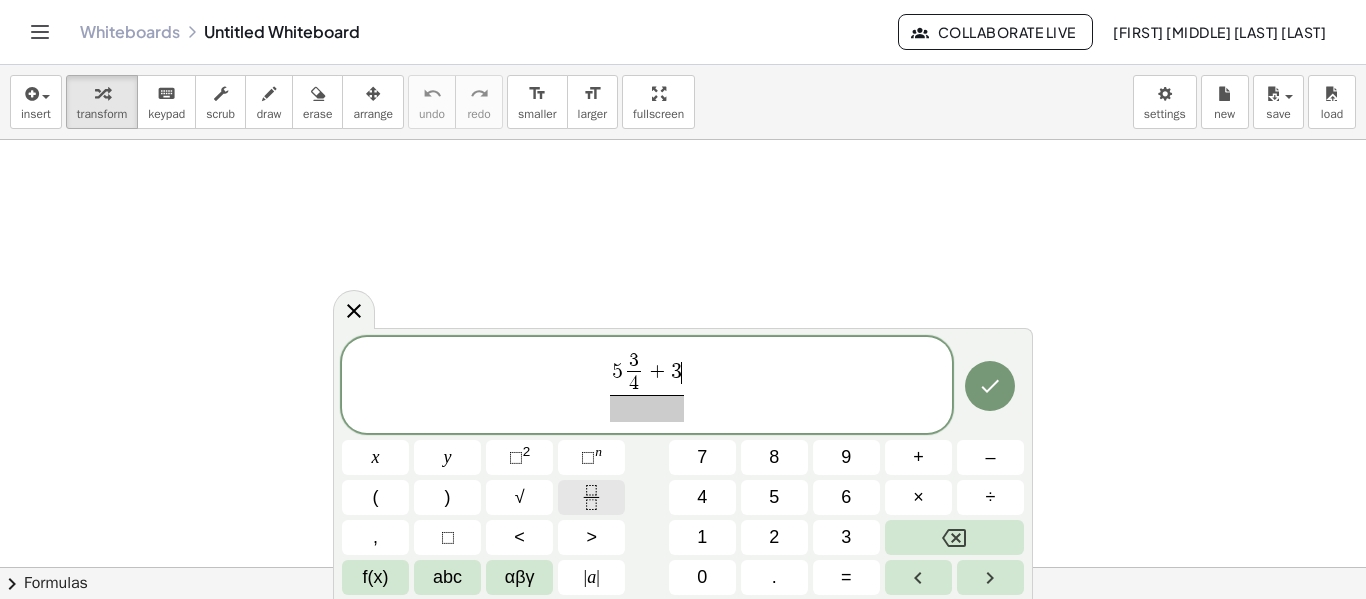 click 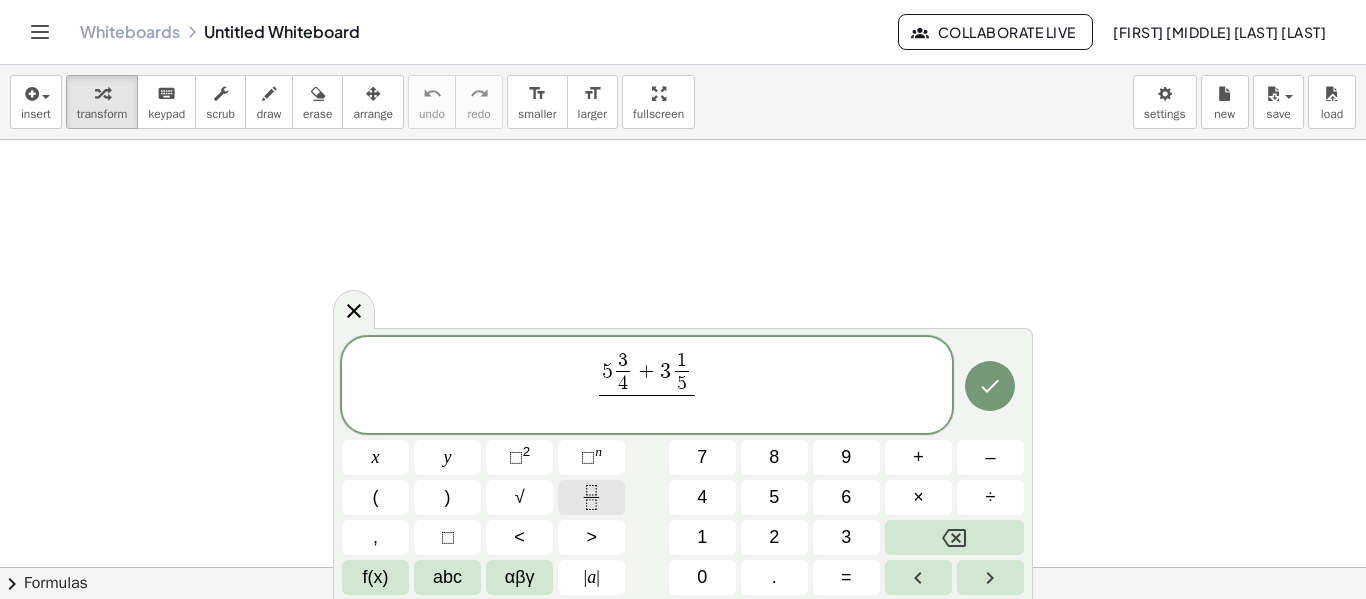 click 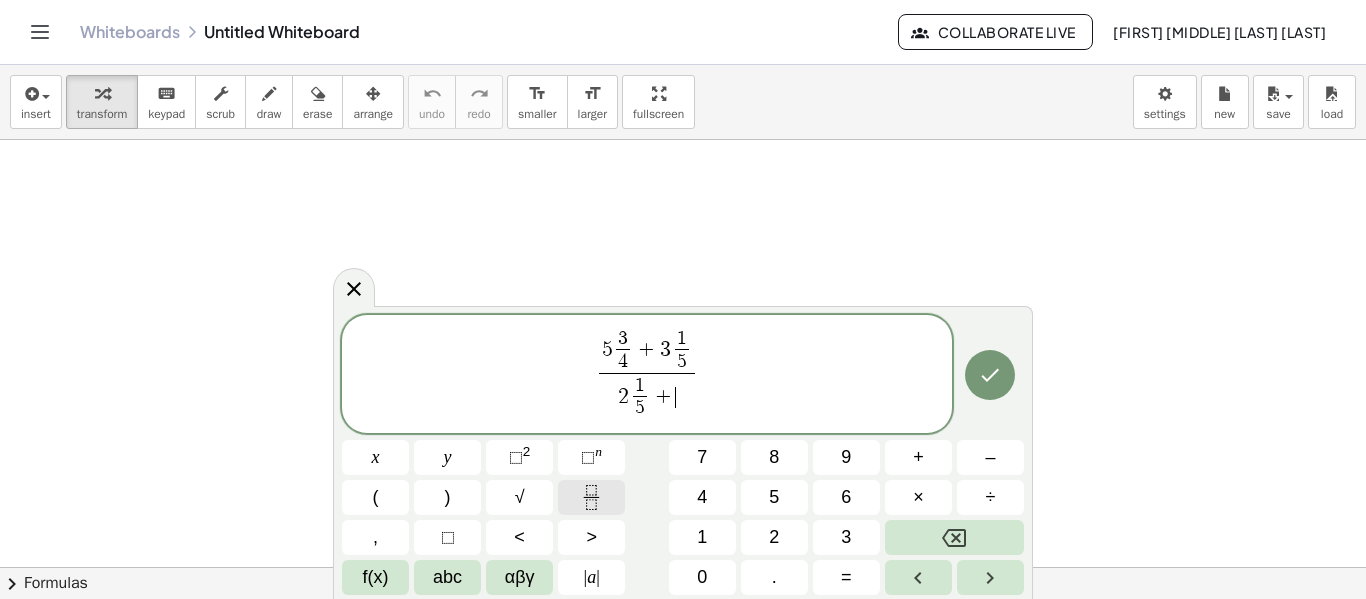 click 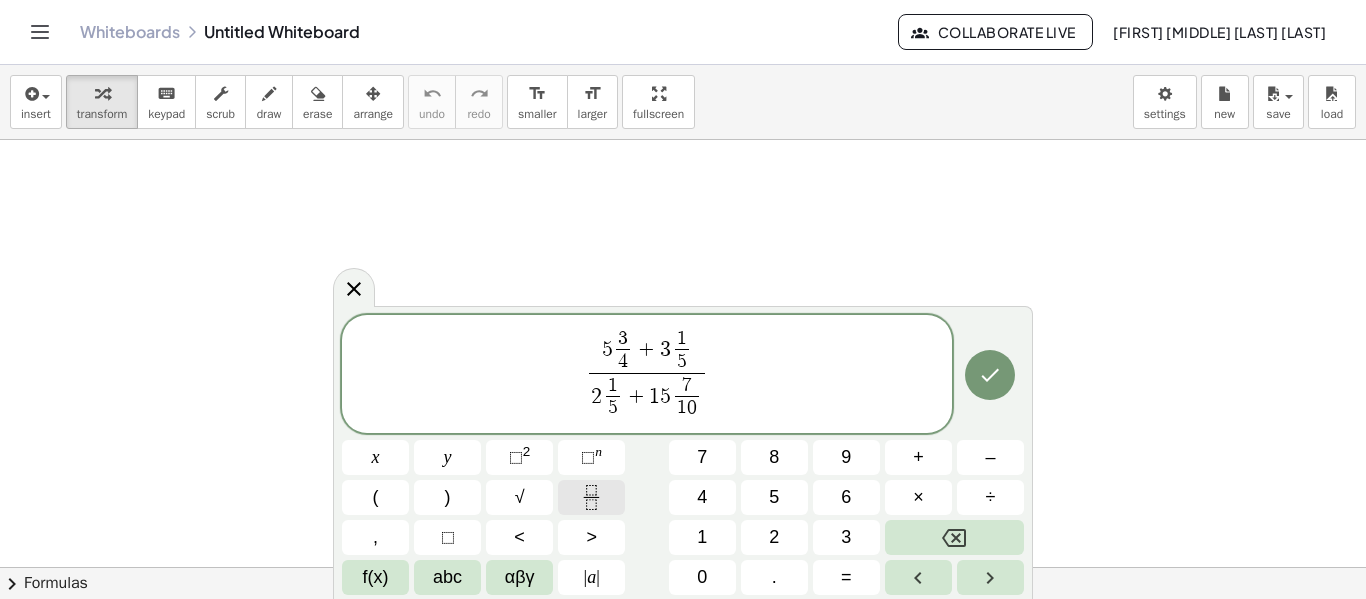 click 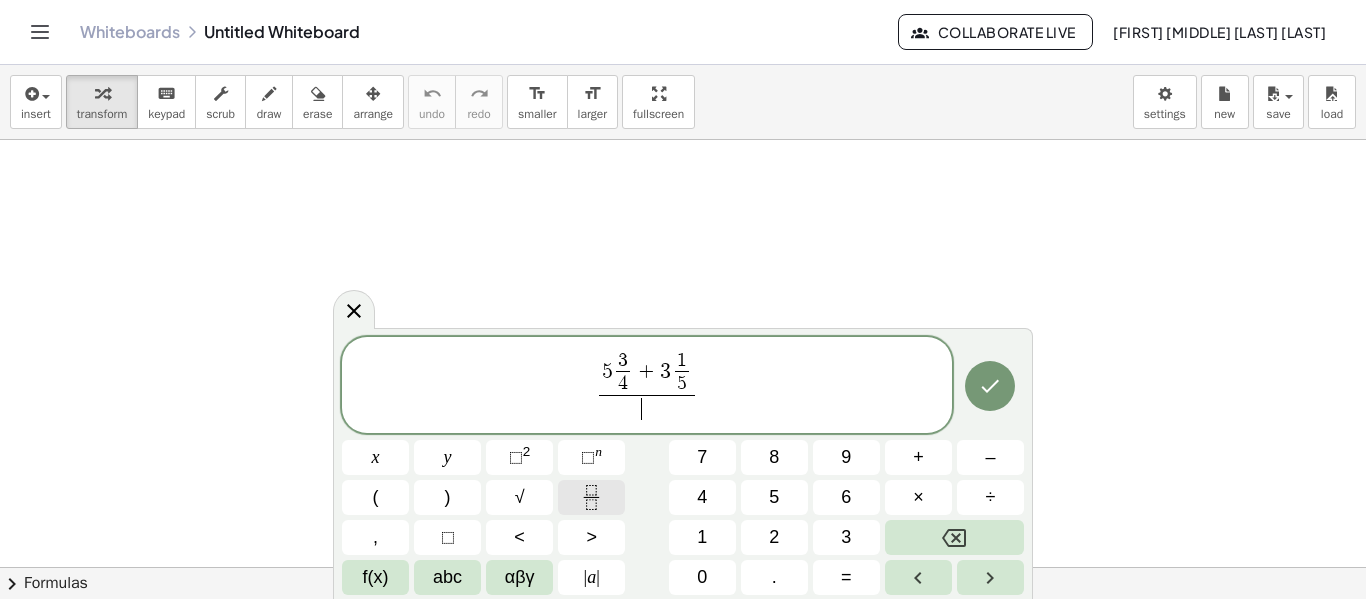 click at bounding box center (591, 497) 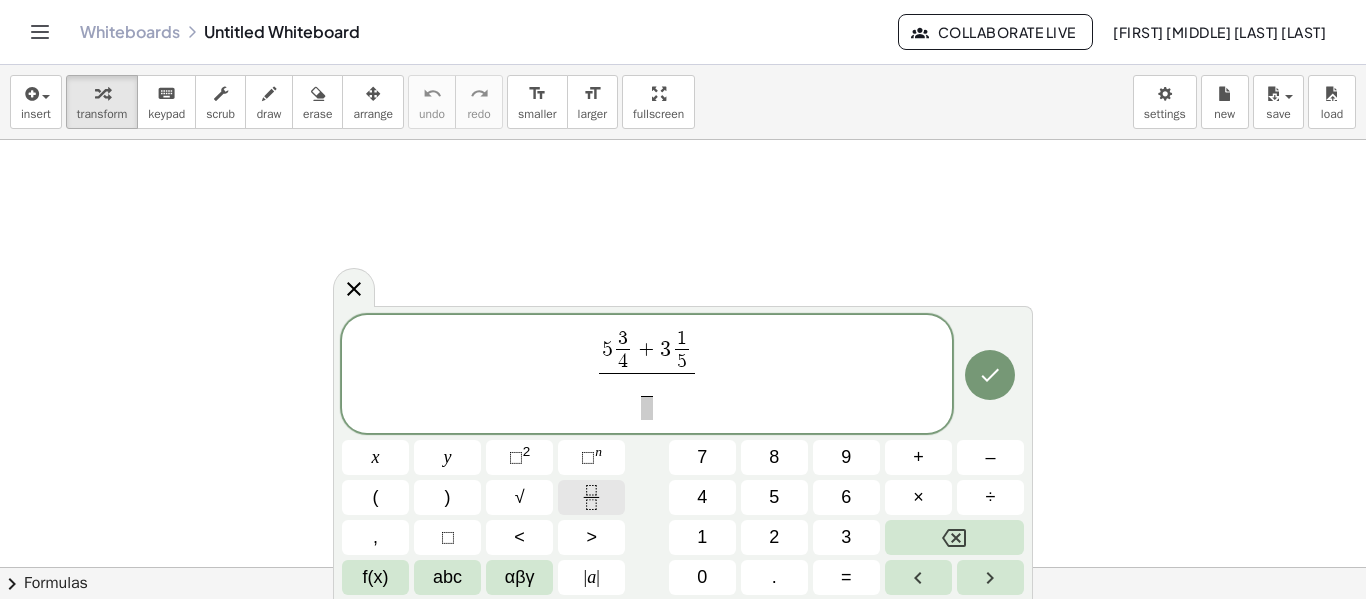 click at bounding box center (591, 497) 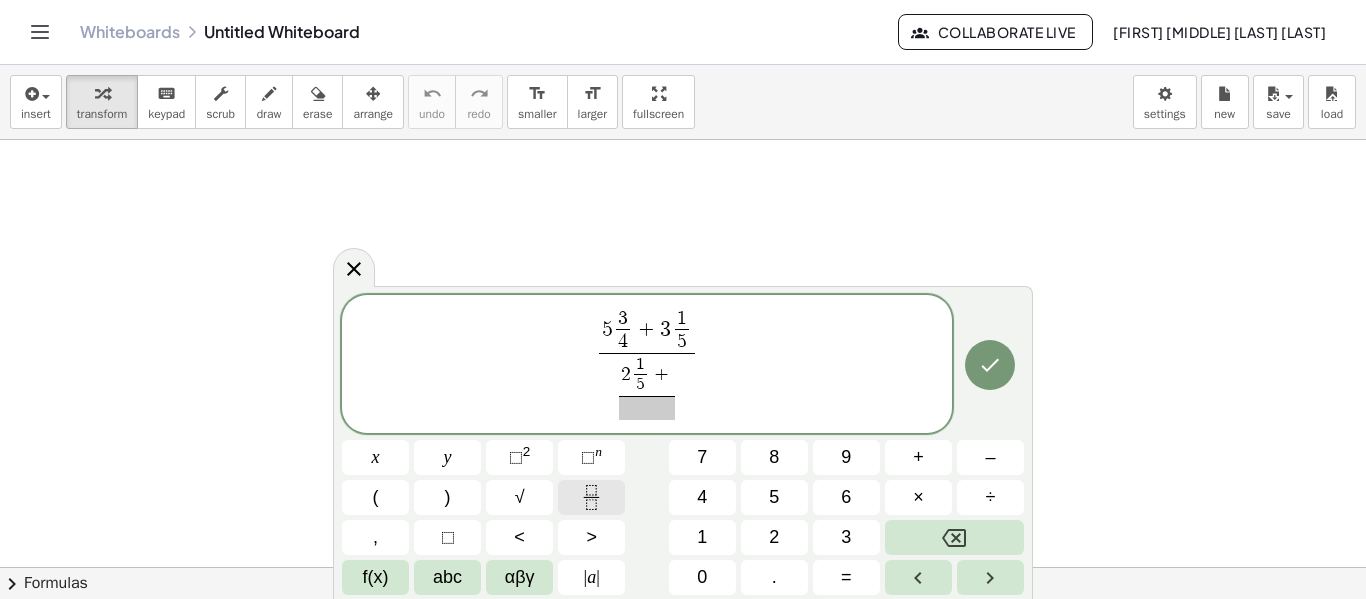 click at bounding box center (591, 497) 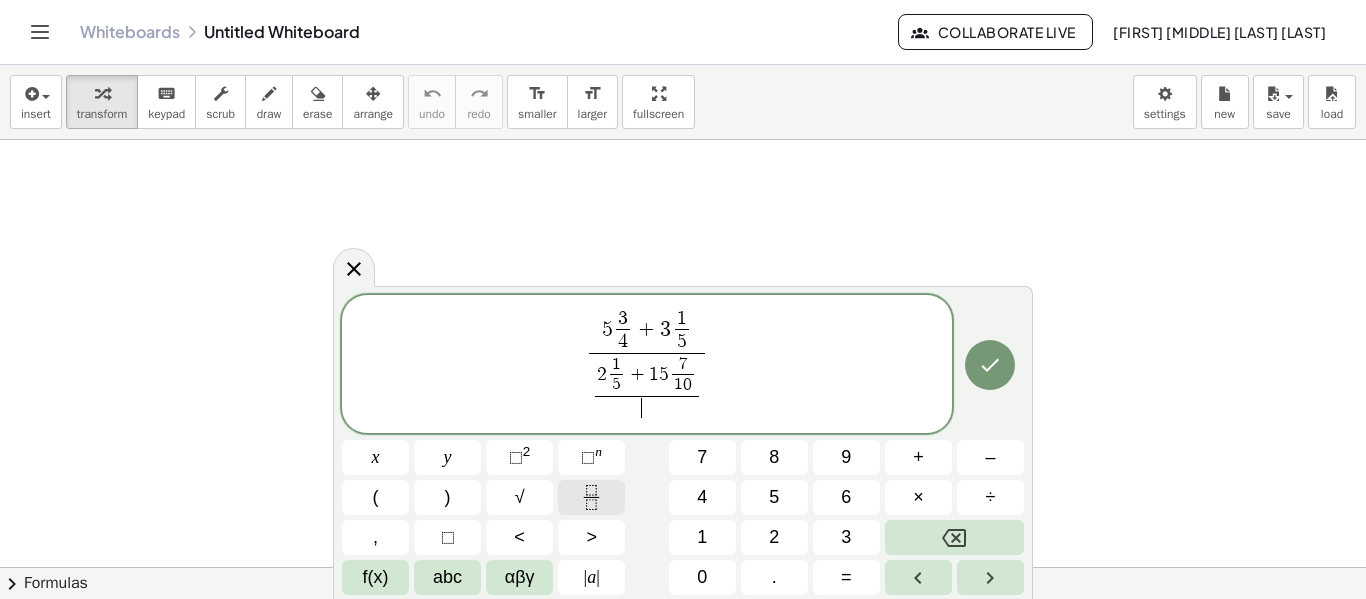 click at bounding box center [591, 497] 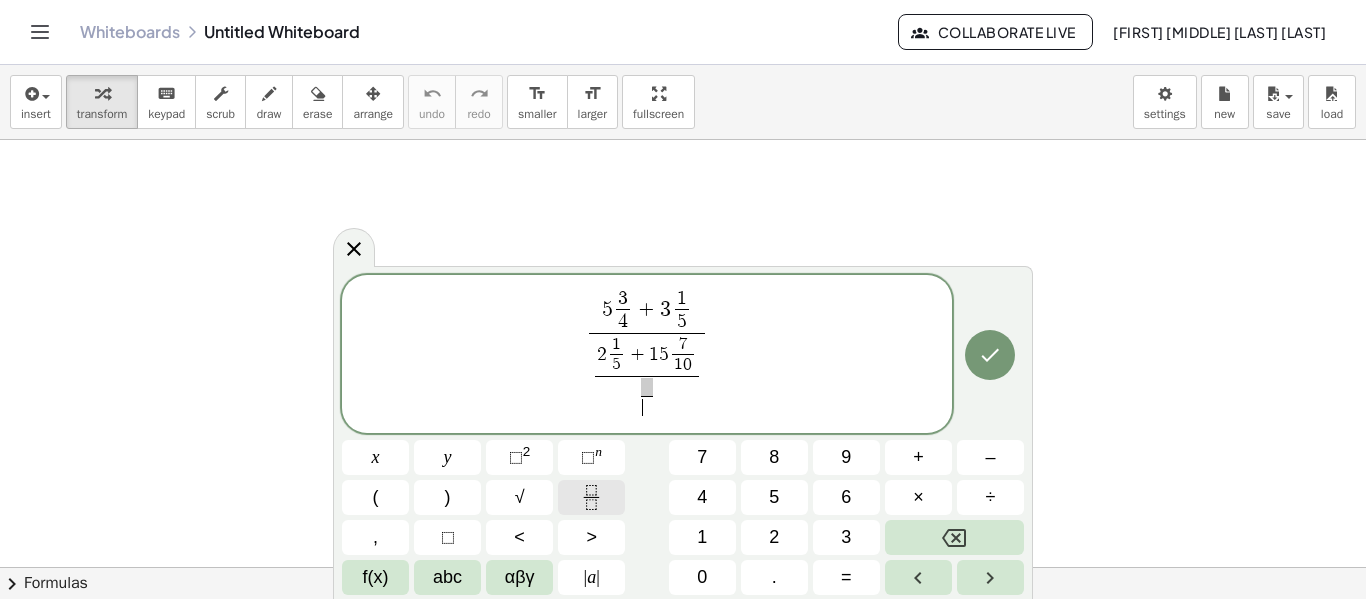 click at bounding box center (591, 497) 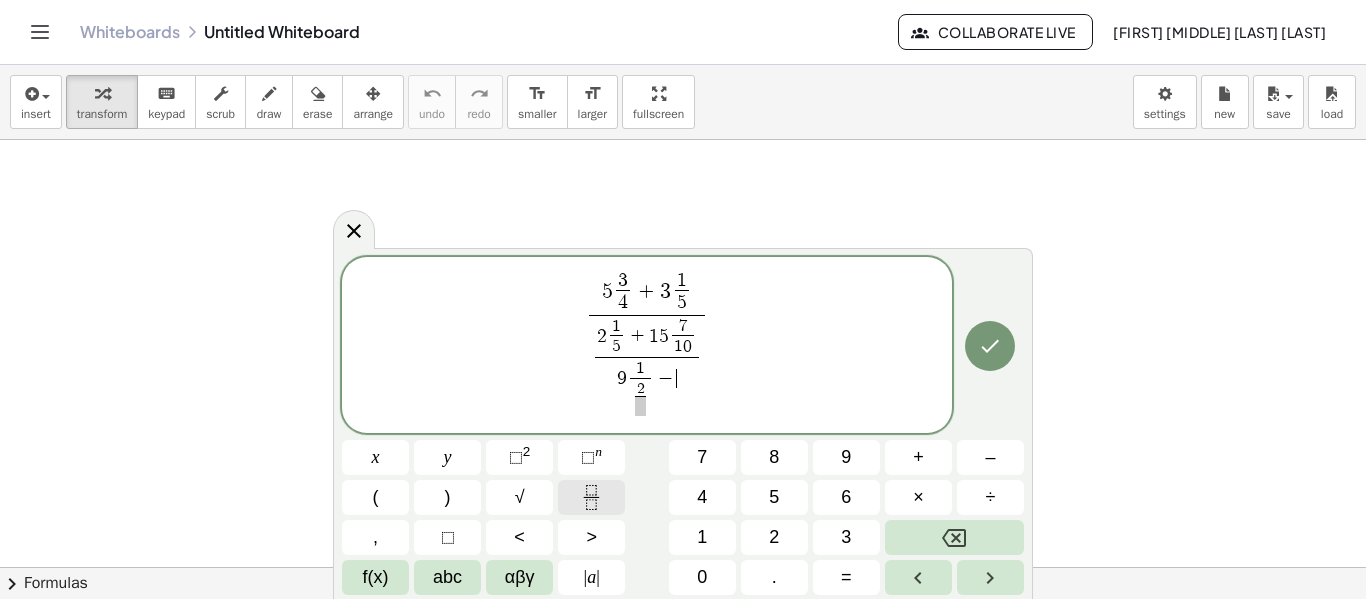 click at bounding box center (591, 497) 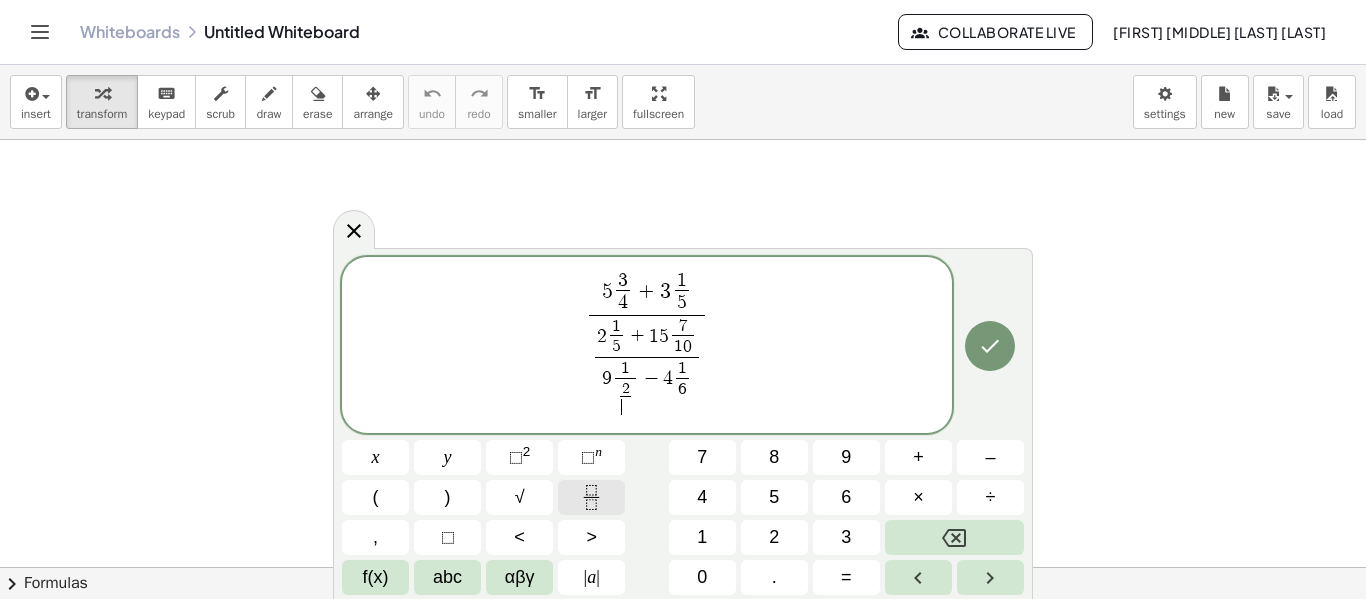 click at bounding box center [591, 497] 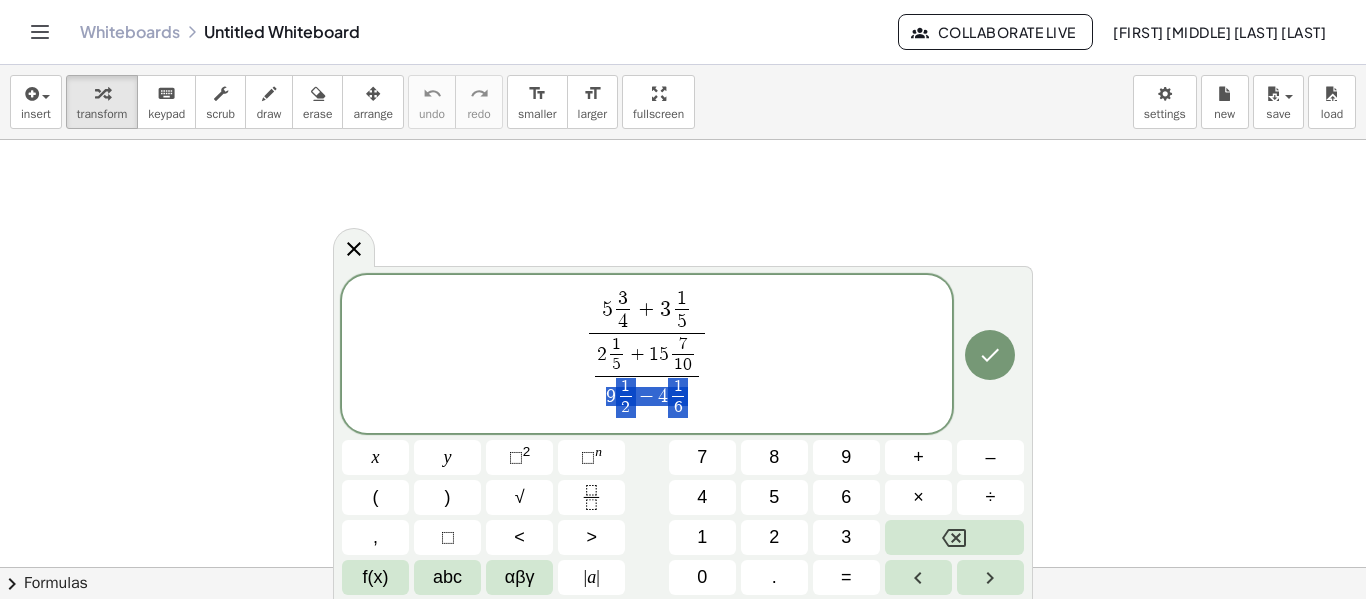 drag, startPoint x: 608, startPoint y: 397, endPoint x: 692, endPoint y: 404, distance: 84.29116 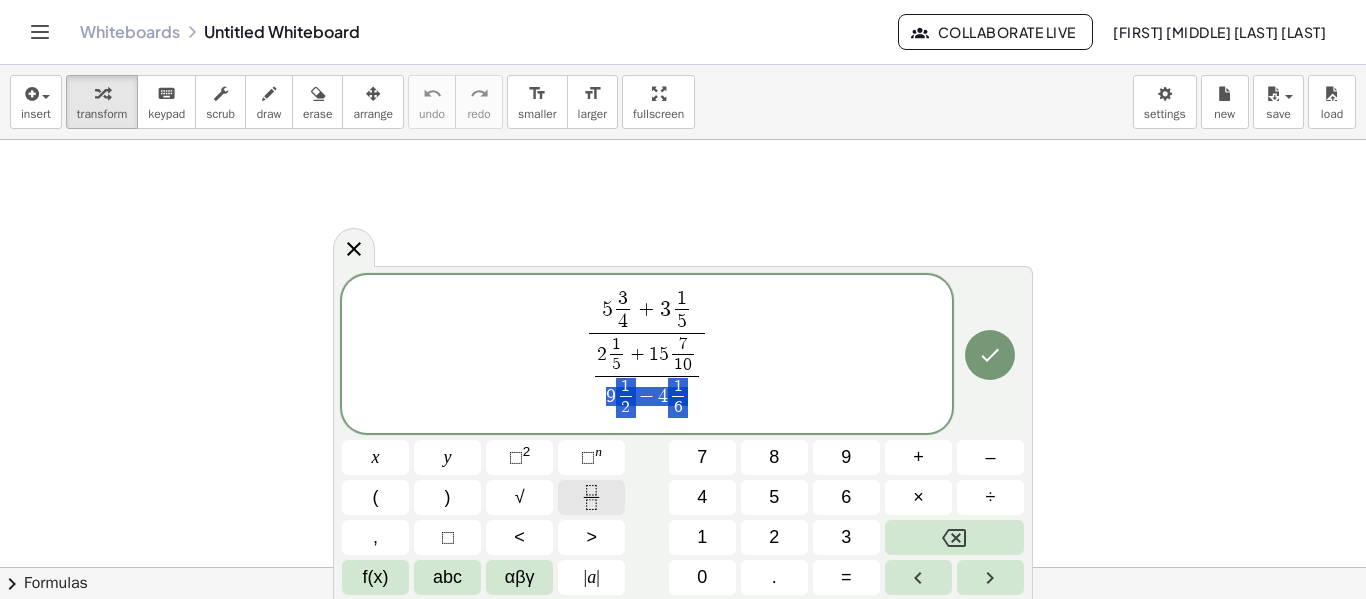 click at bounding box center (591, 497) 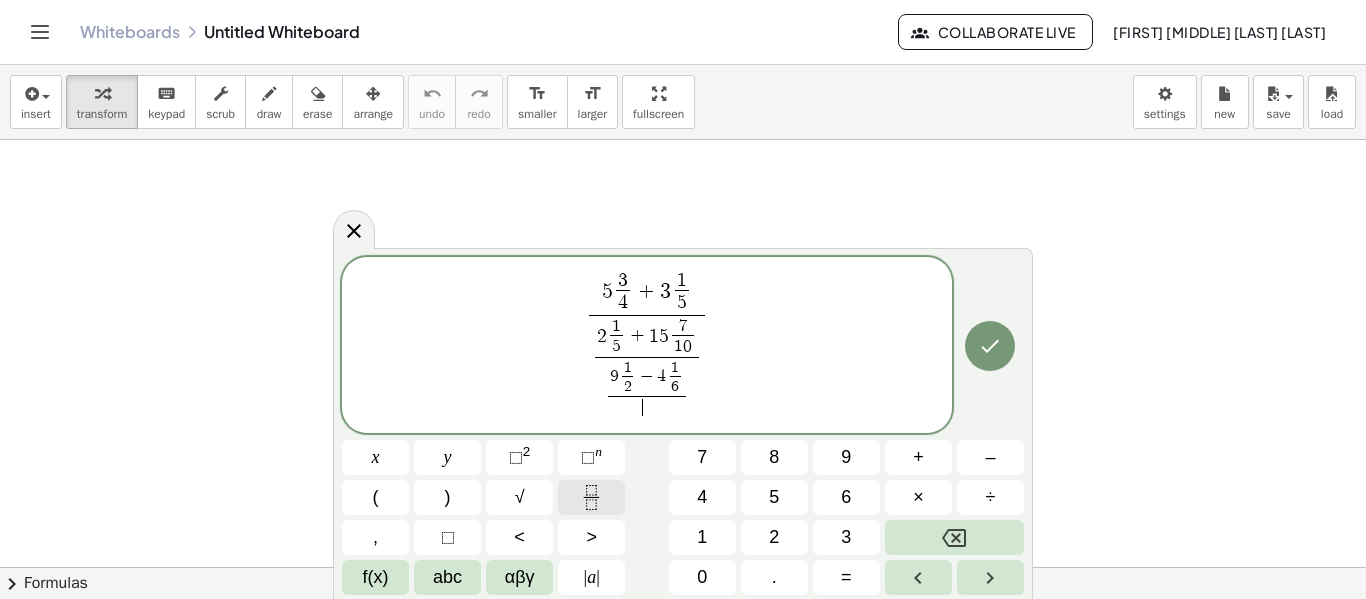 click at bounding box center (591, 497) 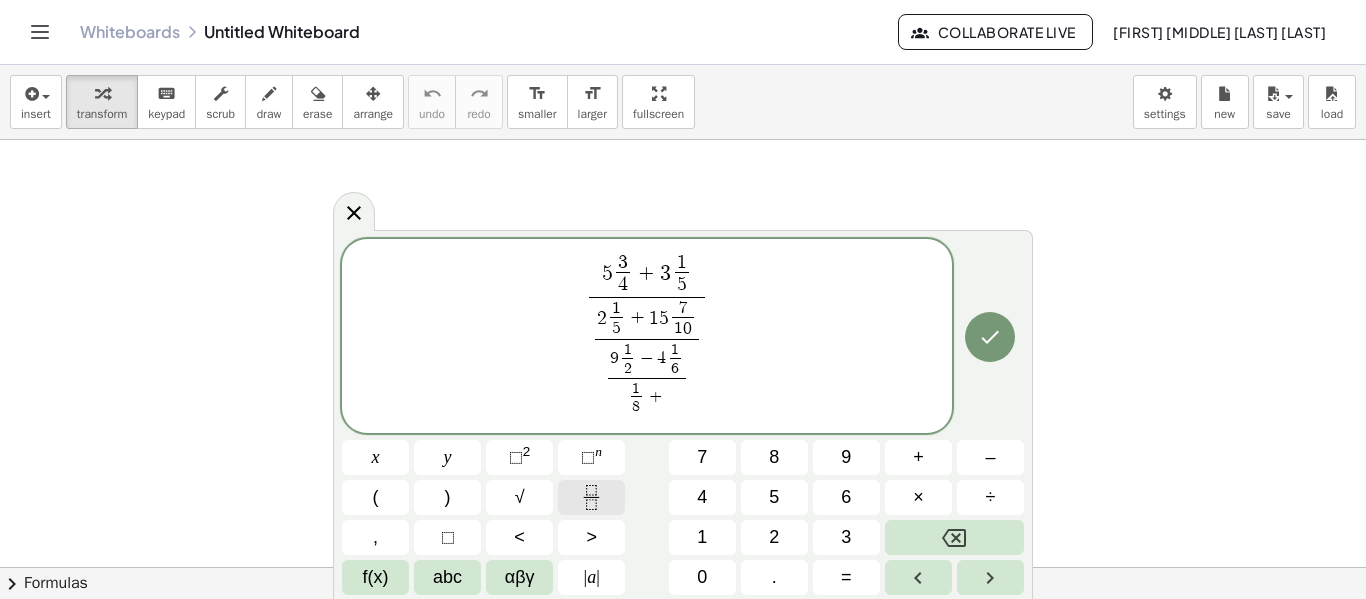 click at bounding box center (591, 497) 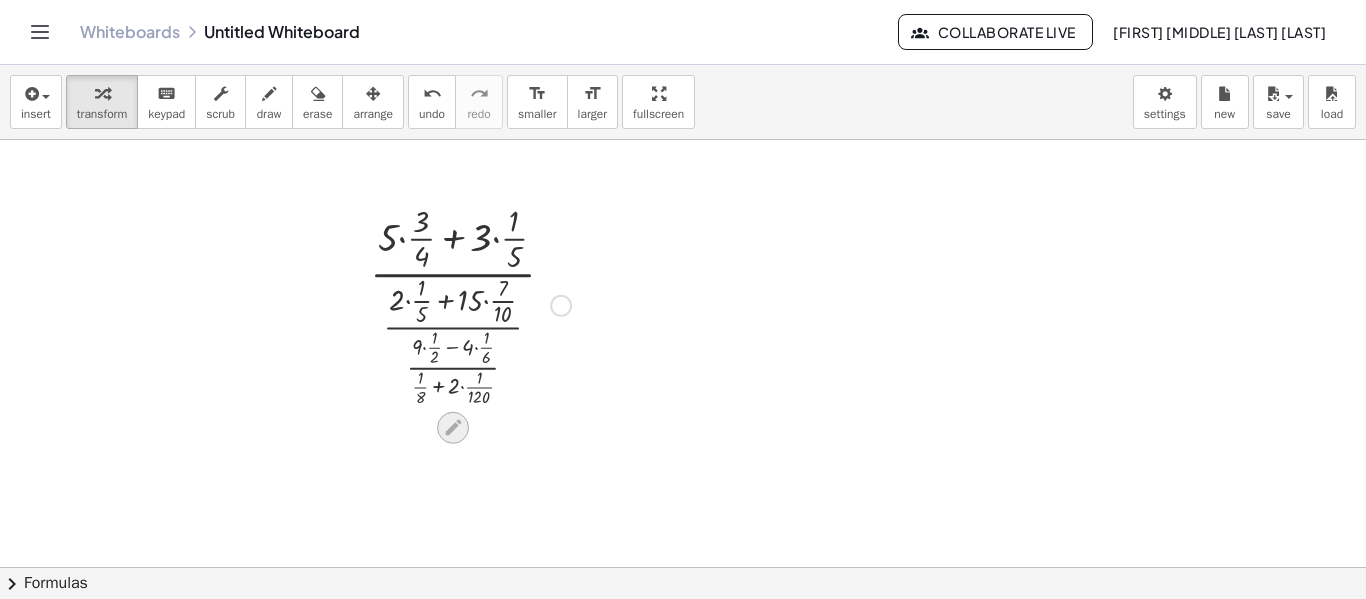 click 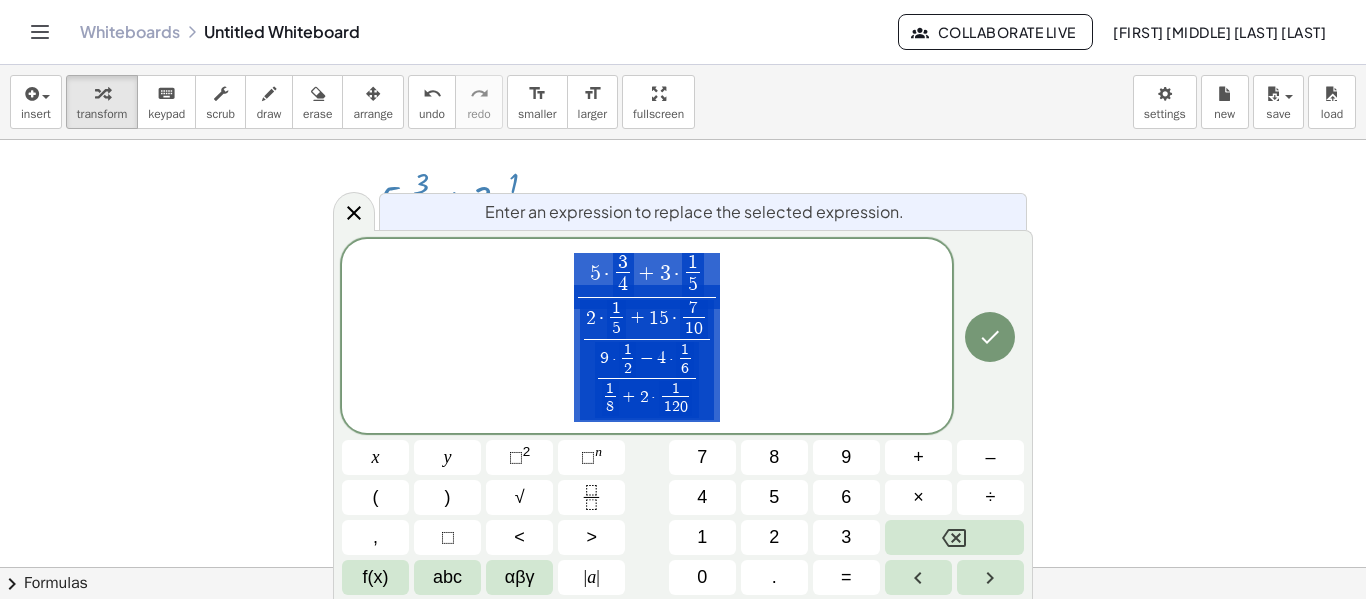 scroll, scrollTop: 43, scrollLeft: 0, axis: vertical 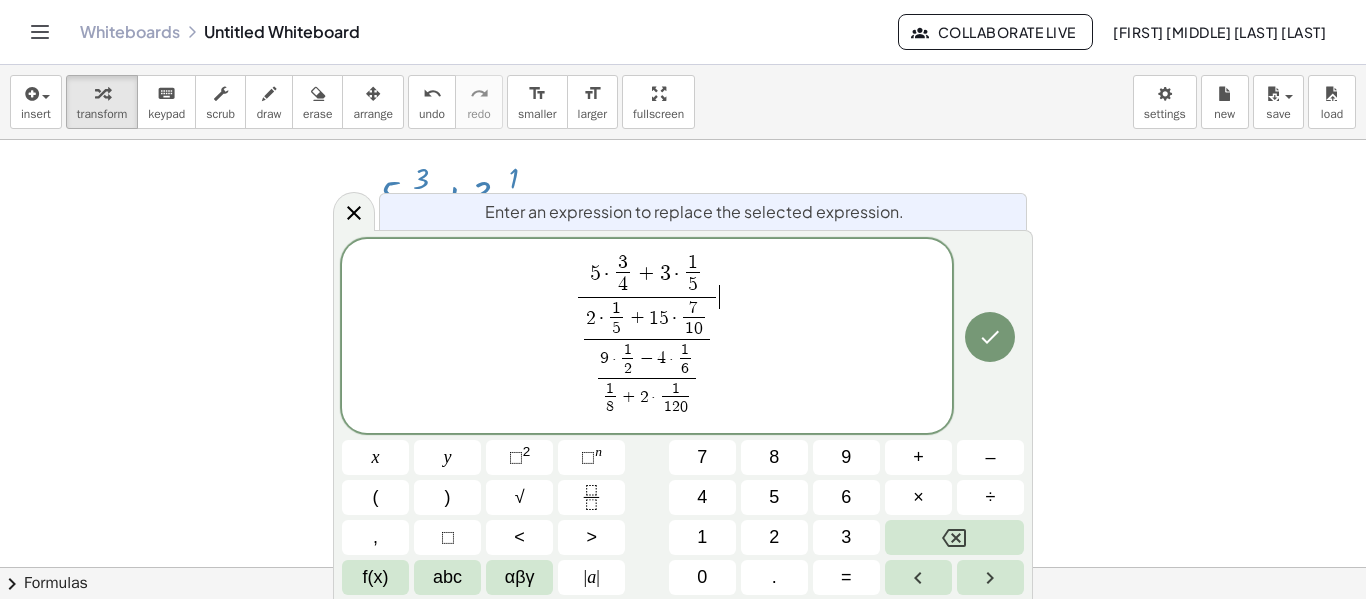 click on "5 · 3 4 ​ + 3 · 1 5 ​ 2 · 1 5 ​ + 1 5 · 7 1 0 ​ 9 · 1 2 ​ − 4 · 1 6 ​ 1 8 ​ + 2 · 1 1 2 0 ​ ​ ​ ​ ​" at bounding box center [647, 337] 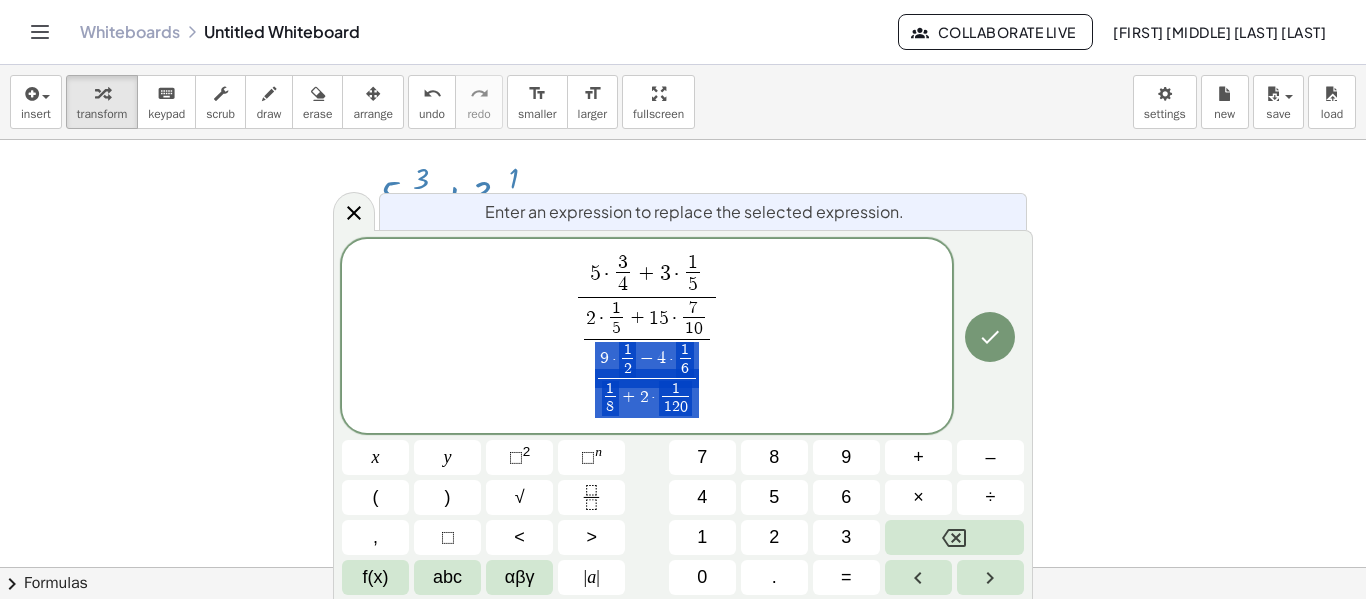 drag, startPoint x: 694, startPoint y: 407, endPoint x: 591, endPoint y: 367, distance: 110.49435 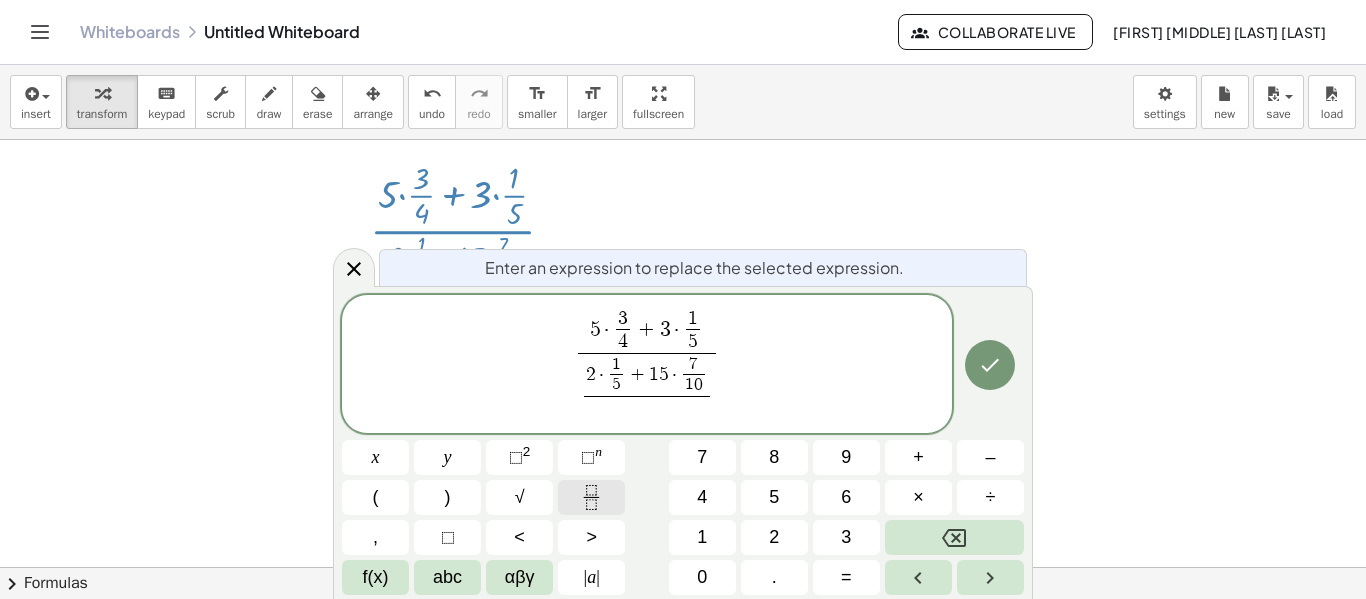 click at bounding box center (591, 497) 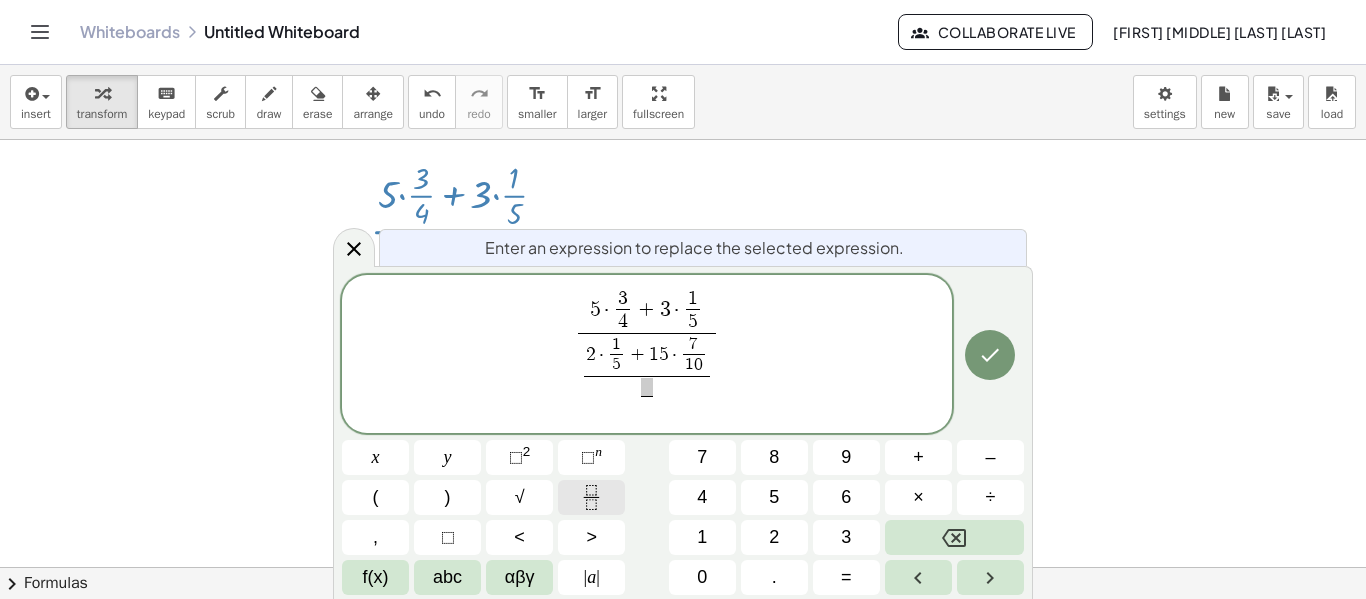 click at bounding box center [591, 497] 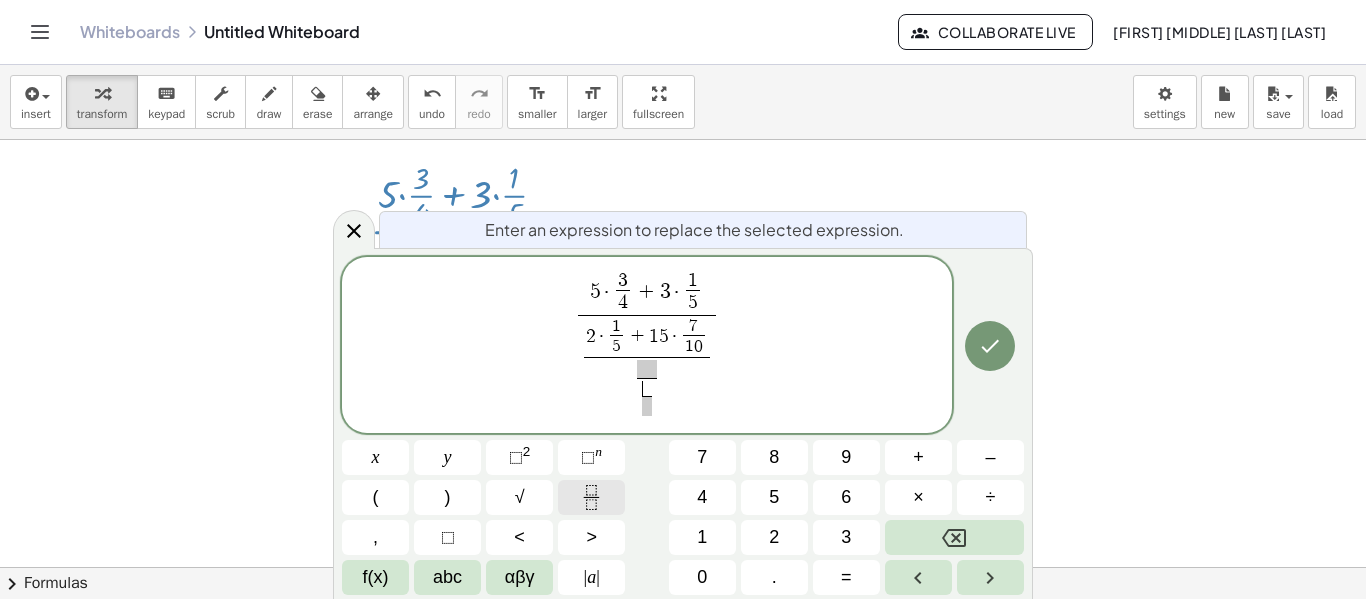 click at bounding box center [591, 497] 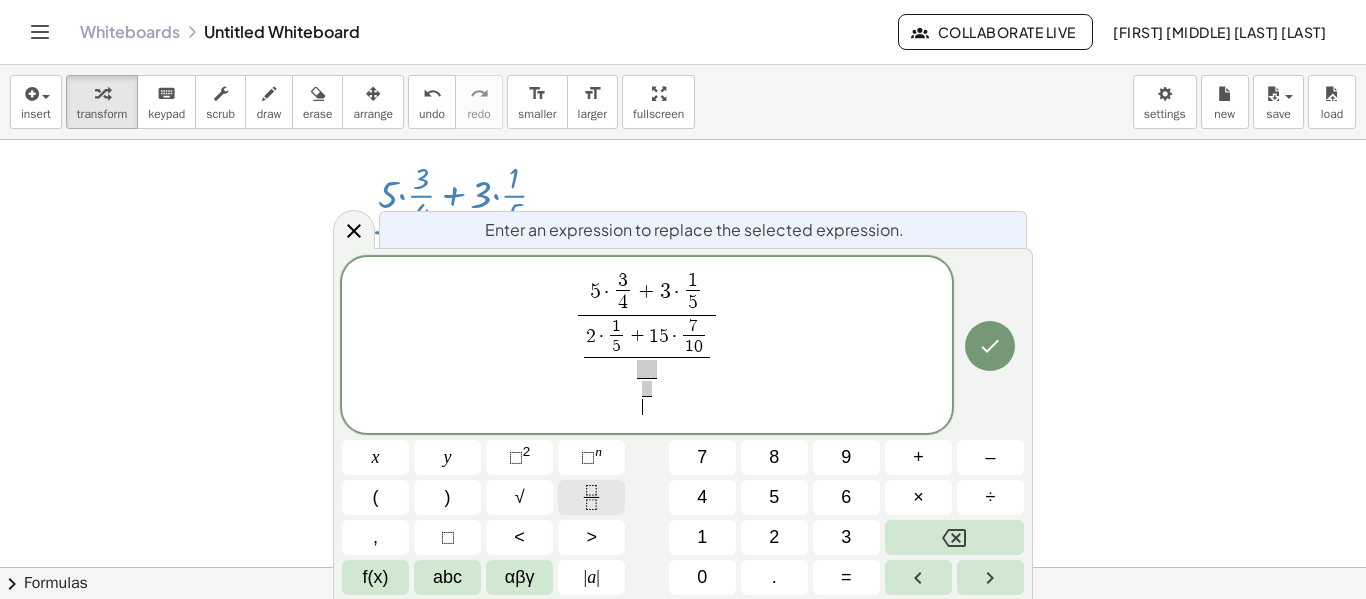 click at bounding box center [591, 497] 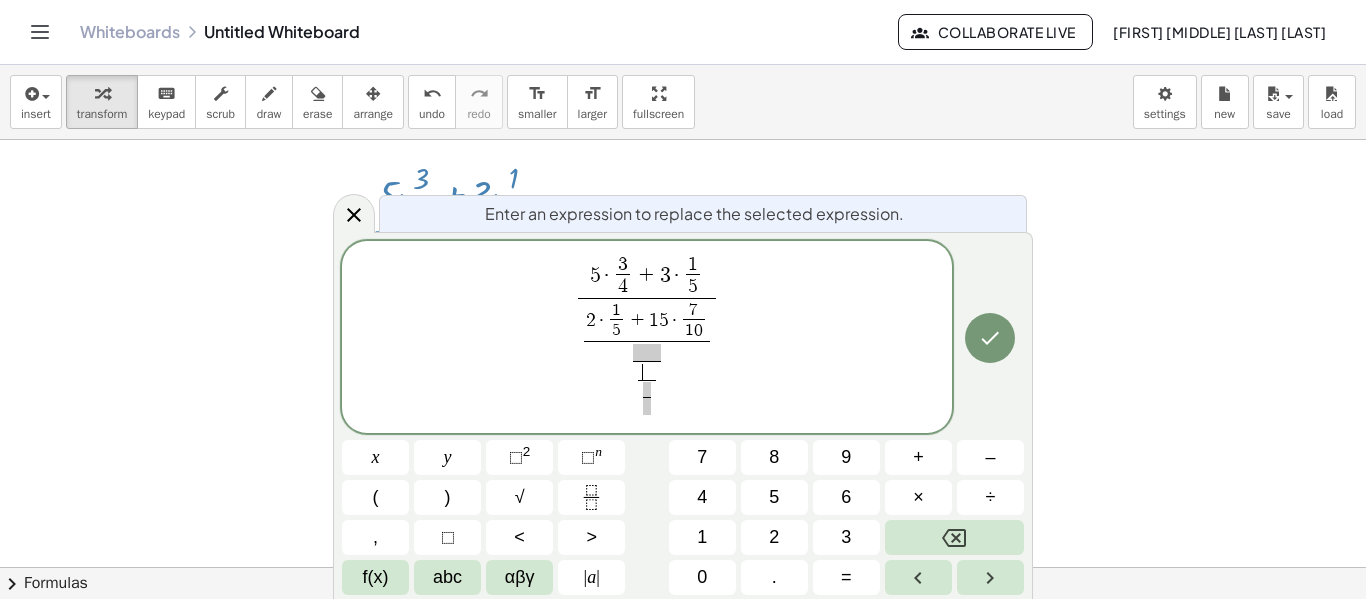 click on "​" at bounding box center [647, 372] 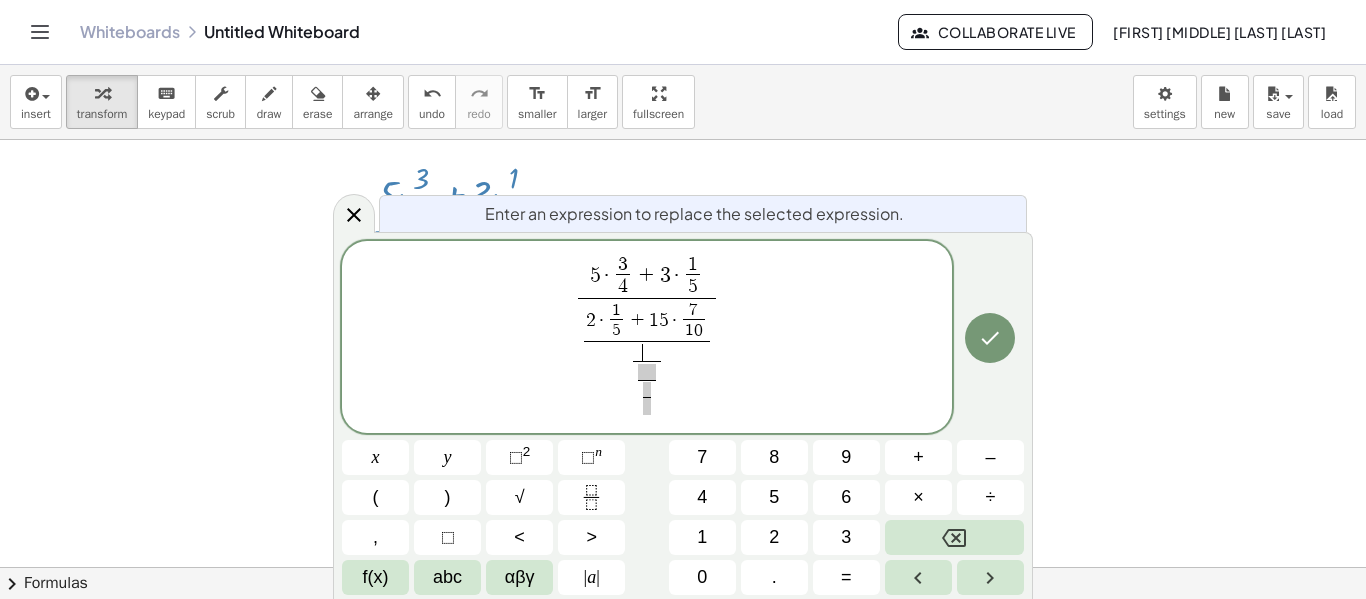 click on "​" at bounding box center [646, 353] 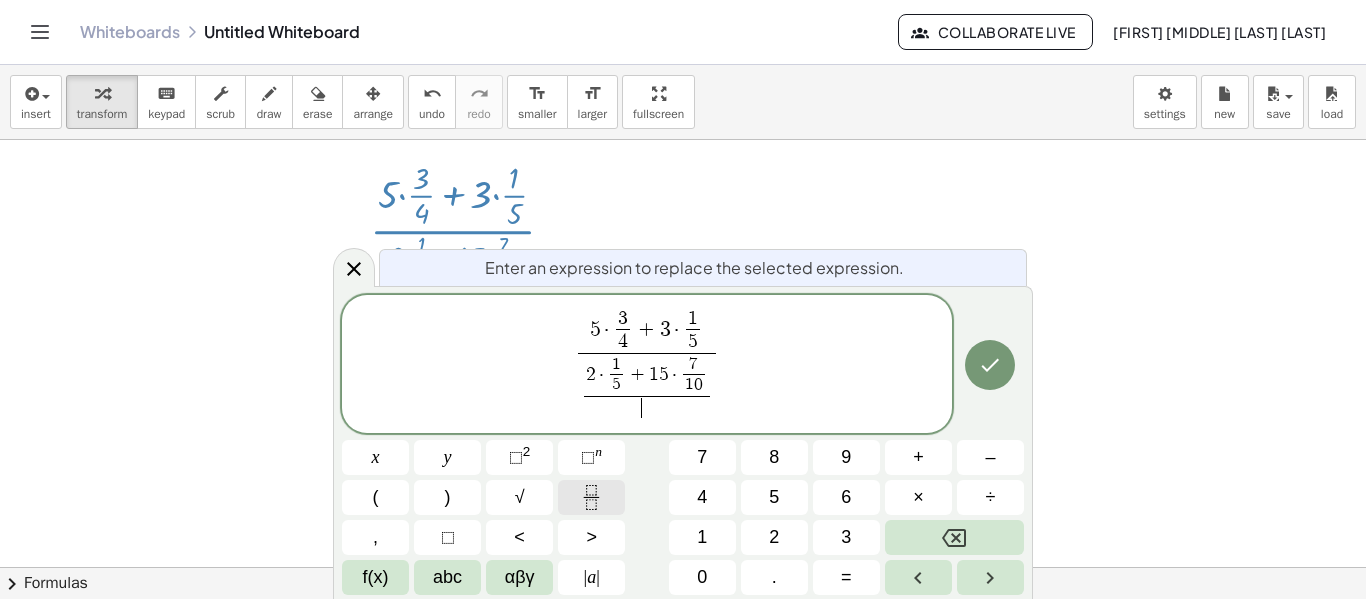click at bounding box center [591, 497] 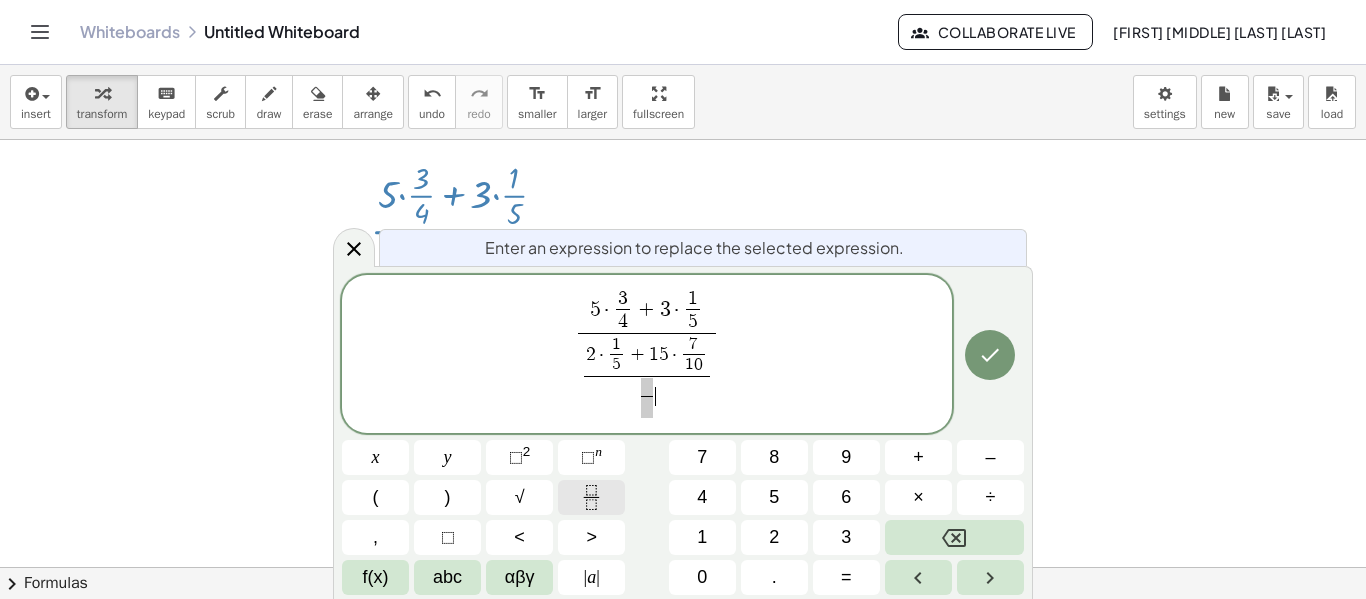 click at bounding box center (591, 497) 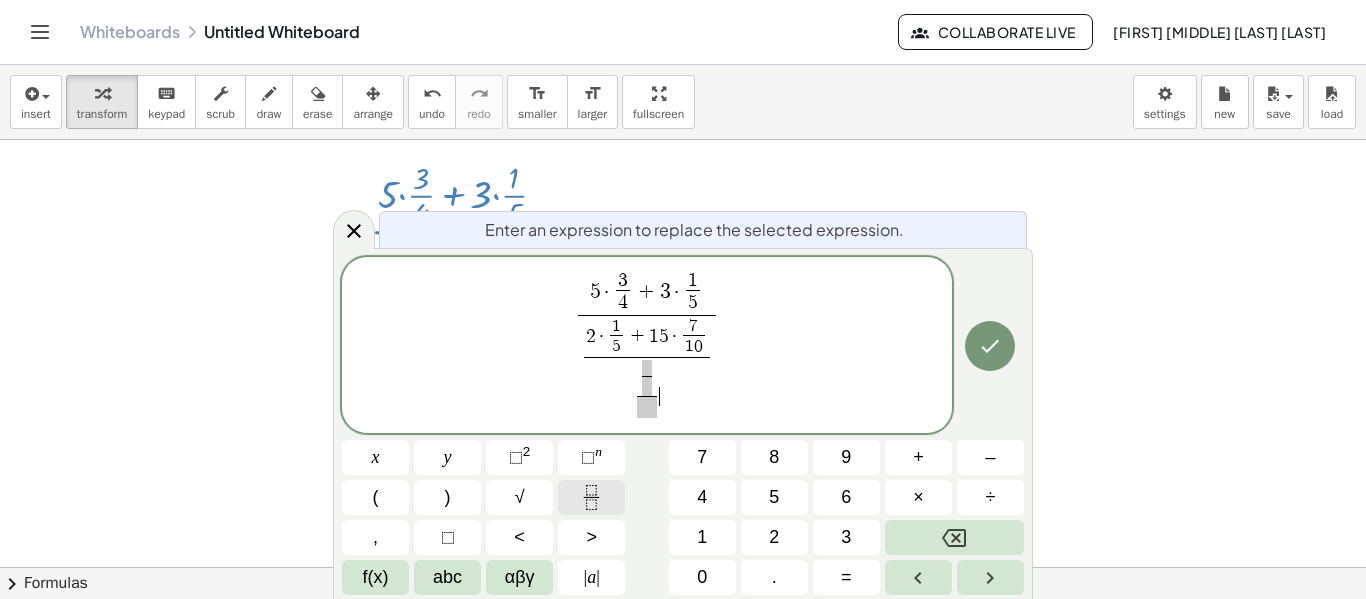 click at bounding box center [591, 497] 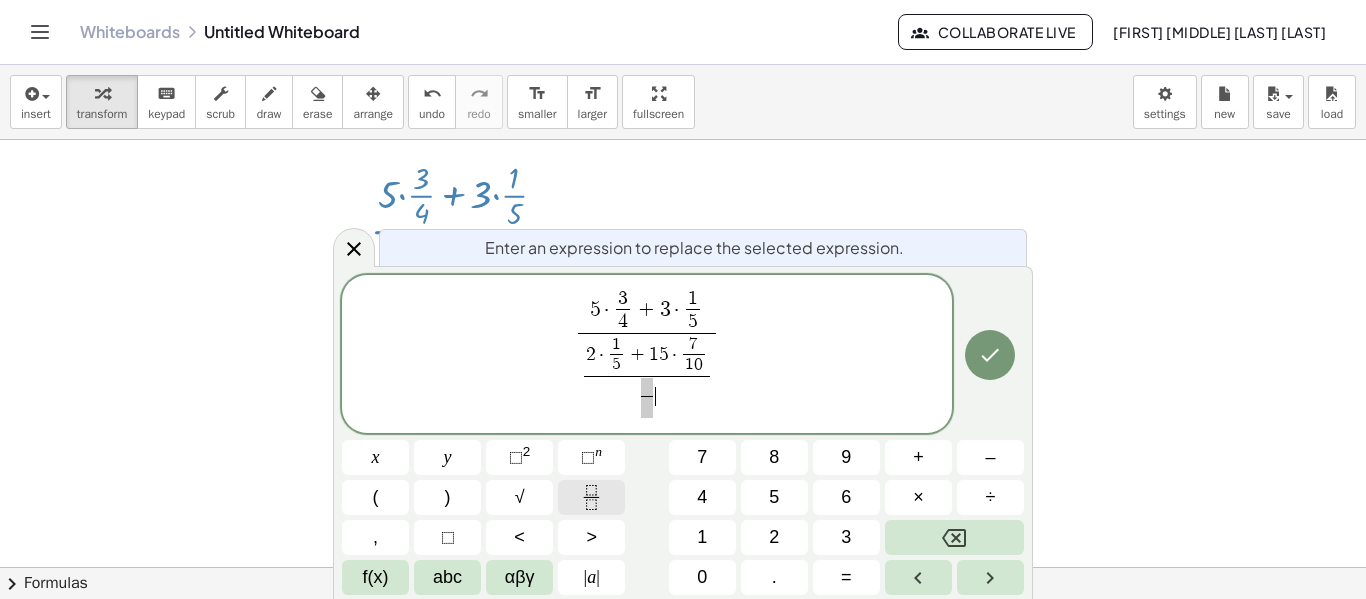 click at bounding box center (591, 497) 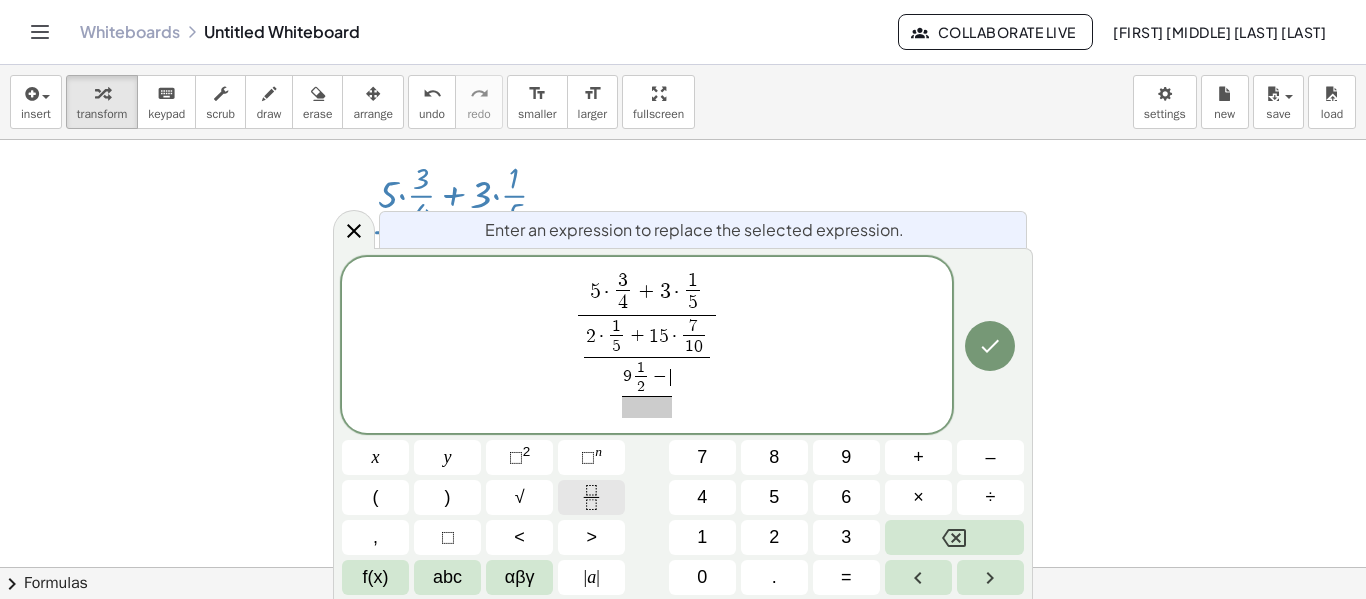 click at bounding box center [591, 497] 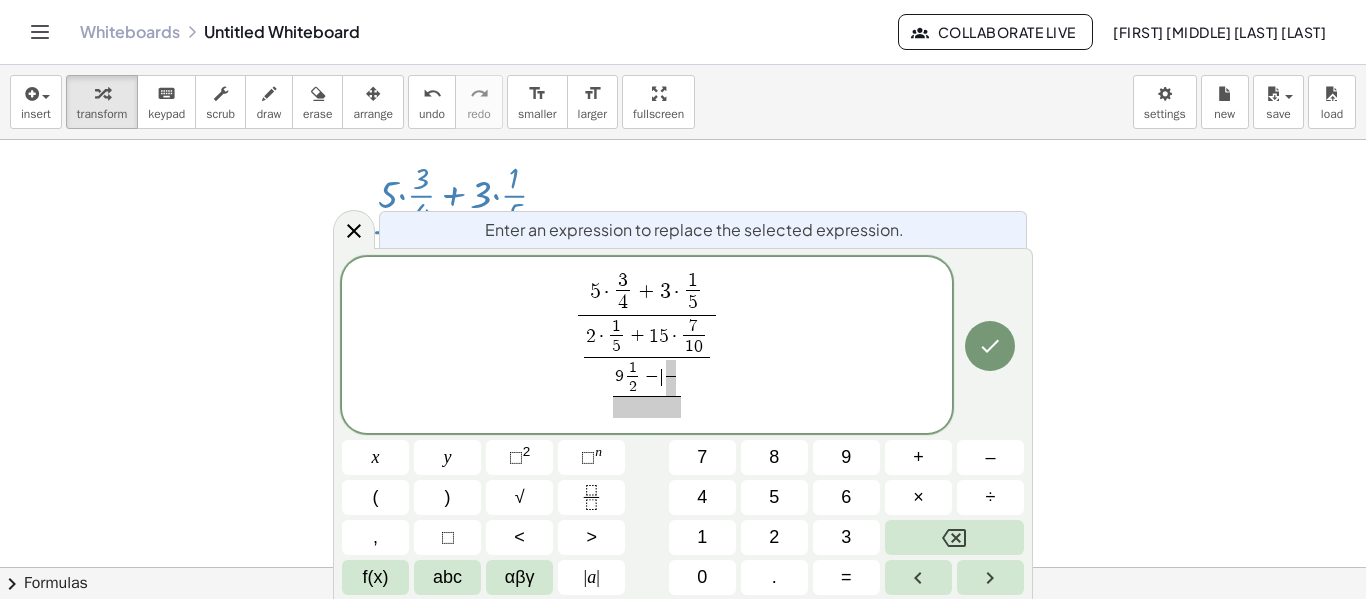 click on "−" at bounding box center (651, 378) 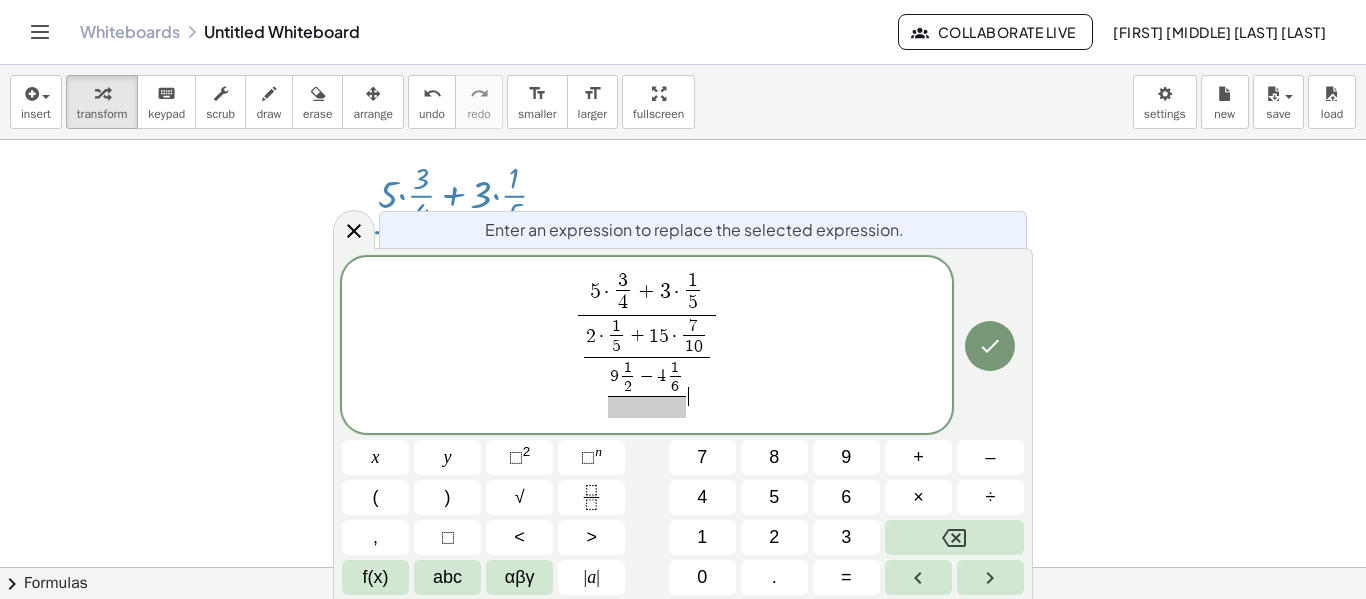 click on "9 1 2 ​ − 4 1 6 ​ ​ ​" at bounding box center [647, 388] 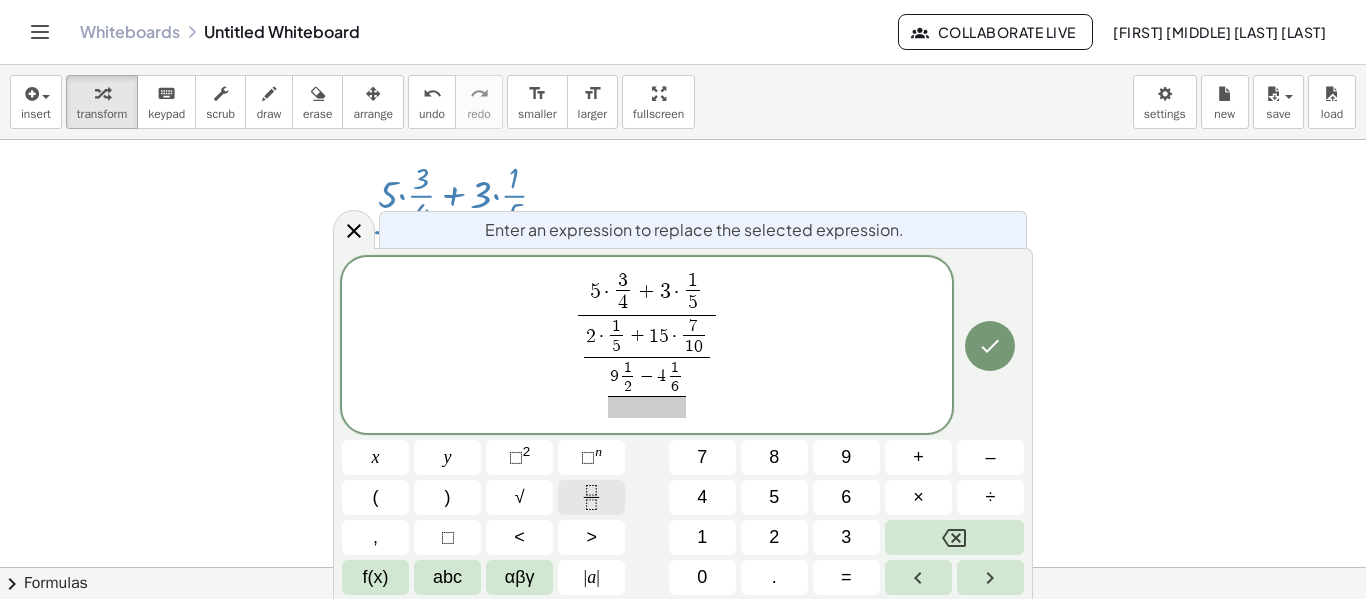 click 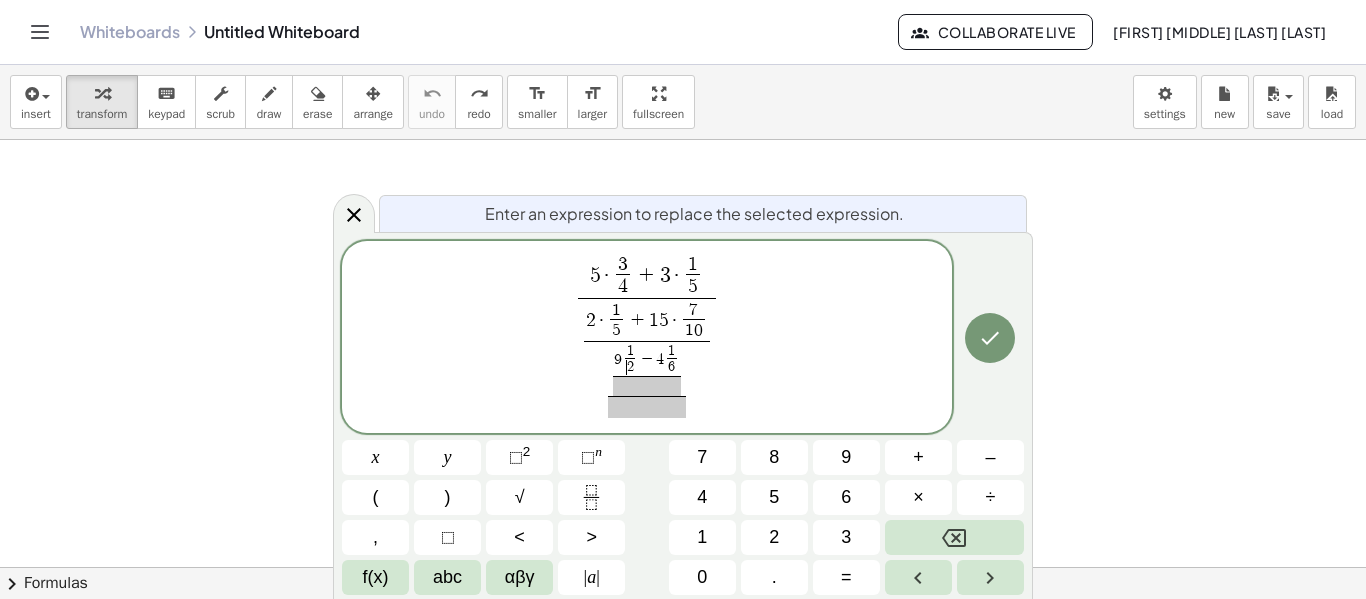 click on "2" at bounding box center [630, 367] 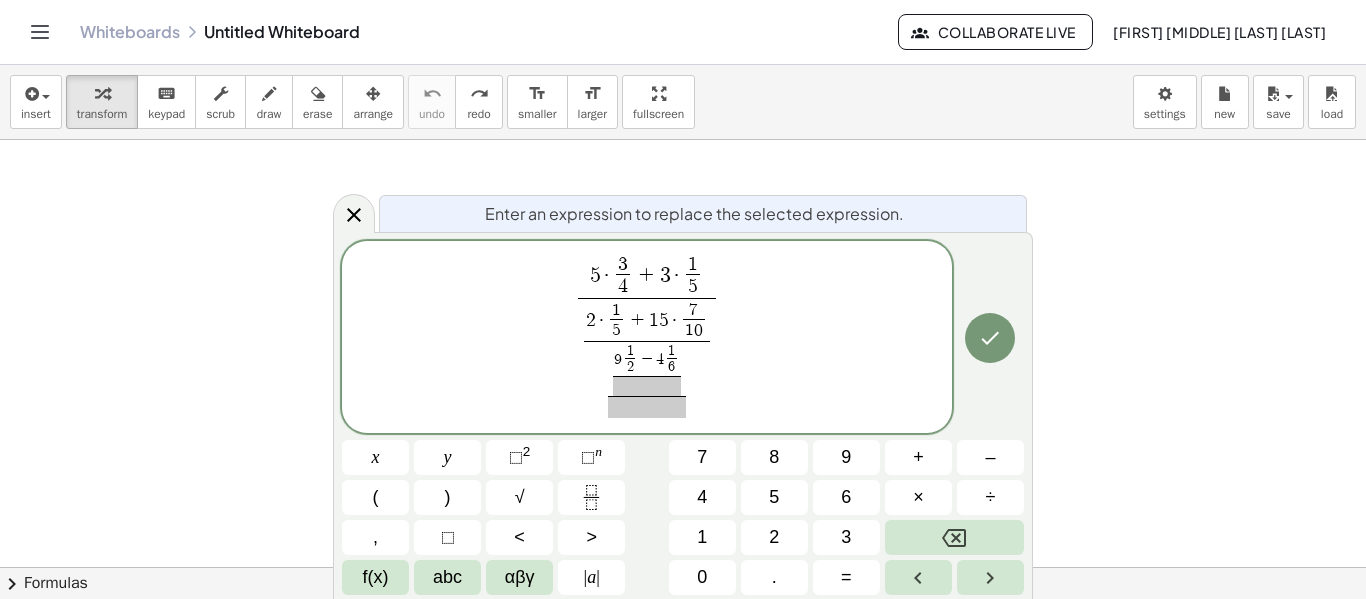 click on "9 1 ​ 2 ​ − 4 1 6 ​ ​ ​" at bounding box center (647, 380) 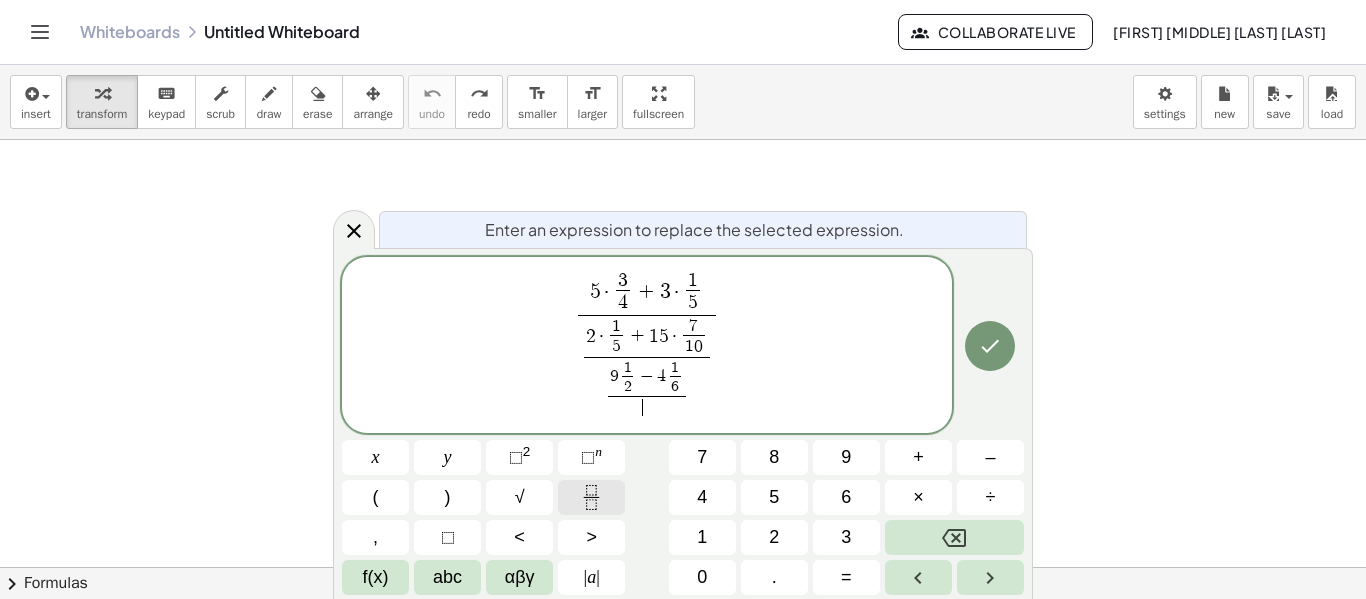click at bounding box center [591, 497] 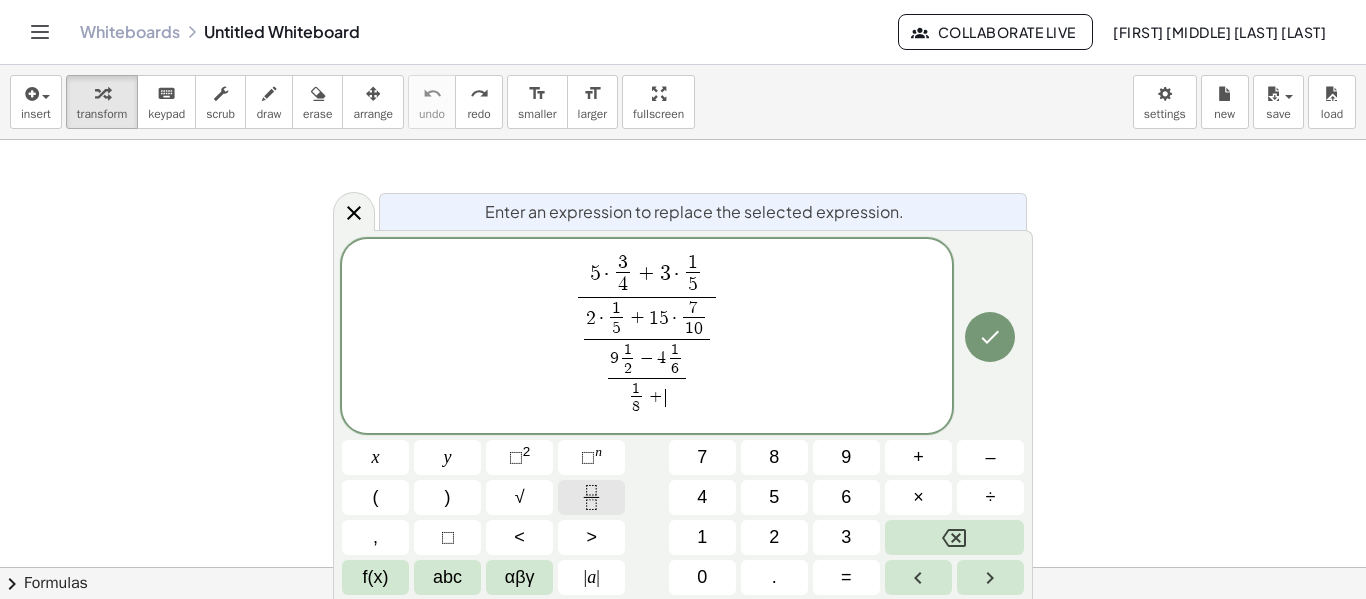 click at bounding box center [591, 497] 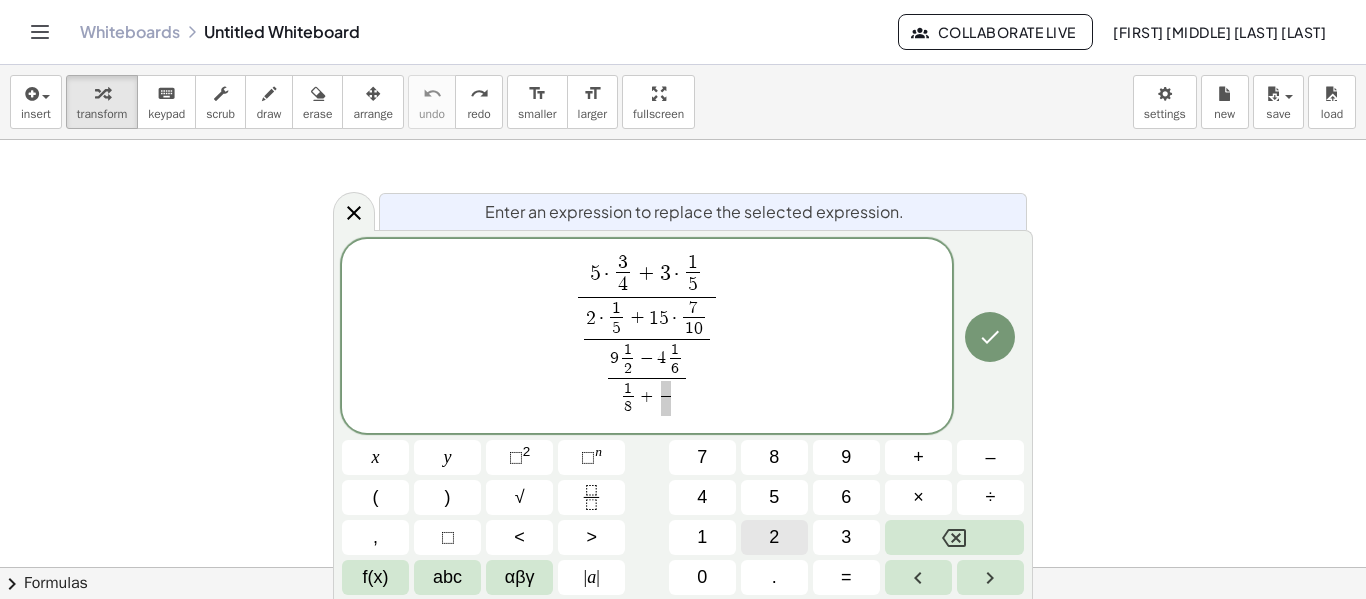 click on "2" at bounding box center [774, 537] 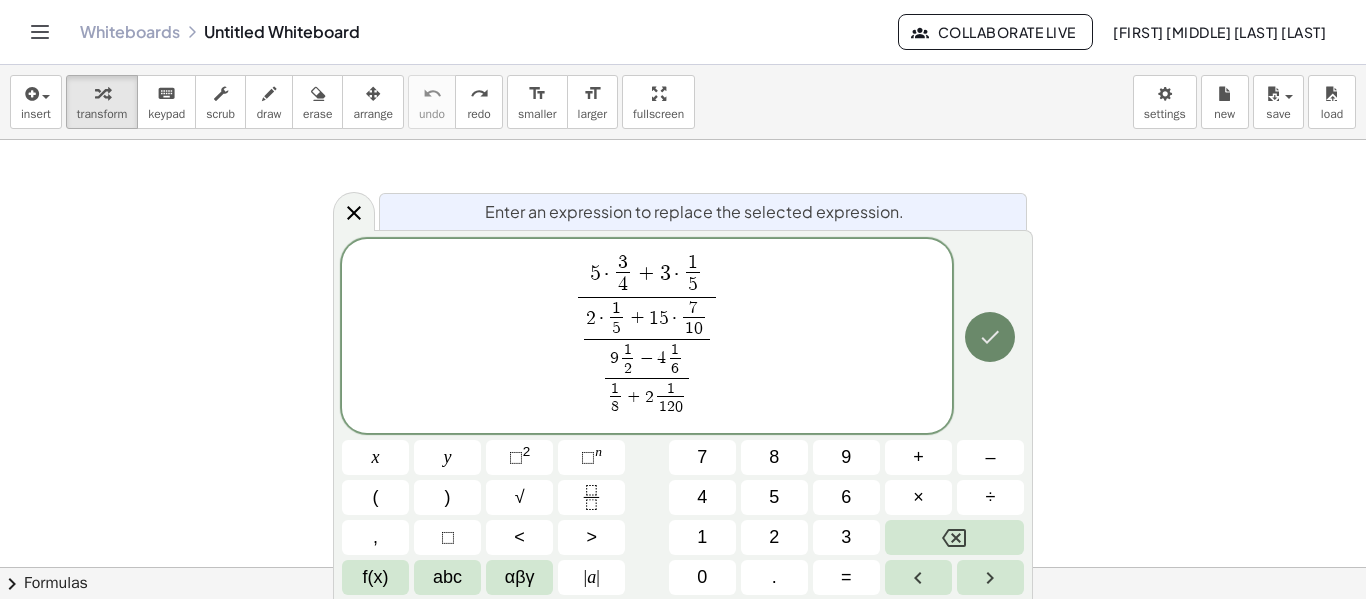 click at bounding box center (990, 337) 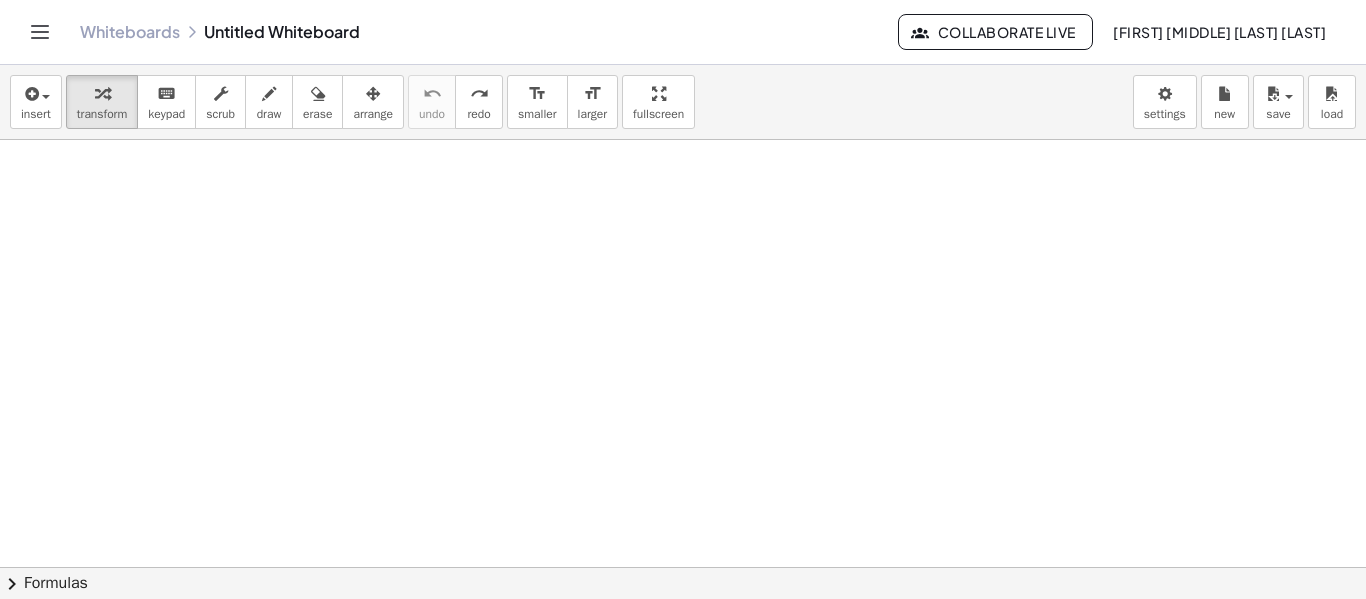 scroll, scrollTop: 0, scrollLeft: 0, axis: both 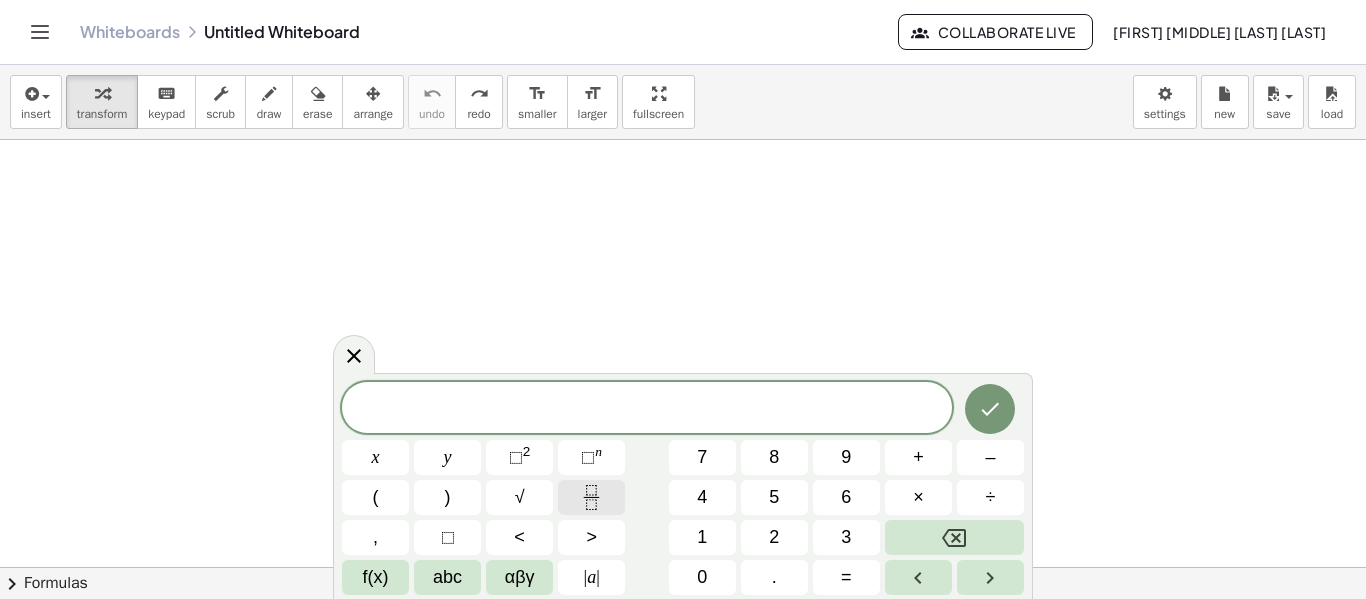 click 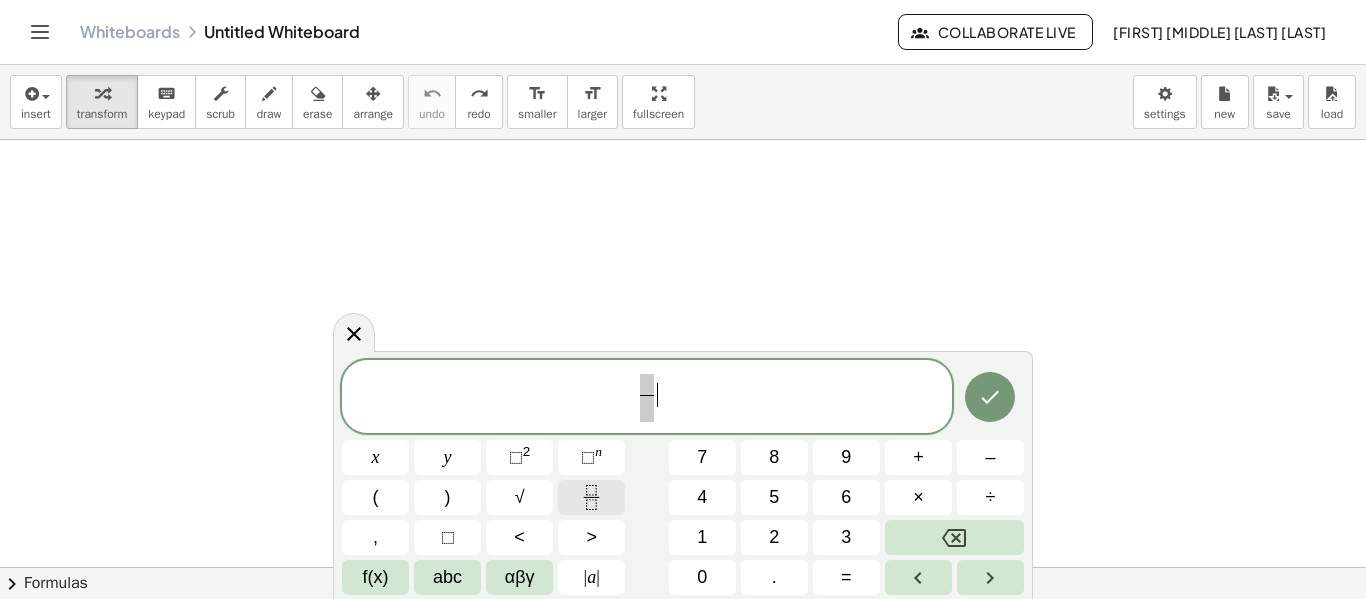 click 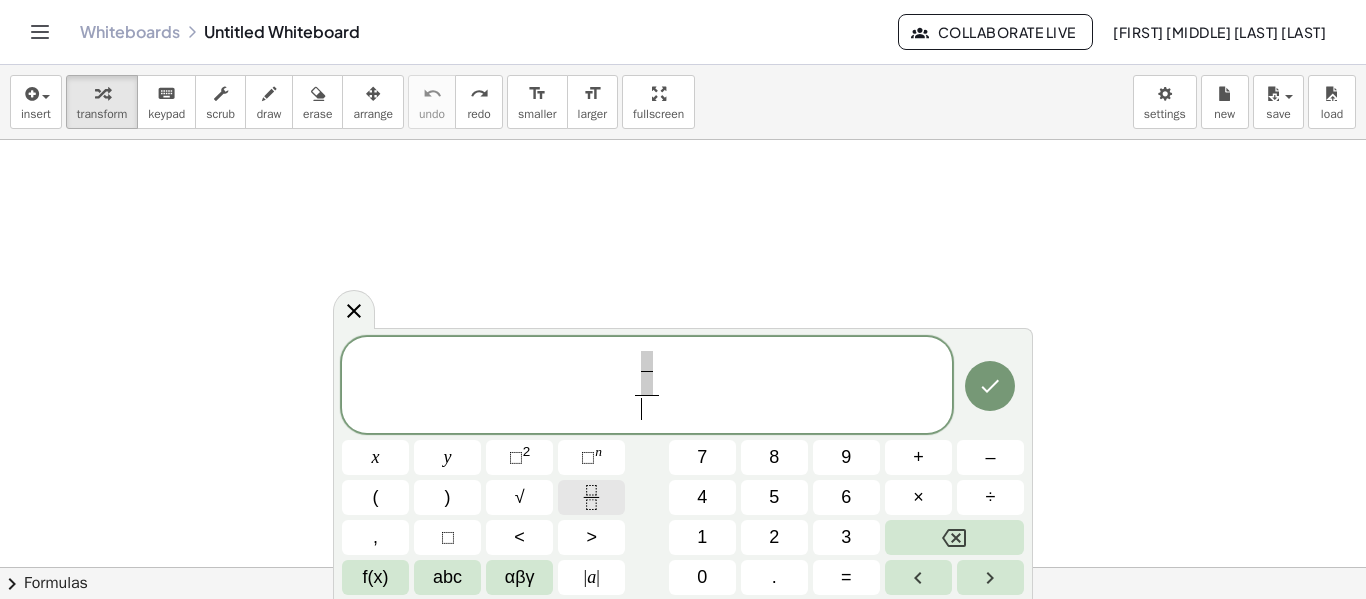 click 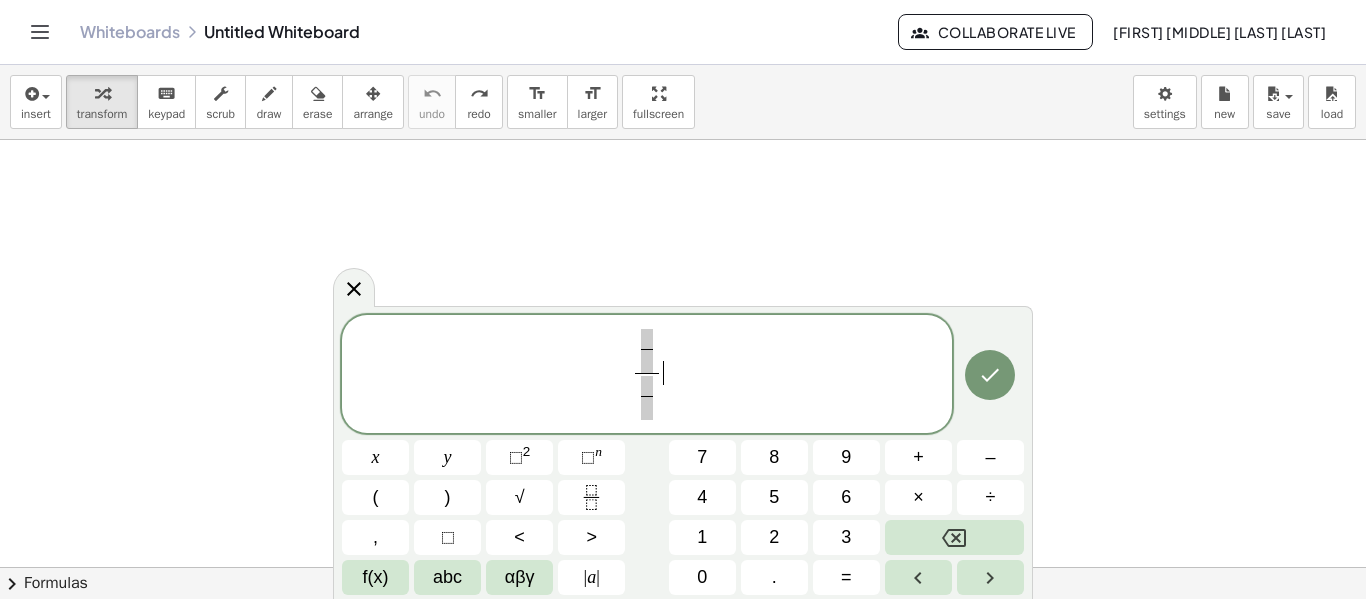 click on "​ ​ ​ ​" at bounding box center (647, 375) 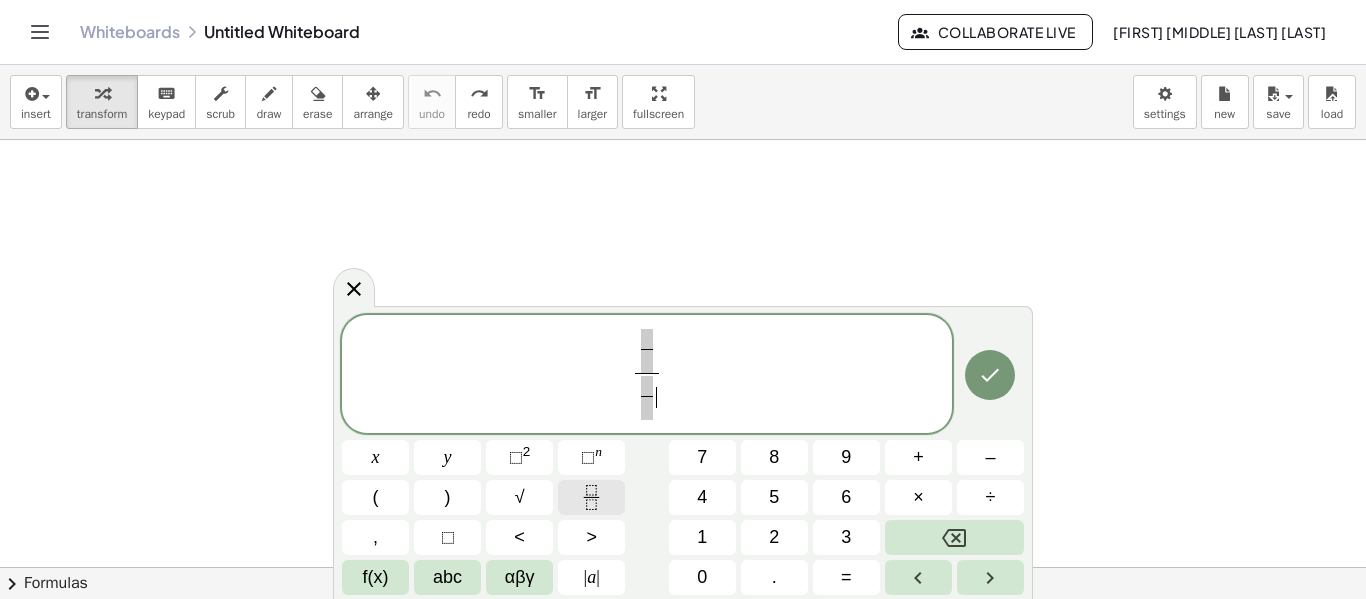 click 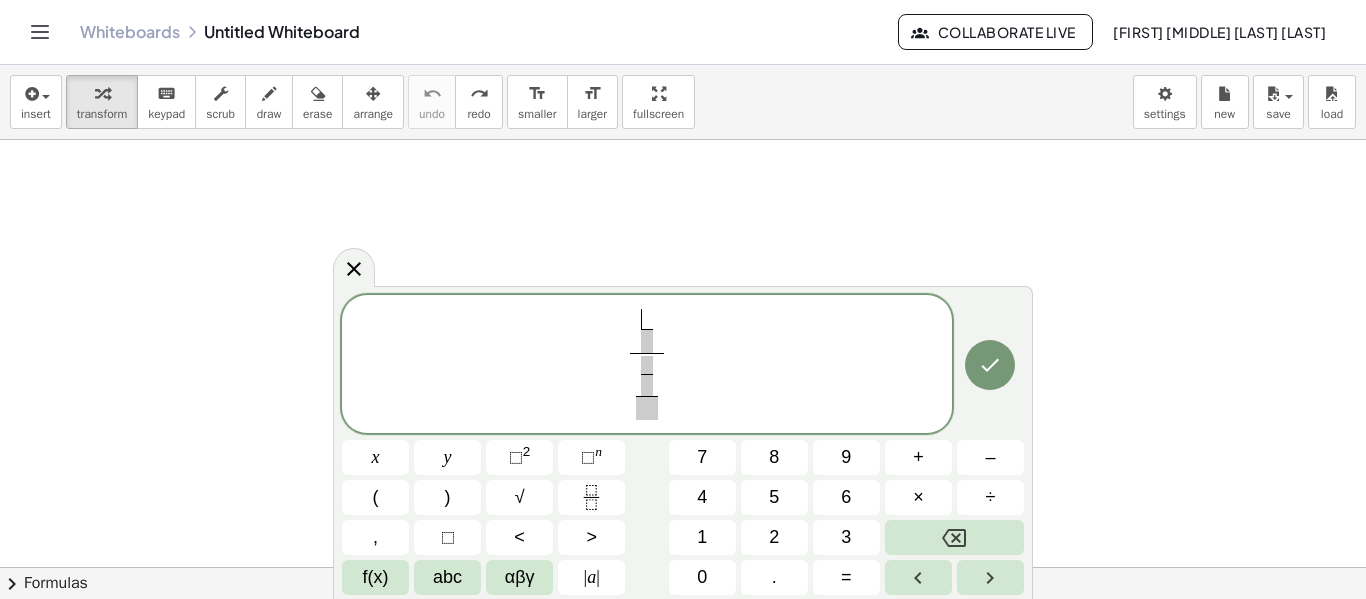 click on "​" at bounding box center (647, 318) 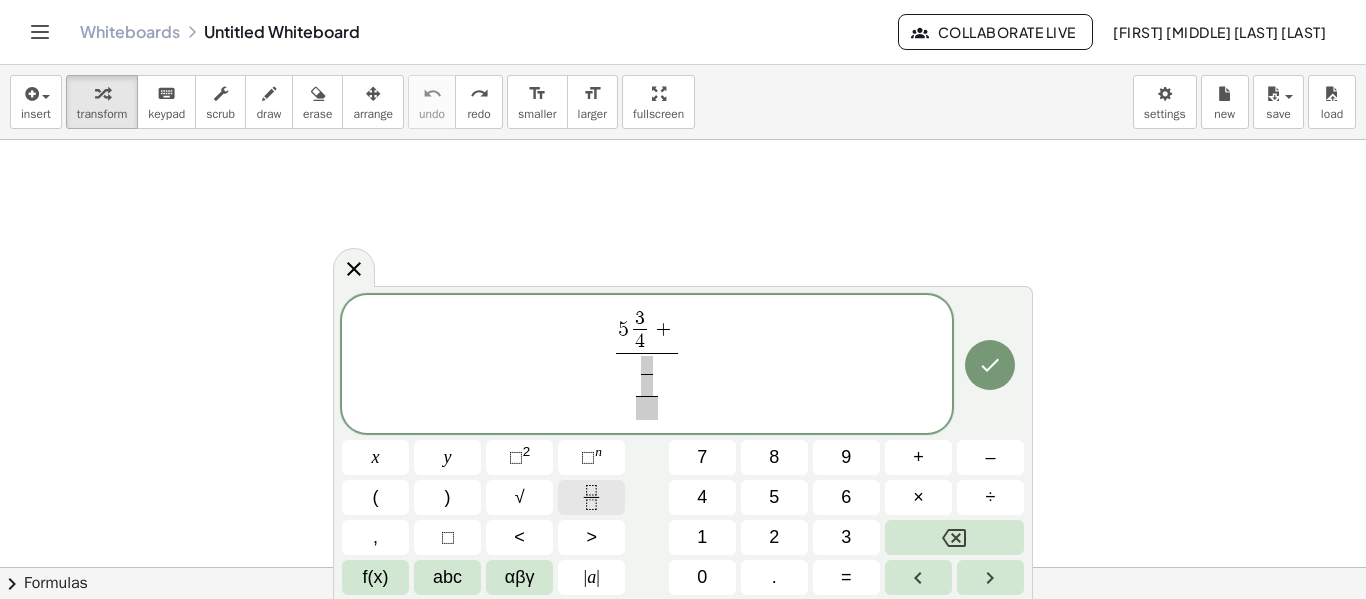 click on "5 3 4 ​ + ​ ​ ​ x y ⬚ 2 ⬚ n 7 8 9 + – ( ) √ 4 5 6 × ÷ , ⬚ < > 1 2 3 f(x) abc αβγ | a | 0 . =" at bounding box center [683, 445] 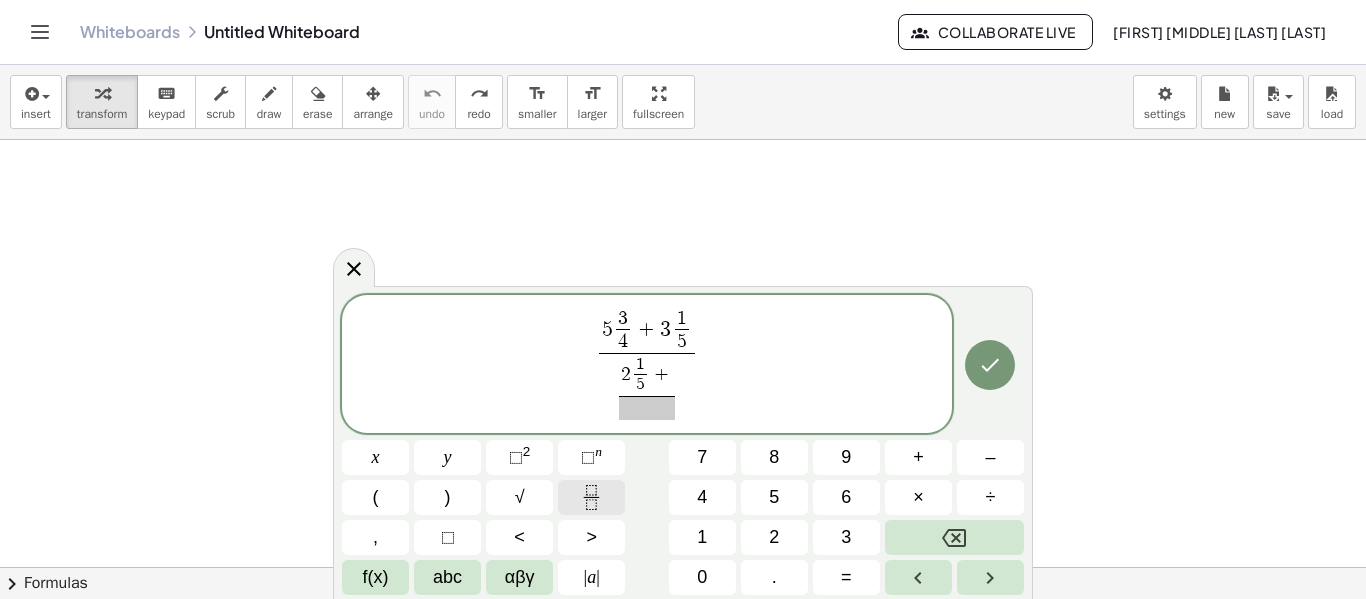 click 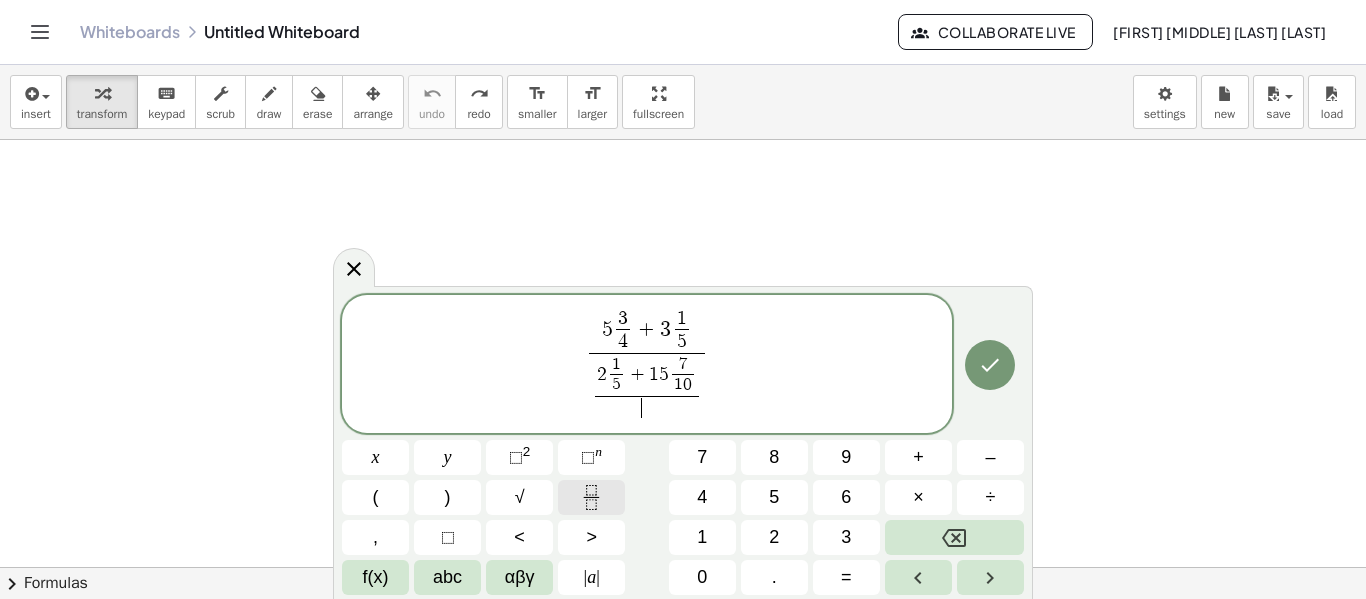 click 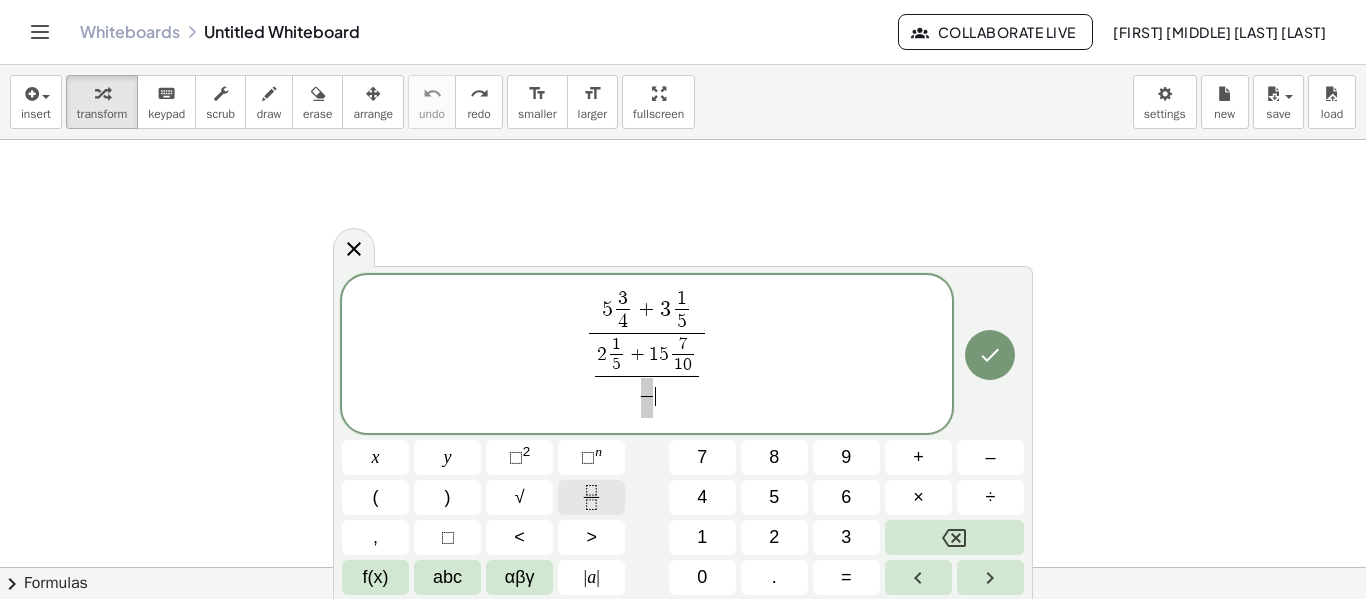 click 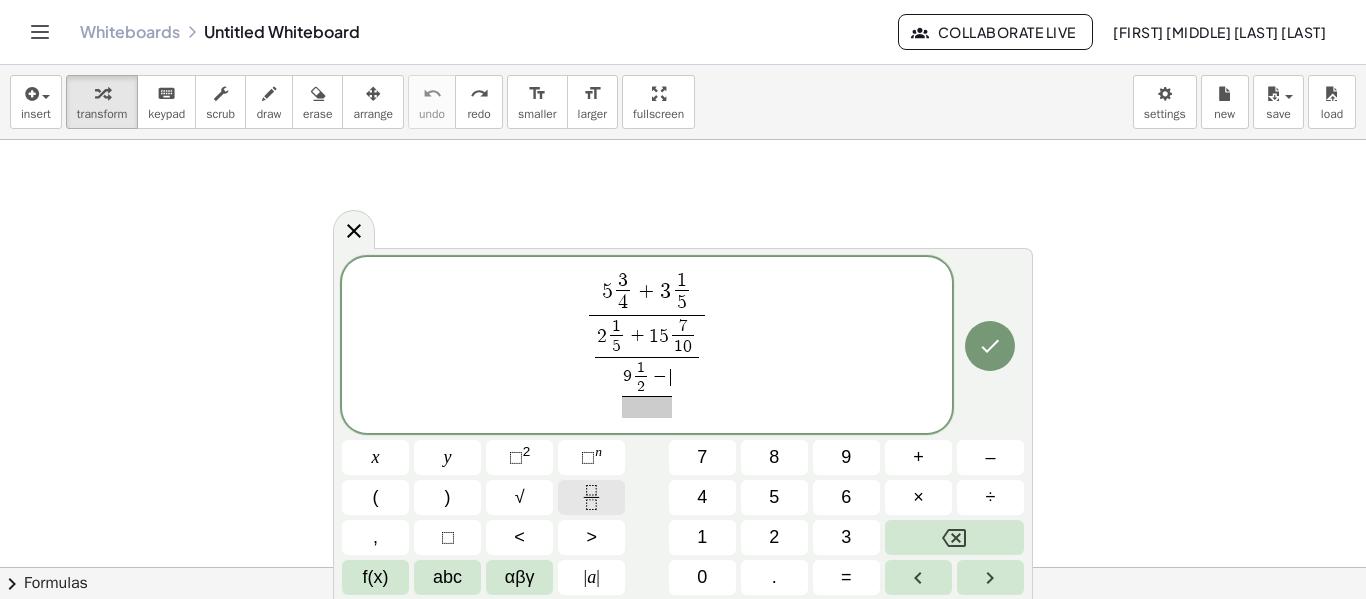 click 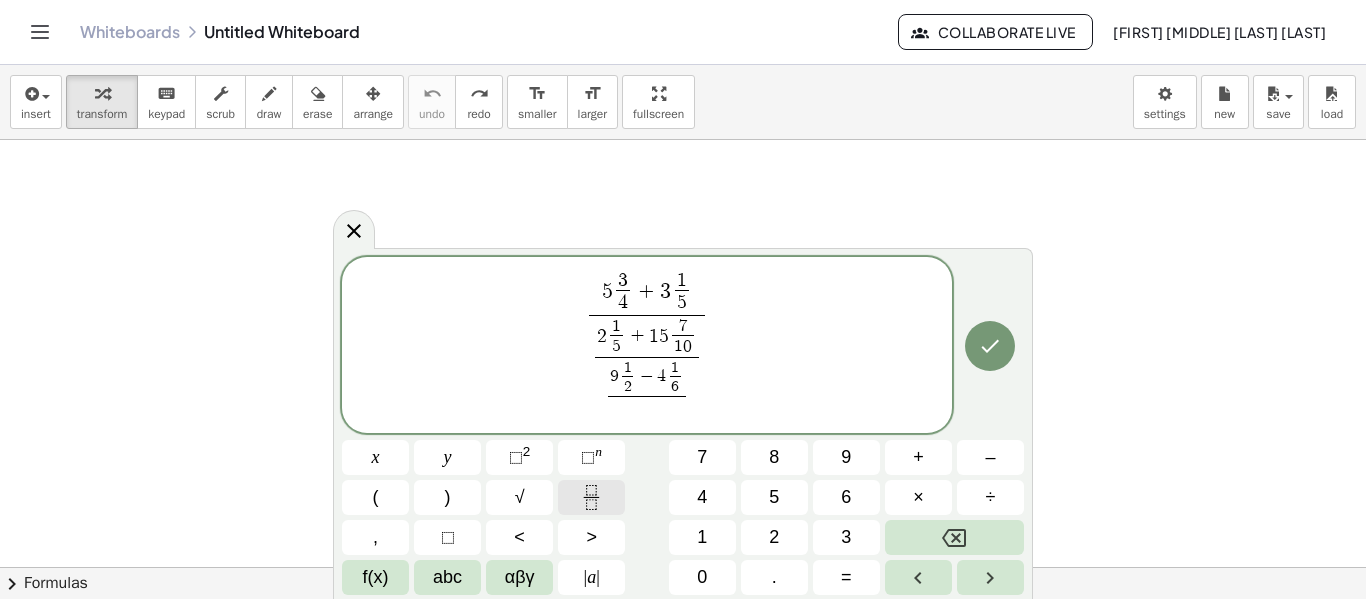 click 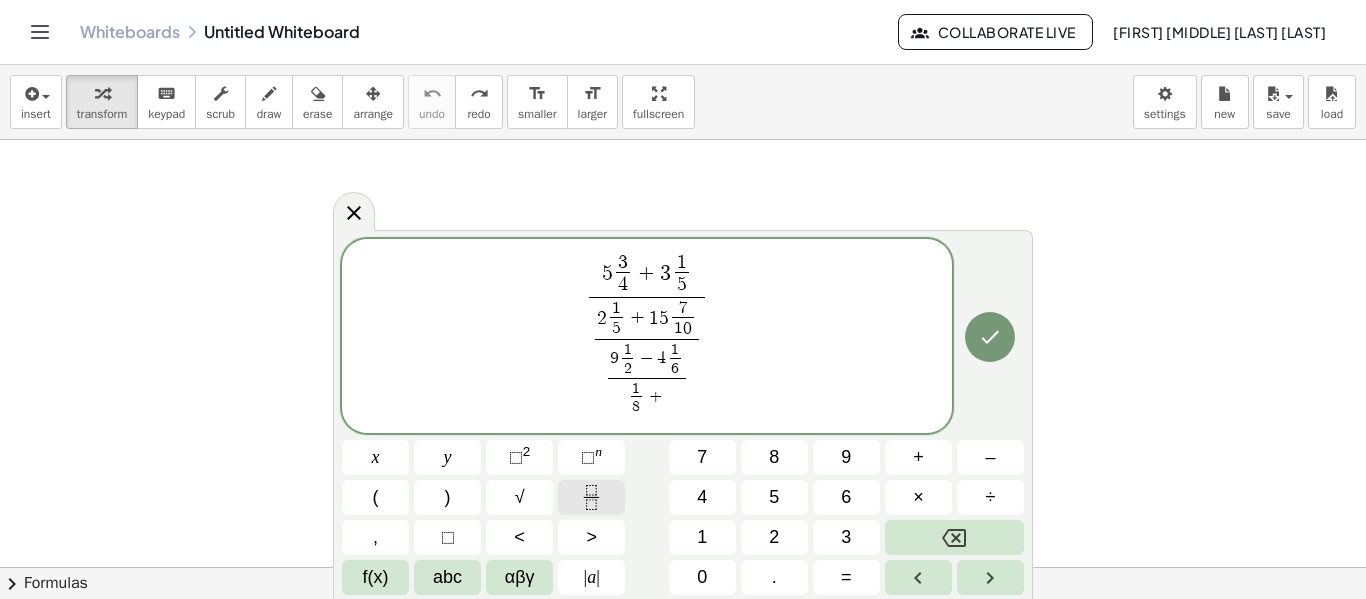 click 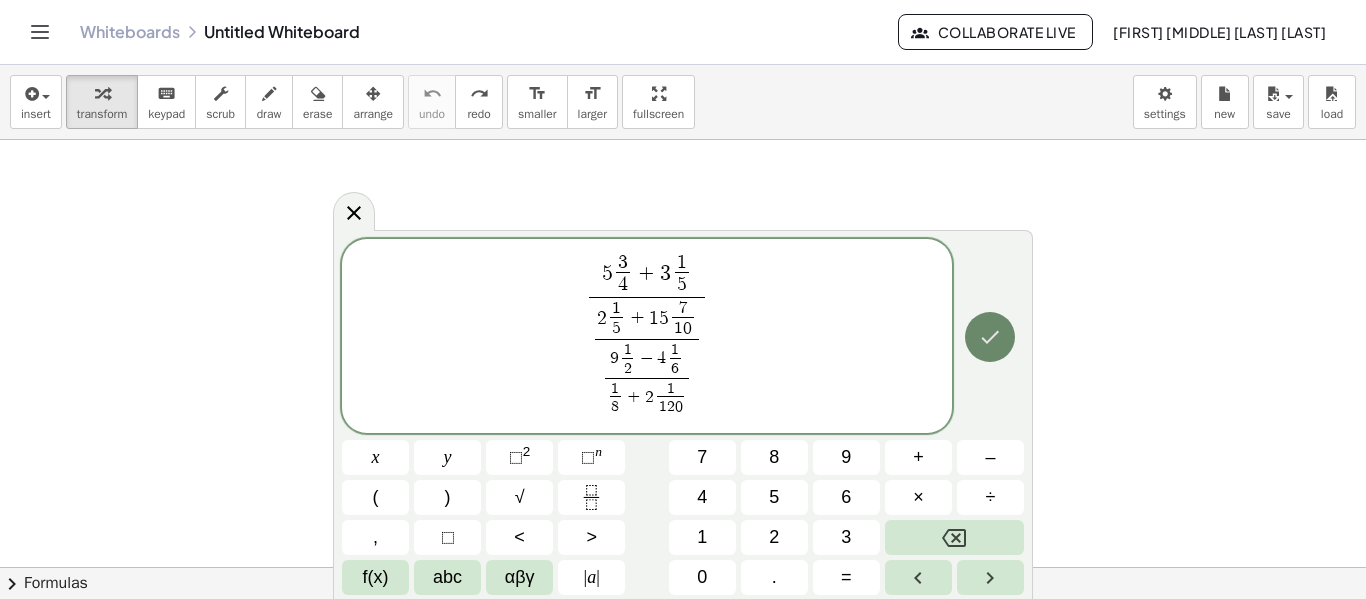 click at bounding box center [990, 337] 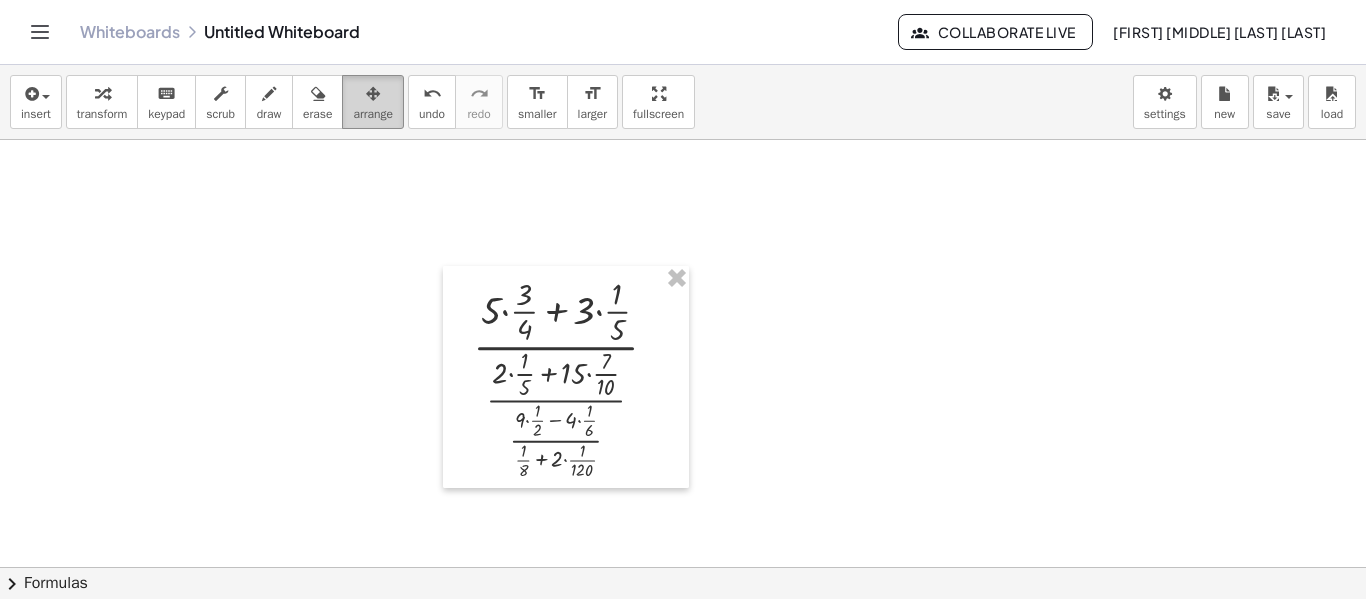 click on "arrange" at bounding box center (373, 102) 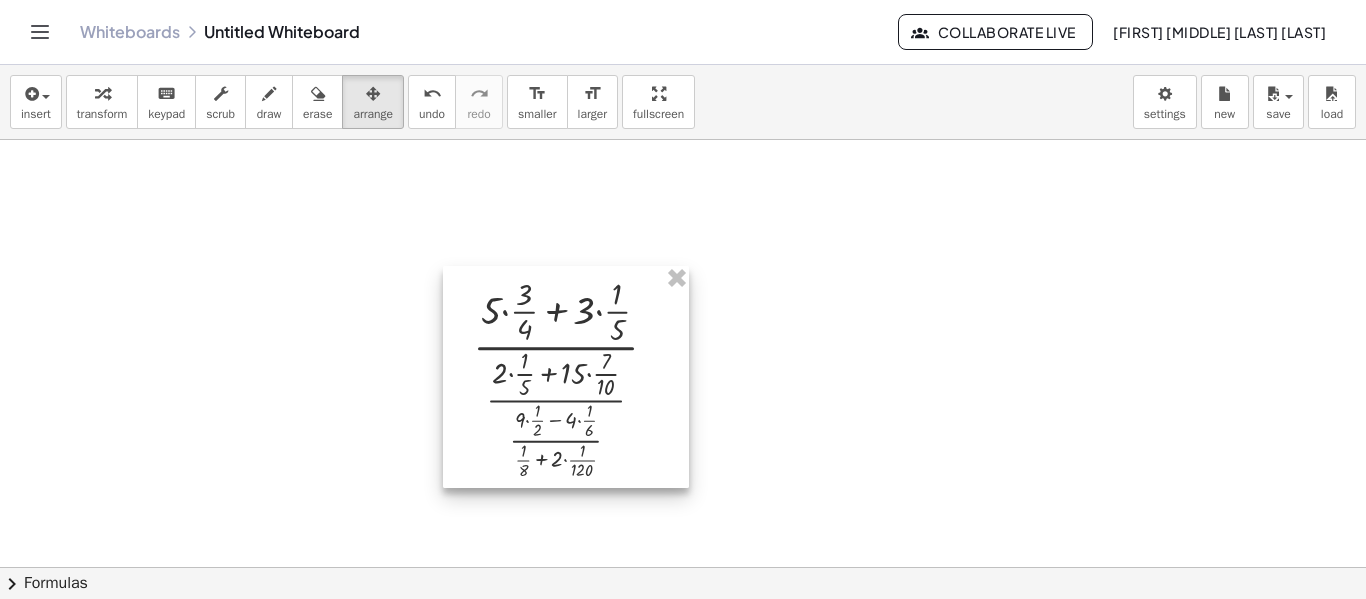 drag, startPoint x: 501, startPoint y: 272, endPoint x: 561, endPoint y: 344, distance: 93.723 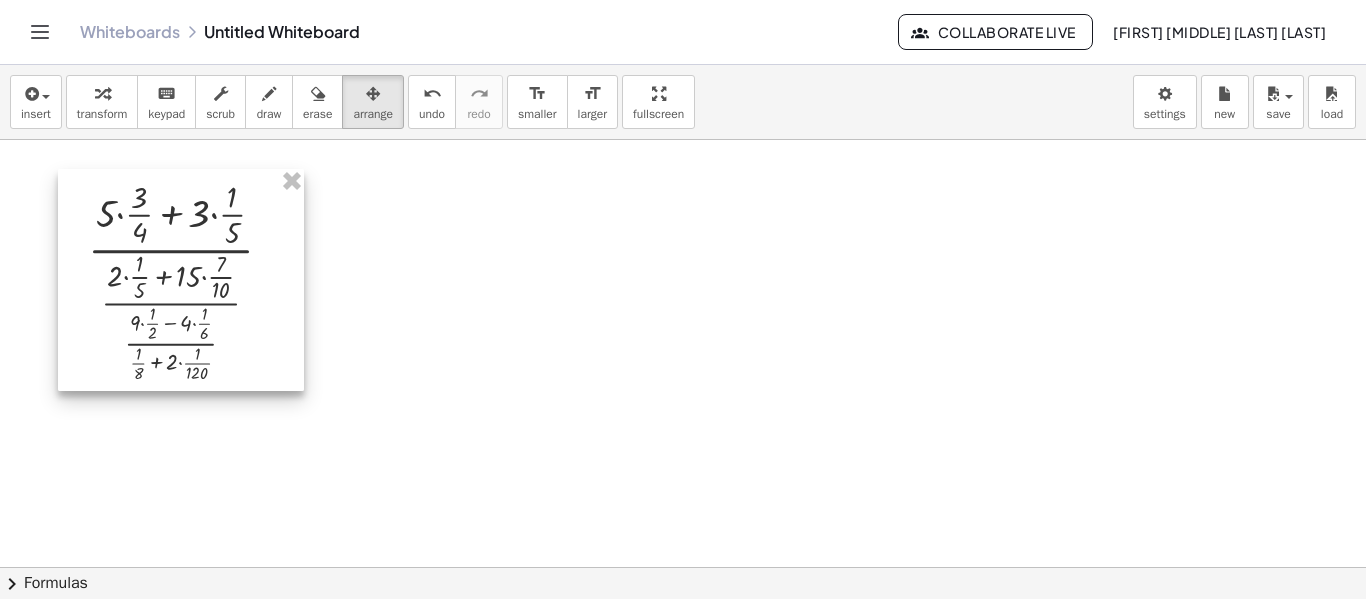 drag, startPoint x: 561, startPoint y: 344, endPoint x: 108, endPoint y: 172, distance: 484.55444 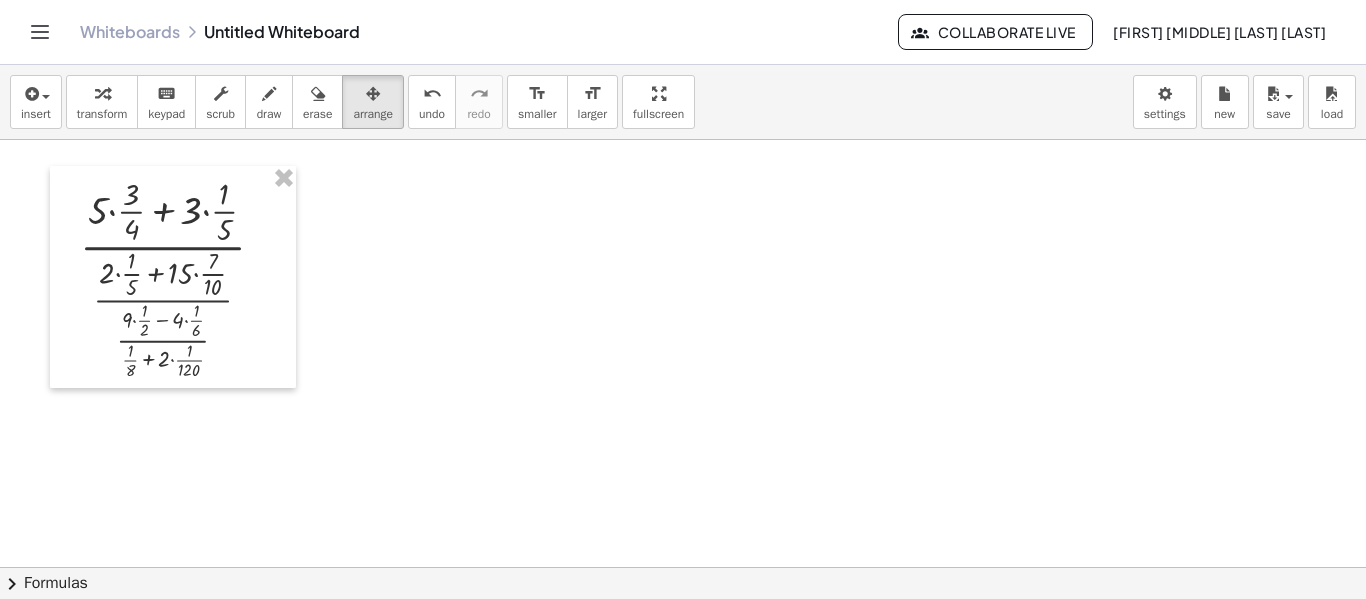 click at bounding box center [683, 567] 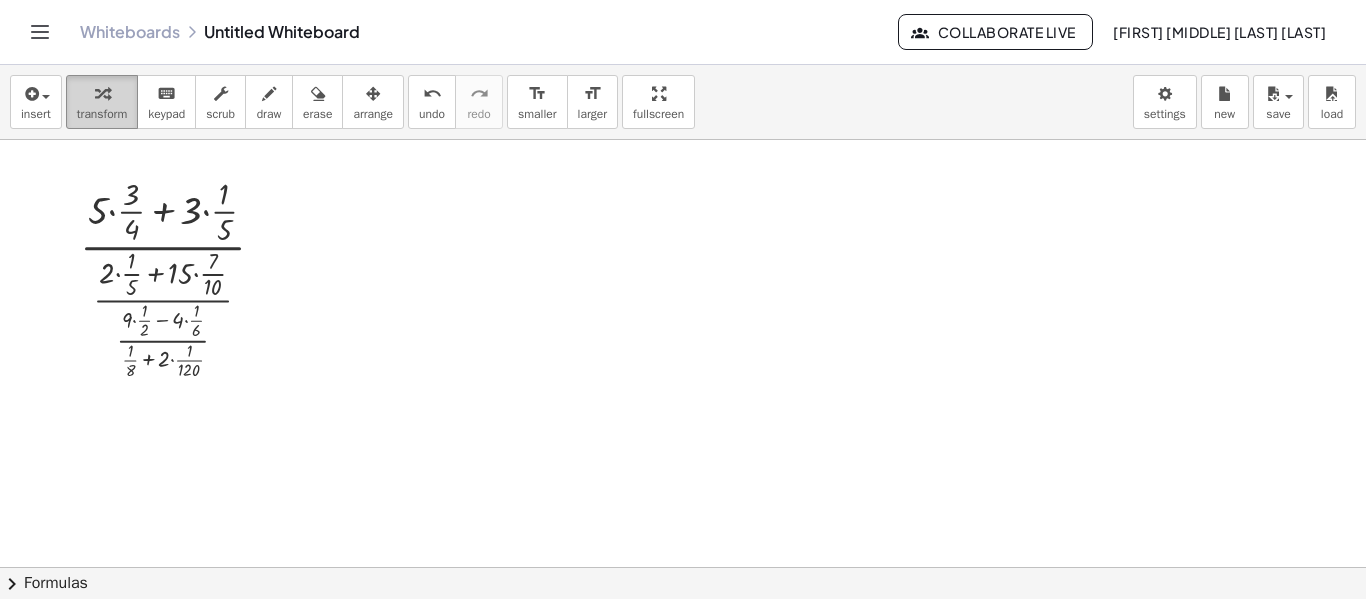 click on "transform" at bounding box center [102, 102] 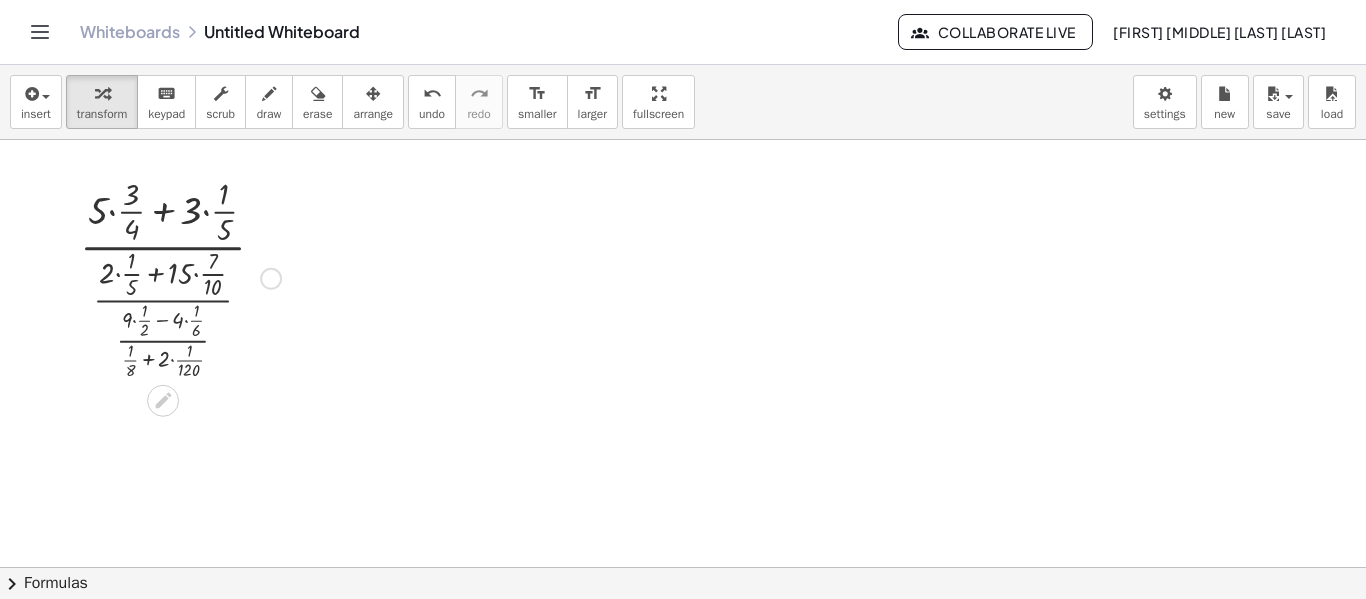 click at bounding box center [180, 277] 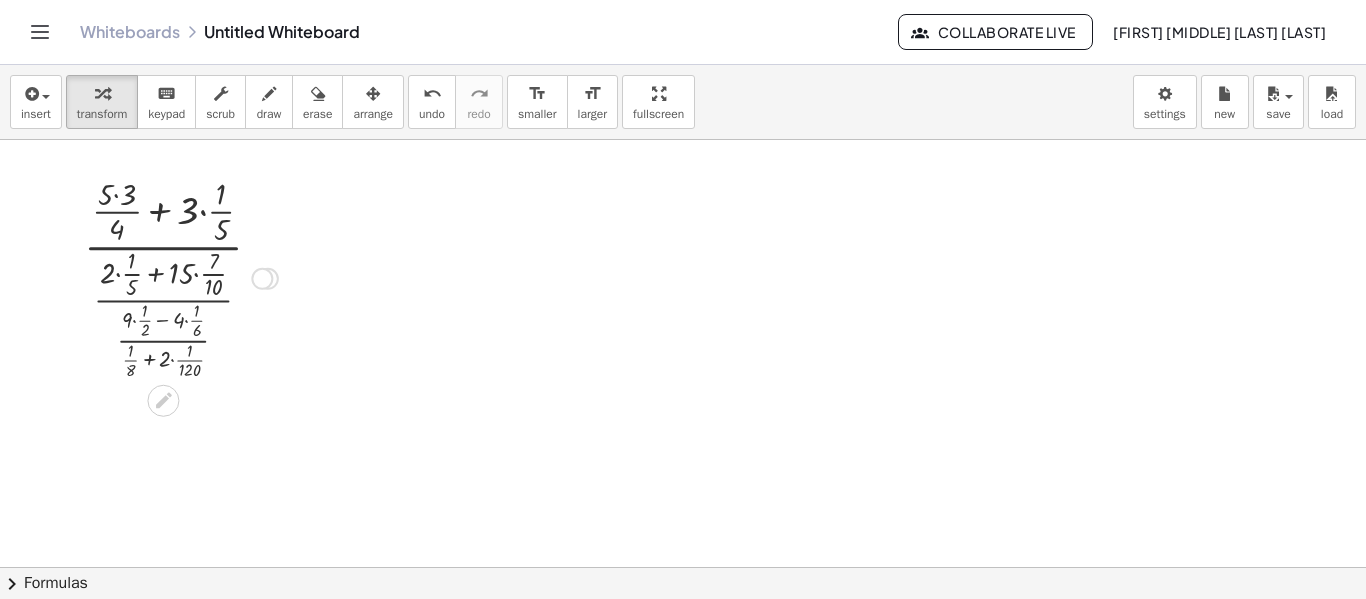 click at bounding box center (181, 277) 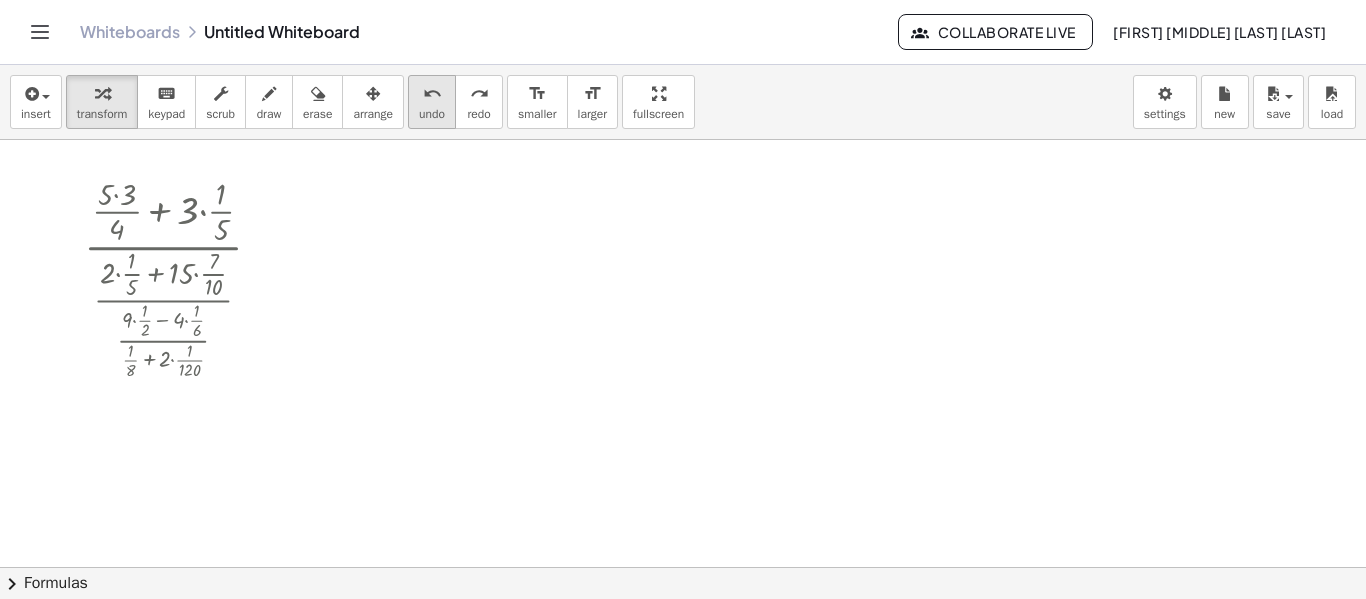 click on "undo" at bounding box center (432, 93) 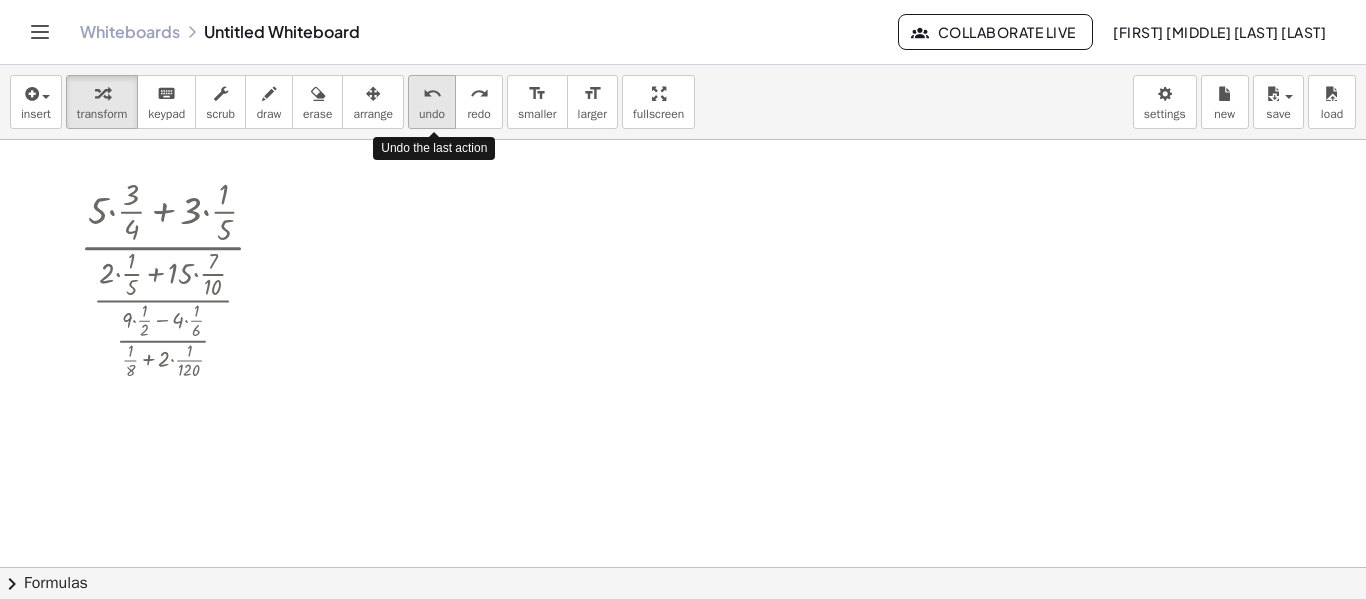click on "undo" at bounding box center (432, 93) 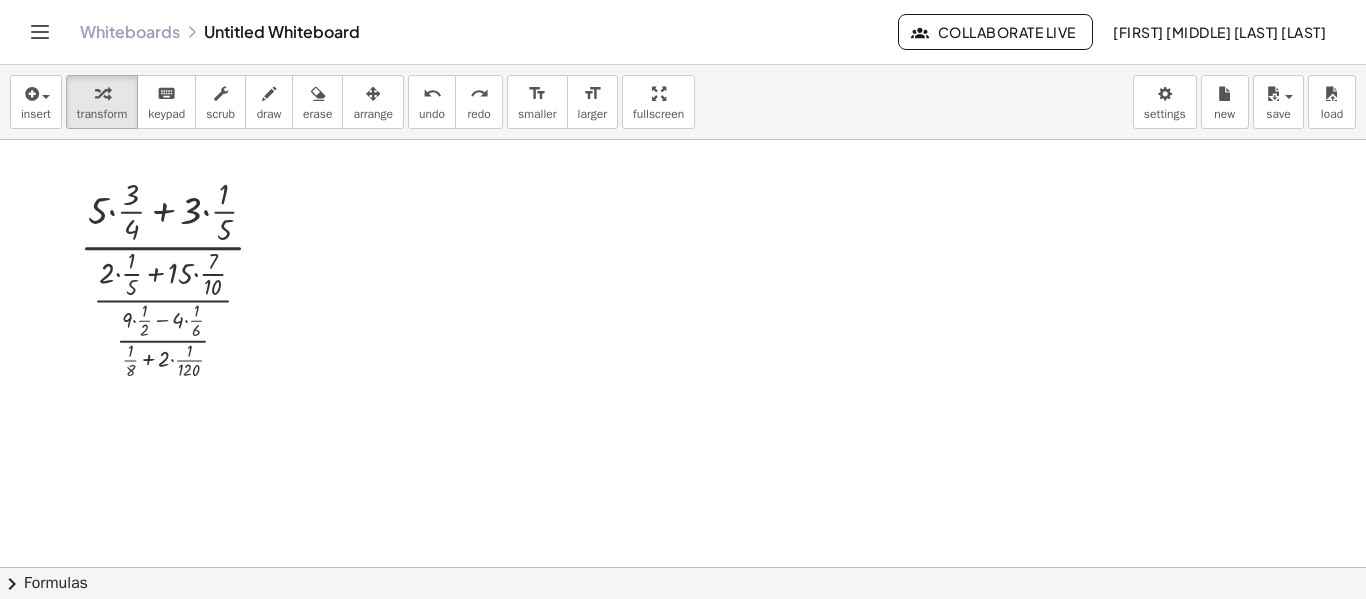 click at bounding box center [683, 567] 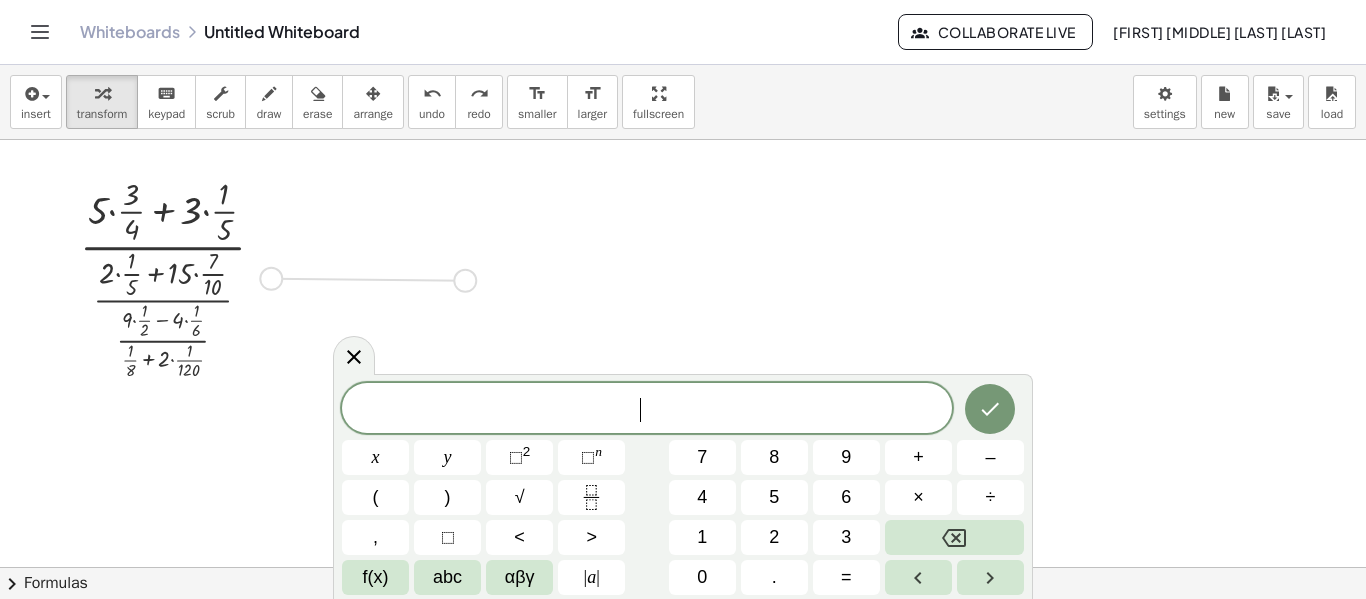 drag, startPoint x: 270, startPoint y: 273, endPoint x: 465, endPoint y: 275, distance: 195.01025 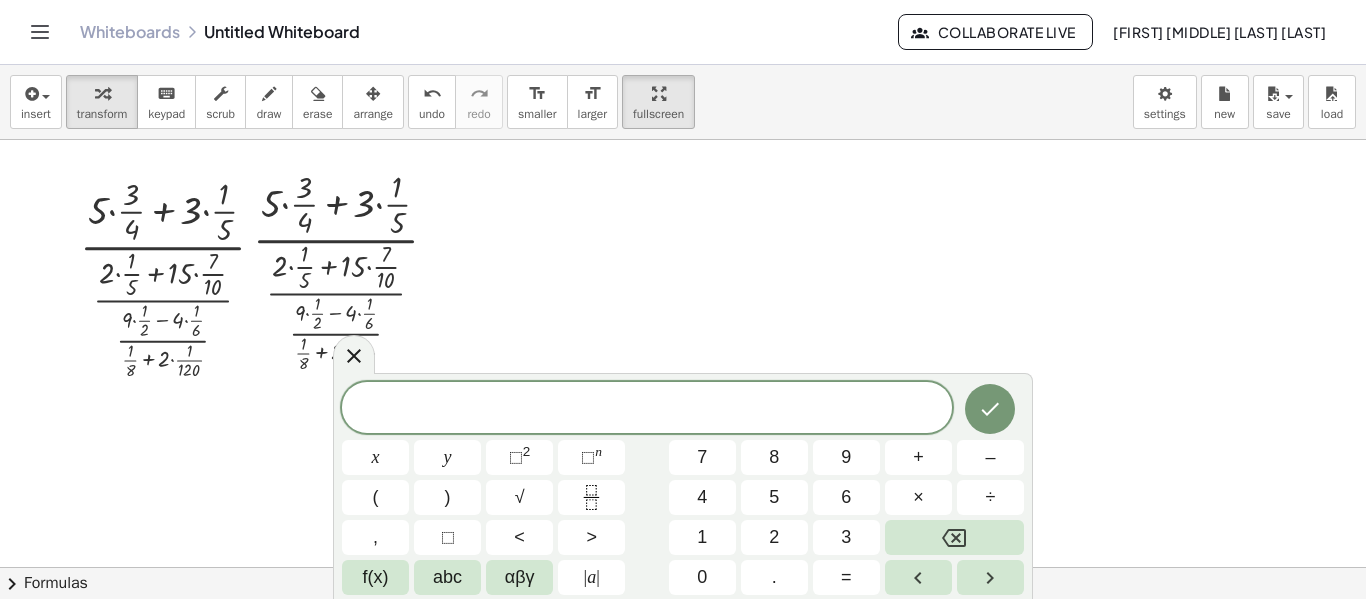 drag, startPoint x: 672, startPoint y: 94, endPoint x: 672, endPoint y: 215, distance: 121 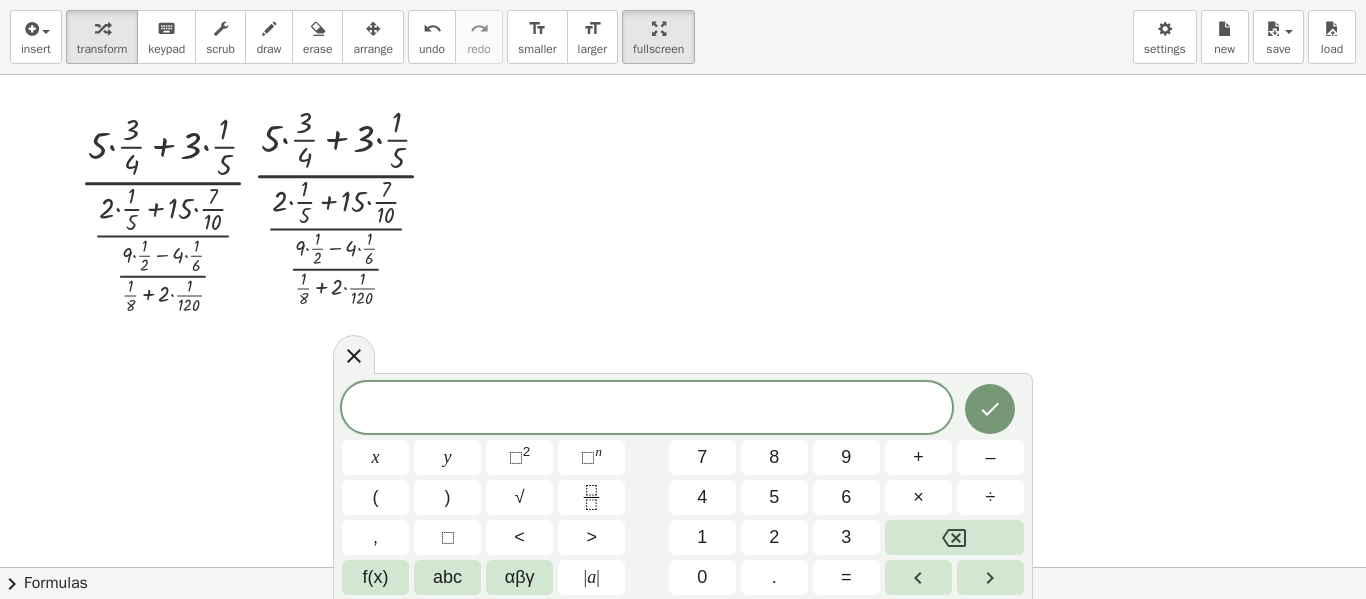 click on "insert select one: Math Expression Function Text Youtube Video Graphing Geometry Geometry 3D transform keyboard keypad scrub draw erase arrange undo undo redo redo format_size smaller format_size larger fullscreen load   save new settings · ( + · 5 · · 3 · 4 + · 3 · · 1 · 5 ) · · ( + · 2 · · 1 · 5 + · 15 · · 7 · 10 ) · · ( + · 9 · · 1 · 2 − · 4 · · 1 · 6 ) · ( + · 1 · 8 + · 2 · · 1 · 120 ) · ( + · 5 · · 3 · 4 + · 3 · · 1 · 5 ) · · ( + · 2 · · 1 · 5 + · 15 · · 7 · 10 ) · · ( + · 9 · · 1 · 2 − · 4 · · 1 · 6 ) · ( + · 1 · 8 + · 2 · · 1 · 120 ) × chevron_right  Formulas
Drag one side of a formula onto a highlighted expression on the canvas to apply it.
Quadratic Formula
+ · a · x 2 + · b · x + c = 0
⇔
x = · ( − b ± 2 √ ( + b 2 − · 4 · a · c ) ) · 2 · a
+ x 2 +" at bounding box center (683, 299) 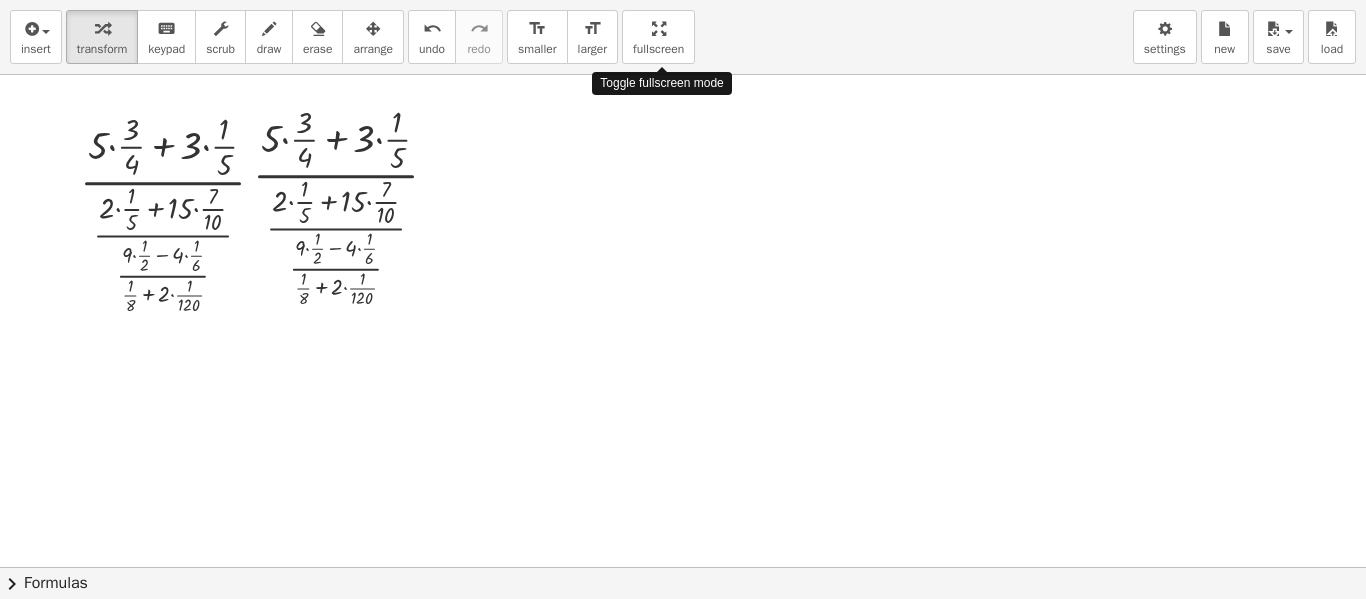 drag, startPoint x: 629, startPoint y: 32, endPoint x: 629, endPoint y: -89, distance: 121 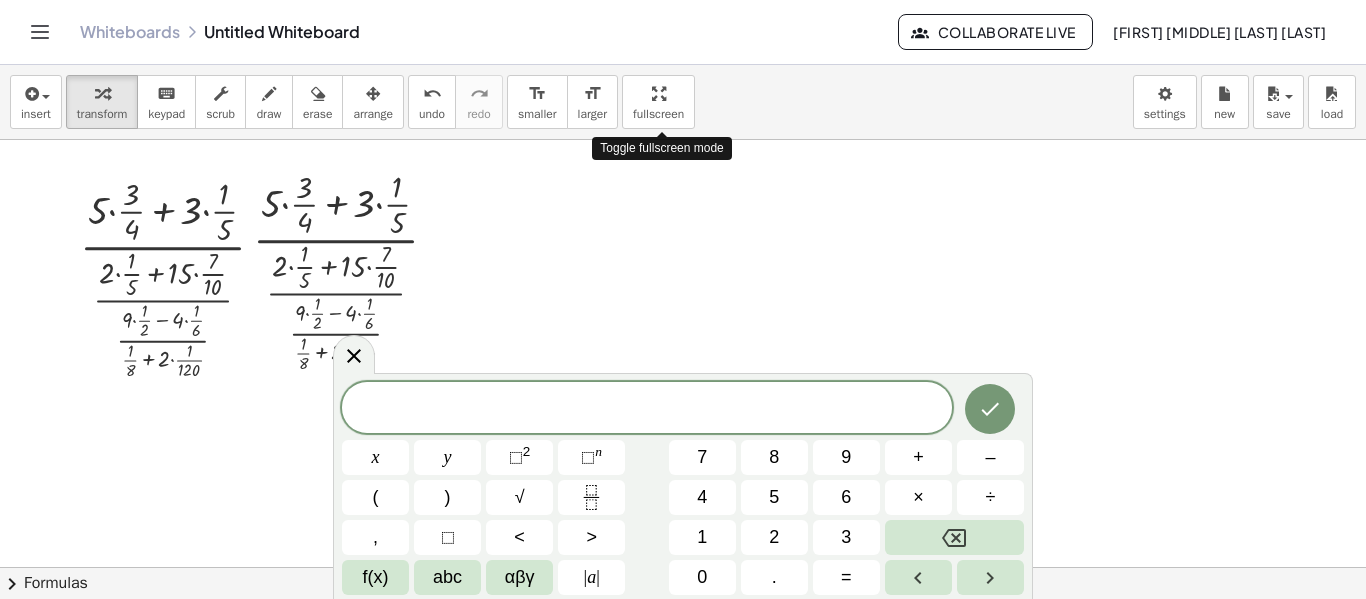 click on "Graspable Math Activities Whiteboards Classes Account v1.28.3 | Privacy policy © 2025 | Graspable, Inc. Whiteboards Untitled Whiteboard Collaborate Live  Ariana Valentina Valladares Siguencia   insert select one: Math Expression Function Text Youtube Video Graphing Geometry Geometry 3D transform keyboard keypad scrub draw erase arrange undo undo redo redo format_size smaller format_size larger fullscreen load   save new settings Toggle fullscreen mode · ( + · 5 · · 3 · 4 + · 3 · · 1 · 5 ) · · ( + · 2 · · 1 · 5 + · 15 · · 7 · 10 ) · · ( + · 9 · · 1 · 2 − · 4 · · 1 · 6 ) · ( + · 1 · 8 + · 2 · · 1 · 120 ) · ( + · 5 · · 3 · 4 + · 3 · · 1 · 5 ) · · ( + · 2 · · 1 · 5 + · 15 · · 7 · 10 ) · · ( + · 9 · · 1 · 2 − · 4 · · 1 · 6 ) · ( + · 1 · 8 + · 2 · · 1 · 120 ) × chevron_right  Formulas
Drag one side of a formula onto a highlighted expression on the canvas to apply it.
Quadratic Formula
+ · a ·" at bounding box center [683, 299] 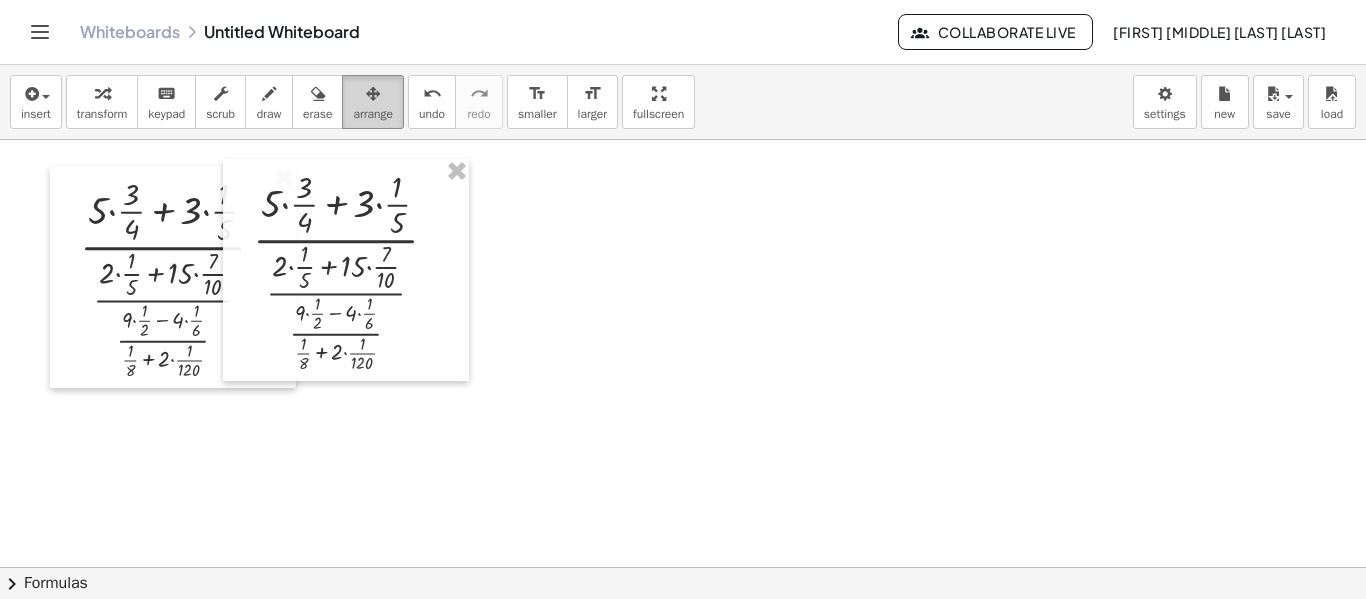 click at bounding box center (373, 94) 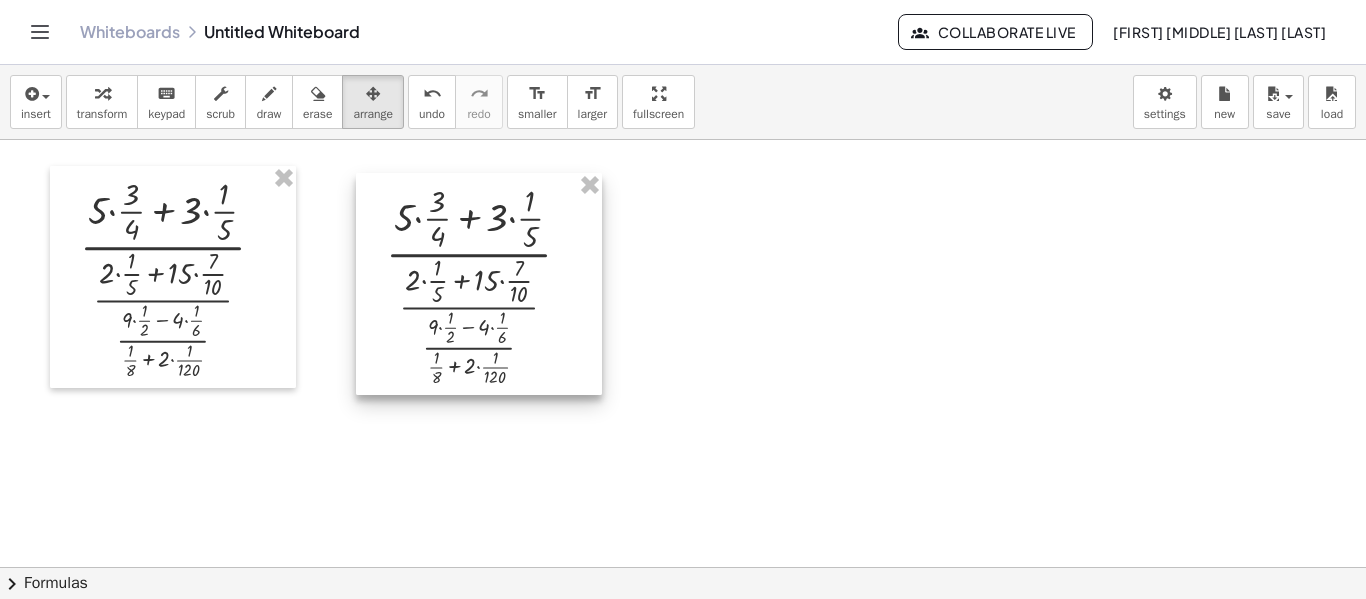 drag, startPoint x: 377, startPoint y: 245, endPoint x: 510, endPoint y: 259, distance: 133.73482 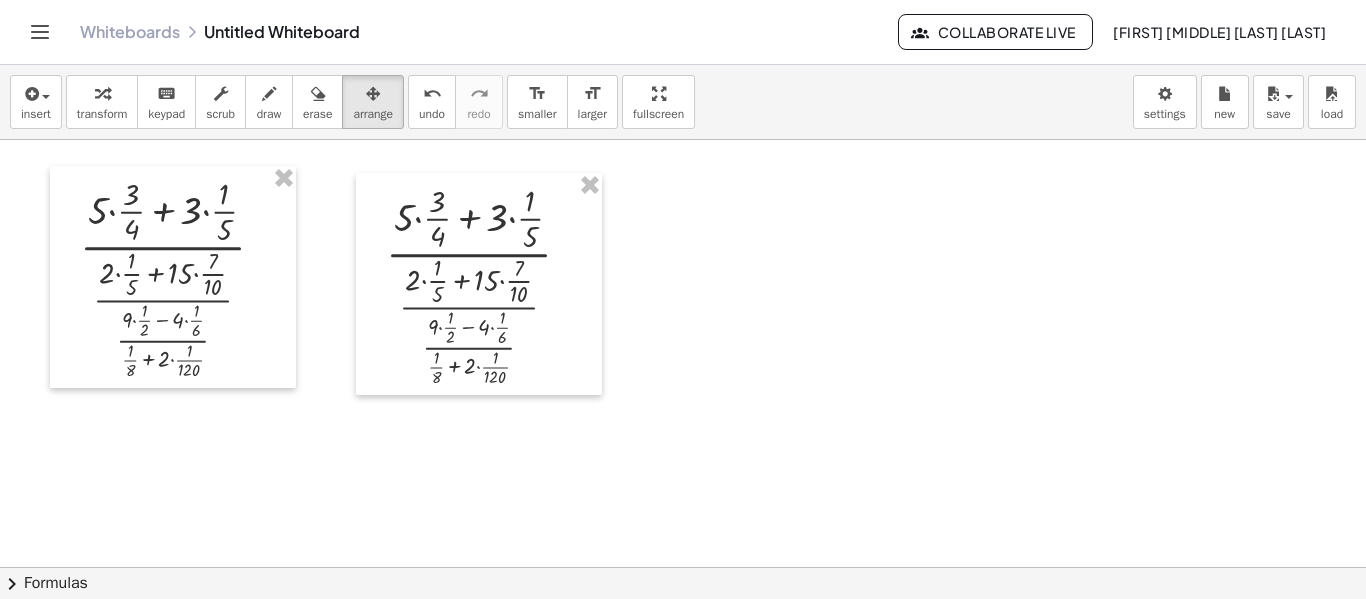 click at bounding box center [683, 567] 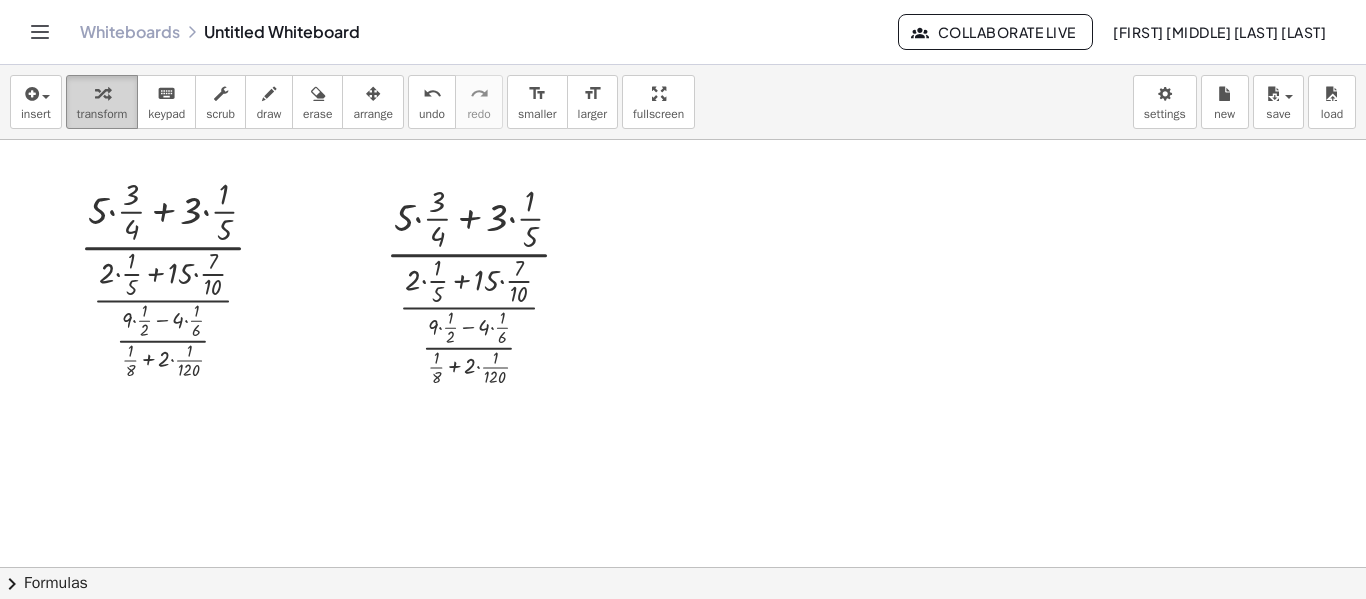click on "transform" at bounding box center (102, 114) 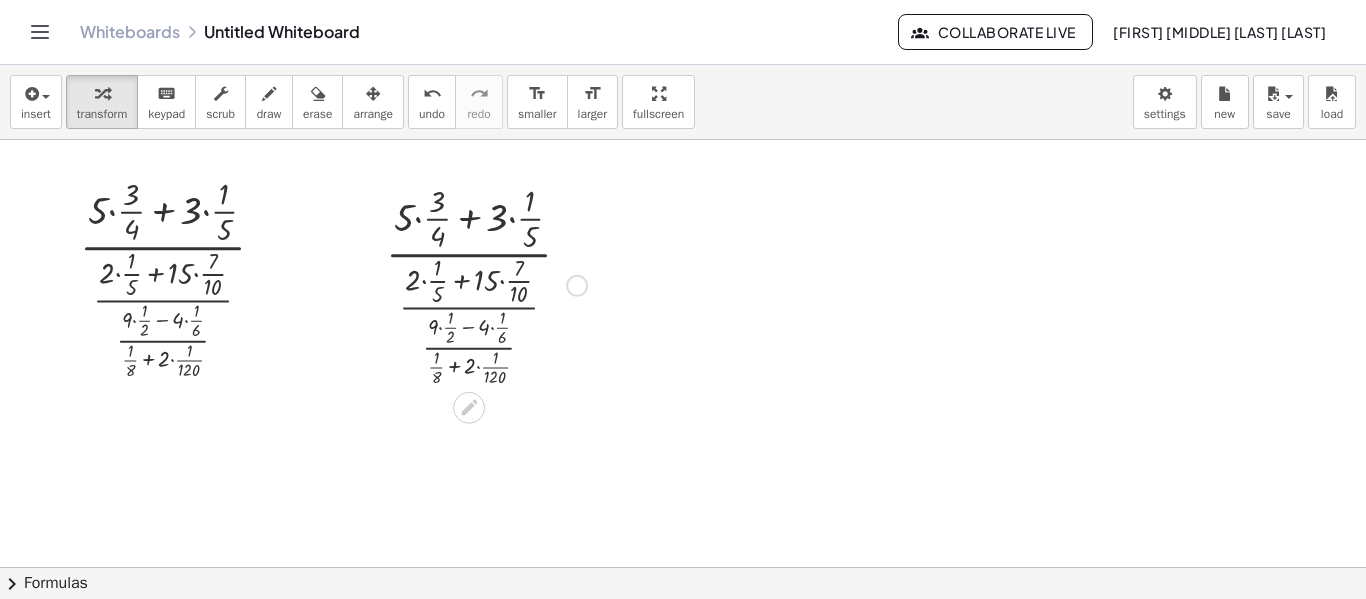 click at bounding box center [486, 284] 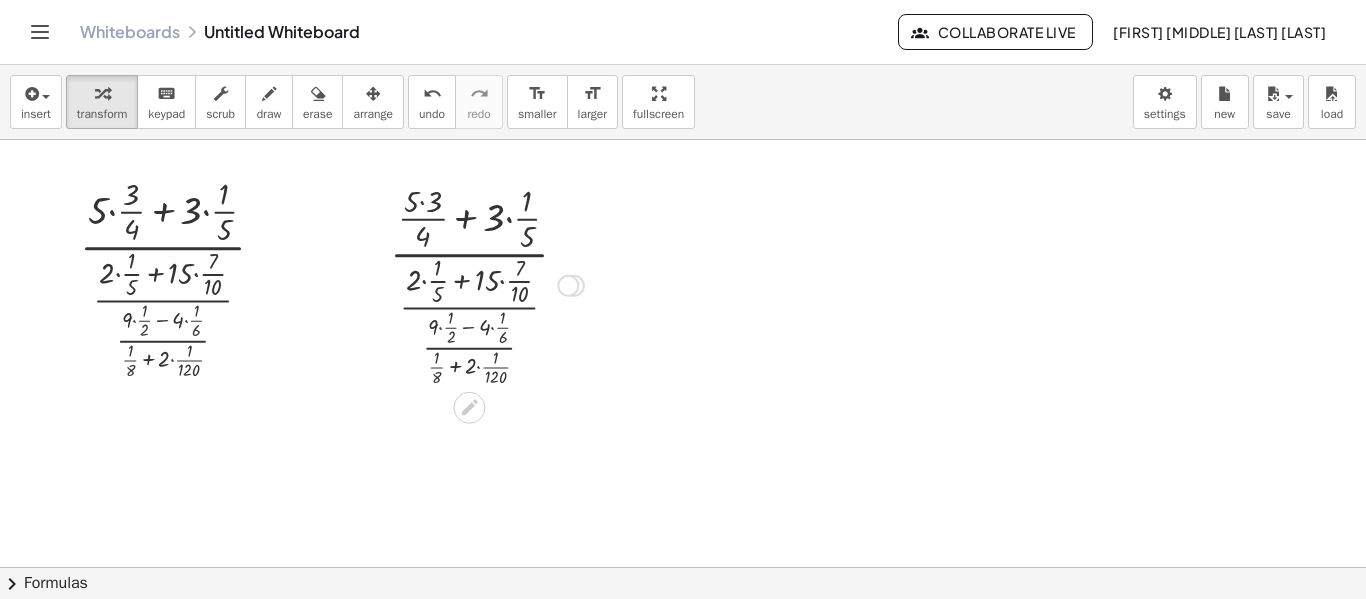 click at bounding box center [487, 284] 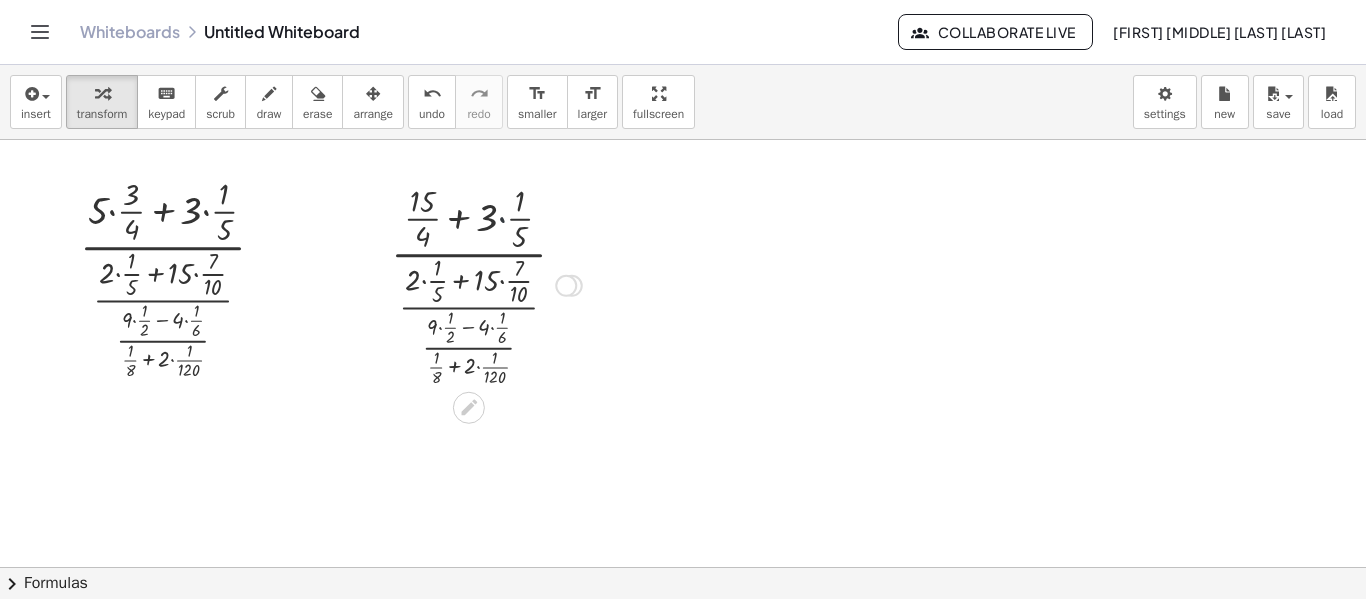 click at bounding box center [486, 284] 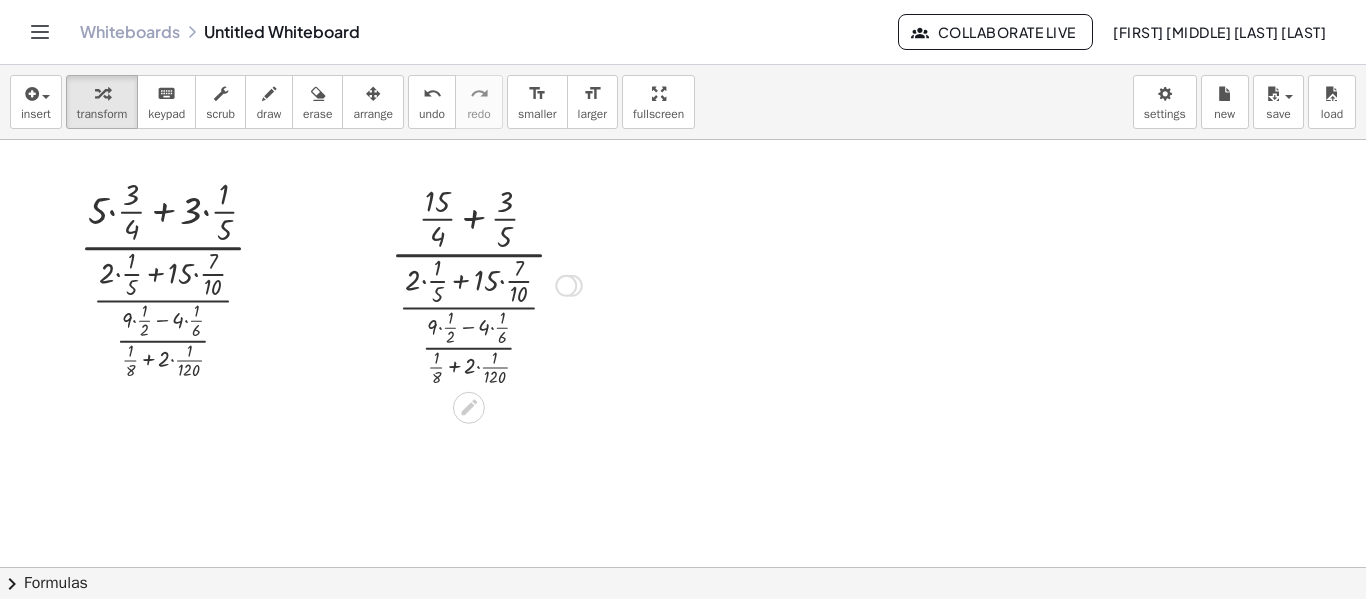 click at bounding box center [486, 284] 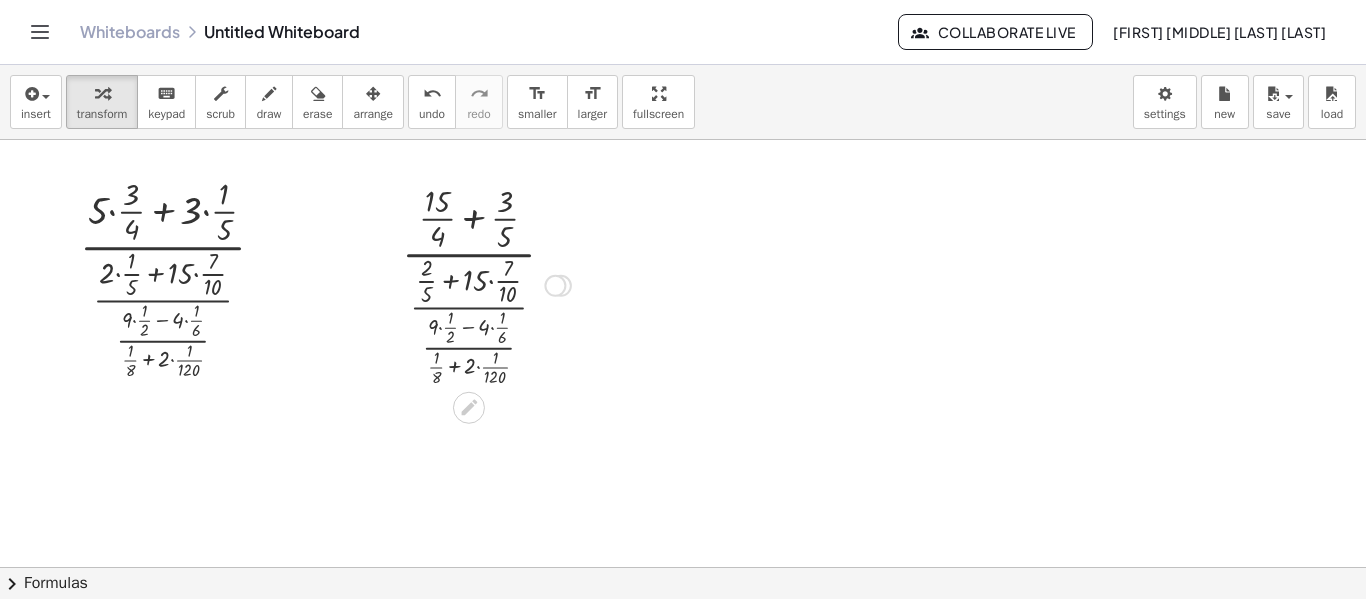 click at bounding box center [486, 284] 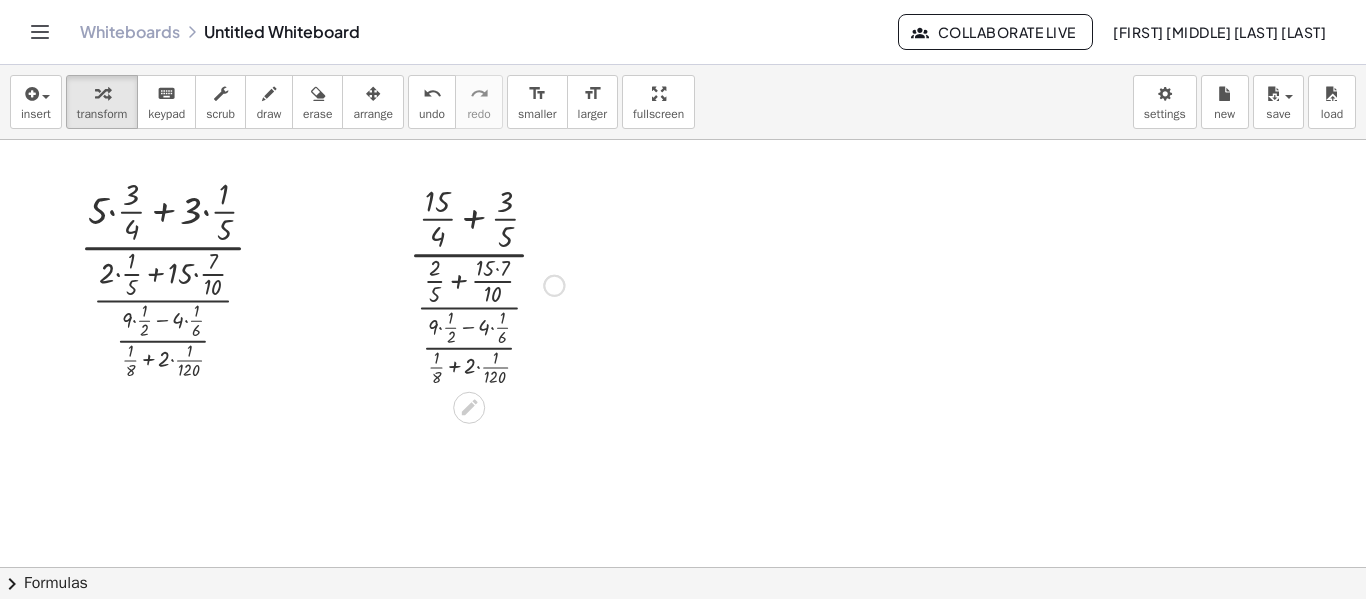 click at bounding box center (486, 284) 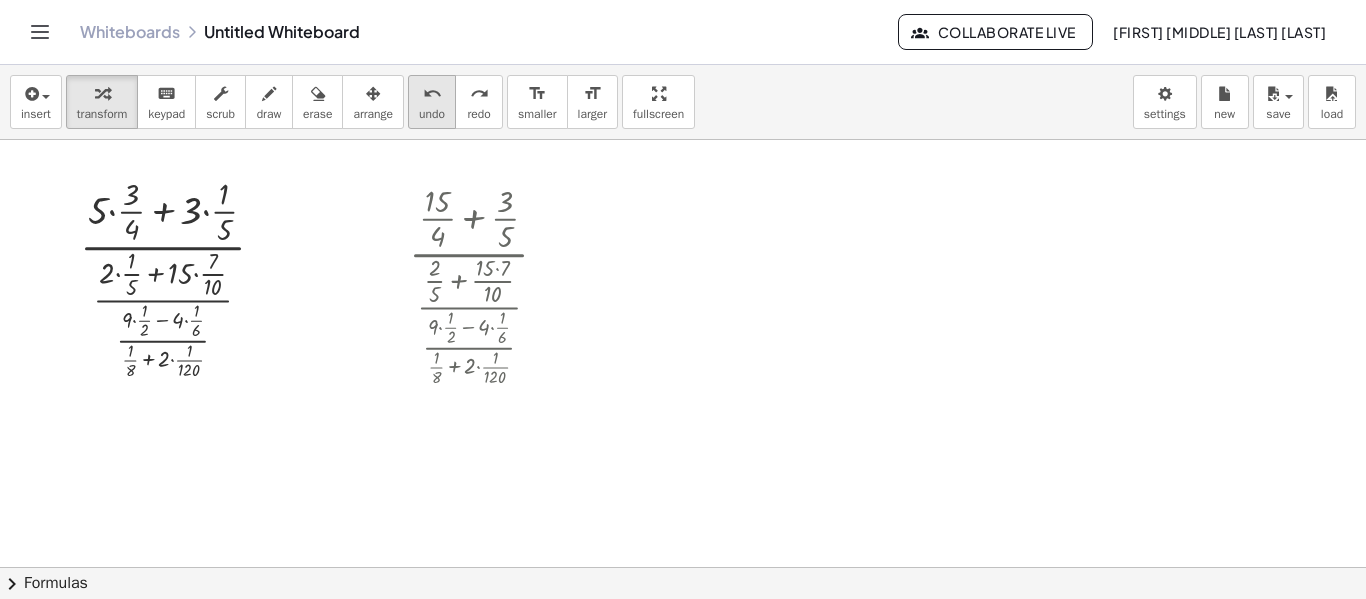 click on "undo" at bounding box center (432, 94) 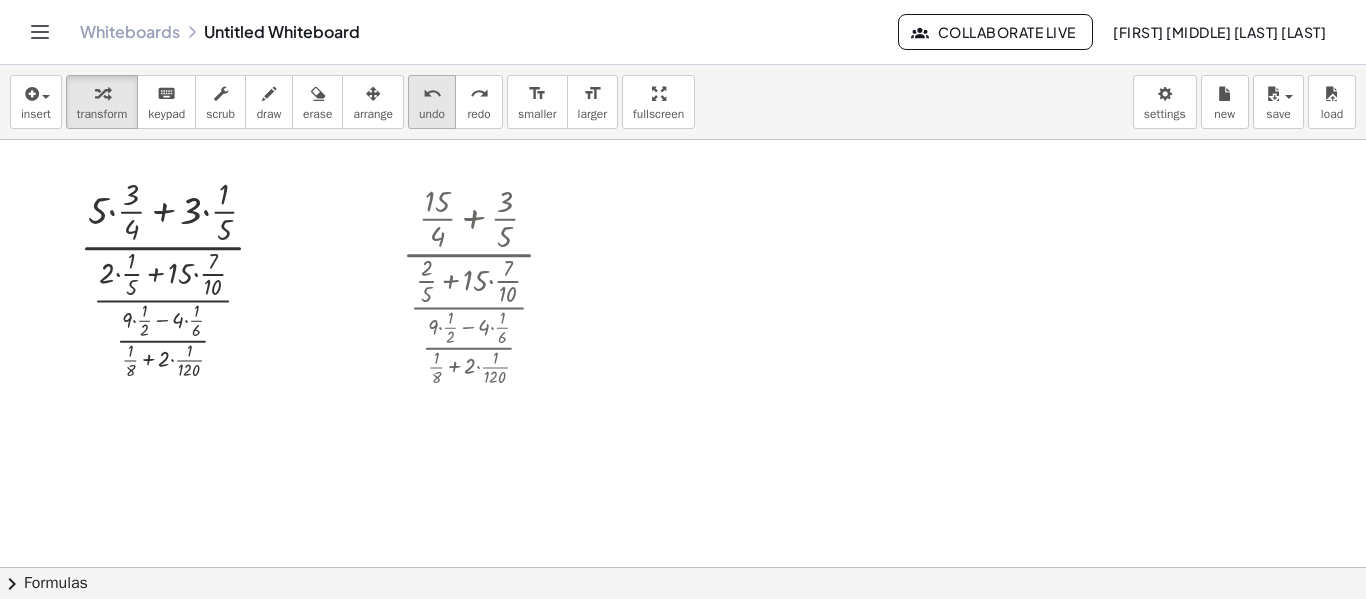 click on "undo" at bounding box center (432, 93) 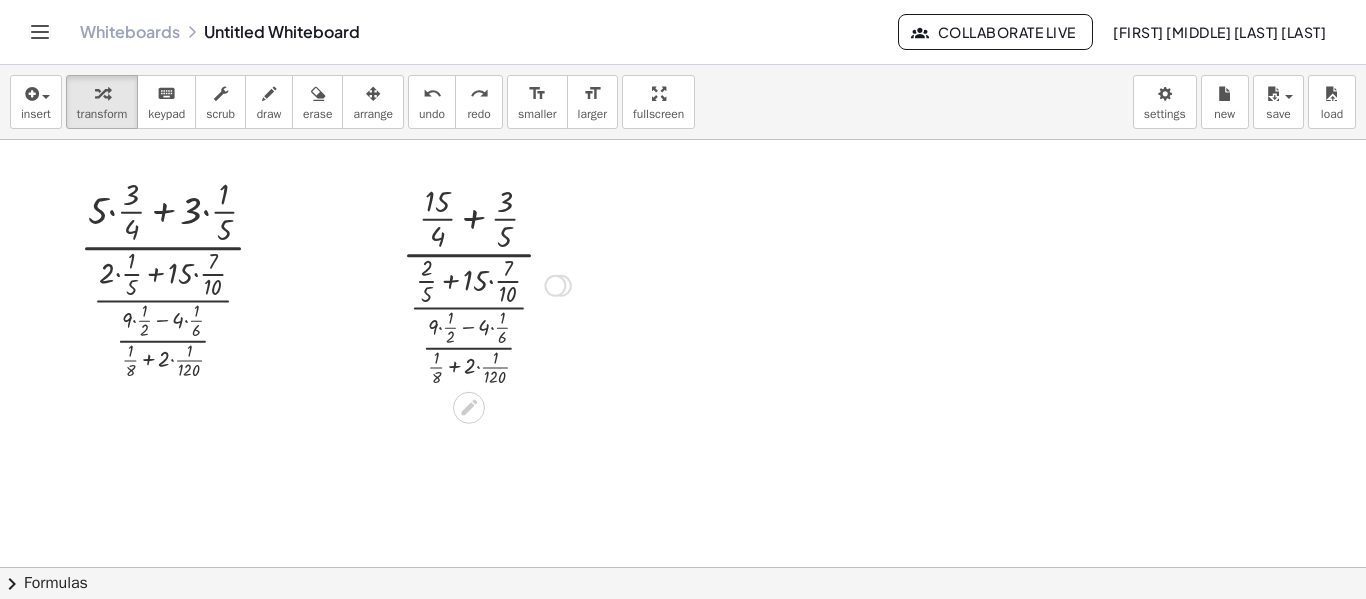 click at bounding box center (486, 284) 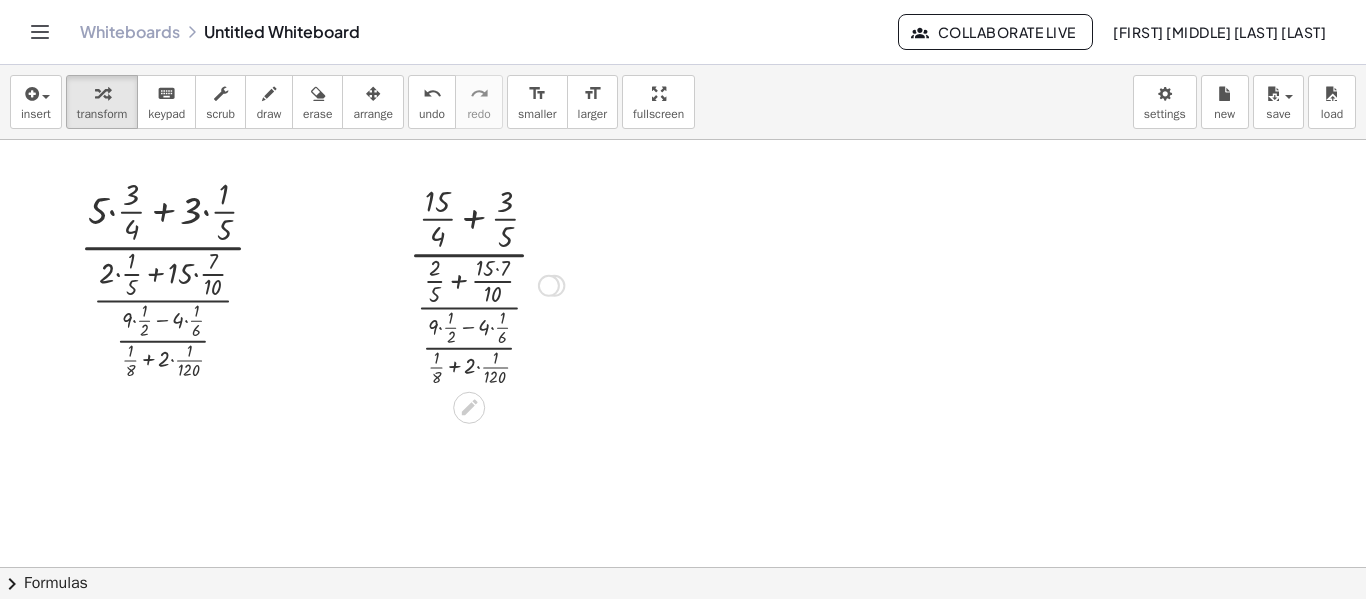 click at bounding box center (486, 284) 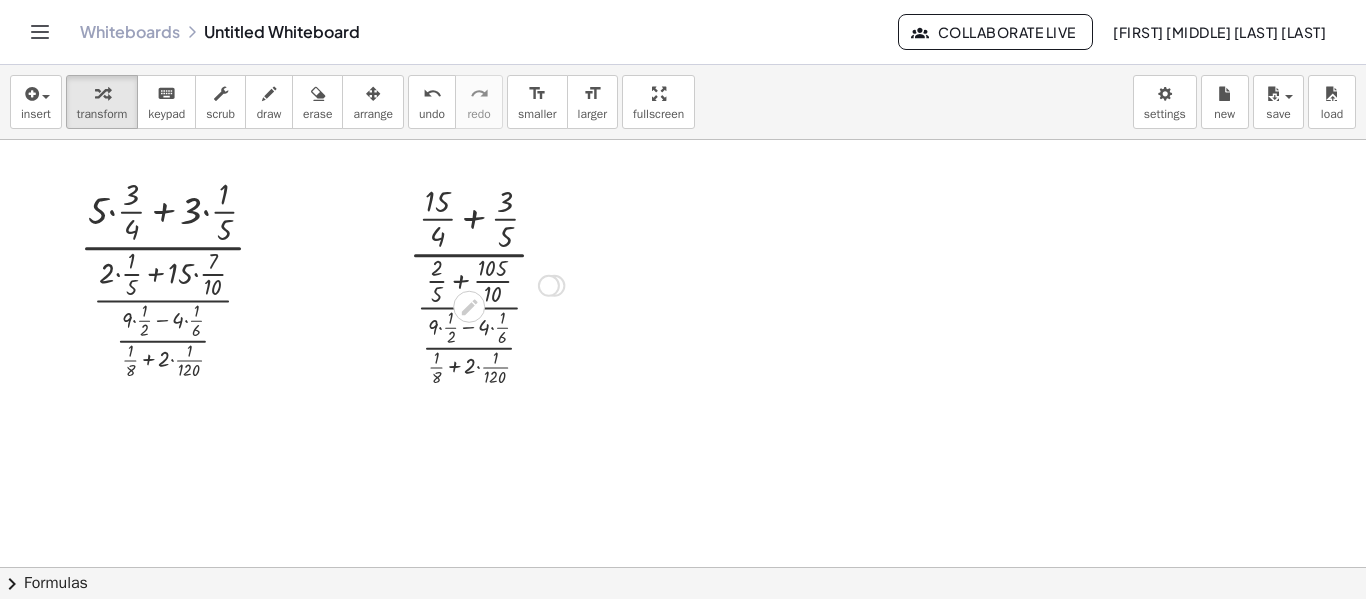 click at bounding box center (486, 284) 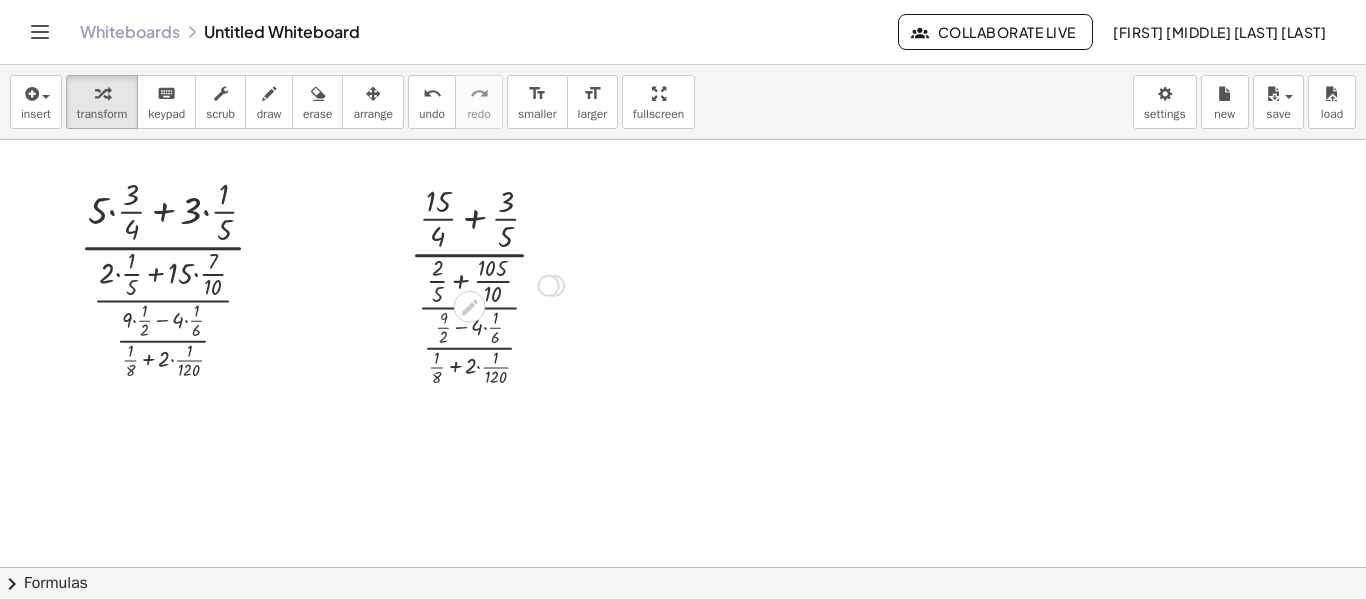 click at bounding box center [487, 284] 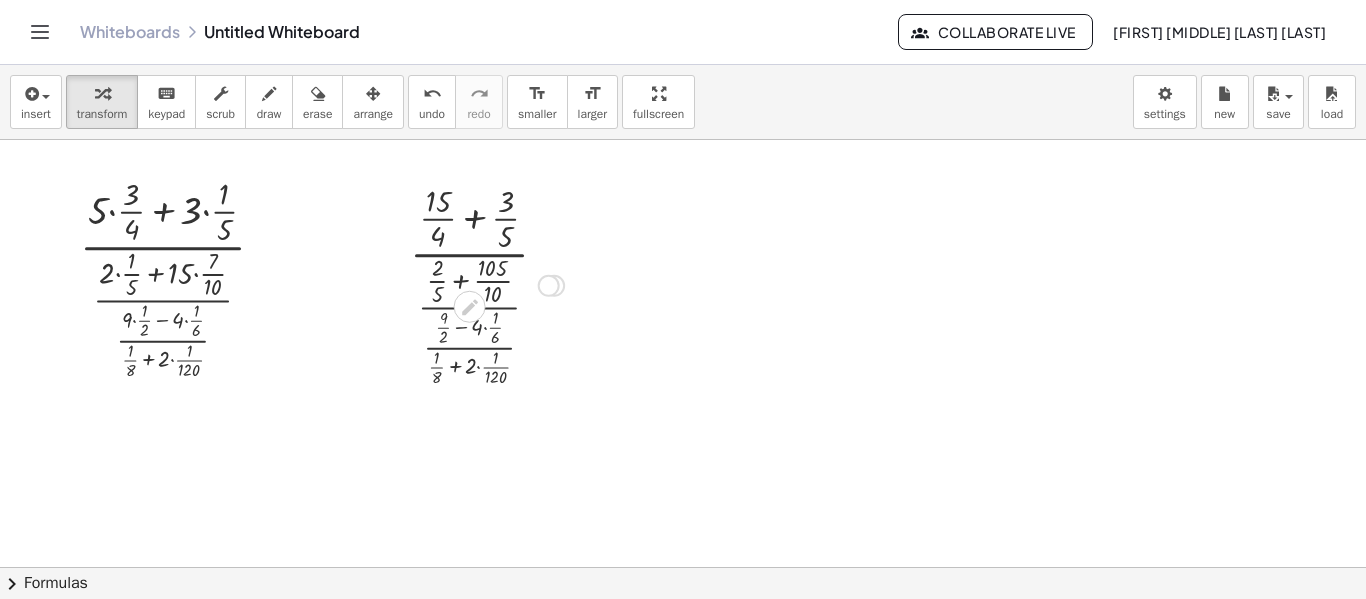 click at bounding box center (487, 284) 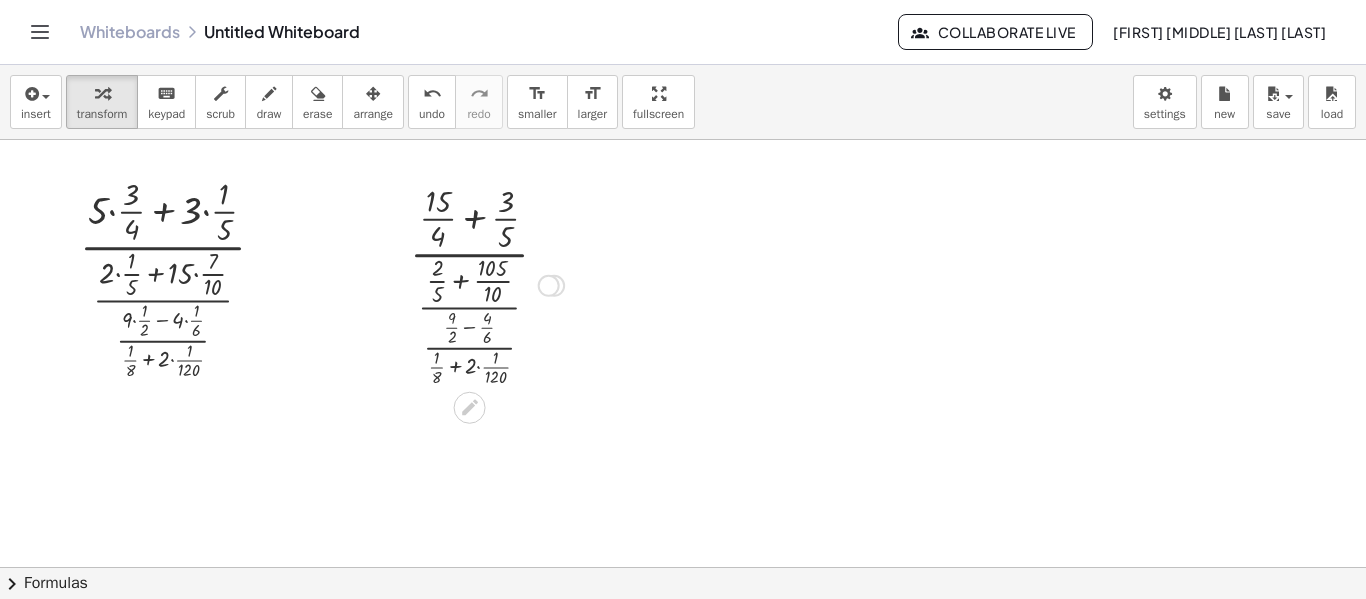 click at bounding box center [487, 284] 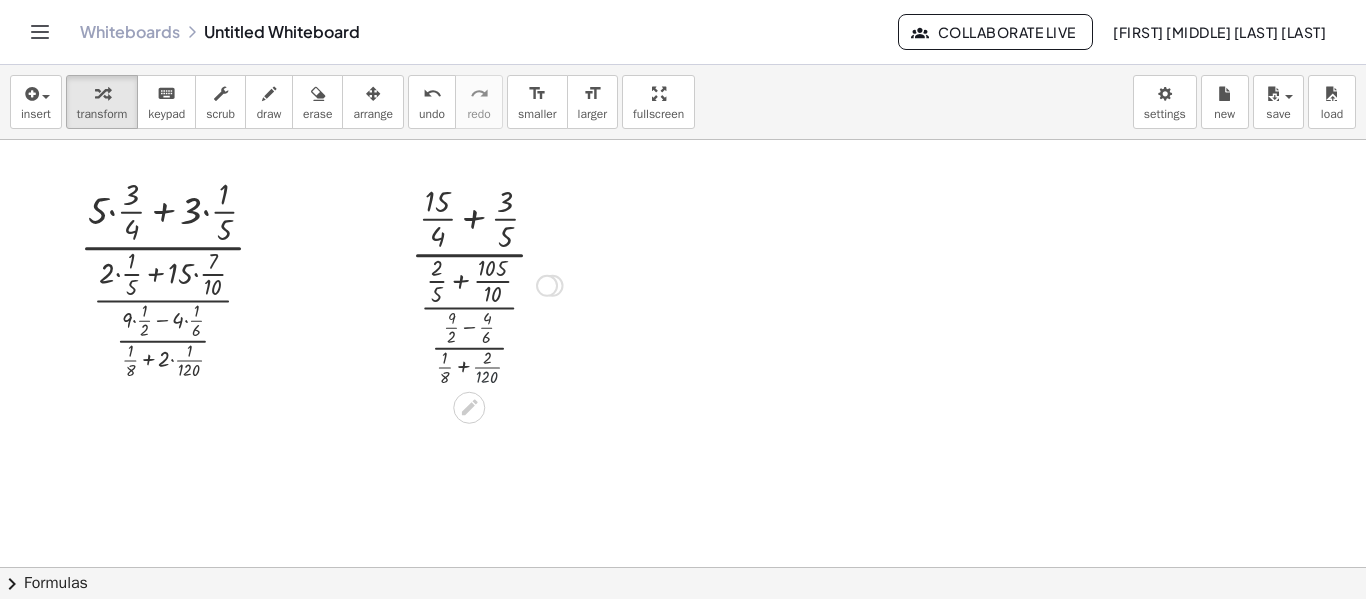 click at bounding box center (487, 284) 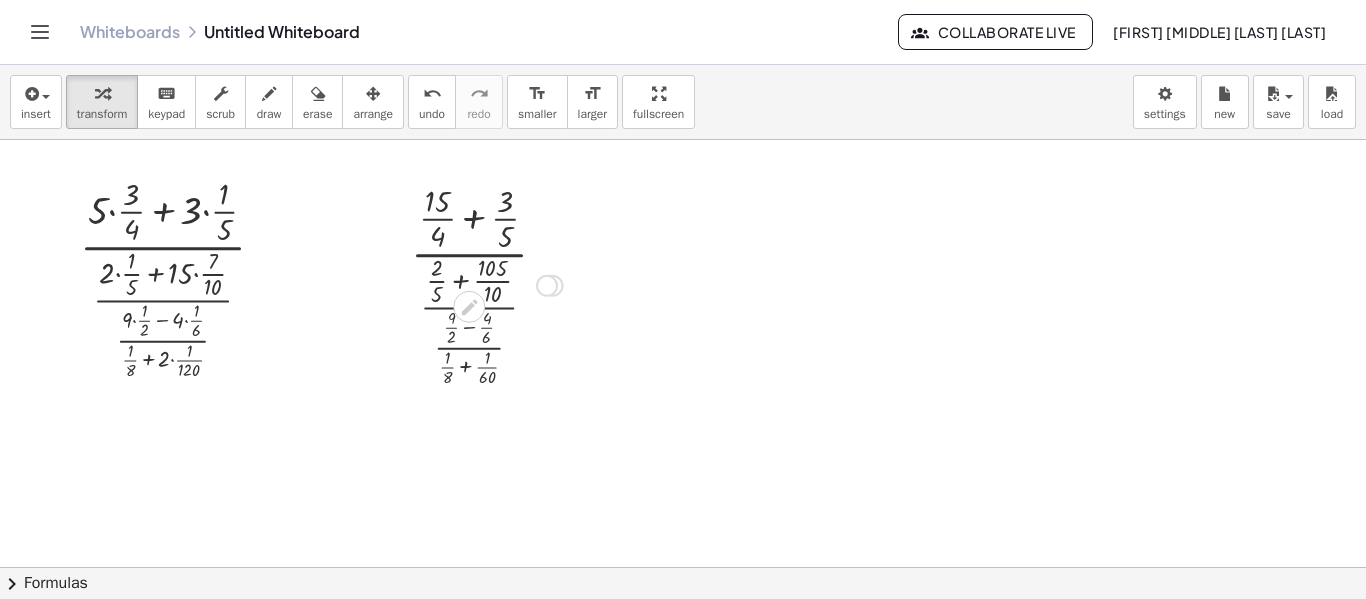 click at bounding box center (487, 284) 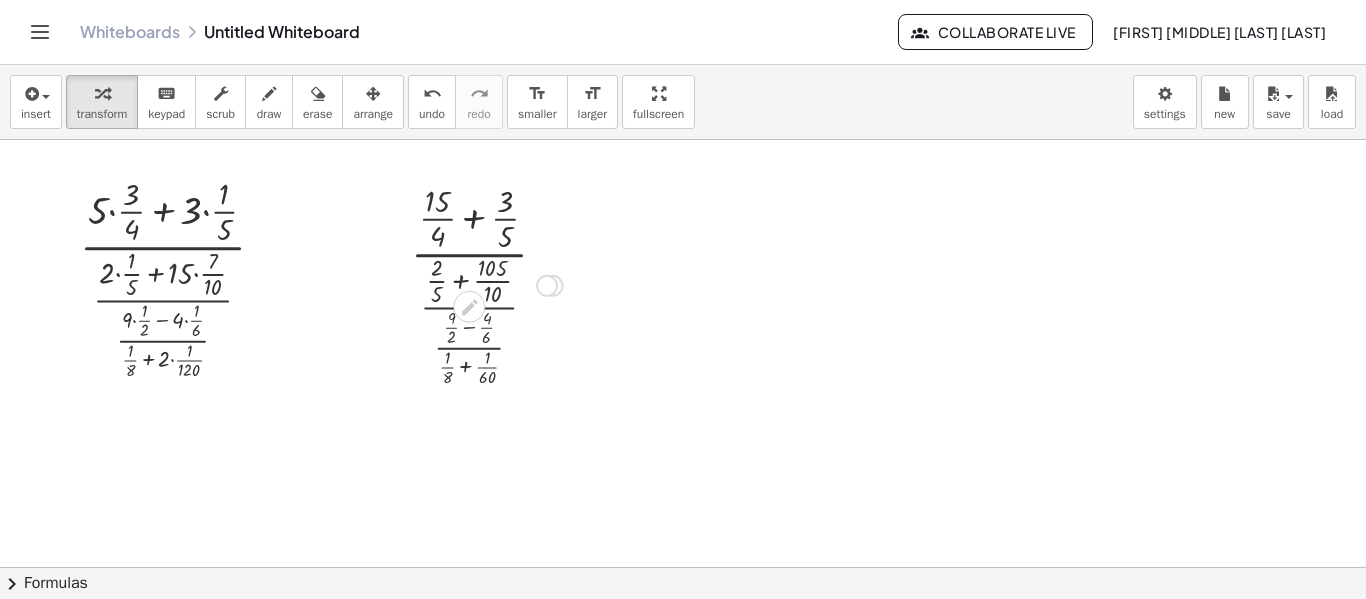 click at bounding box center [487, 284] 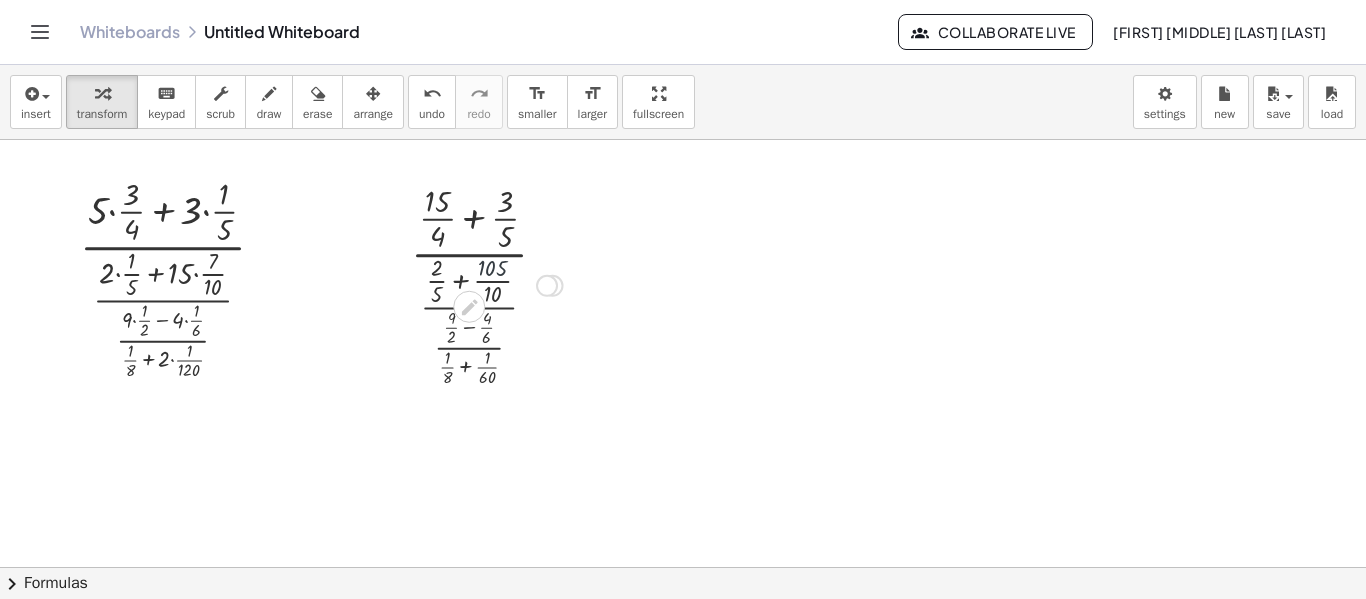 click at bounding box center [487, 284] 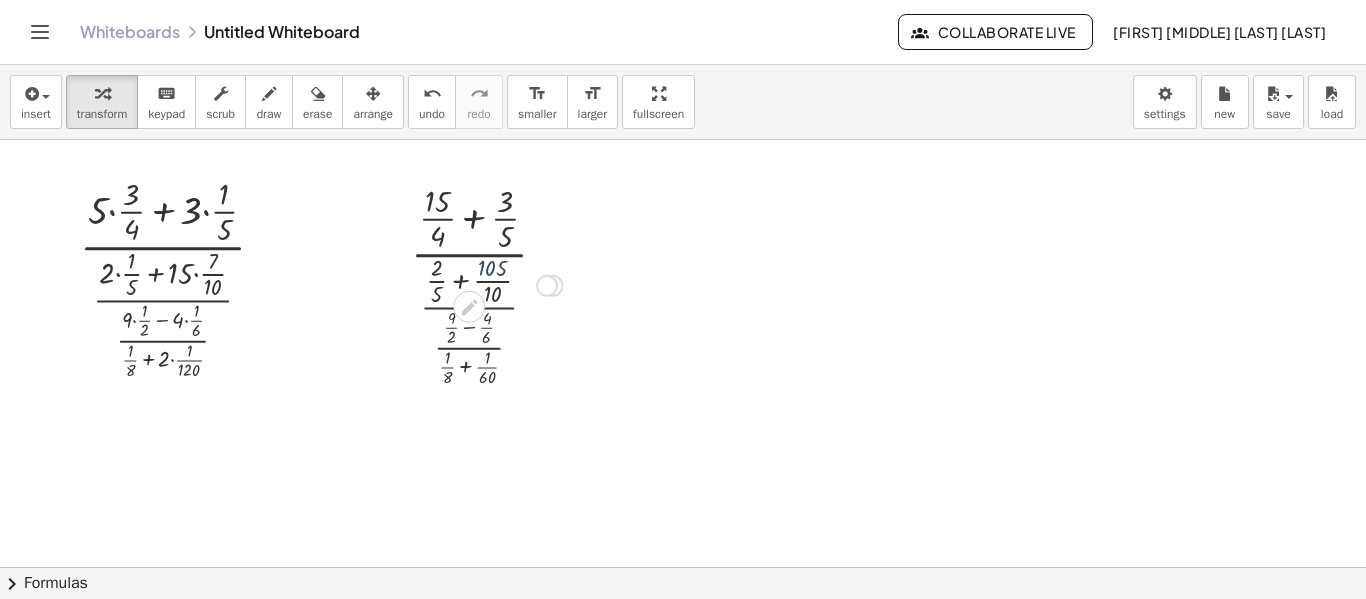 click at bounding box center (487, 284) 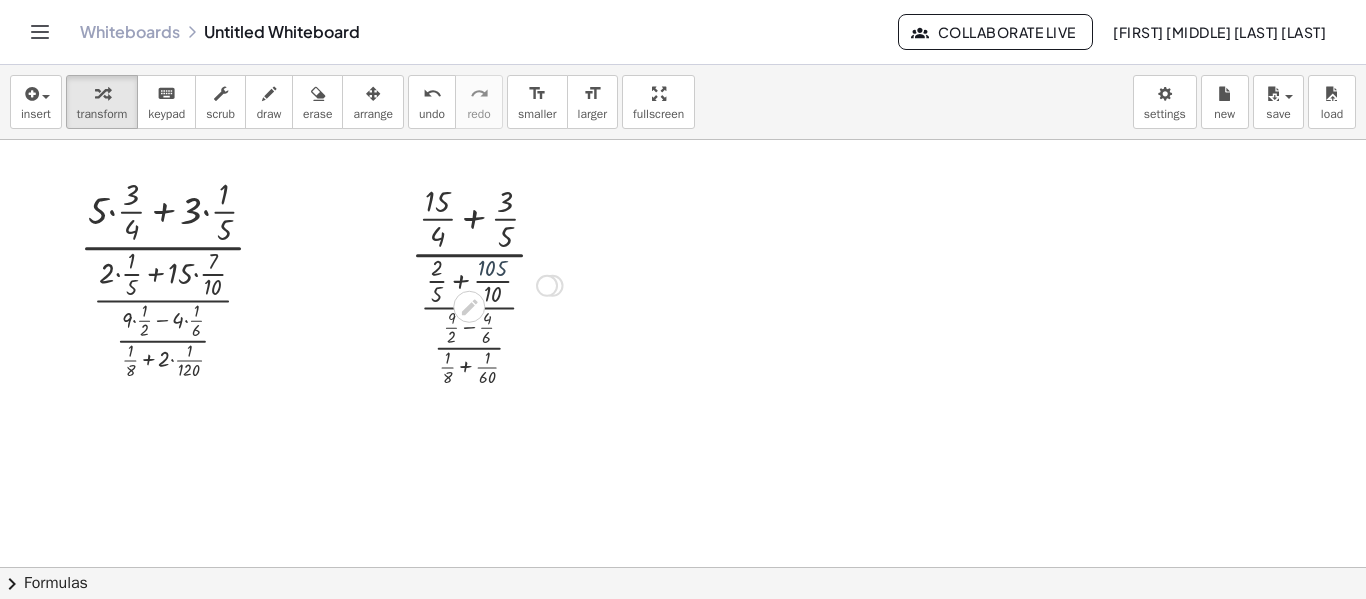 click at bounding box center [487, 284] 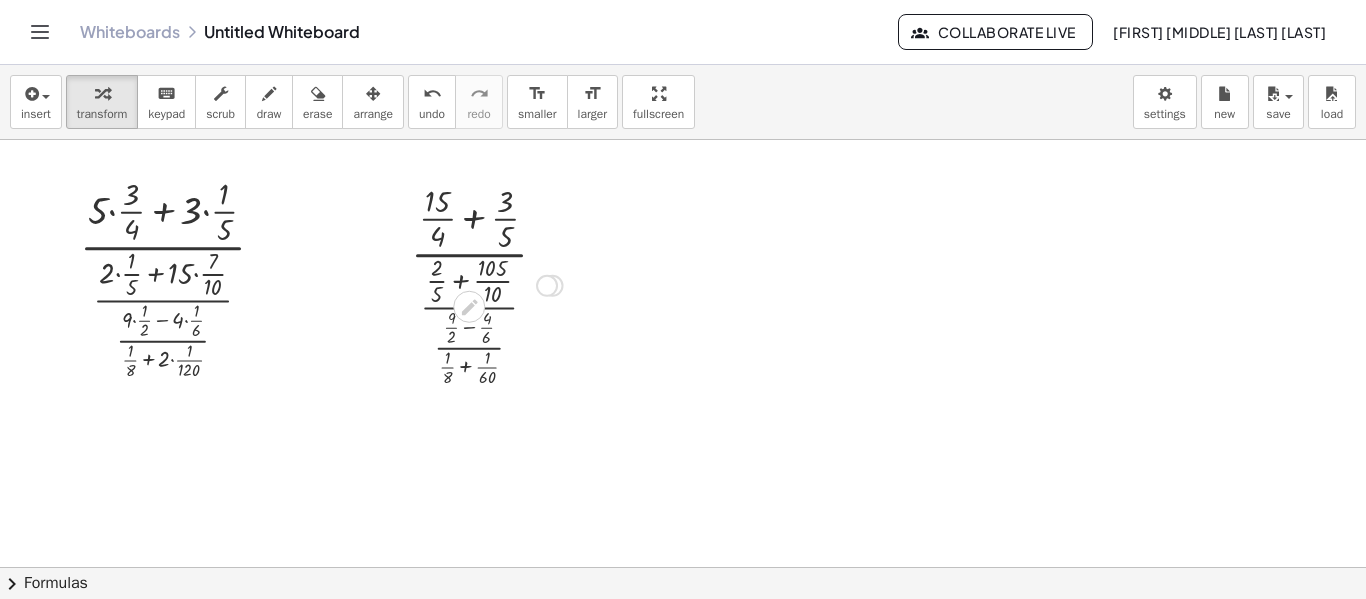 click at bounding box center (487, 284) 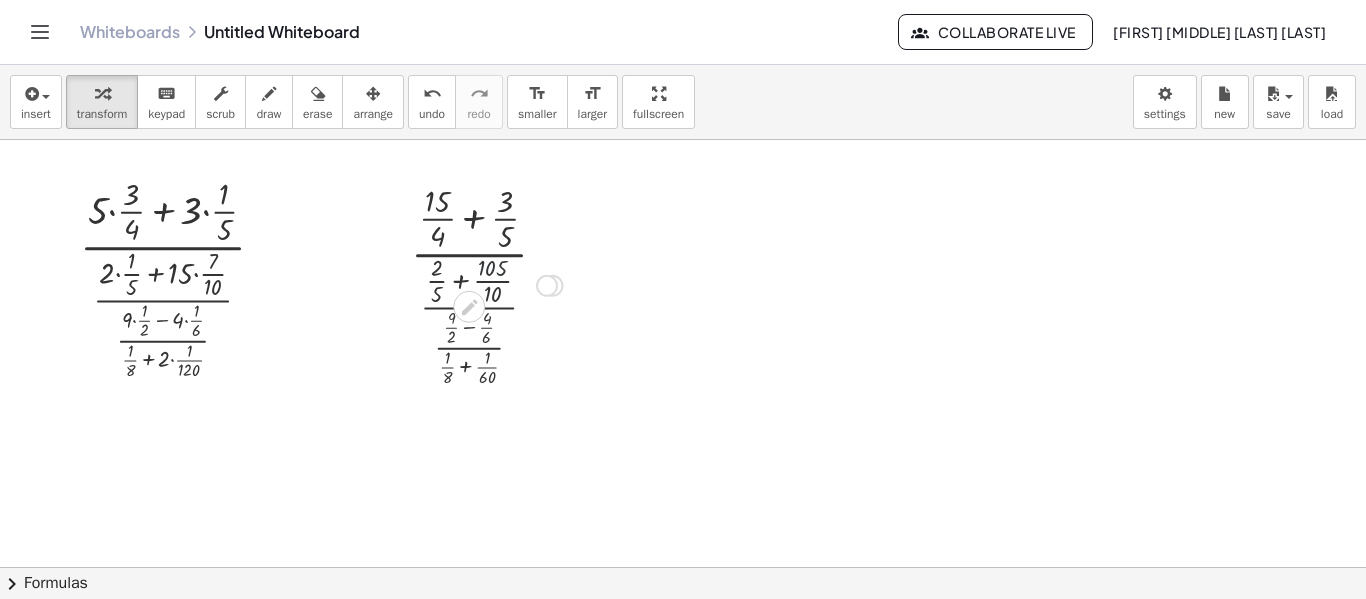 click at bounding box center [487, 284] 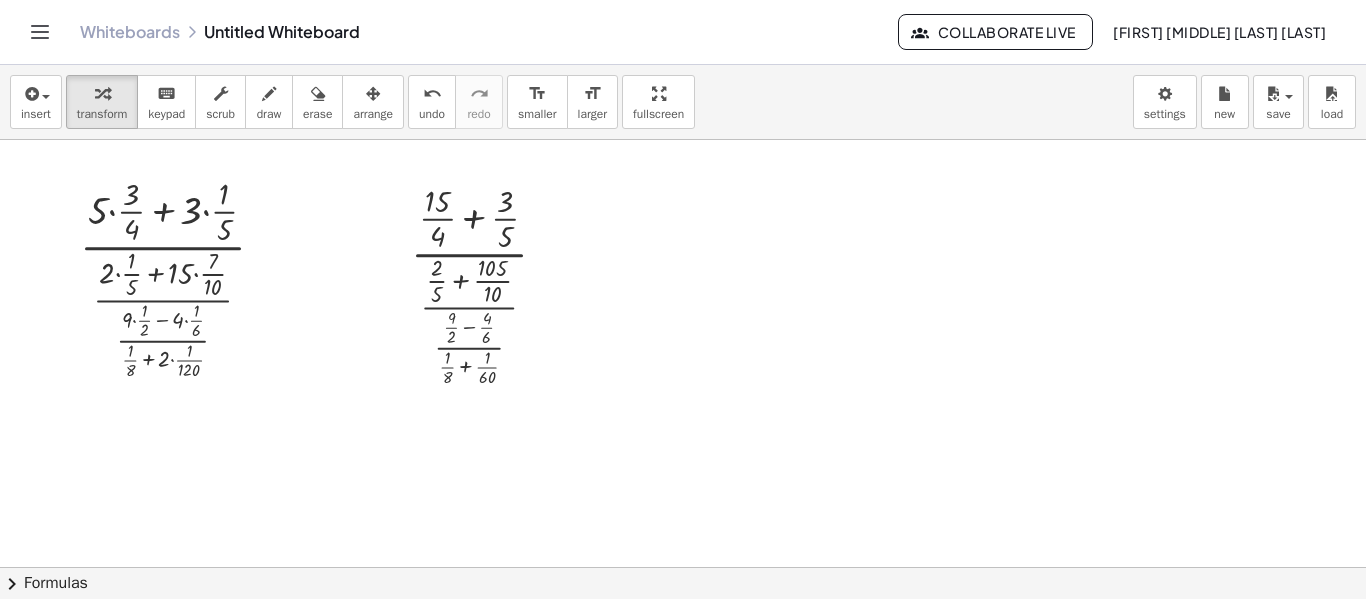 scroll, scrollTop: 373, scrollLeft: 0, axis: vertical 